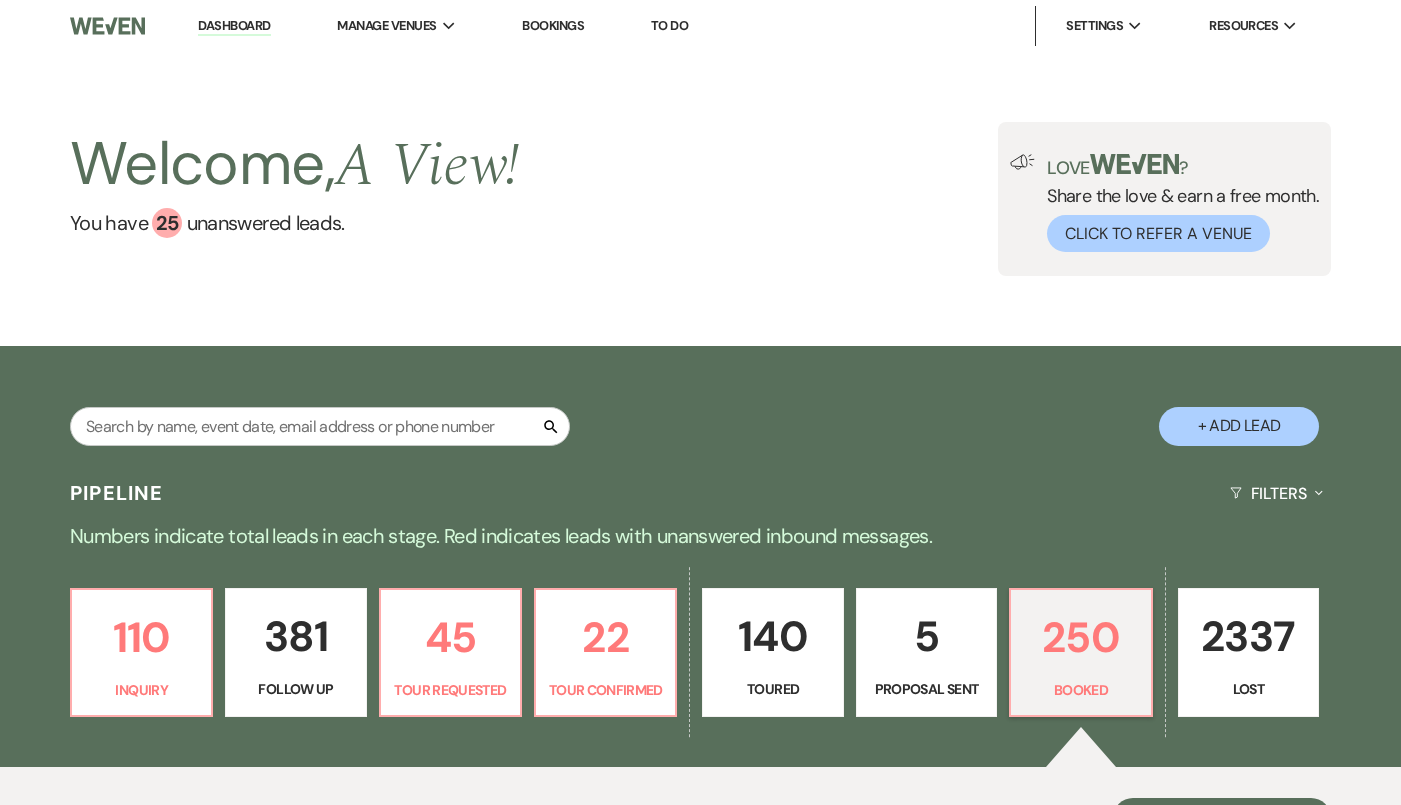 scroll, scrollTop: 0, scrollLeft: 0, axis: both 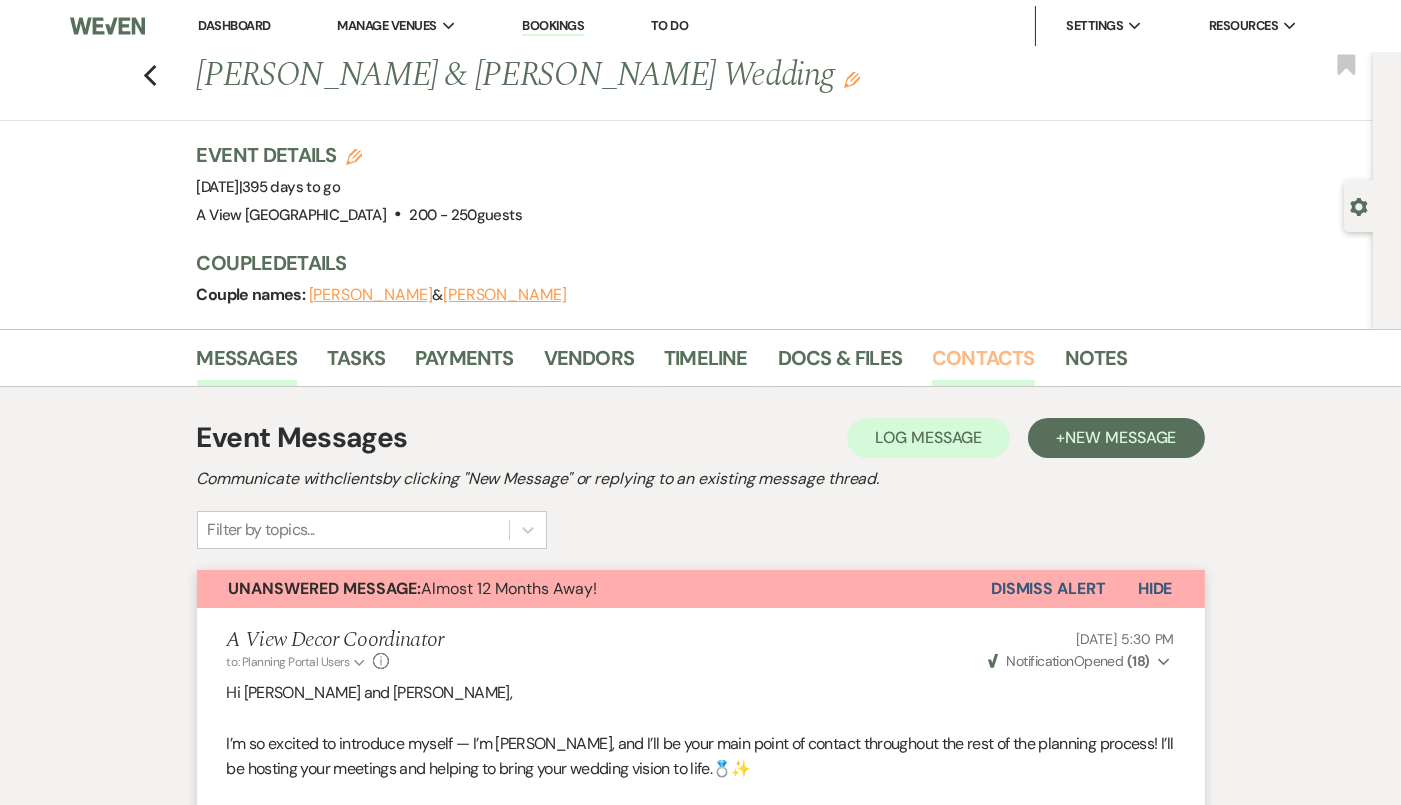 click on "Contacts" at bounding box center [983, 364] 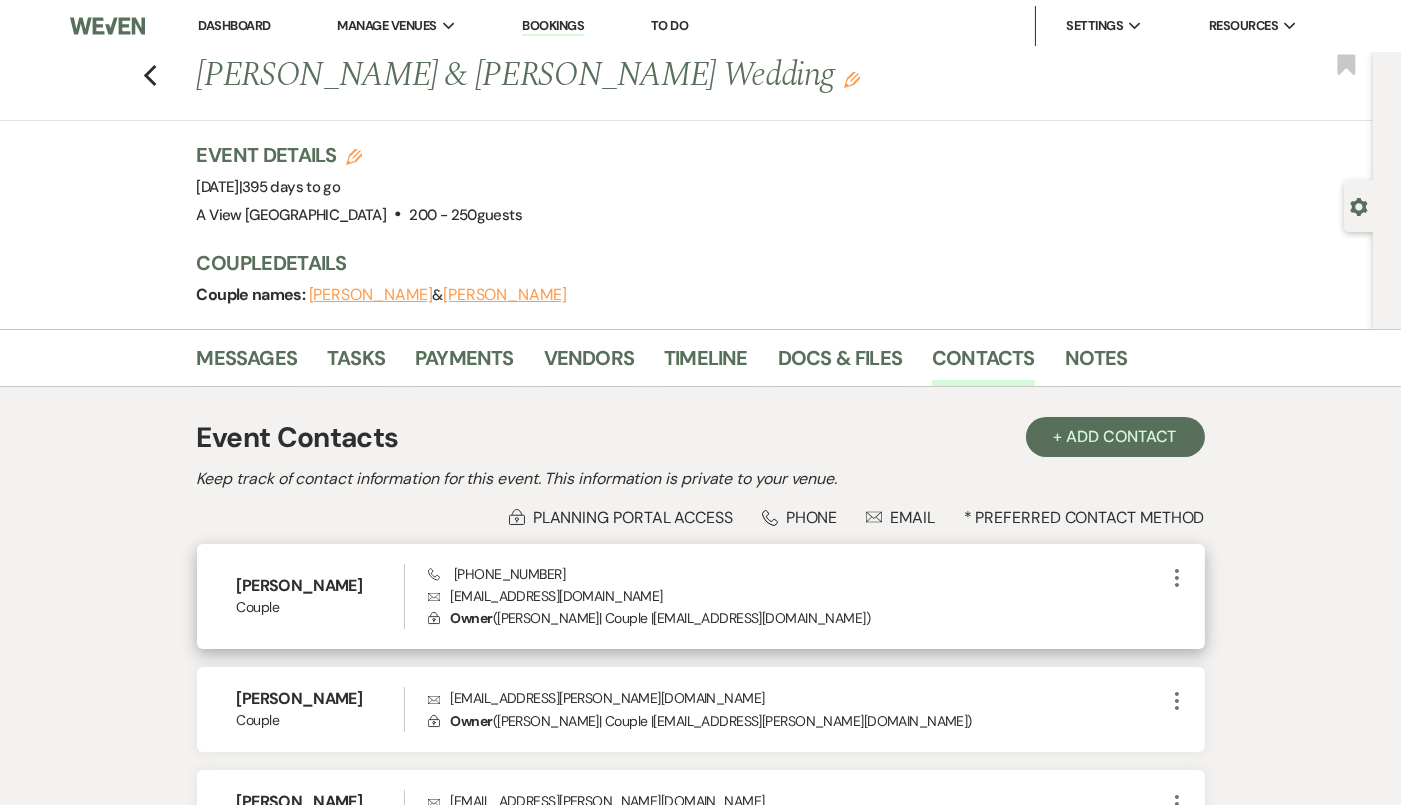 click on "Envelope [EMAIL_ADDRESS][DOMAIN_NAME]" at bounding box center (796, 596) 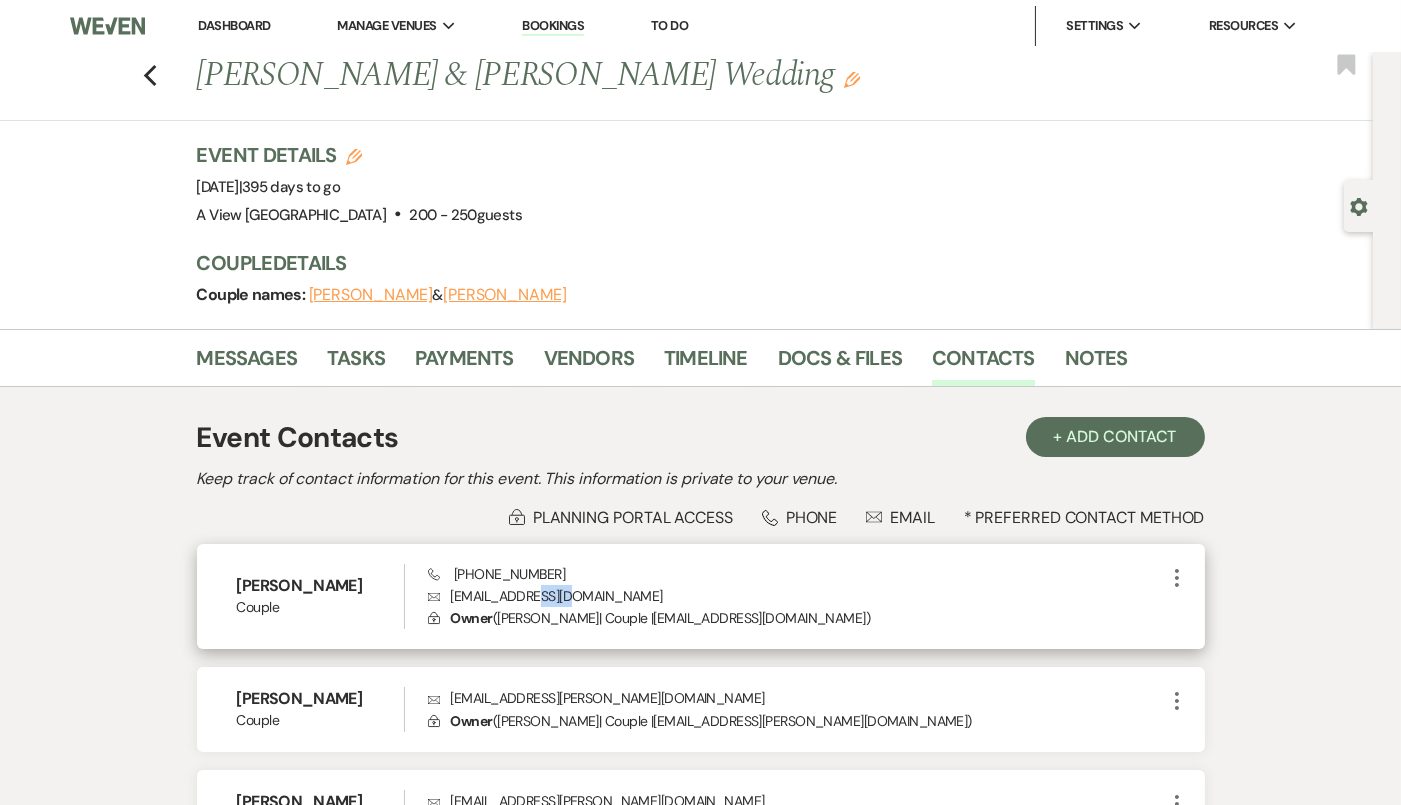click on "Envelope CLAIRESAN13@GMAIL.COM" at bounding box center (796, 596) 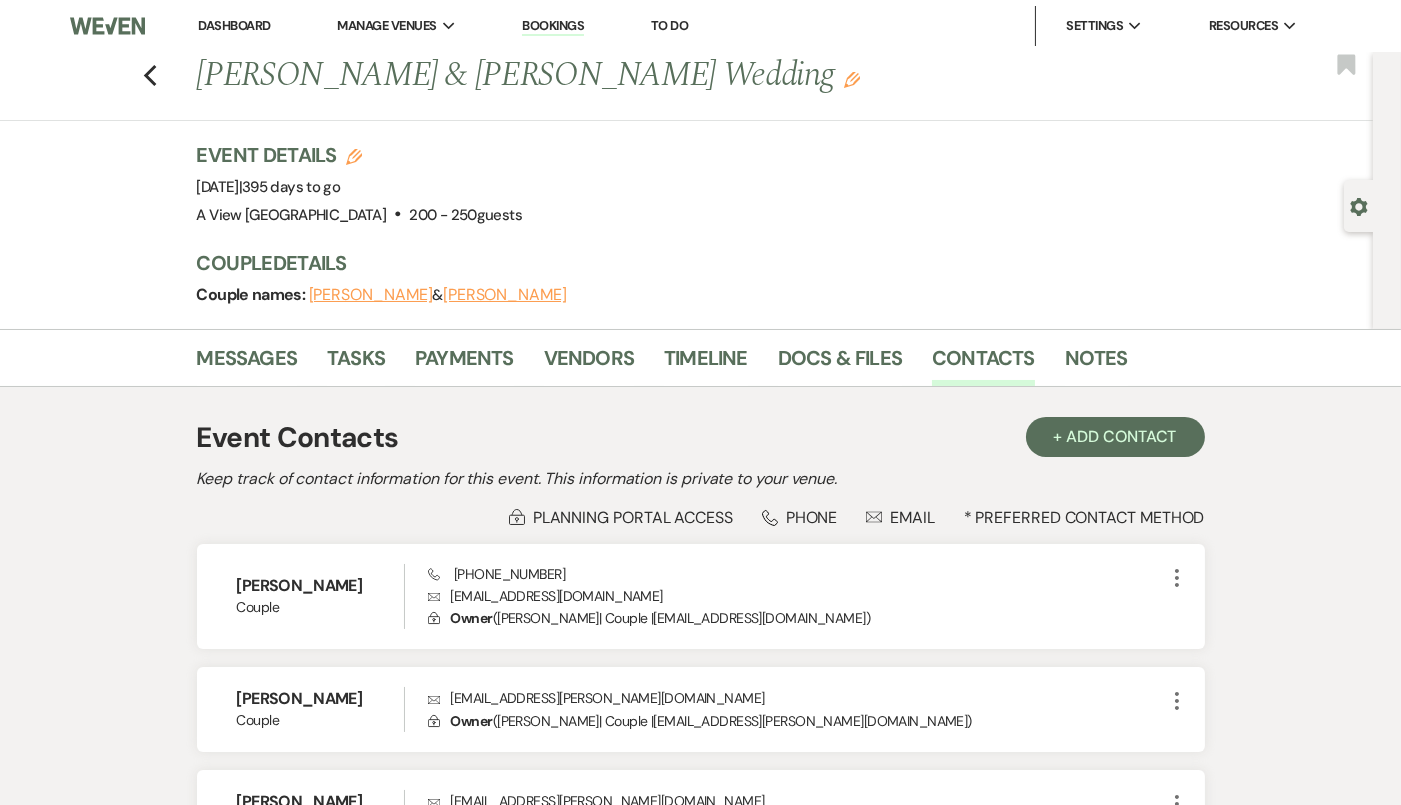 click on "Event Details Edit Event Date:   Saturday, August 15th, 2026  |  395 days to go Venue:   A View West Shores . 200 - 250  guests Venue Address:   110 S 243rd Street Waterloo   NE, 68069 Guest count:   200 - 250  guests Couple  Details Couple names:   Claire Sandeen  &  Hayden Retzlaff" at bounding box center [767, 235] 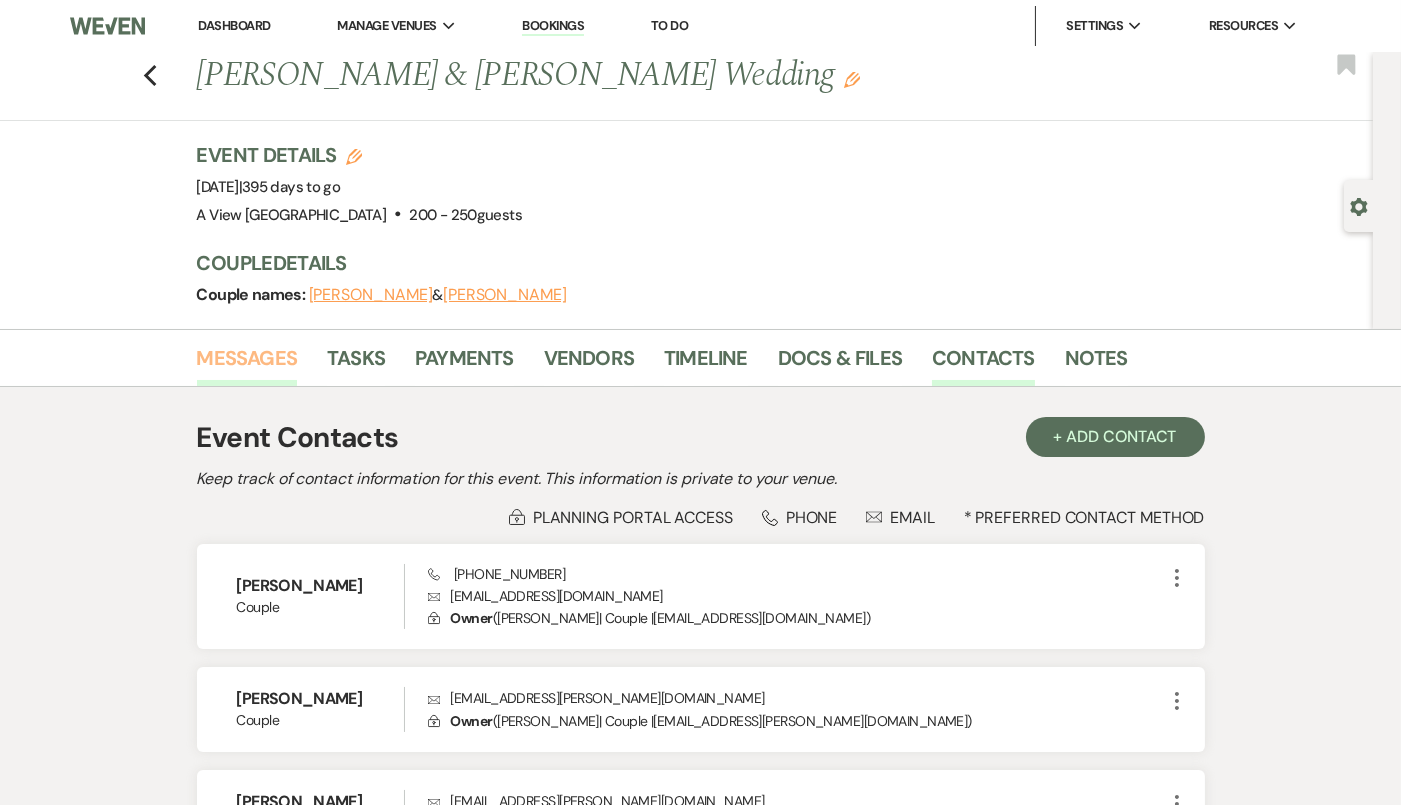 click on "Messages" at bounding box center (247, 364) 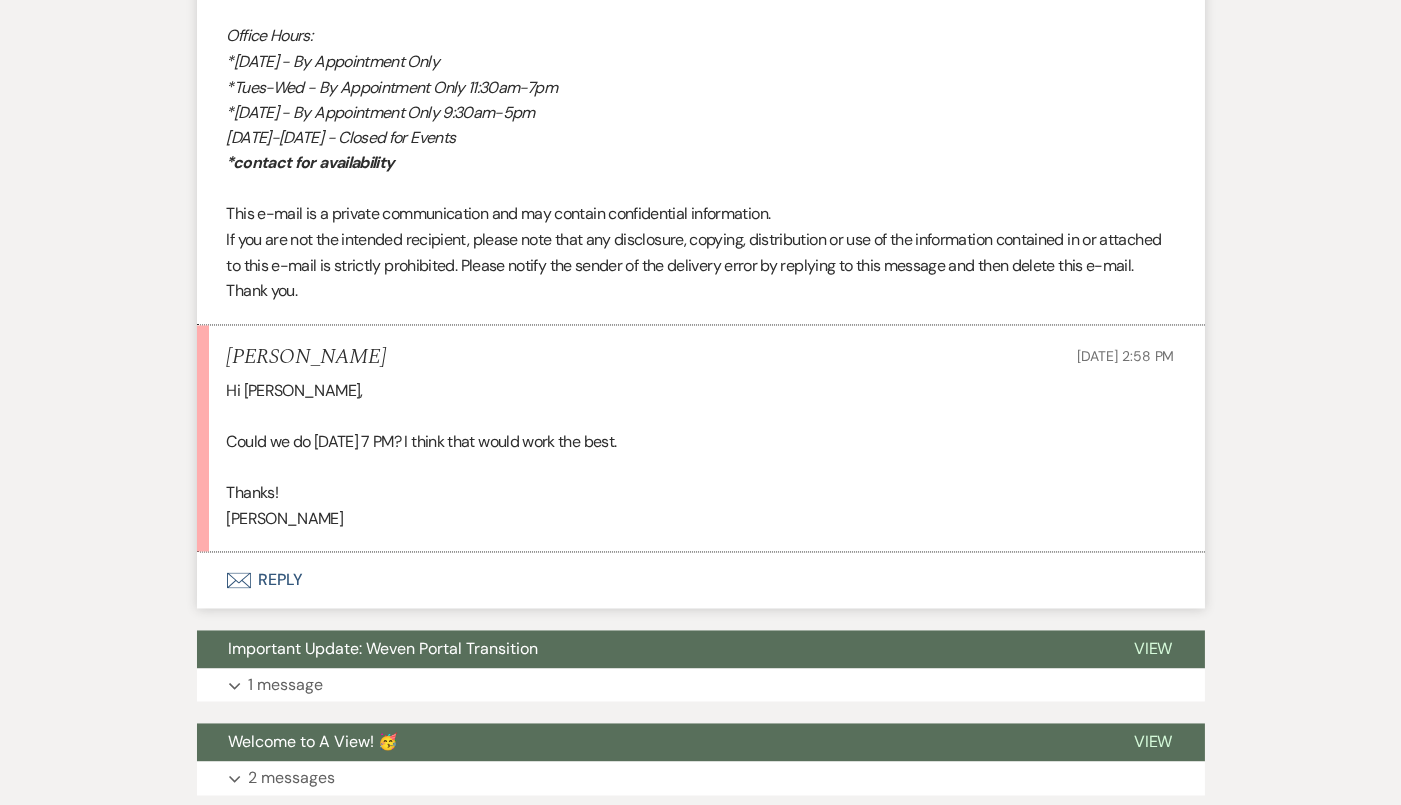 click on "Envelope Reply" at bounding box center (701, 581) 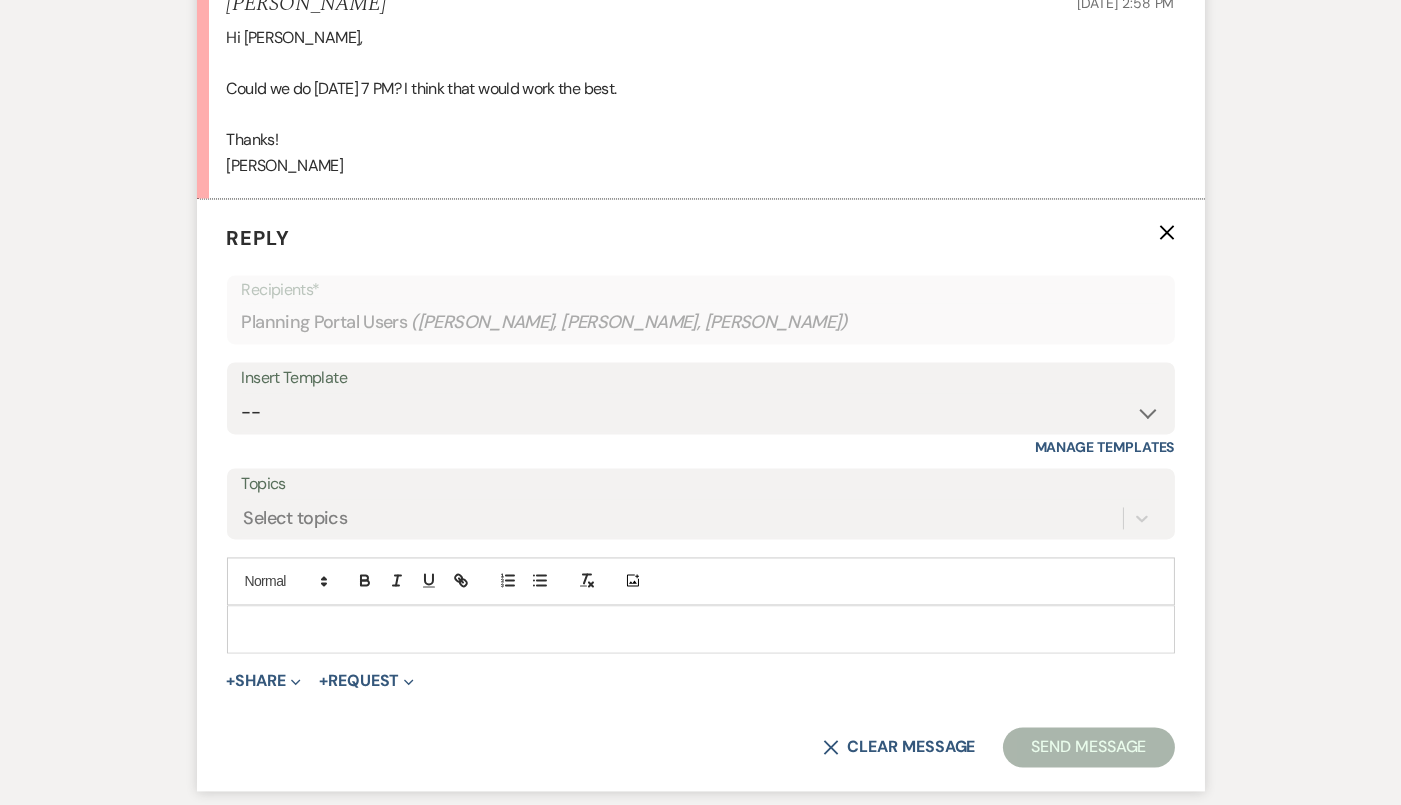 scroll, scrollTop: 6535, scrollLeft: 0, axis: vertical 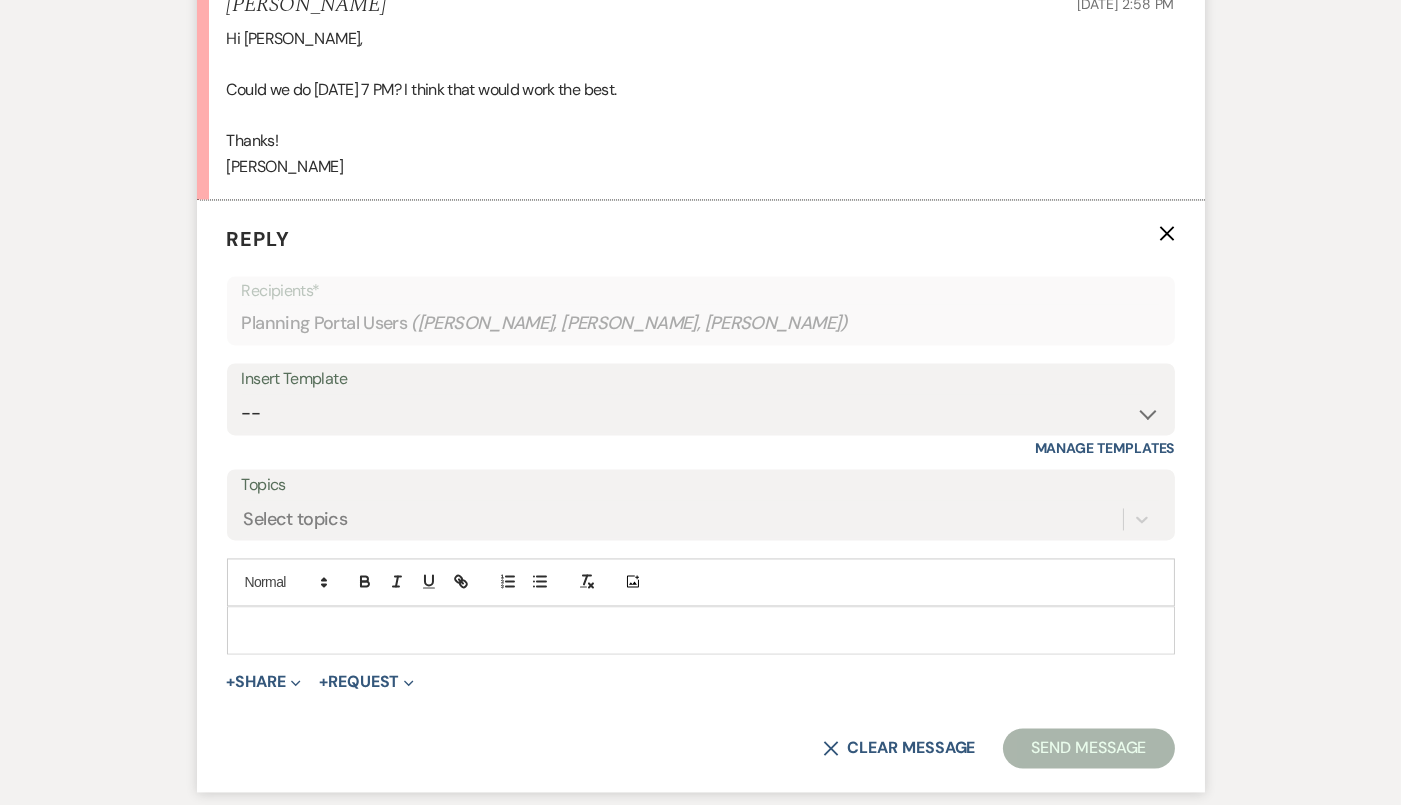 click at bounding box center [701, 630] 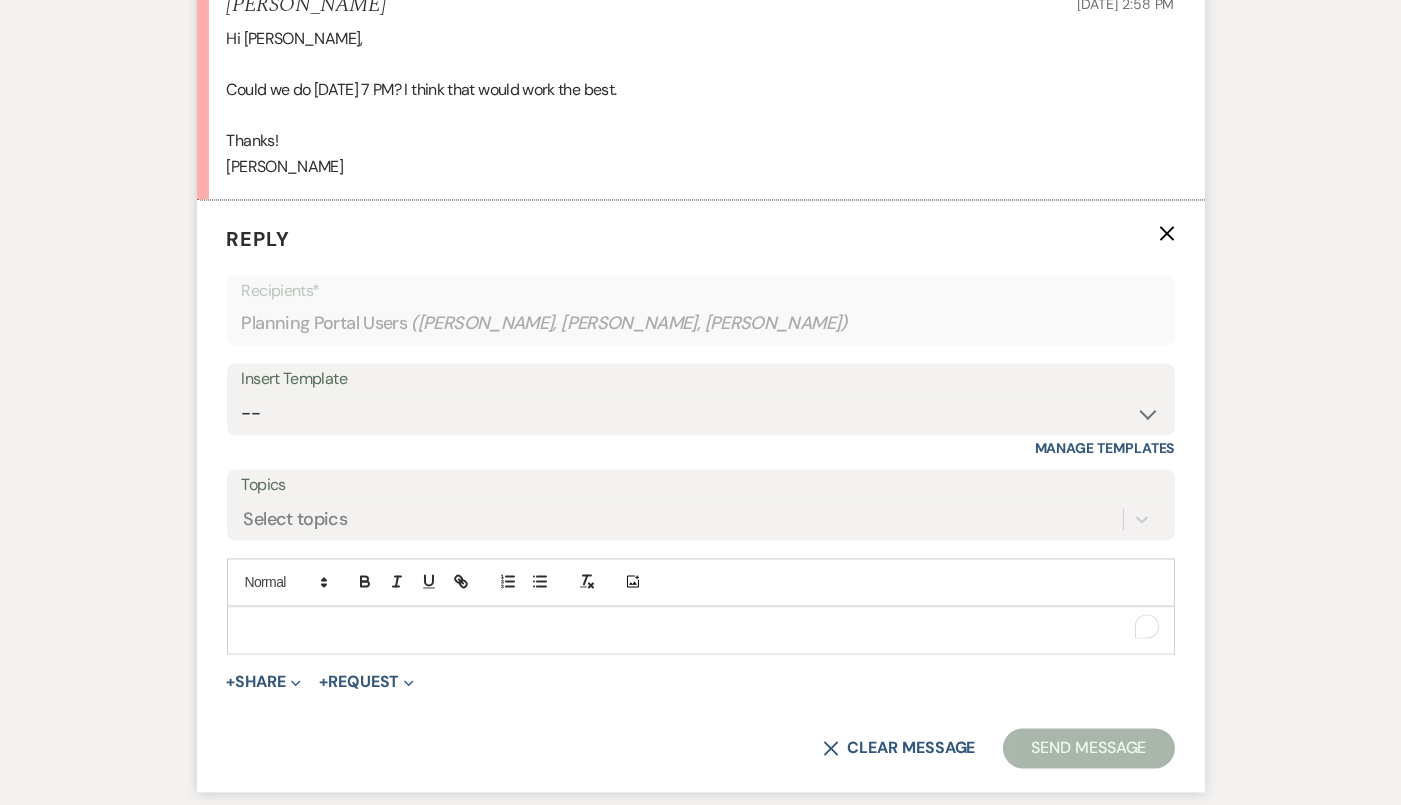 type 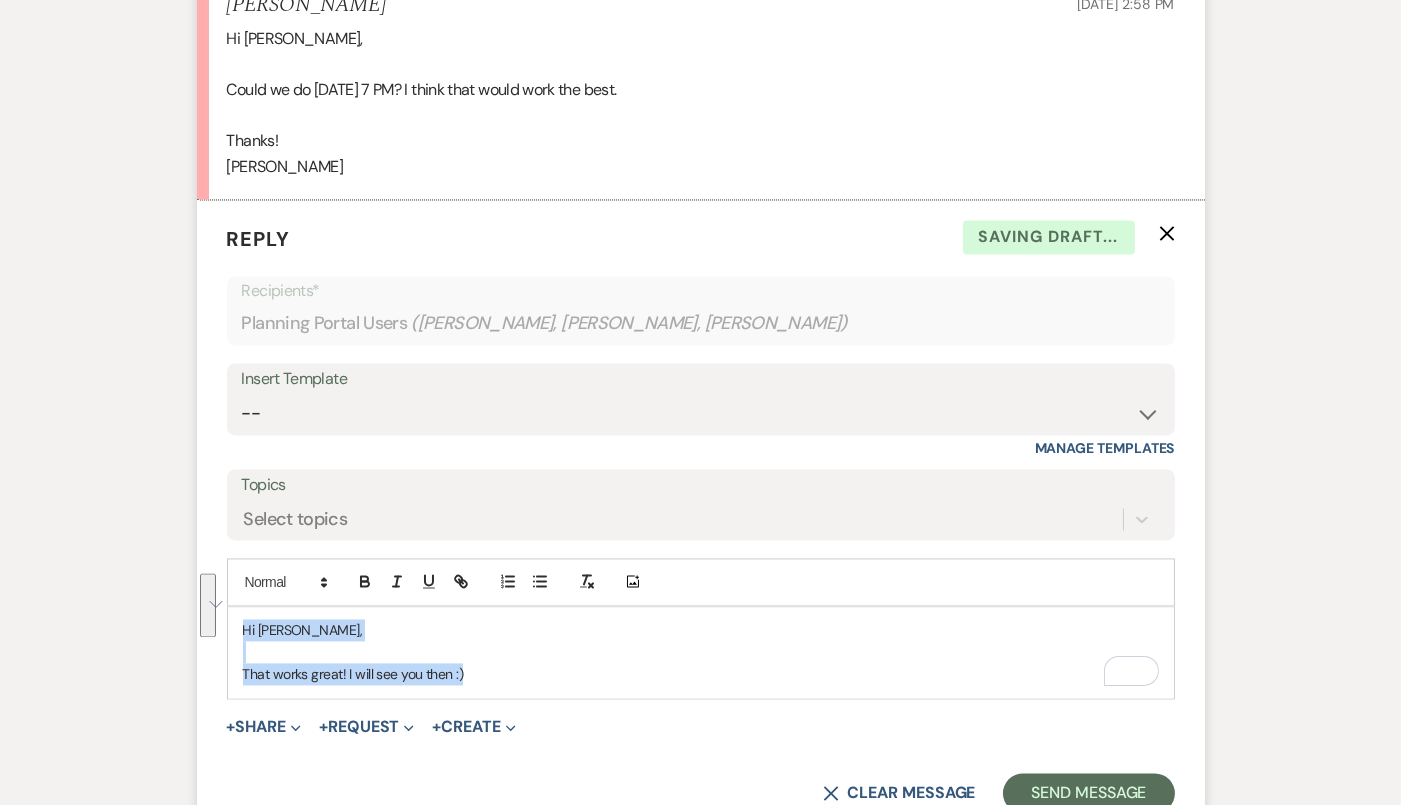 drag, startPoint x: 488, startPoint y: 642, endPoint x: 220, endPoint y: 578, distance: 275.53583 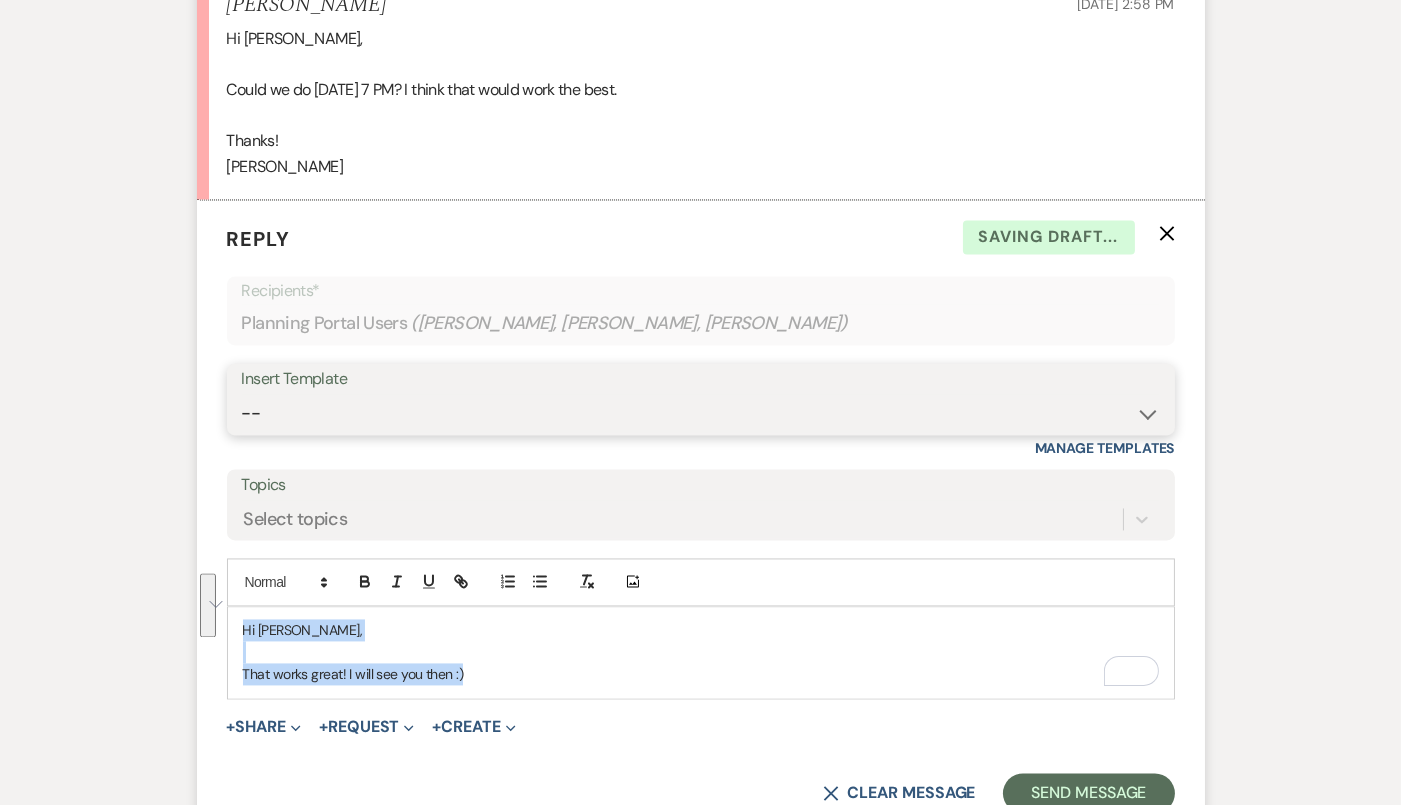 click on "-- Tour Confirmation Contract (Pre-Booked Leads) Out of office Inquiry Email All 3 Venues Inquiry Welcome Email Pharna  Initial Inquiry Follow Up Say YES to the Venue!  Britney Tour Follow Up - A Special Note from A View  Brochure Download Follow Up A View on State - Drop Box 12 M Payment - PC 8 M Meeting - PC 3 M - PC Final - PC Final - PC Delaney Signature Del & PC  Brit Signature LL Signature Lead Follow Up 2nd Lead Follow Up" at bounding box center [701, 413] 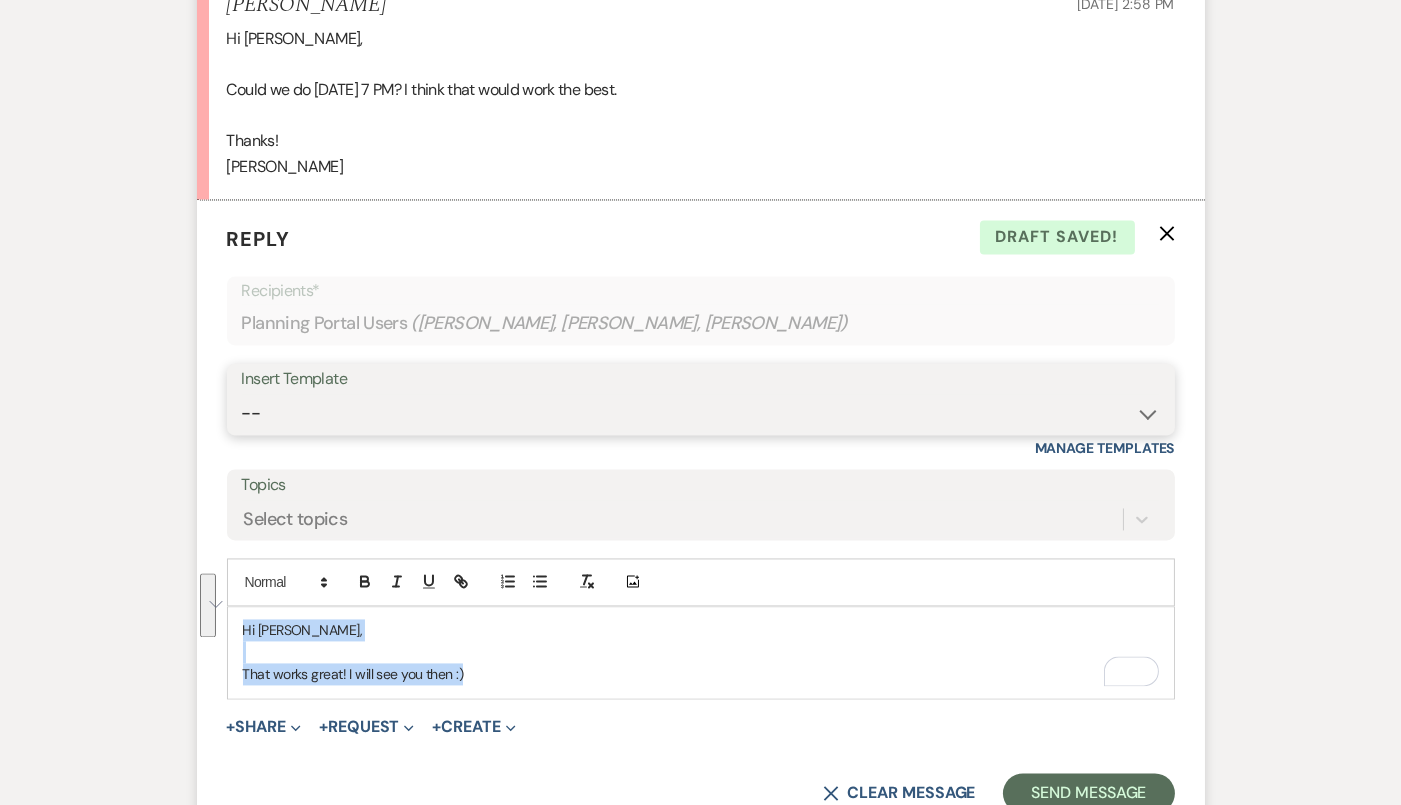 select on "4160" 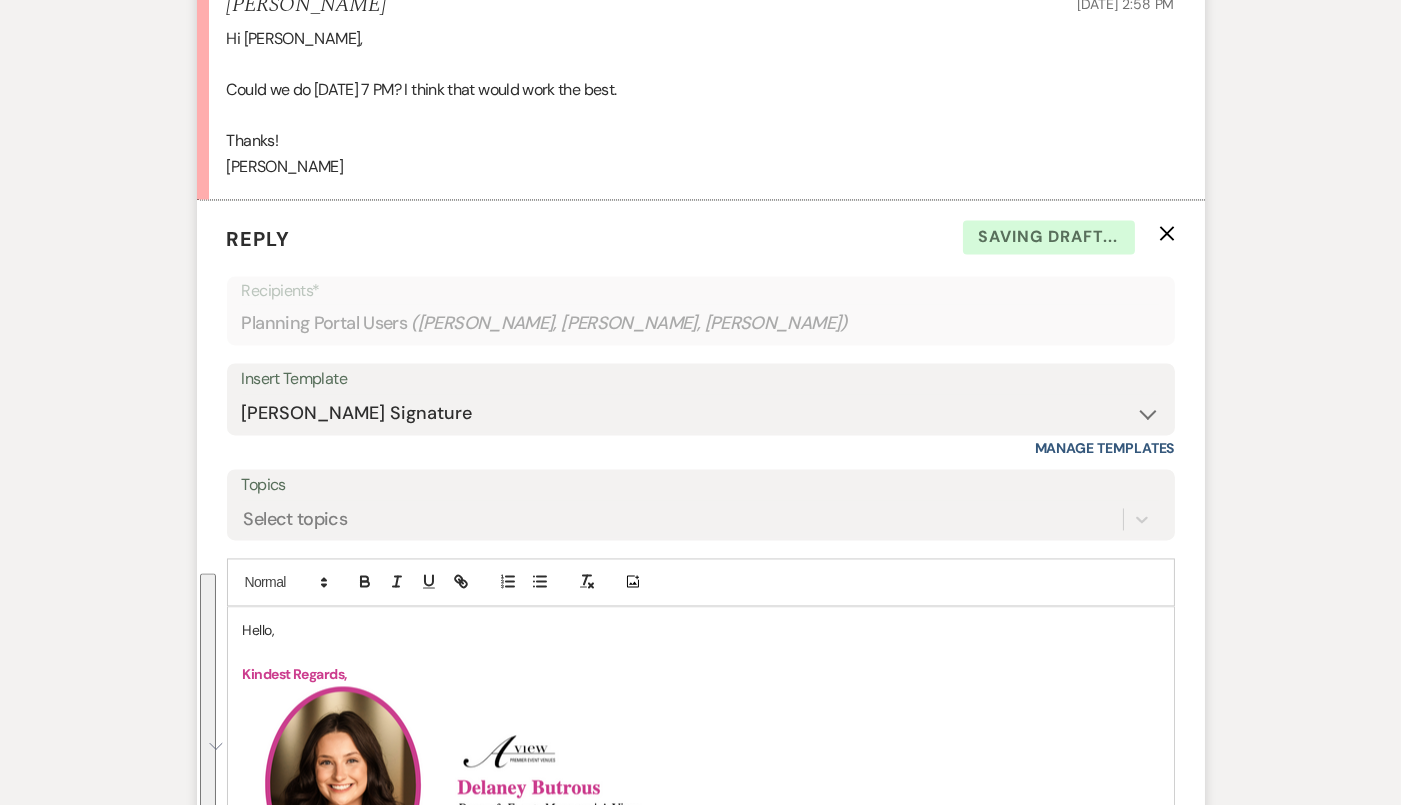 click on "Hello," at bounding box center (701, 630) 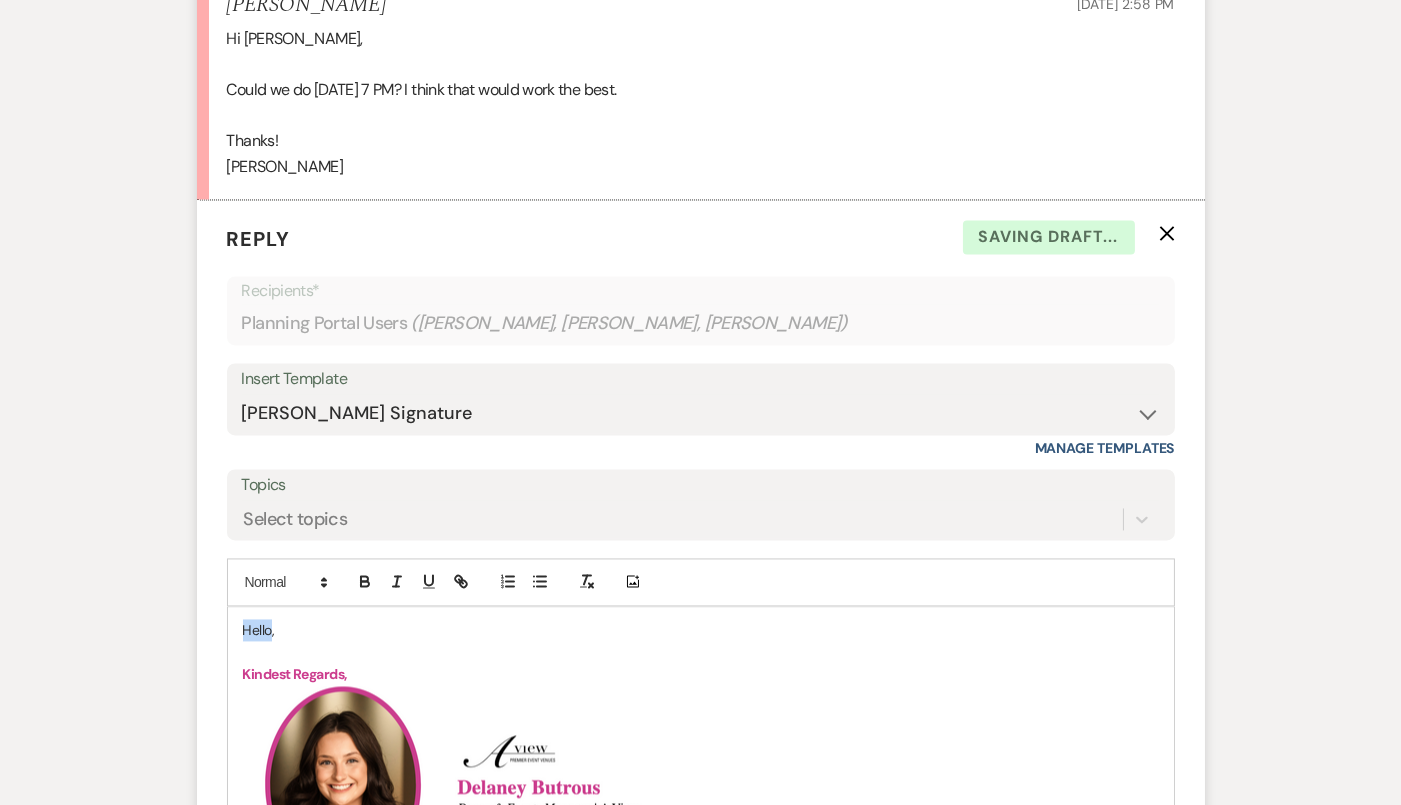 click on "Hello," at bounding box center (701, 630) 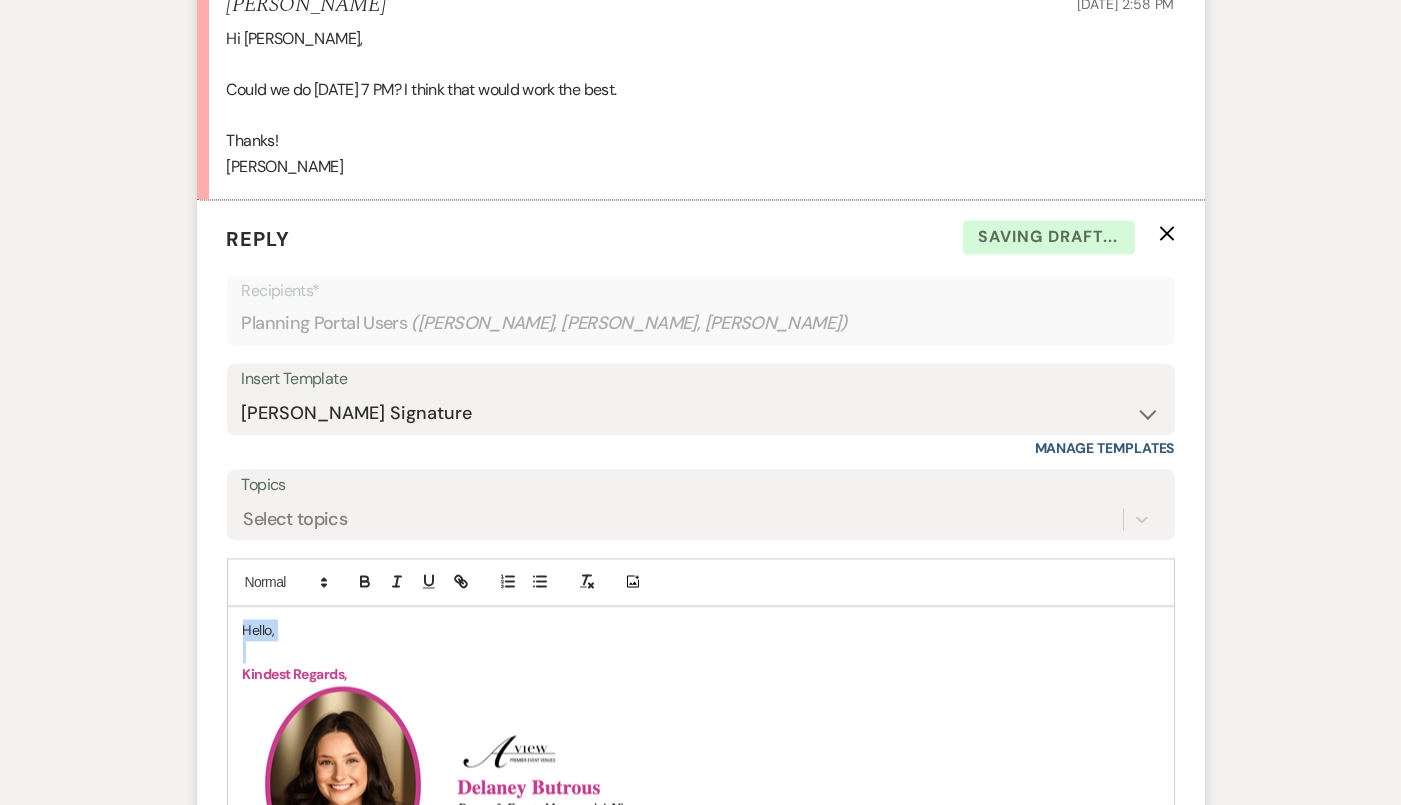 click on "Hello," at bounding box center (701, 630) 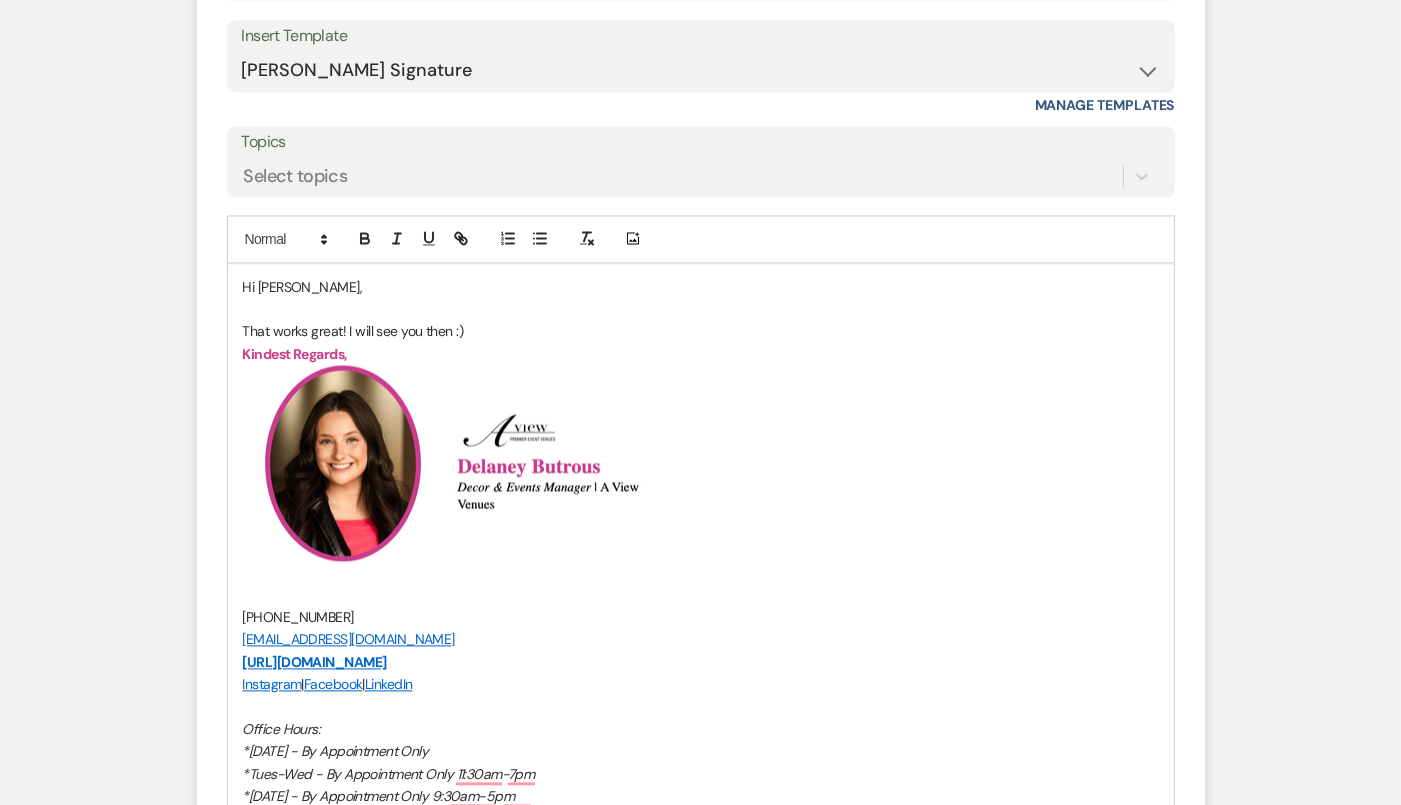 scroll, scrollTop: 7121, scrollLeft: 0, axis: vertical 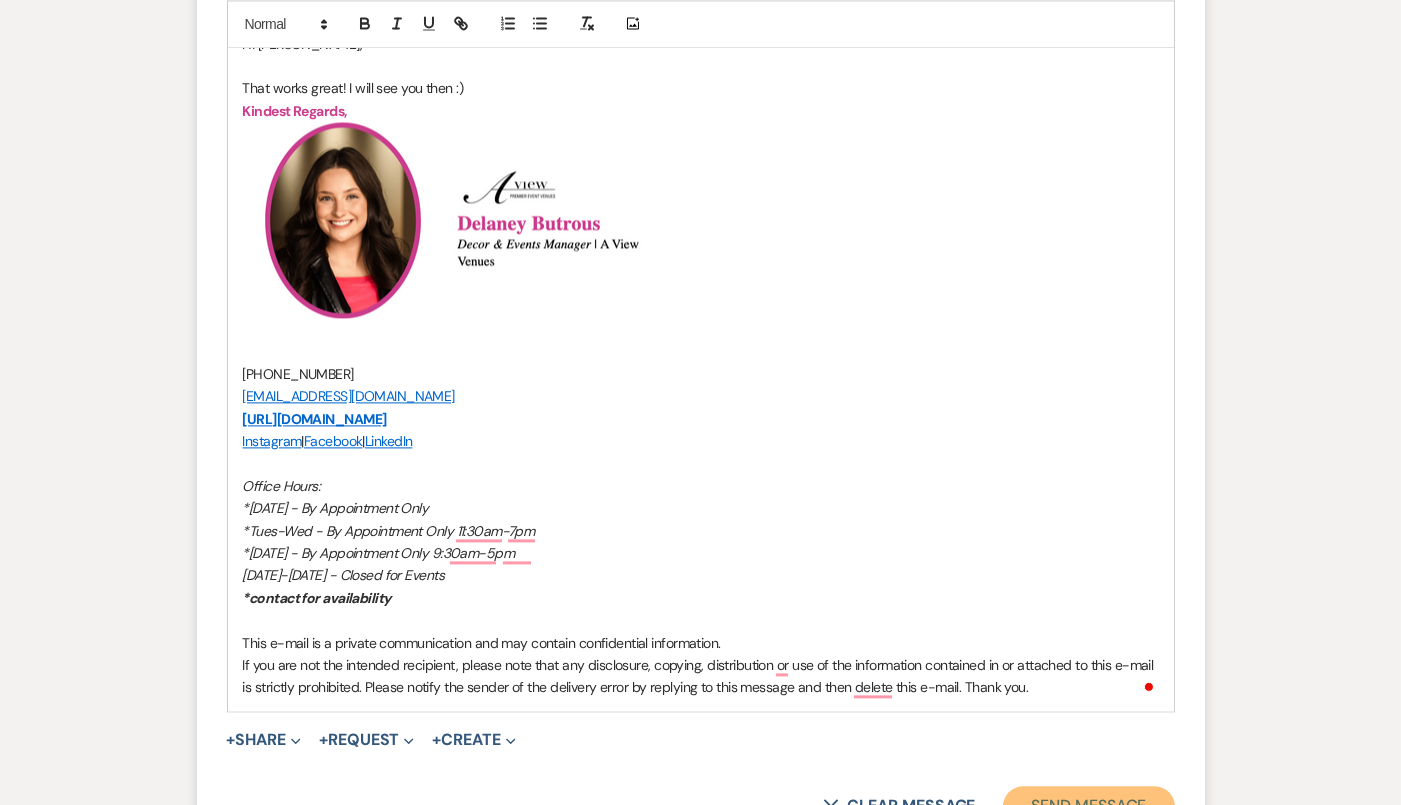 click on "Send Message" at bounding box center [1088, 806] 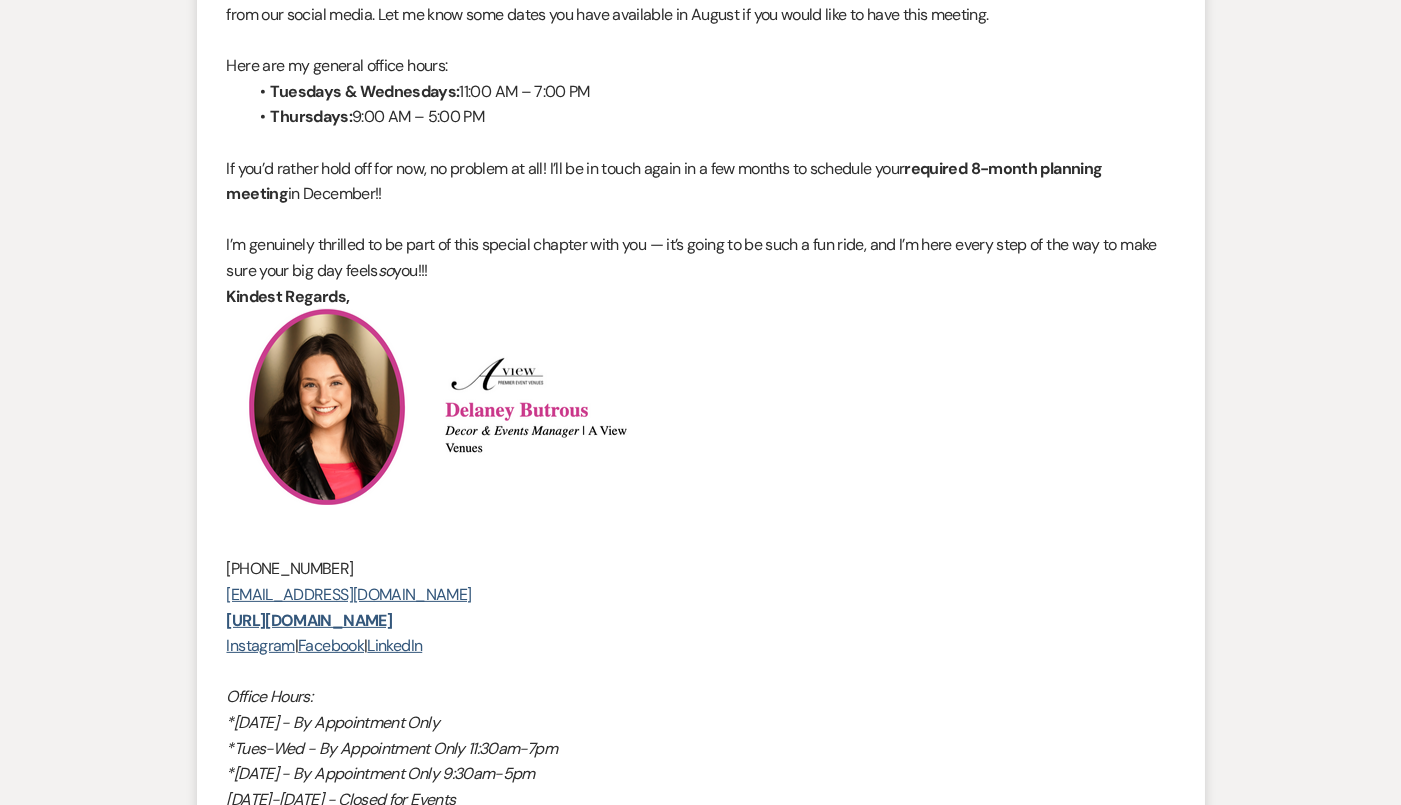 scroll, scrollTop: 0, scrollLeft: 0, axis: both 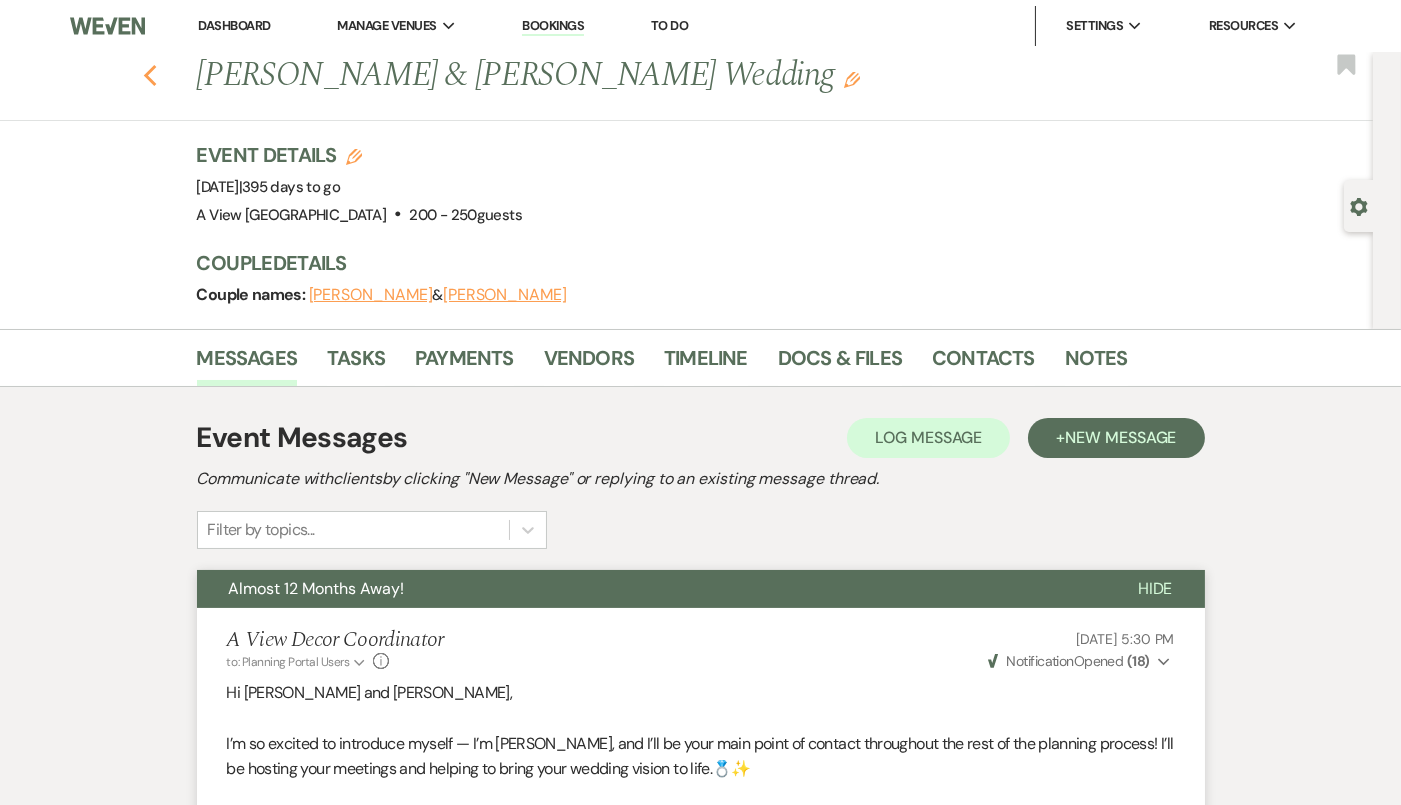 click 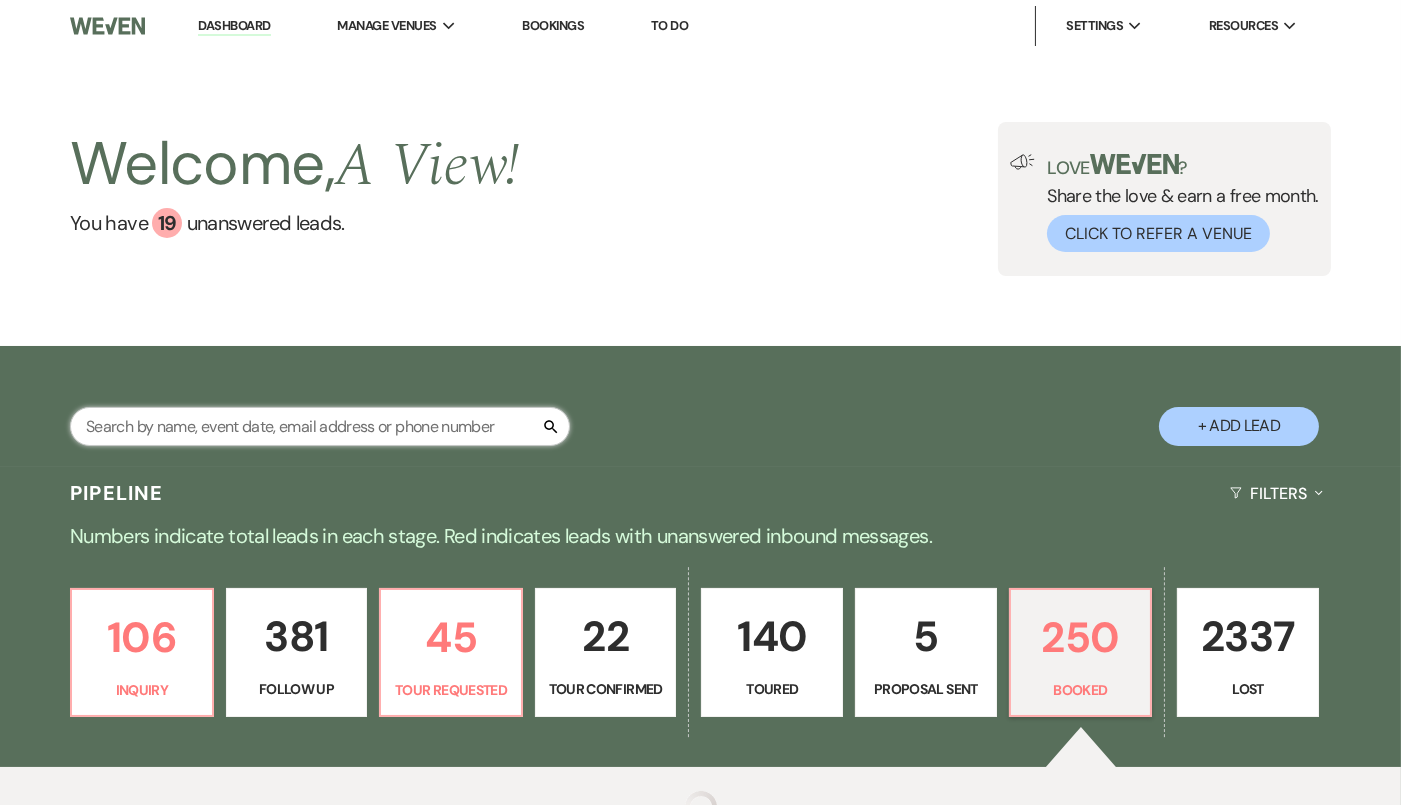 click at bounding box center [320, 426] 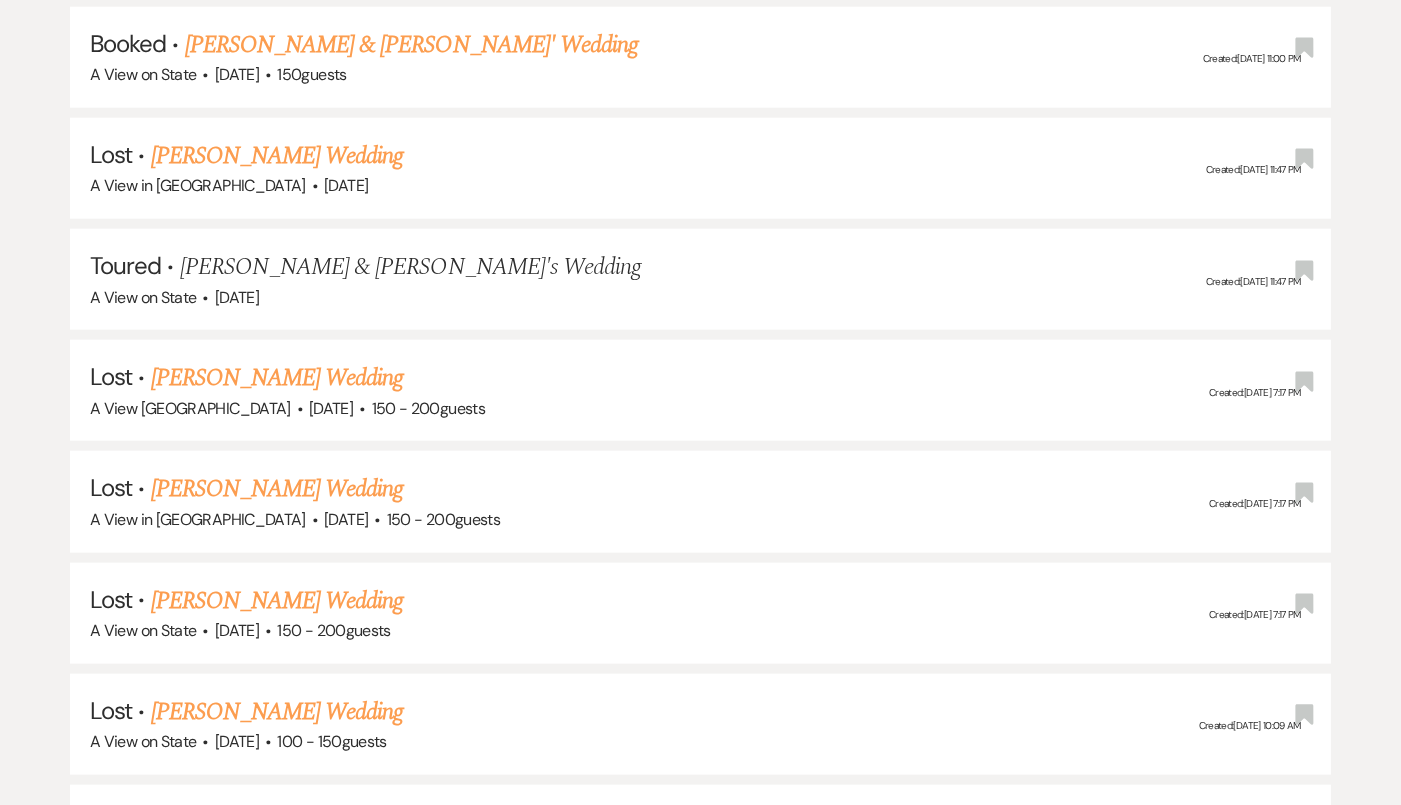 scroll, scrollTop: 3457, scrollLeft: 0, axis: vertical 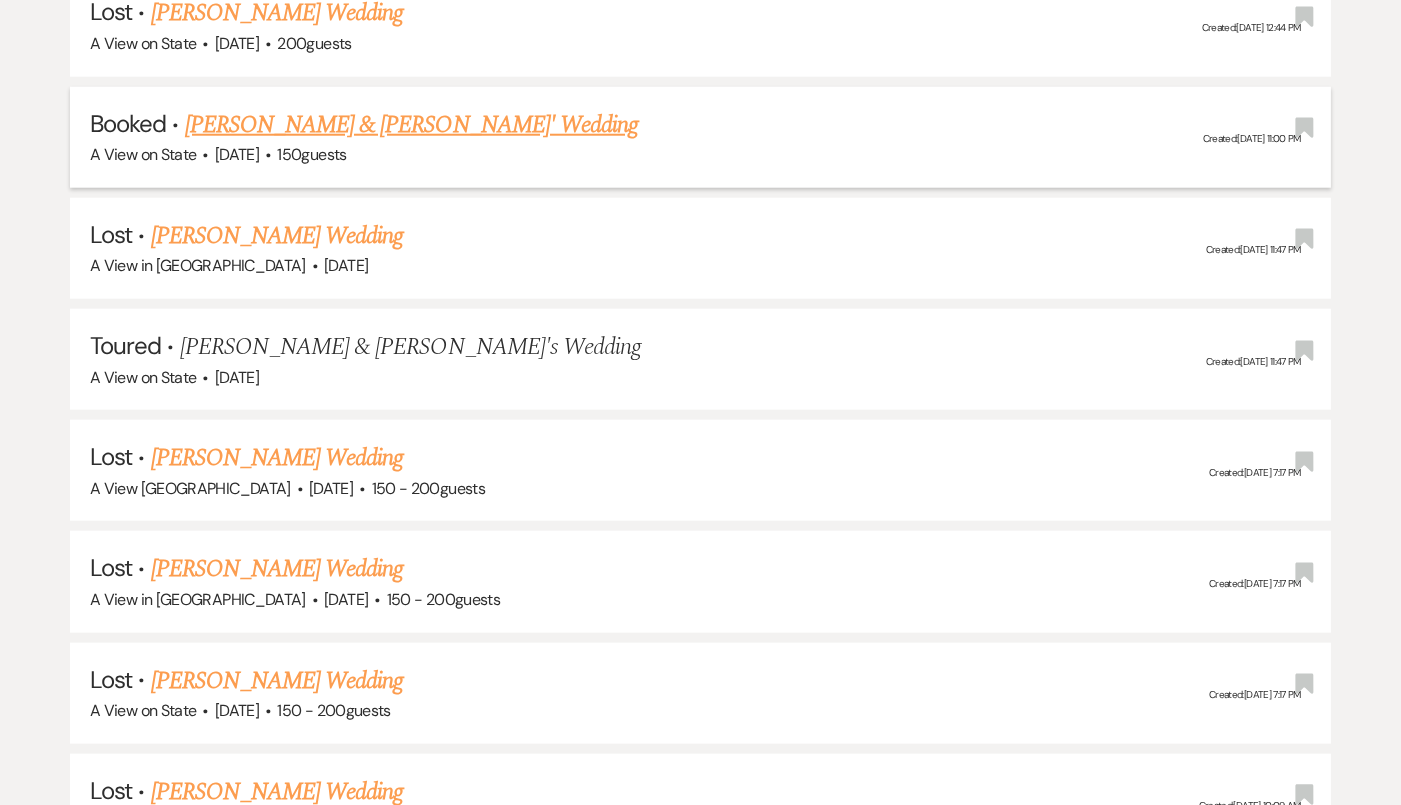 type on "emma tichy" 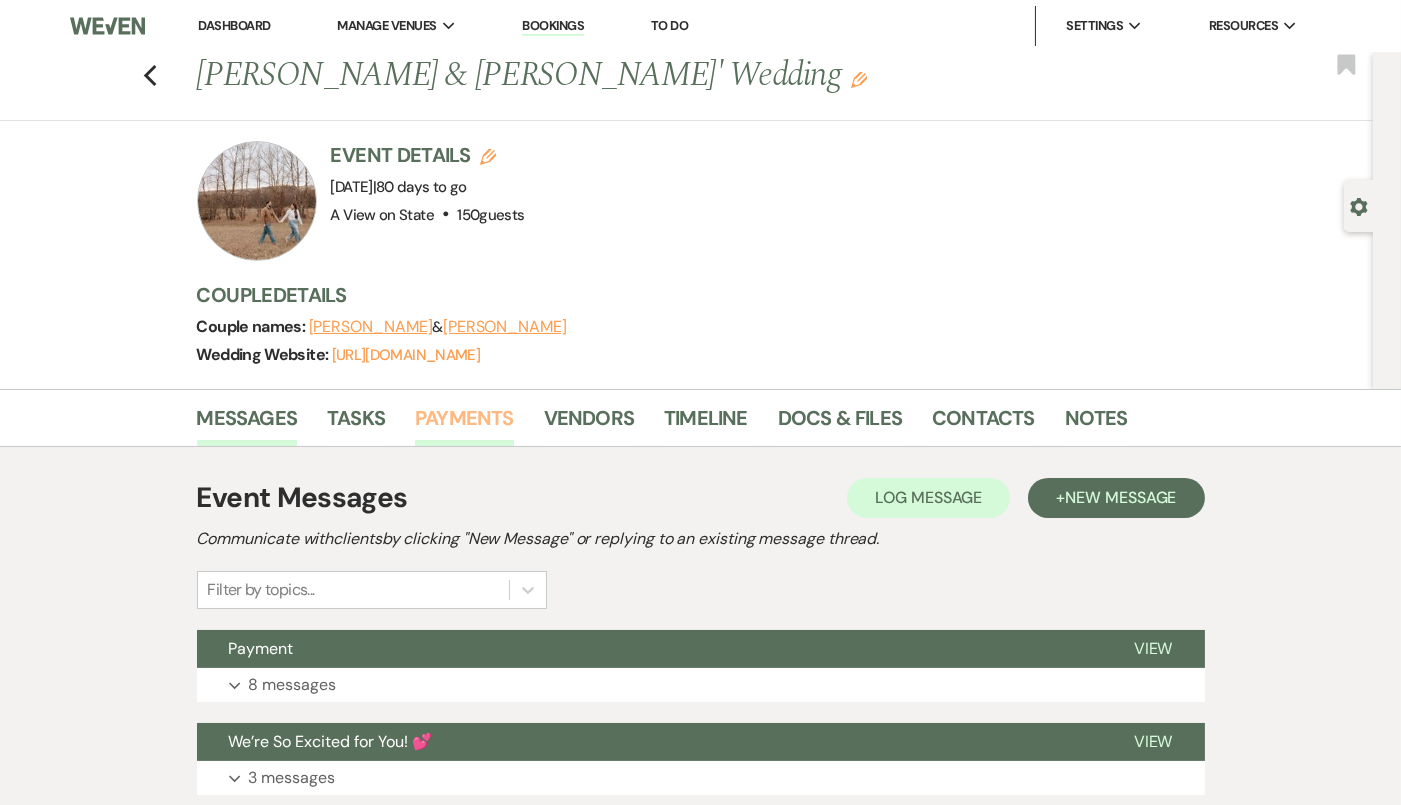 click on "Payments" at bounding box center (464, 424) 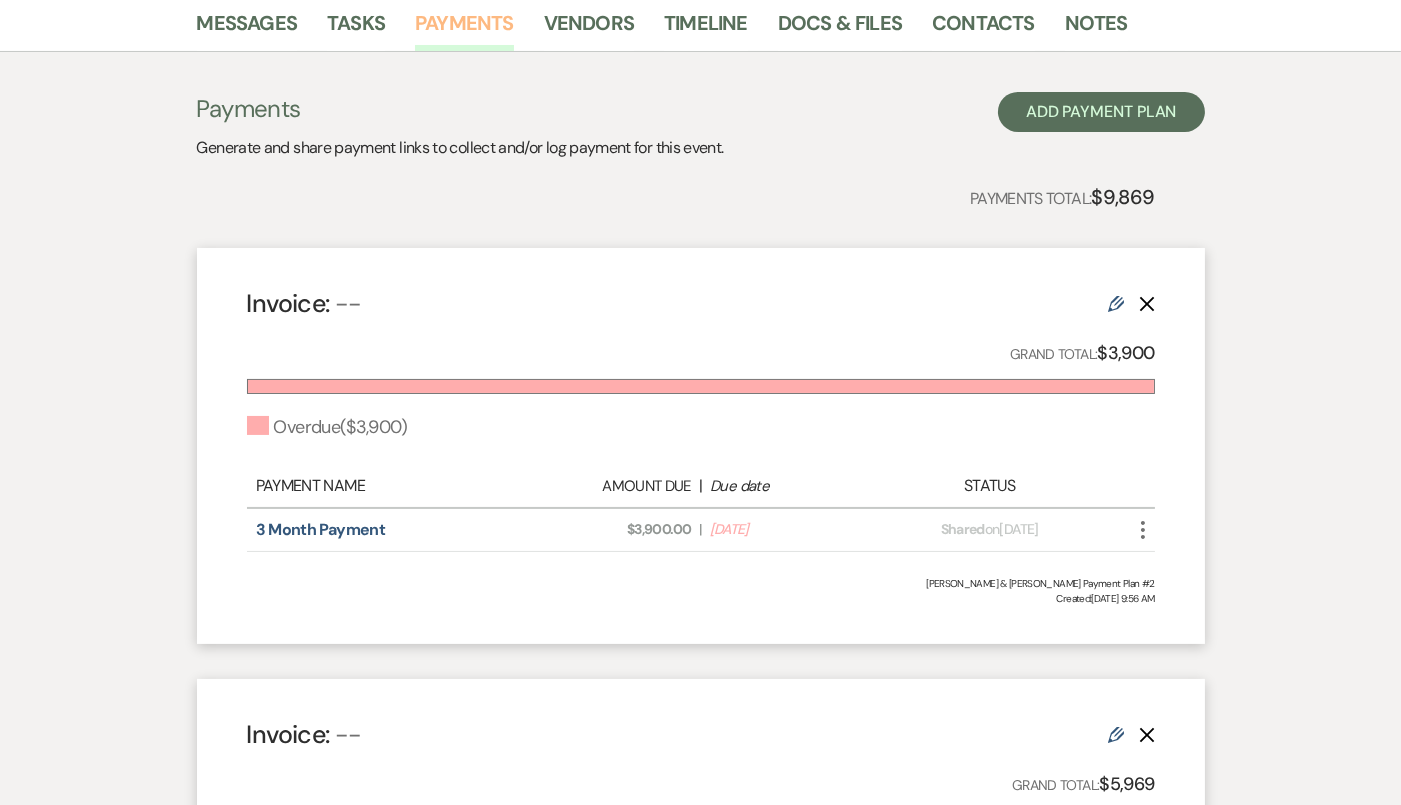 scroll, scrollTop: 391, scrollLeft: 0, axis: vertical 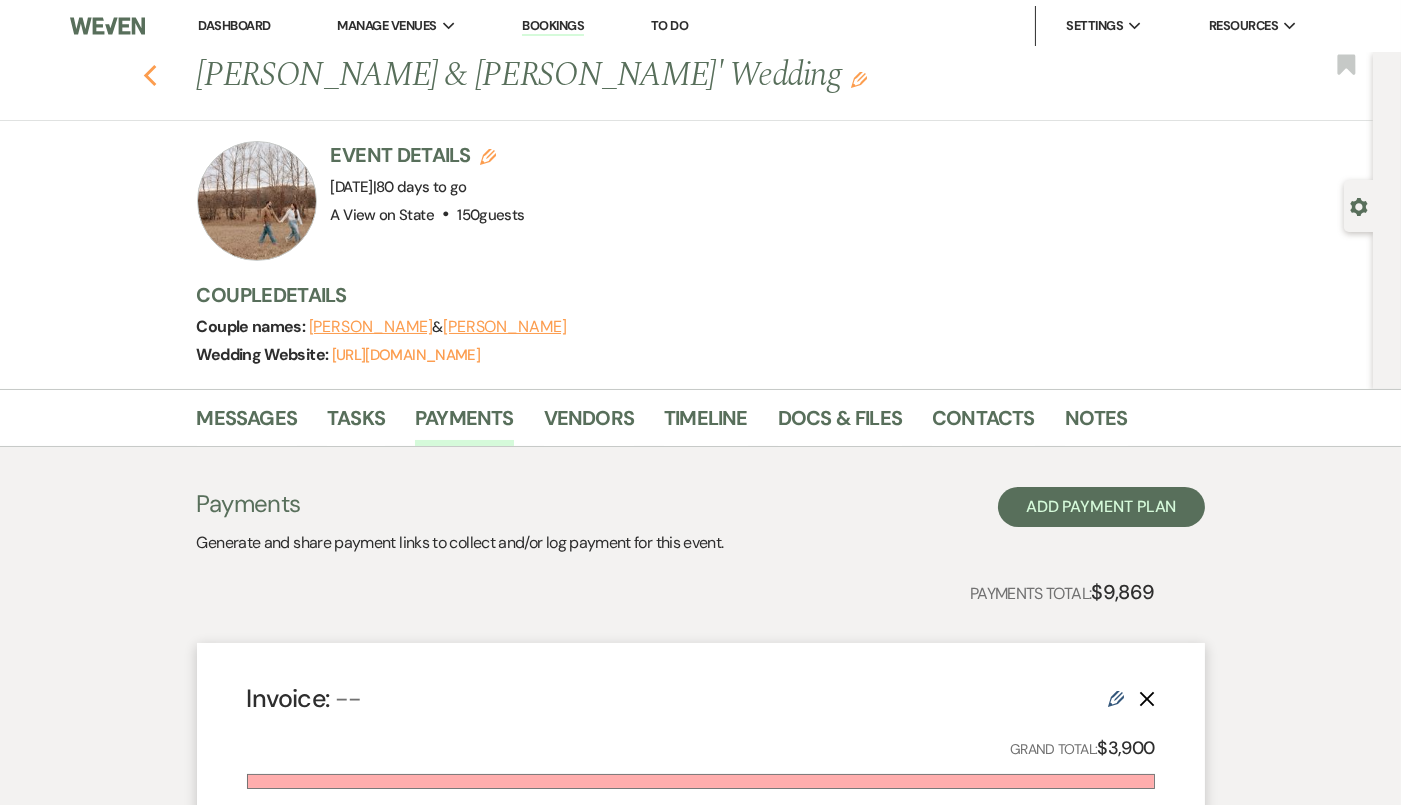 click 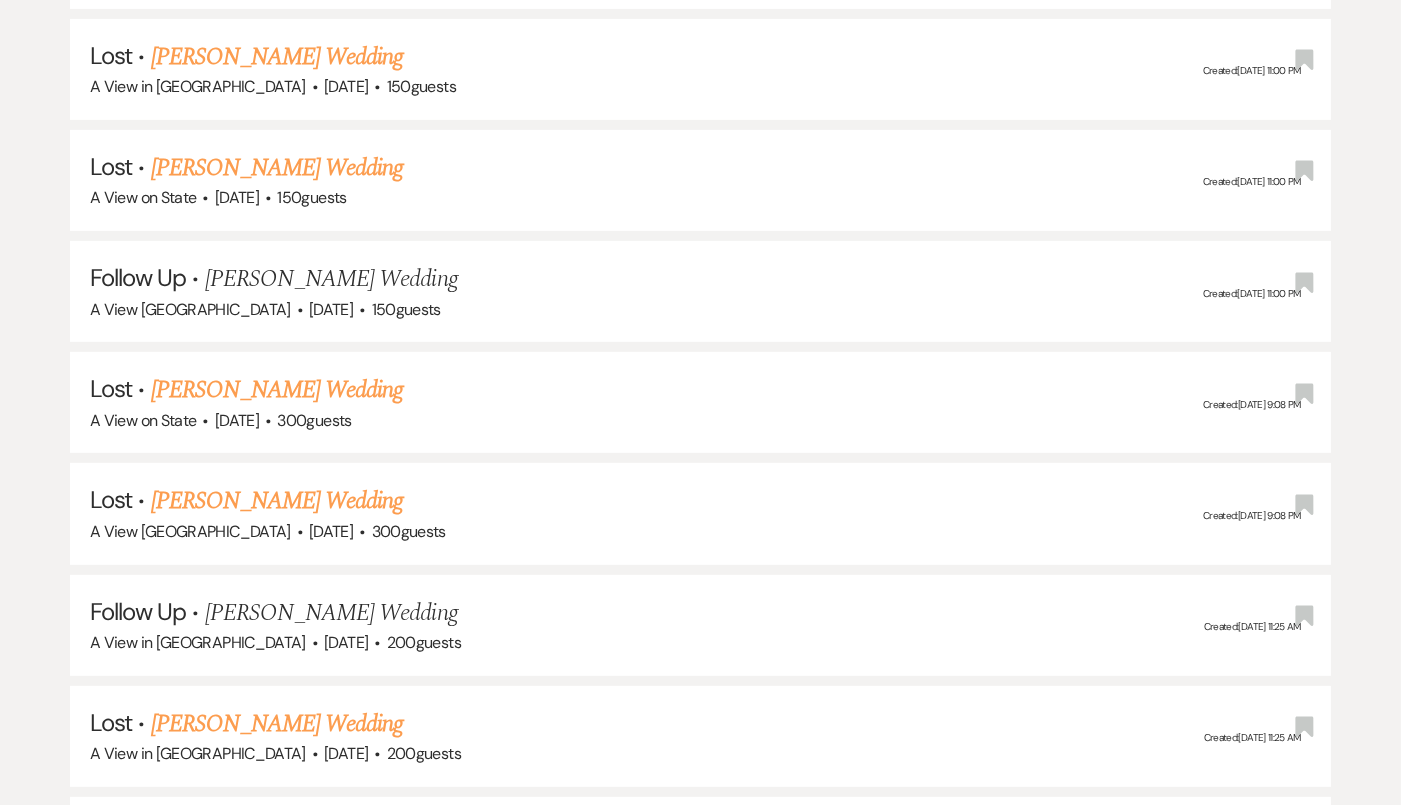 scroll, scrollTop: 0, scrollLeft: 0, axis: both 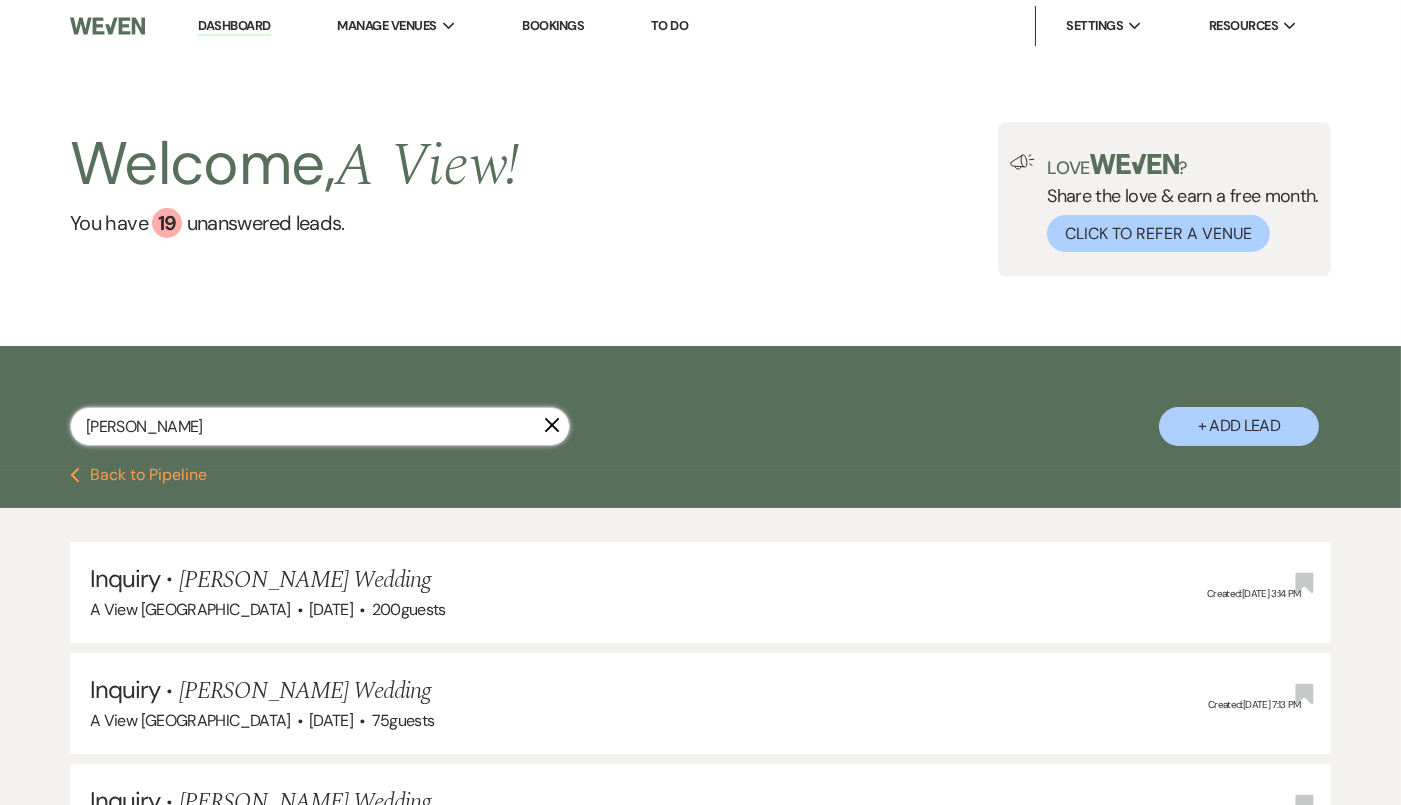 click on "emma tichy" at bounding box center [320, 426] 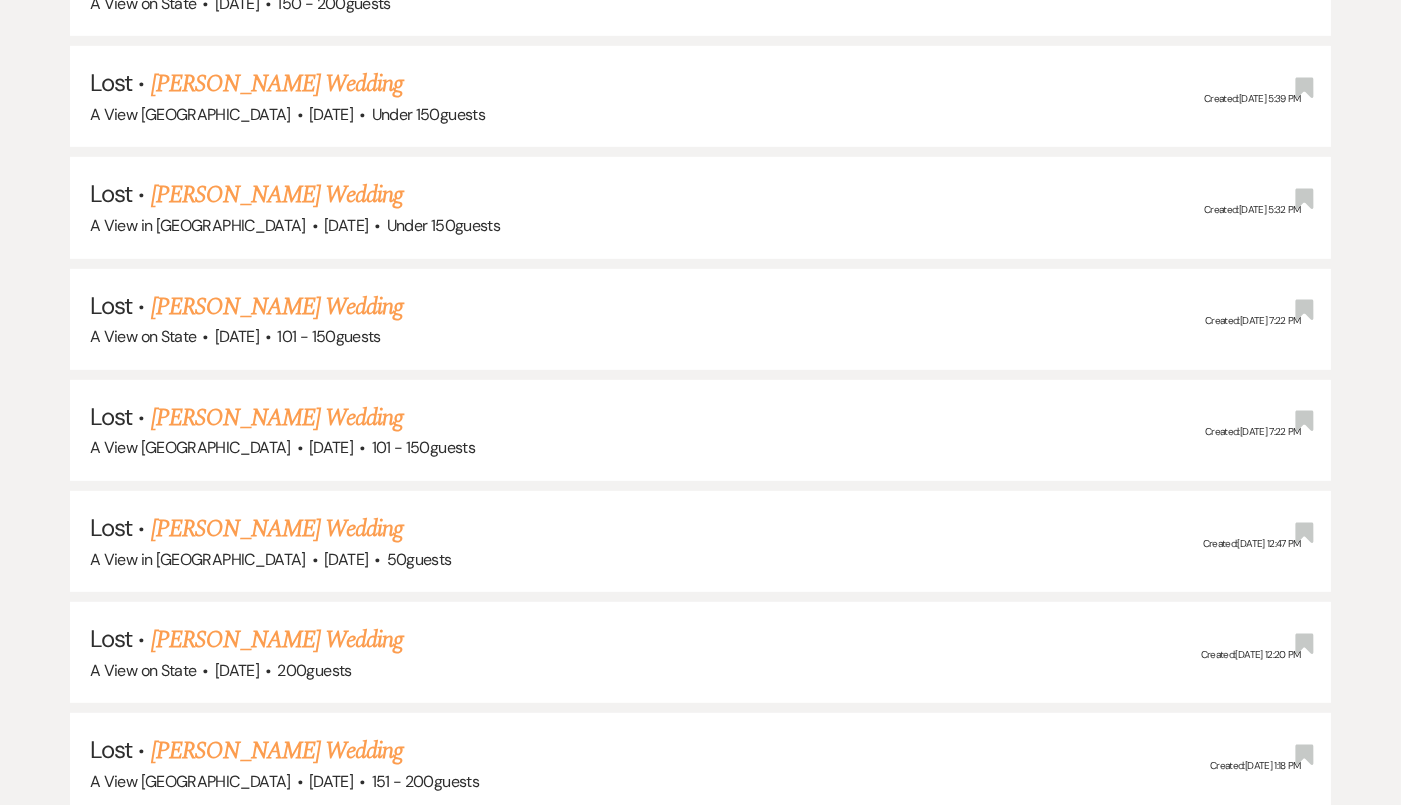 scroll, scrollTop: 2972, scrollLeft: 0, axis: vertical 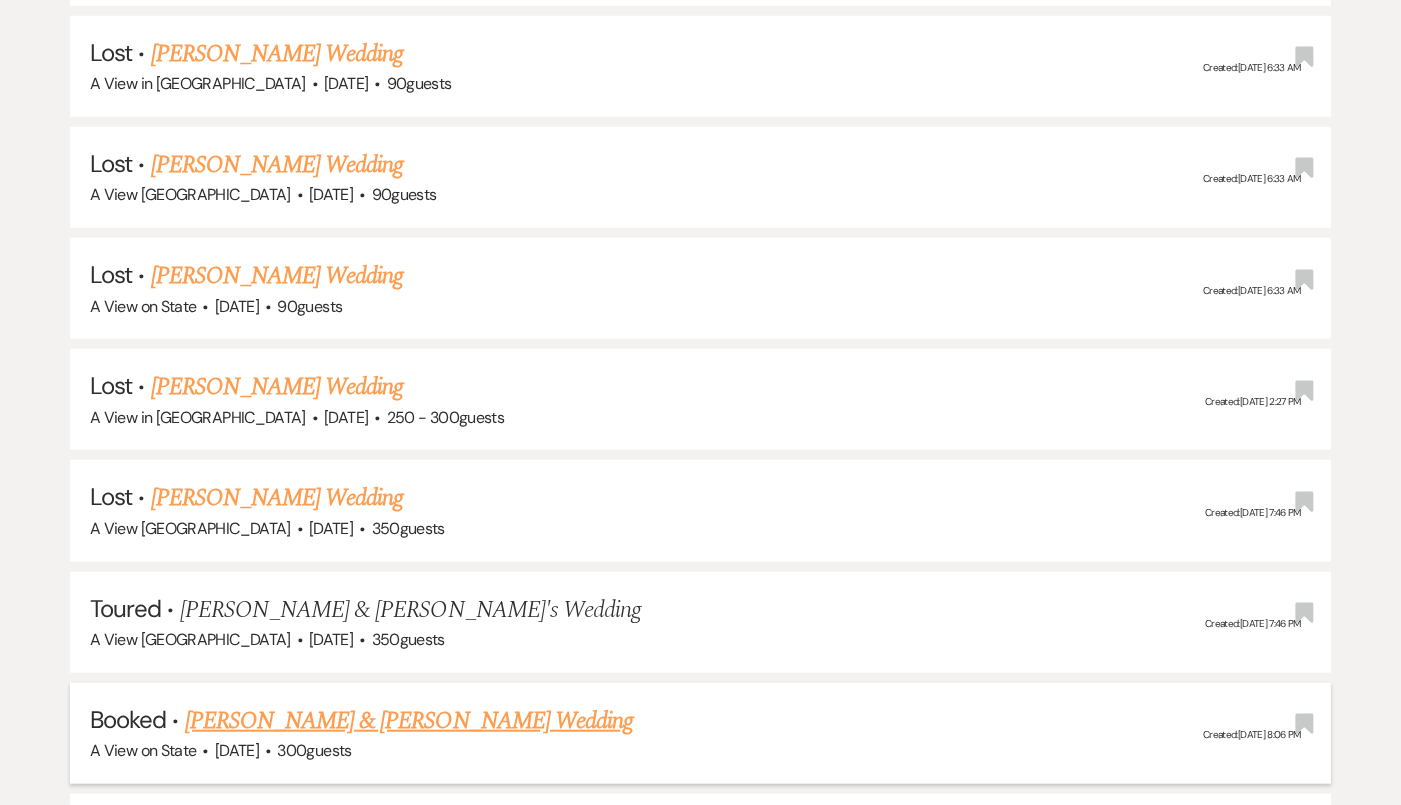 type on "haley albracht" 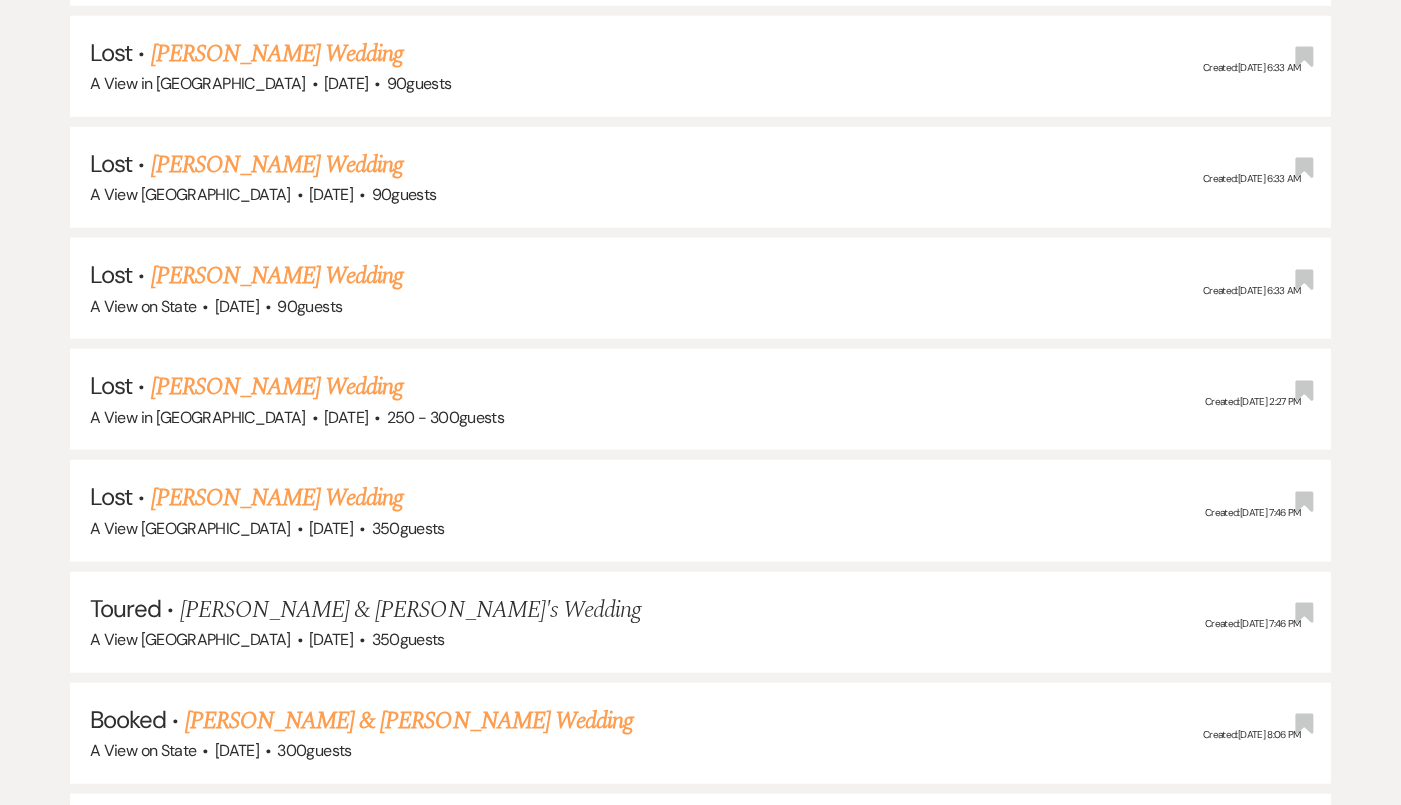 scroll, scrollTop: 0, scrollLeft: 0, axis: both 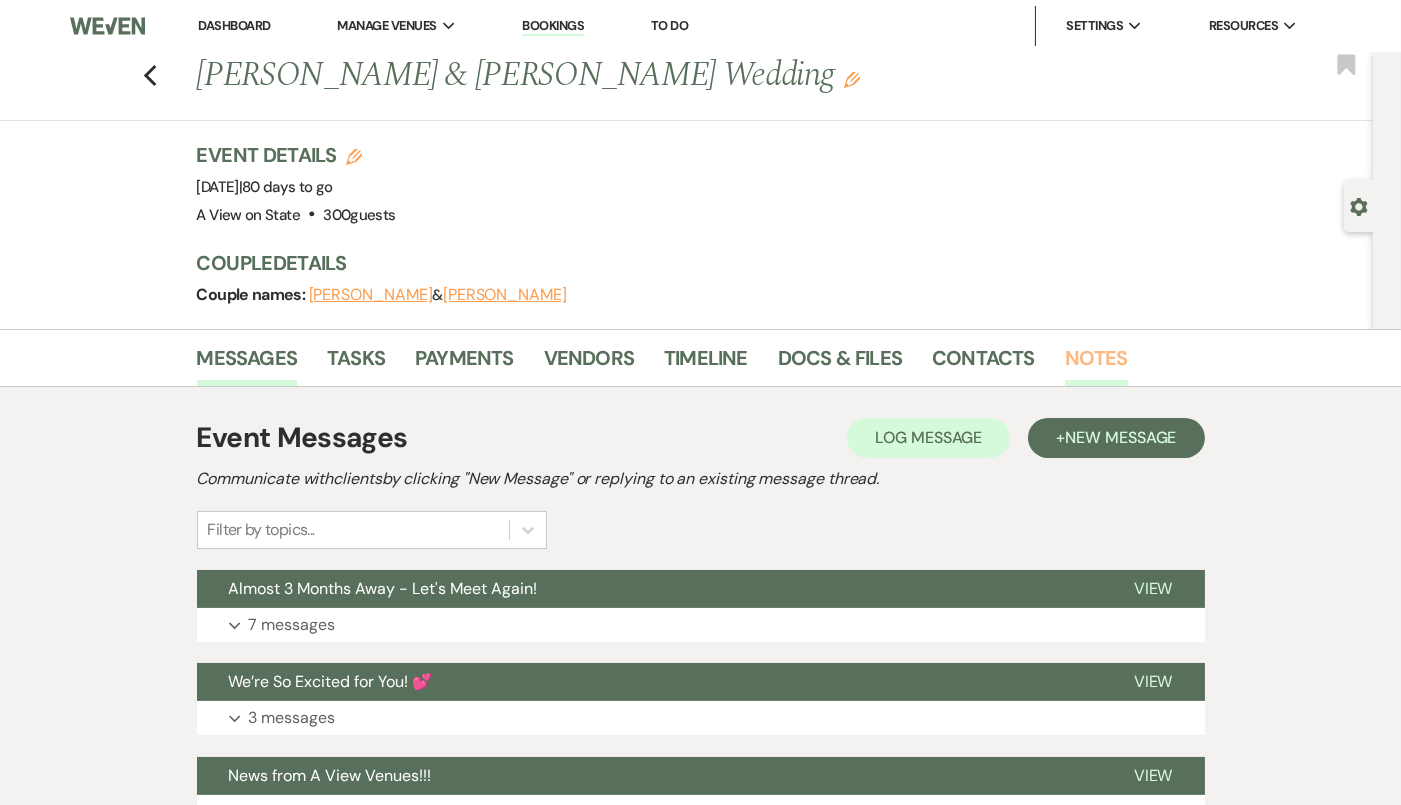 click on "Notes" at bounding box center [1096, 364] 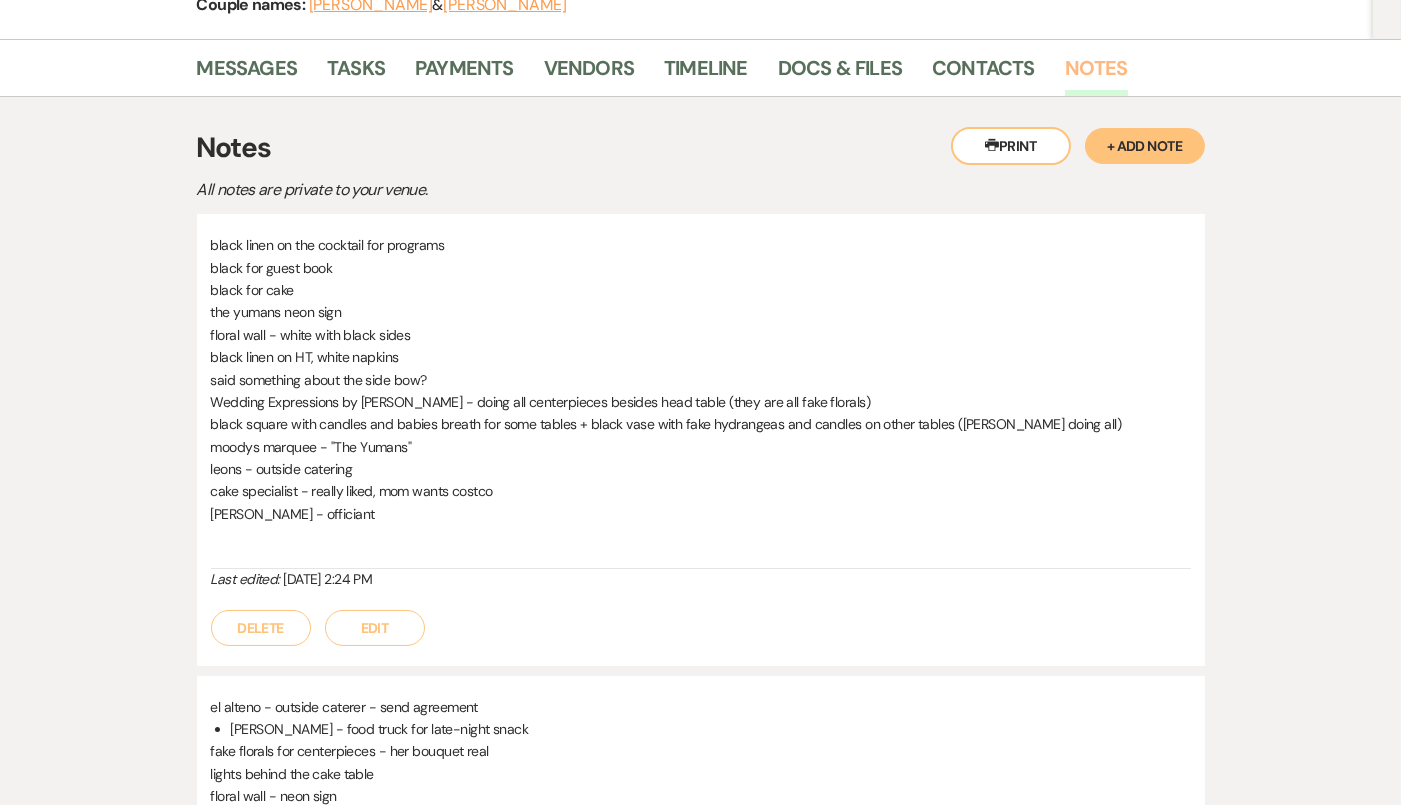 scroll, scrollTop: 288, scrollLeft: 0, axis: vertical 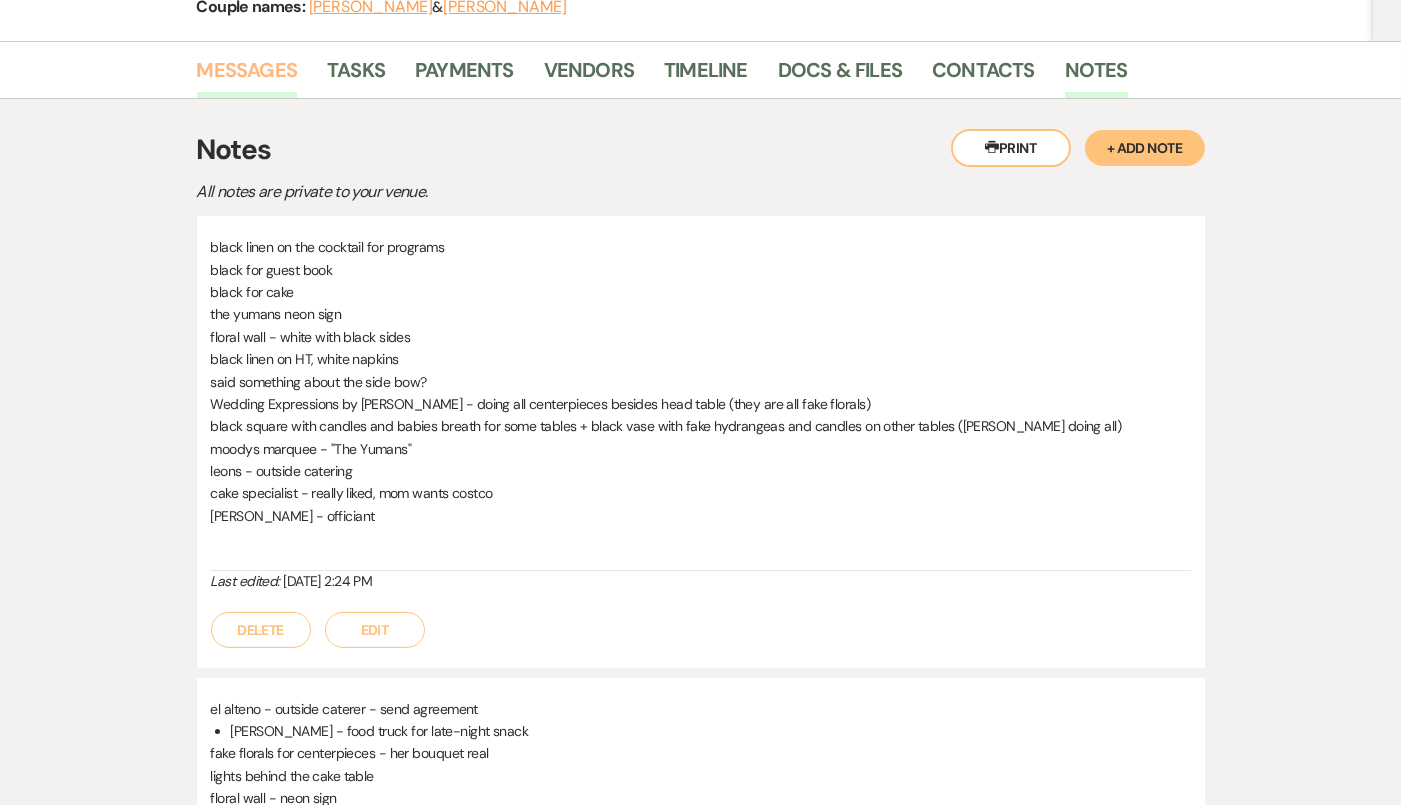 click on "Messages" at bounding box center [247, 76] 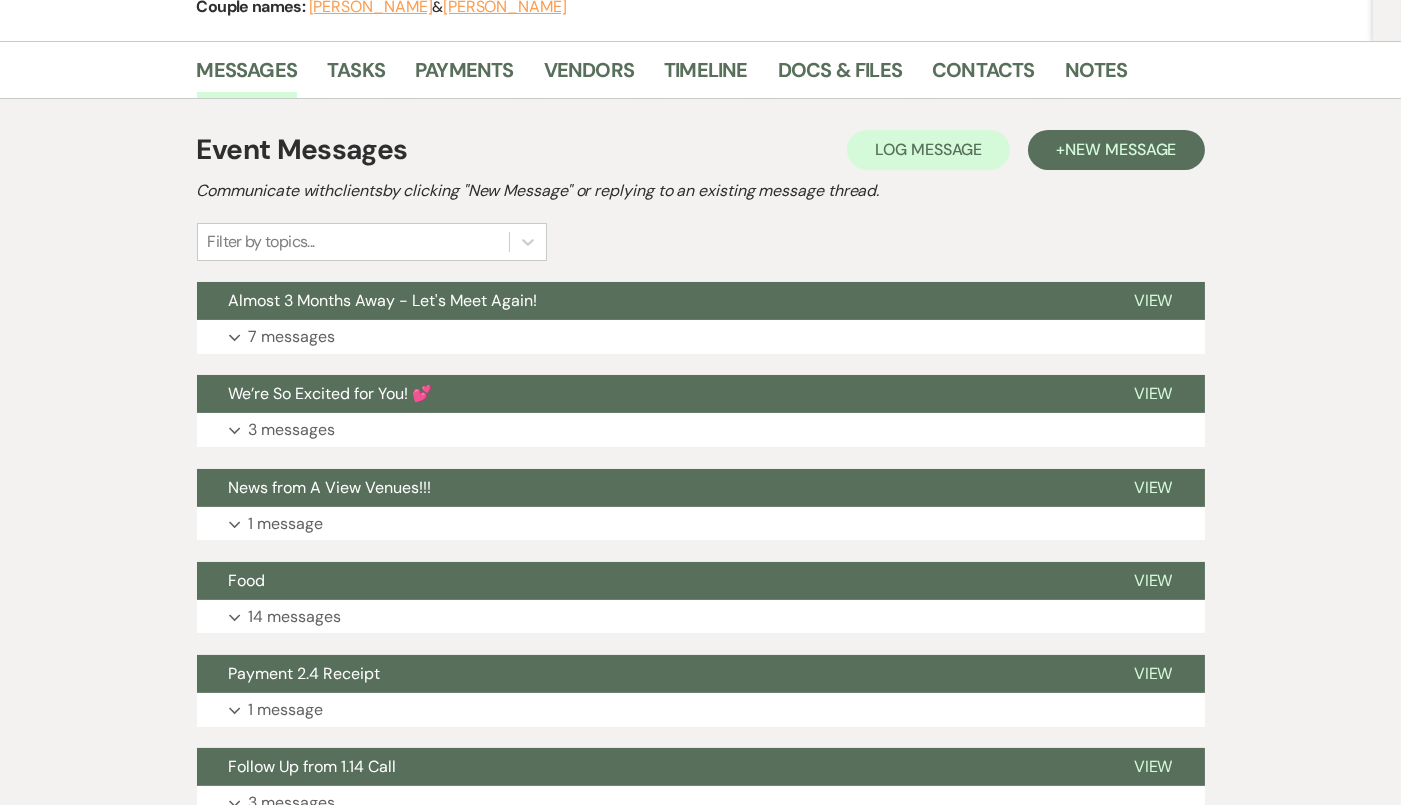 click on "Event Messages   Log Log Message +  New Message Communicate with  clients  by clicking "New Message" or replying to an existing message thread. Filter by topics... Almost 3 Months Away - Let's Meet Again! View Expand 7 messages We’re So Excited for You! 💕 View Expand 3 messages News from A View Venues!!!  View Expand 1 message Food  View Expand 14 messages Payment 2.4 Receipt View Expand 1 message Follow Up from 1.14 Call  View Expand 3 messages 8 Months Away - Let's Meet Again! View Expand 7 messages Thanks for Meeting - 12 Month Recap!! View Expand 1 message Meeting View Expand 2 messages 1st Payment & Optional Meeting! View Expand 7 messages Welcome to A View! 🎉 View Expand 11 messages A View on State Wedding Contract View Expand 1 message Looking Forward to Meeting You! 😊 View Expand 1 message New Event Inquiry: Angel Yuman from Venue Website View Expand 18 messages" at bounding box center [701, 847] 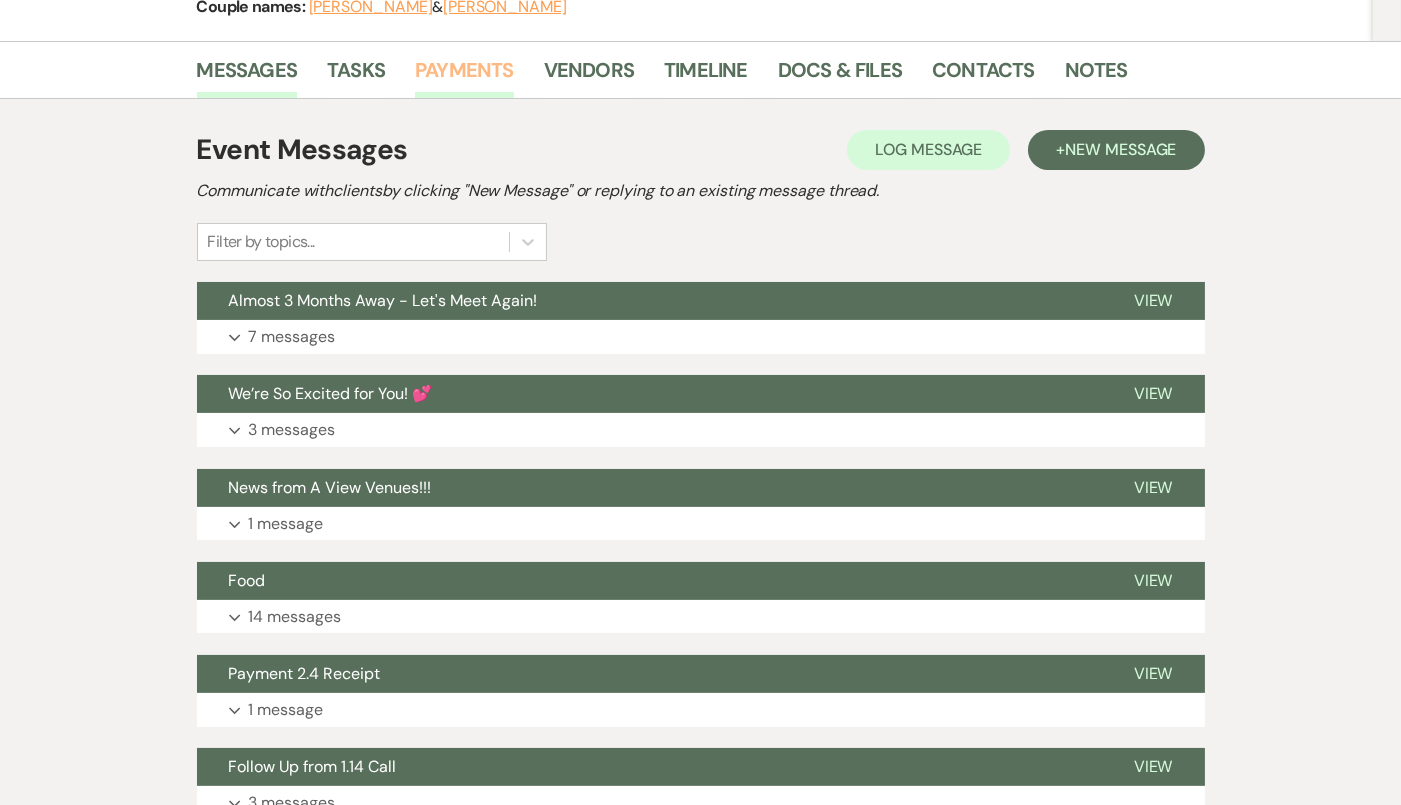 click on "Payments" at bounding box center (464, 76) 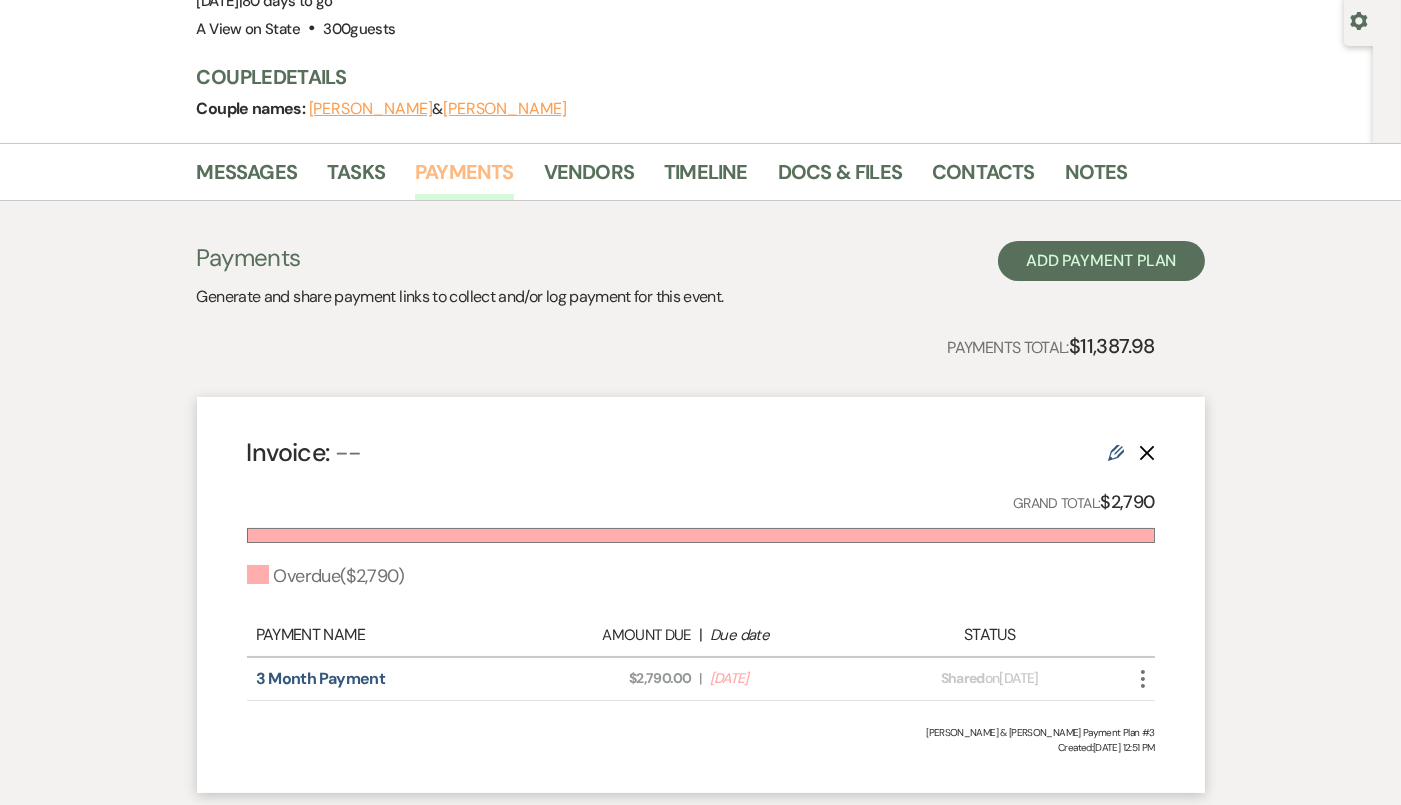 scroll, scrollTop: 181, scrollLeft: 0, axis: vertical 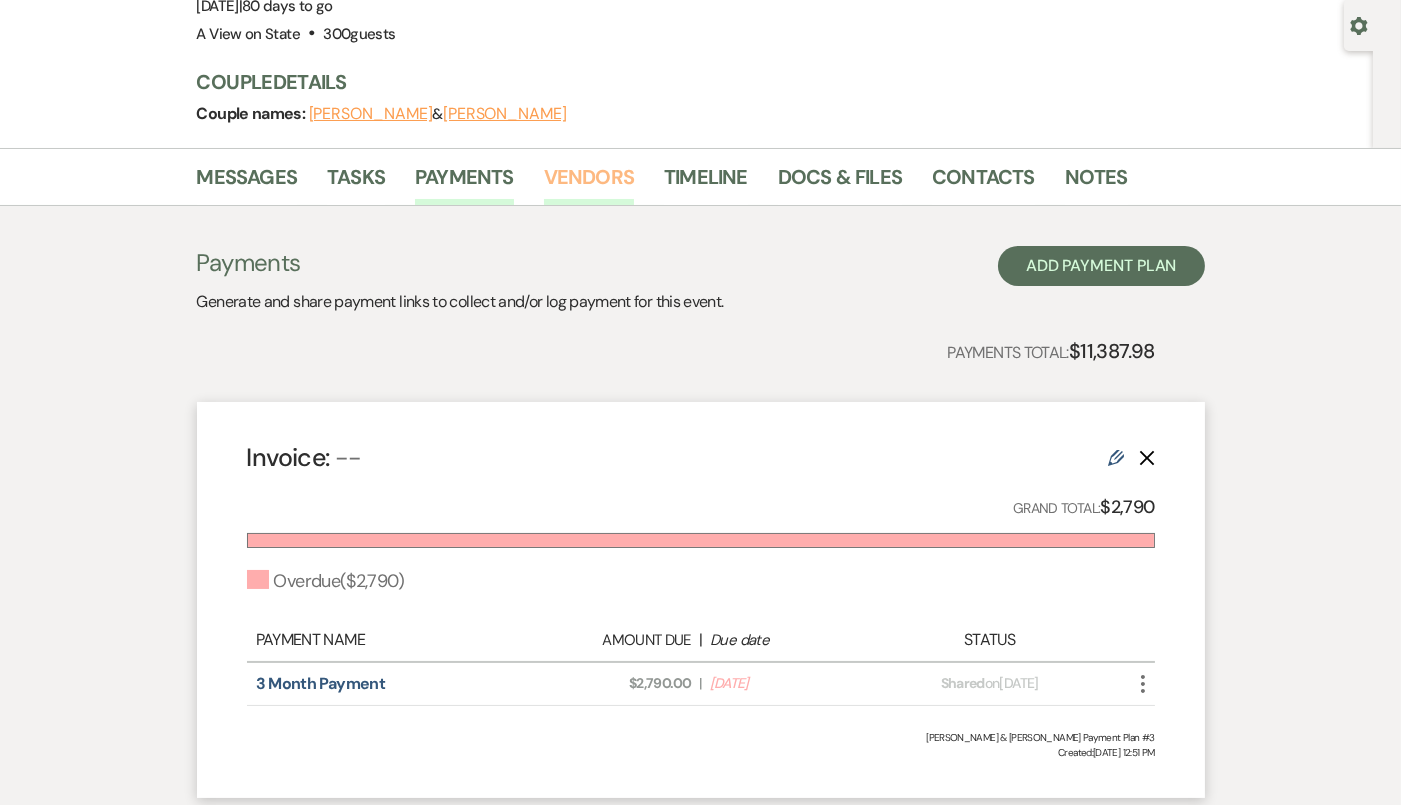 click on "Vendors" at bounding box center (589, 183) 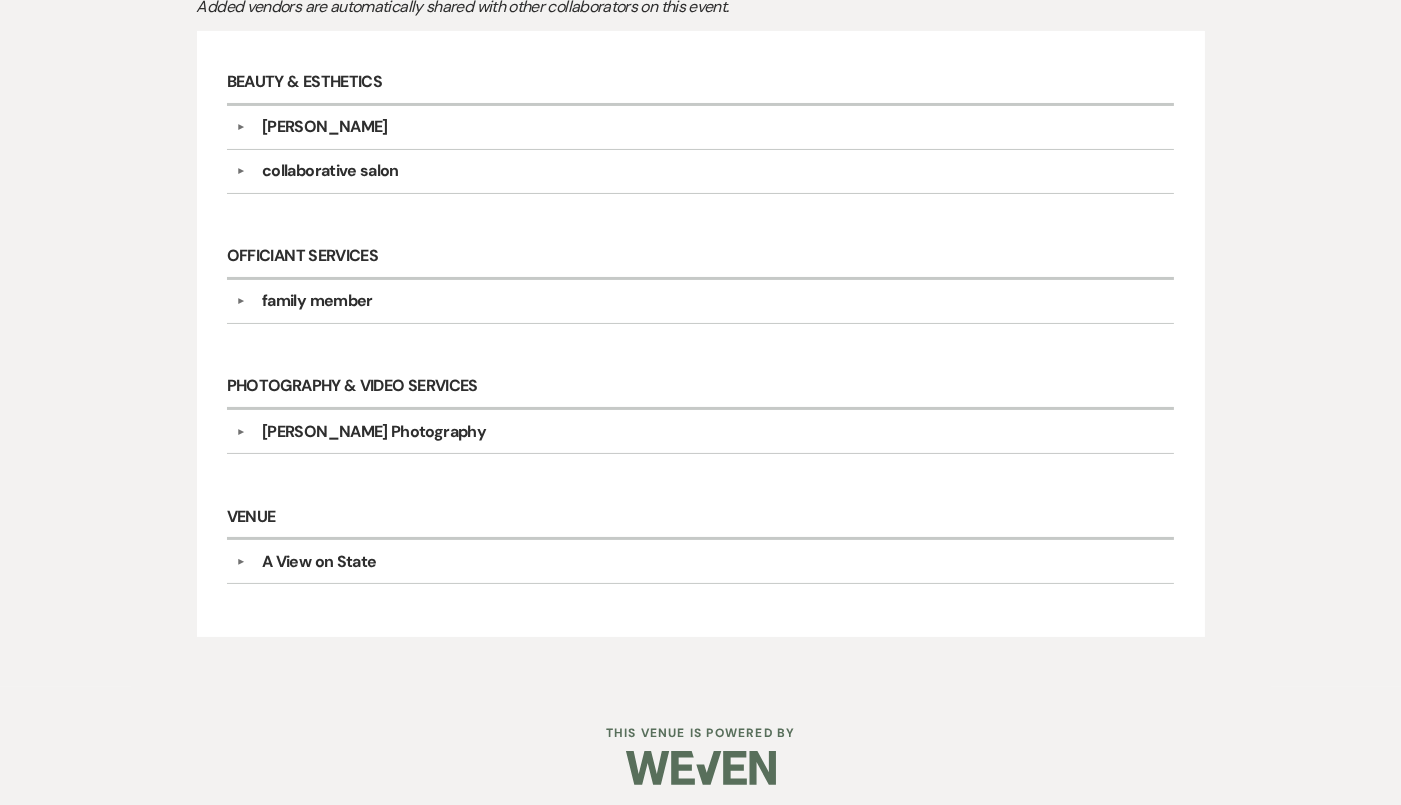 scroll, scrollTop: 0, scrollLeft: 0, axis: both 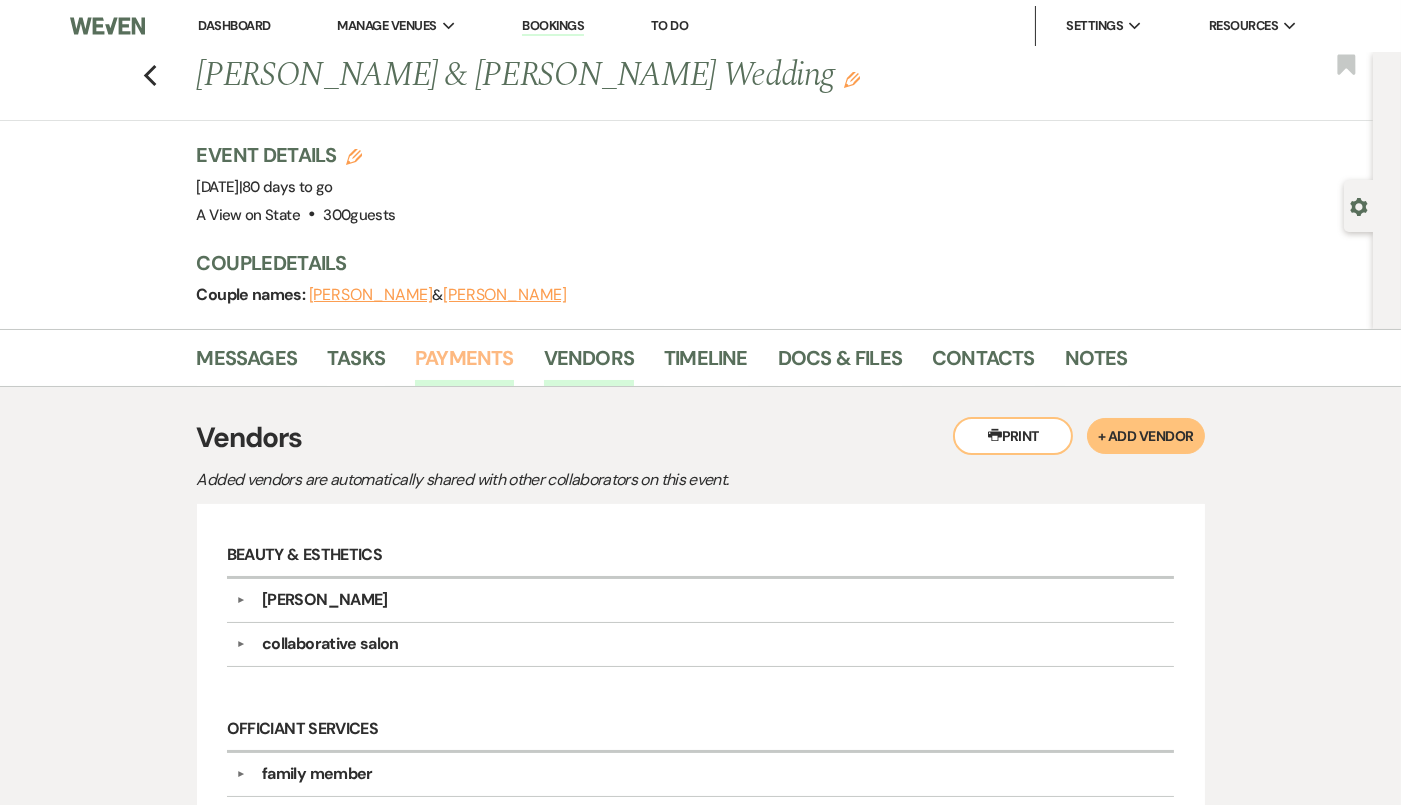 click on "Payments" at bounding box center [464, 364] 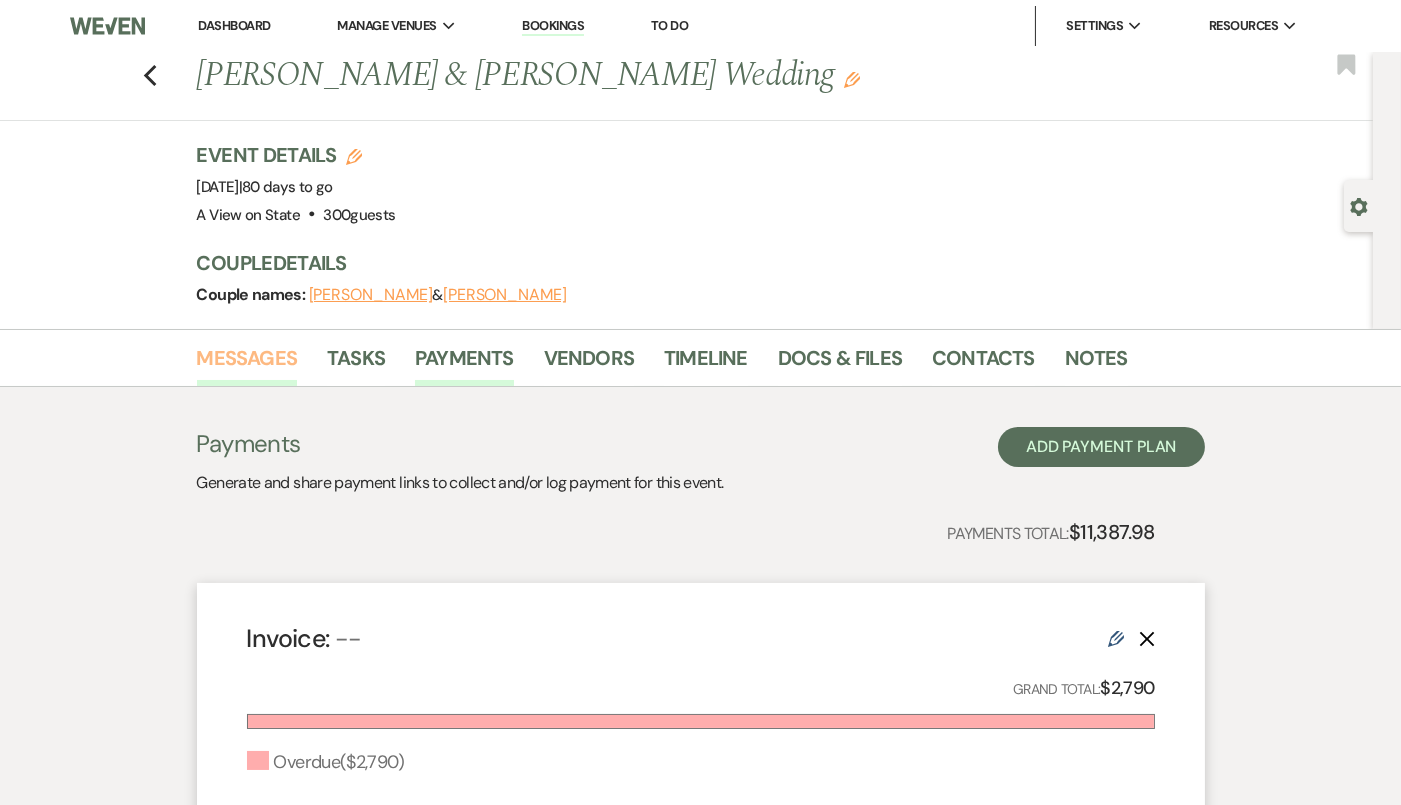 click on "Messages" at bounding box center (247, 364) 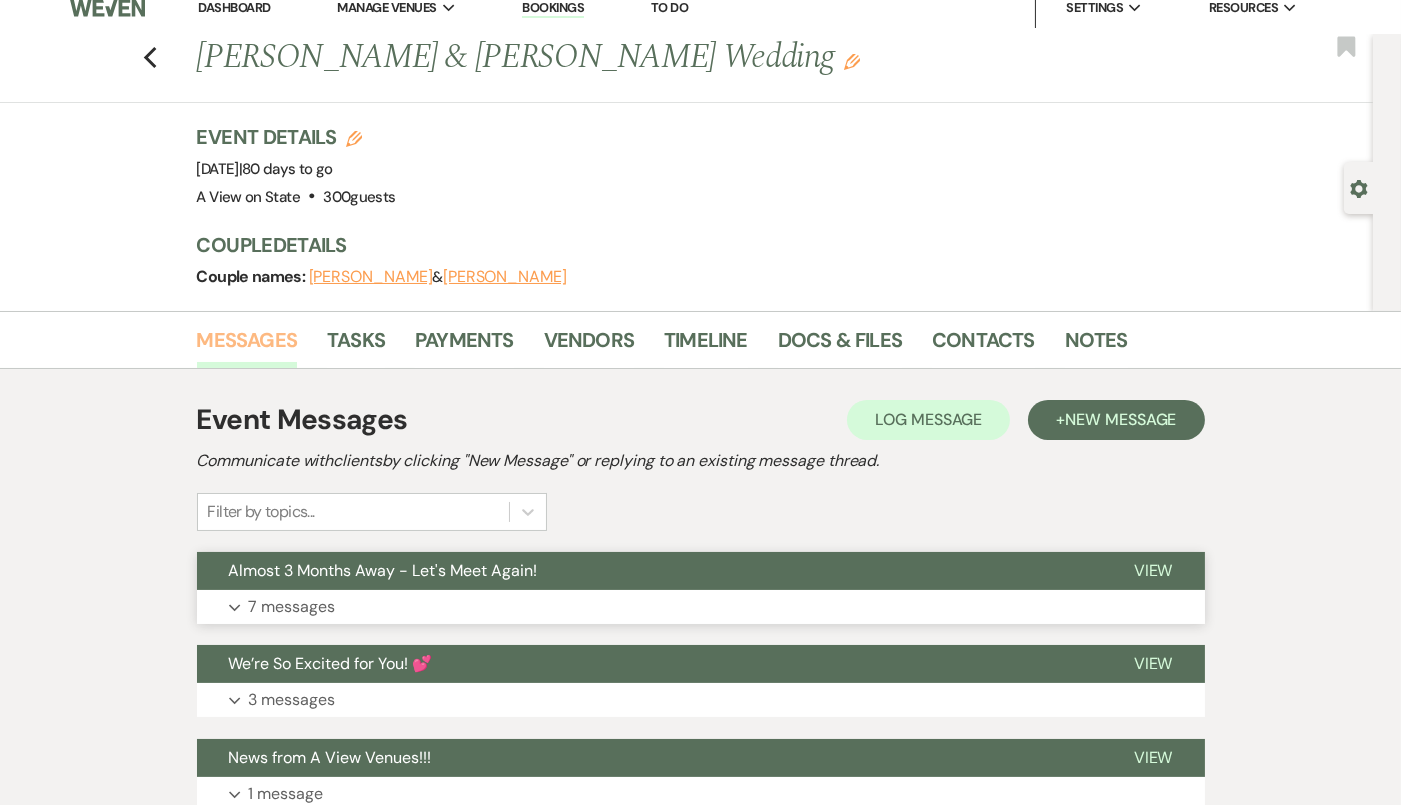 scroll, scrollTop: 17, scrollLeft: 0, axis: vertical 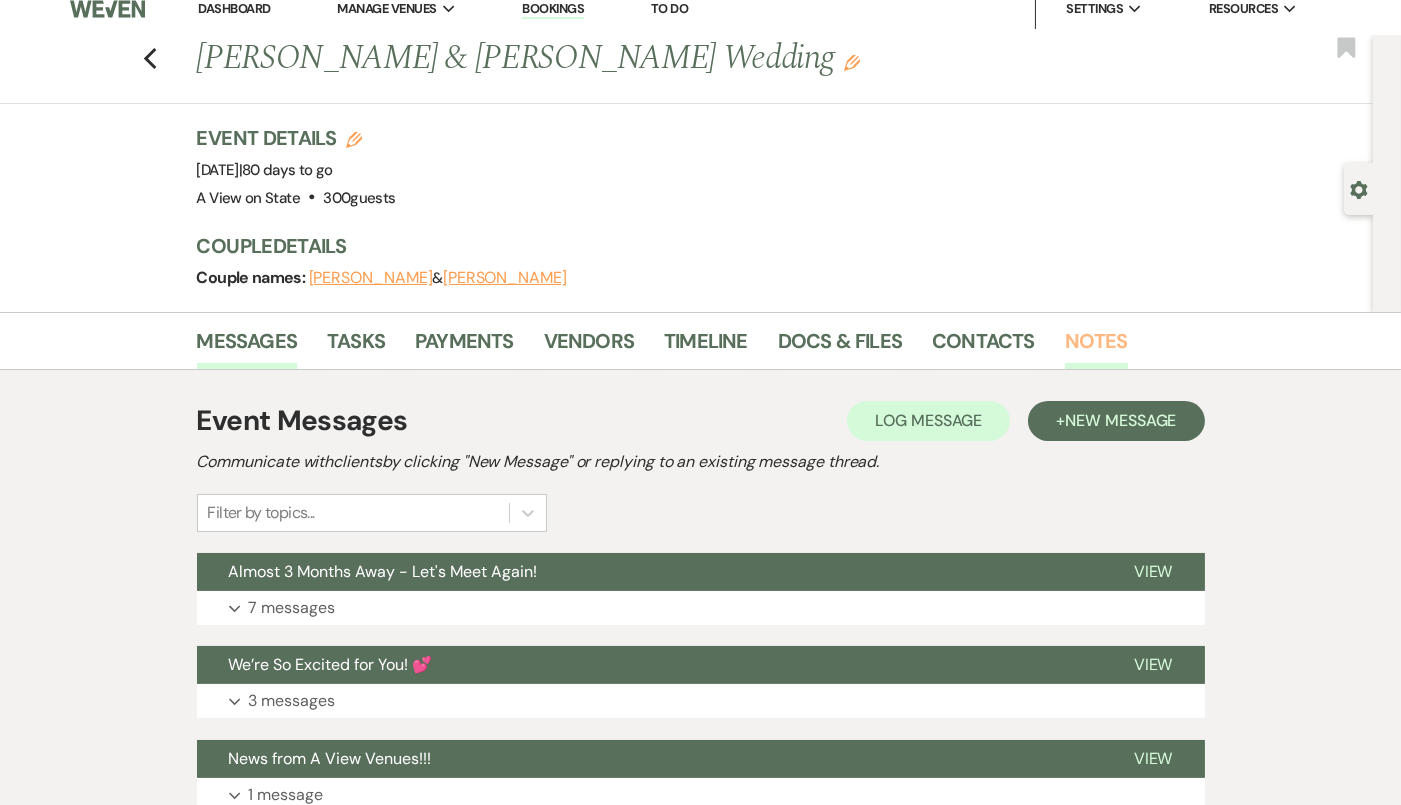click on "Notes" at bounding box center (1096, 347) 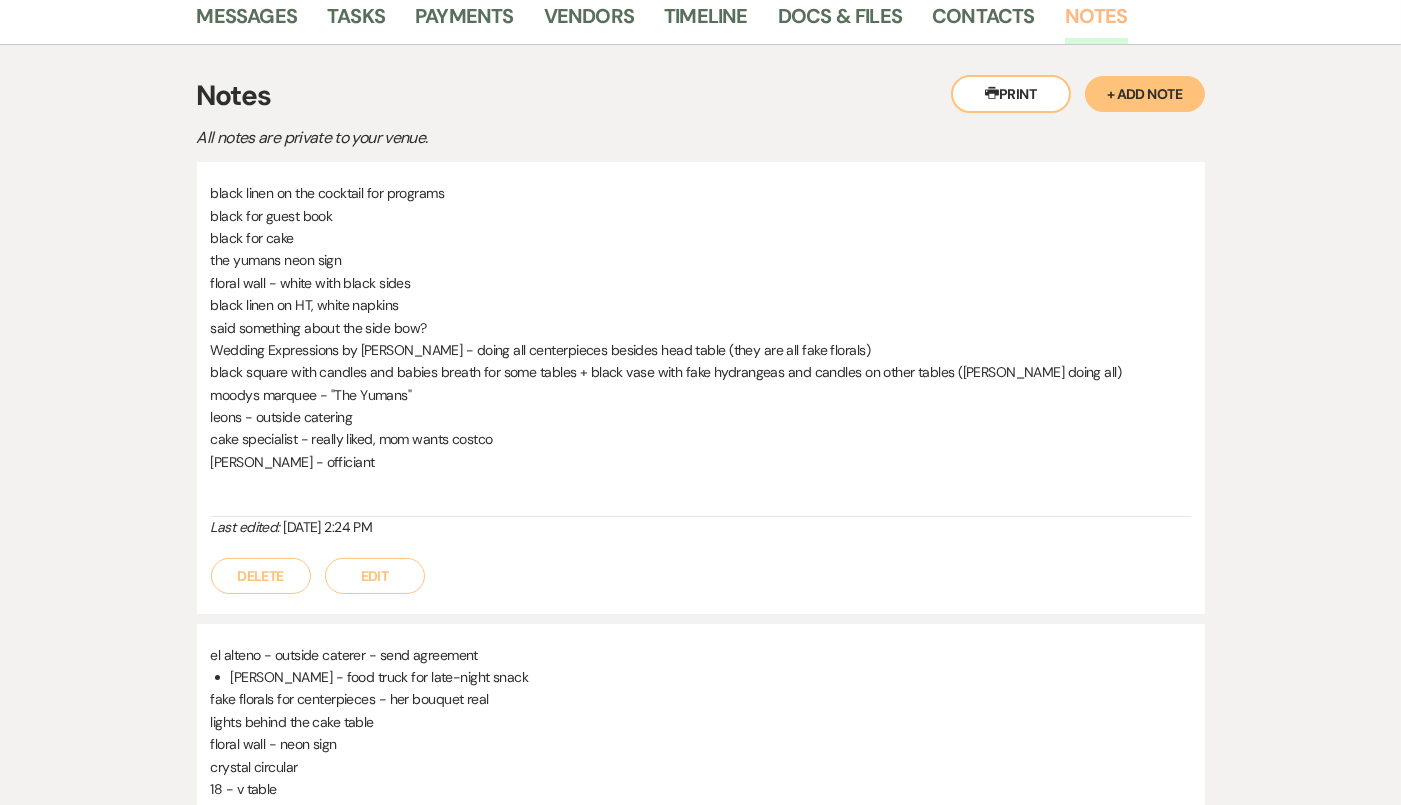 scroll, scrollTop: 0, scrollLeft: 0, axis: both 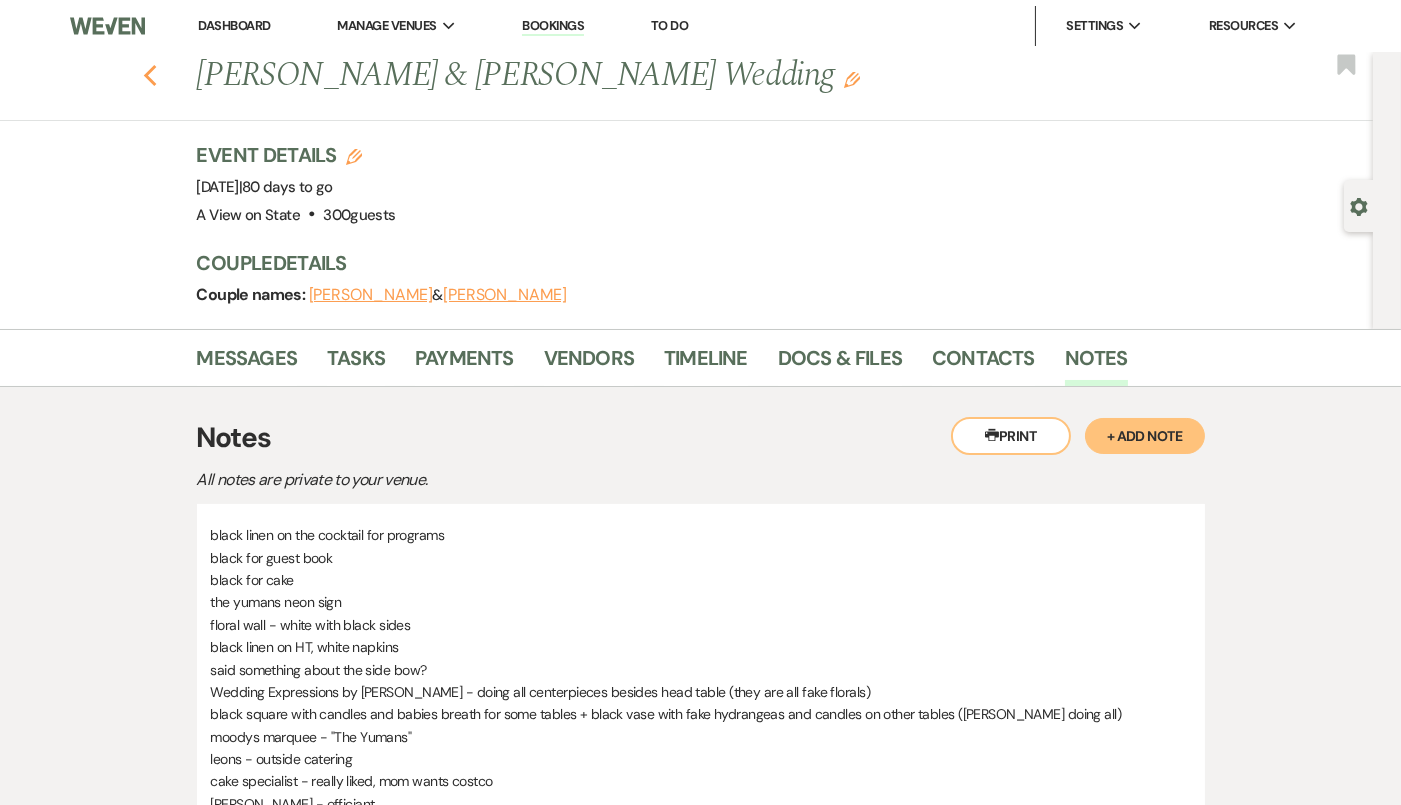 click 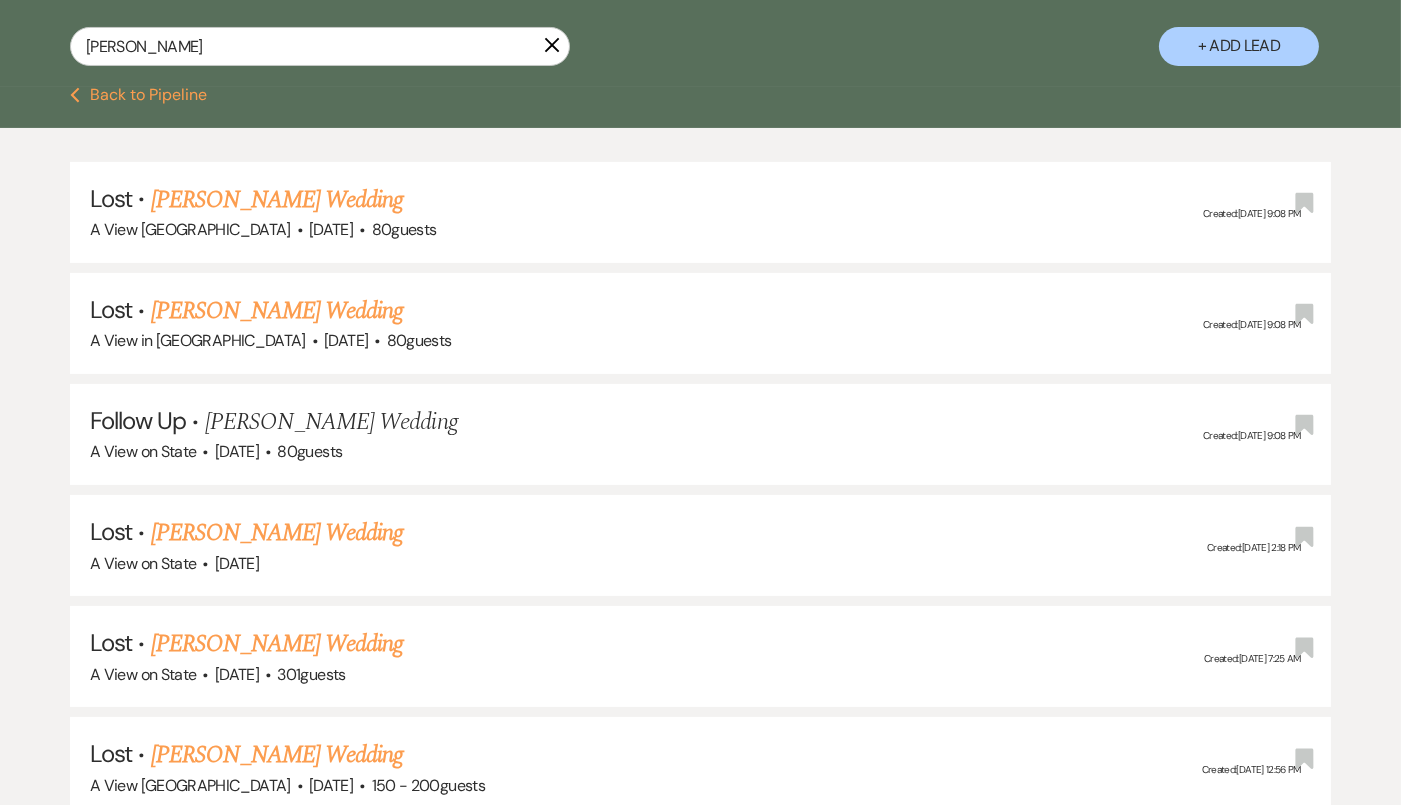 scroll, scrollTop: 0, scrollLeft: 0, axis: both 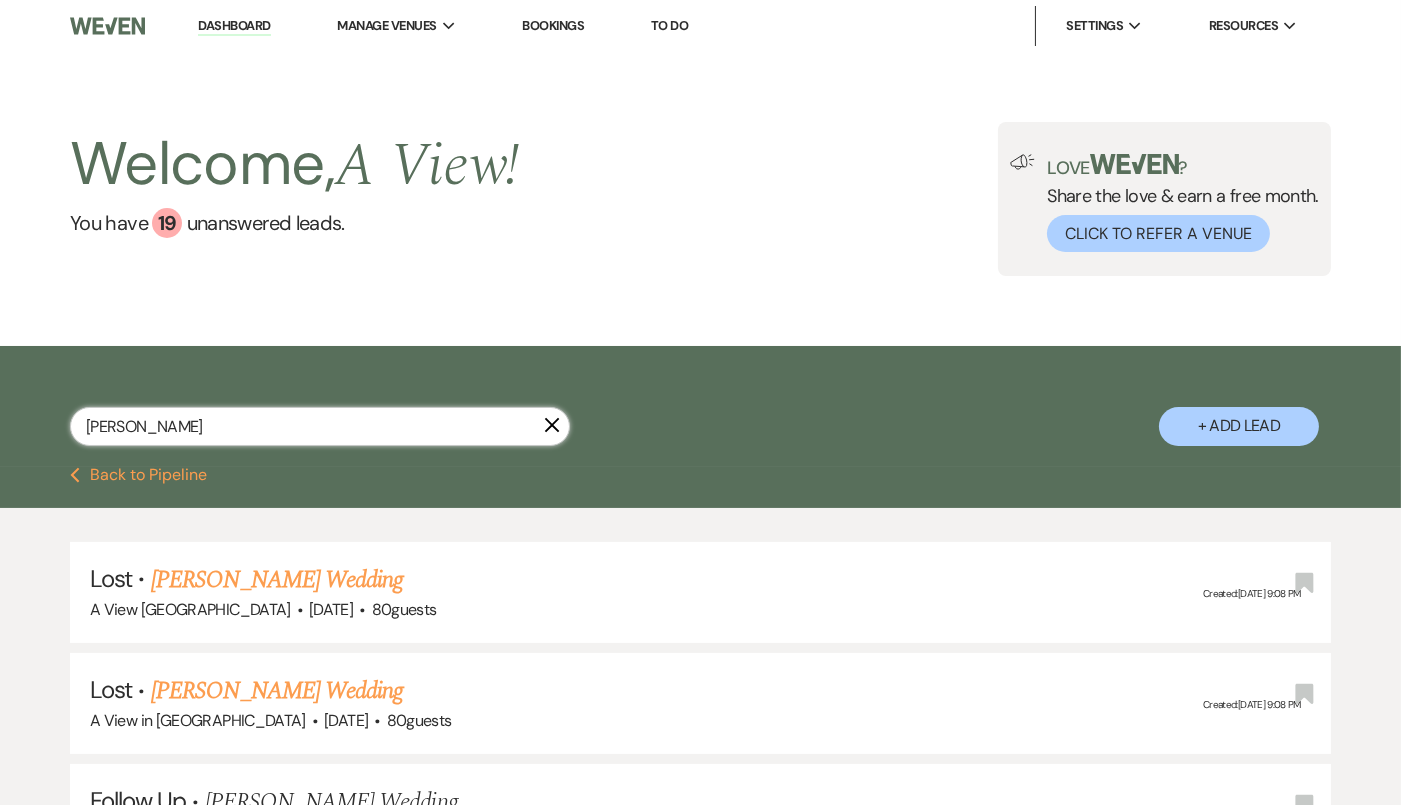 click on "haley albracht" at bounding box center (320, 426) 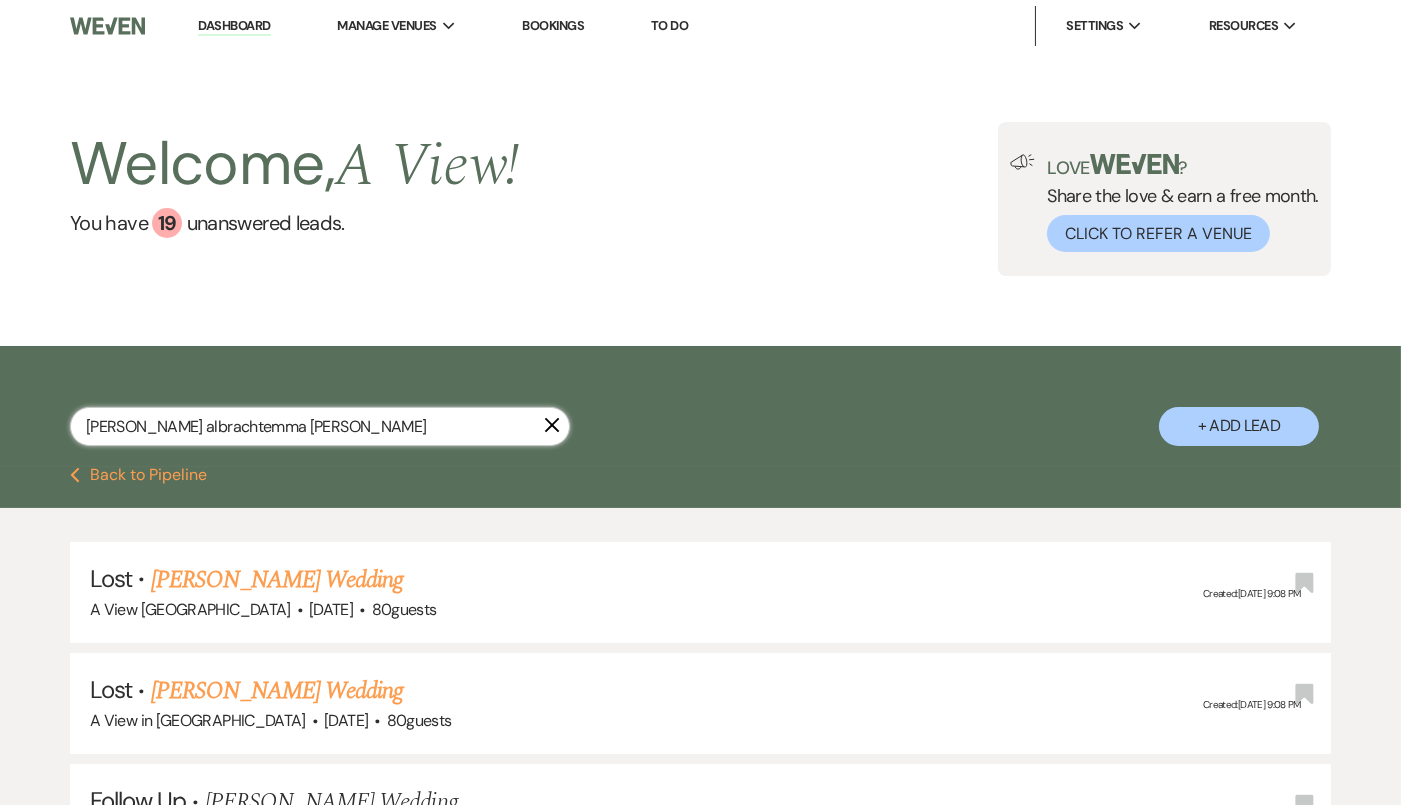 drag, startPoint x: 179, startPoint y: 426, endPoint x: 51, endPoint y: 425, distance: 128.0039 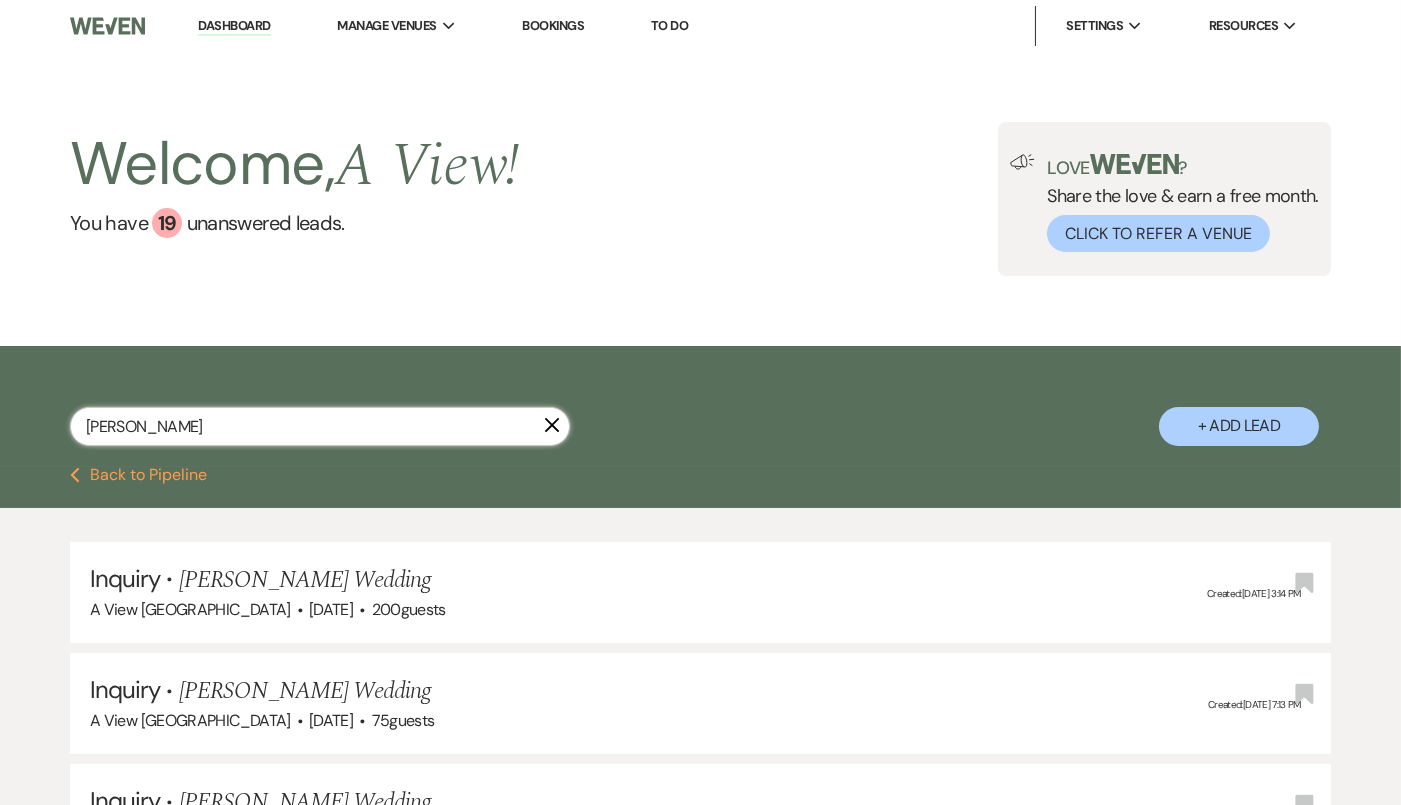 click on "emma tichy" at bounding box center (320, 426) 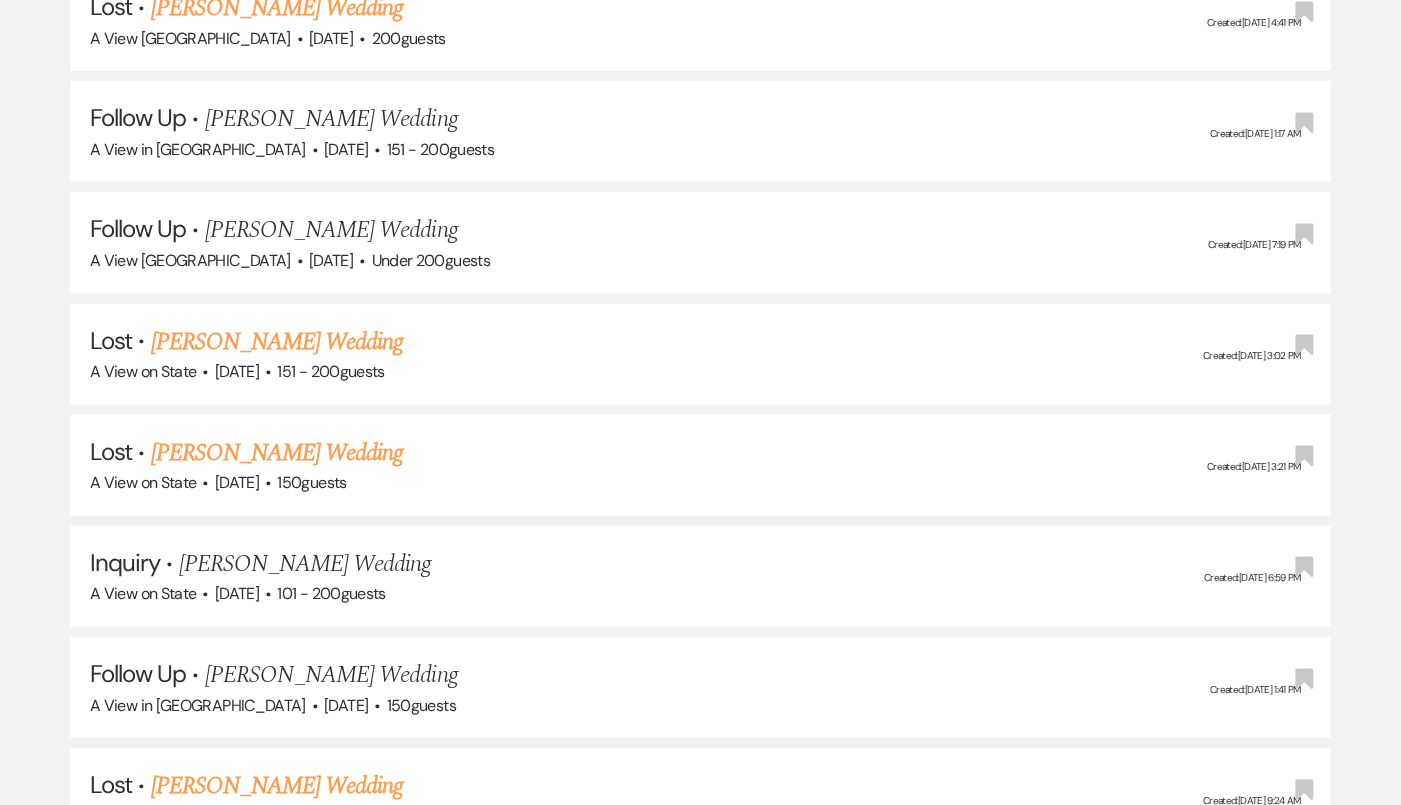 scroll, scrollTop: 3058, scrollLeft: 0, axis: vertical 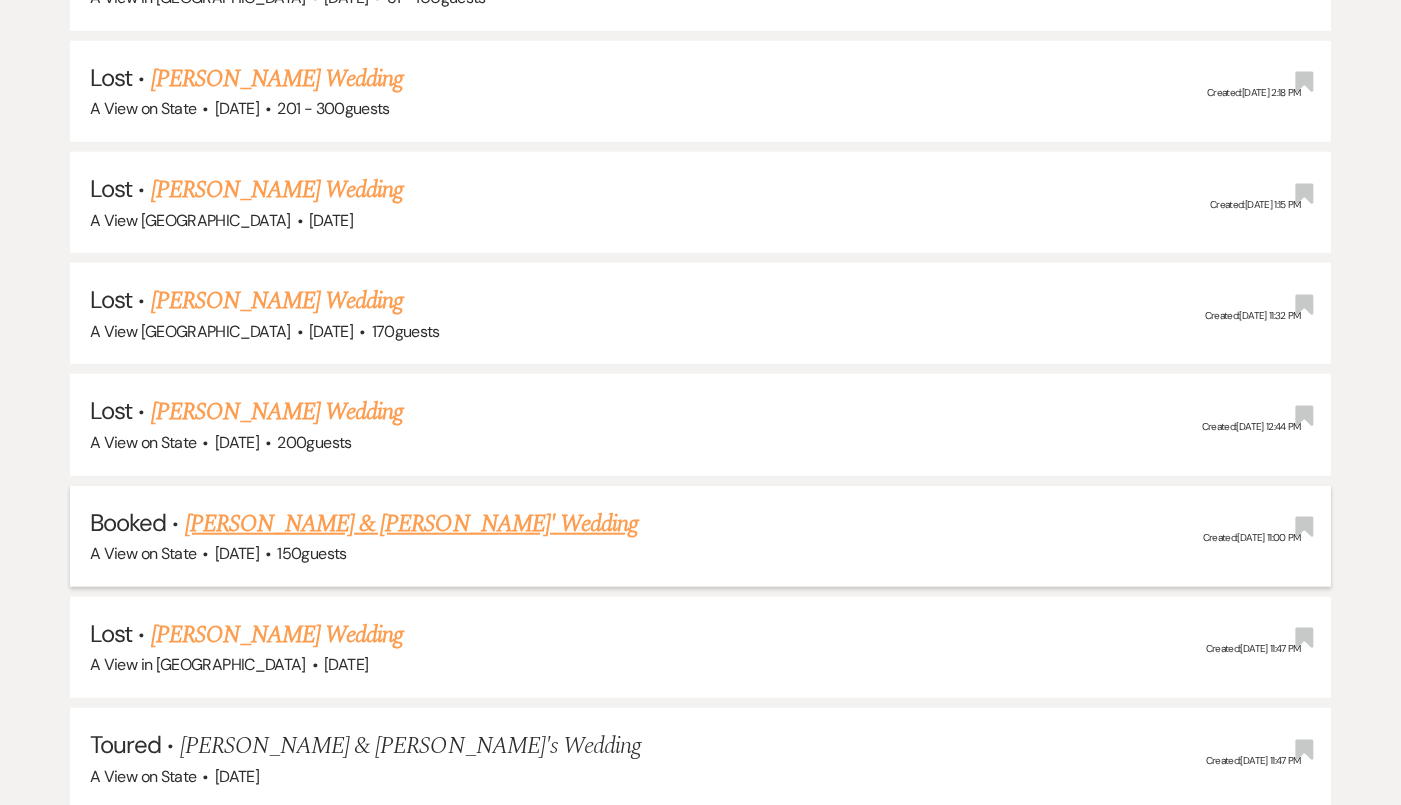 click on "[PERSON_NAME] & [PERSON_NAME]' Wedding" at bounding box center (412, 524) 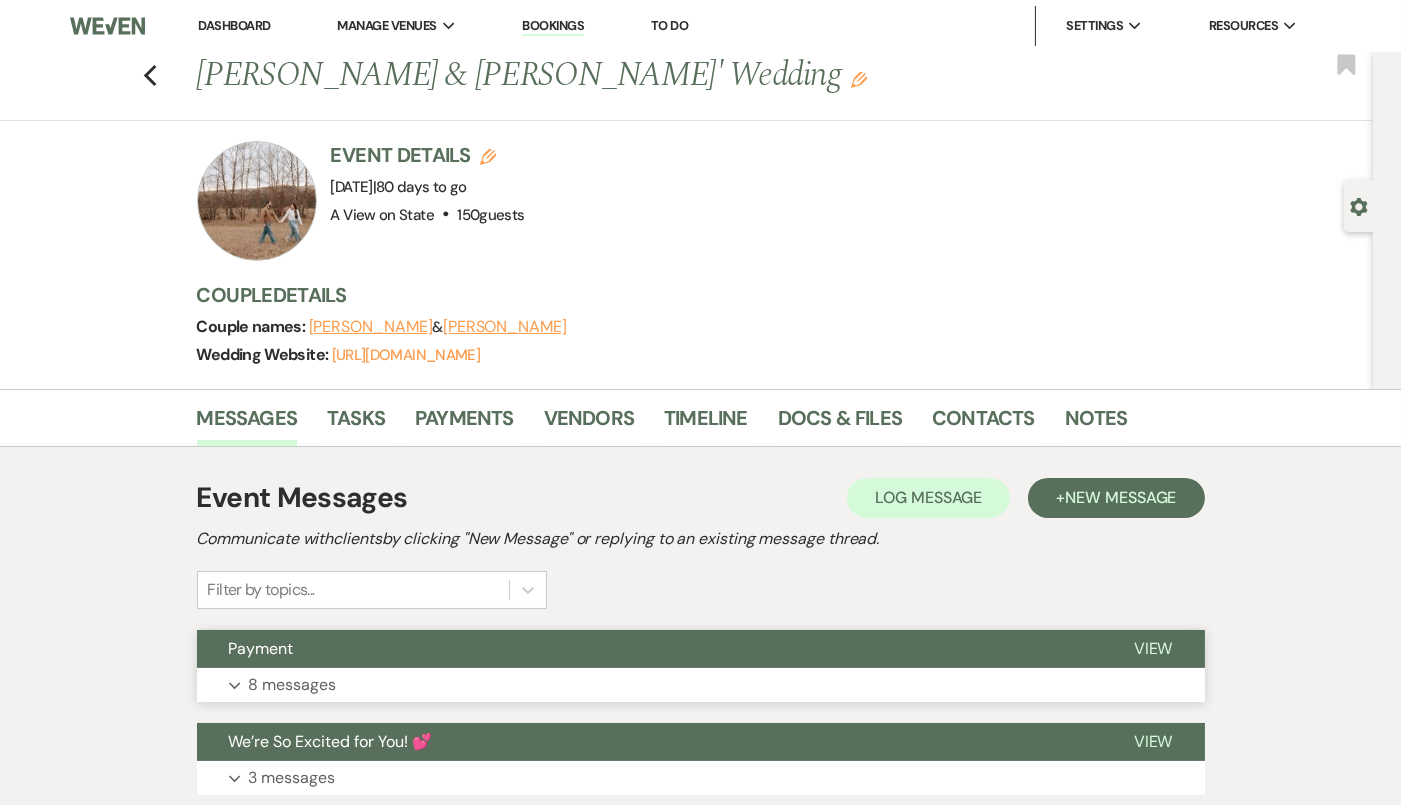 click on "Expand 8 messages" at bounding box center [701, 685] 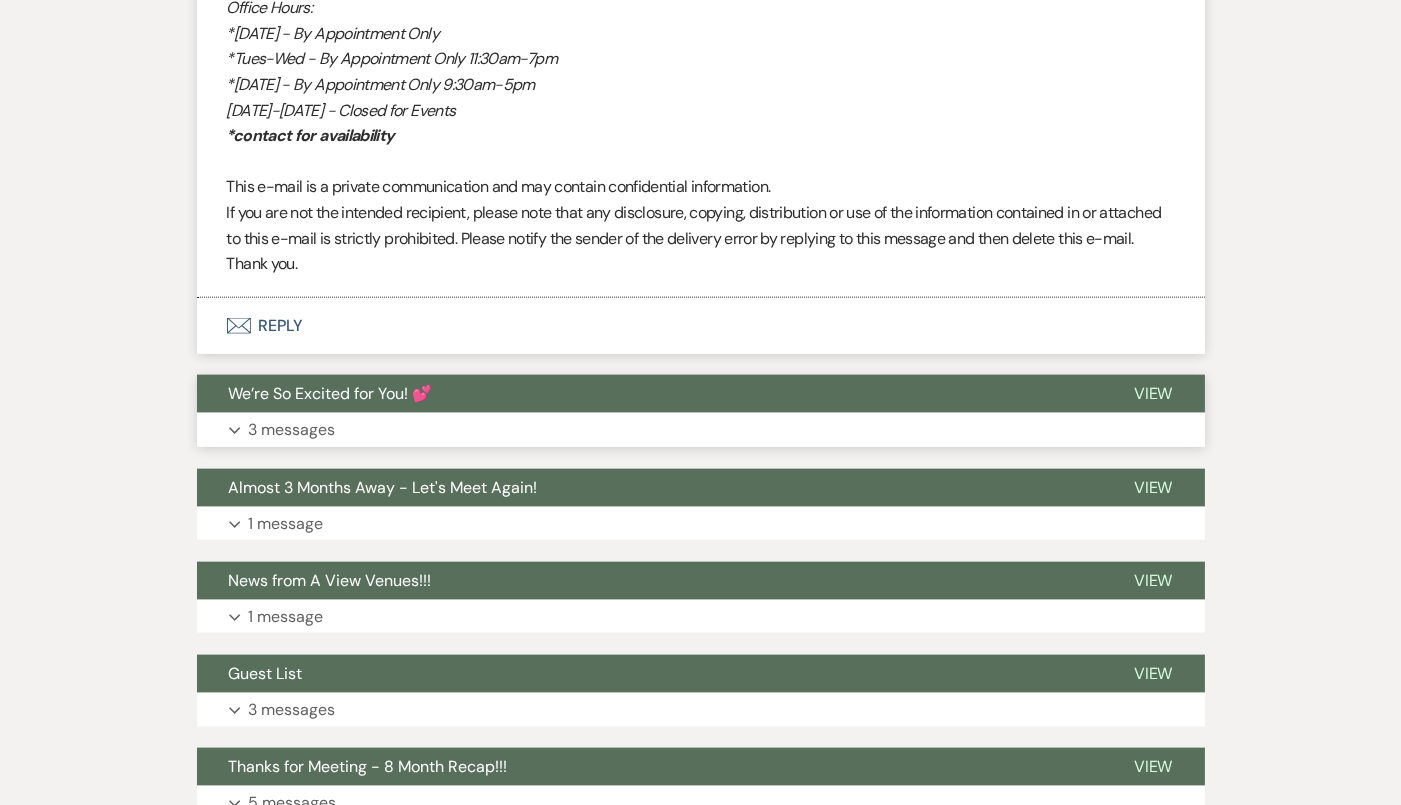 scroll, scrollTop: 4571, scrollLeft: 0, axis: vertical 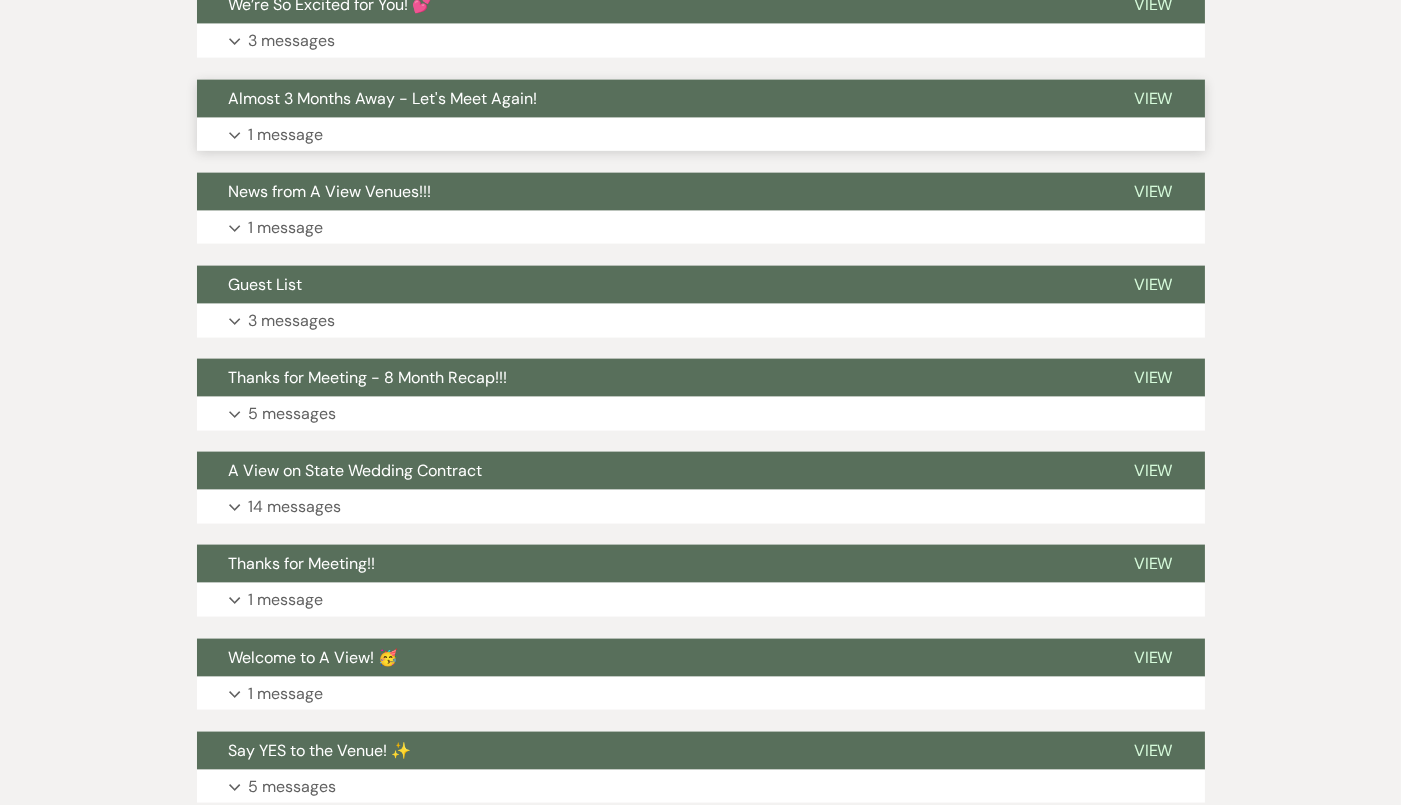 click on "Expand 1 message" at bounding box center [701, 135] 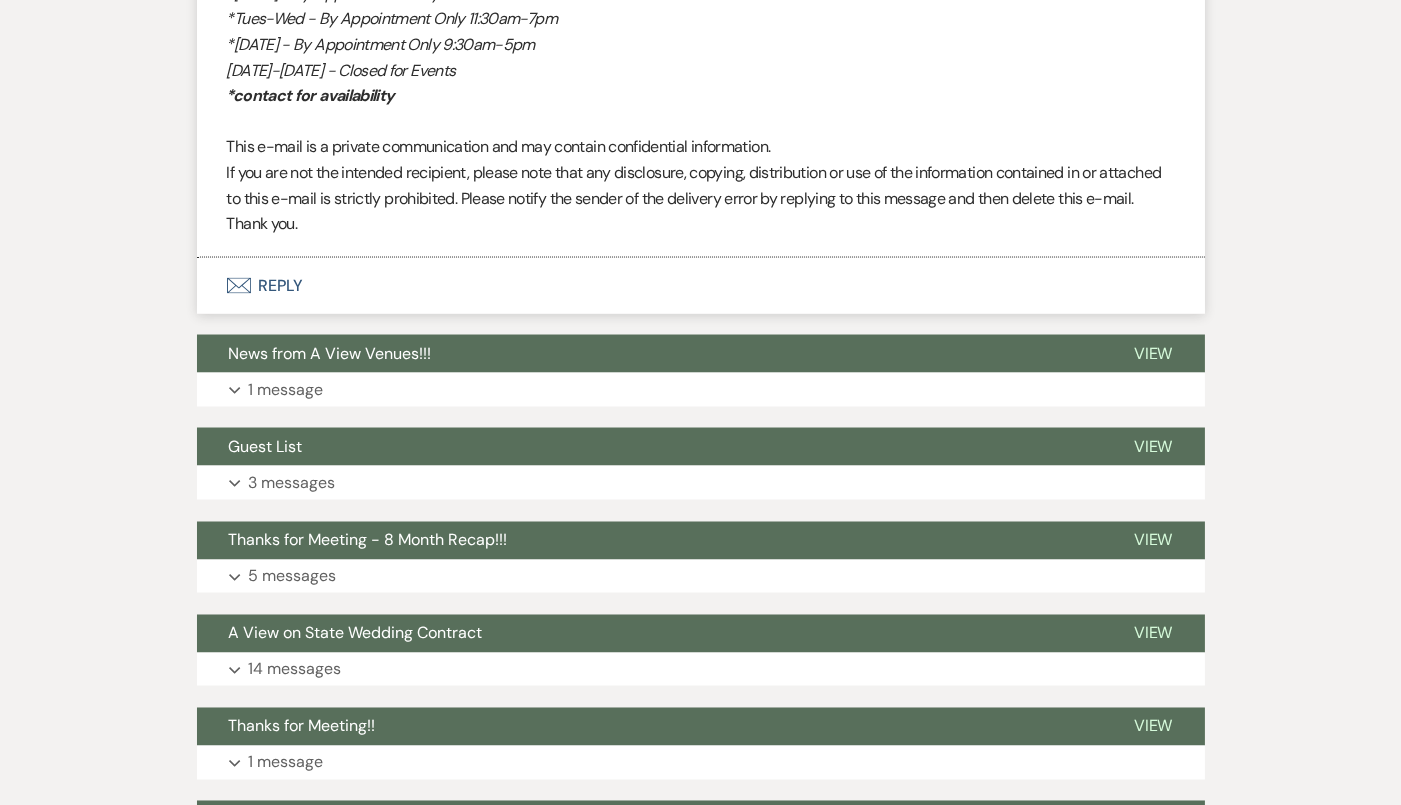 scroll, scrollTop: 5827, scrollLeft: 0, axis: vertical 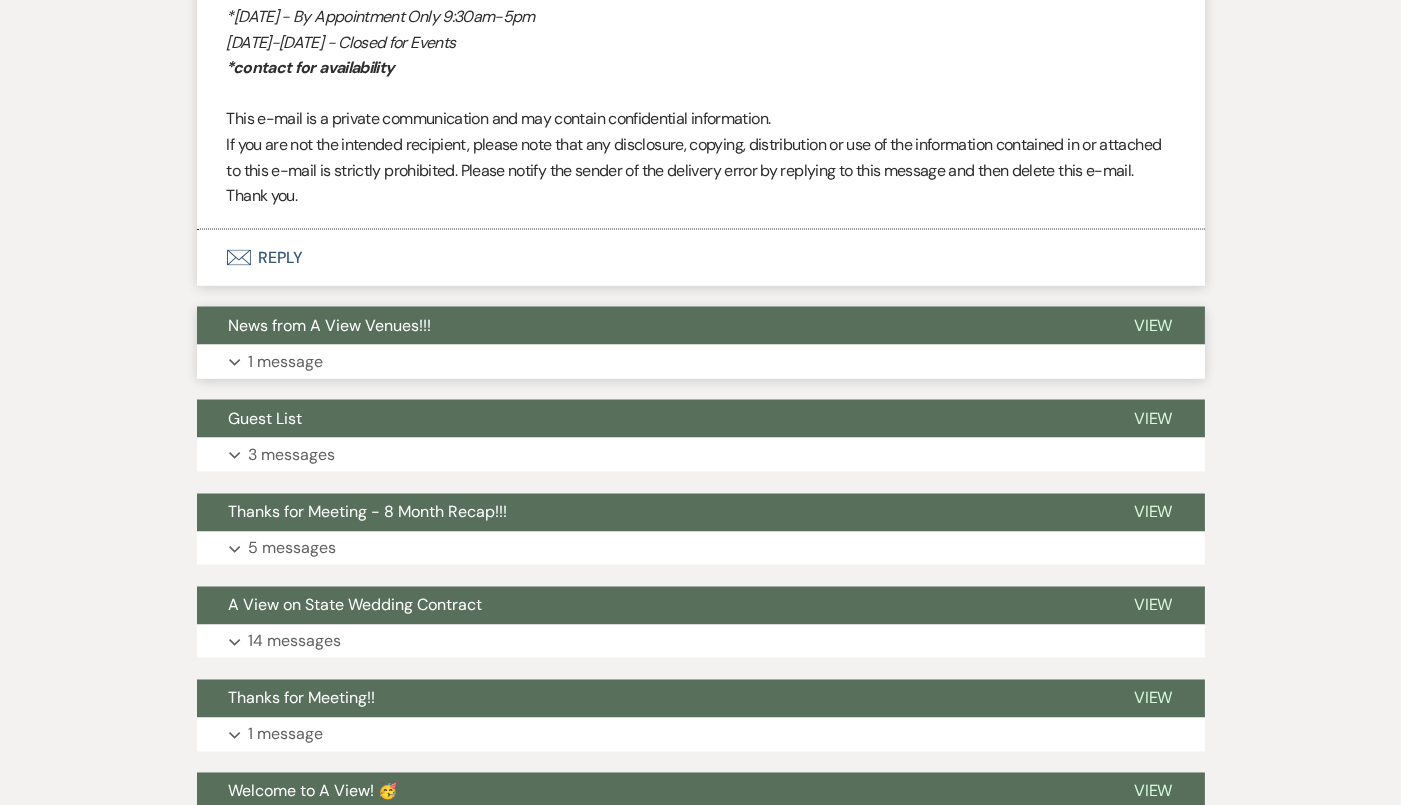 click on "Expand 1 message" at bounding box center [701, 362] 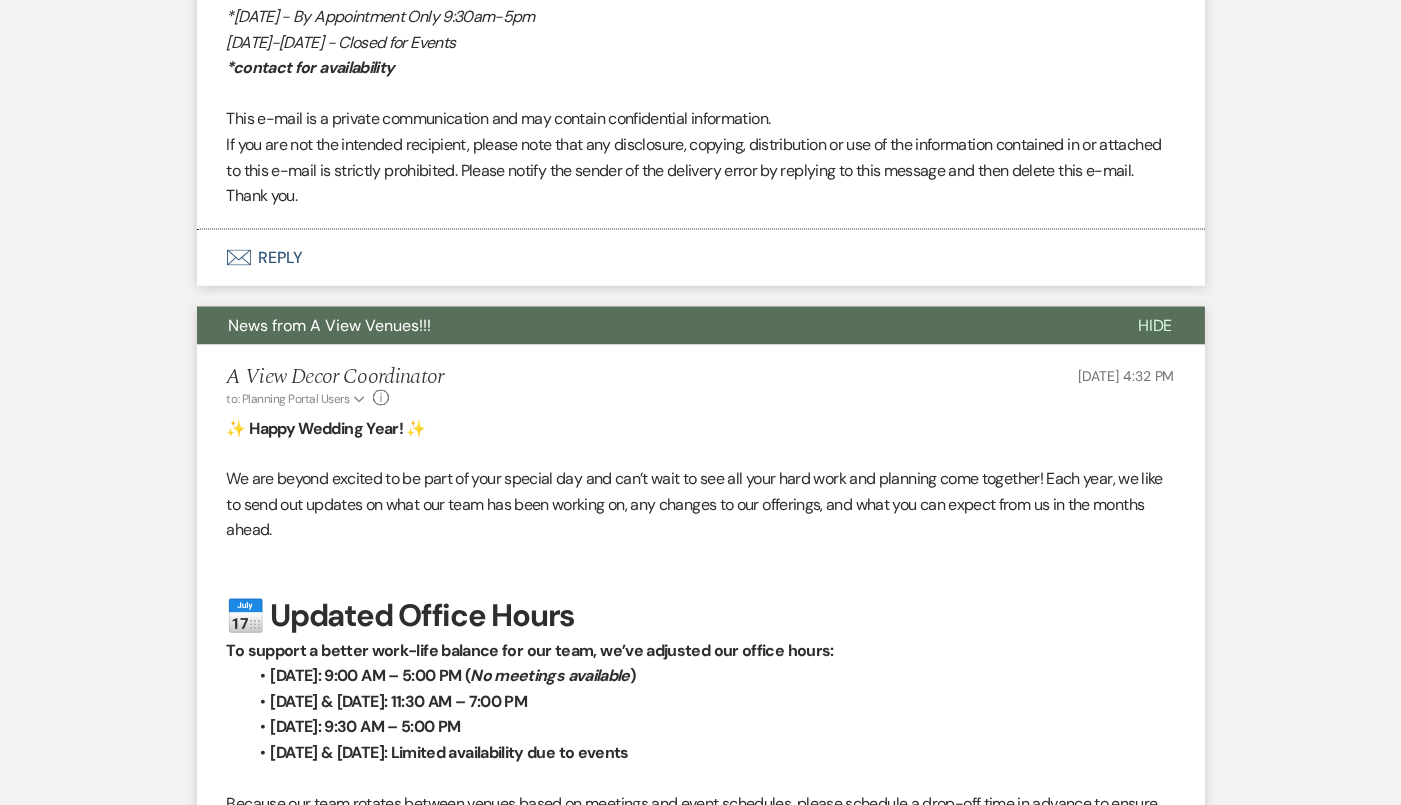 click on "A View  Decor Coordinator to: Planning Portal Users Expand Info Apr 07, 2025, 4:32 PM ✨ Happy Wedding Year! ✨ We are beyond excited to be part of your special day and can’t wait to see all your hard work and planning come together! Each year, we like to send out updates on what our team has been working on, any changes to our offerings, and what you can expect from us in the months ahead. 📅 Updated Office Hours To support a better work-life balance for our team, we’ve adjusted our office hours: Monday: 9:00 AM – 5:00 PM ( No meetings available ) Tuesday & Wednesday: 11:30 AM – 7:00 PM Thursday: 9:30 AM – 5:00 PM Friday & Saturday: Limited availability due to events 📍 Mailing Payments If you need to send a payment, please use our corporate office address: 📍 A View on State  13467 State Street  Omaha, NE 68142 🎀 Personal Décor Guidelines As you plan your décor, please keep in mind the following:  ✅ Flameless candles only—open flames are not permitted. How it works: Best Regards," at bounding box center [701, 1553] 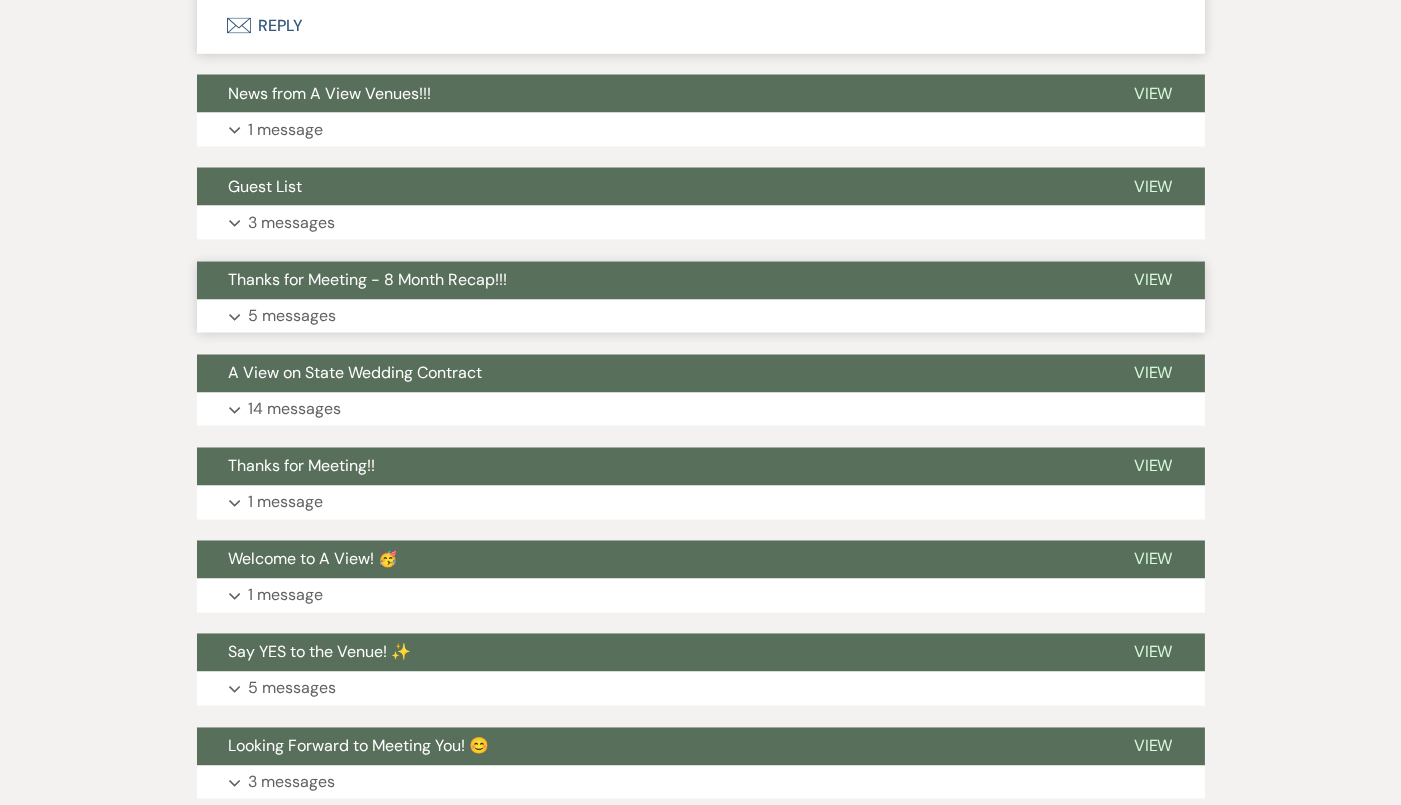 scroll, scrollTop: 6057, scrollLeft: 0, axis: vertical 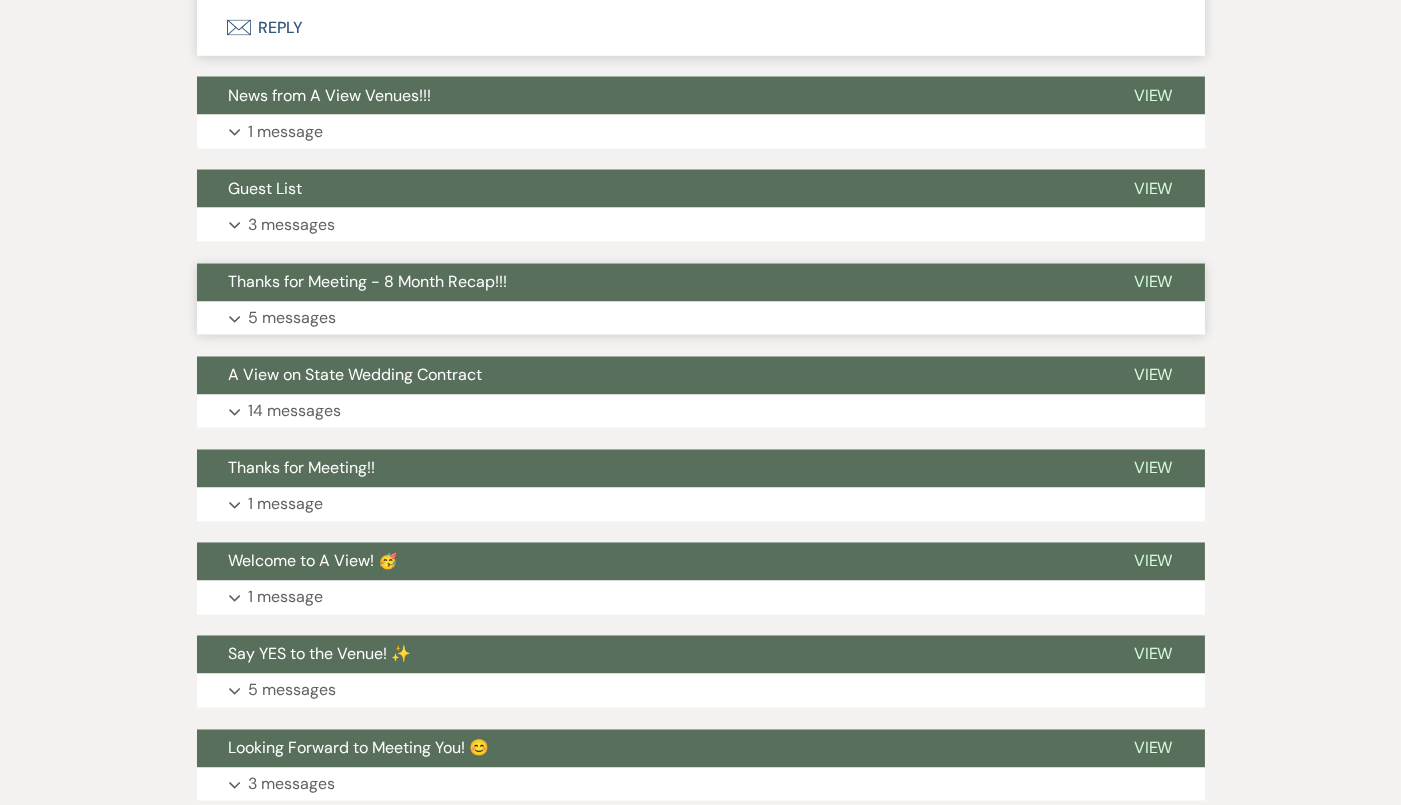 click on "Expand 5 messages" at bounding box center (701, 319) 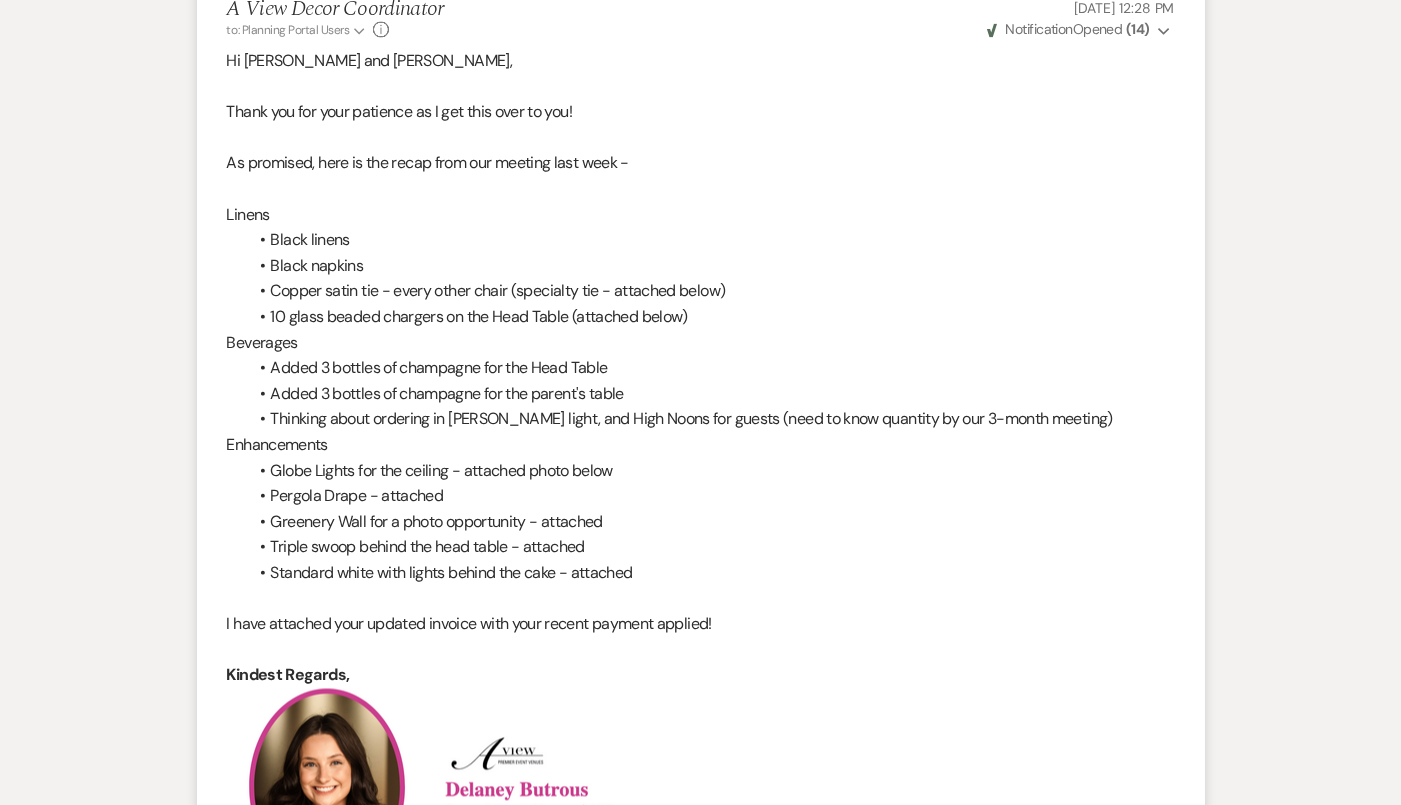scroll, scrollTop: 6381, scrollLeft: 0, axis: vertical 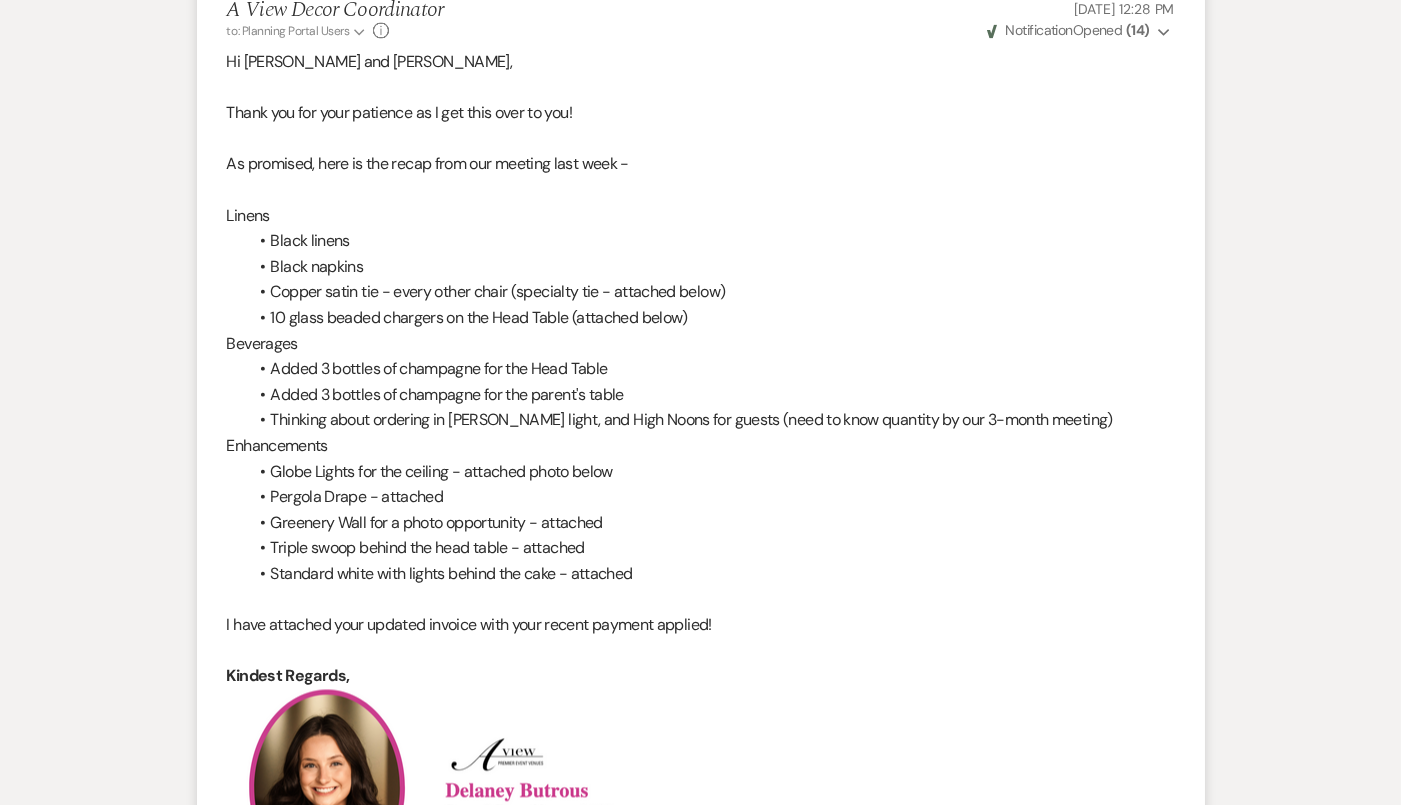 click on "Pergola Drape - attached" at bounding box center (711, 497) 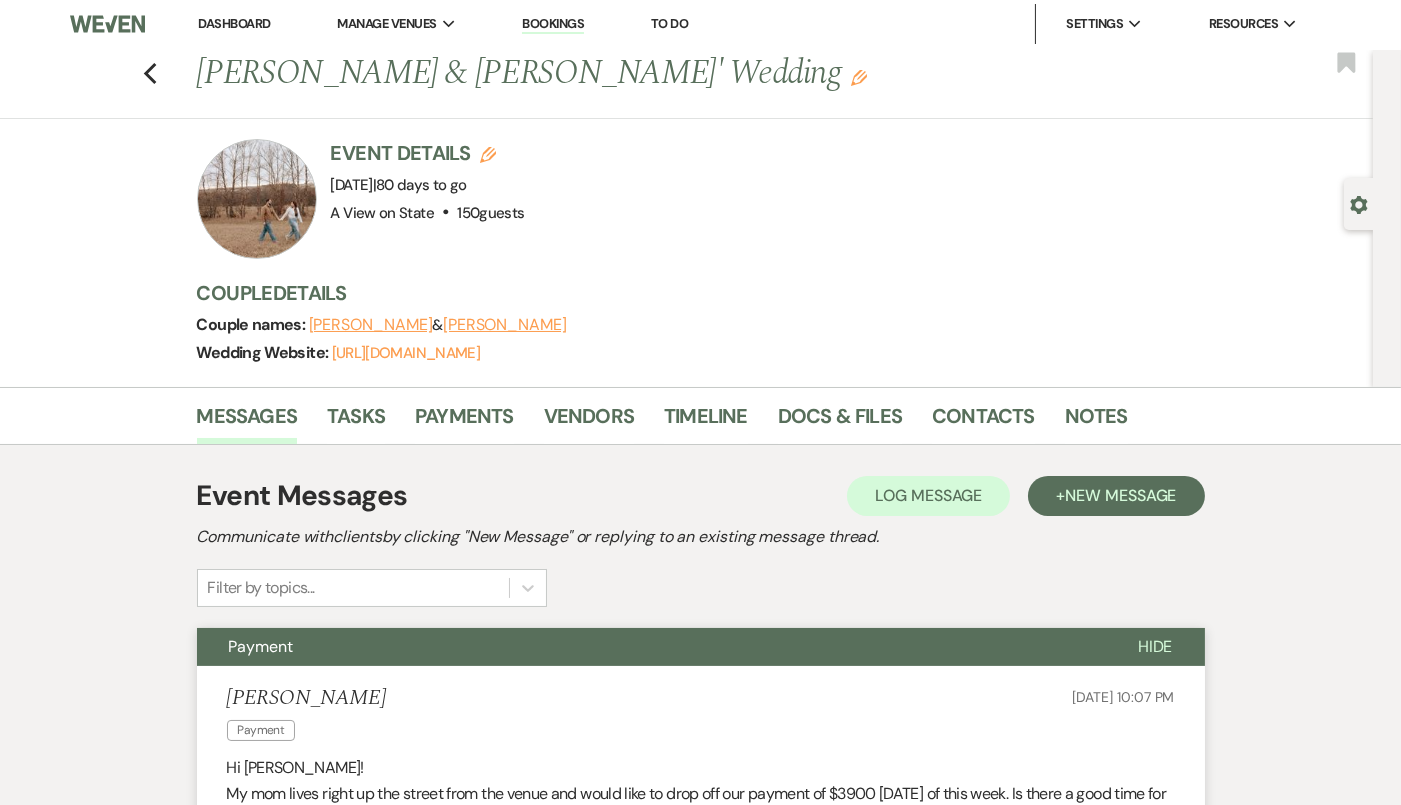 scroll, scrollTop: 0, scrollLeft: 0, axis: both 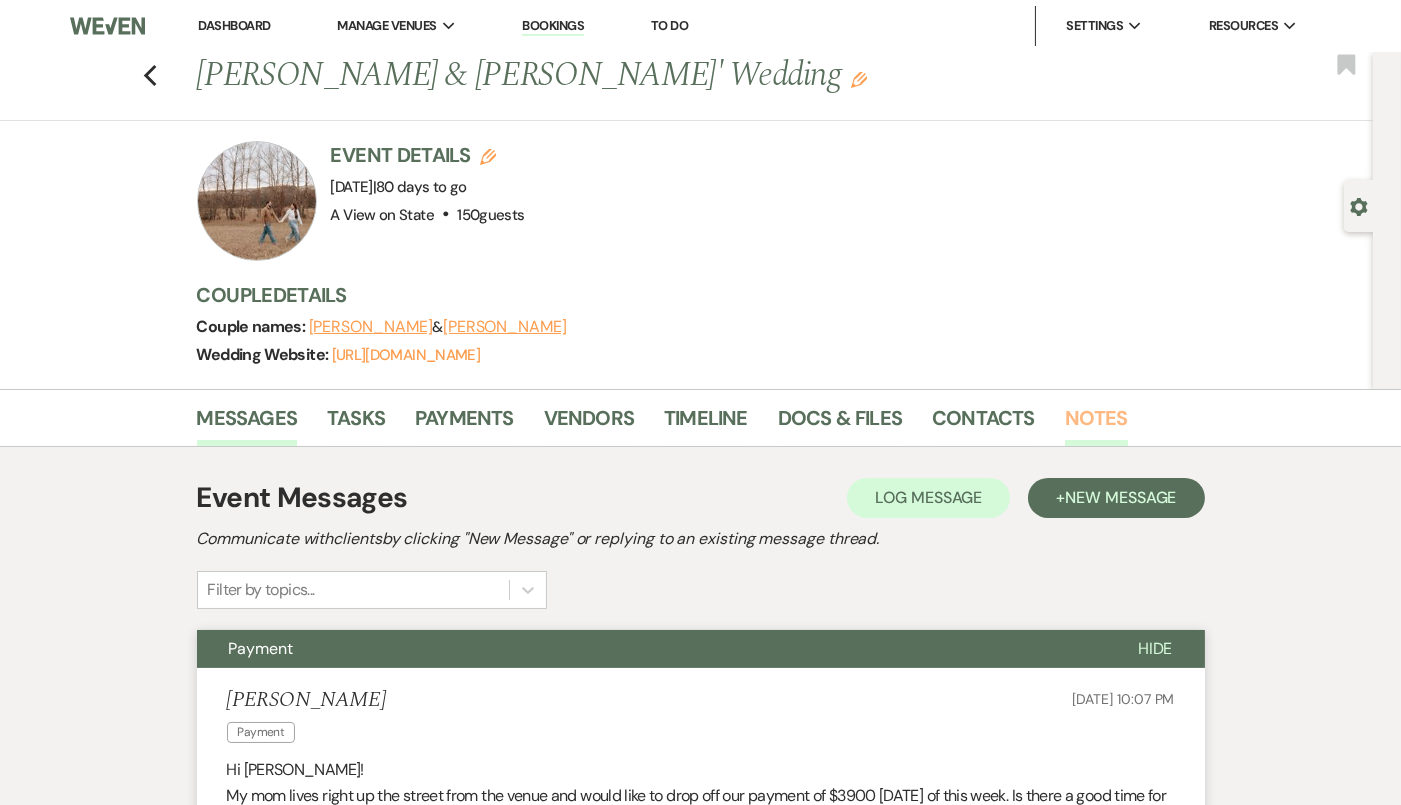 click on "Notes" at bounding box center [1096, 424] 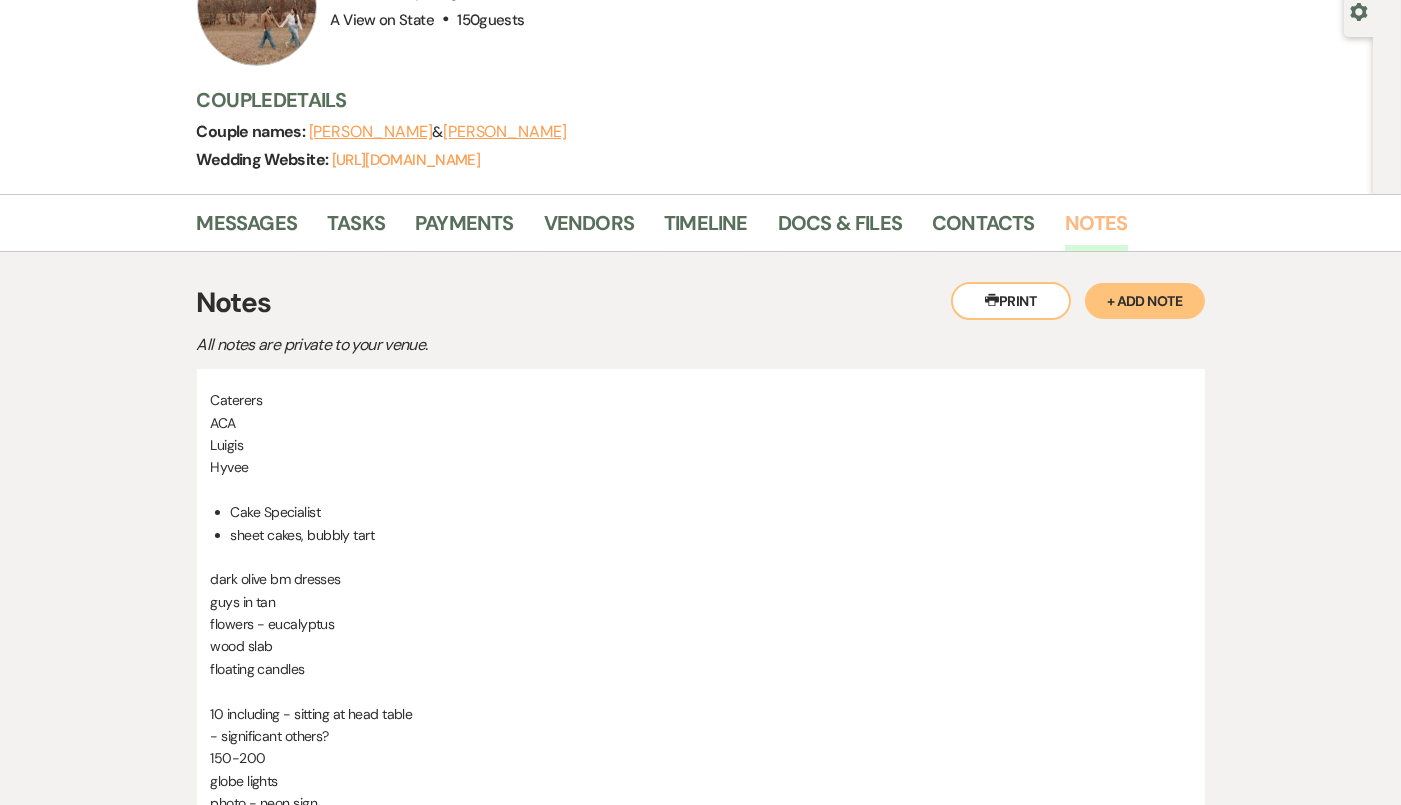 scroll, scrollTop: 173, scrollLeft: 0, axis: vertical 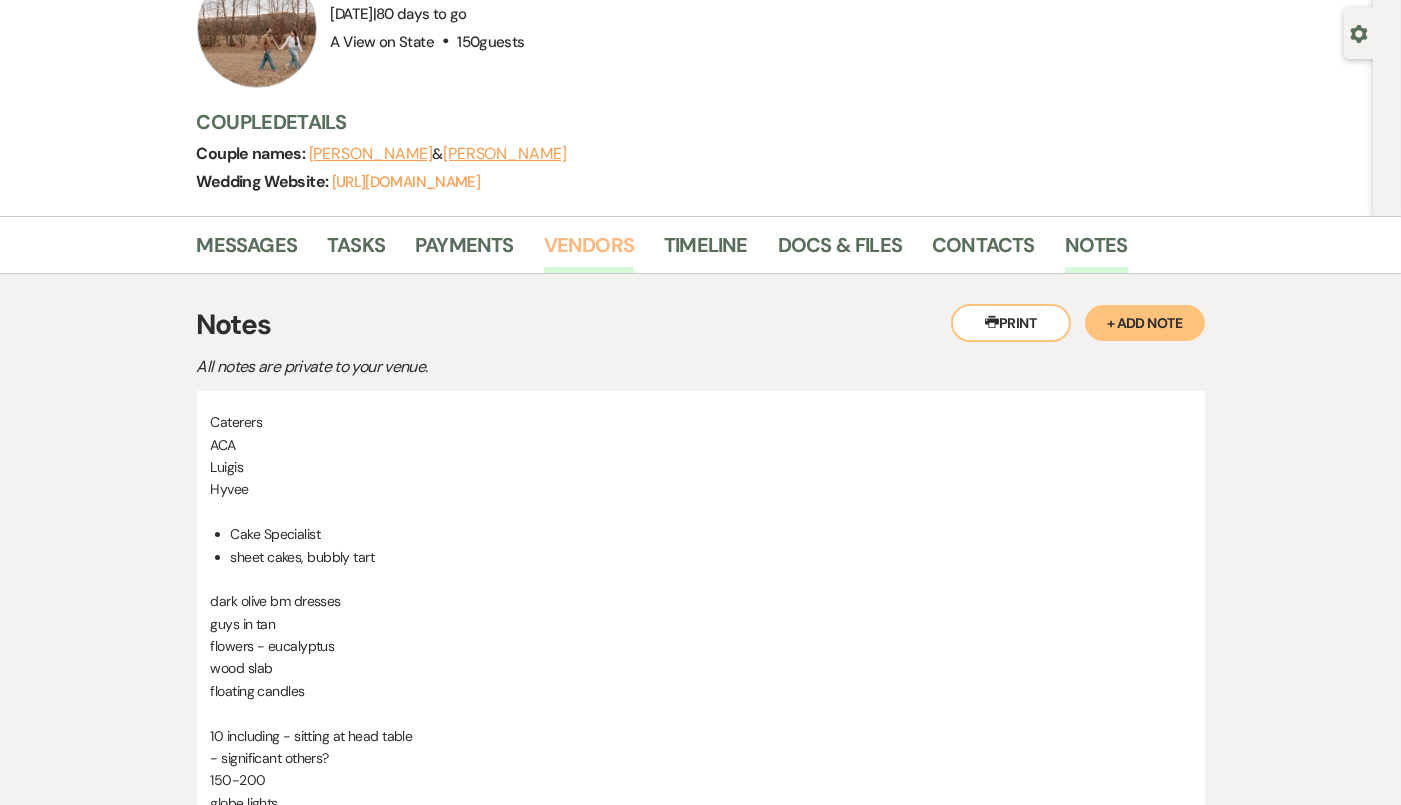 click on "Vendors" at bounding box center (589, 251) 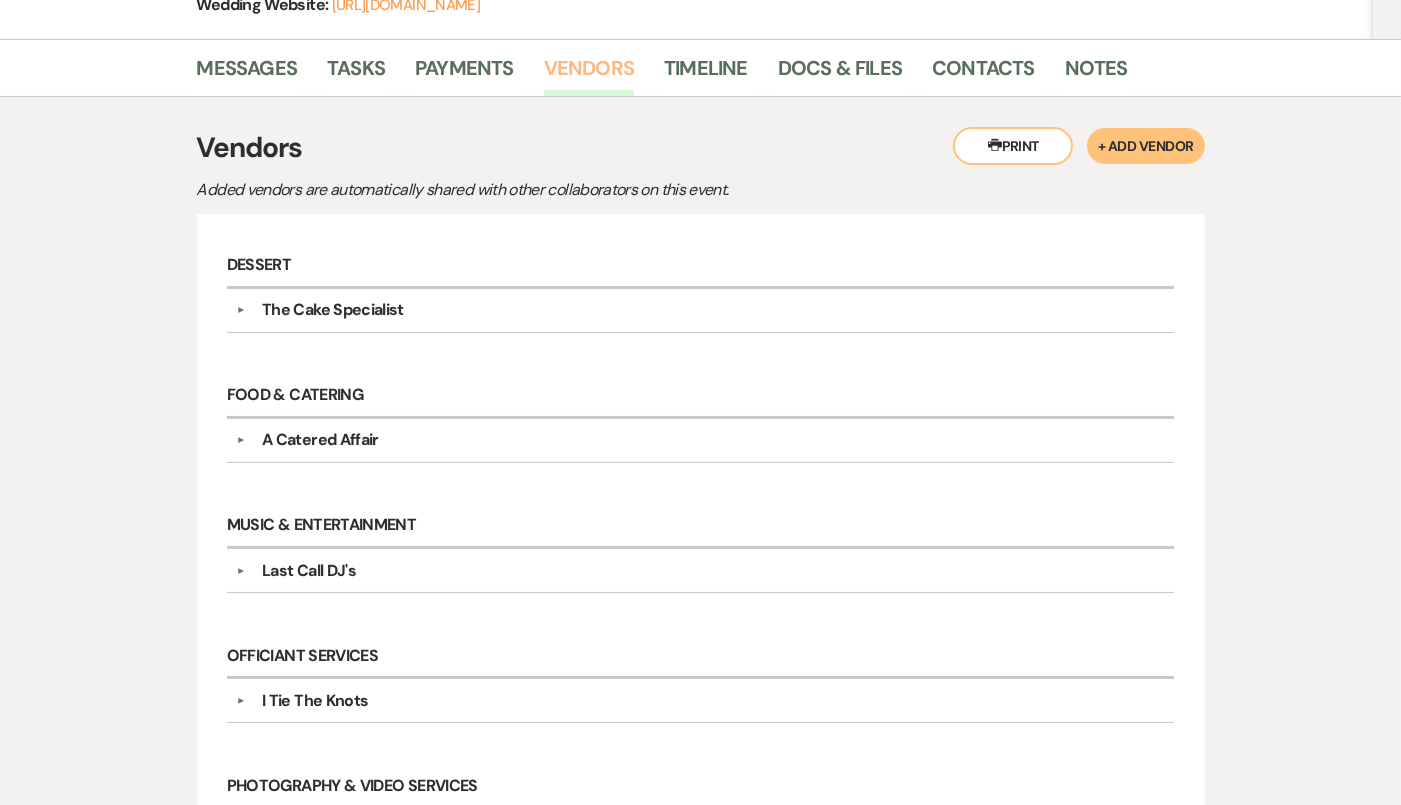 scroll, scrollTop: 552, scrollLeft: 0, axis: vertical 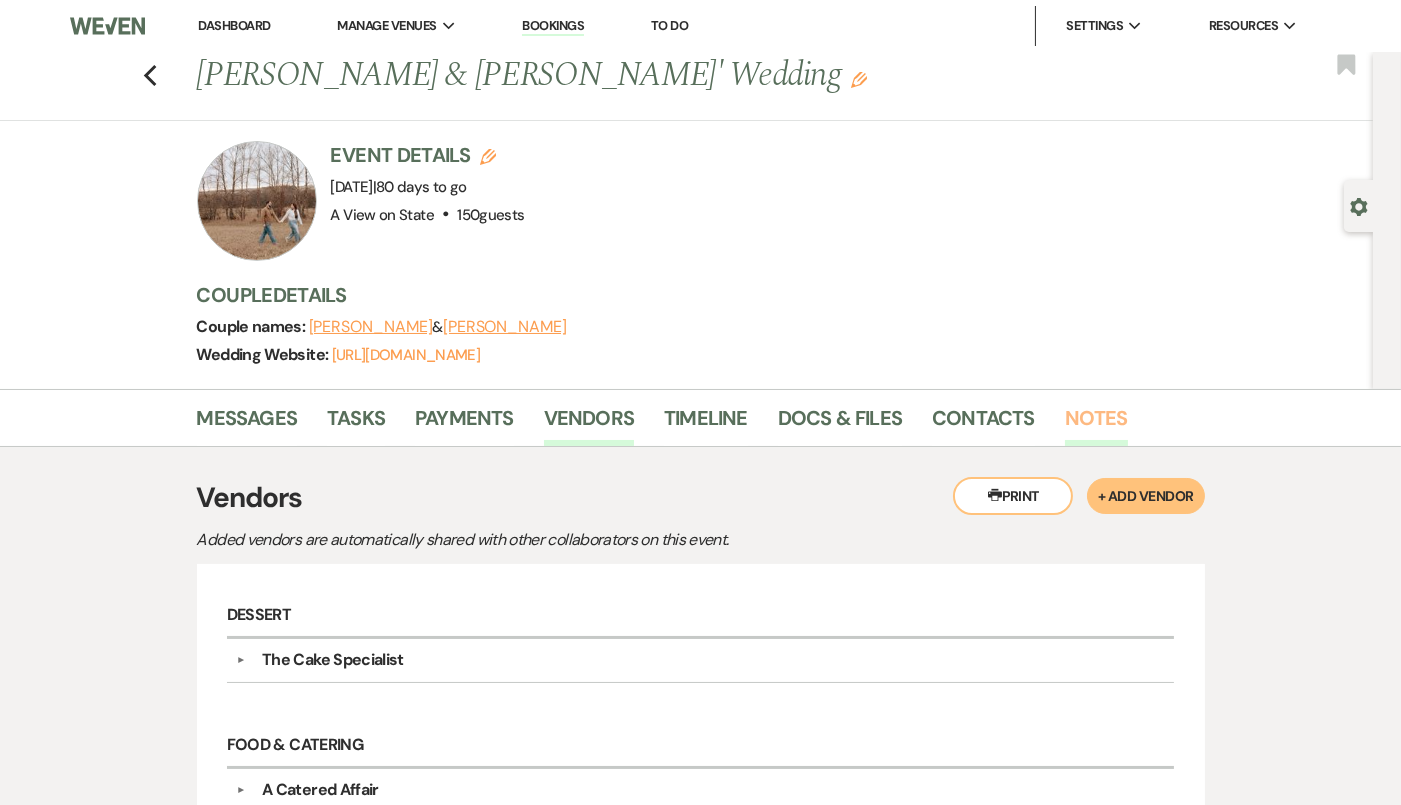 click on "Notes" at bounding box center (1096, 424) 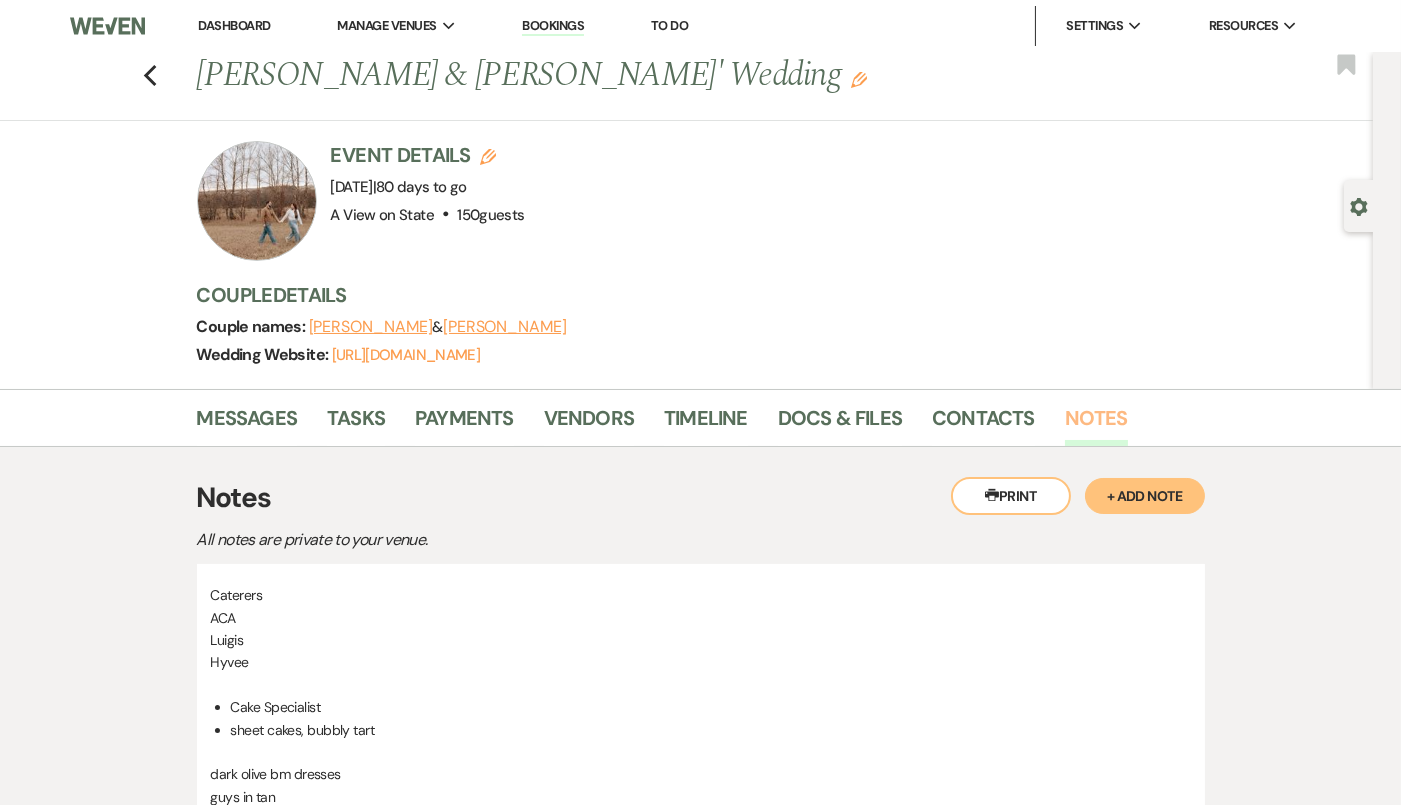 scroll, scrollTop: 126, scrollLeft: 0, axis: vertical 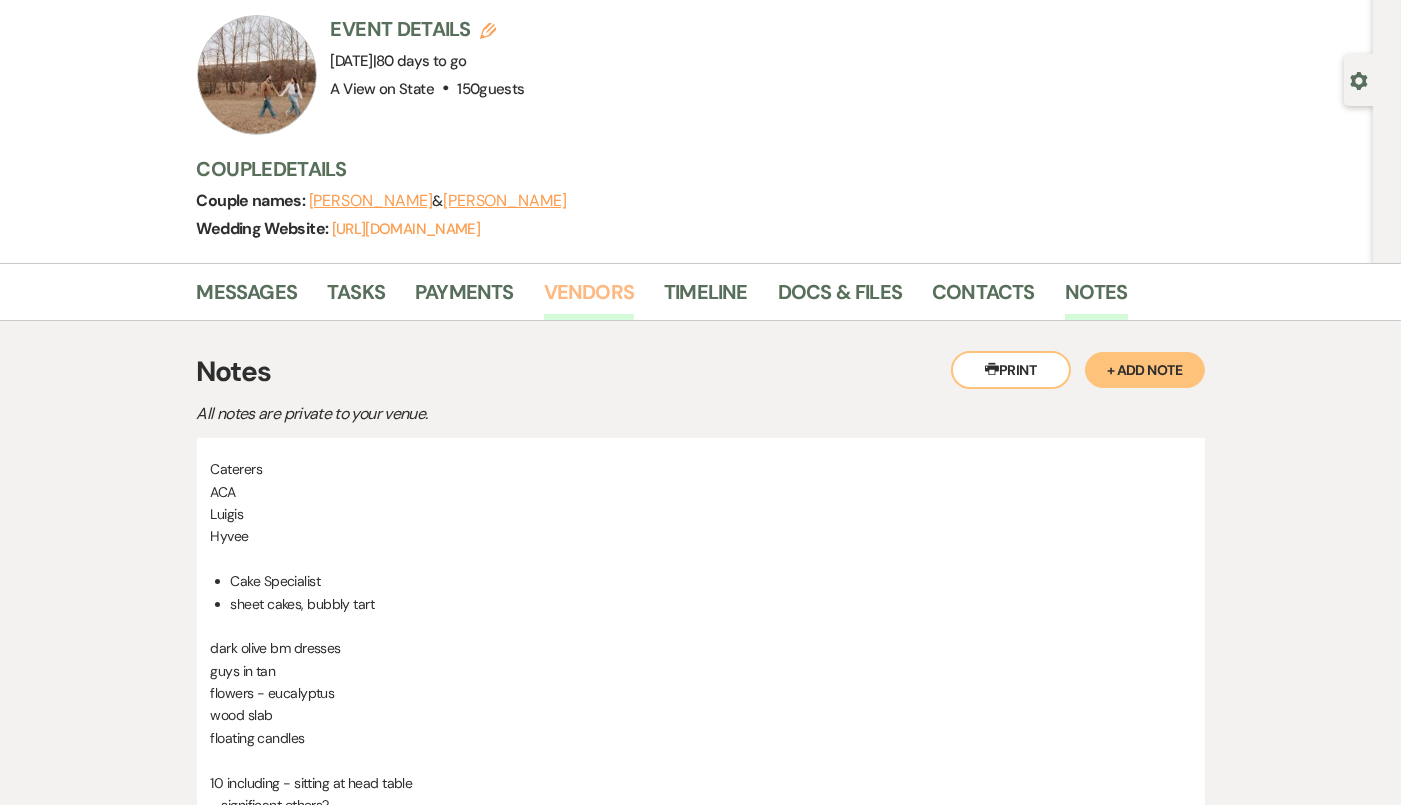 click on "Vendors" at bounding box center (589, 298) 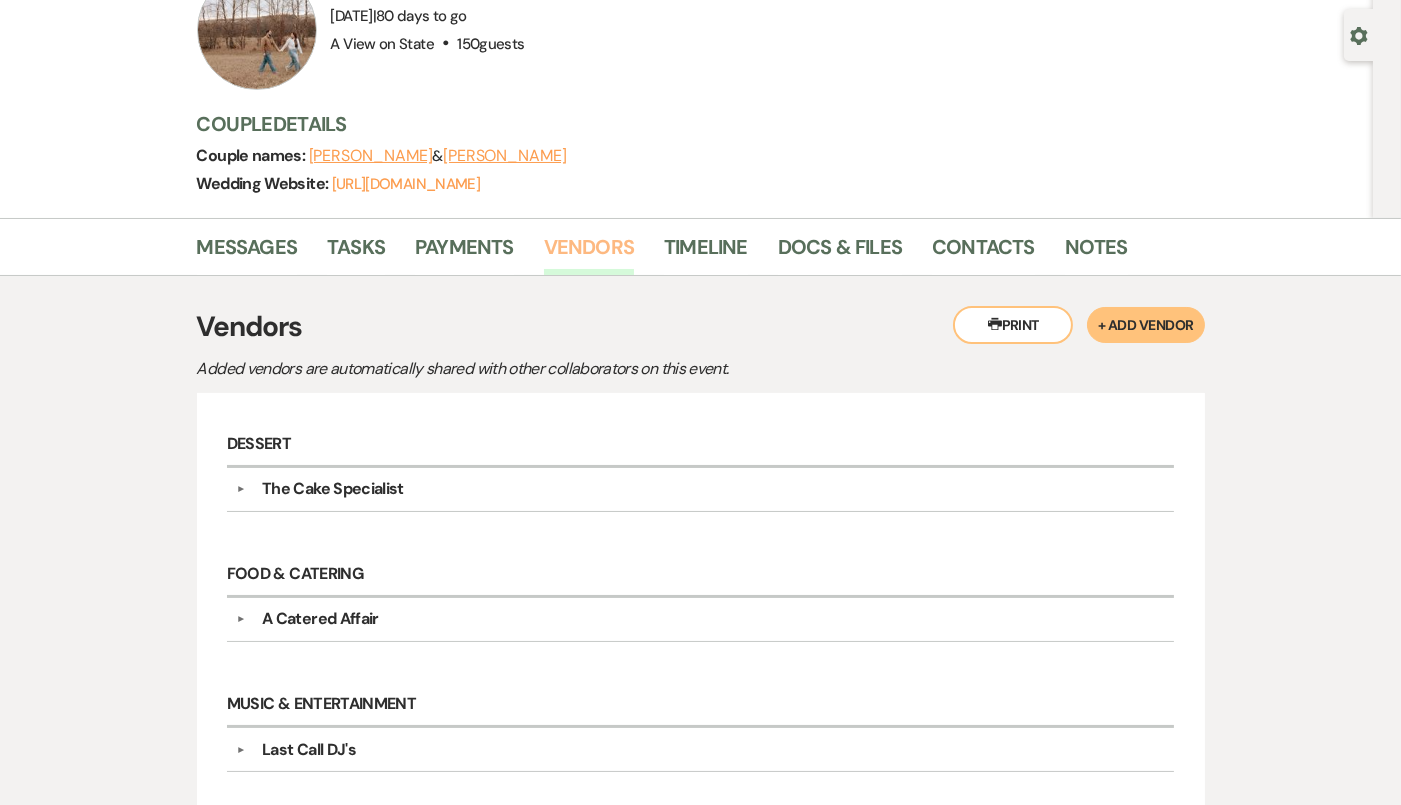 scroll, scrollTop: 0, scrollLeft: 0, axis: both 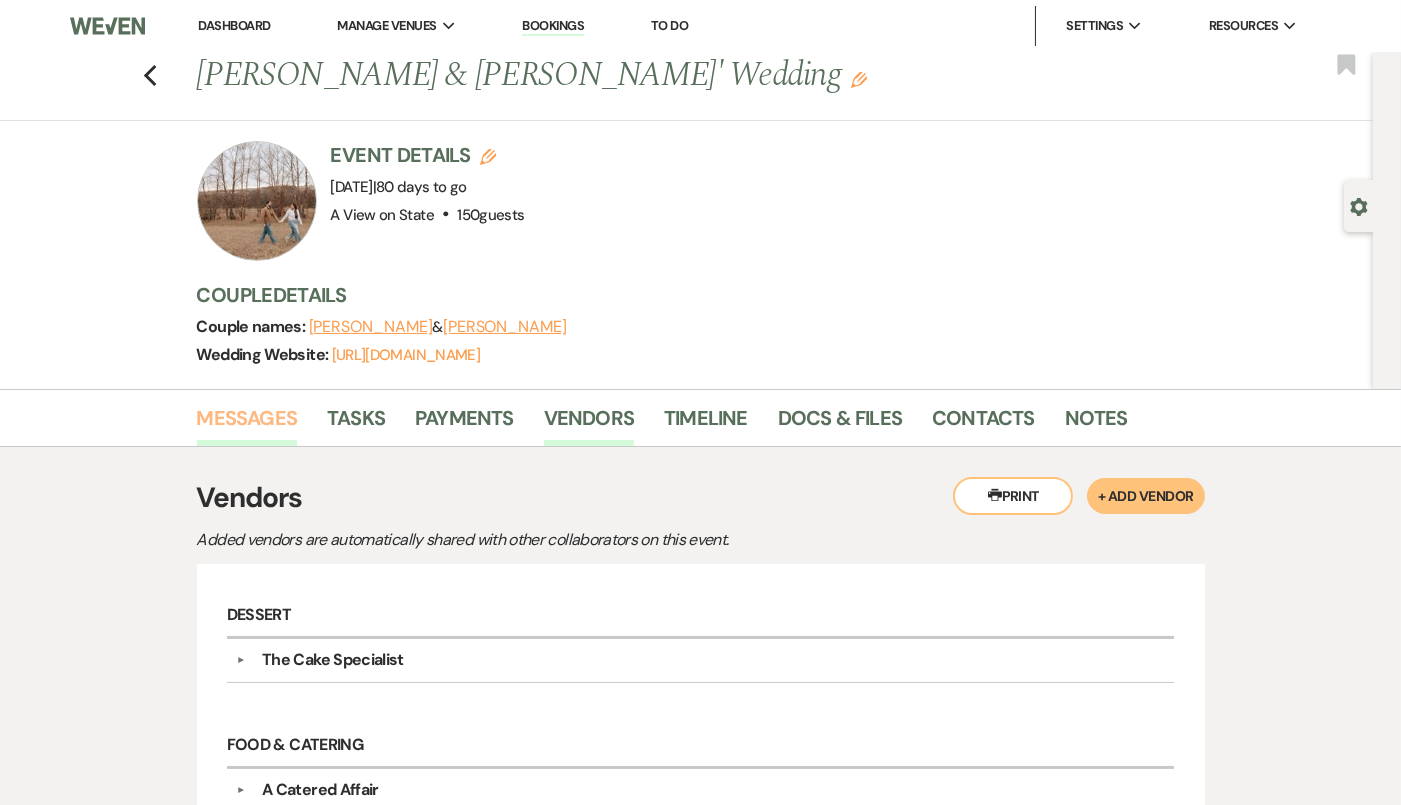 click on "Messages" at bounding box center [247, 424] 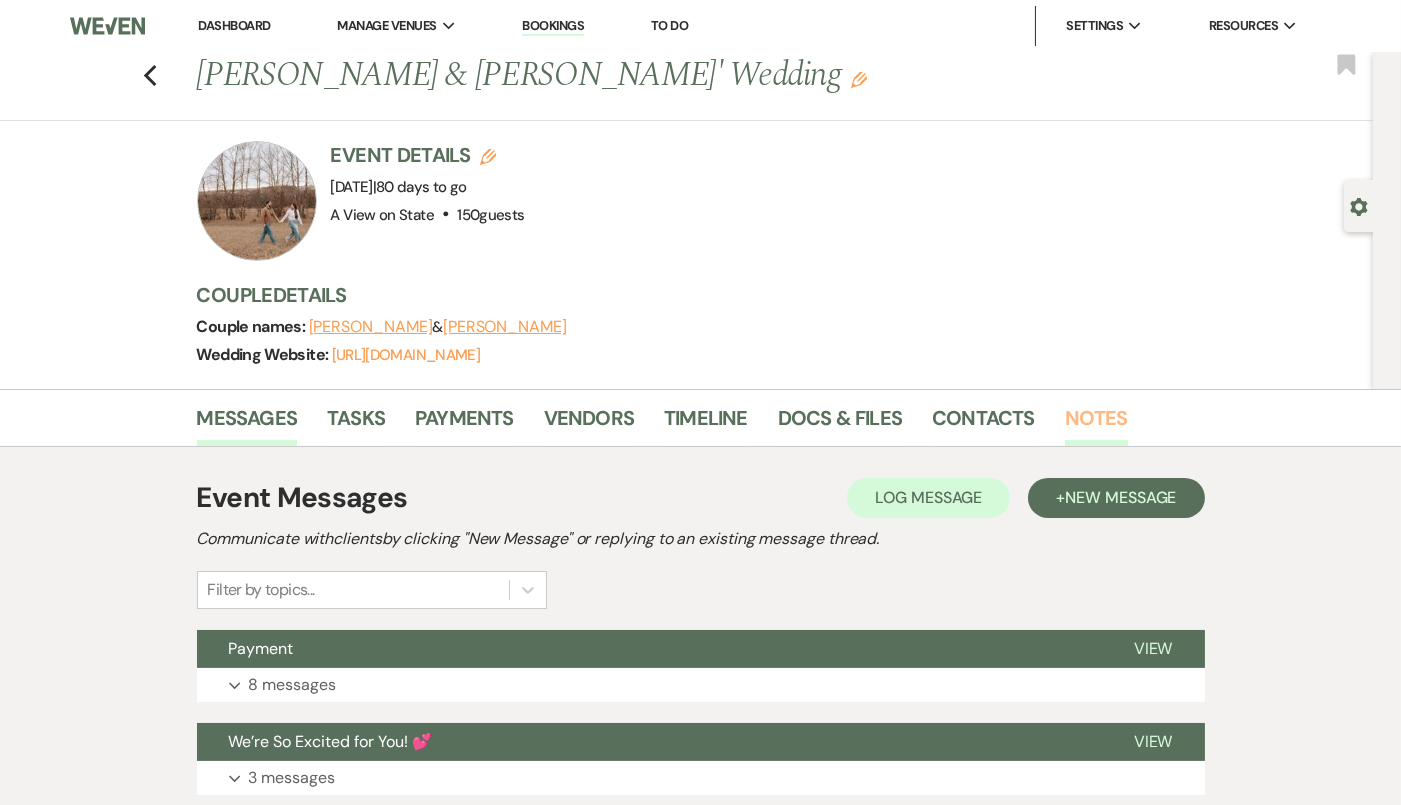 click on "Notes" at bounding box center [1096, 424] 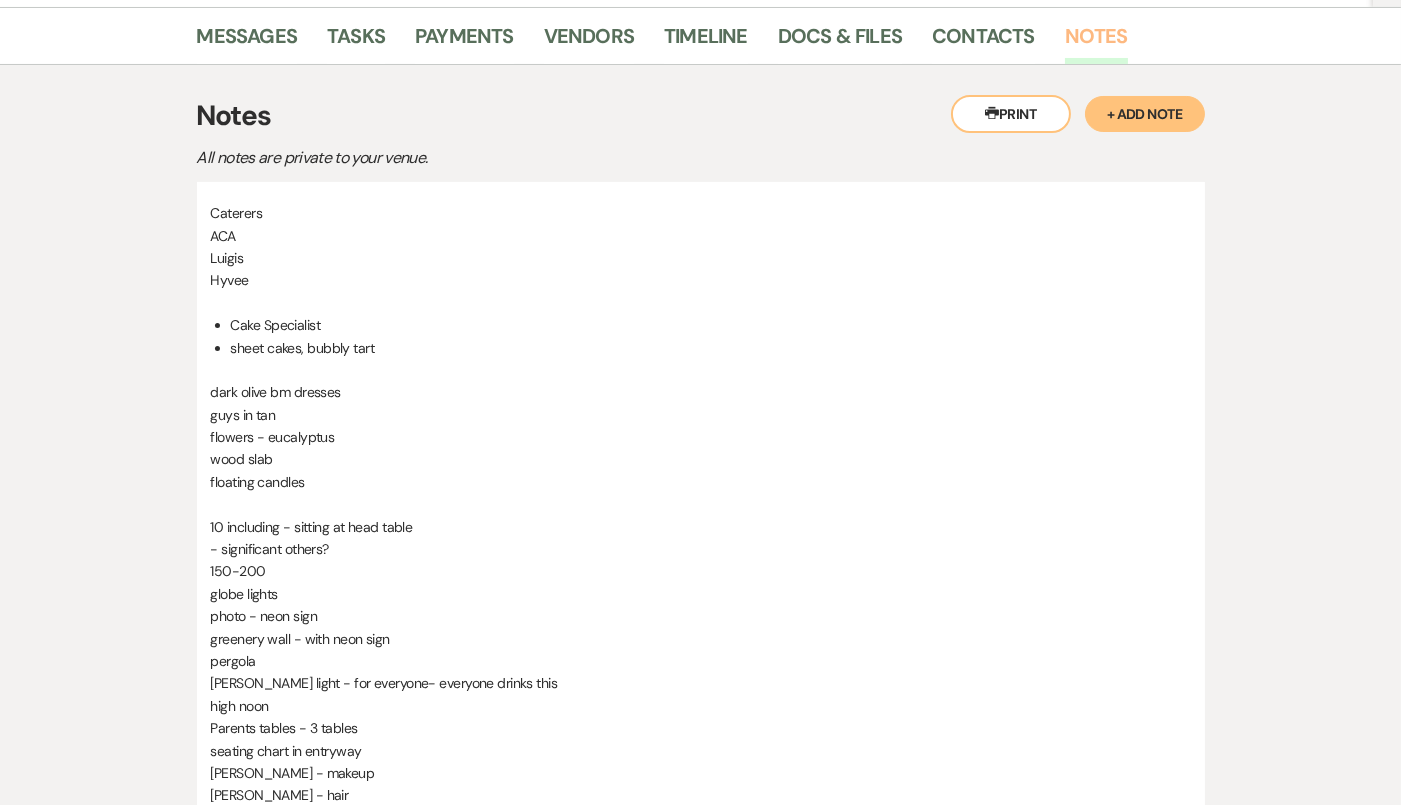 scroll, scrollTop: 733, scrollLeft: 0, axis: vertical 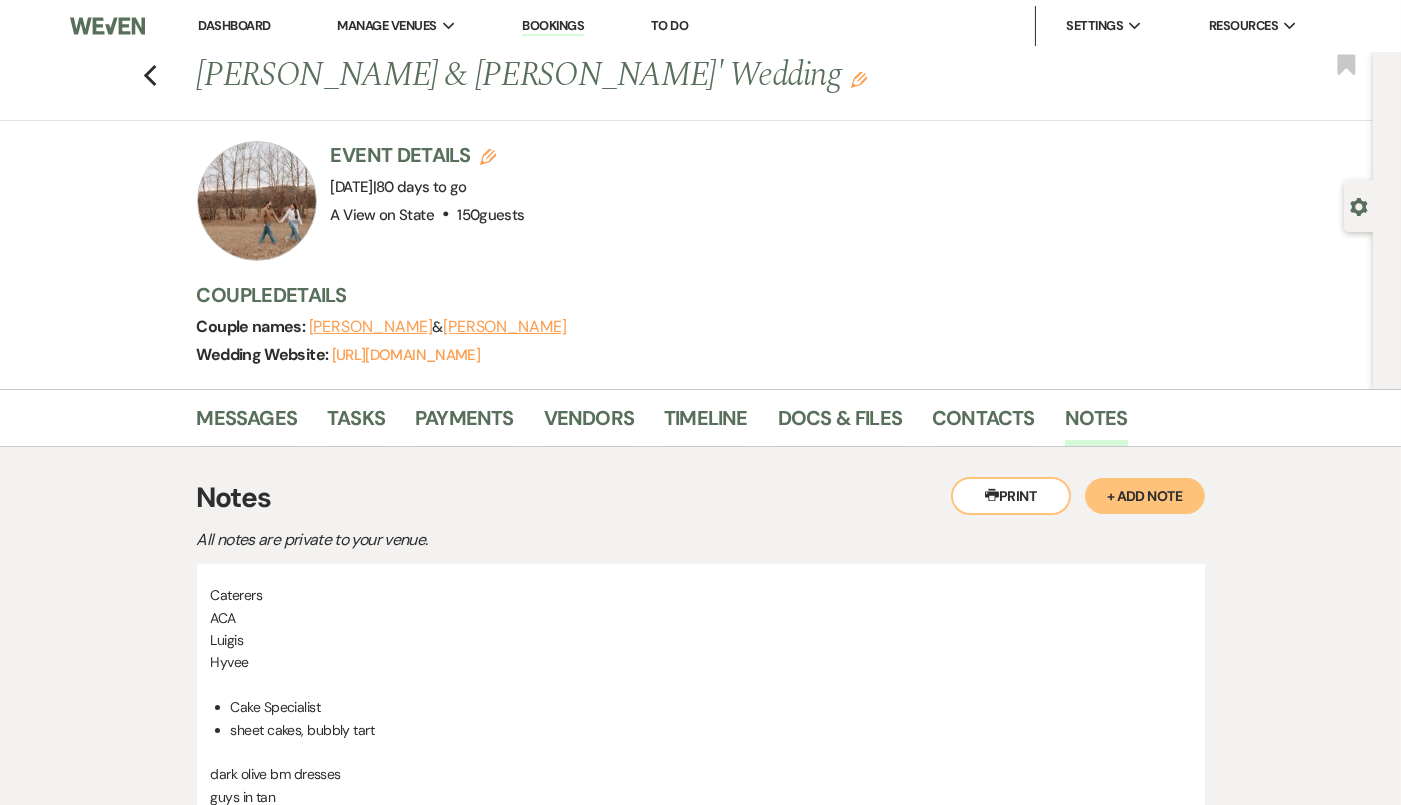 click on "+ Add Note" at bounding box center [1145, 496] 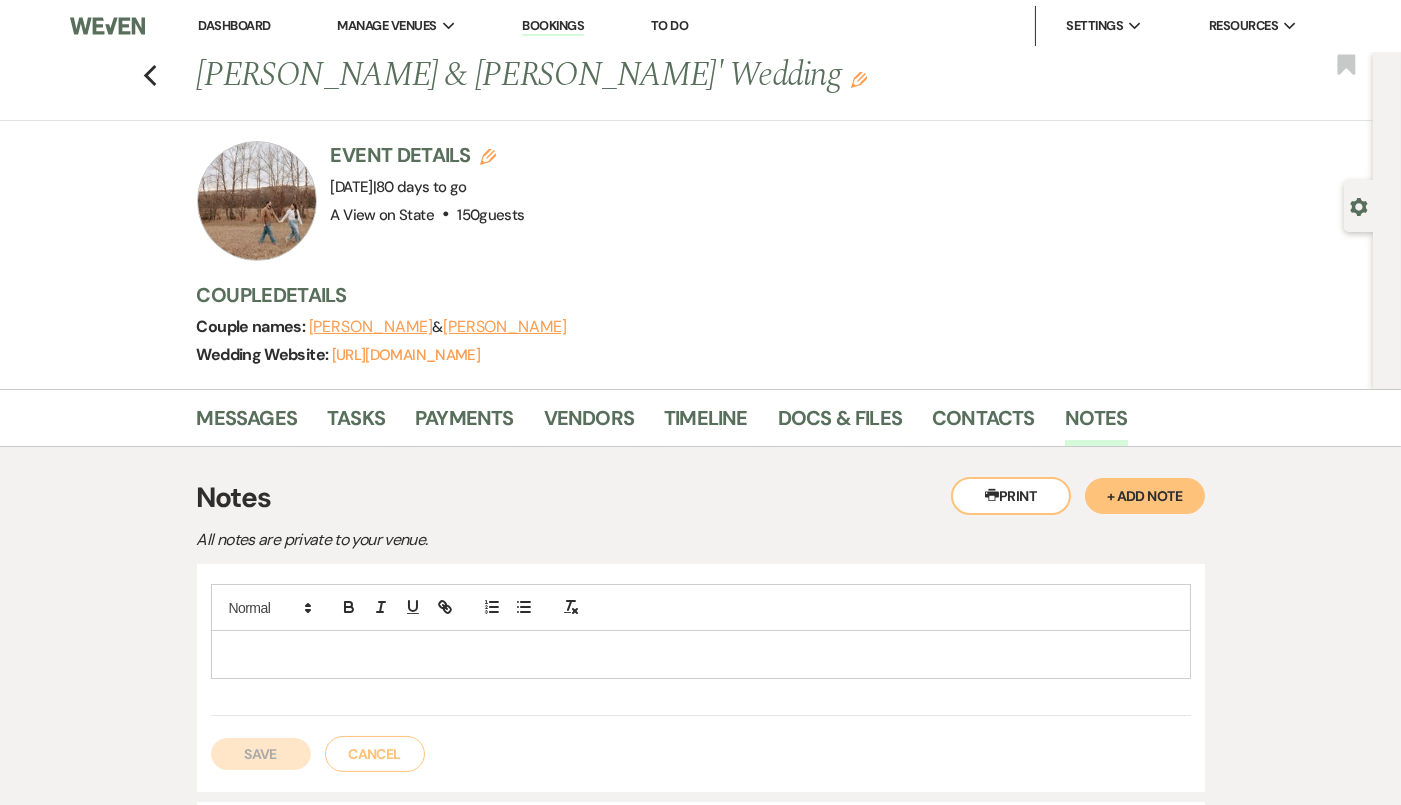 type 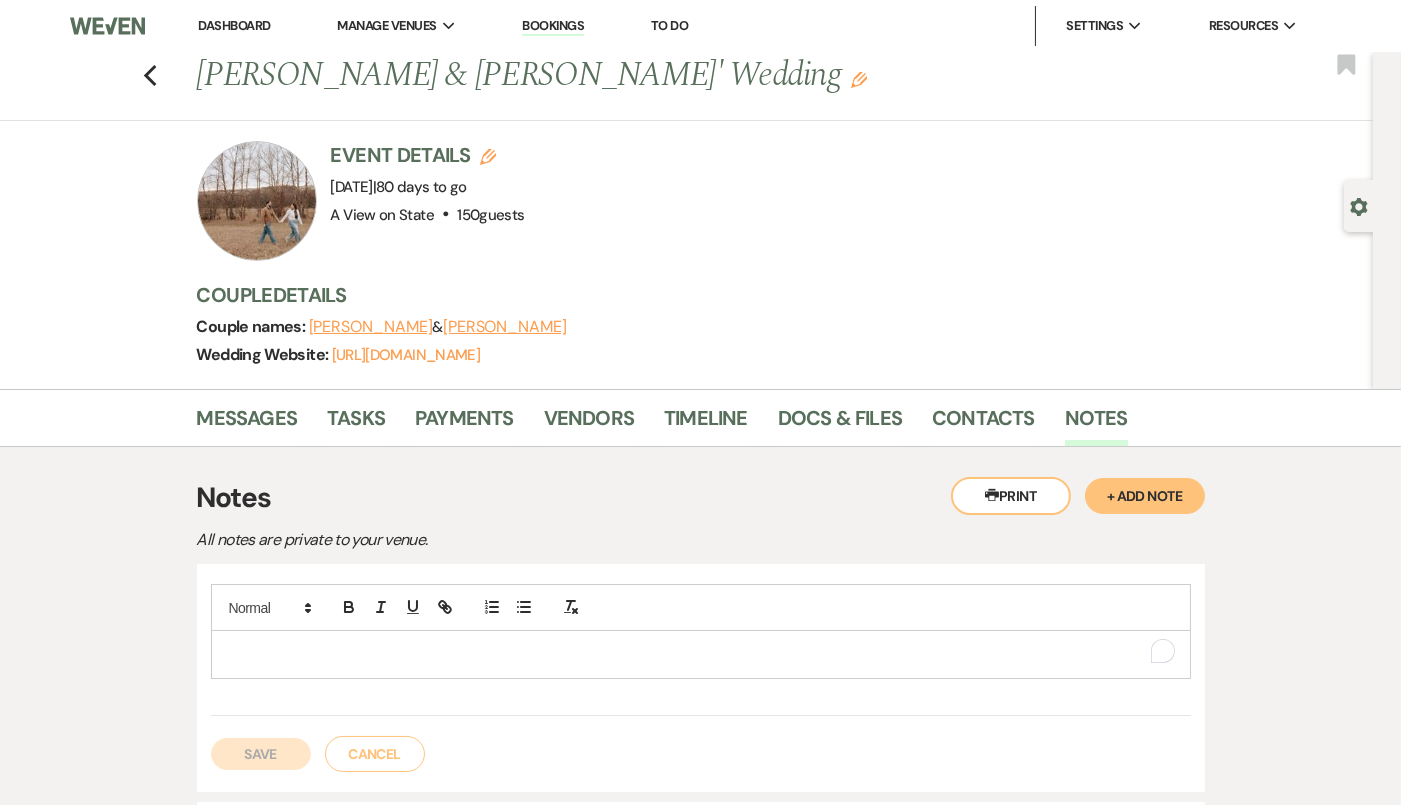 type 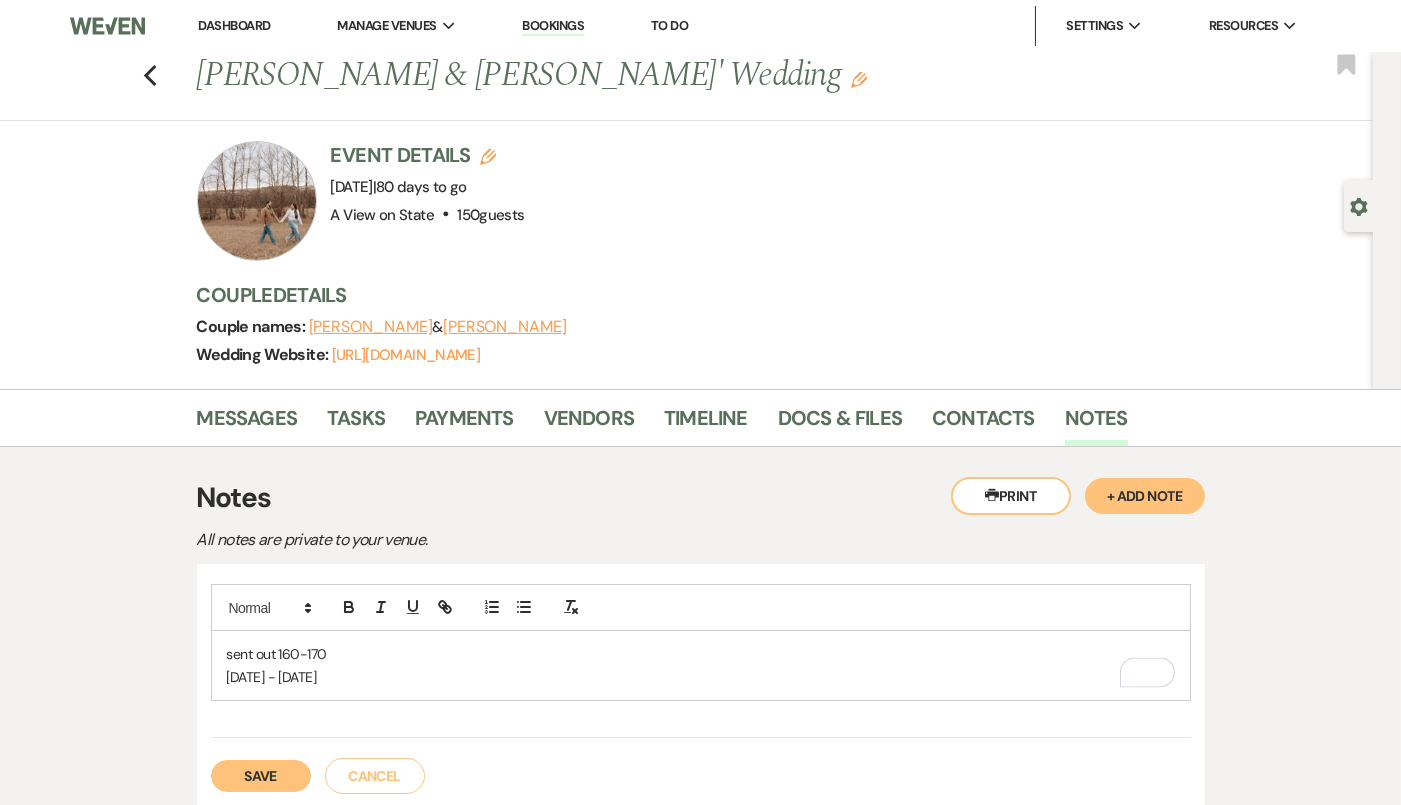 scroll, scrollTop: 33, scrollLeft: 0, axis: vertical 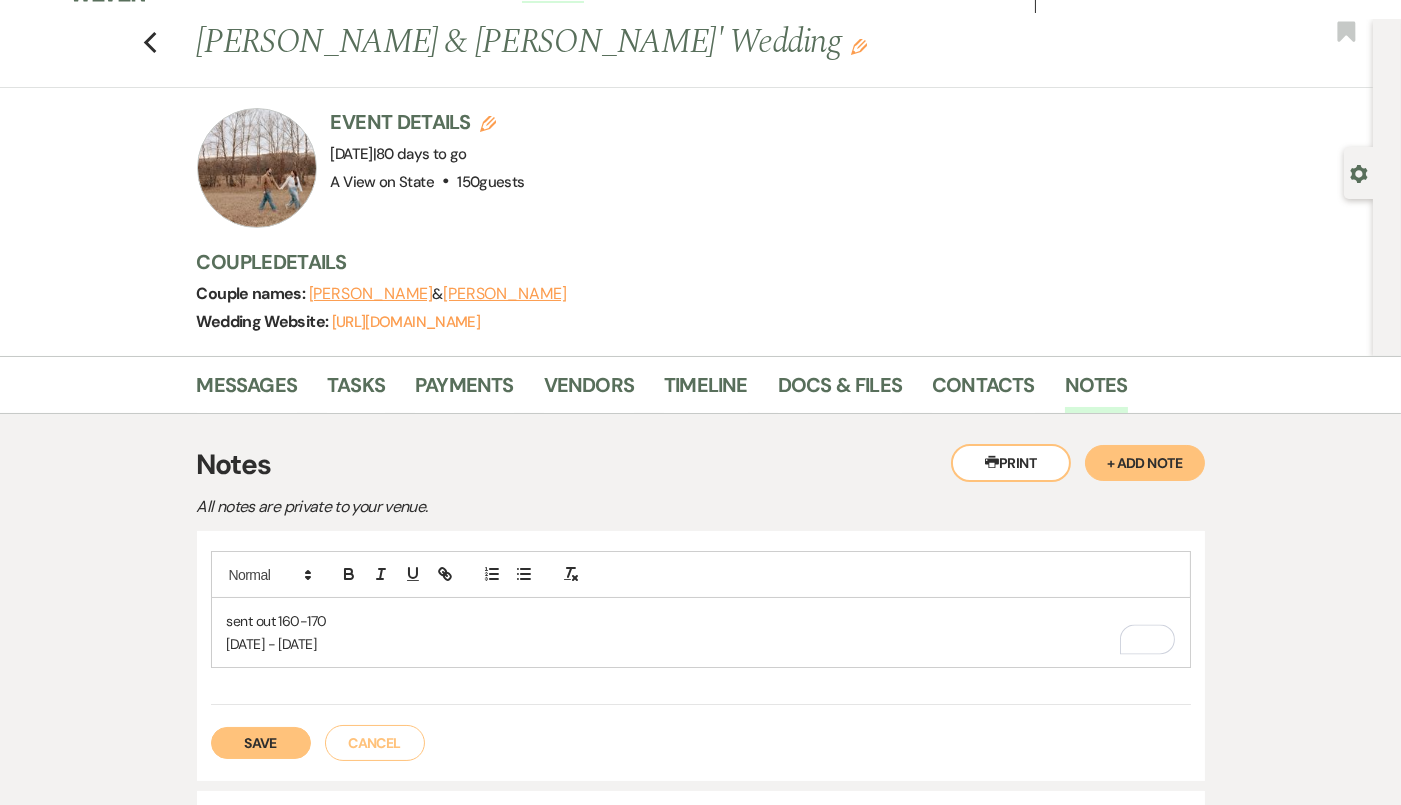 click on "[DATE] - [DATE]" at bounding box center [701, 644] 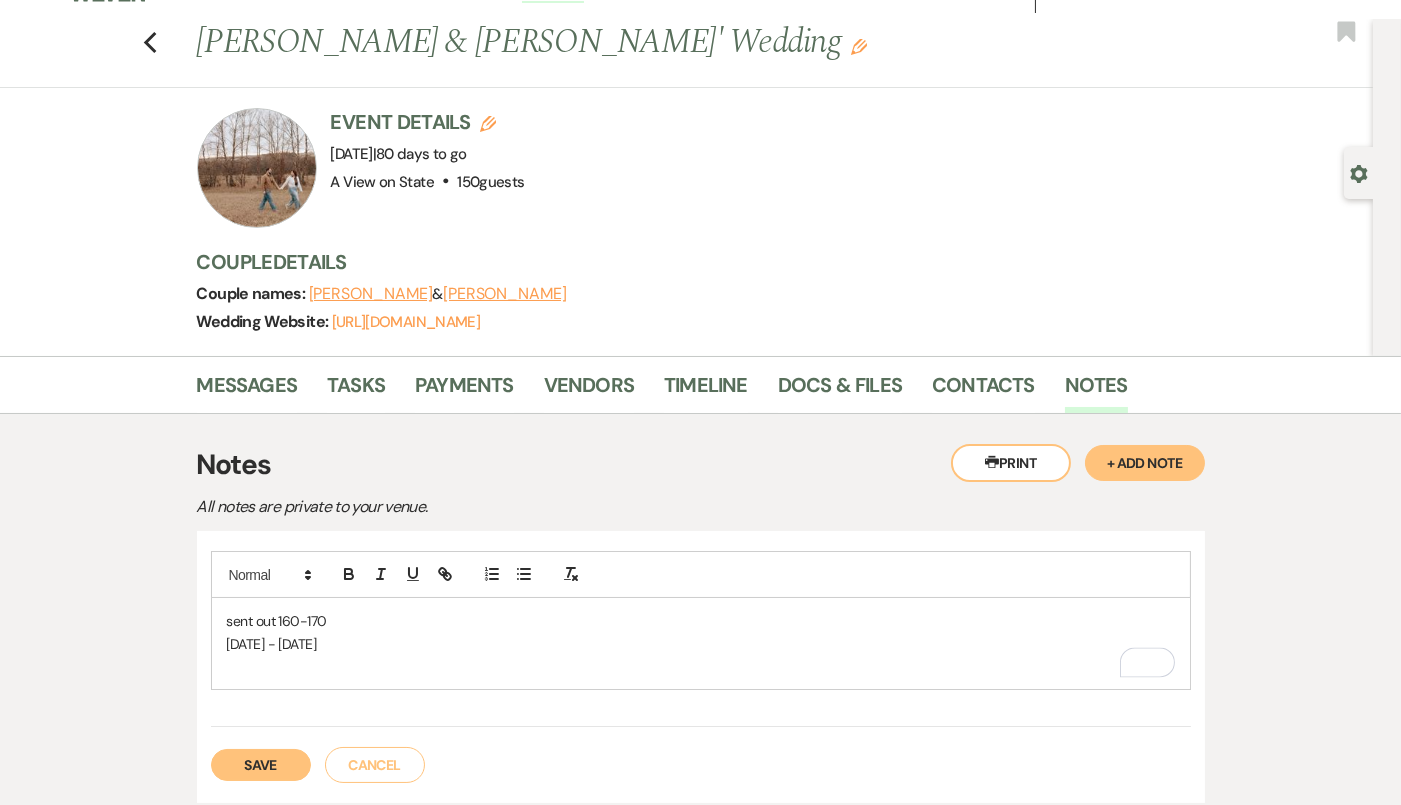click at bounding box center (701, 666) 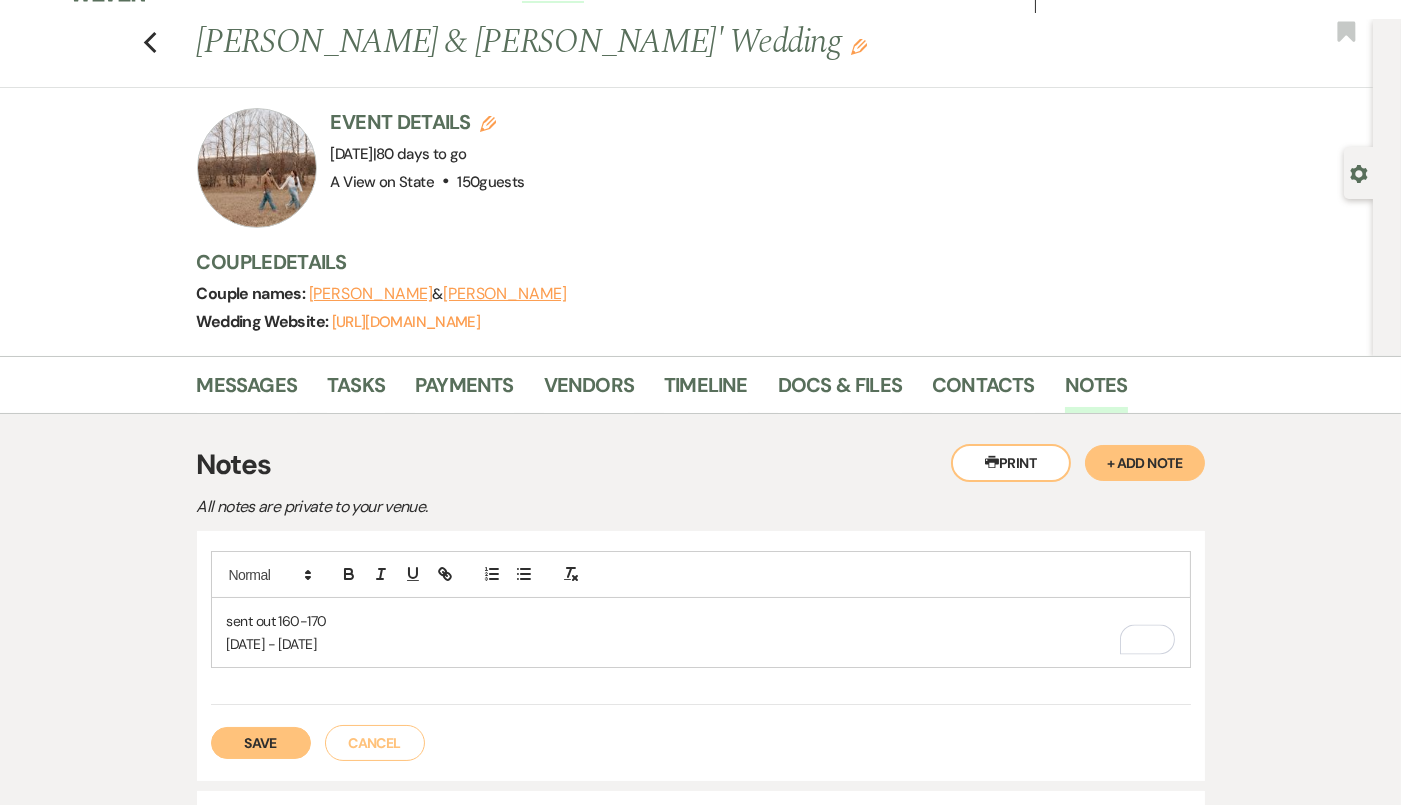 click on "Save" at bounding box center [261, 743] 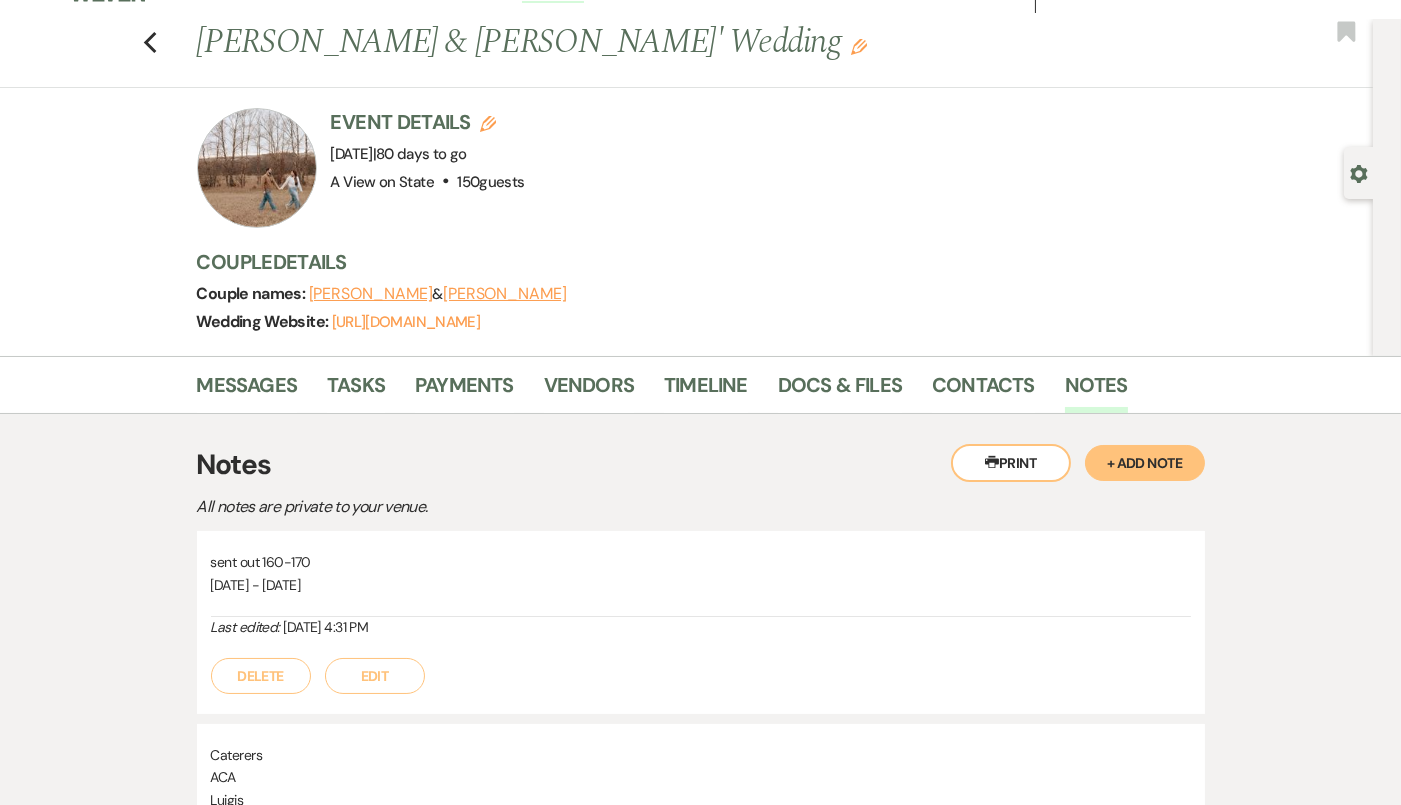 click on "Edit" at bounding box center (375, 676) 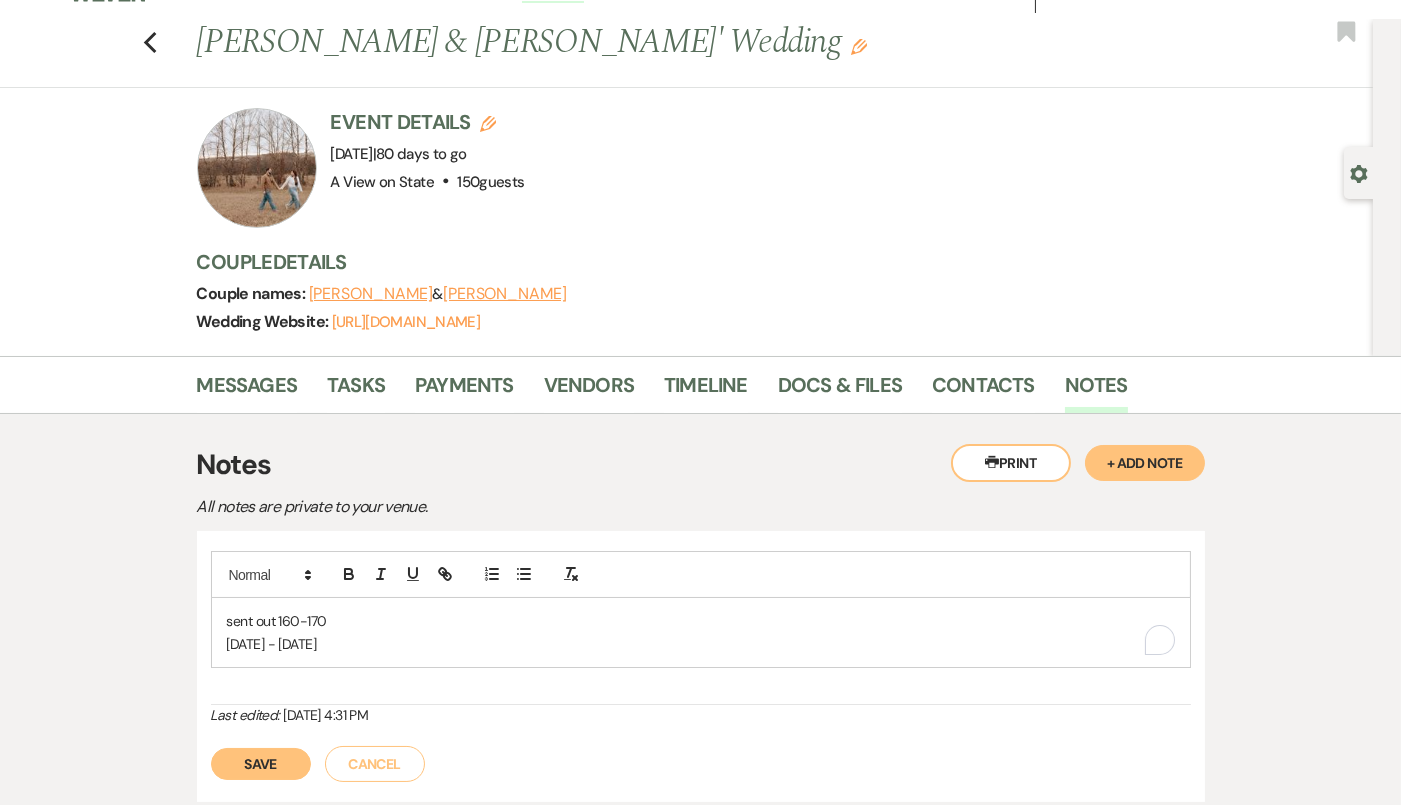 click on "[DATE] - [DATE]" at bounding box center [701, 644] 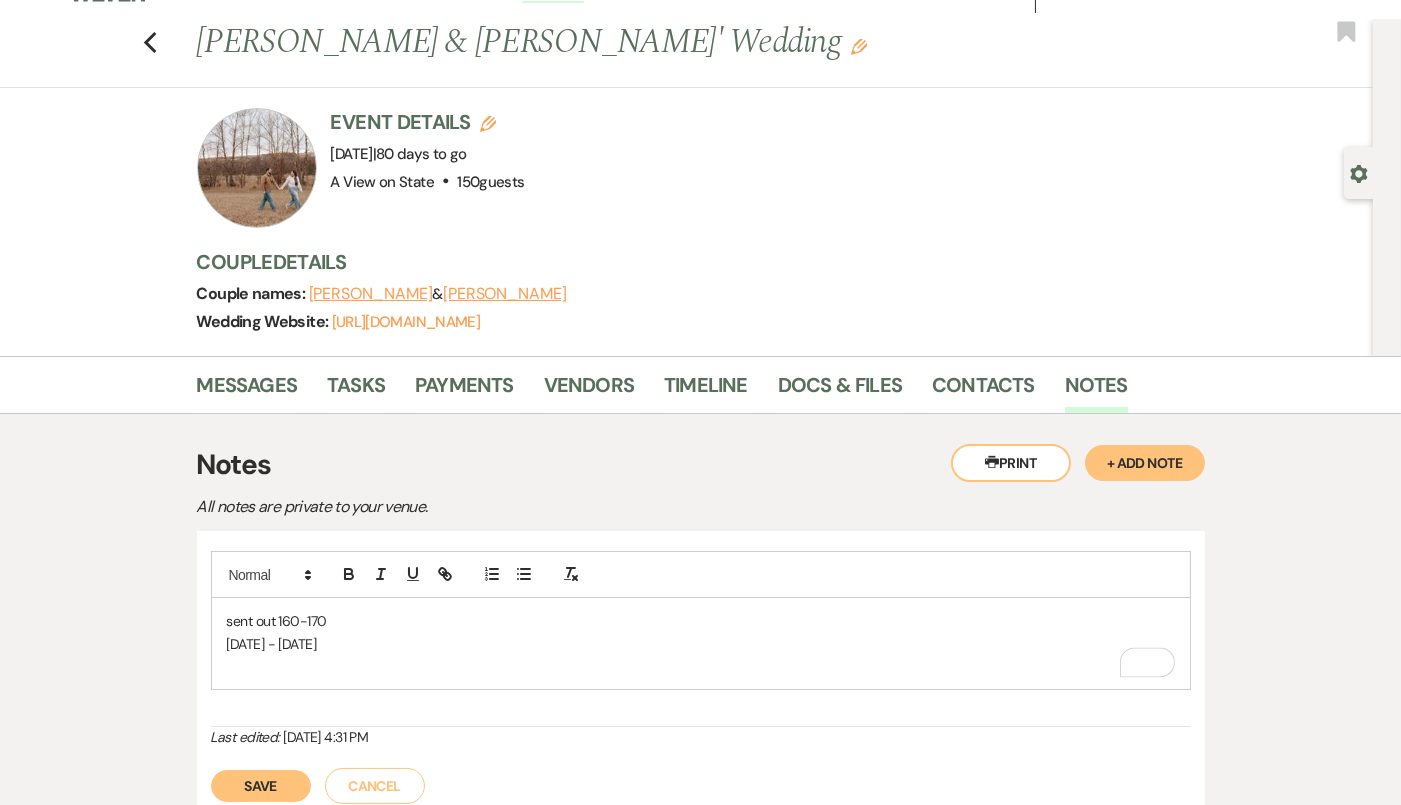 type 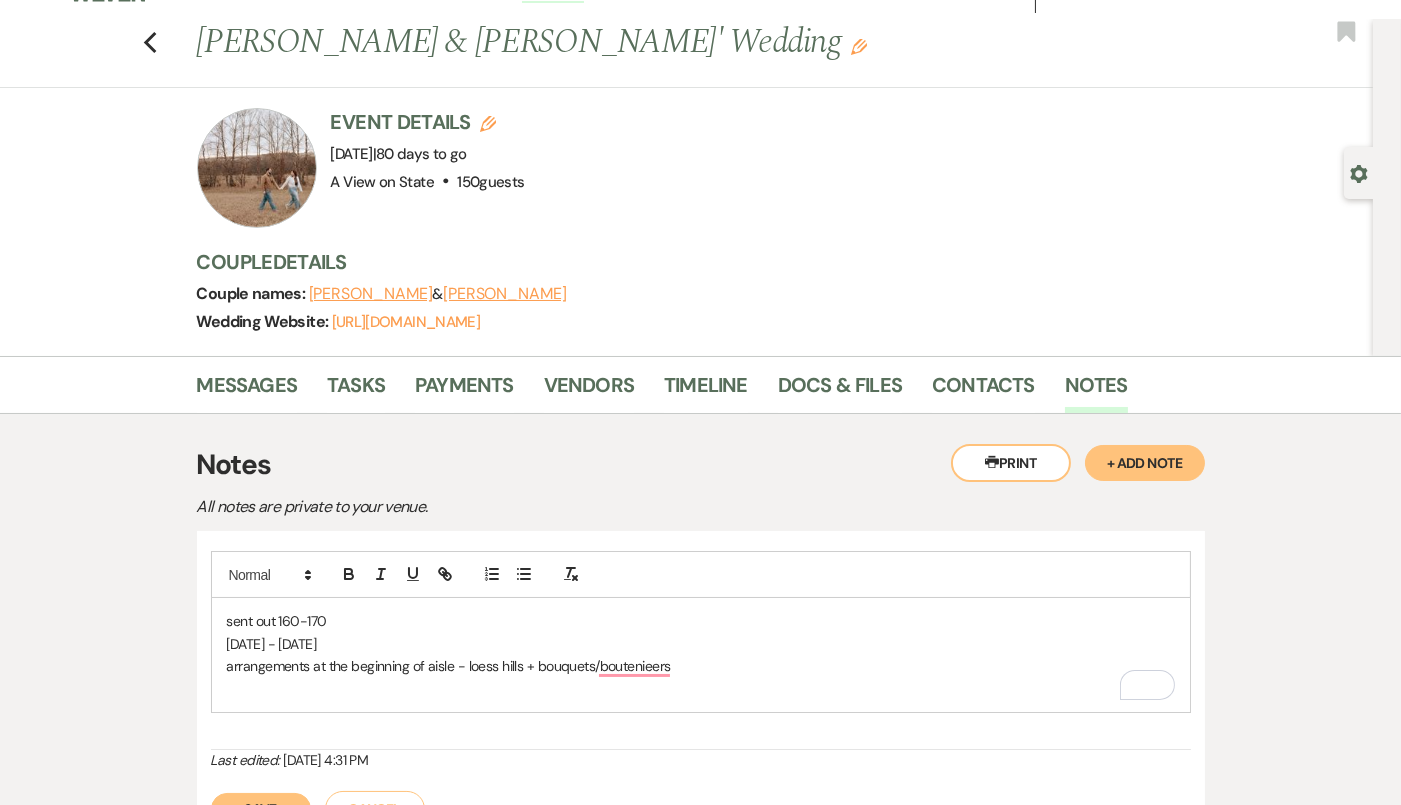 click at bounding box center [701, 688] 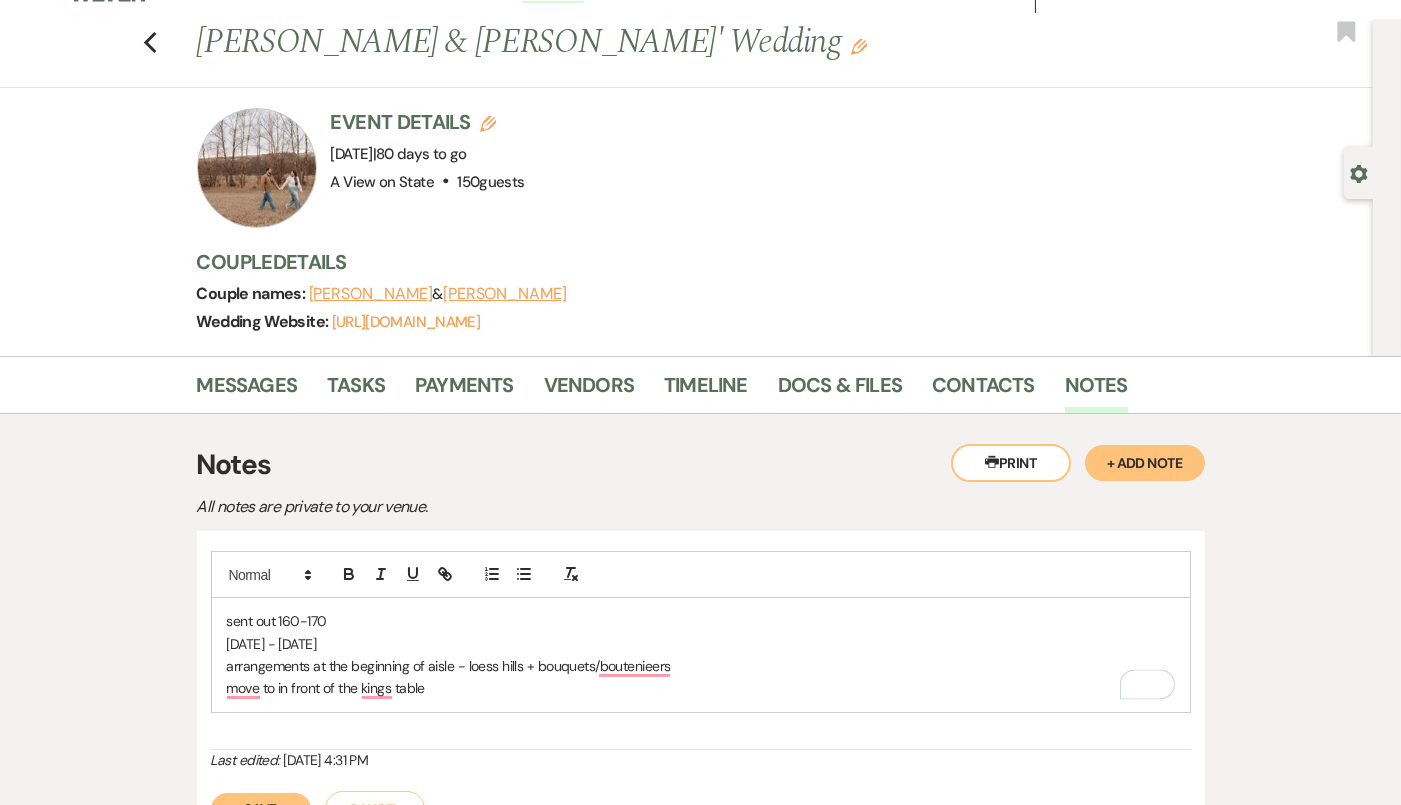 click on "sent out 160-170 september 1st - 4th arrangements at the beginning of aisle - loess hills + bouquets/boutenieers  move to in front of the kings table" at bounding box center (701, 655) 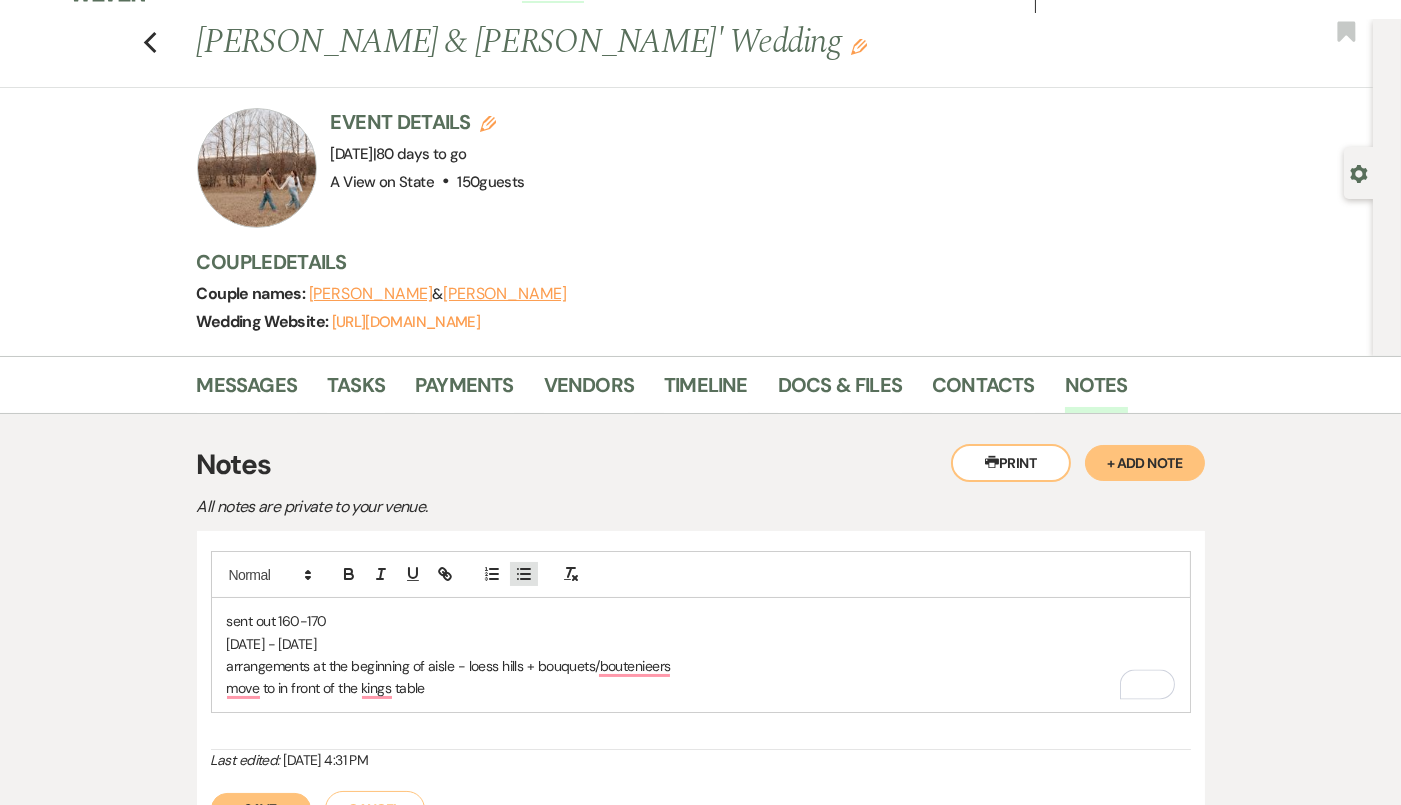 click 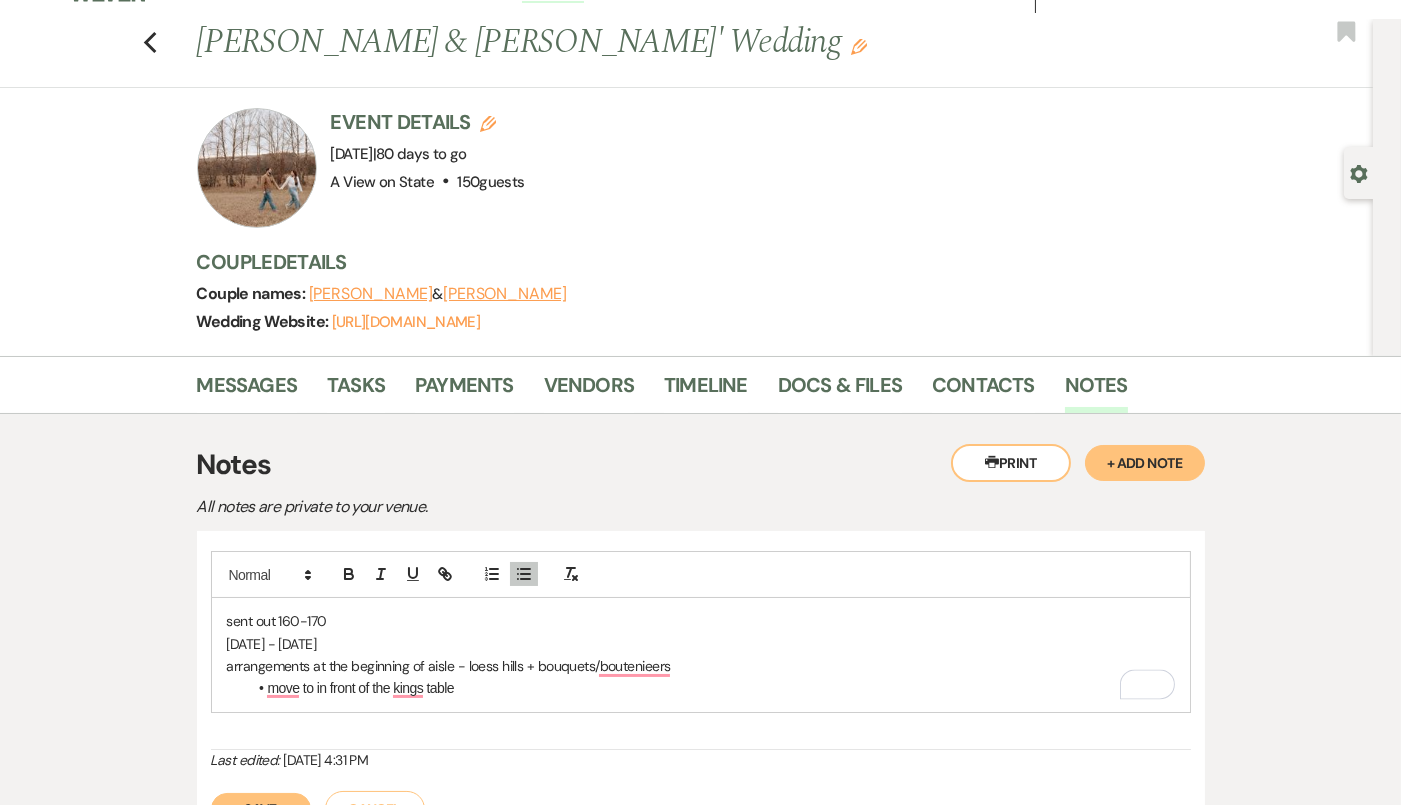 click on "move to in front of the kings table" at bounding box center (711, 688) 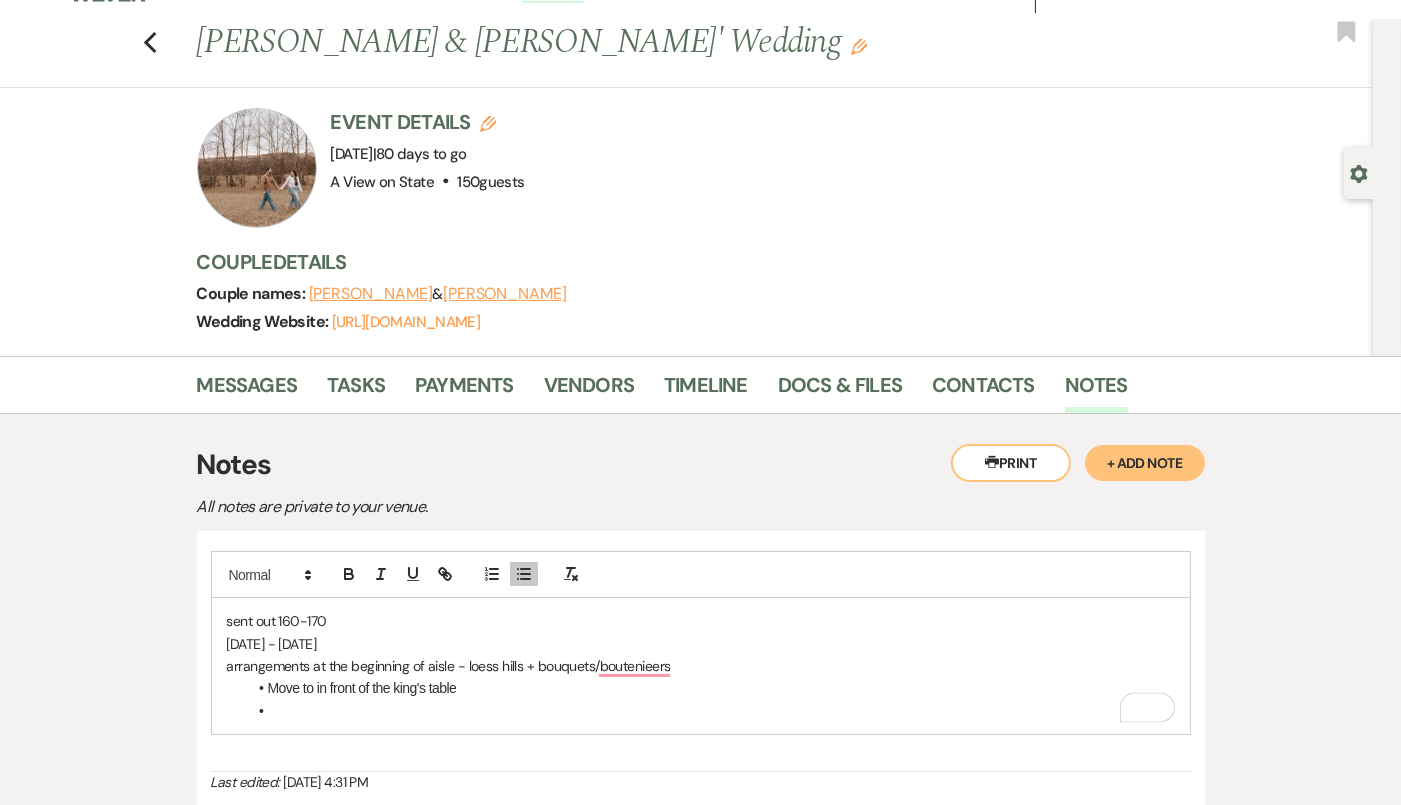 click at bounding box center [711, 711] 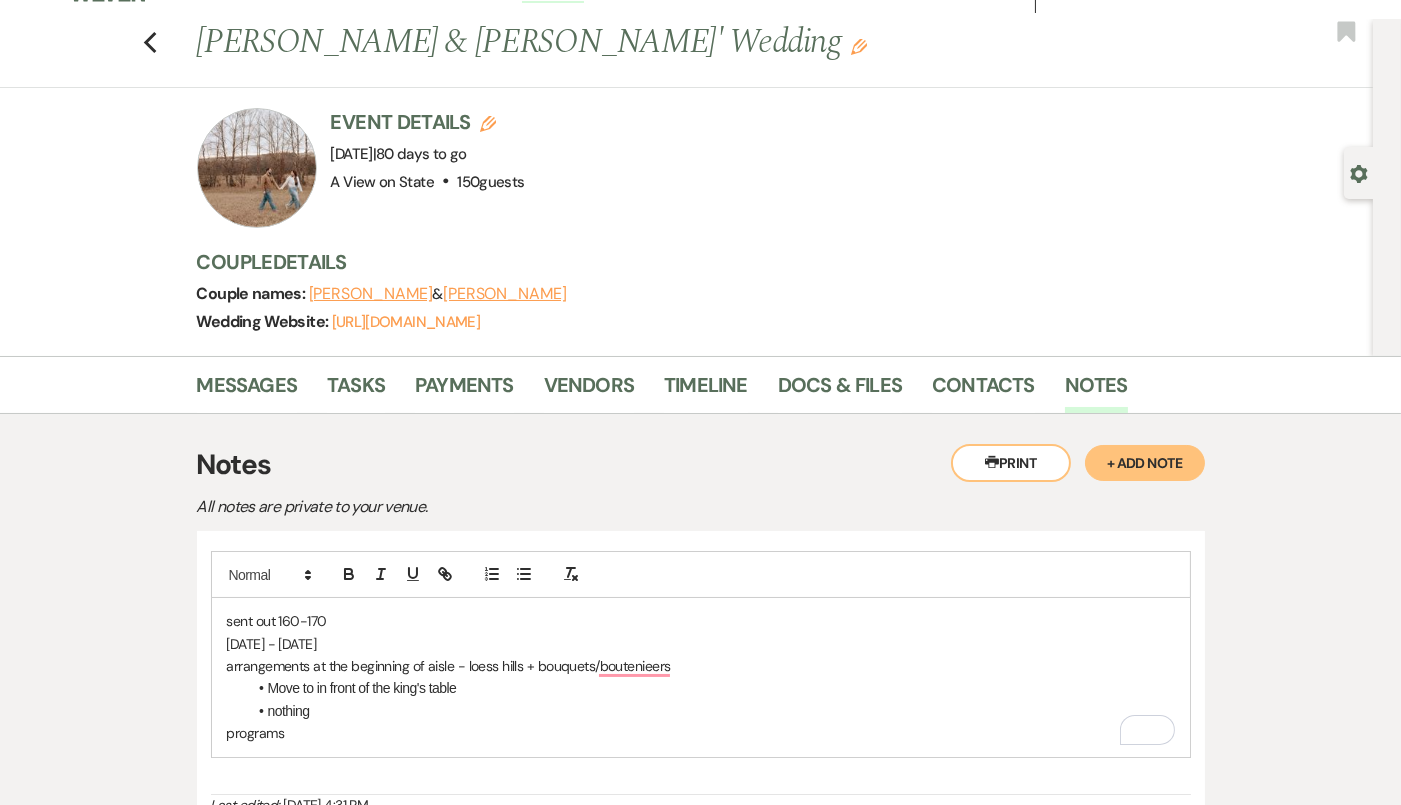 click on "sent out 160-170 september 1st - 4th arrangements at the beginning of aisle - loess hills + bouquets/boutenieers  Move to in front of the king's table nothing  programs" at bounding box center [701, 677] 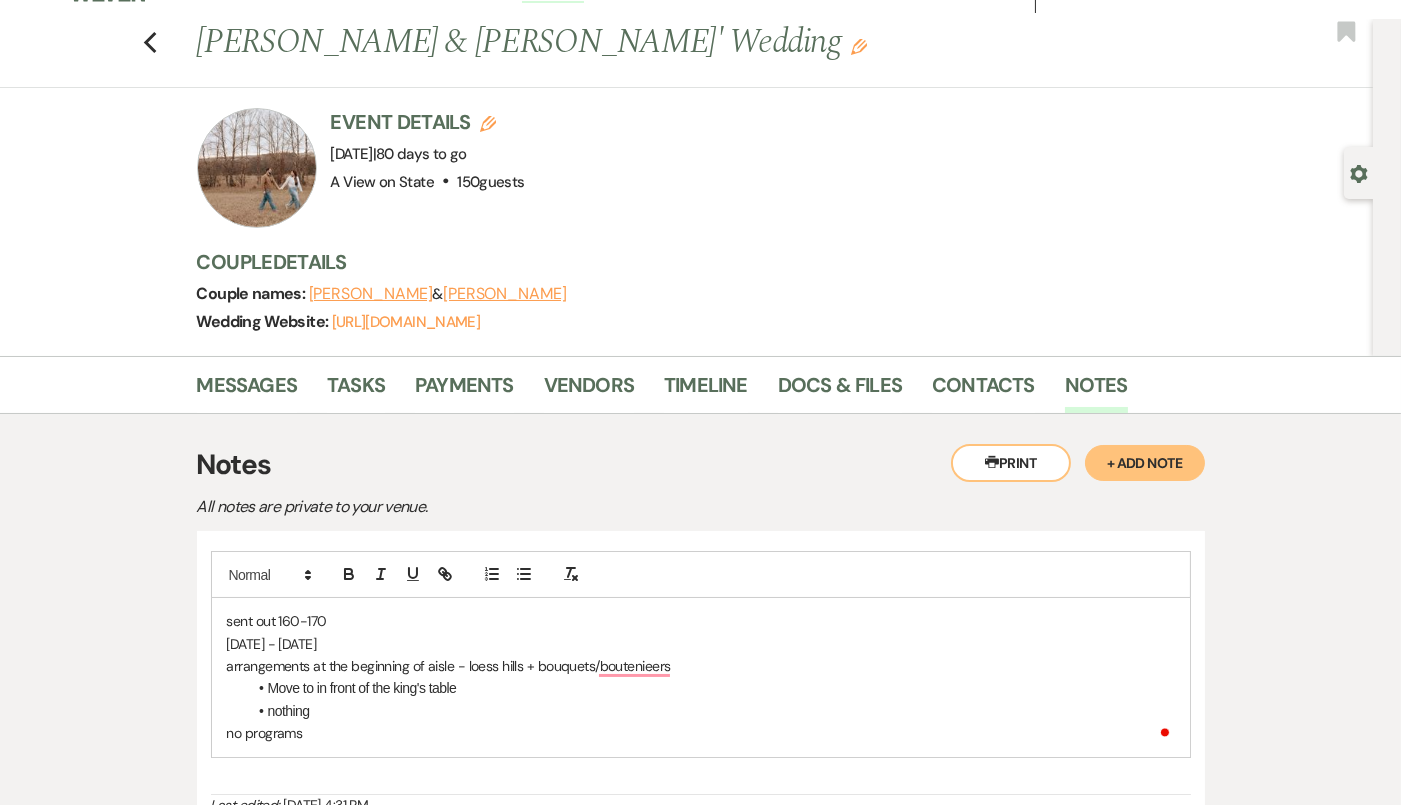 click on "no programs" at bounding box center (701, 733) 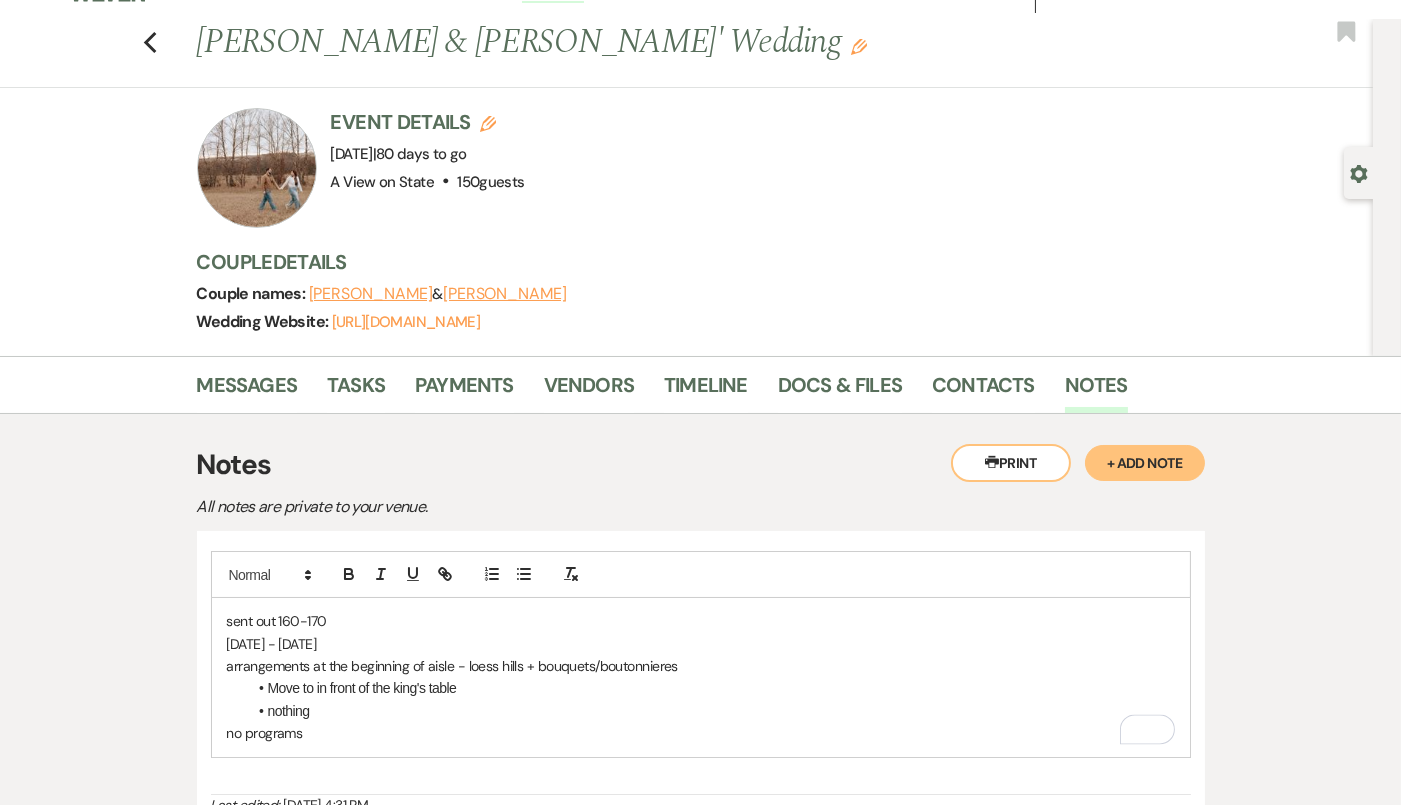 click on "sent out 160-170 september 1st - 4th arrangements at the beginning of aisle - loess hills + bouquets/boutonnieres  Move to in front of the king's table nothing  no programs" at bounding box center [701, 677] 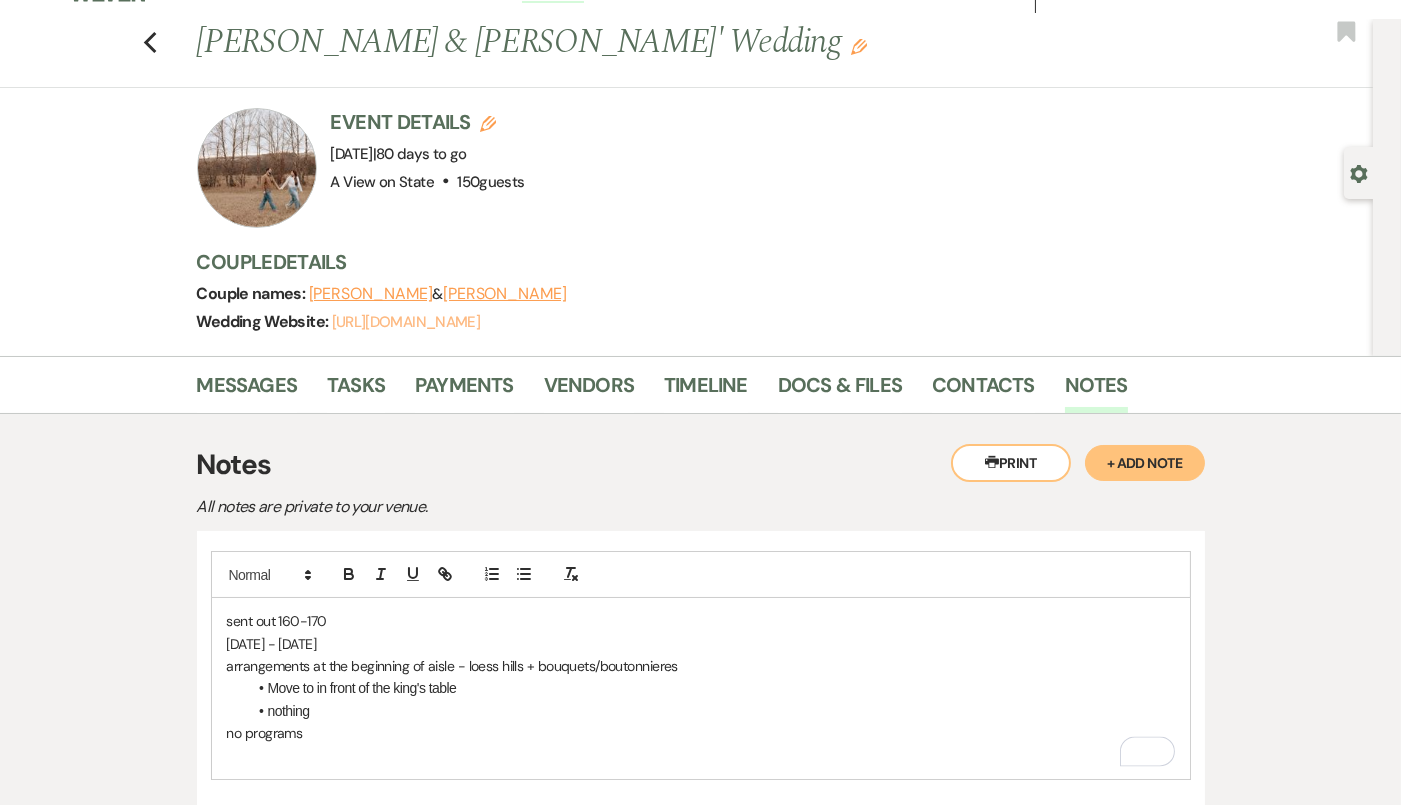 click on "[URL][DOMAIN_NAME]" at bounding box center [406, 322] 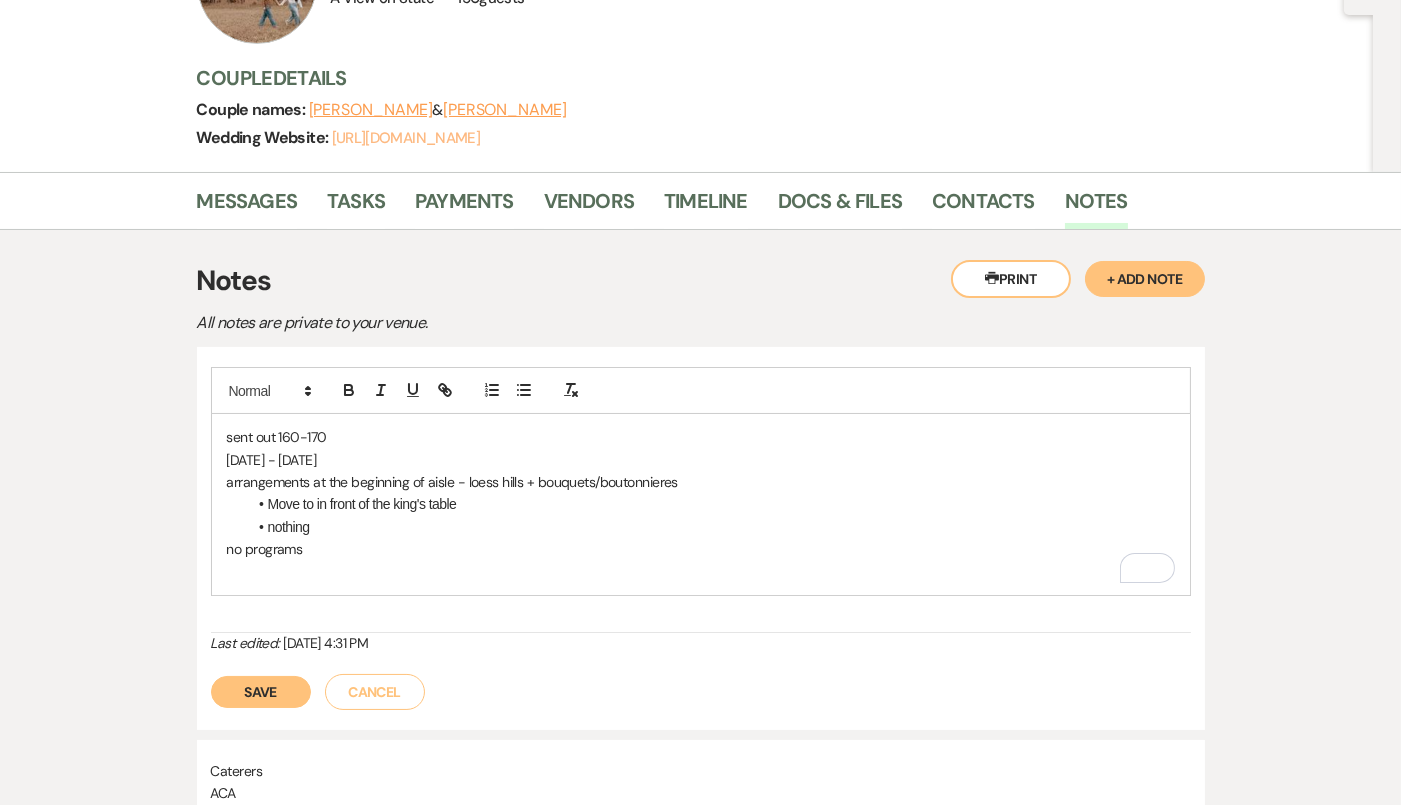scroll, scrollTop: 264, scrollLeft: 0, axis: vertical 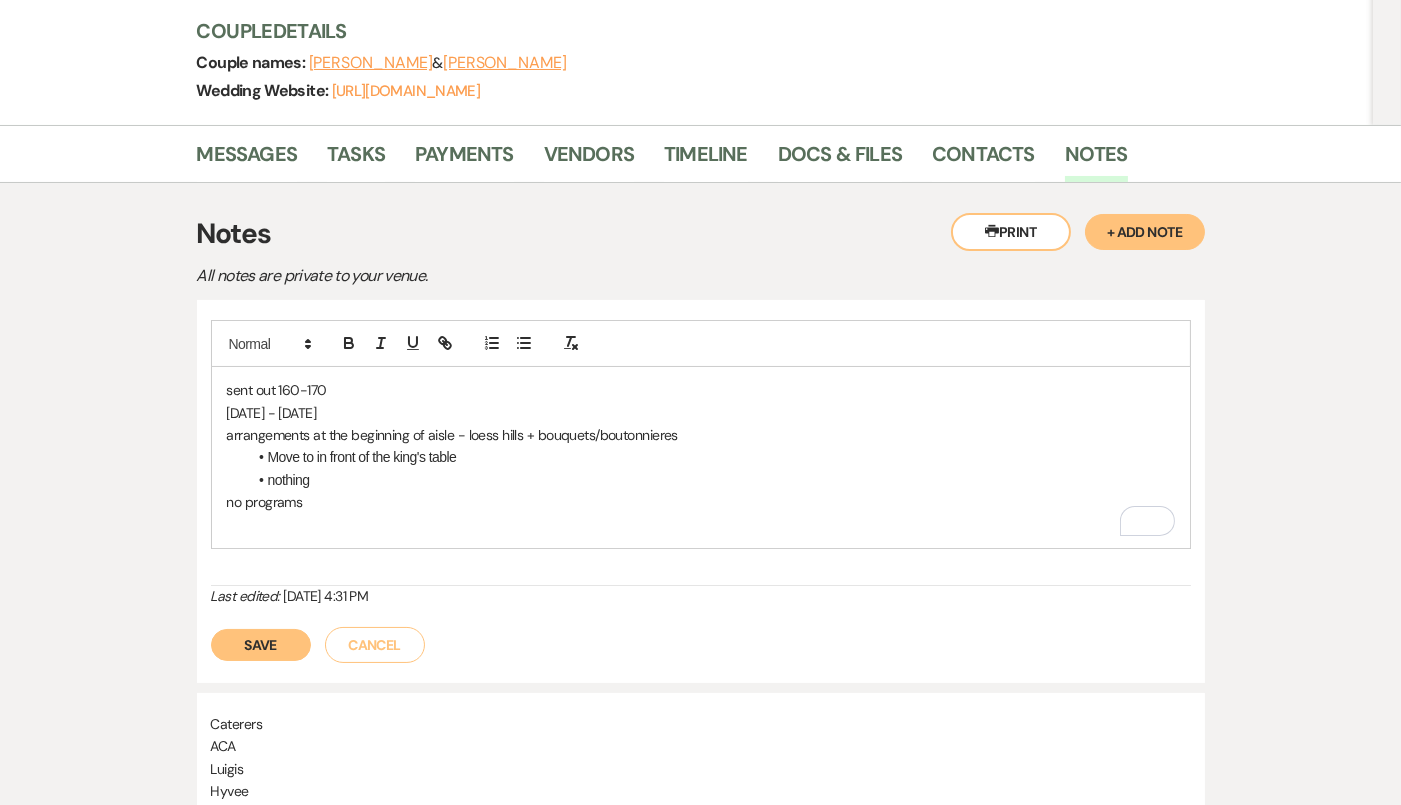 click on "no programs" at bounding box center (701, 502) 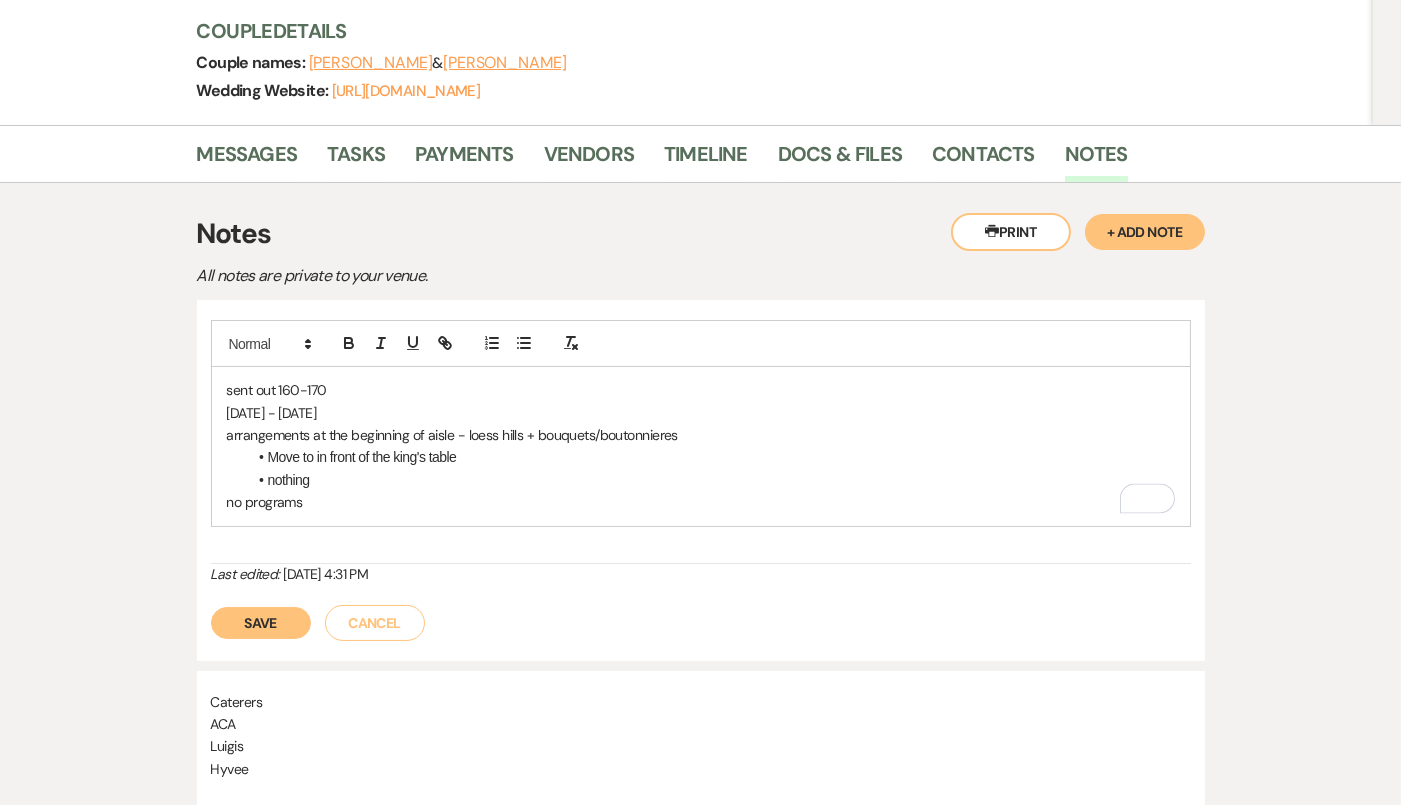 click on "no programs" at bounding box center [701, 502] 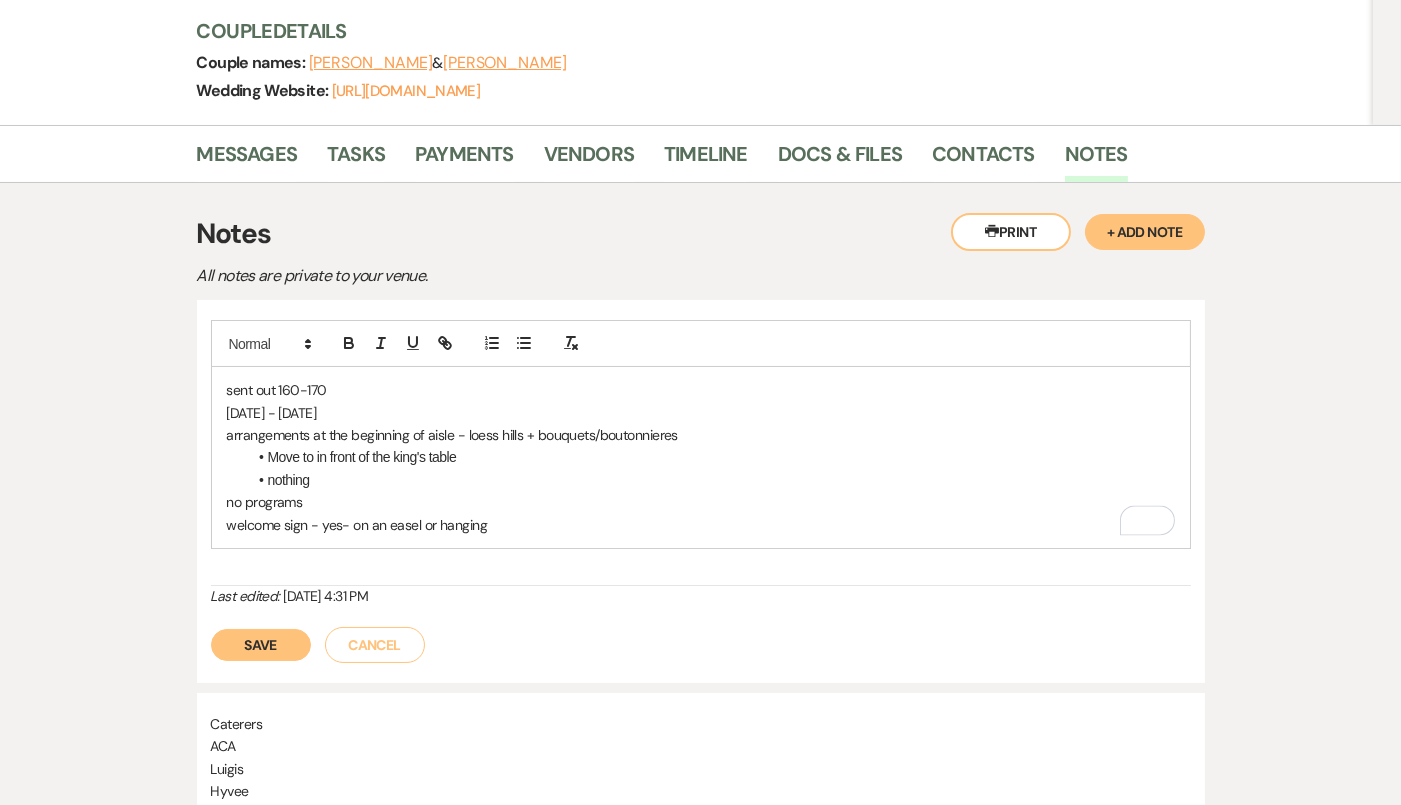 click on "welcome sign - yes- on an easel or hanging" at bounding box center [701, 525] 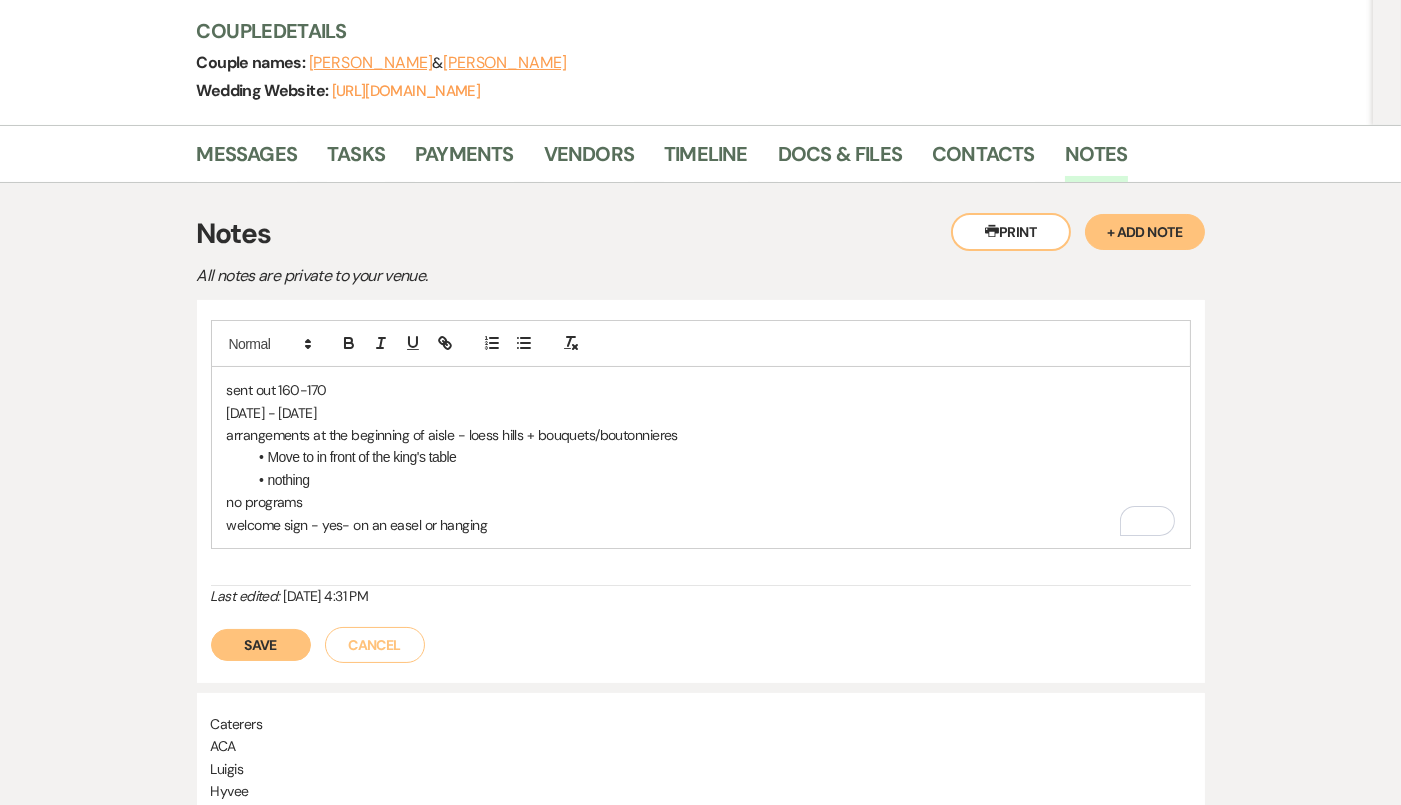 click on "welcome sign - yes- on an easel or hanging" at bounding box center [701, 525] 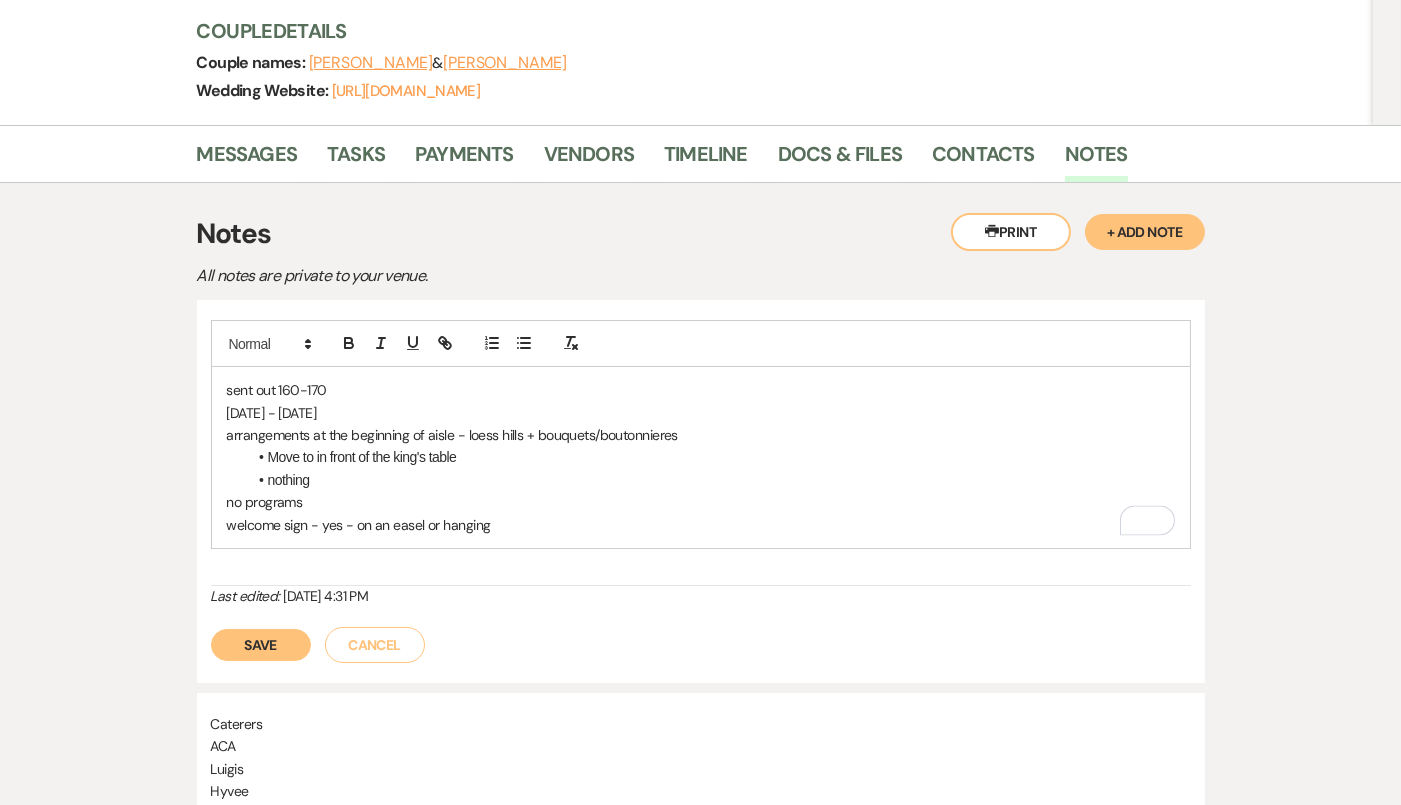 click on "welcome sign - yes - on an easel or hanging" at bounding box center [701, 525] 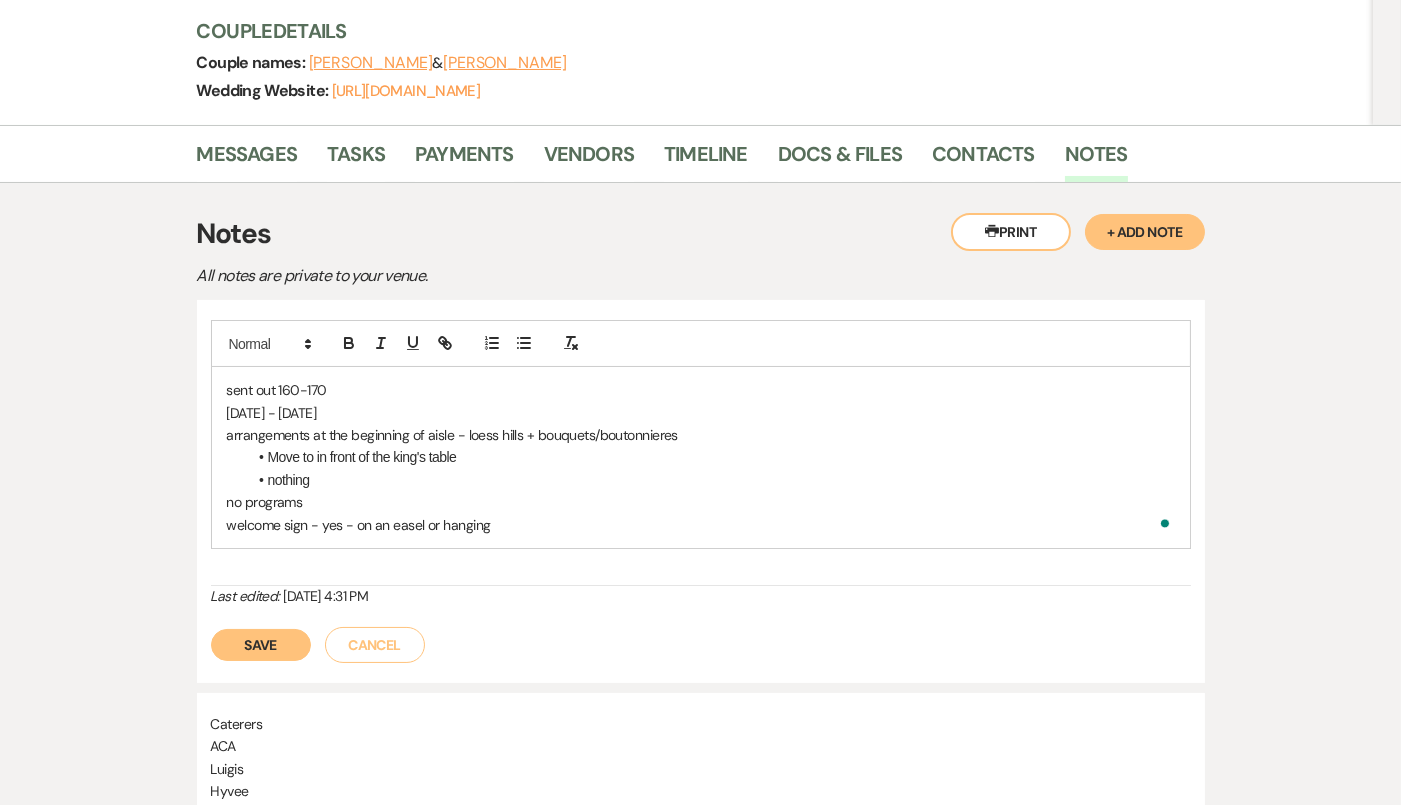 click on "welcome sign - yes - on an easel or hanging" at bounding box center (701, 525) 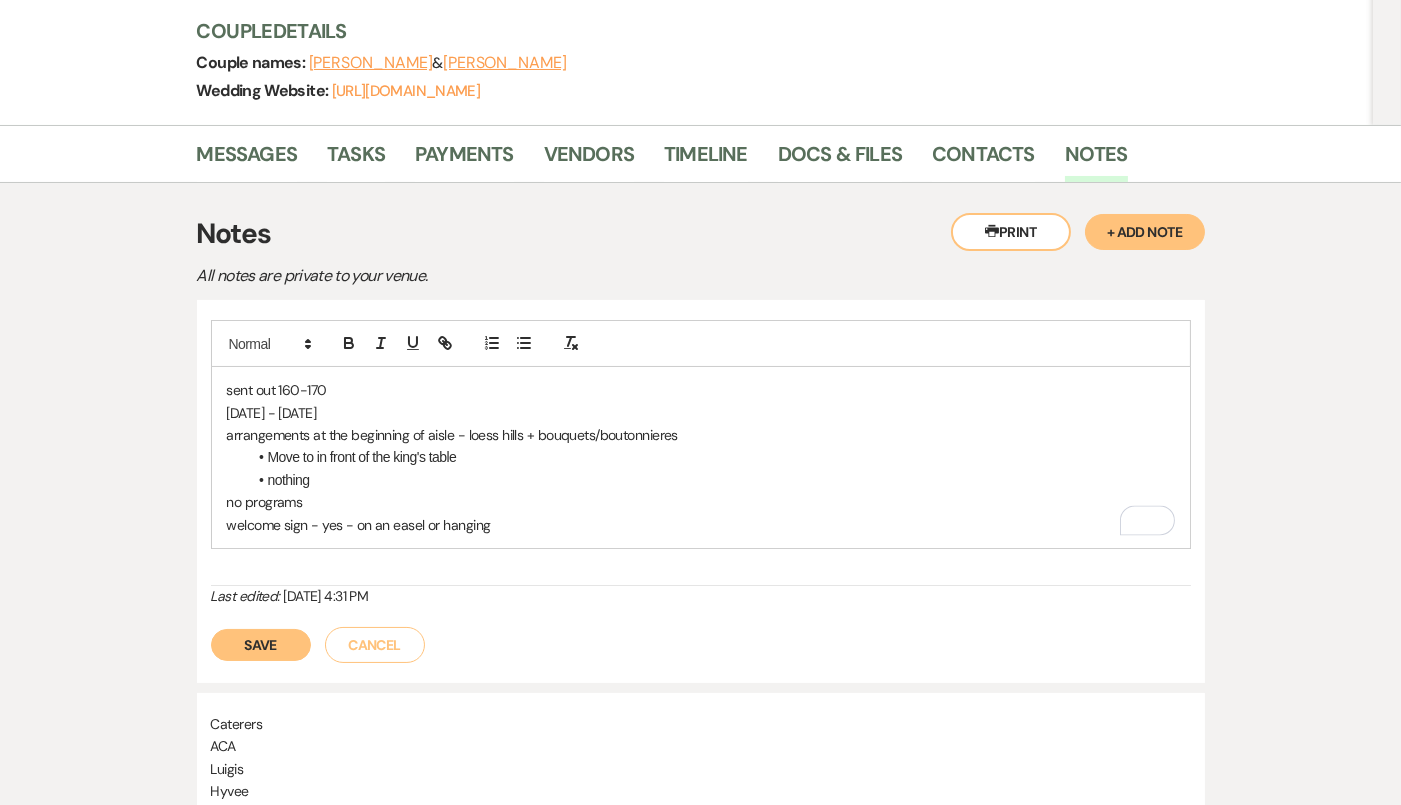 click on "sent out 160-170 september 1st - 4th arrangements at the beginning of aisle - loess hills + bouquets/boutonnieres  Move to in front of the king's table nothing  no programs welcome sign - yes - on an easel or hanging" at bounding box center [701, 457] 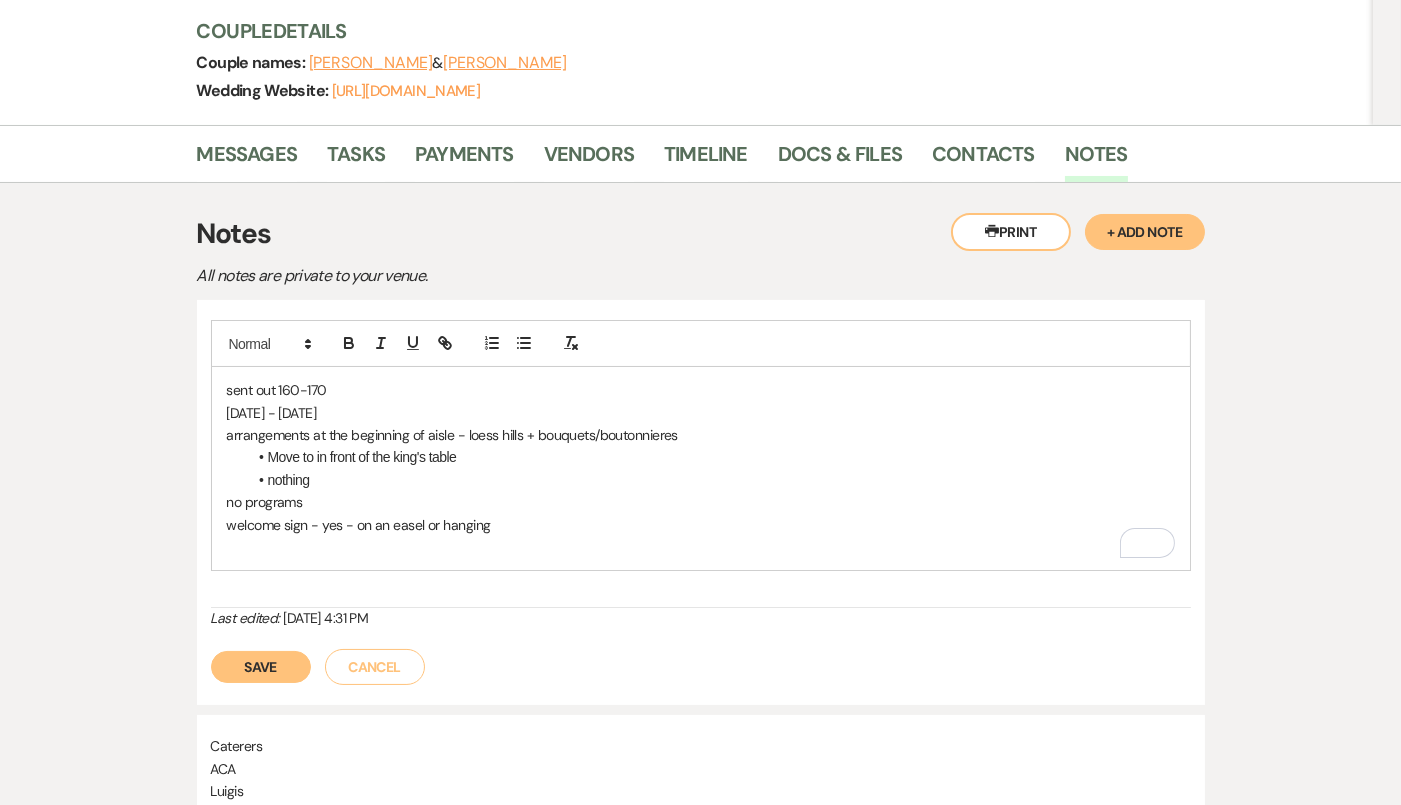 click on "sent out 160-170 september 1st - 4th arrangements at the beginning of aisle - loess hills + bouquets/boutonnieres  Move to in front of the king's table nothing  no programs welcome sign - yes - on an easel or hanging" at bounding box center [701, 468] 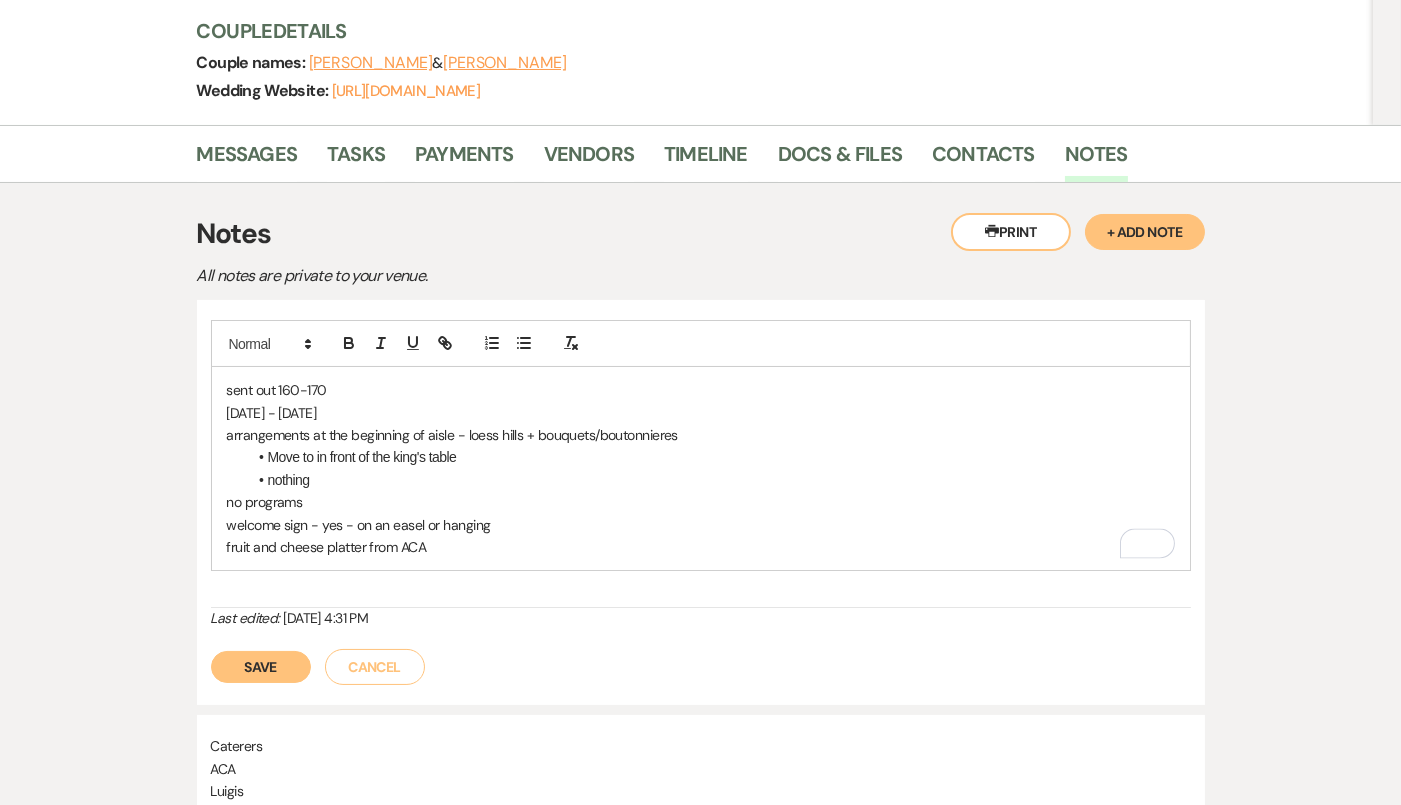 click on "fruit and cheese platter from ACA" at bounding box center [701, 547] 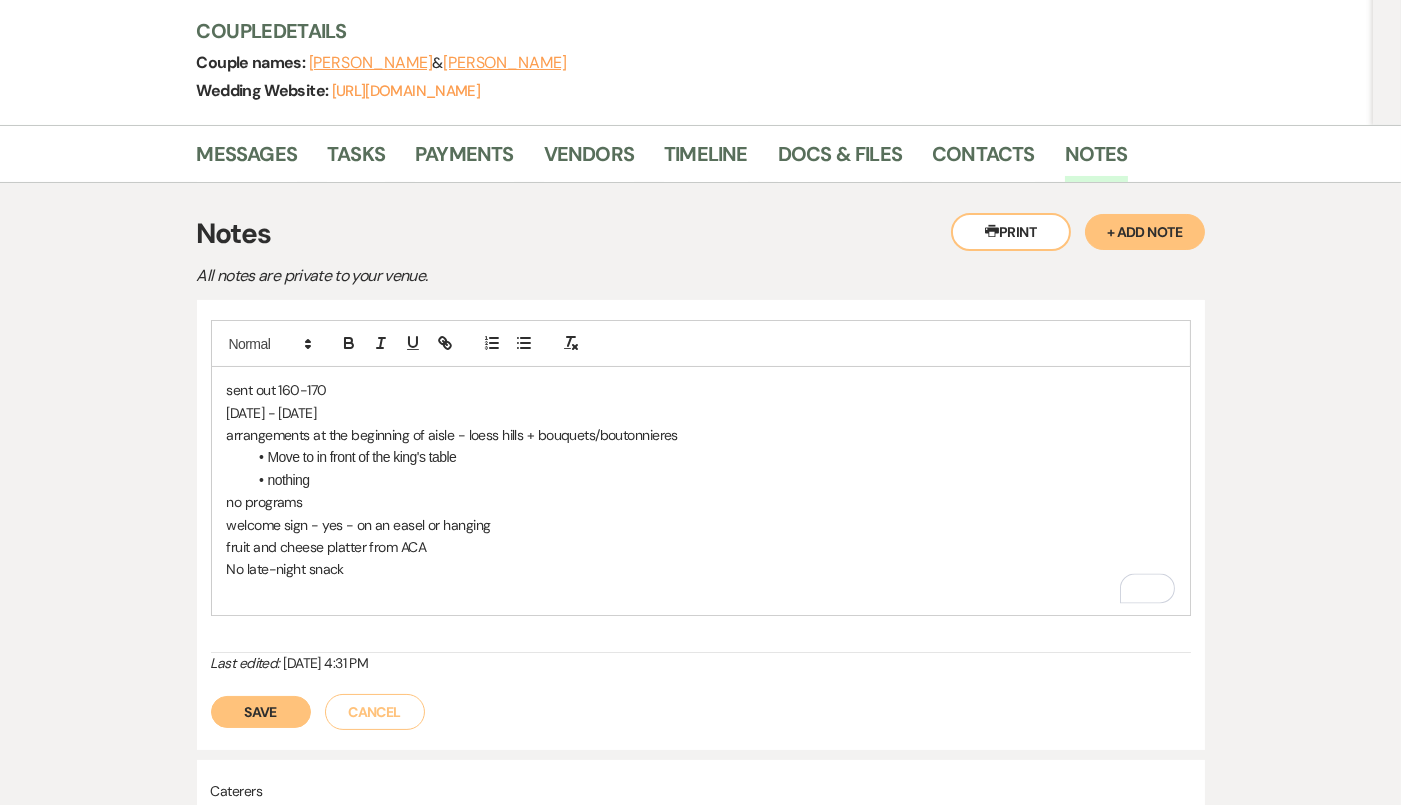click on "fruit and cheese platter from ACA" at bounding box center (701, 547) 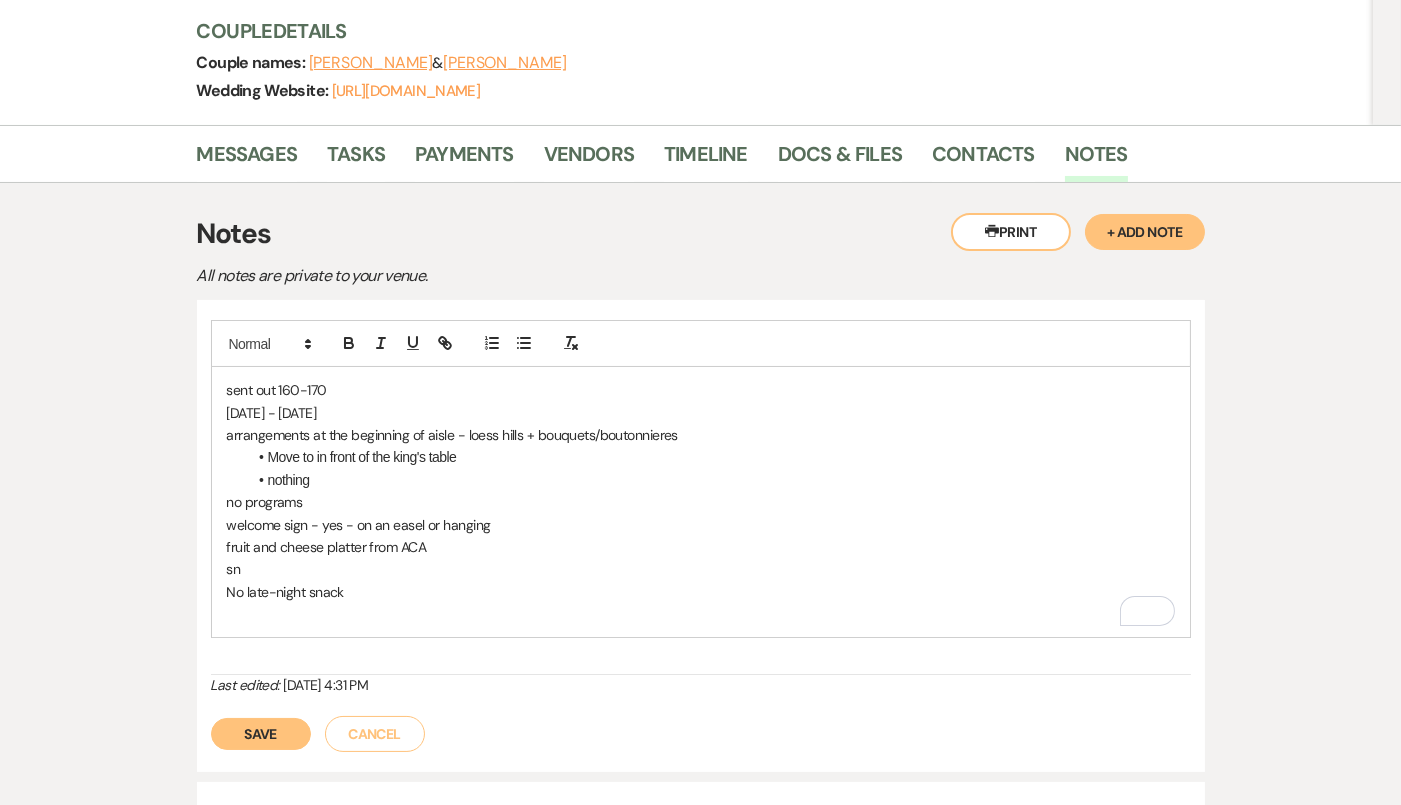 click on "sn" at bounding box center (701, 569) 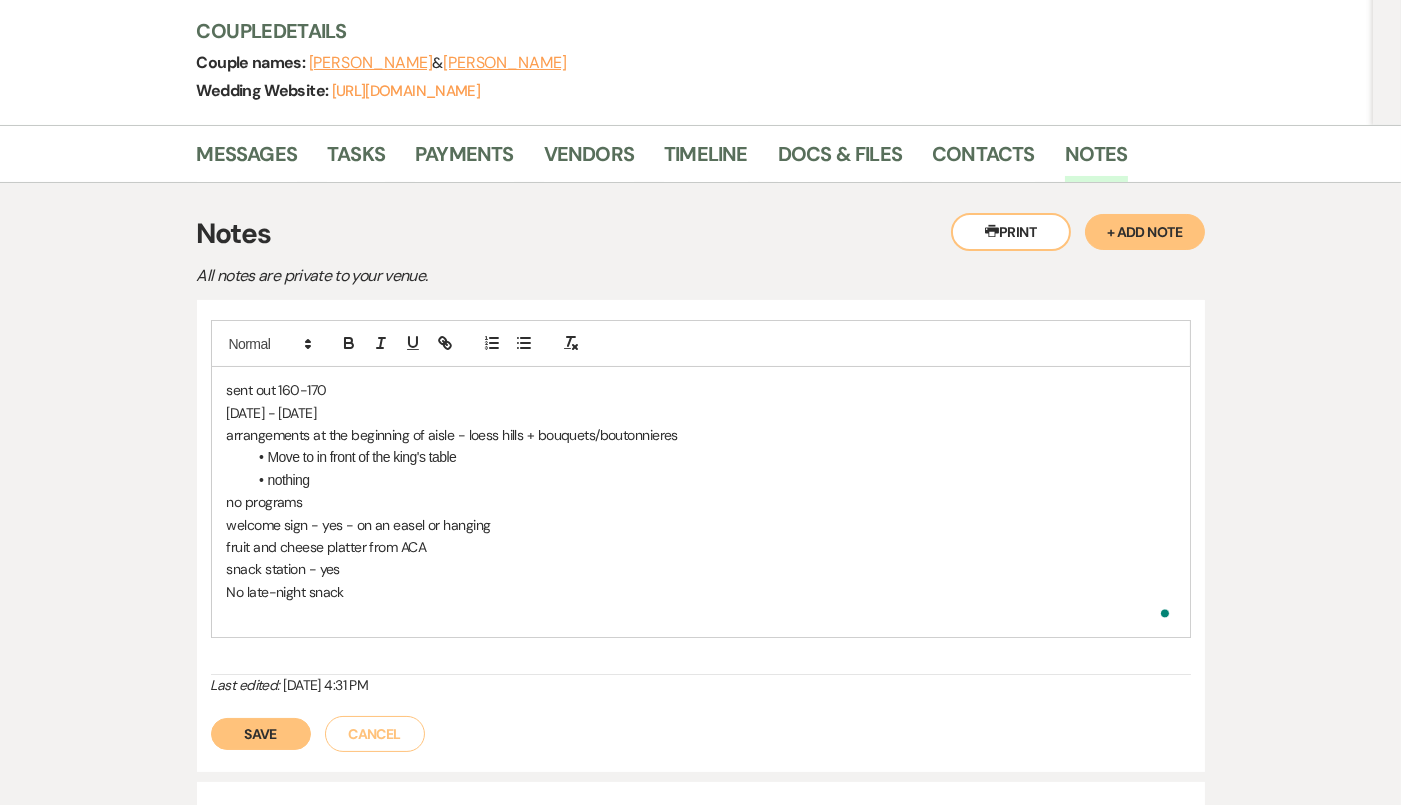 click on "sent out 160-170 september 1st - 4th arrangements at the beginning of aisle - loess hills + bouquets/boutonnieres  Move to in front of the king's table nothing  no programs welcome sign - yes - on an easel or hanging  fruit and cheese platter from ACA  snack station - yes  No late-night snack" at bounding box center [701, 502] 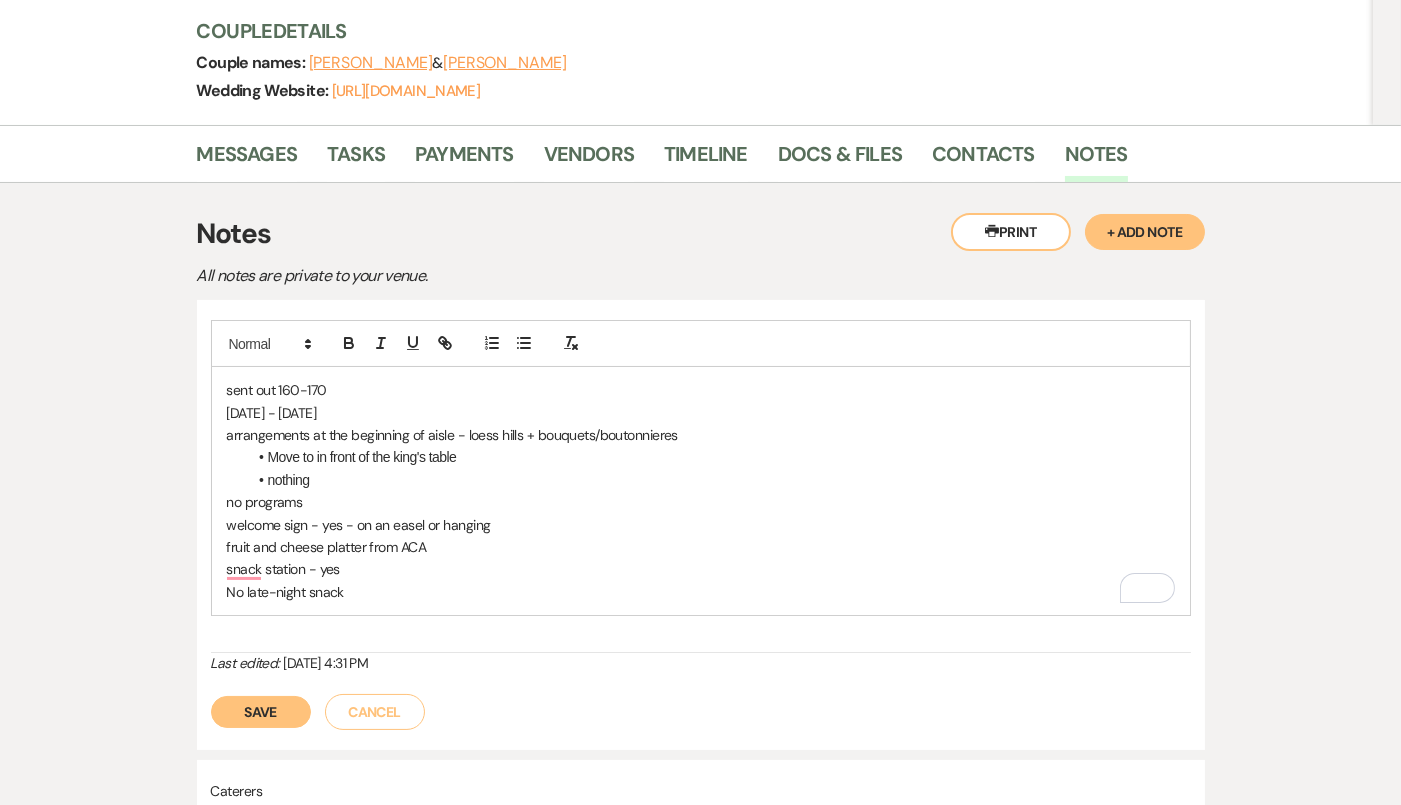 scroll, scrollTop: 451, scrollLeft: 0, axis: vertical 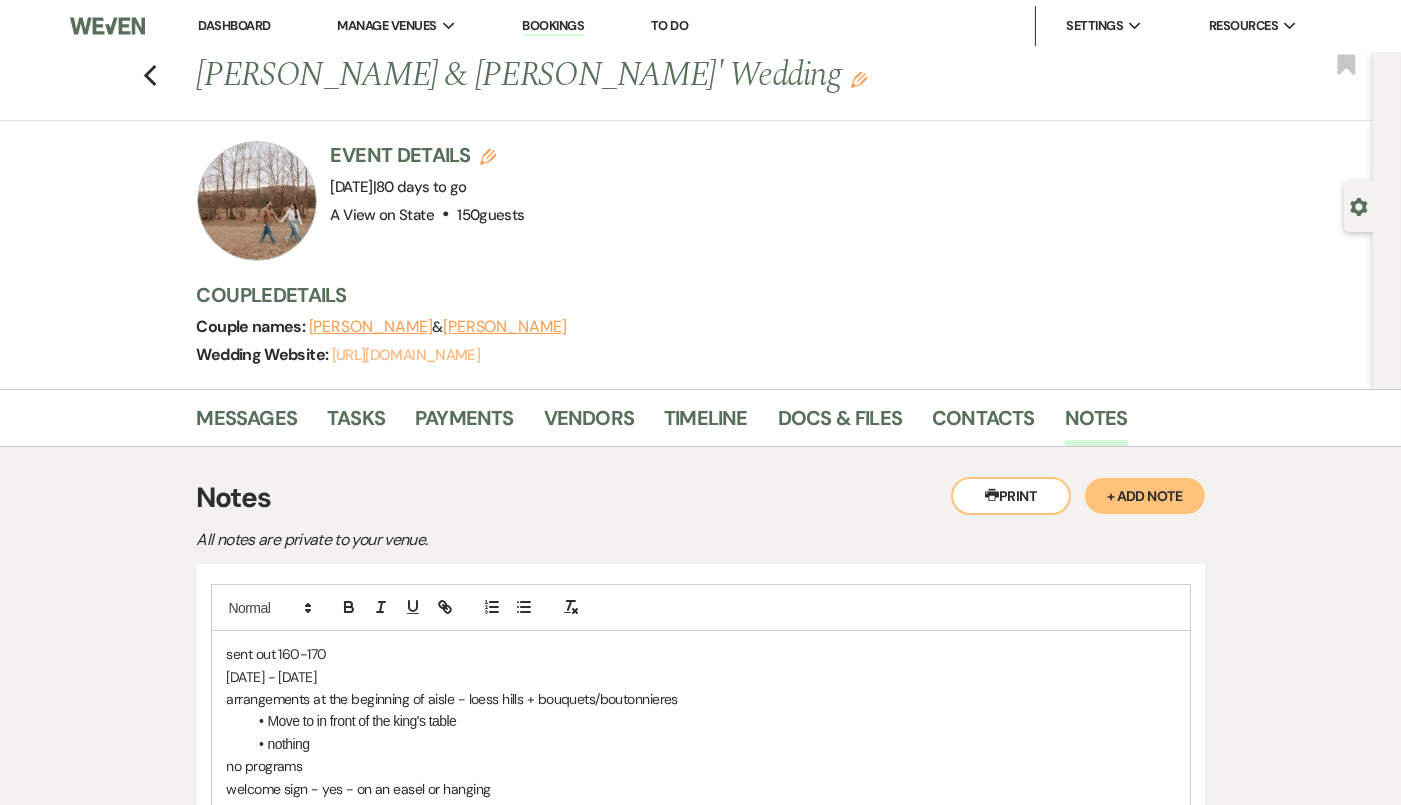 click on "[URL][DOMAIN_NAME]" at bounding box center [406, 355] 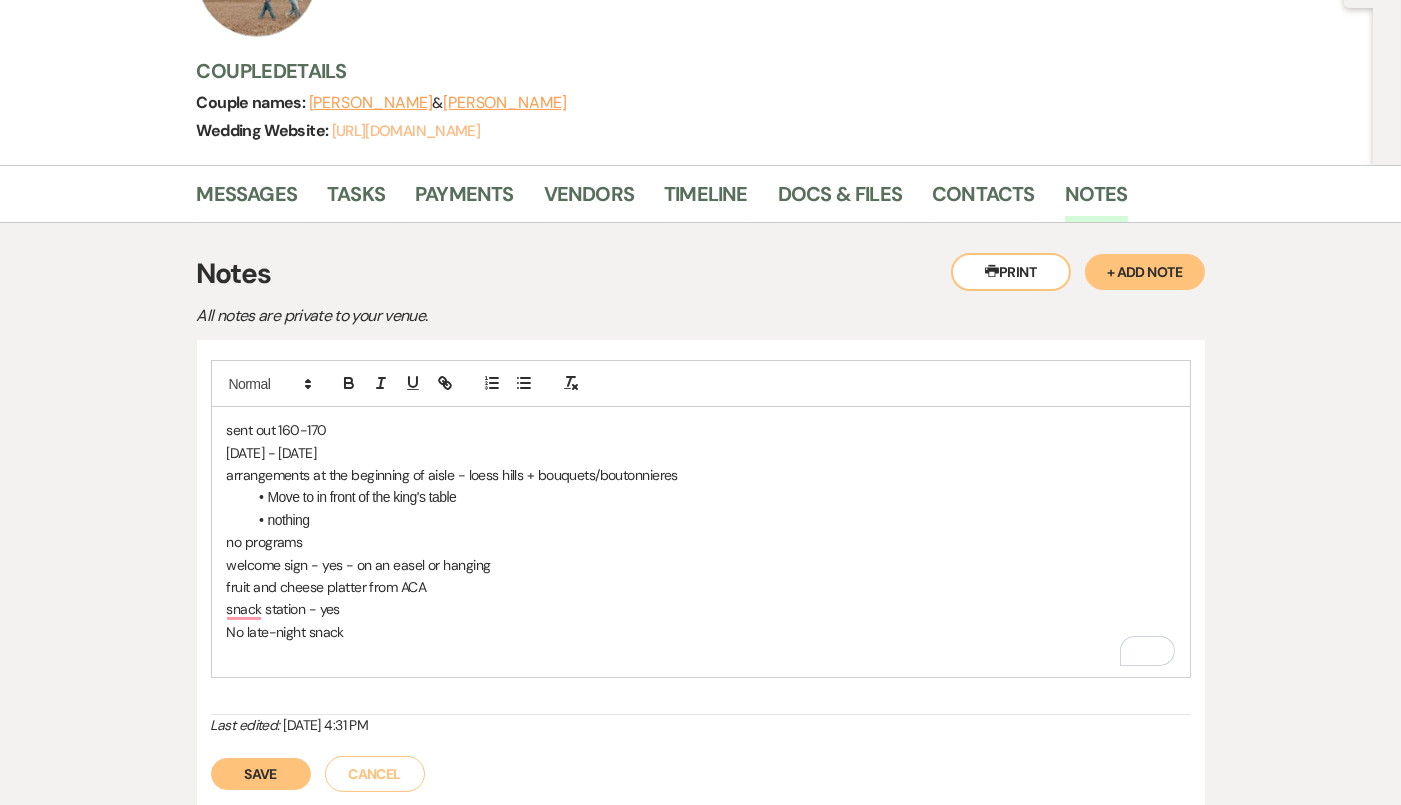 scroll, scrollTop: 276, scrollLeft: 0, axis: vertical 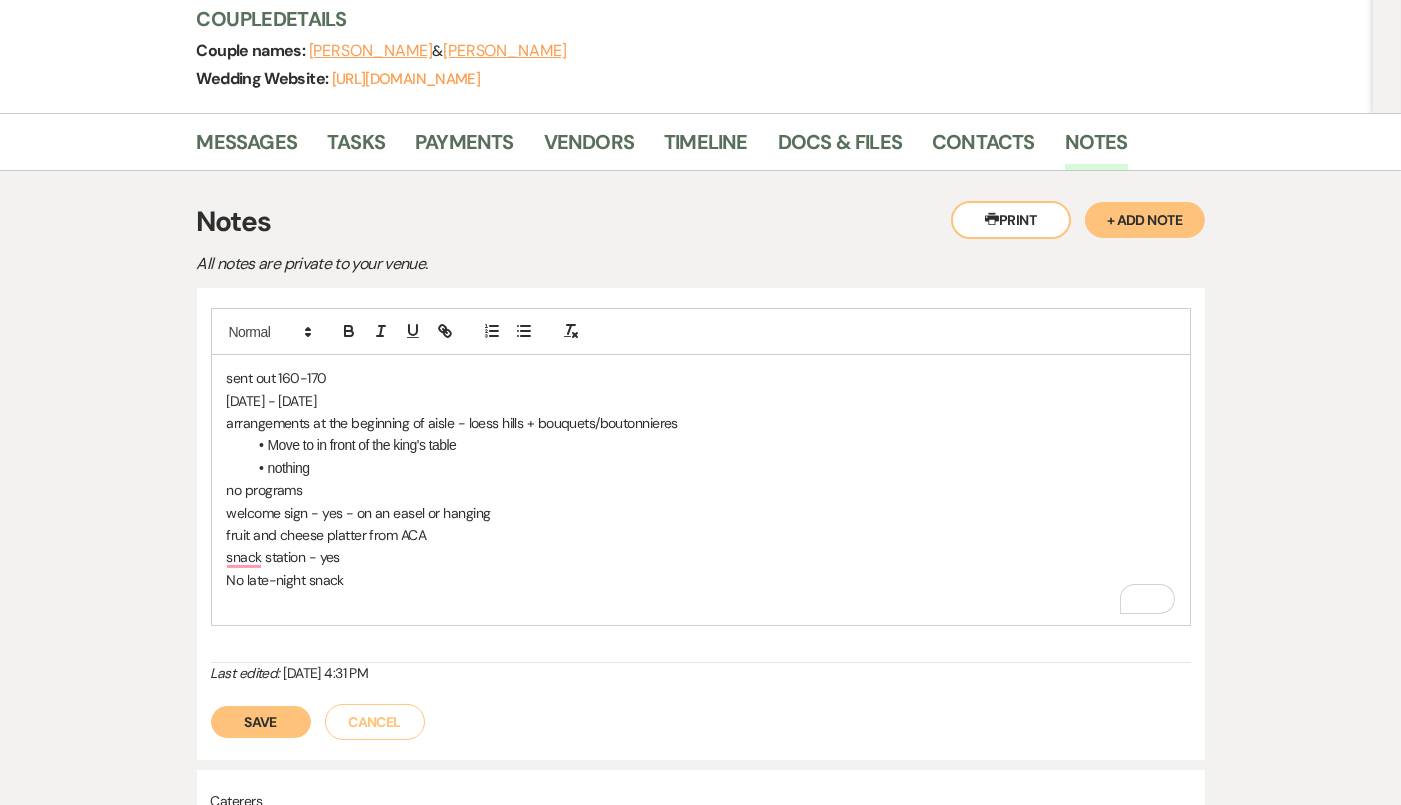 click at bounding box center (701, 602) 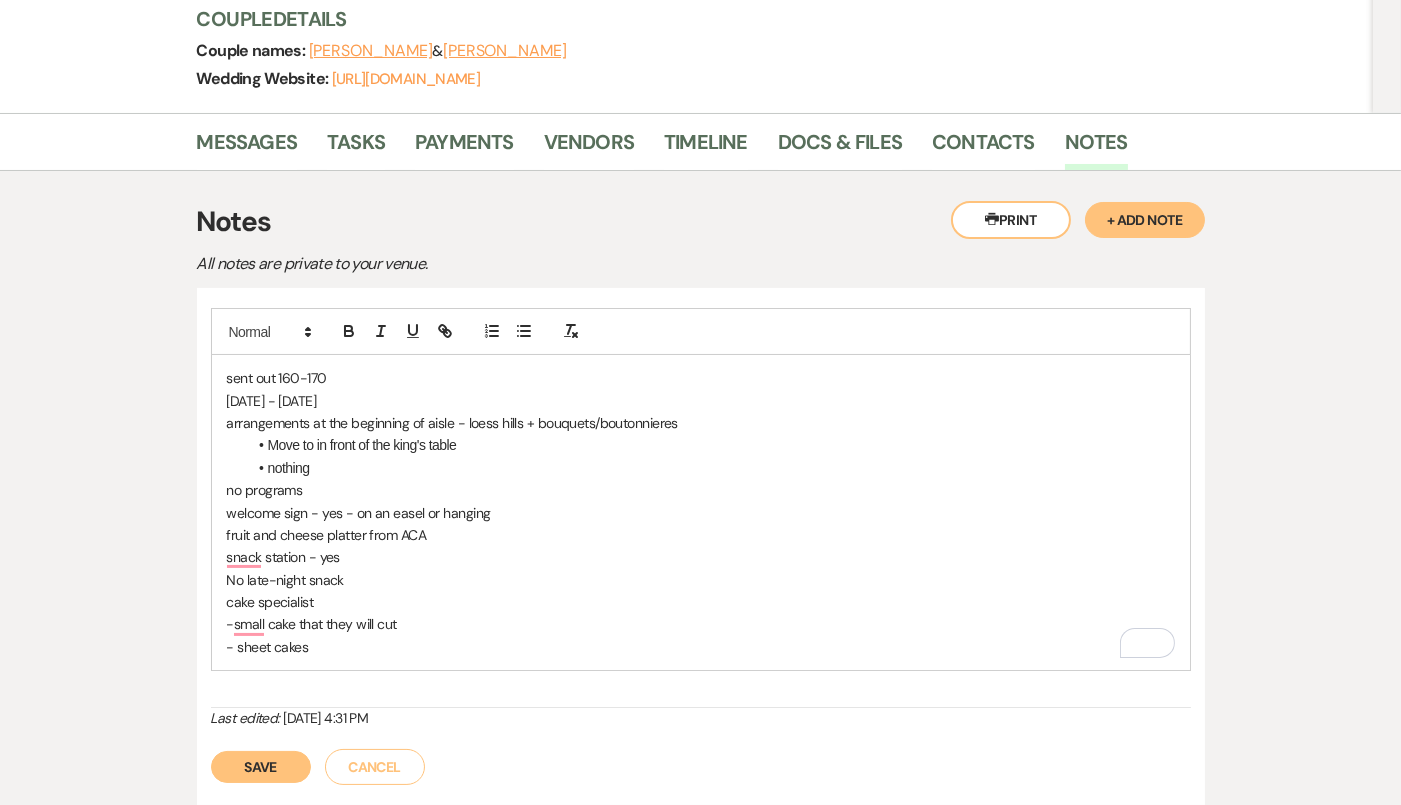 click on "-small cake that they will cut" at bounding box center (701, 624) 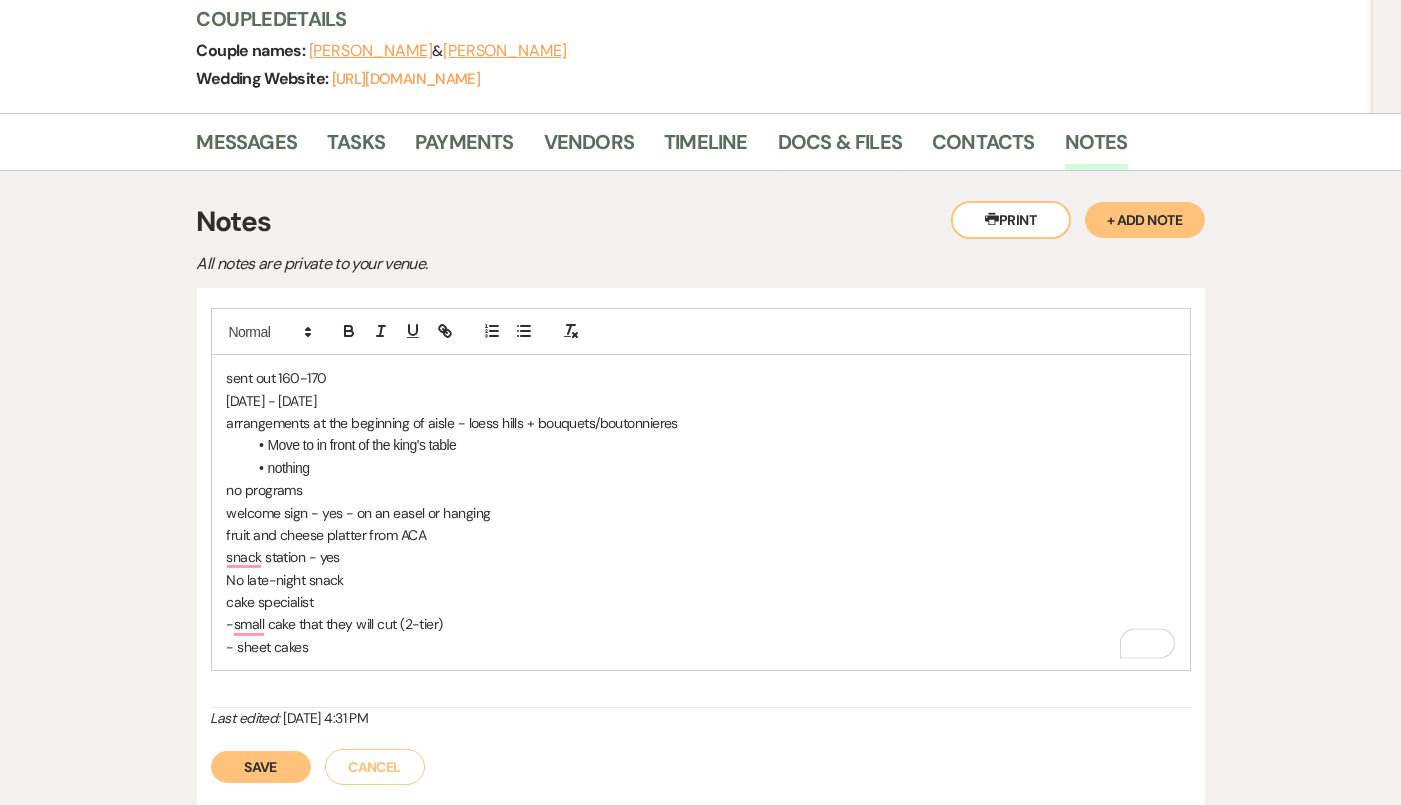 click on "- sheet cakes" at bounding box center (701, 647) 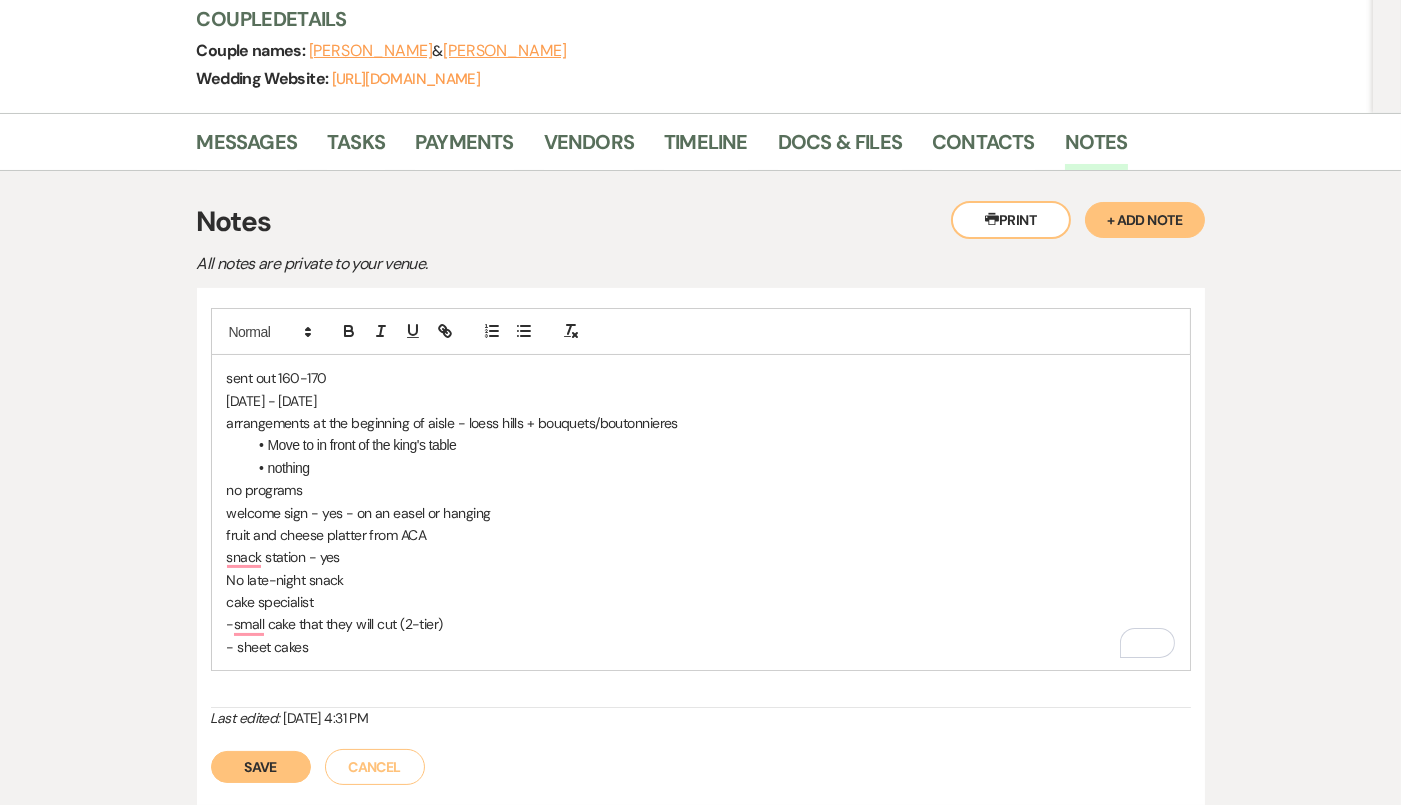 click on "- sheet cakes" at bounding box center (701, 647) 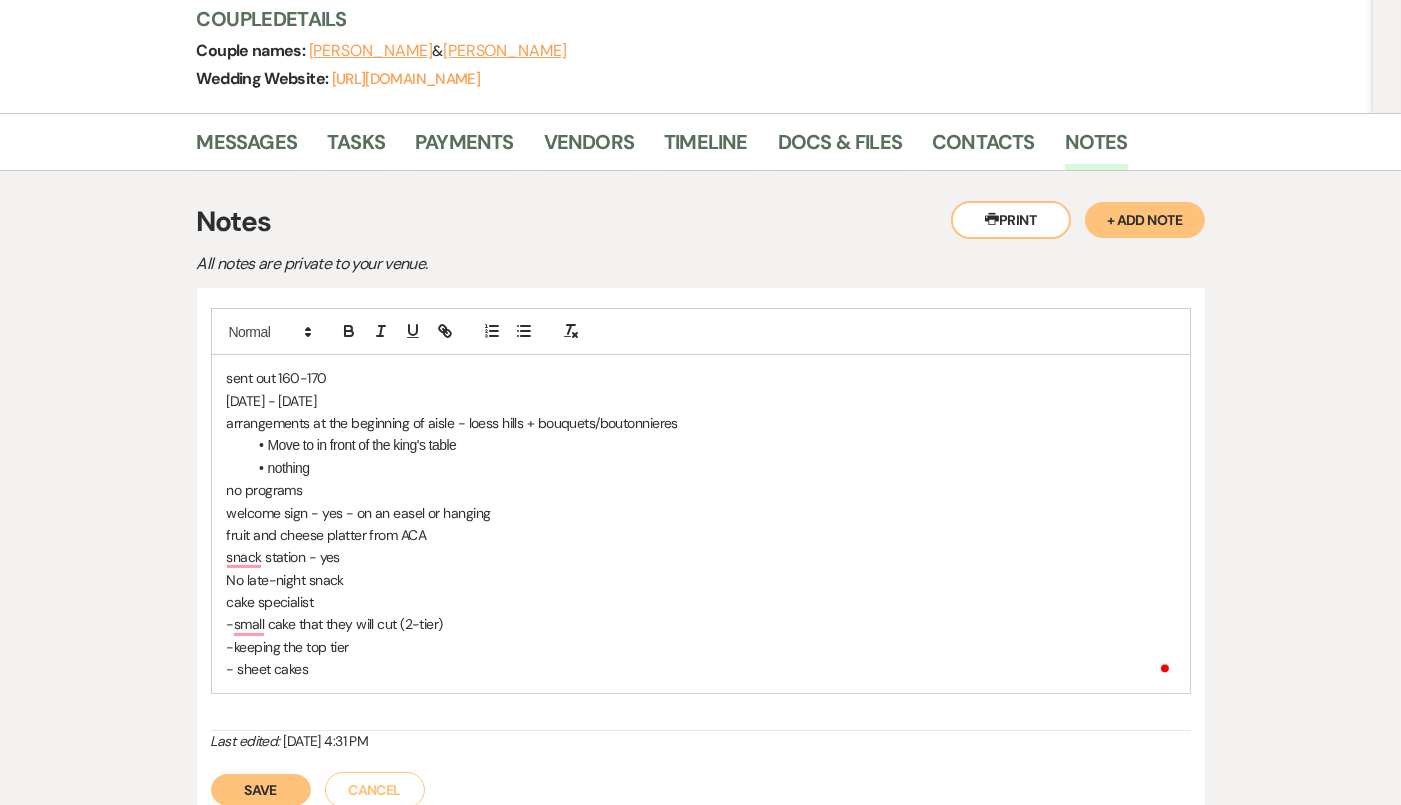 click on "- sheet cakes" at bounding box center (701, 669) 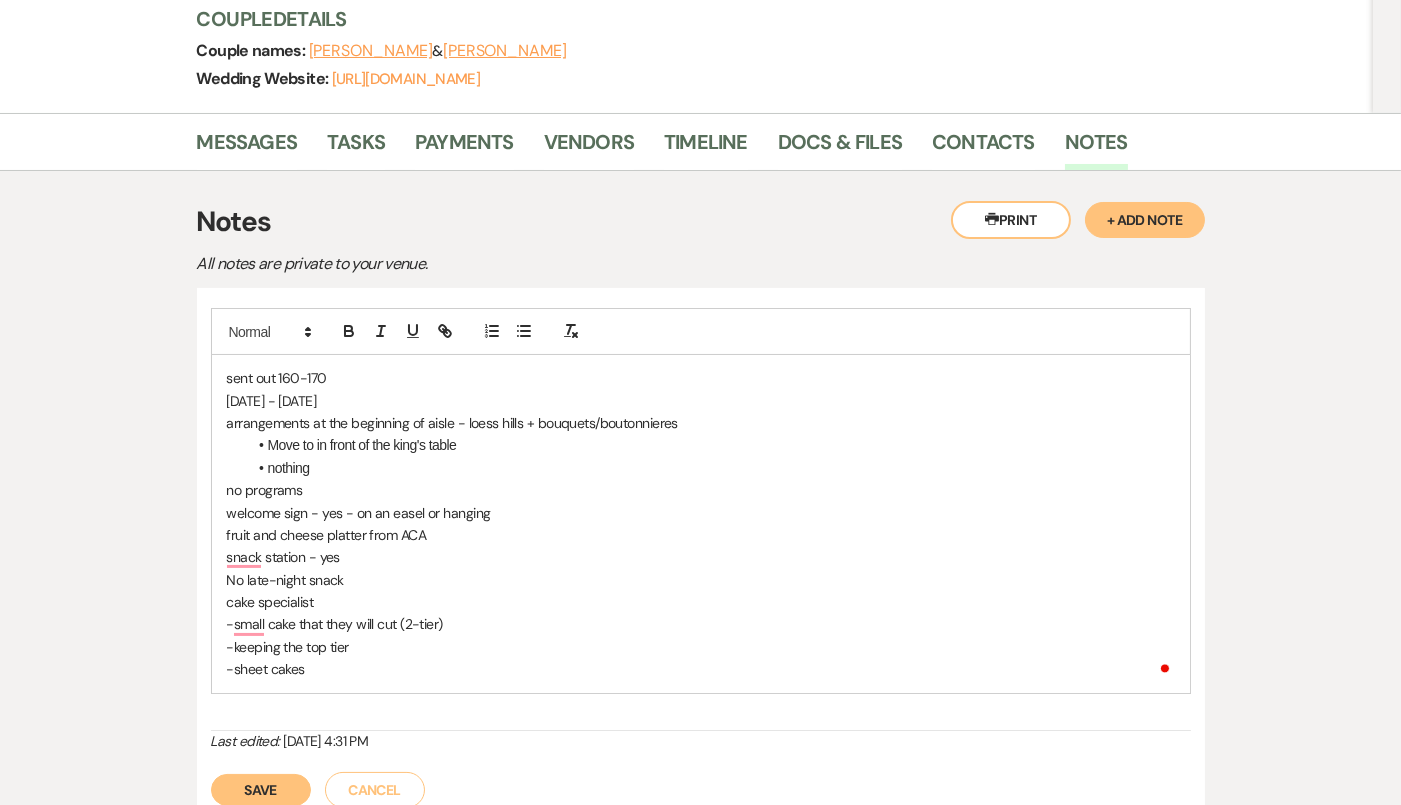 click on "-sheet cakes" at bounding box center (701, 669) 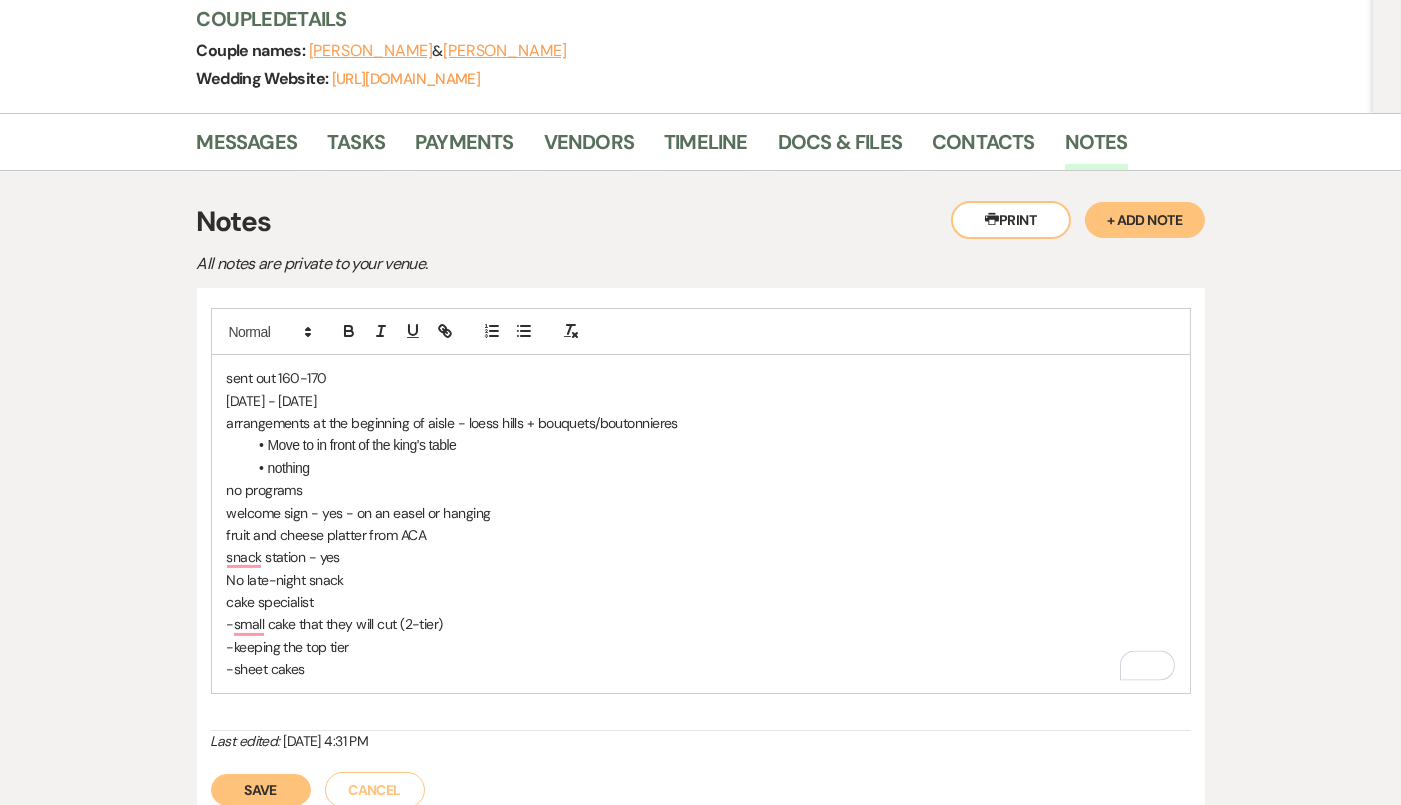 click on "-sheet cakes" at bounding box center [701, 669] 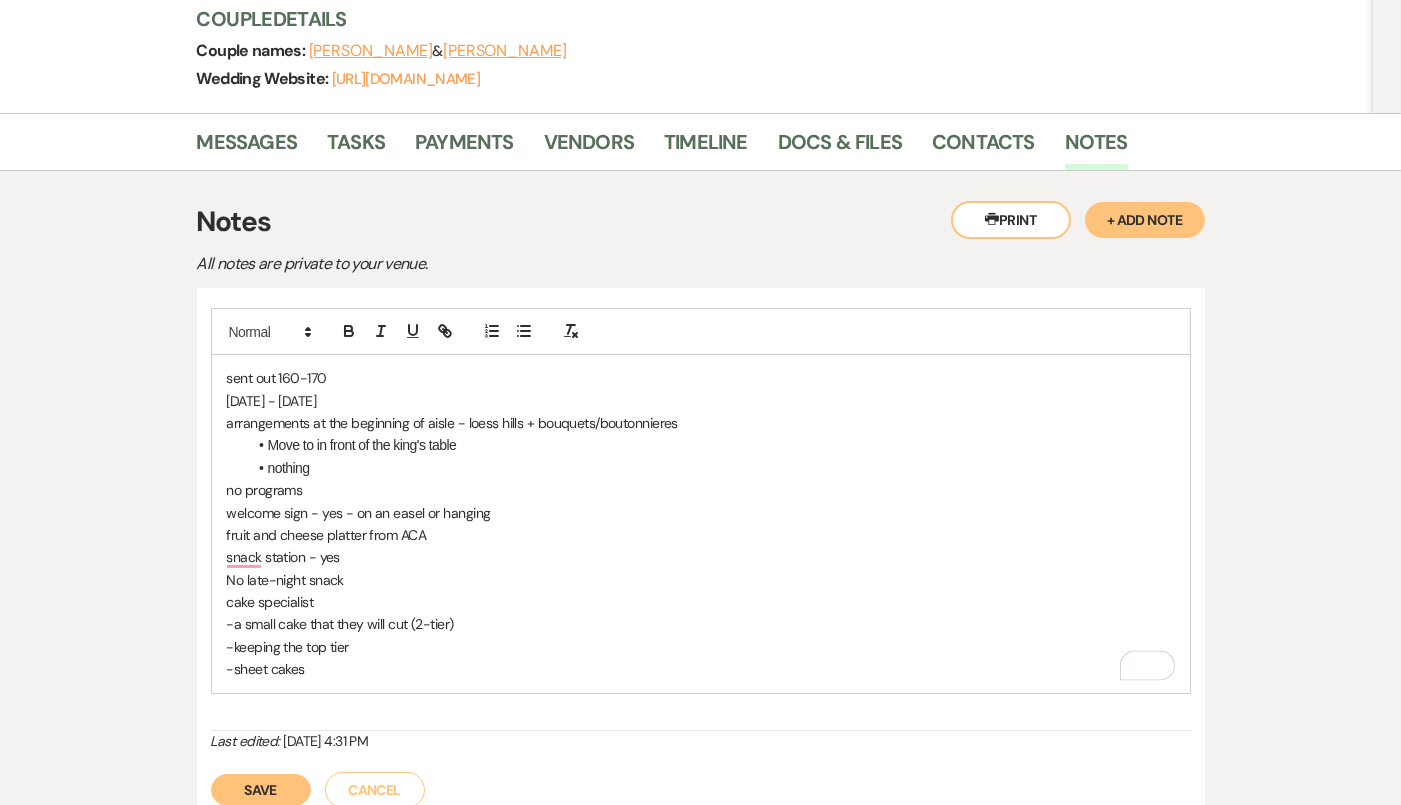 click on "-sheet cakes" at bounding box center (701, 669) 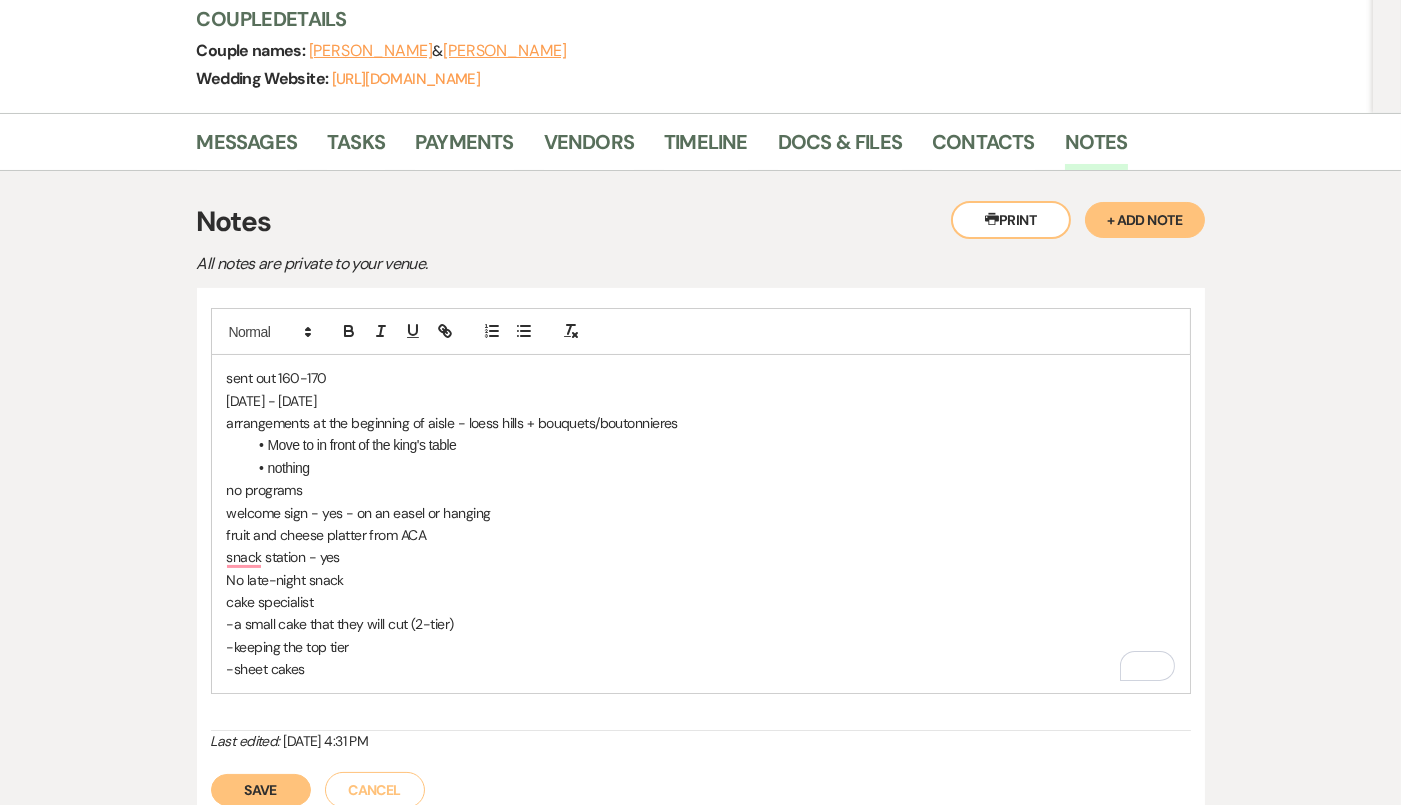 click on "-sheet cakes" at bounding box center [701, 669] 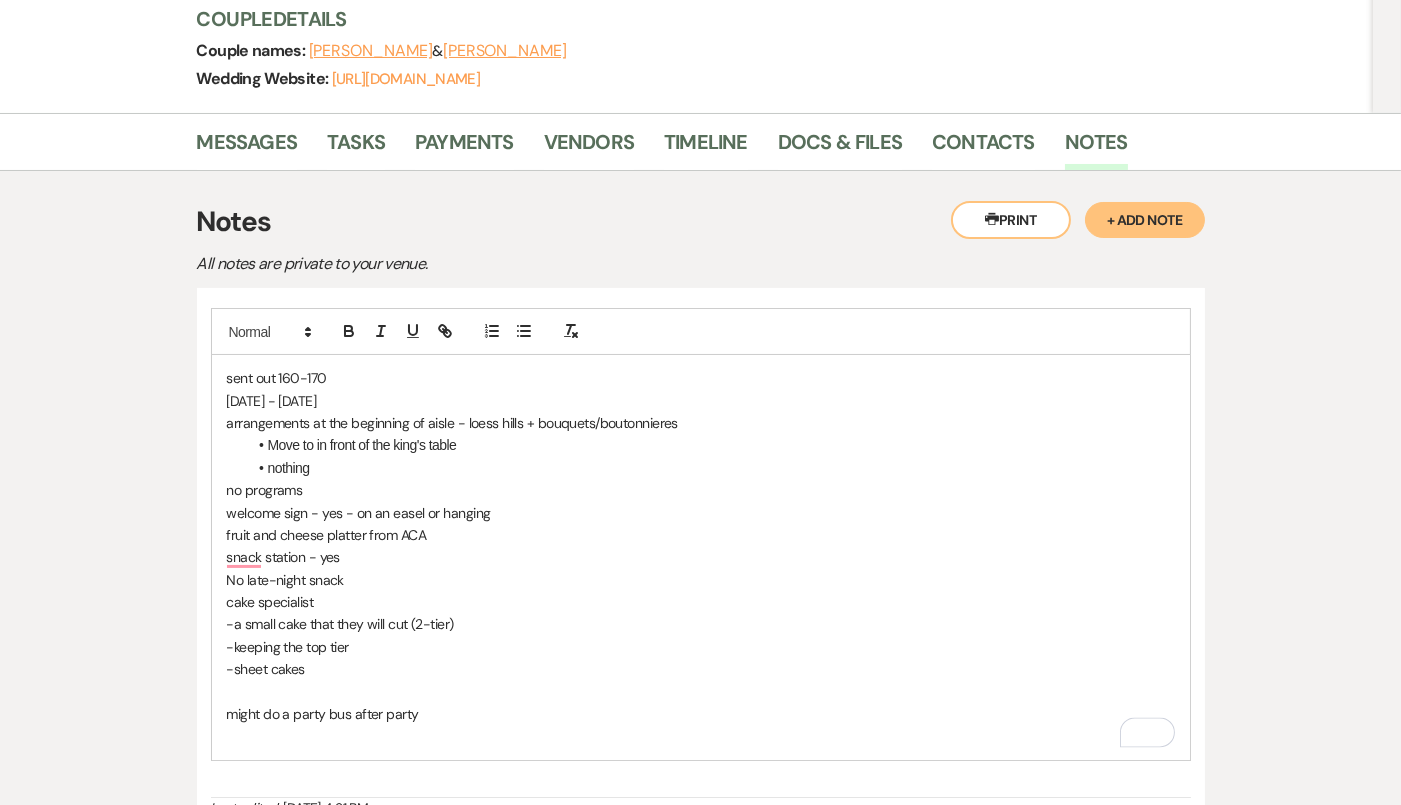 click on "sent out 160-170 september 1st - 4th arrangements at the beginning of aisle - loess hills + bouquets/boutonnieres  Move to in front of the king's table nothing  no programs welcome sign - yes - on an easel or hanging  fruit and cheese platter from ACA  snack station - yes  No late-night snack  cake specialist  -a small cake that they will cut (2-tier) -keeping the top tier  -sheet cakes  might do a party bus after party" at bounding box center (701, 557) 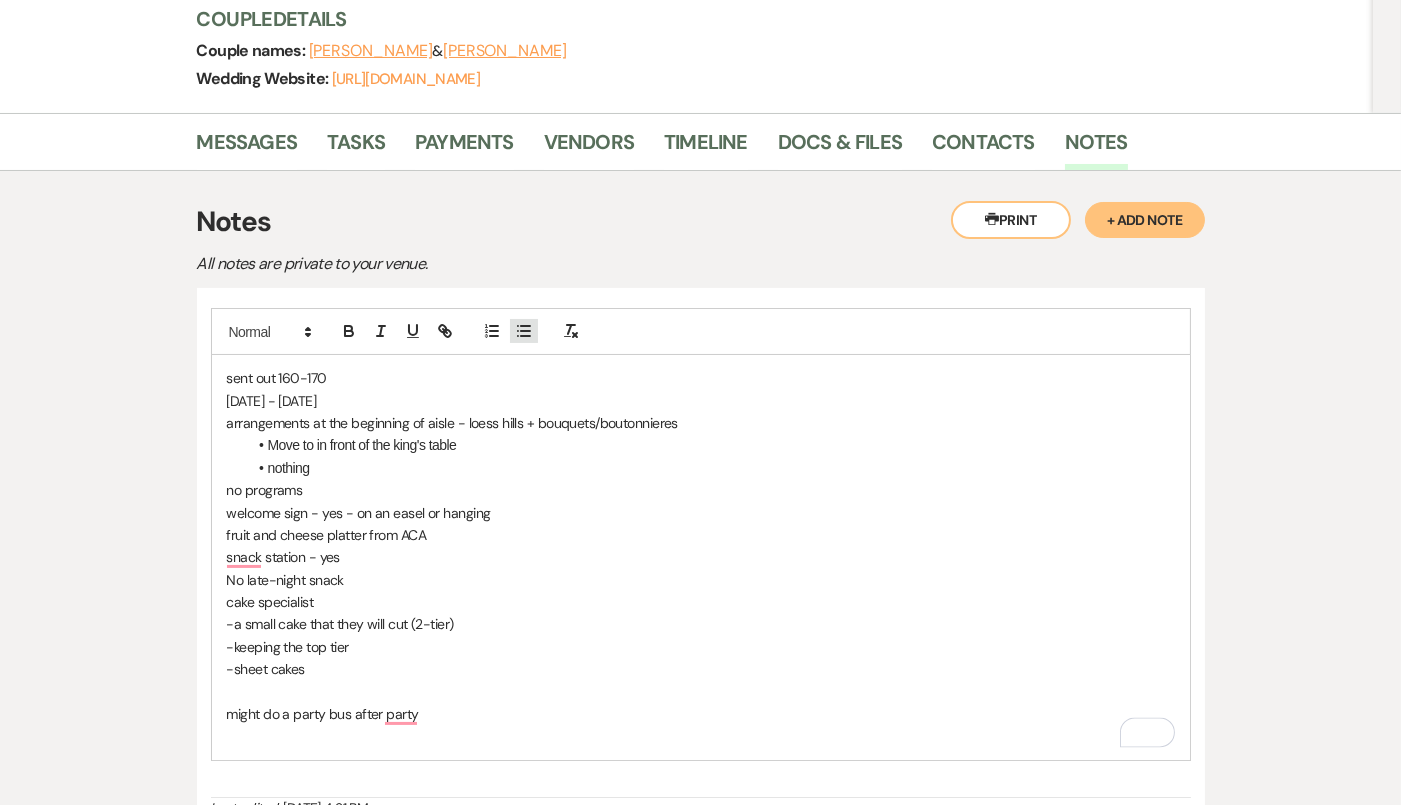 click 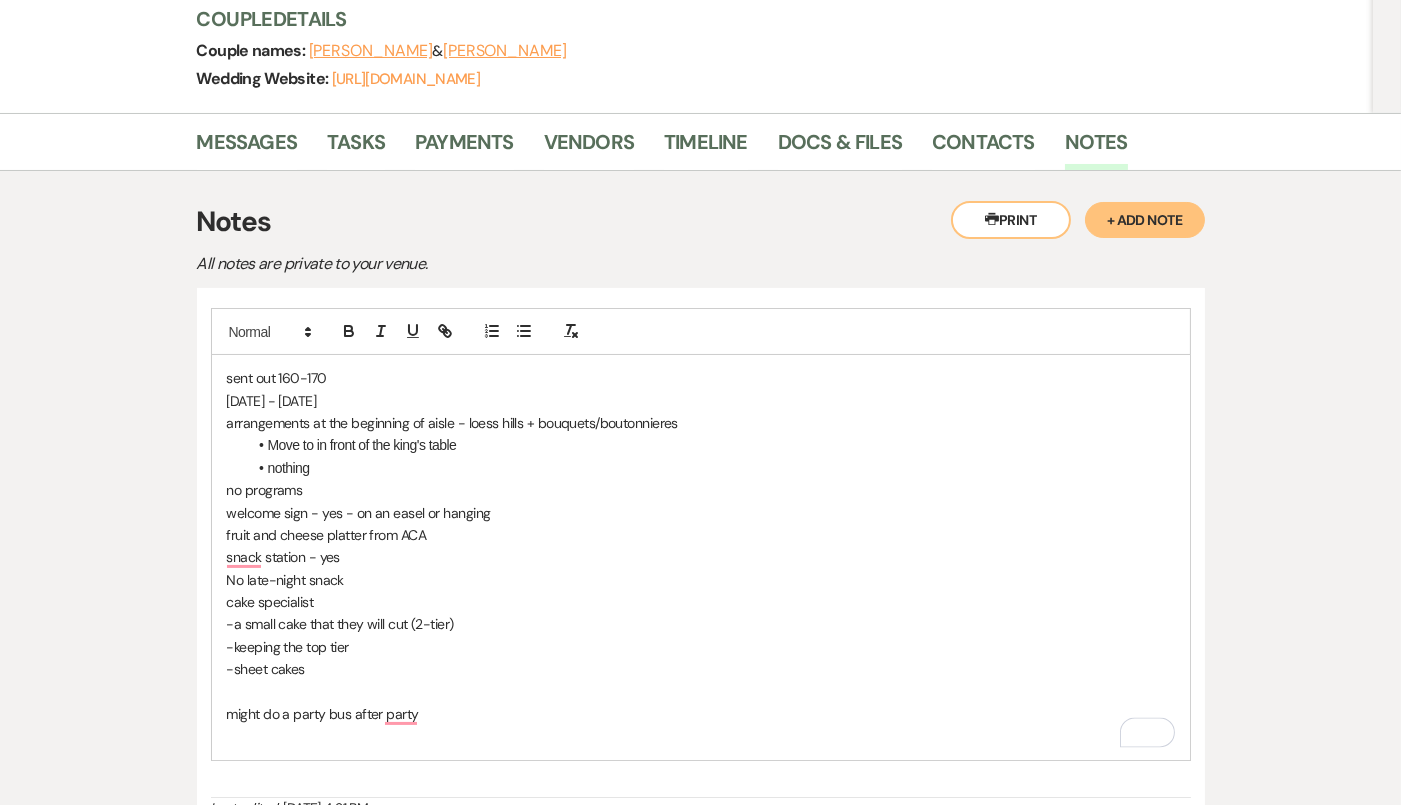 click on "sent out 160-170 september 1st - 4th arrangements at the beginning of aisle - loess hills + bouquets/boutonnieres  Move to in front of the king's table nothing  no programs welcome sign - yes - on an easel or hanging  fruit and cheese platter from ACA  snack station - yes  No late-night snack  cake specialist  -a small cake that they will cut (2-tier) -keeping the top tier  -sheet cakes  might do a party bus after party" at bounding box center (701, 557) 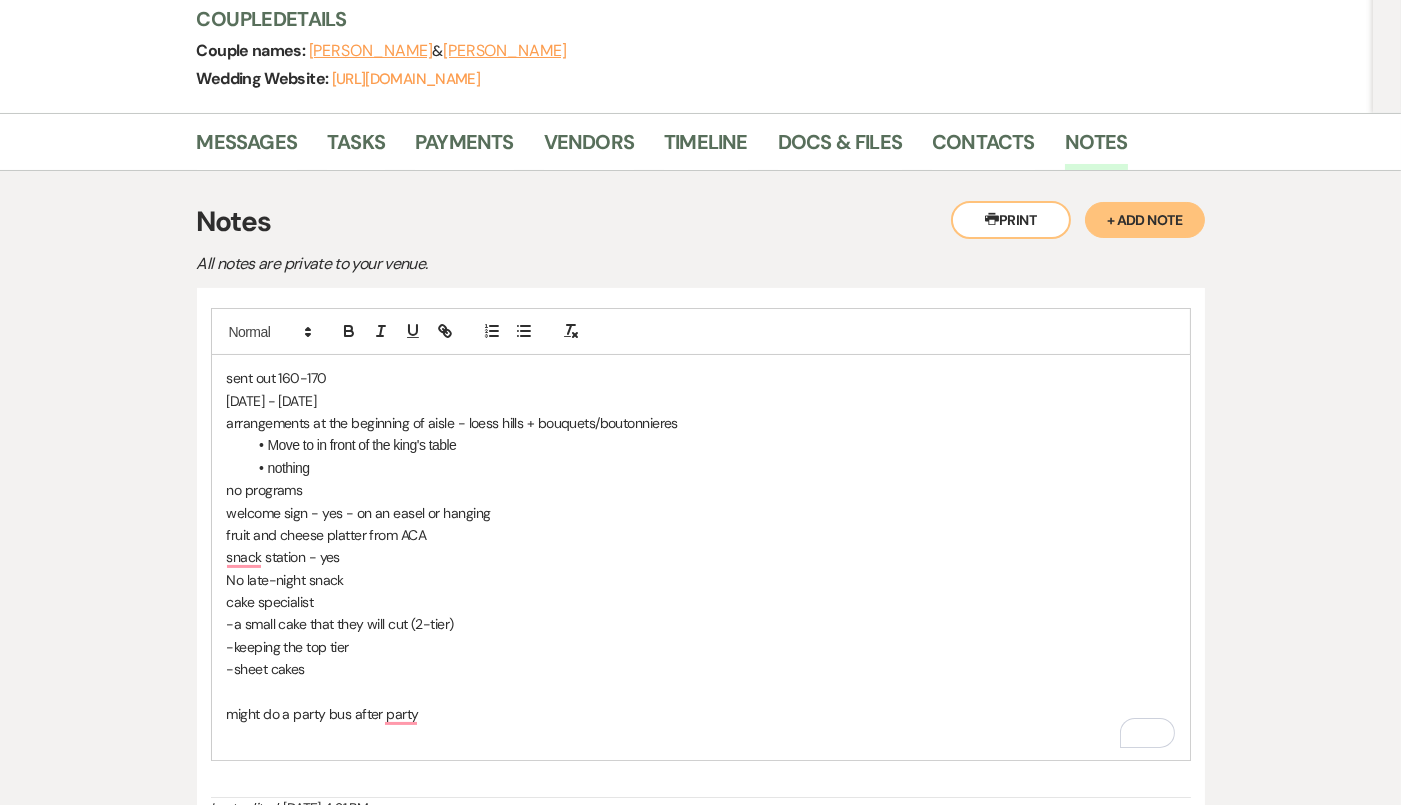 click at bounding box center [701, 736] 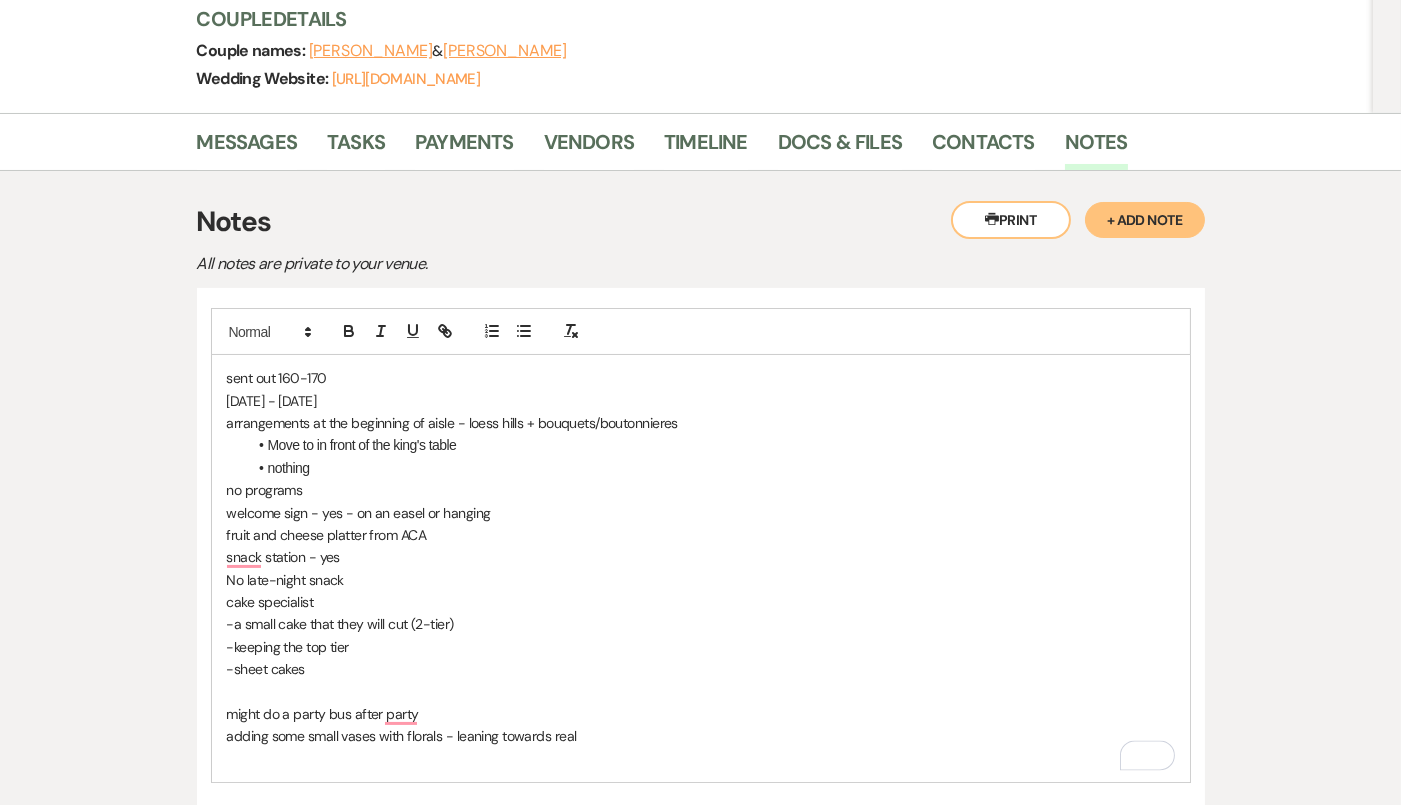 click at bounding box center (701, 759) 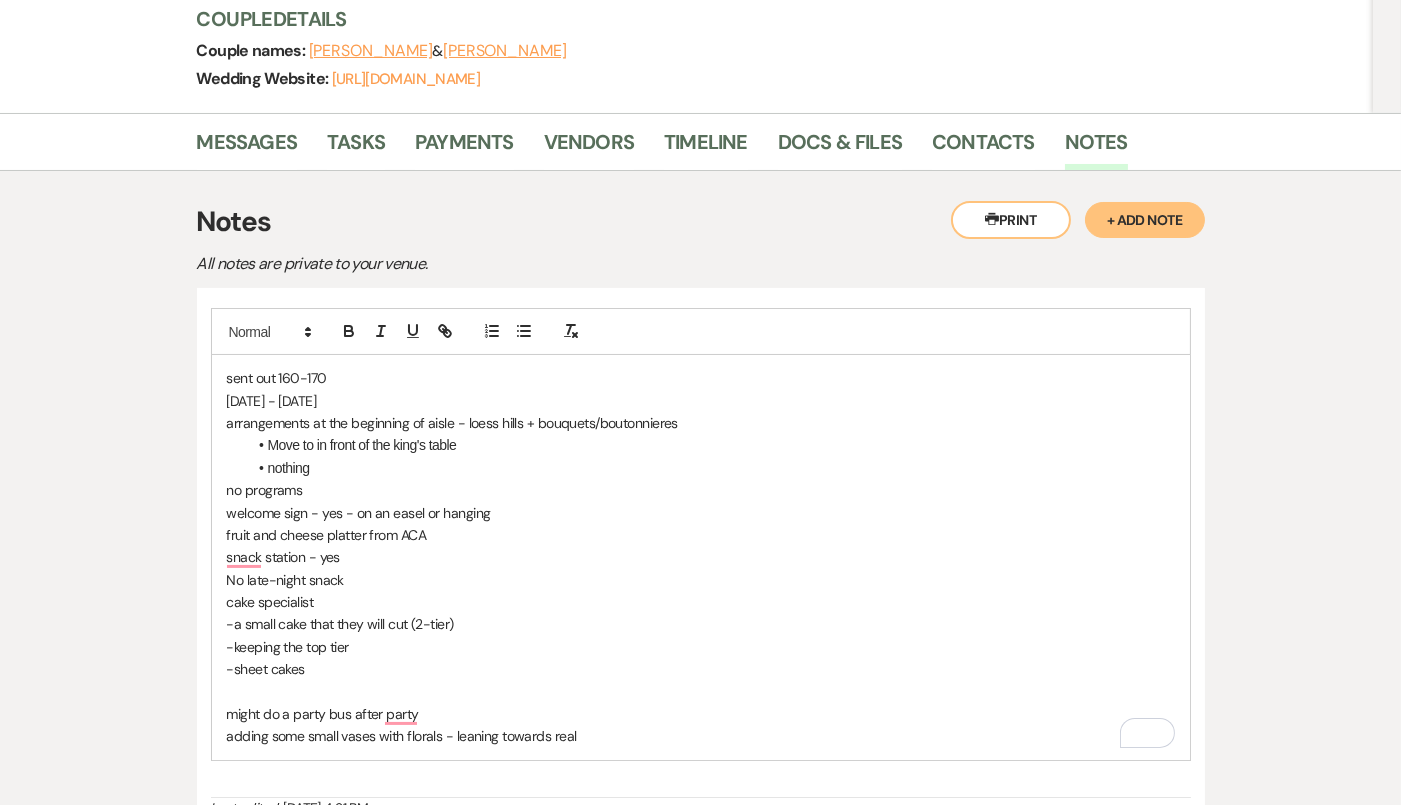 click at bounding box center [701, 692] 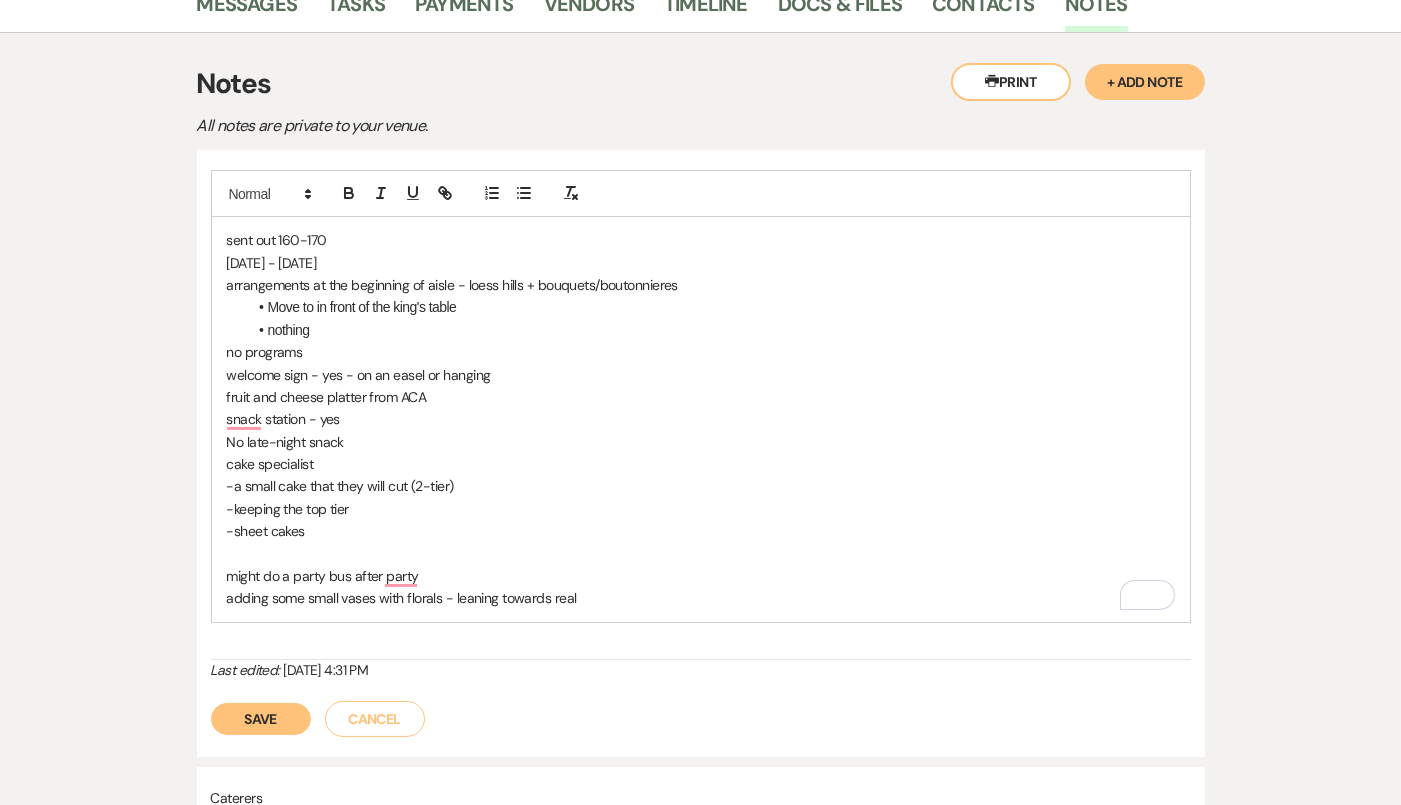 scroll, scrollTop: 441, scrollLeft: 0, axis: vertical 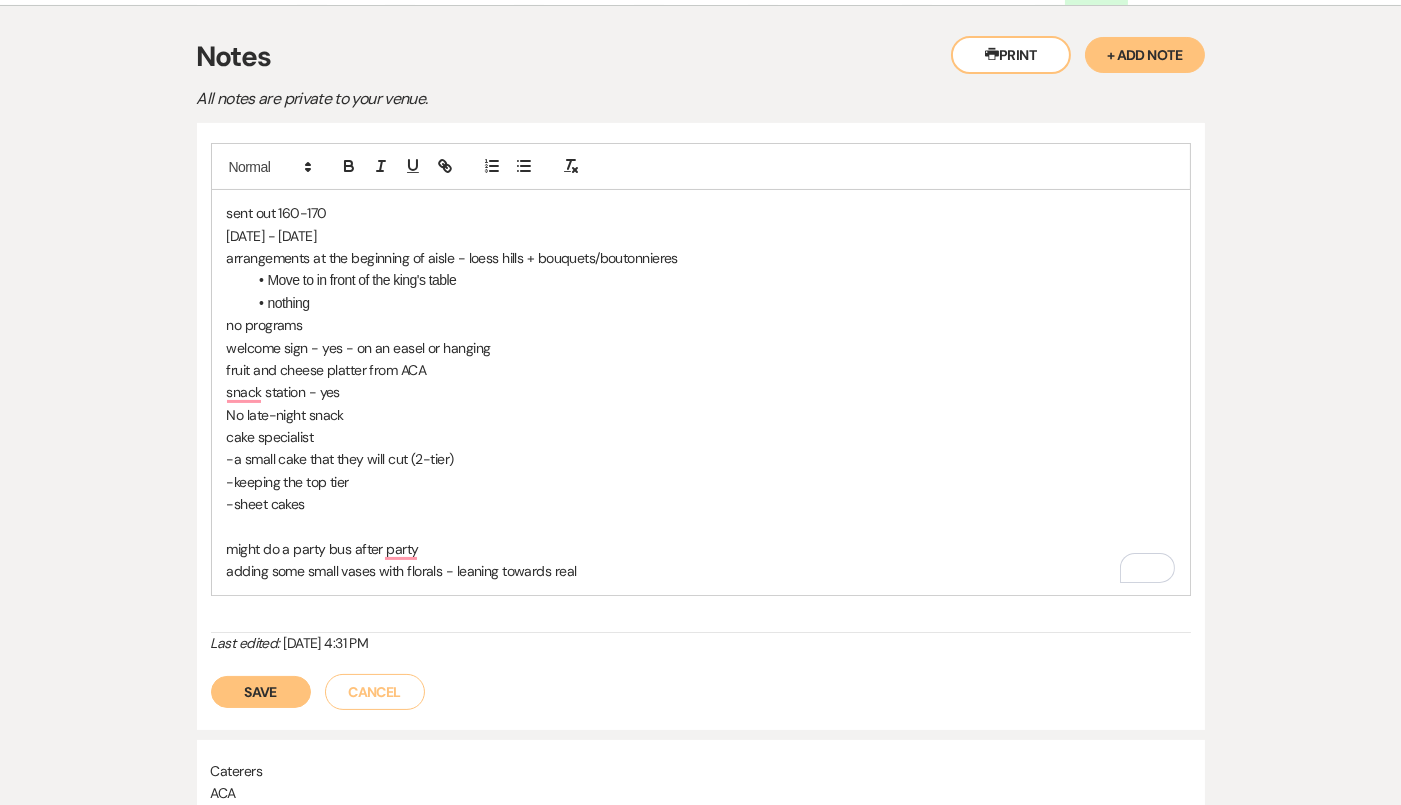 click on "Save" at bounding box center (261, 692) 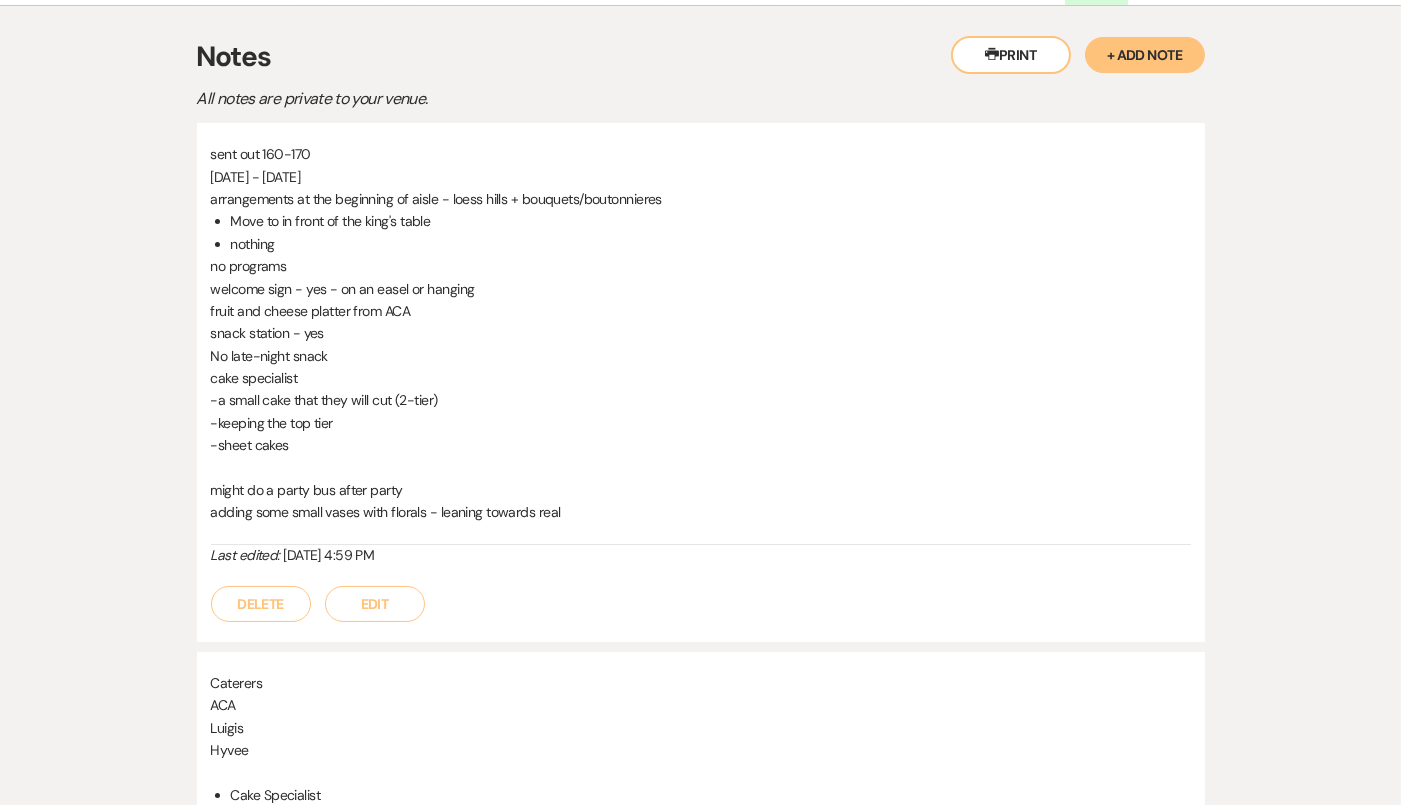click on "Edit" at bounding box center [375, 604] 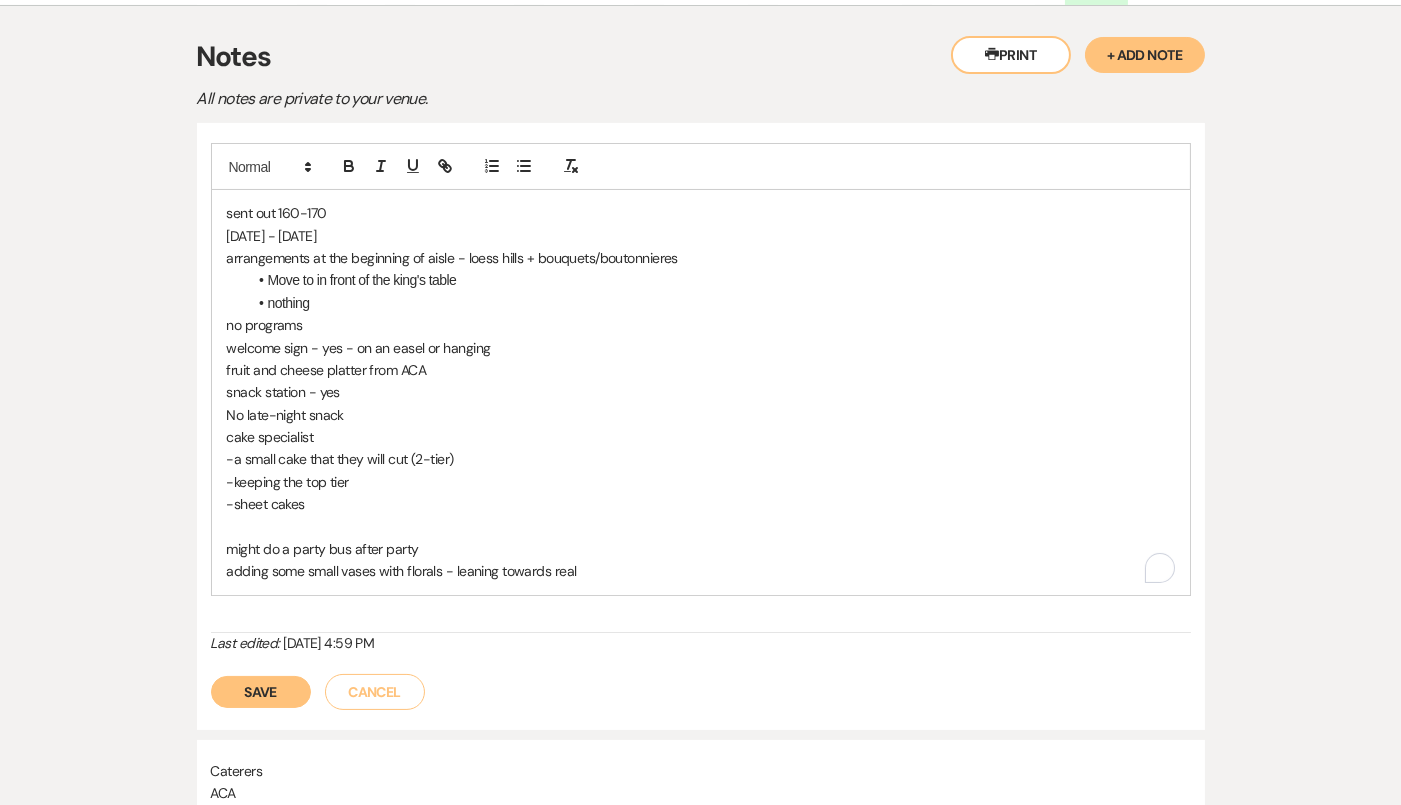 click on "might do a party bus after party" at bounding box center [701, 549] 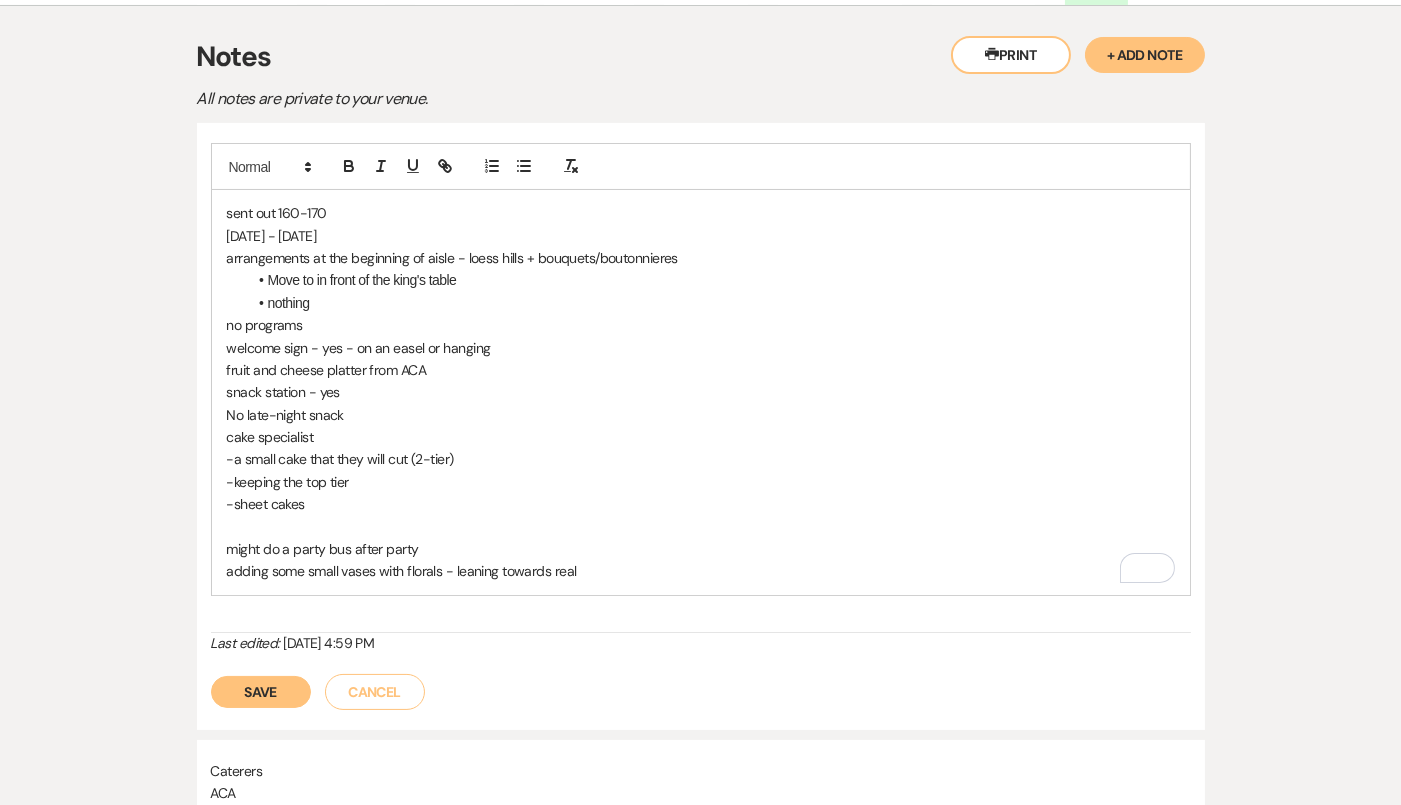 click on "adding some small vases with florals - leaning towards real" at bounding box center [701, 571] 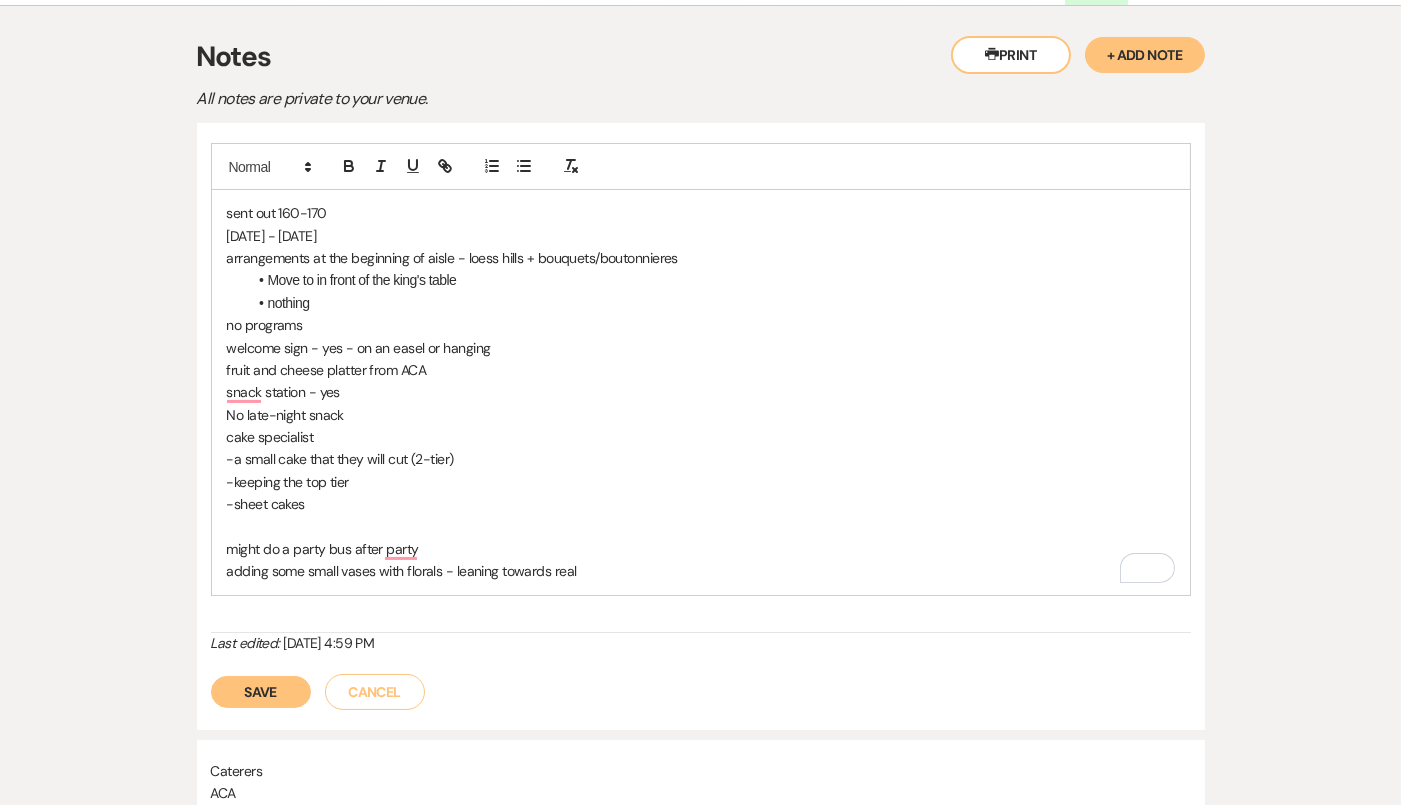 click on "-sheet cakes" at bounding box center [701, 504] 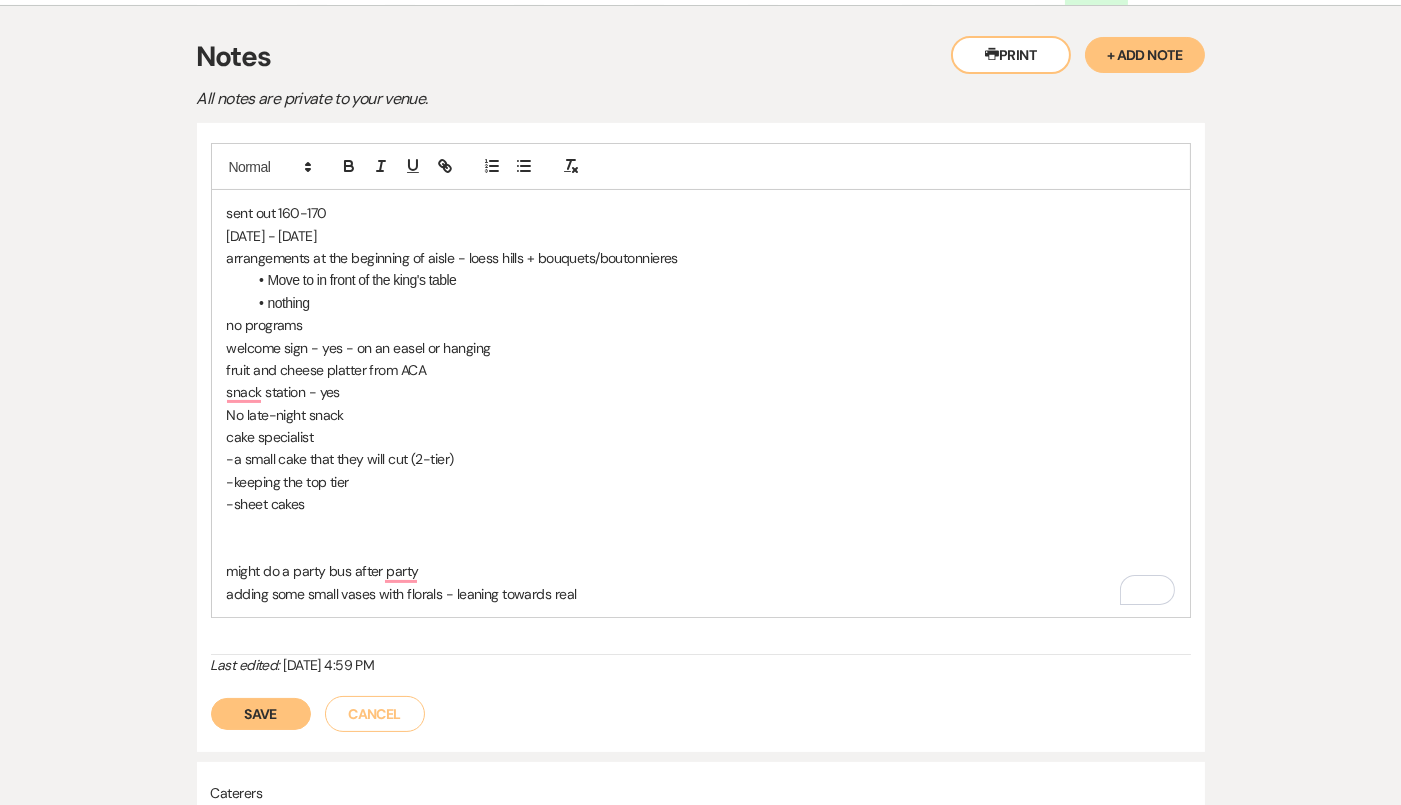 type 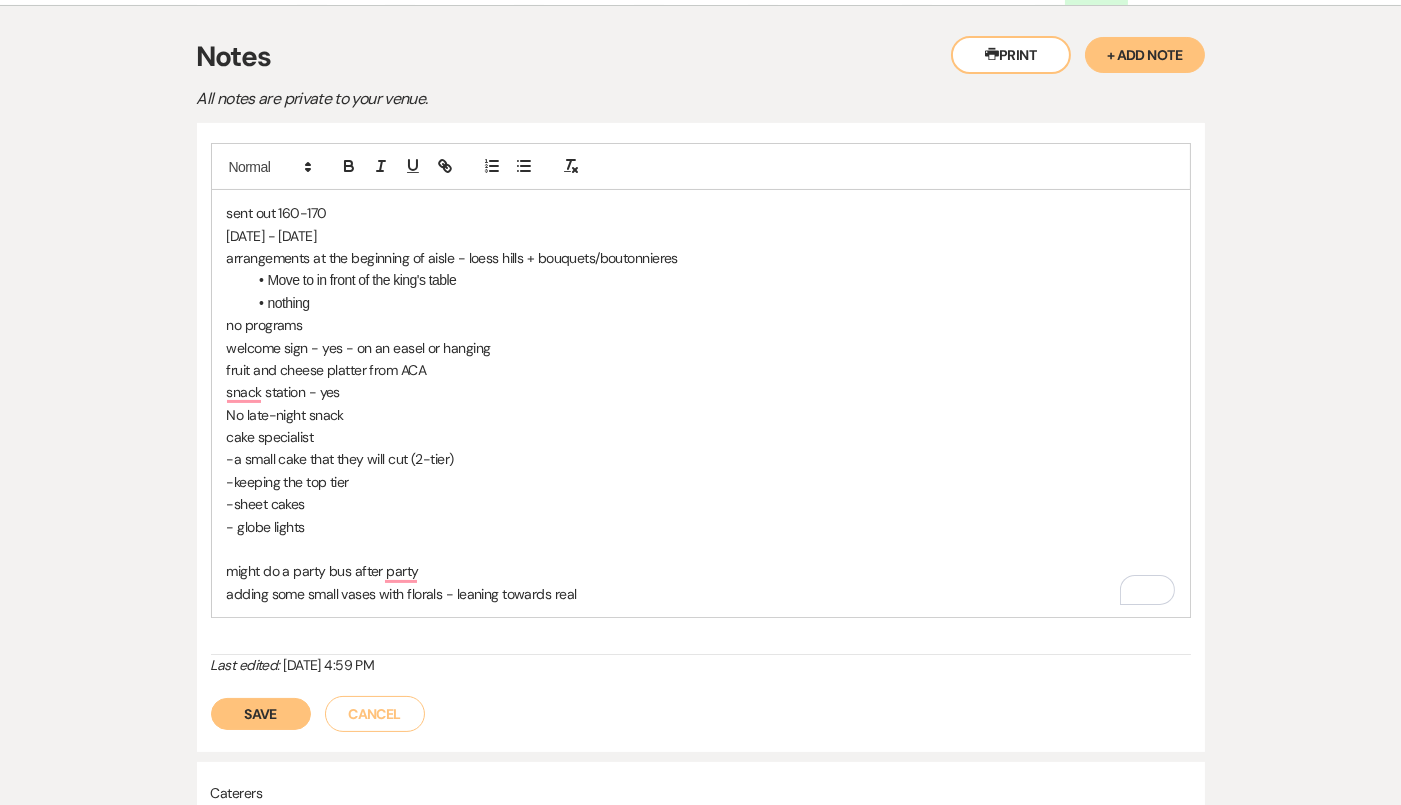 click at bounding box center [701, 549] 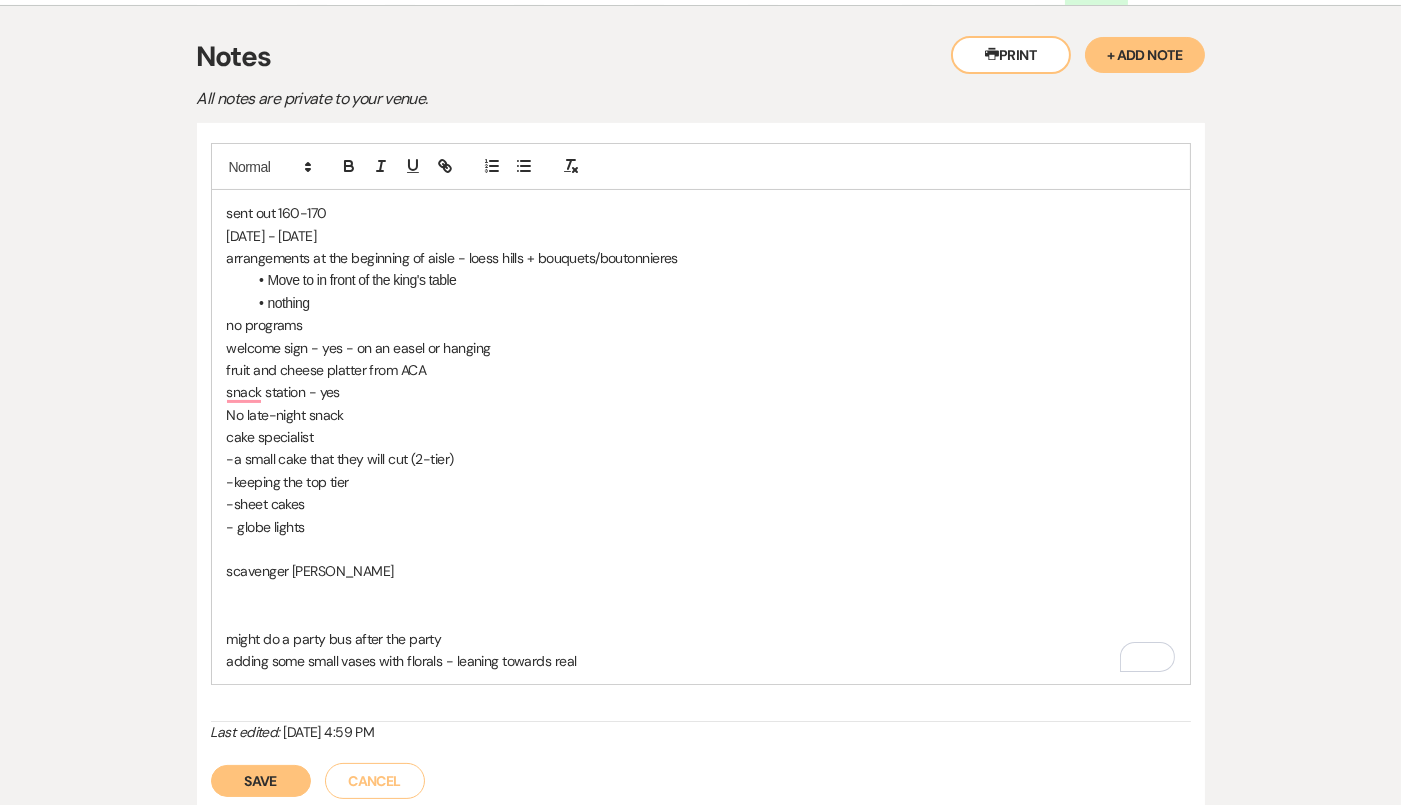 click on "might do a party bus after the party" at bounding box center [701, 639] 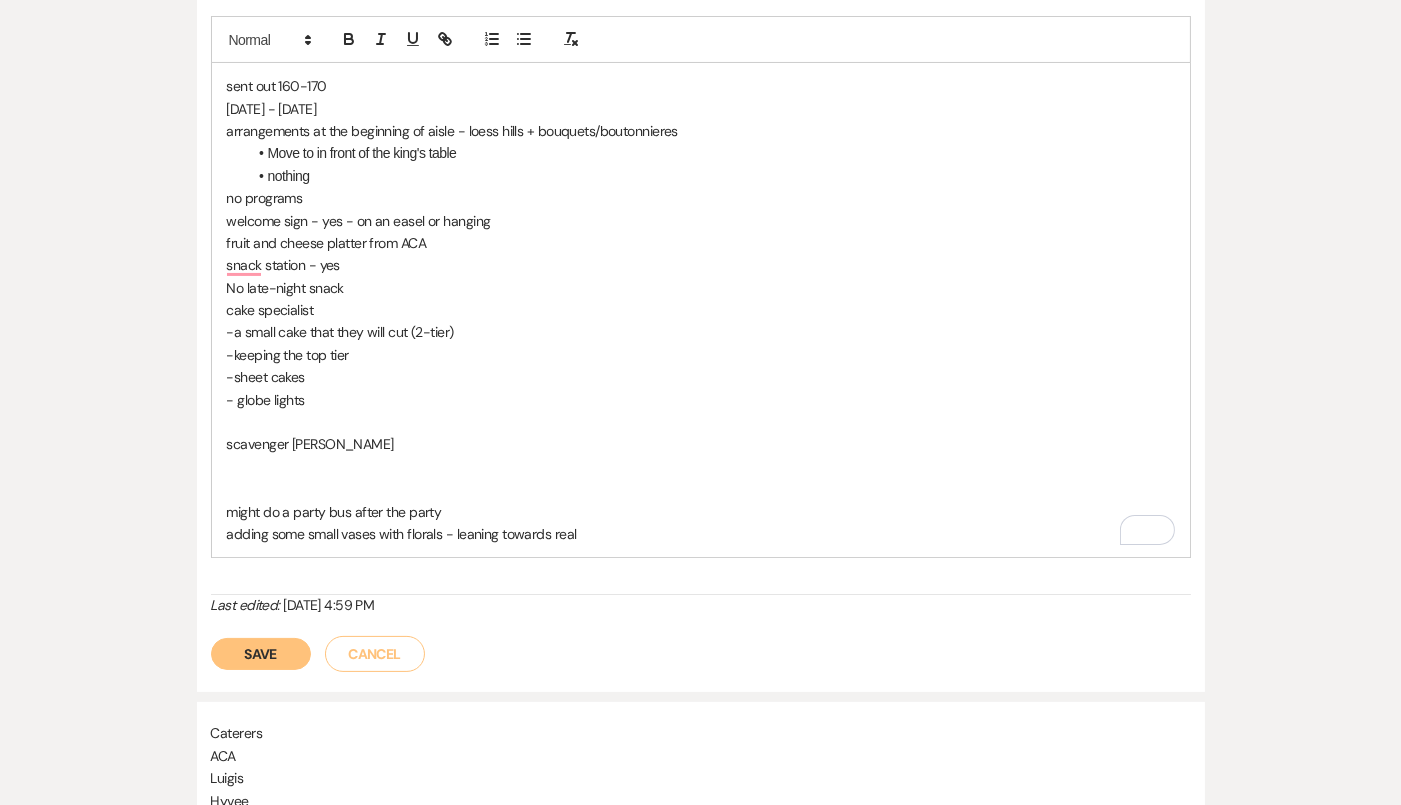 scroll, scrollTop: 567, scrollLeft: 0, axis: vertical 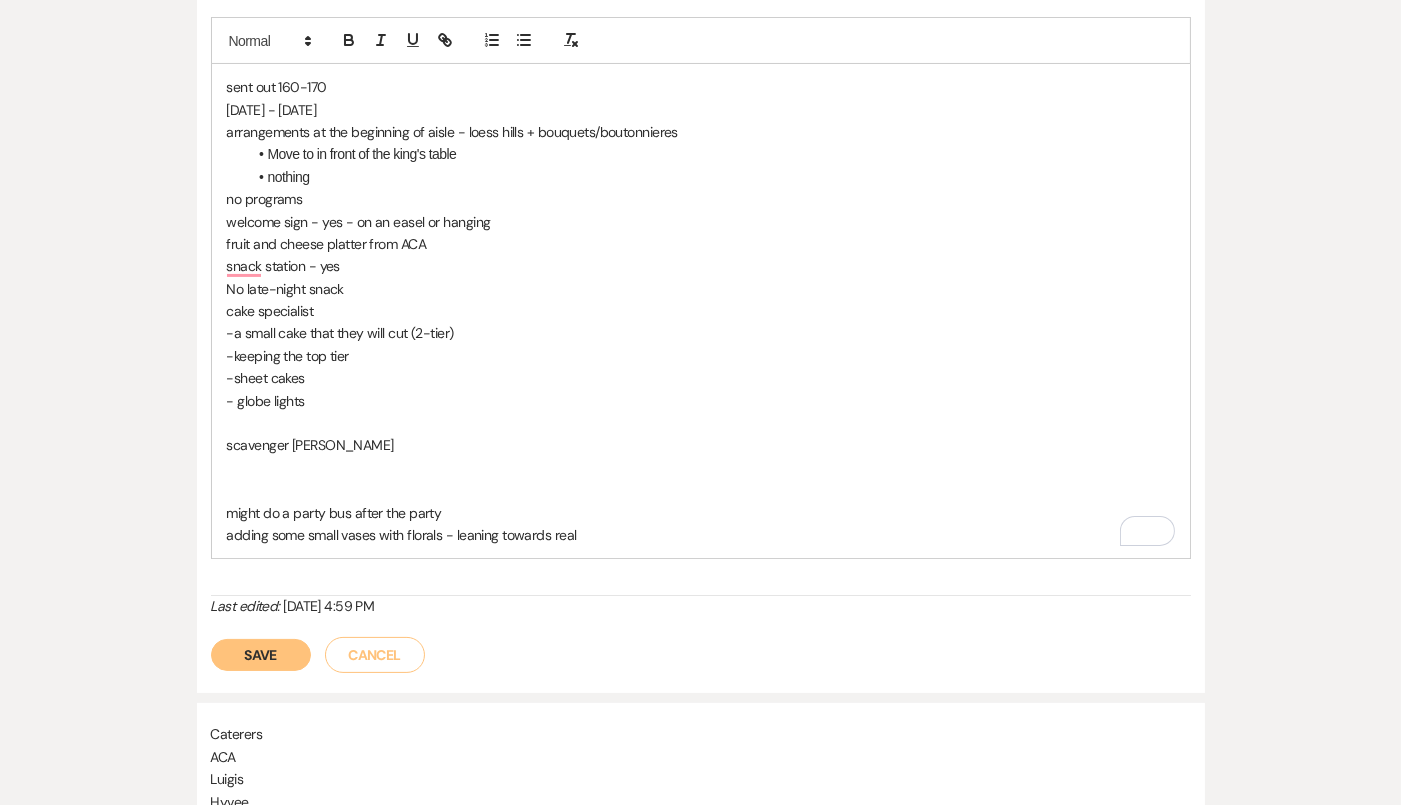 click on "Save" at bounding box center [261, 655] 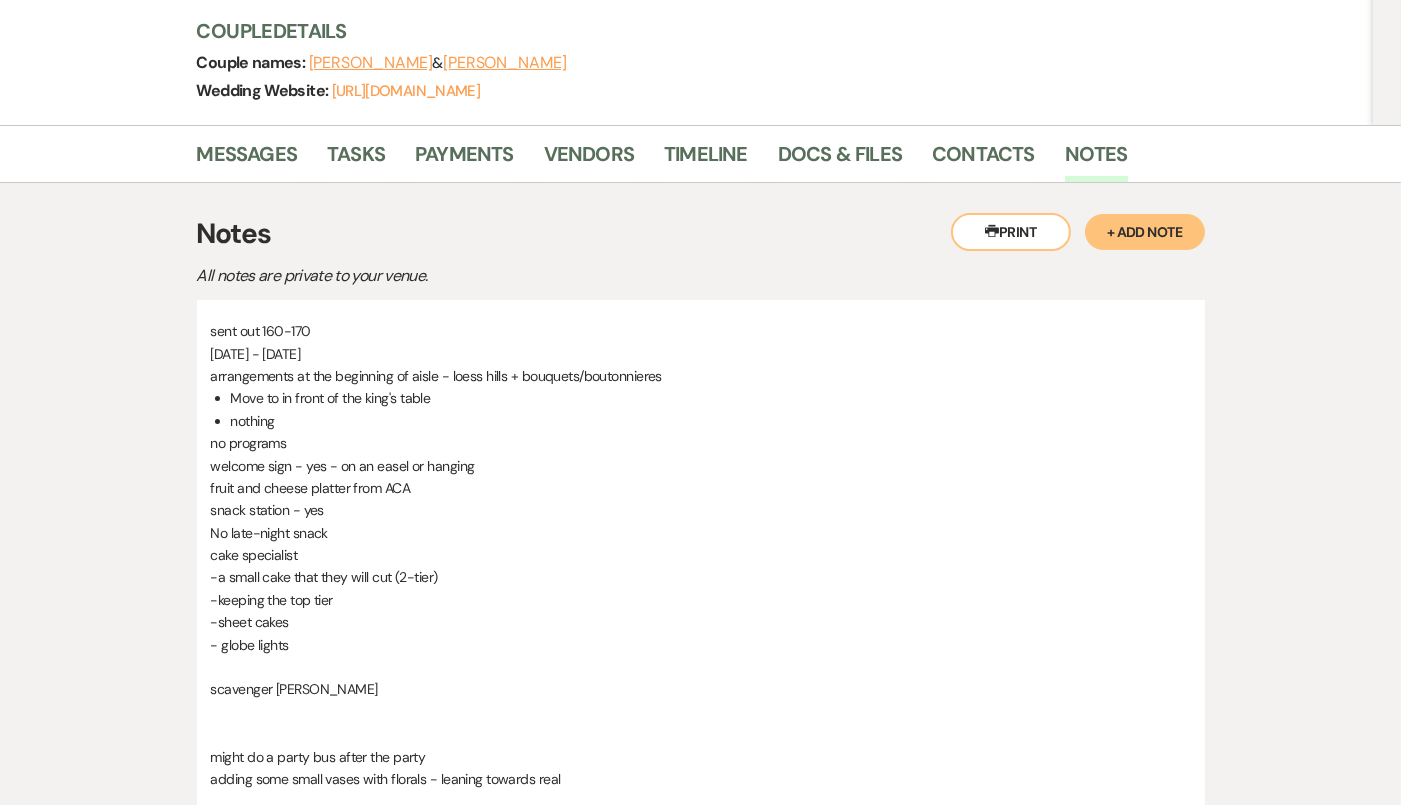 scroll, scrollTop: 0, scrollLeft: 0, axis: both 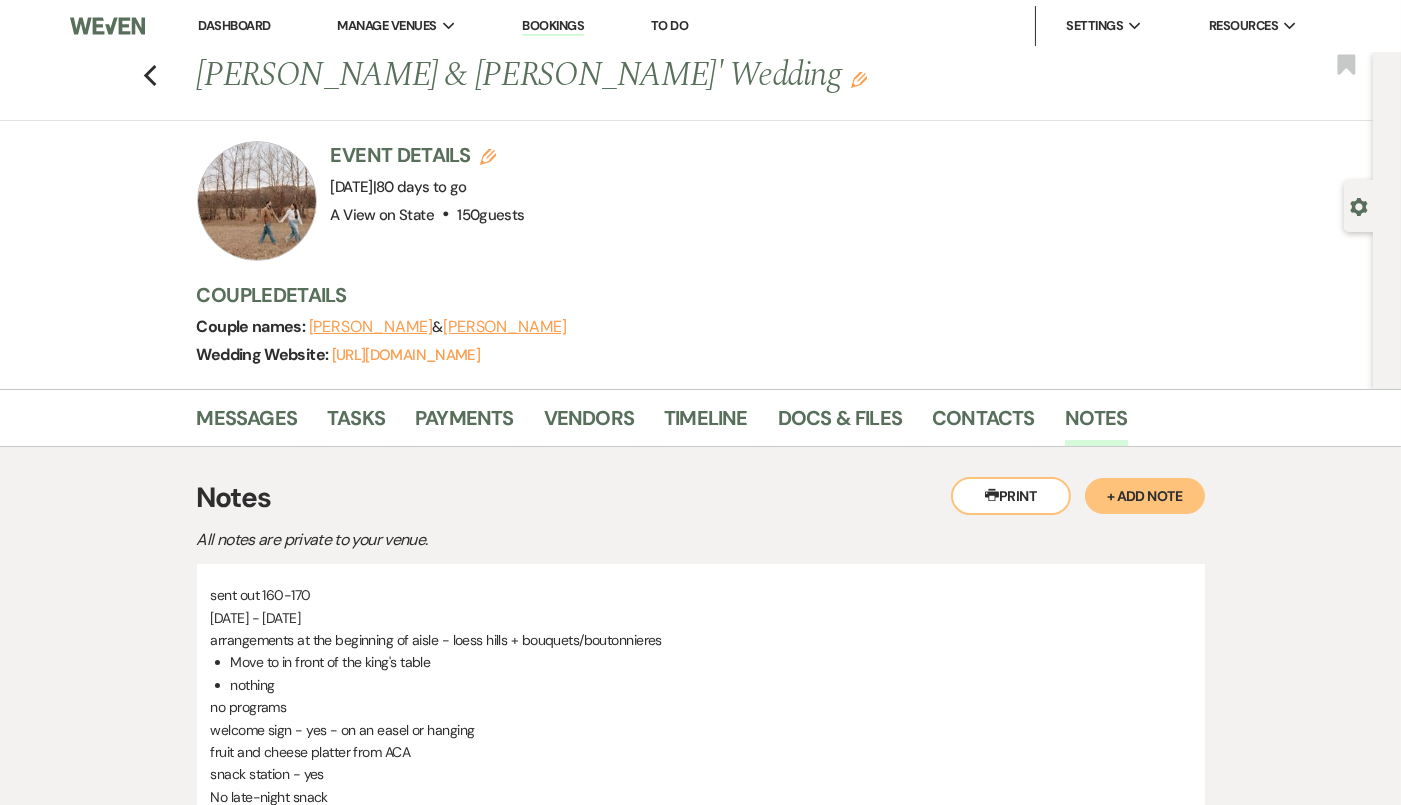 click on "Previous Emma Tichy & Brody Elkins' Wedding Edit Bookmark" at bounding box center (681, 86) 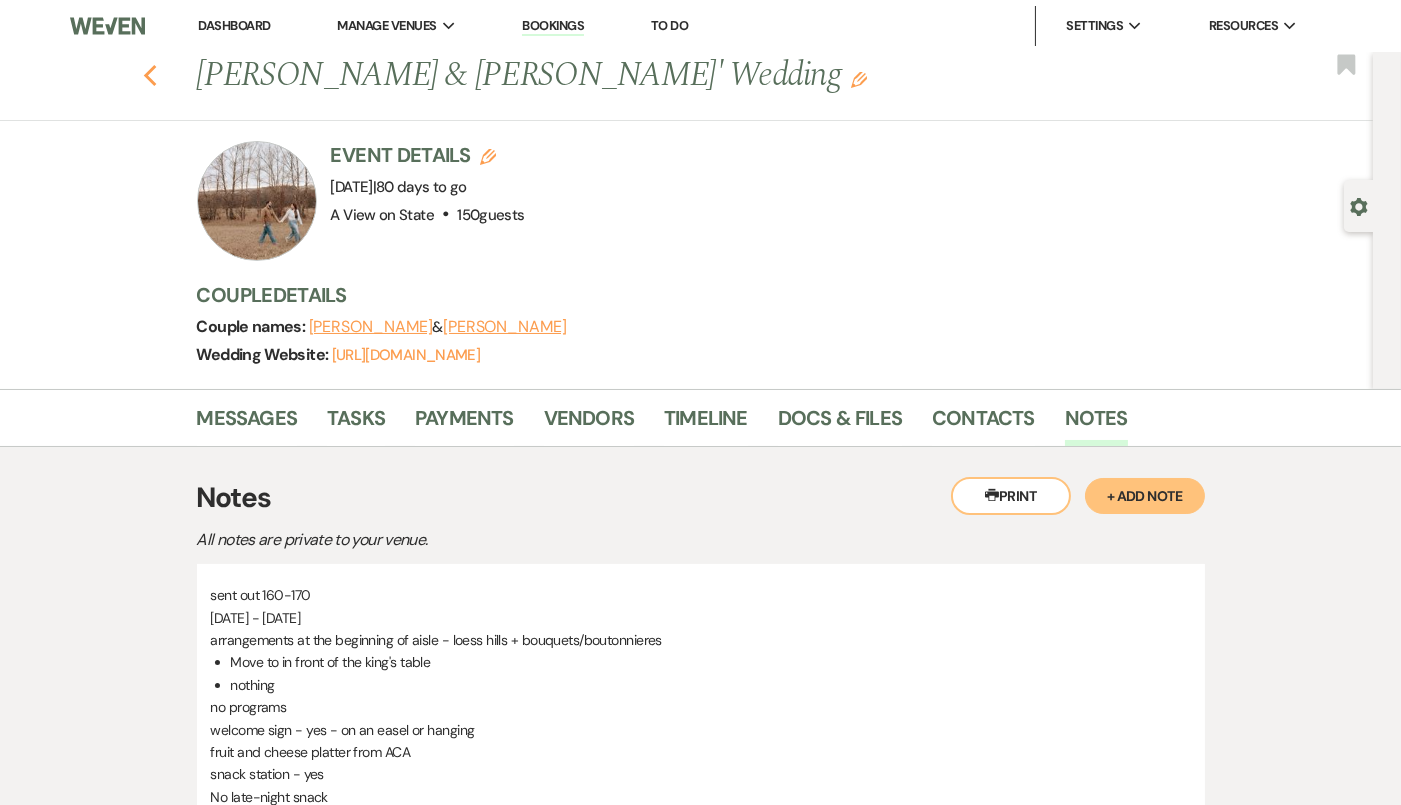 click on "Previous" 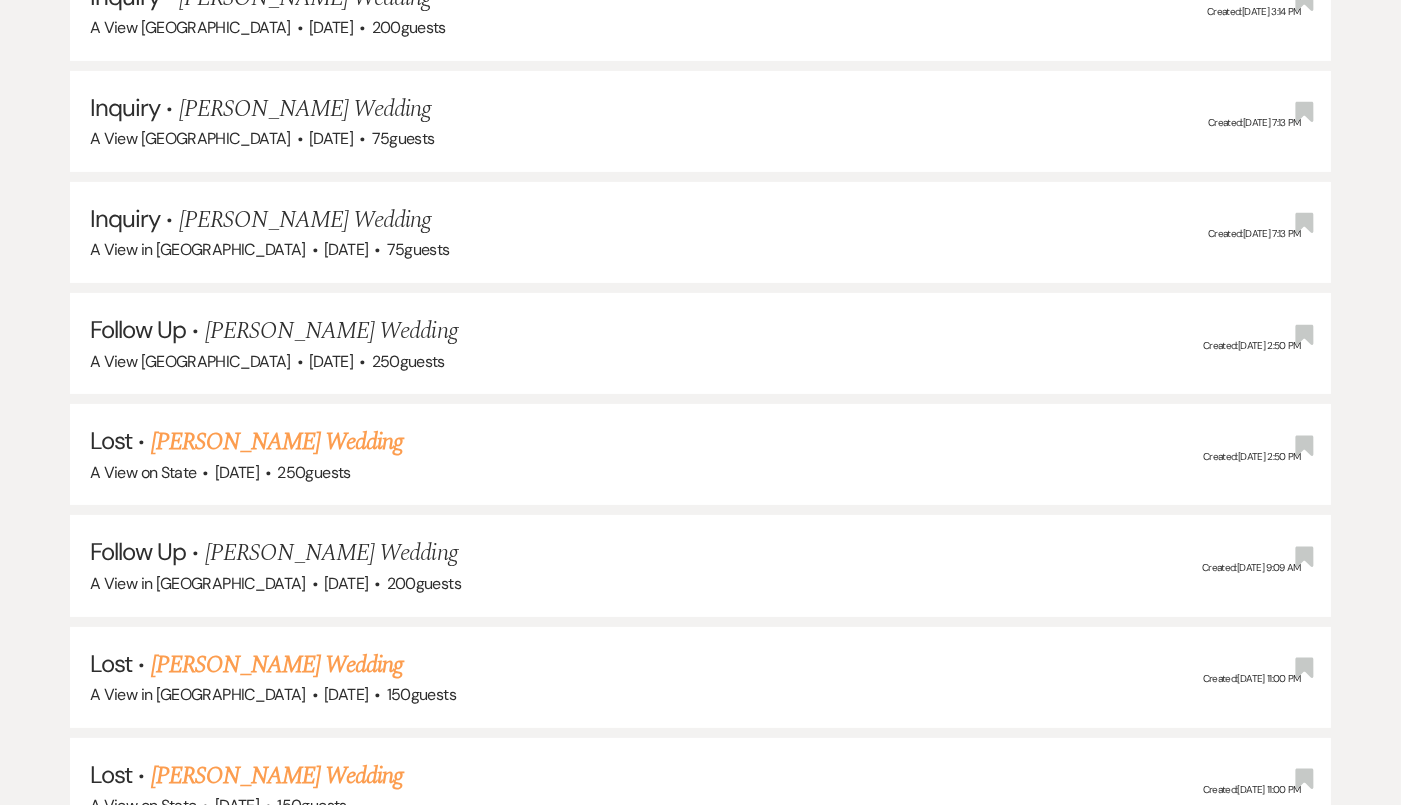 scroll, scrollTop: 313, scrollLeft: 0, axis: vertical 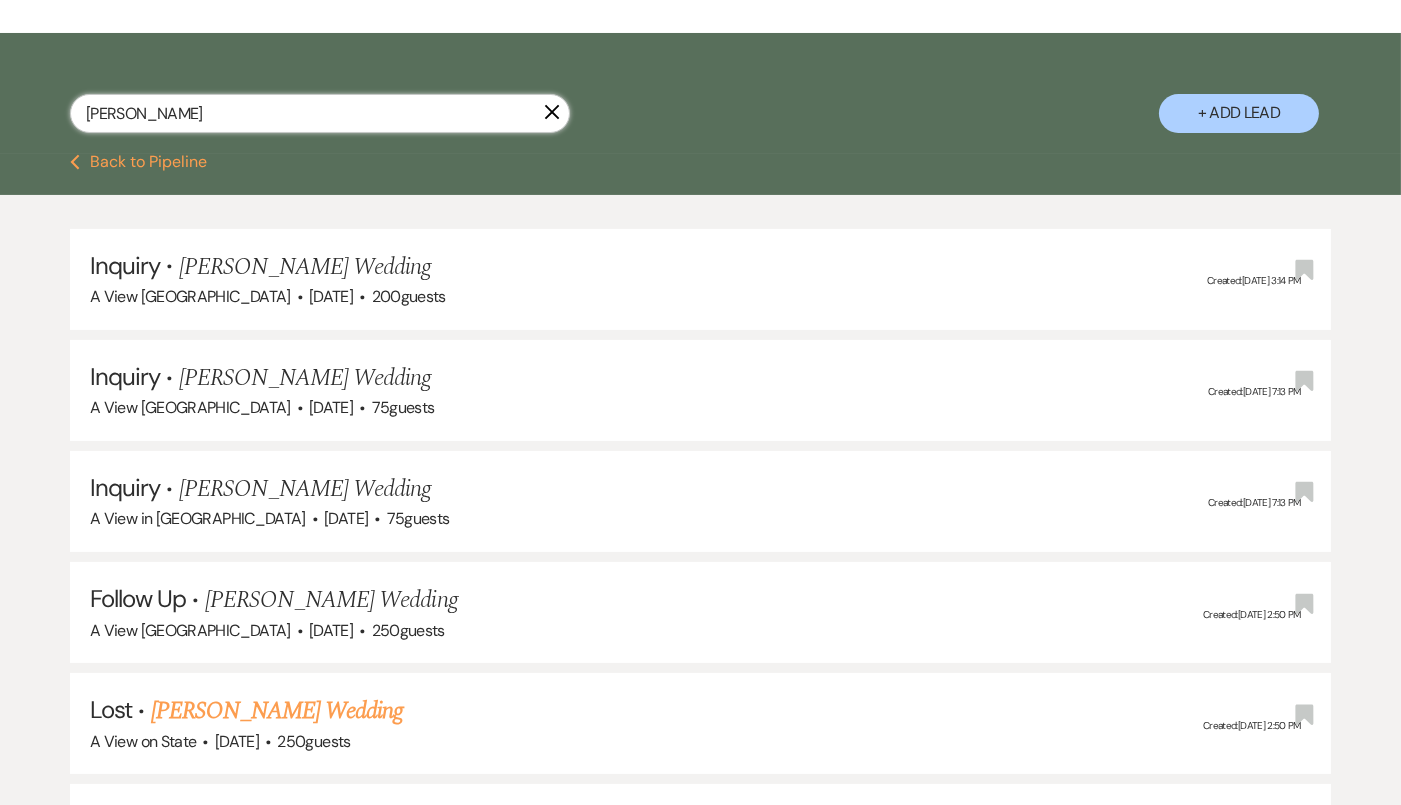 click on "[PERSON_NAME]" at bounding box center (320, 113) 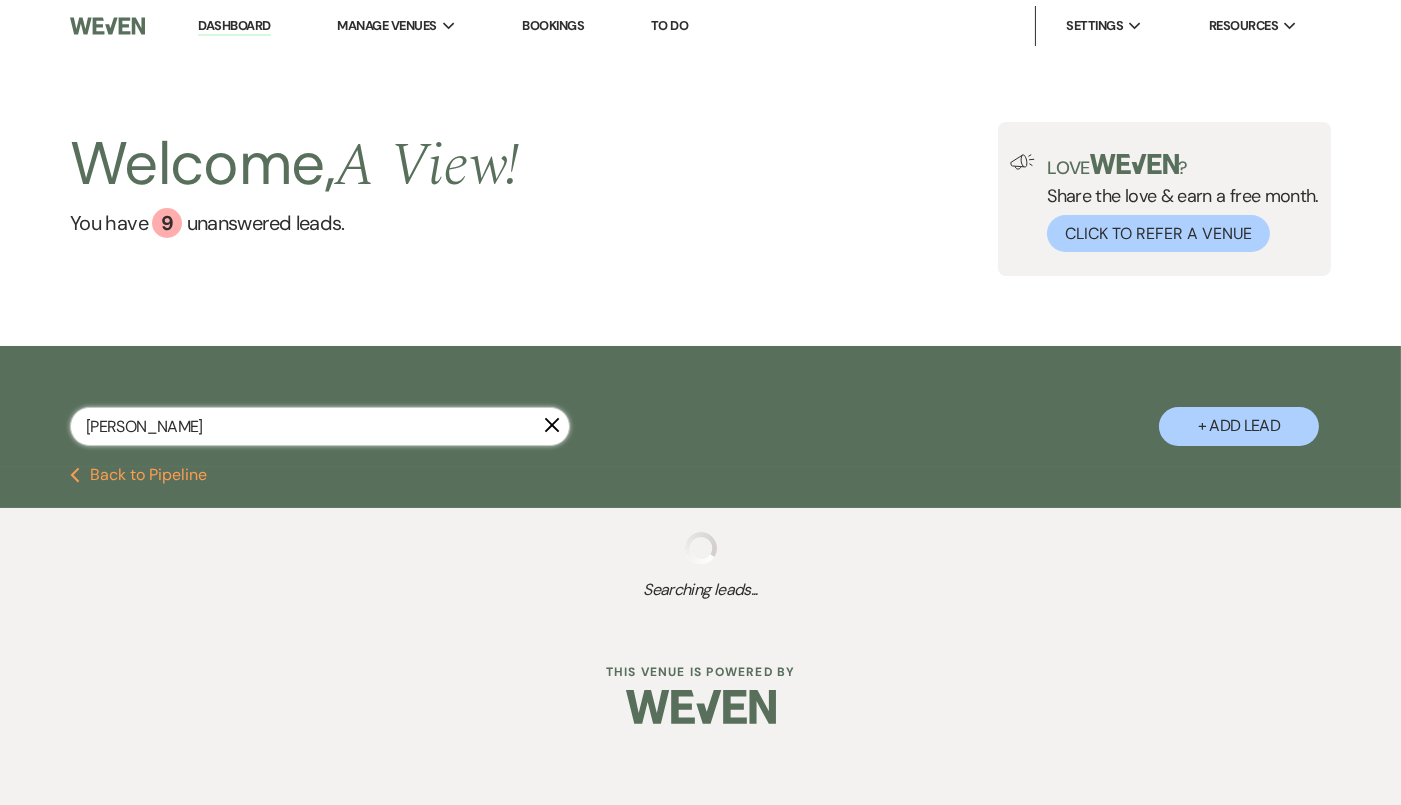 scroll, scrollTop: 0, scrollLeft: 0, axis: both 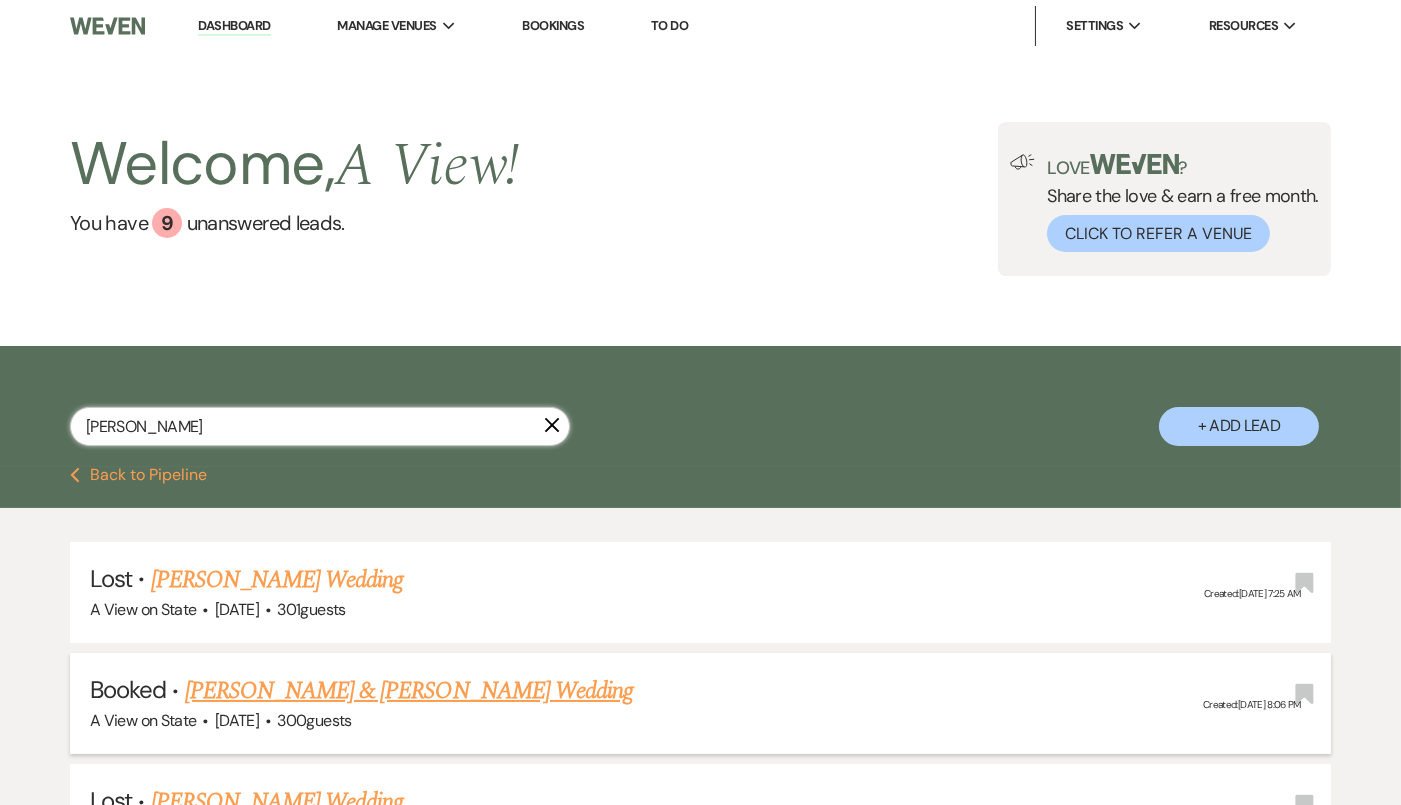 type on "haly albracht" 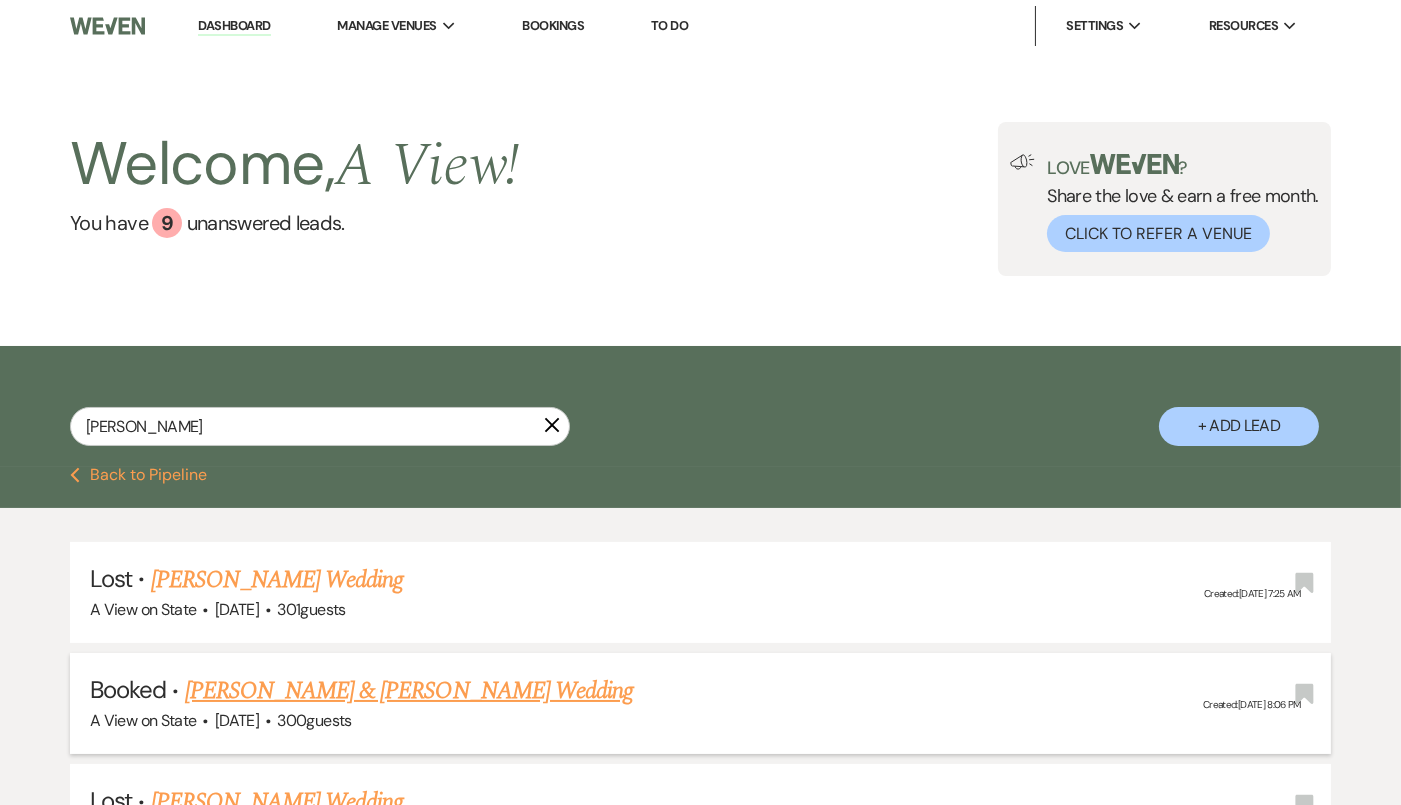 click on "[PERSON_NAME] & [PERSON_NAME] Wedding" at bounding box center [409, 691] 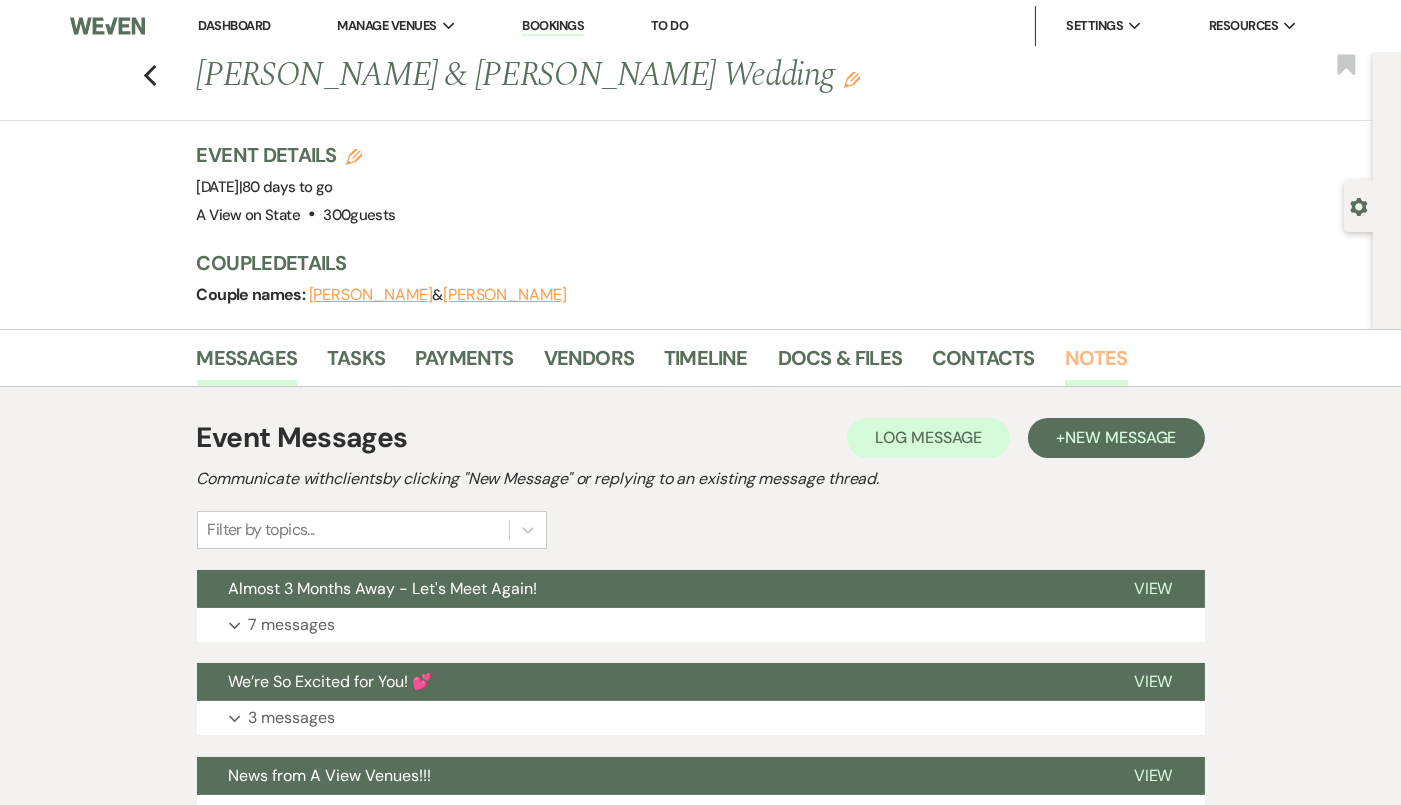 click on "Notes" at bounding box center (1096, 364) 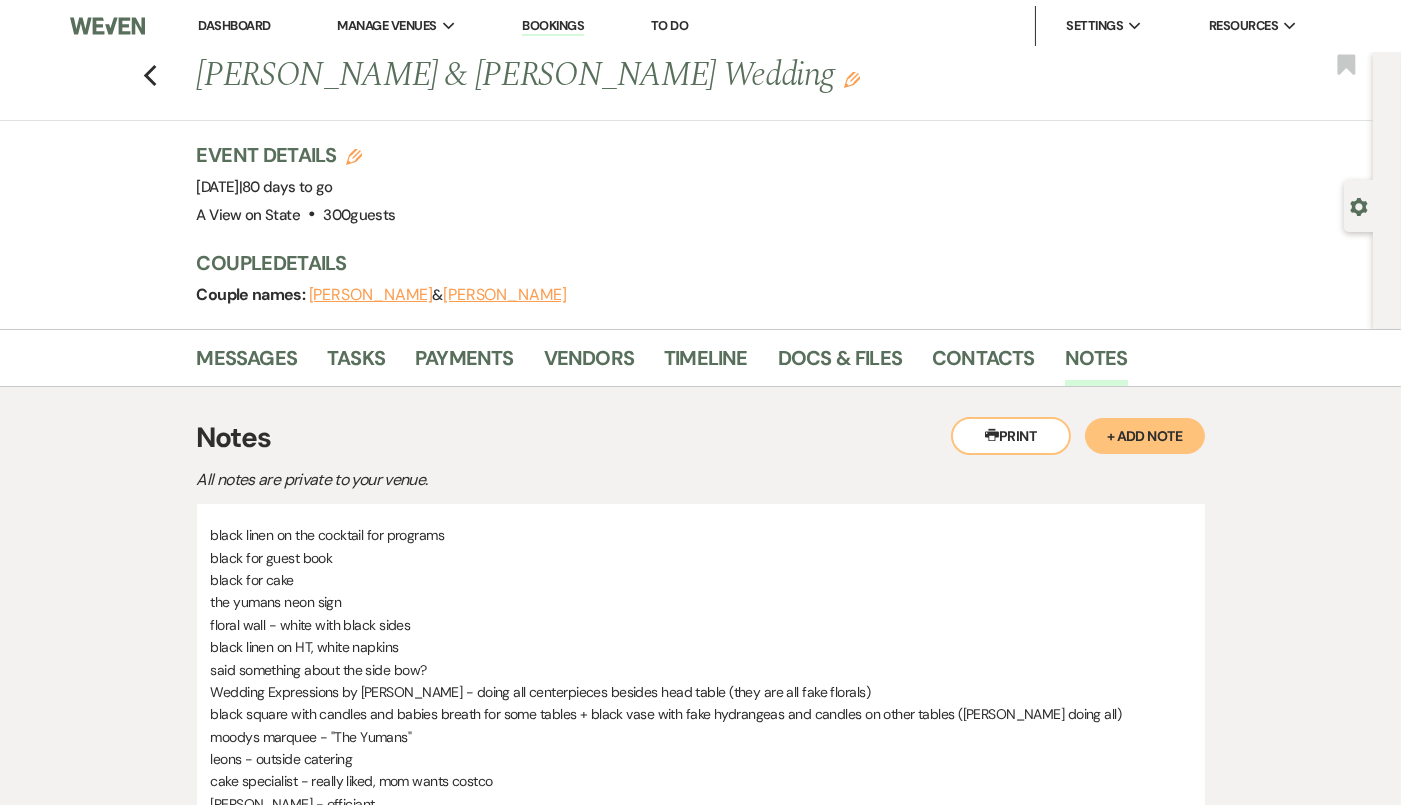 click on "+ Add Note" at bounding box center [1145, 436] 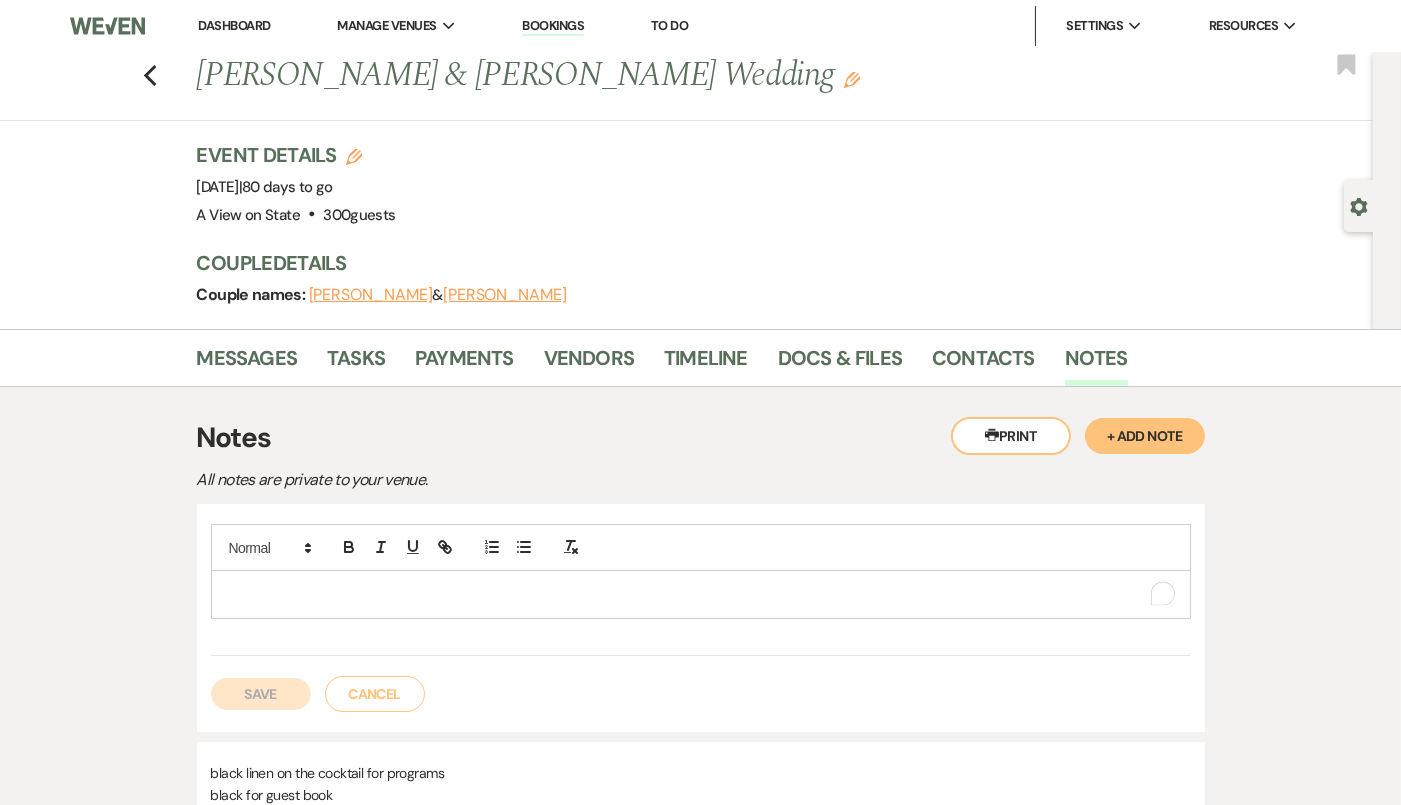 click at bounding box center [701, 594] 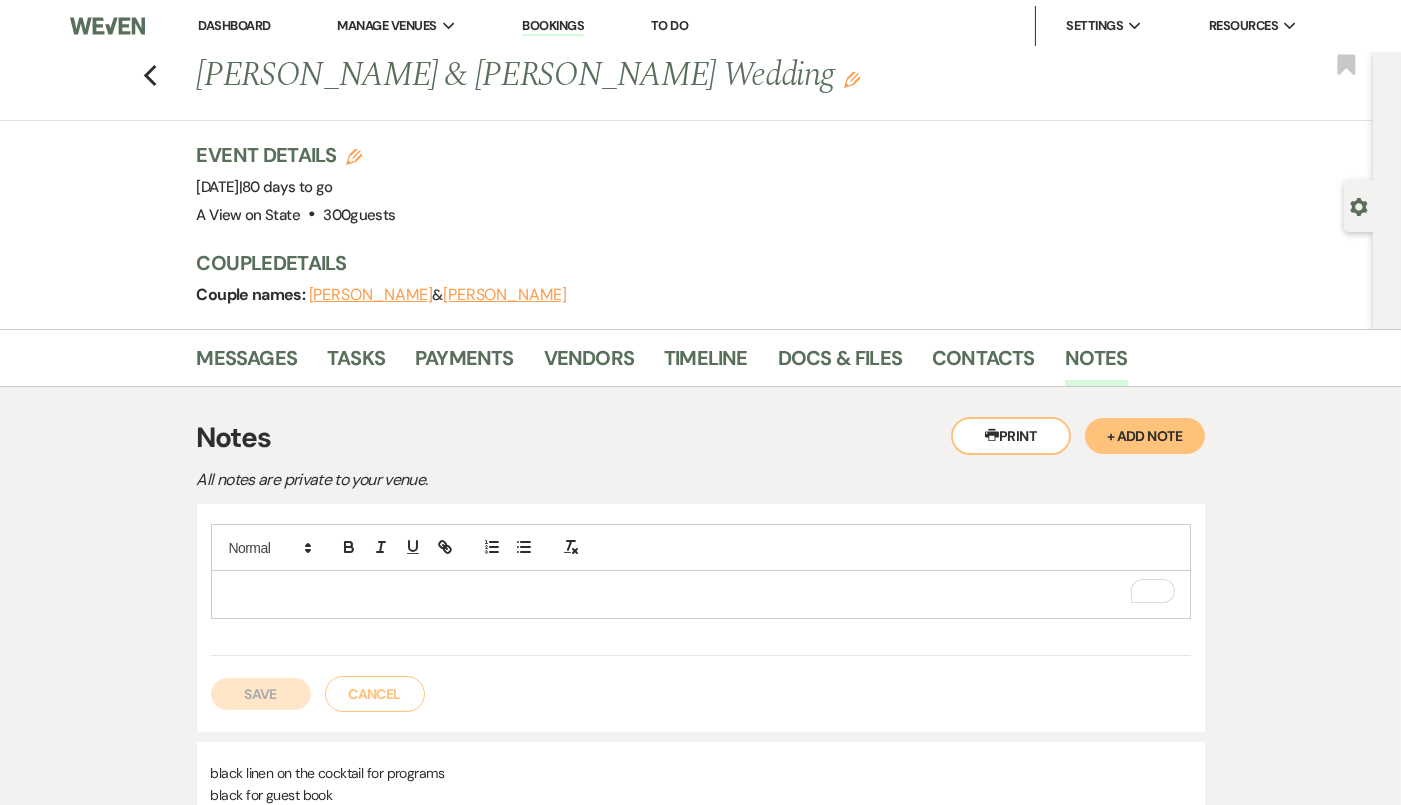 type 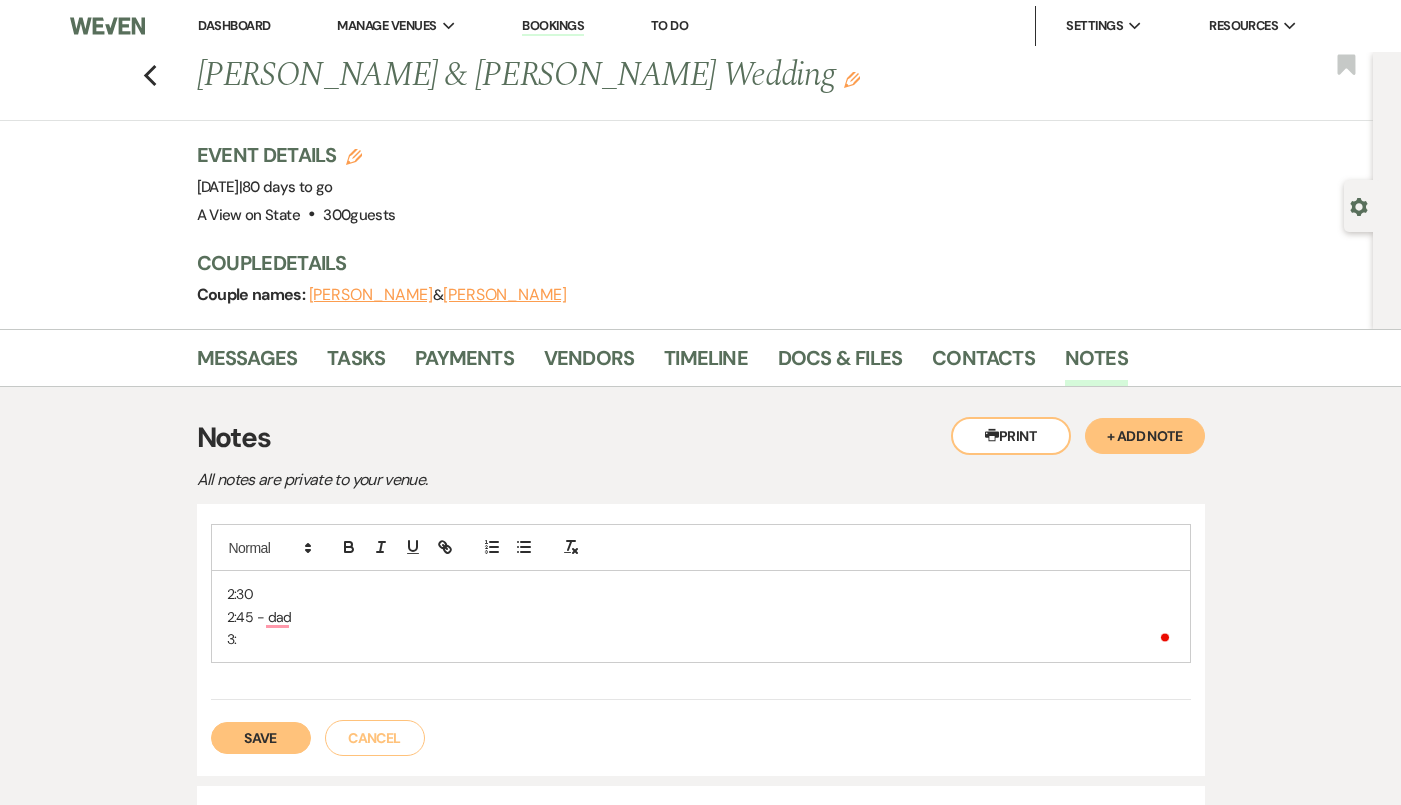 scroll, scrollTop: 0, scrollLeft: 0, axis: both 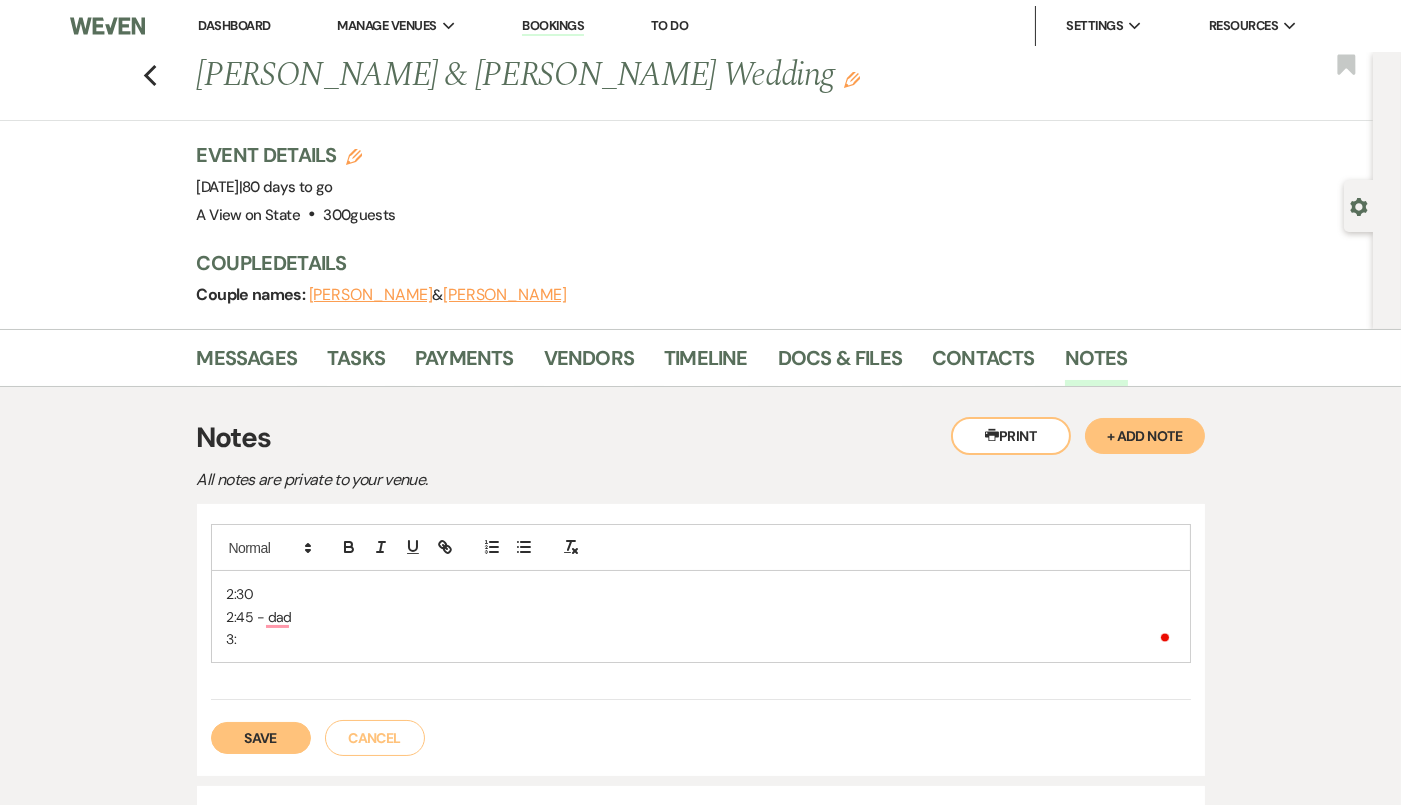 type 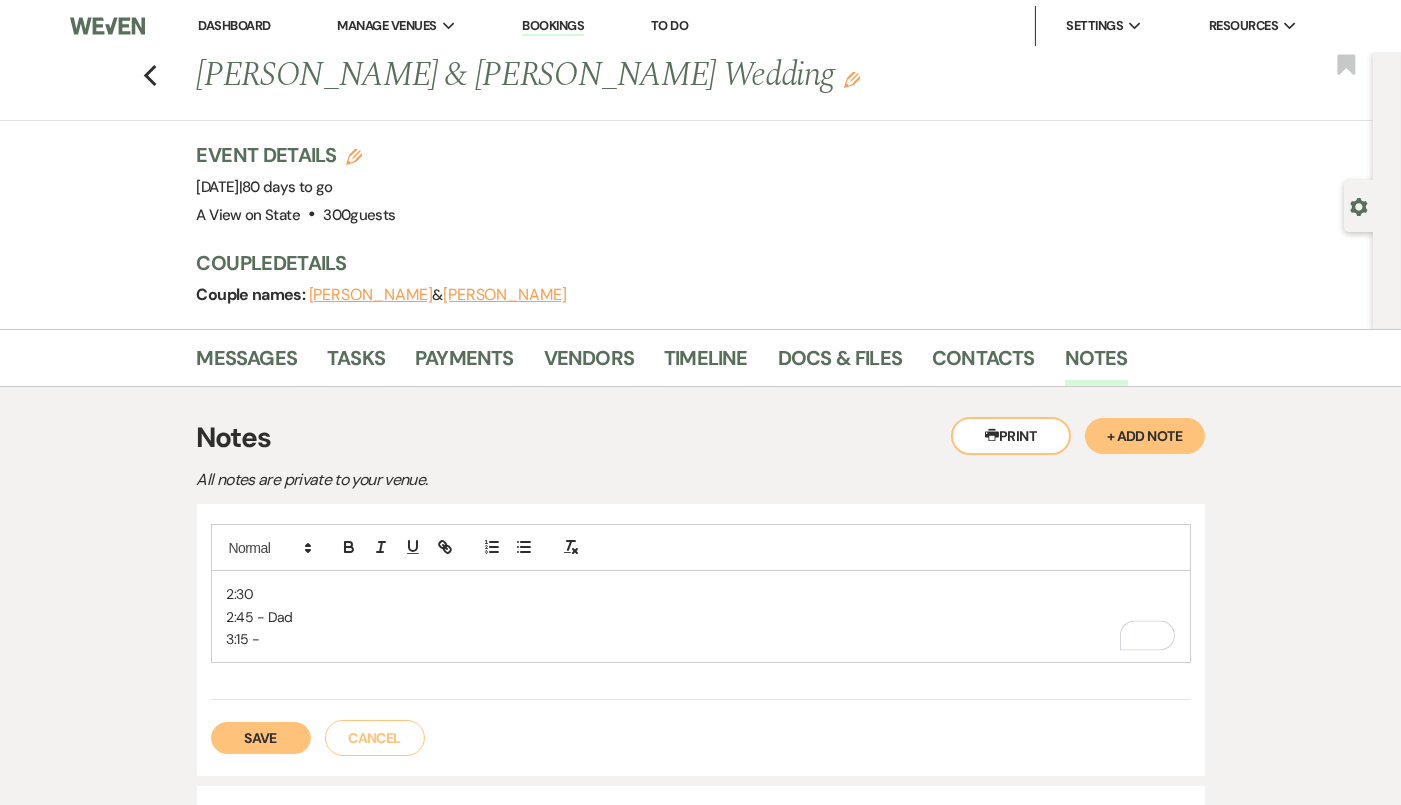 click on "2:30" at bounding box center [701, 594] 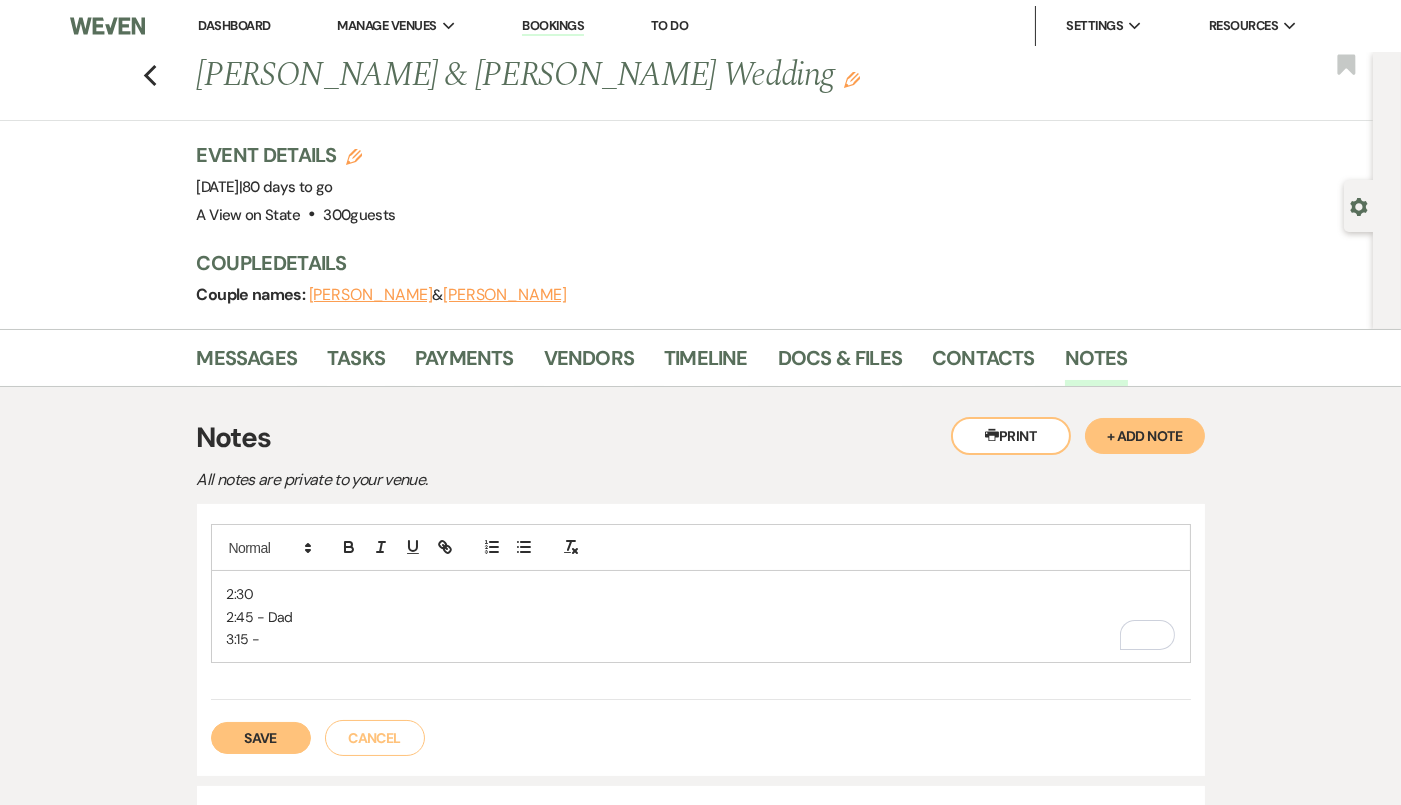 click on "3:15 -" at bounding box center (701, 639) 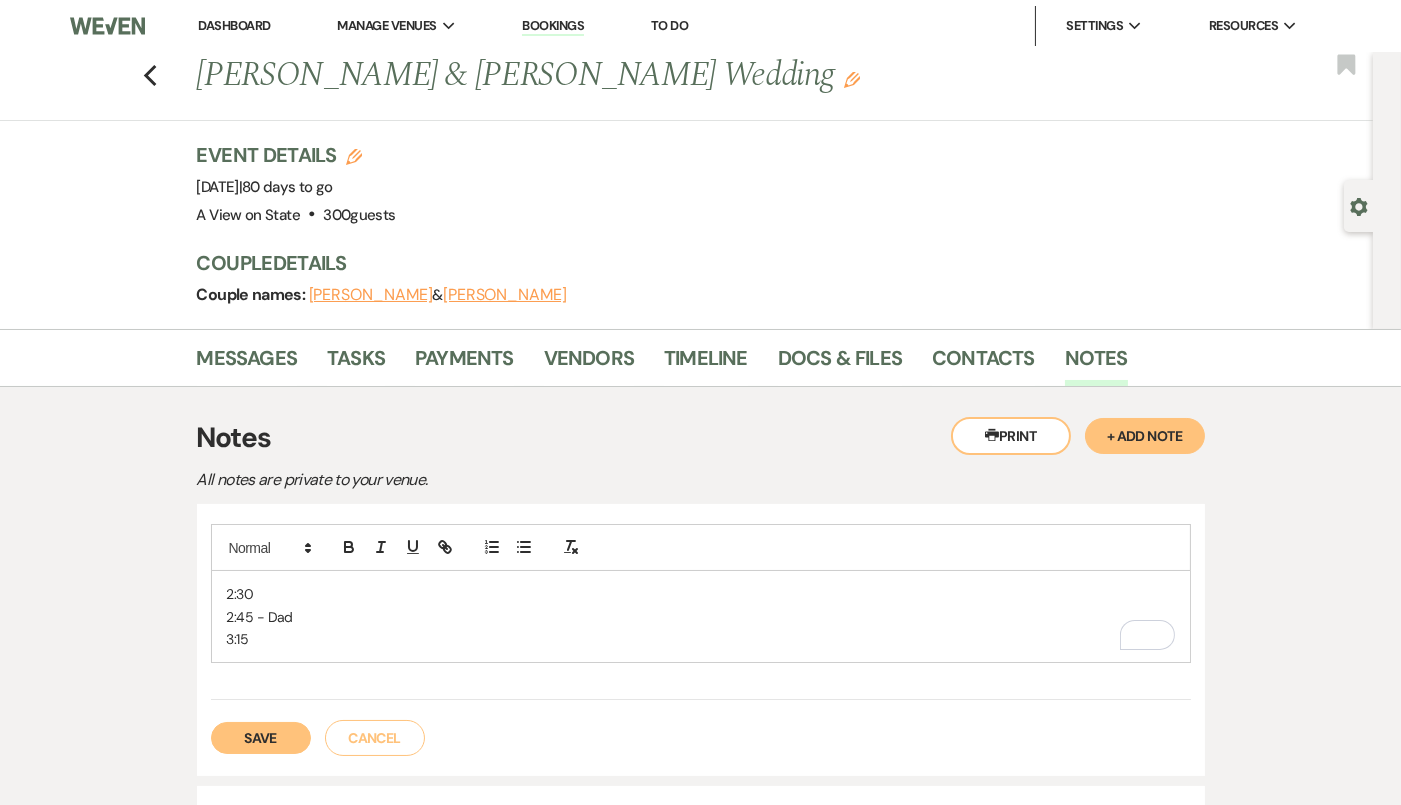 click on "3:15" at bounding box center (701, 639) 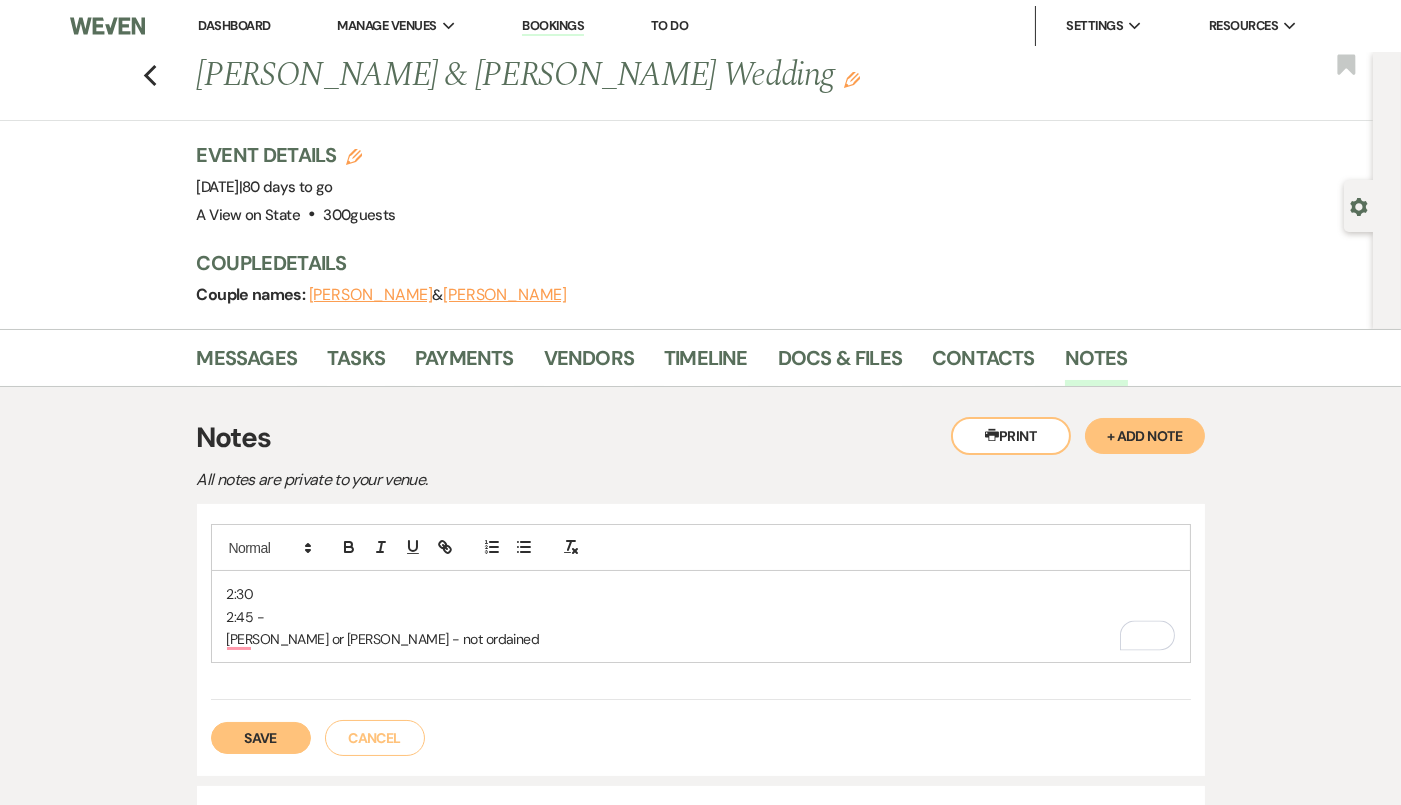 click on "ruth or Damaris - not ordained" at bounding box center [701, 639] 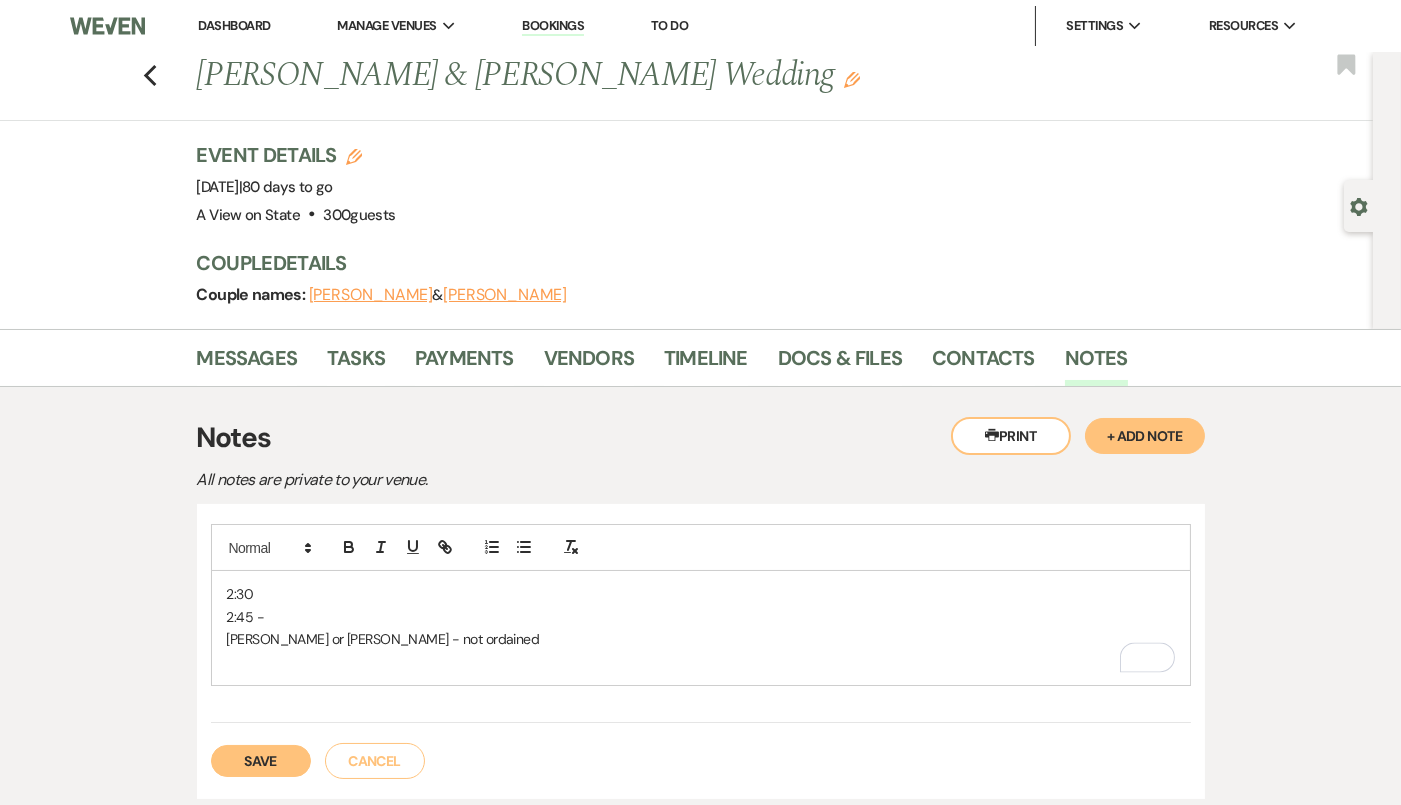 click on "2:30  2:45 - Ruth or Damaris - not ordained" at bounding box center [701, 628] 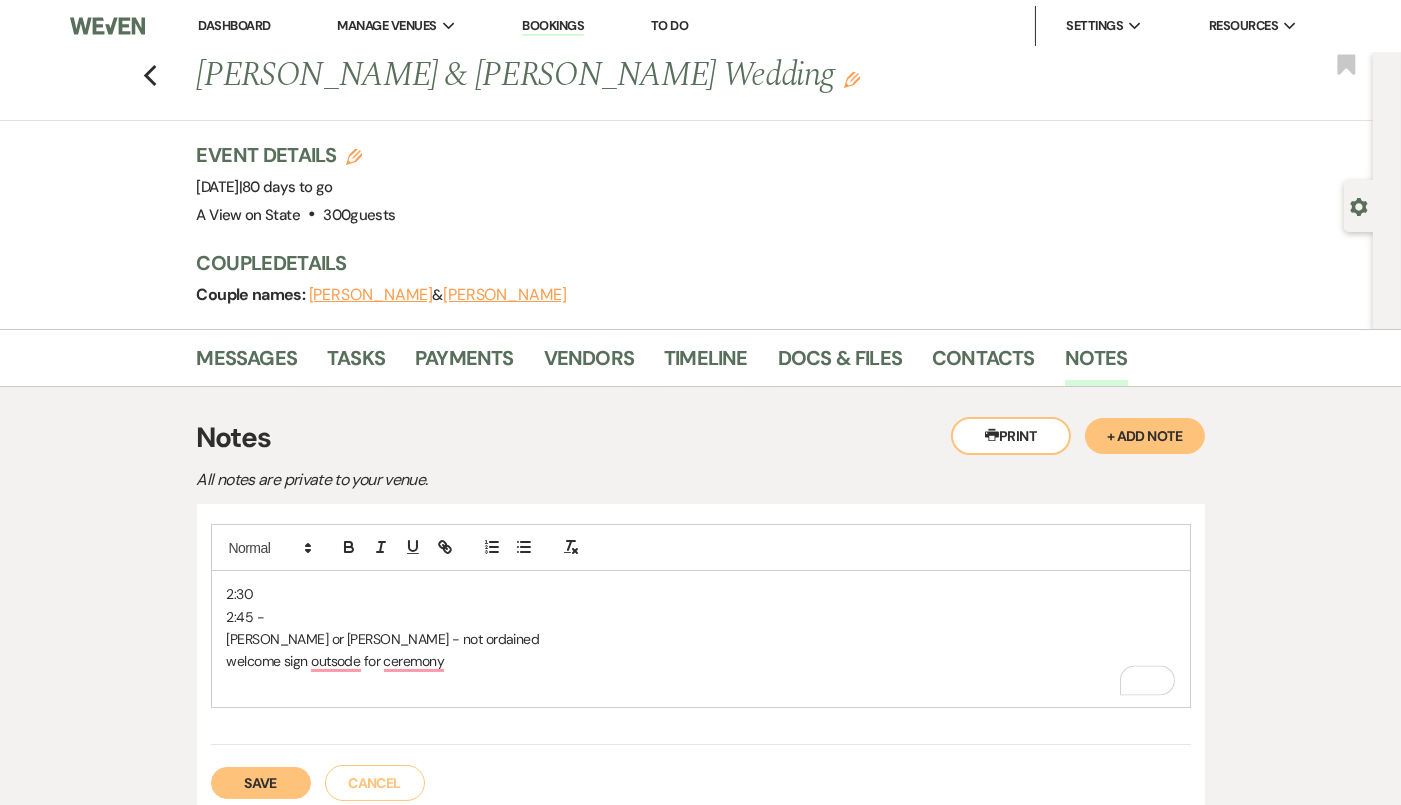 click at bounding box center (701, 684) 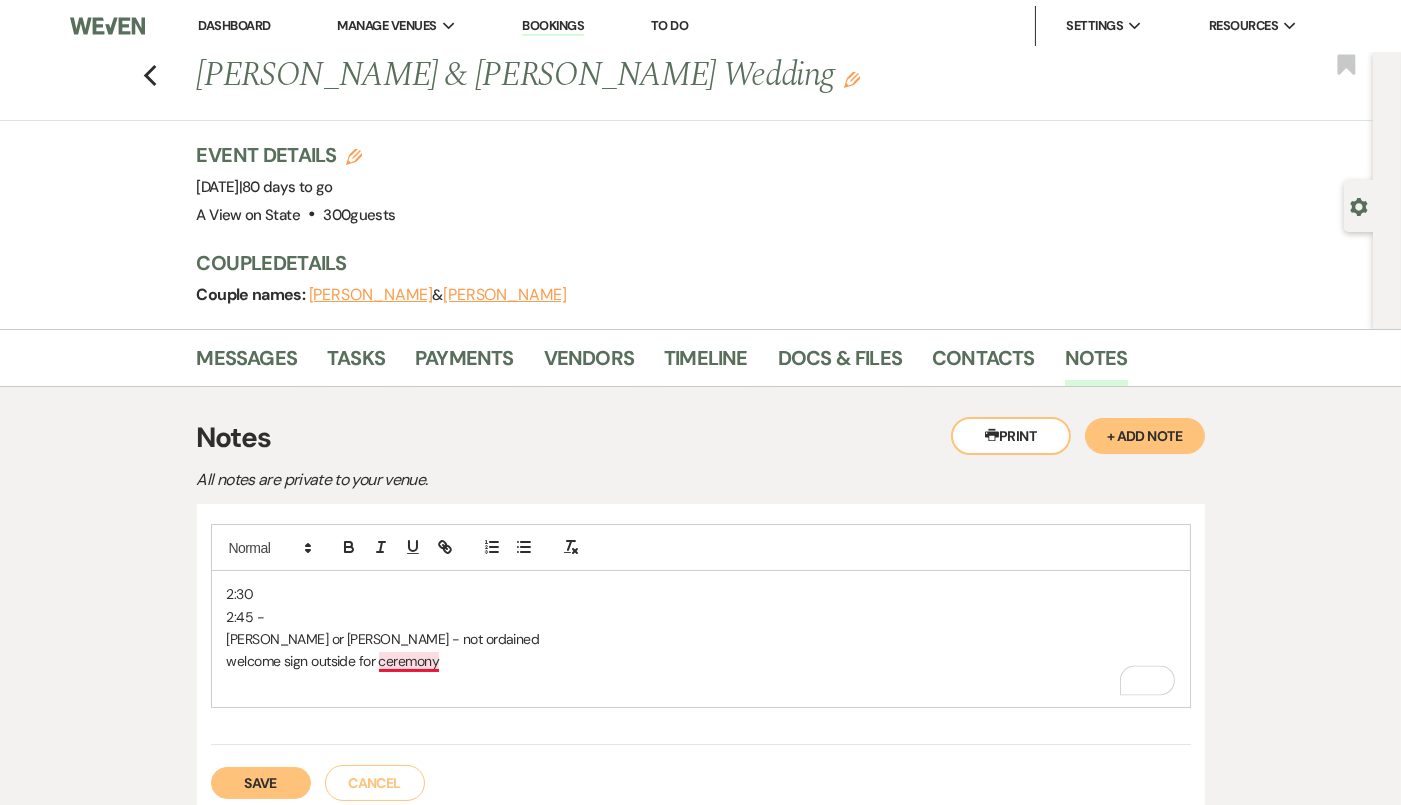 click at bounding box center (701, 684) 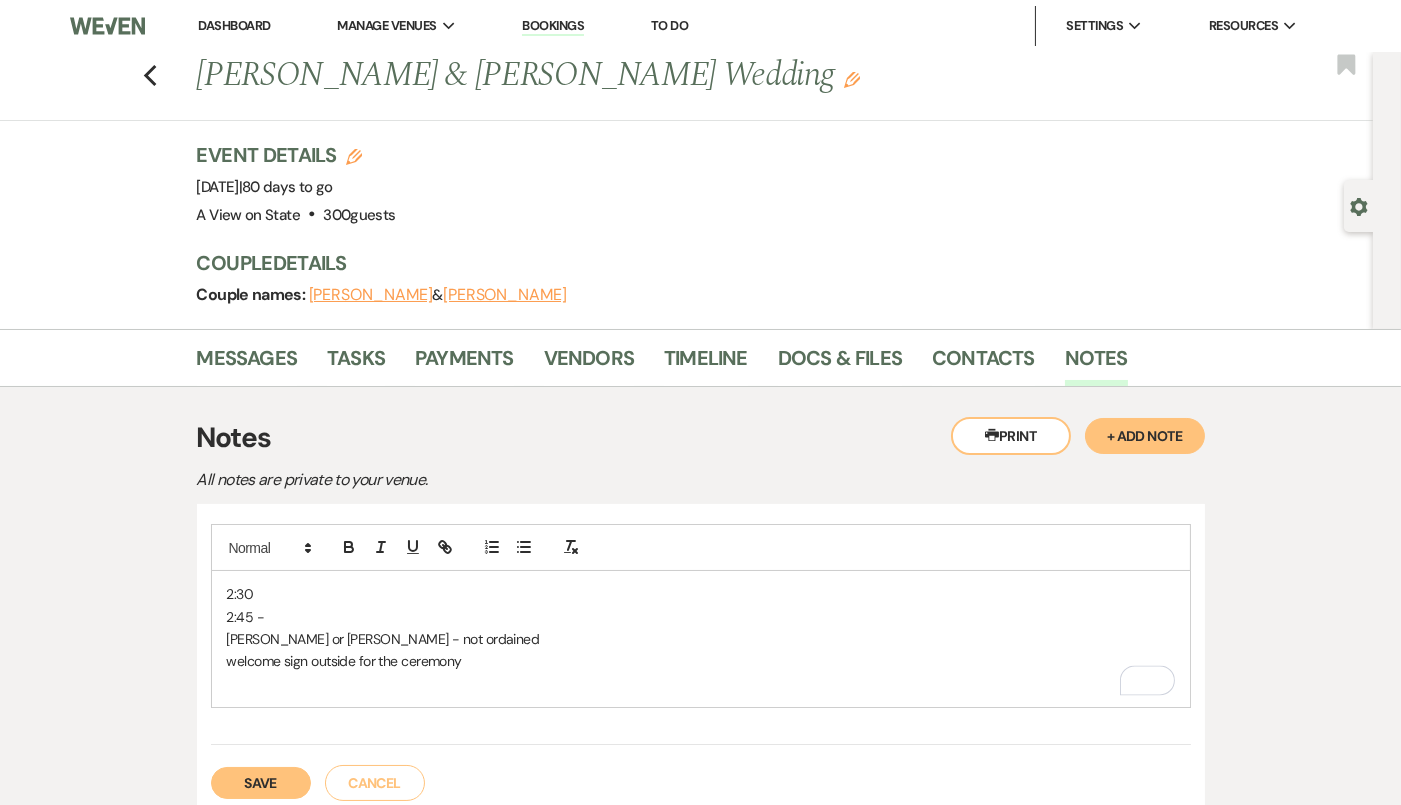 click at bounding box center (701, 684) 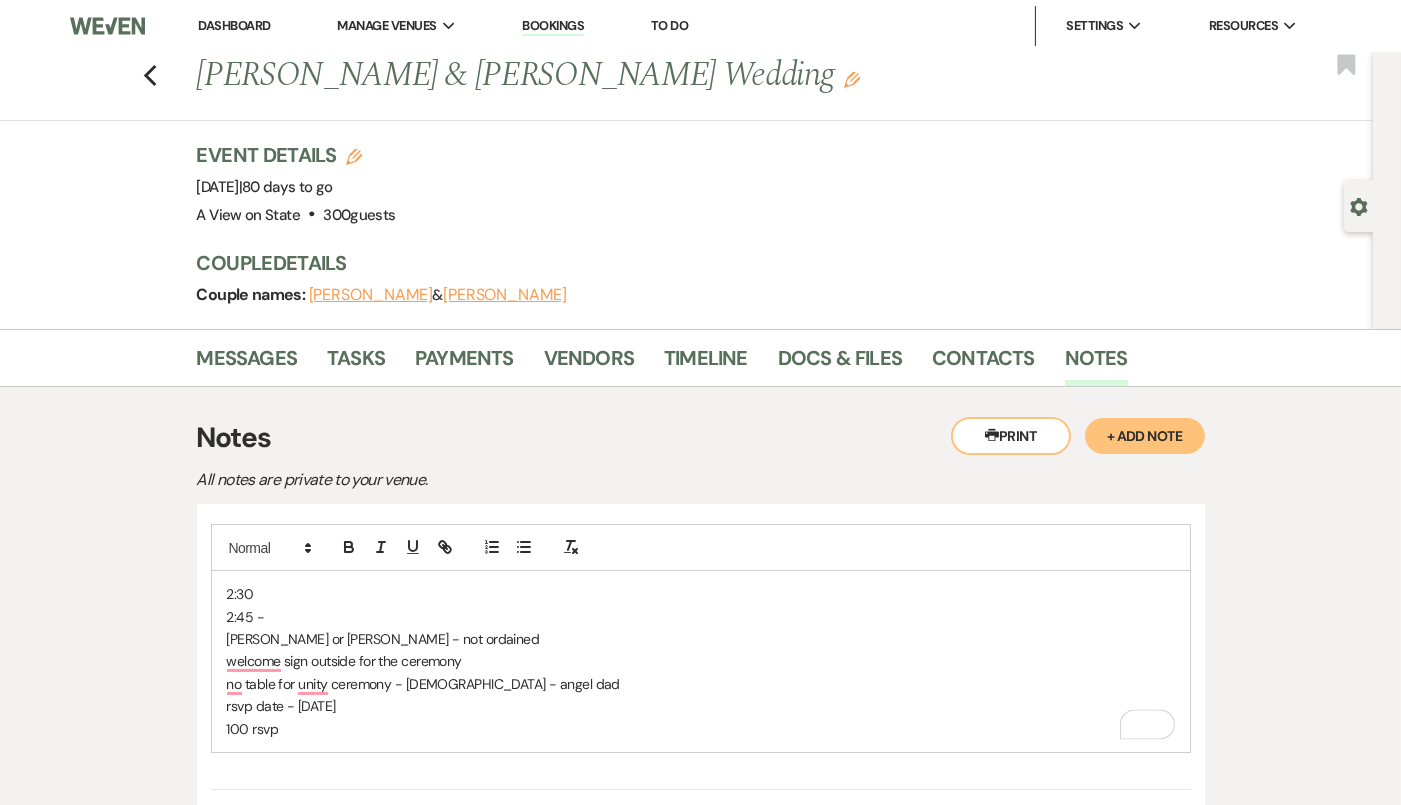 click on "2:30  2:45 - Ruth or Damaris - not ordained welcome sign outside for the ceremony  no table for unity ceremony - bible - angel dad  rsvp date - September 4th  100 rsvp" at bounding box center [701, 661] 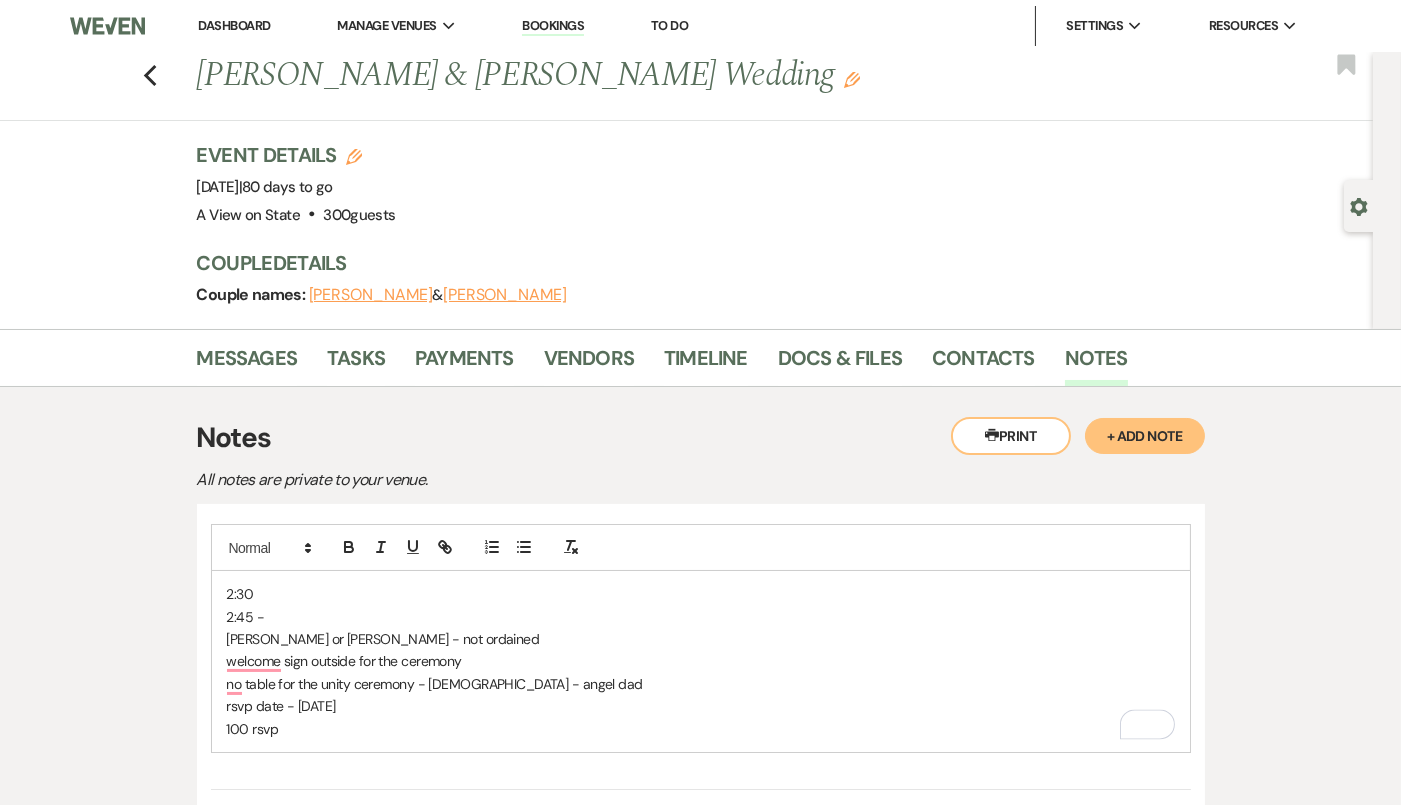 click on "100 rsvp" at bounding box center [701, 729] 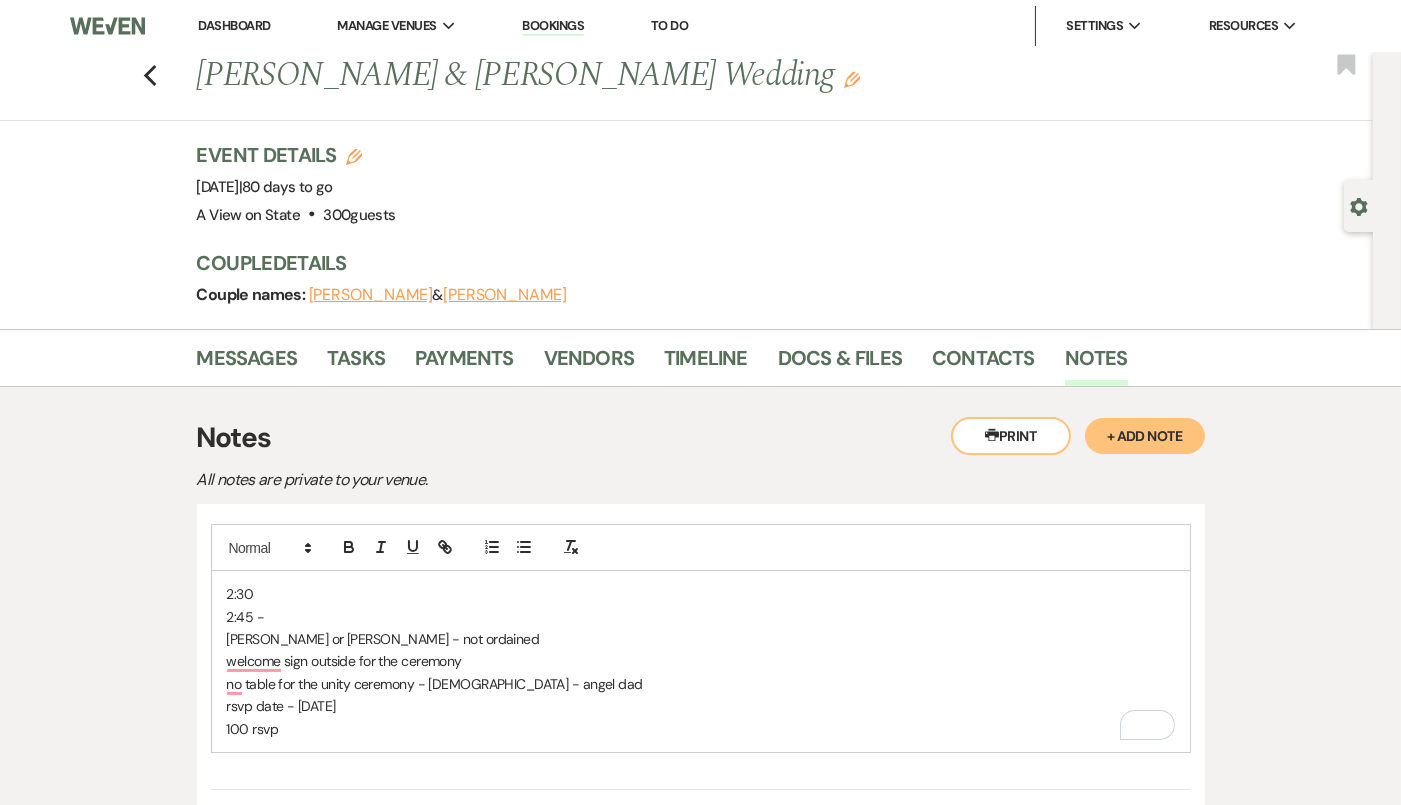 click on "100 rsvp" at bounding box center (701, 729) 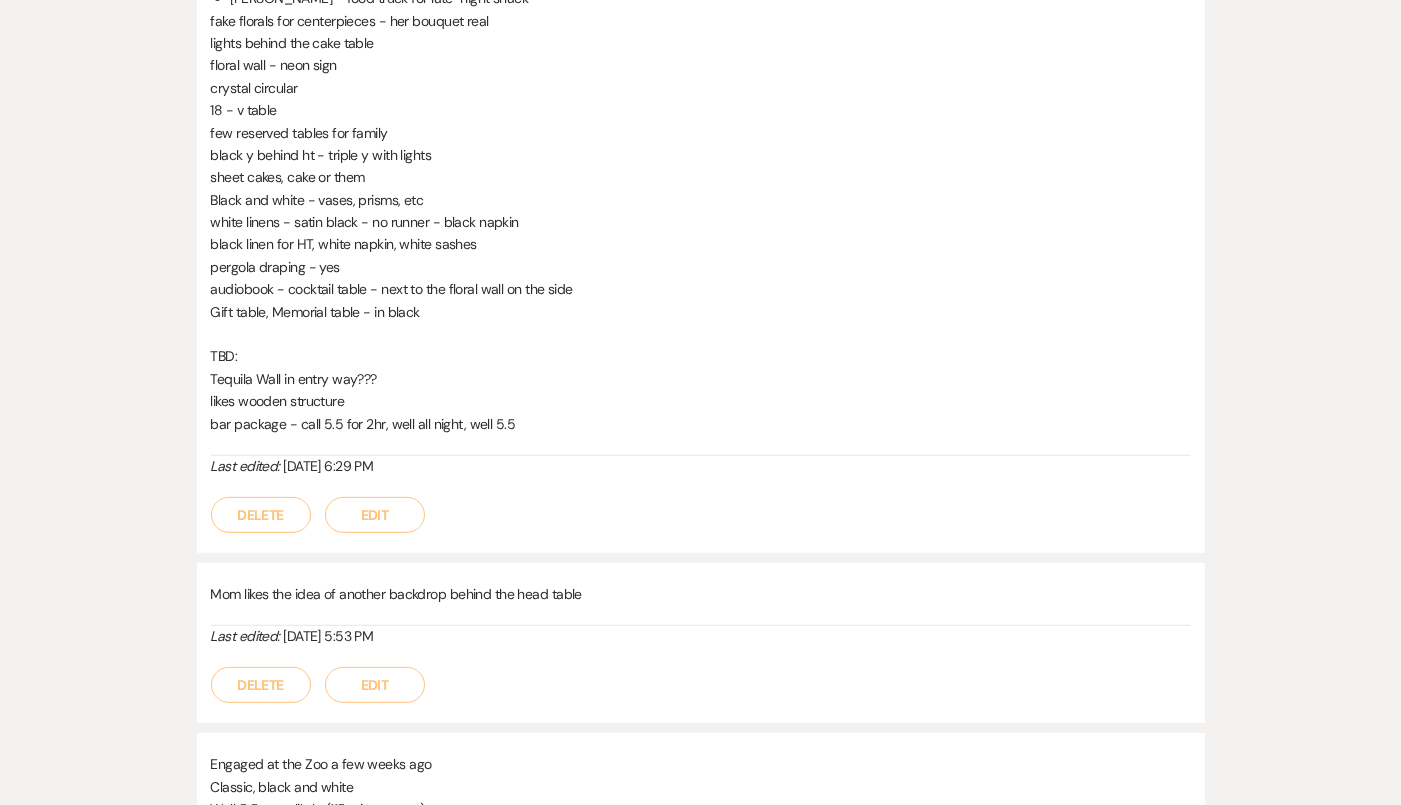scroll, scrollTop: 1481, scrollLeft: 0, axis: vertical 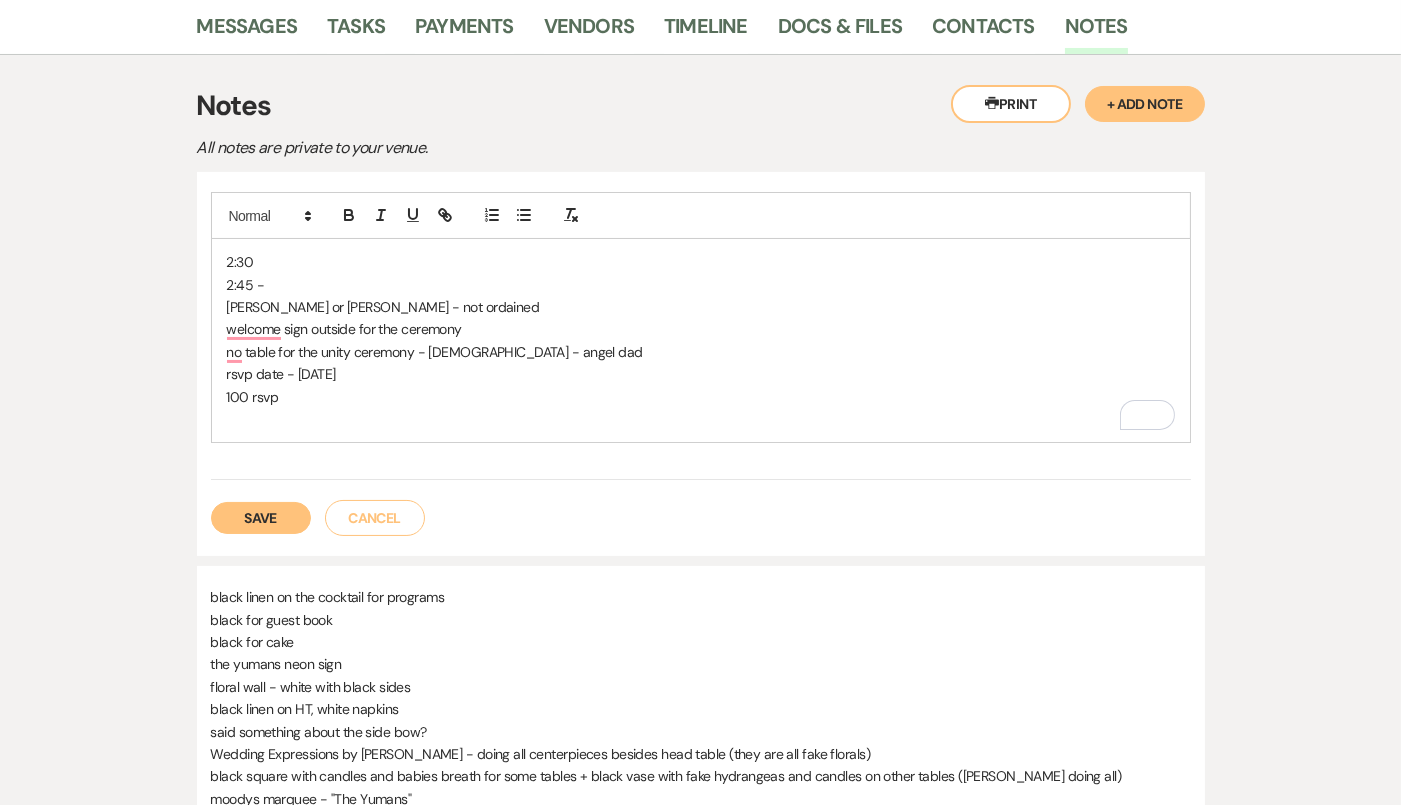 click at bounding box center (701, 419) 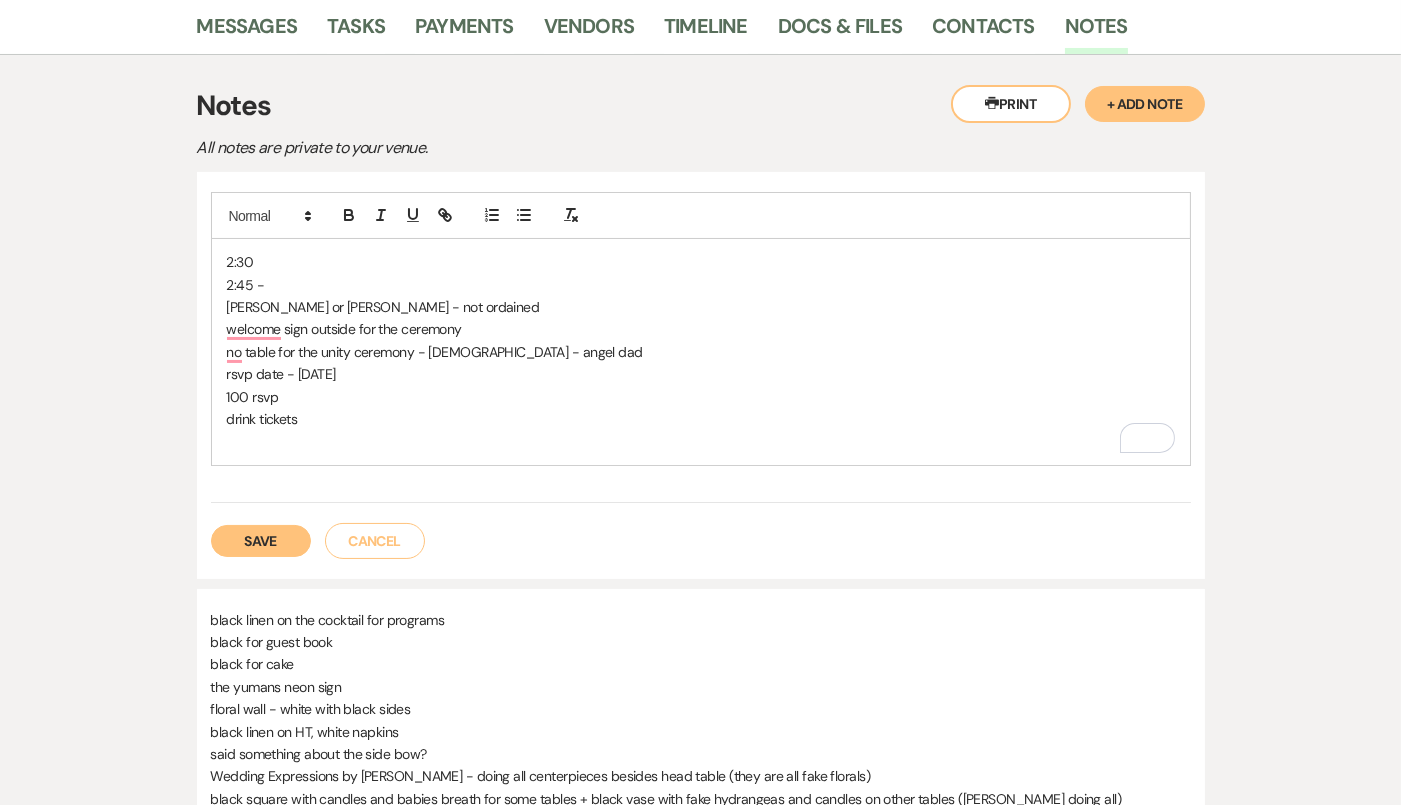 click at bounding box center [701, 441] 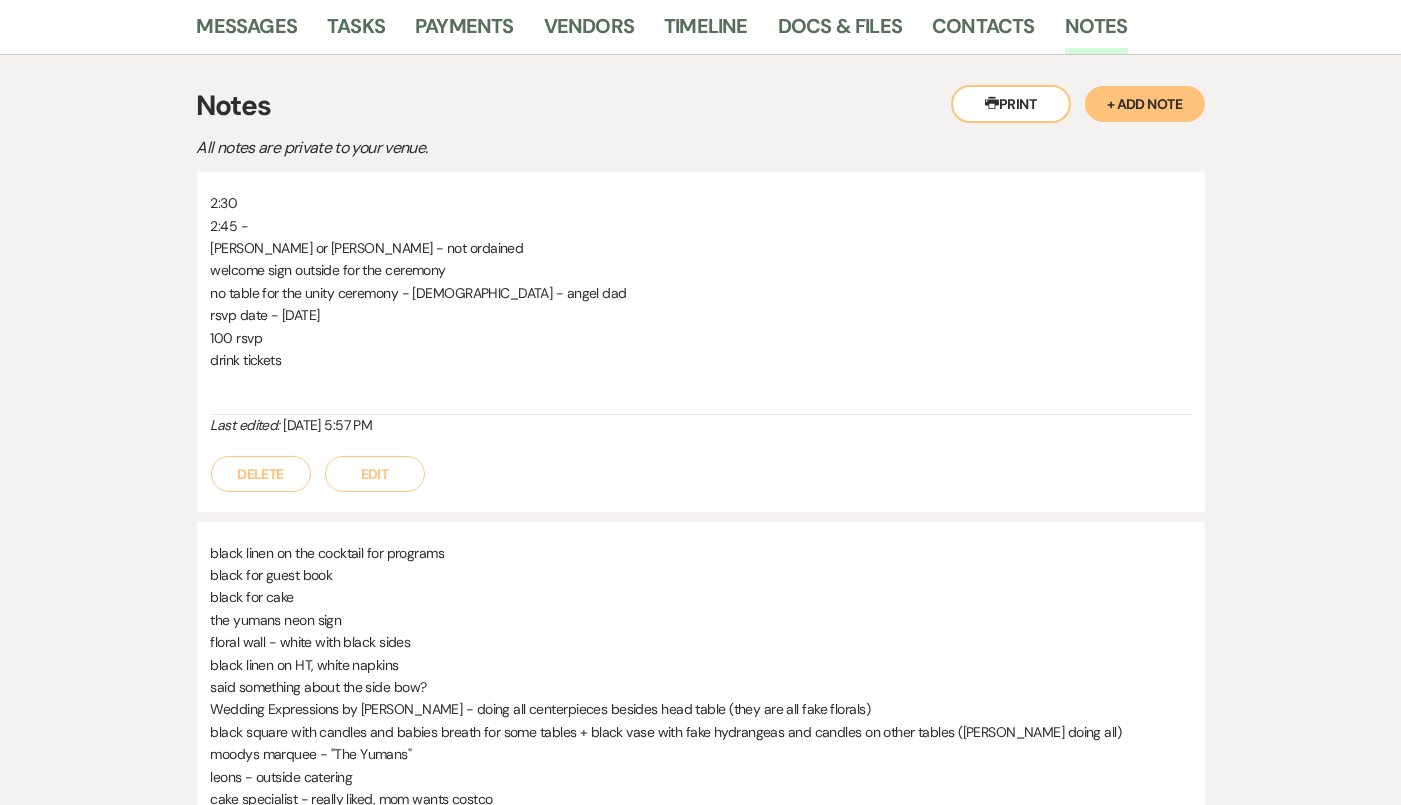 click on "Edit" at bounding box center (375, 474) 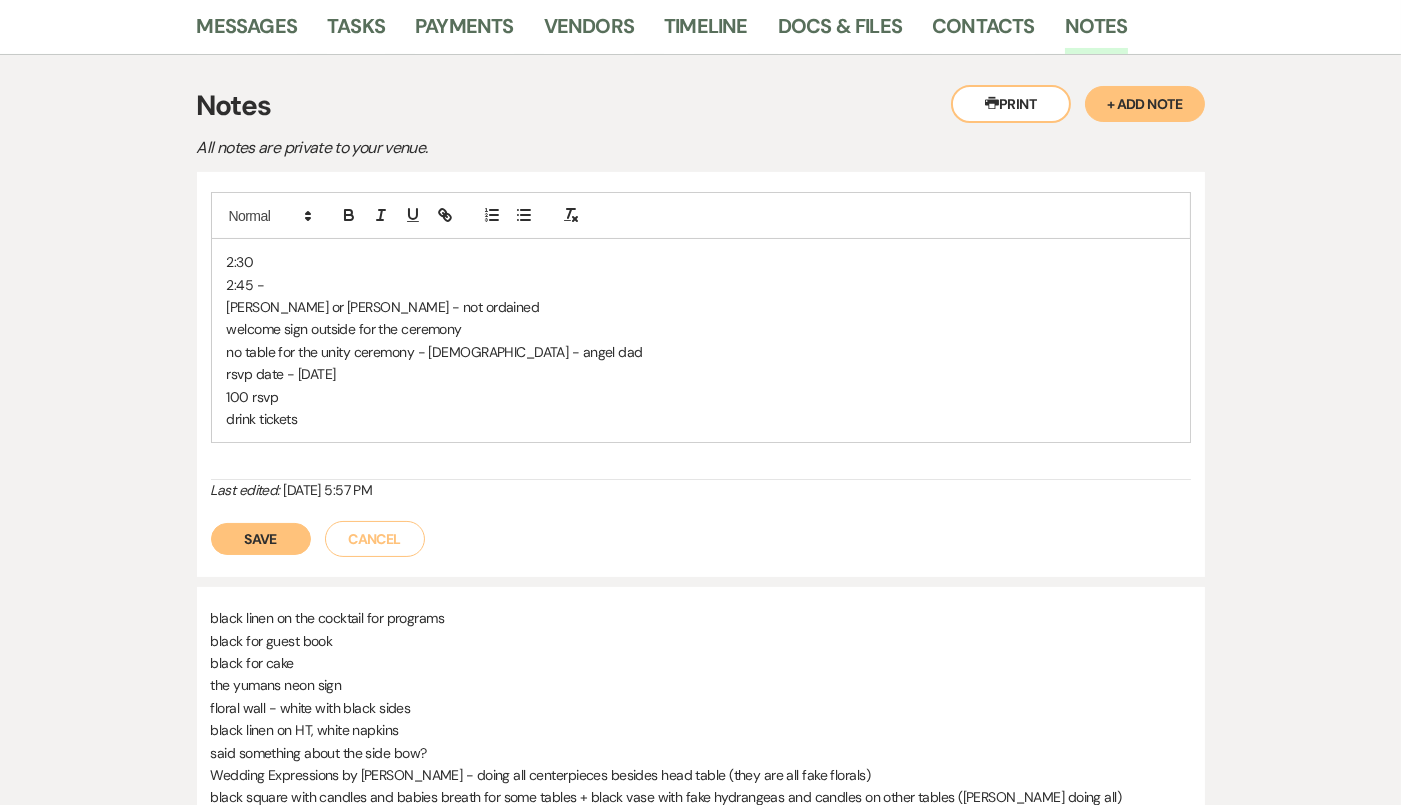 click on "2:30 2:45 - Ruth or Damaris - not ordained welcome sign outside for the ceremony no table for the unity ceremony - bible - angel dad rsvp date - September 4th 100 rsvp drink tickets" at bounding box center (701, 340) 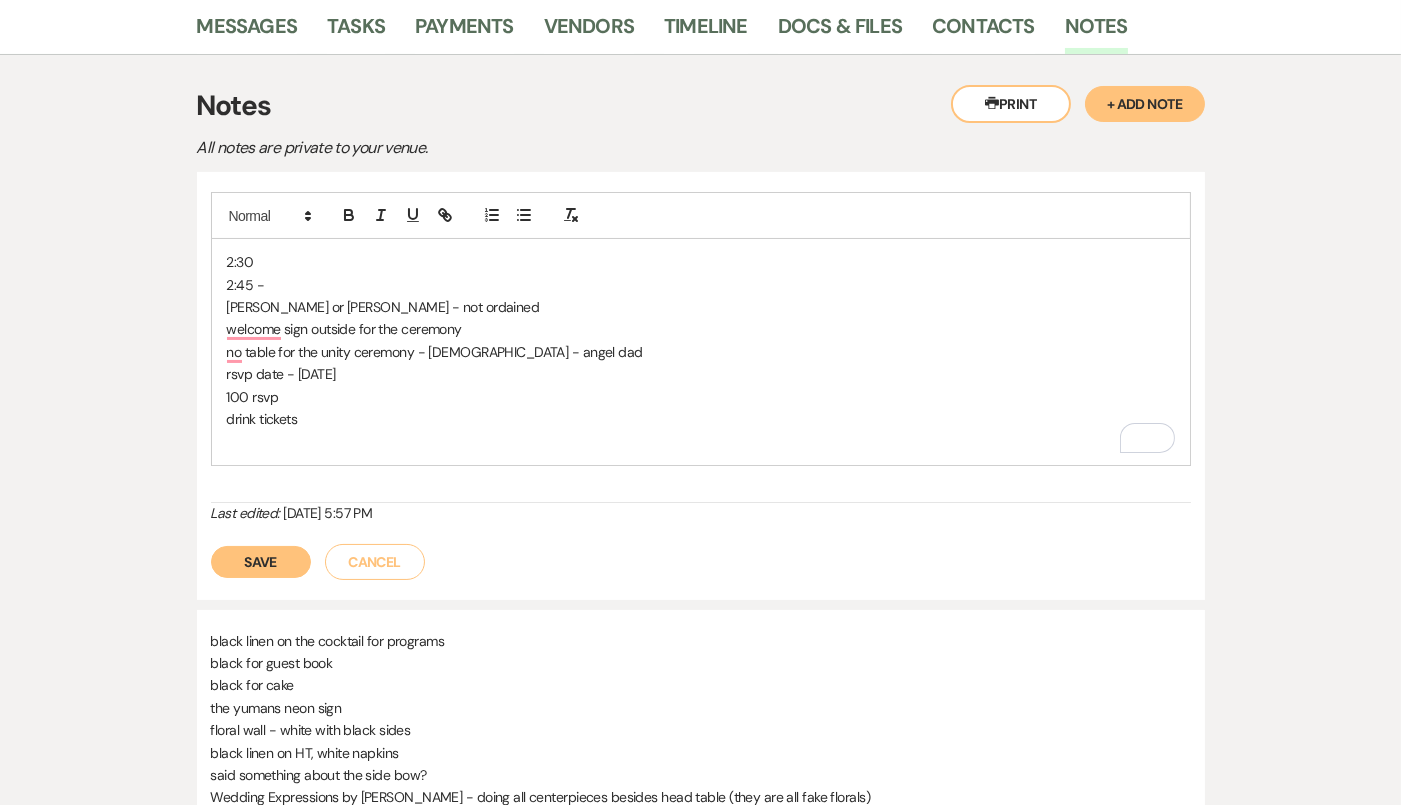 type 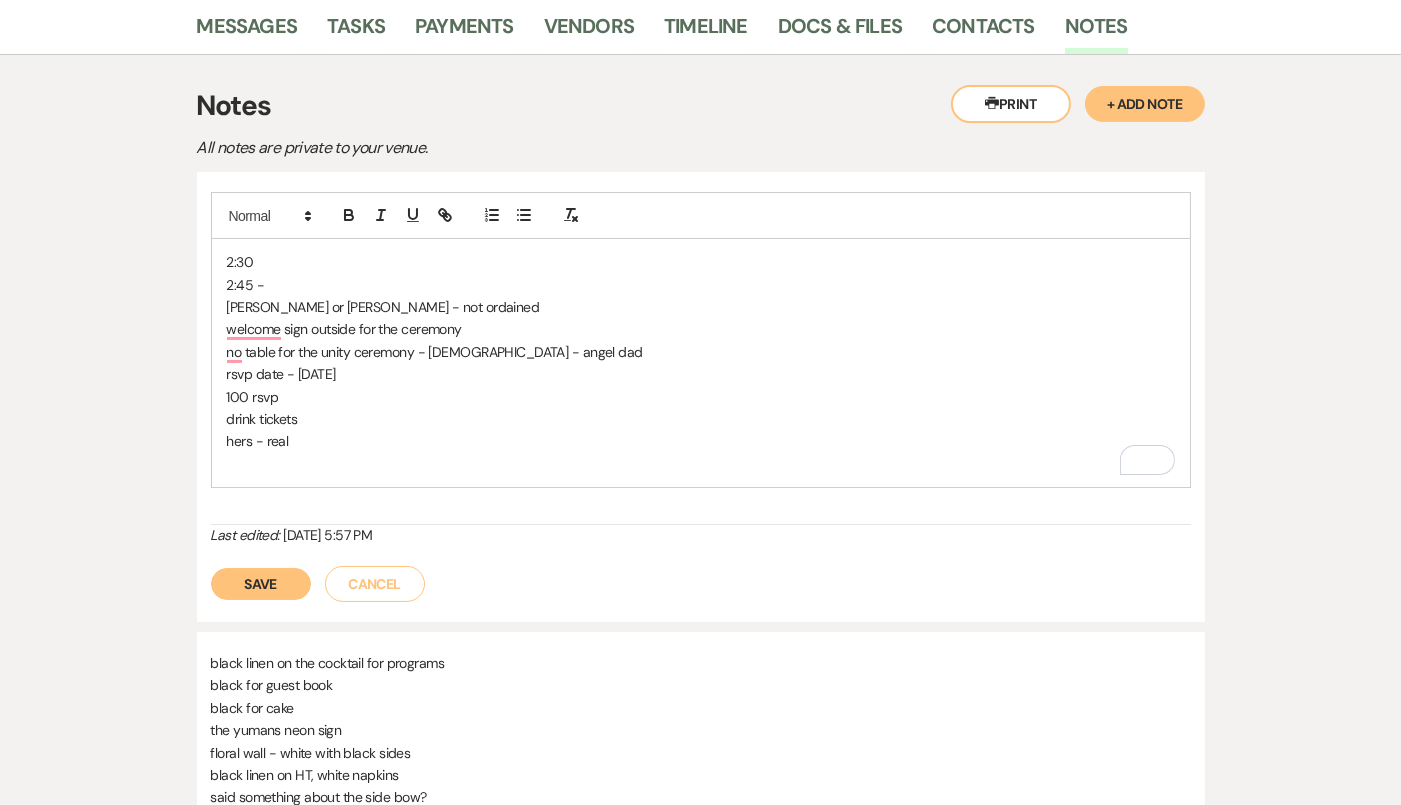 click at bounding box center [701, 464] 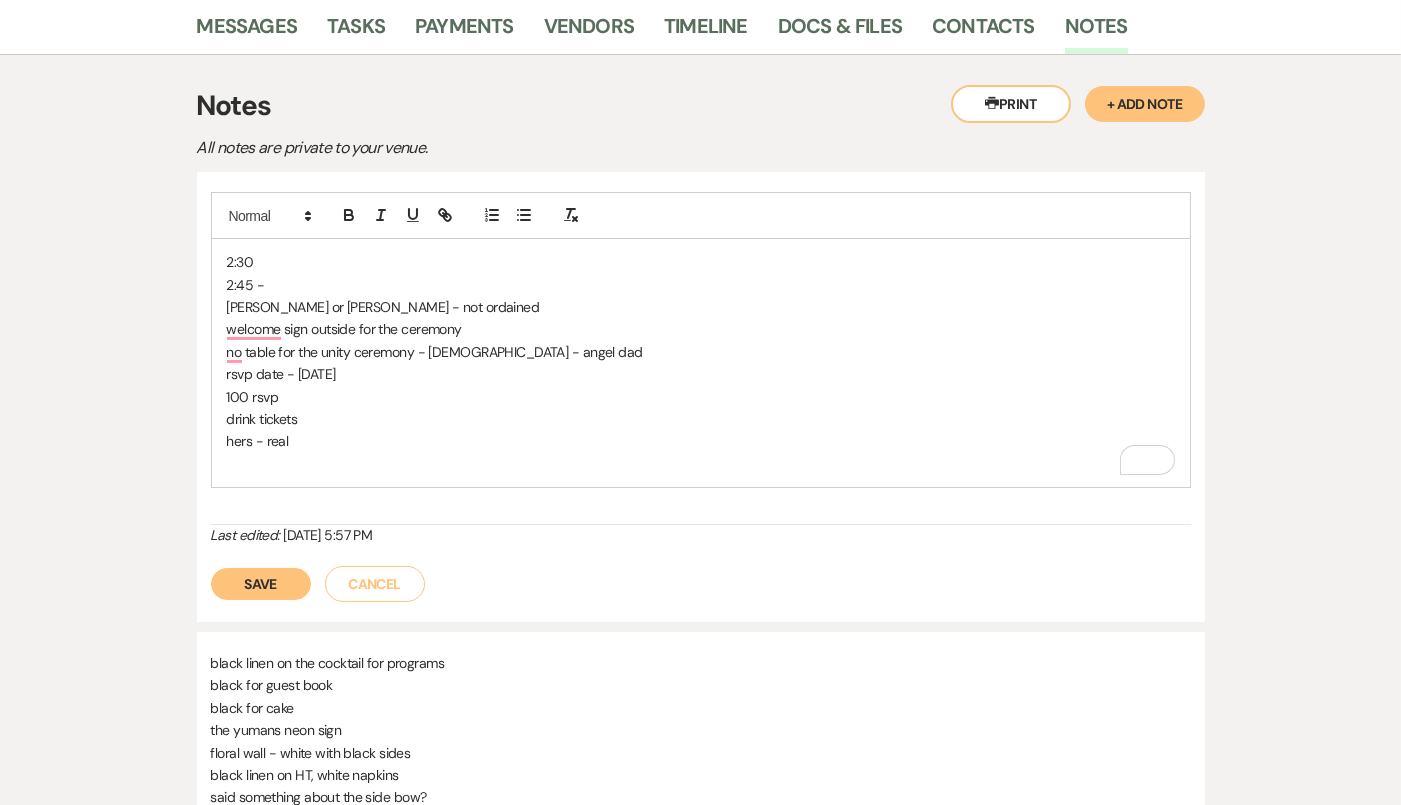 click on "Save" at bounding box center [261, 584] 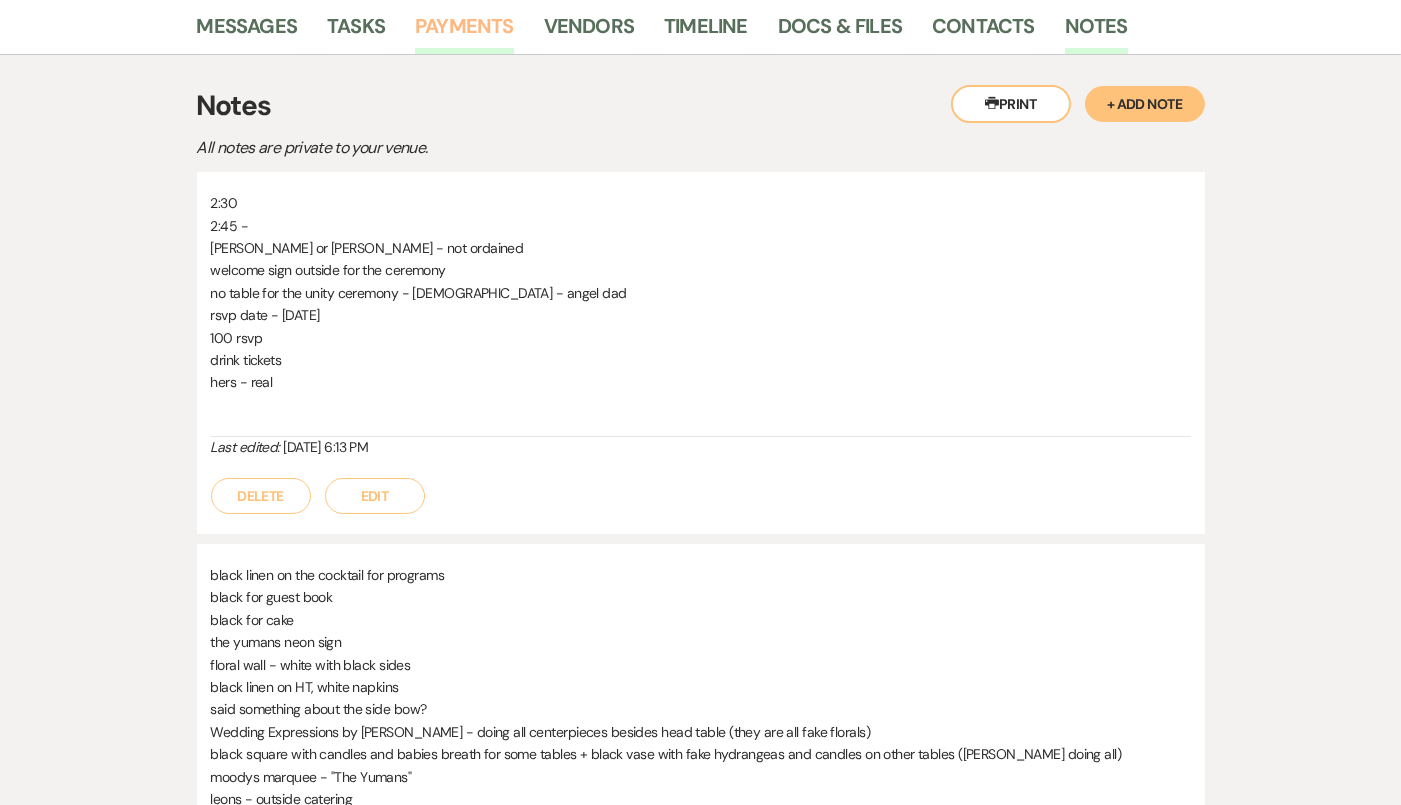 click on "Payments" at bounding box center (464, 32) 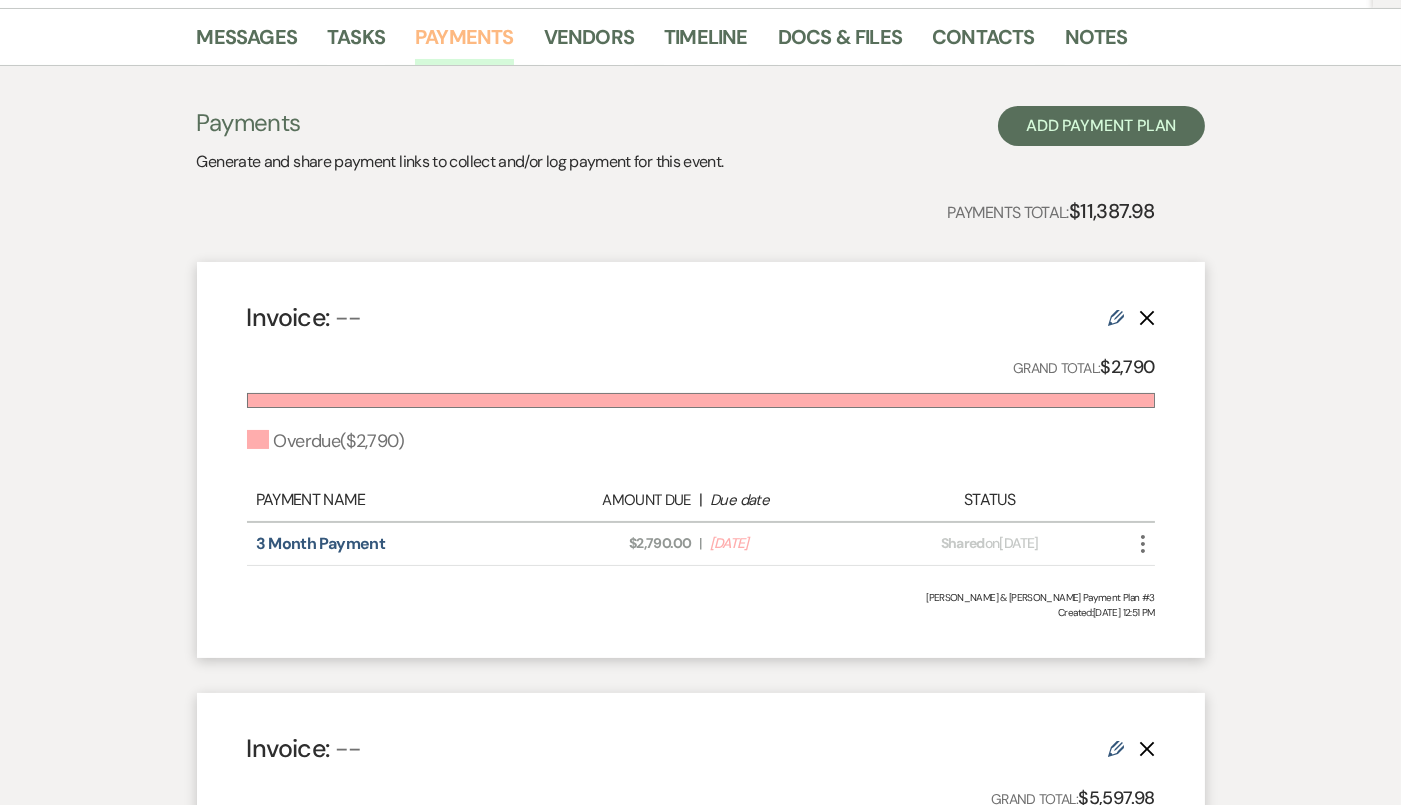 scroll, scrollTop: 312, scrollLeft: 0, axis: vertical 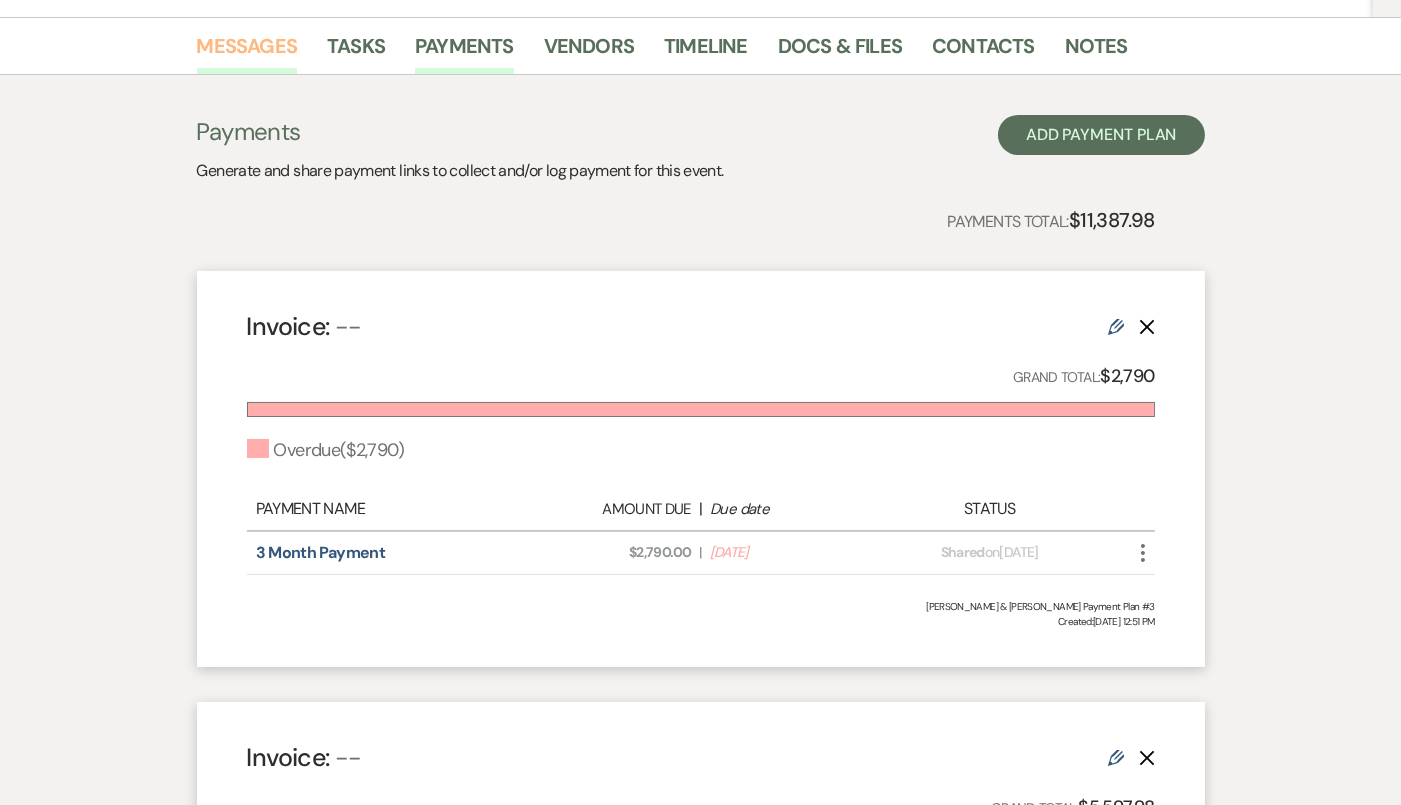 click on "Messages" at bounding box center (247, 52) 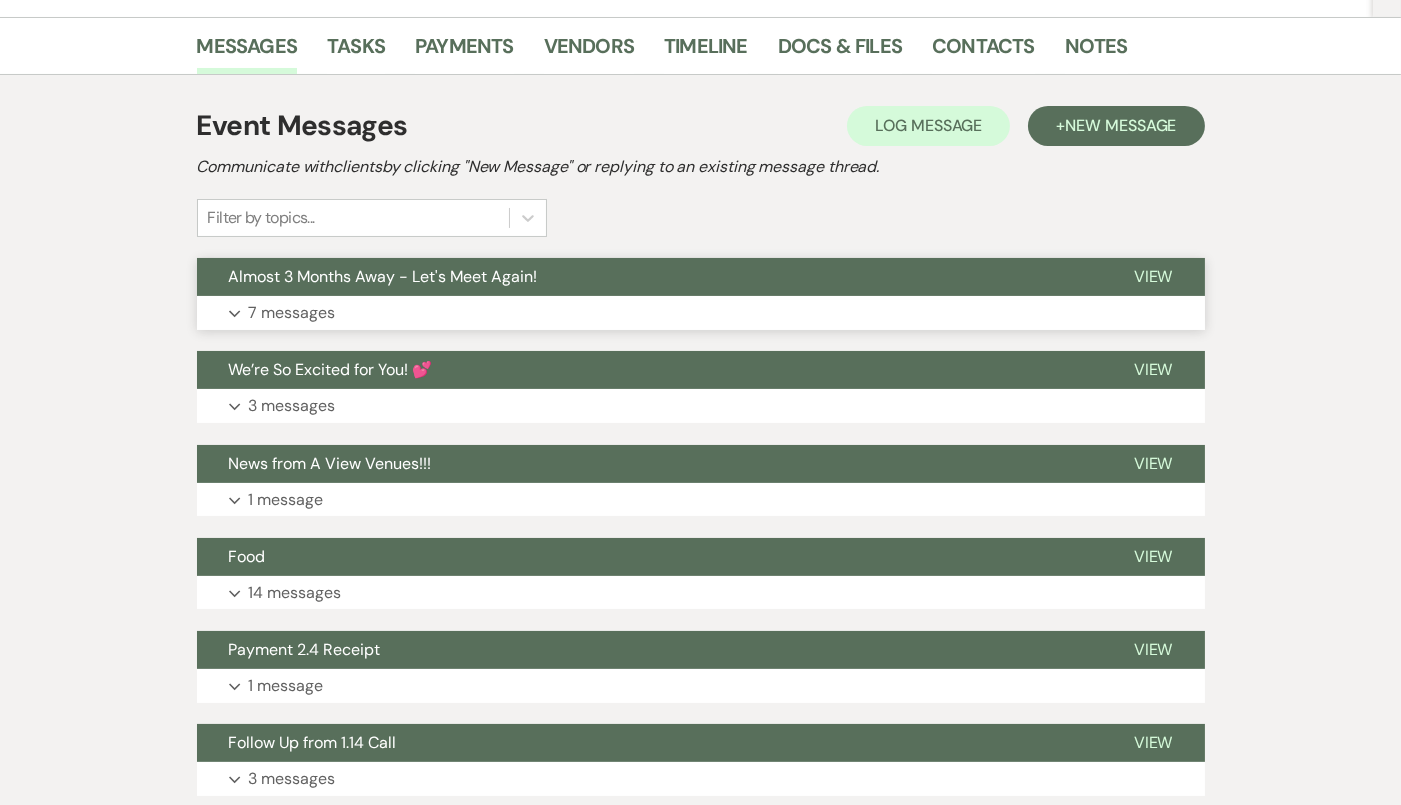 click on "Expand 7 messages" at bounding box center (701, 313) 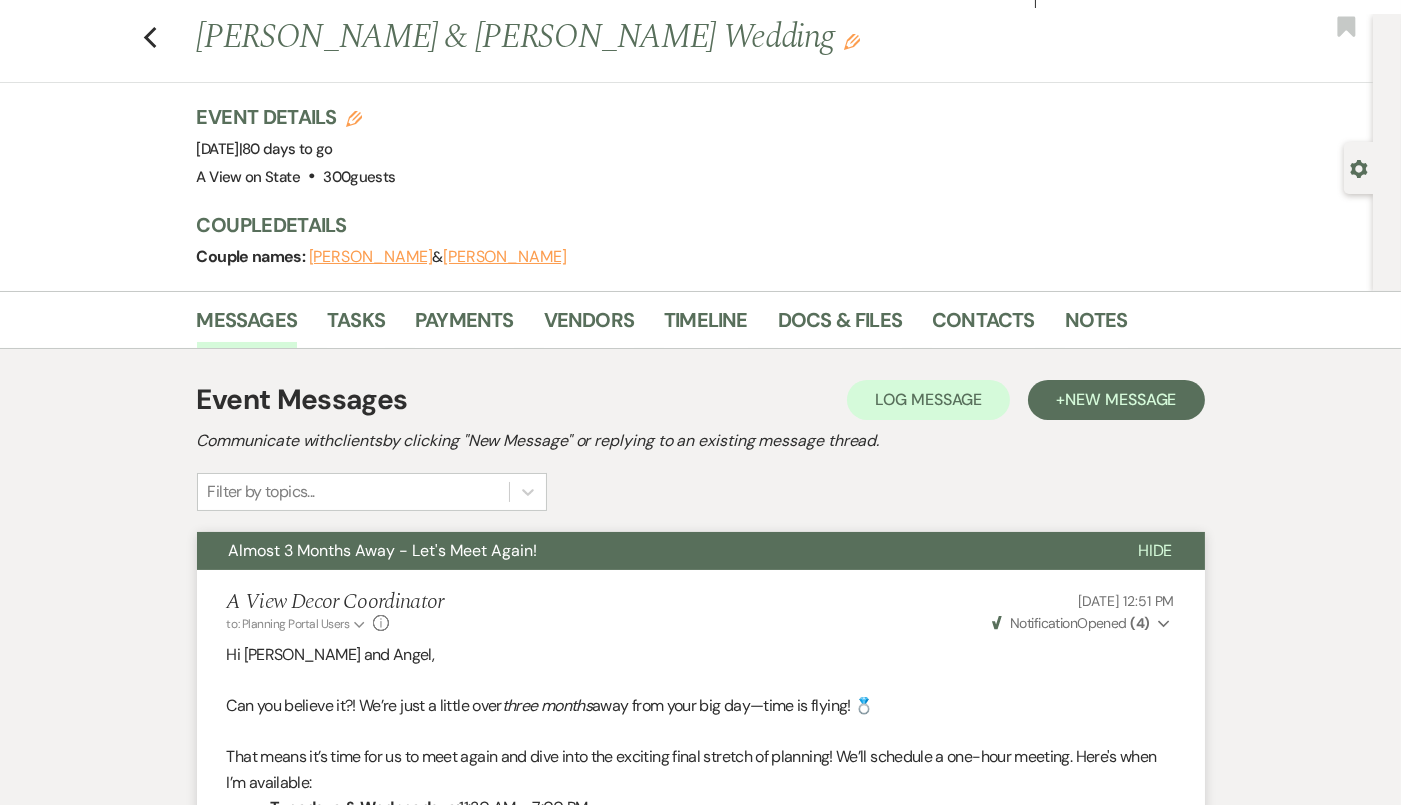 scroll, scrollTop: 0, scrollLeft: 0, axis: both 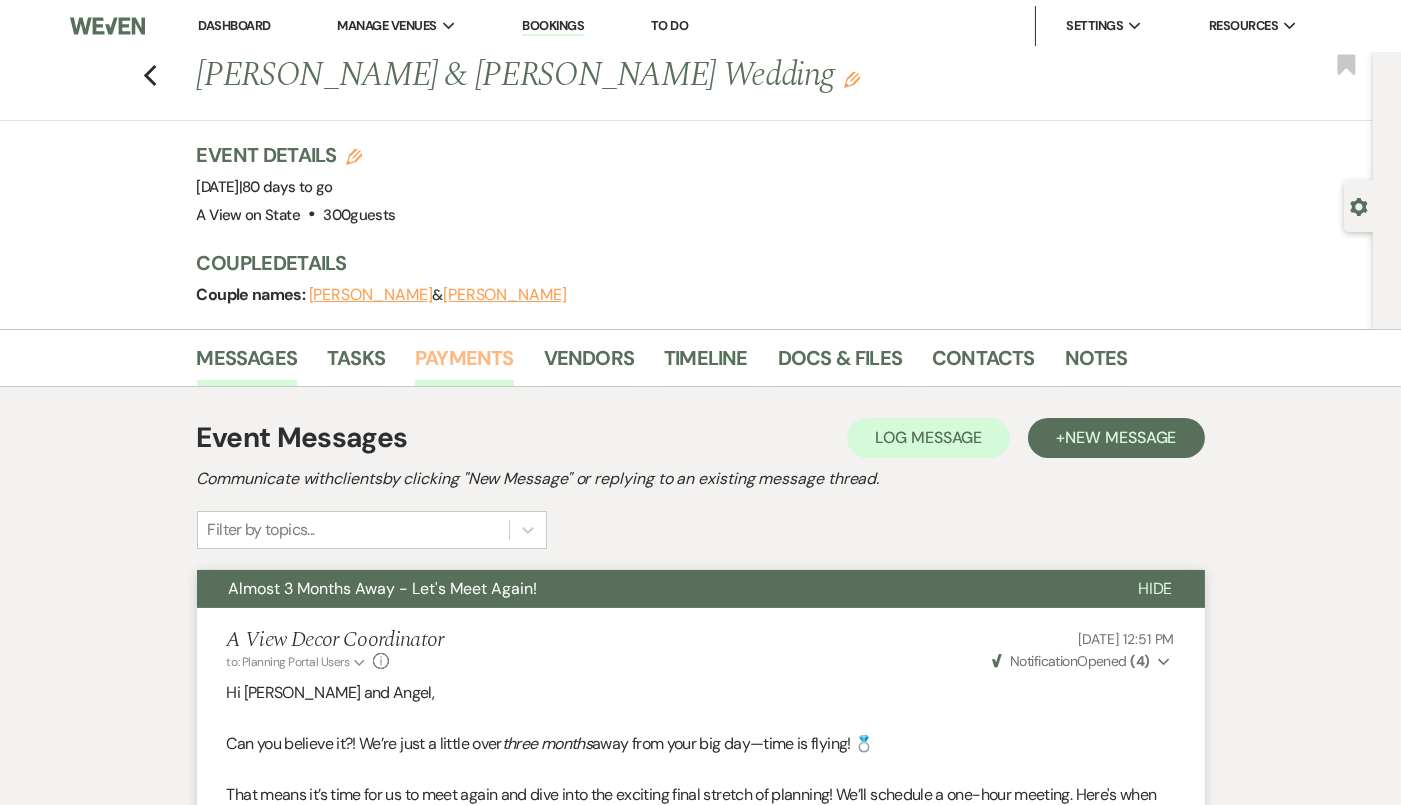 click on "Payments" at bounding box center [464, 364] 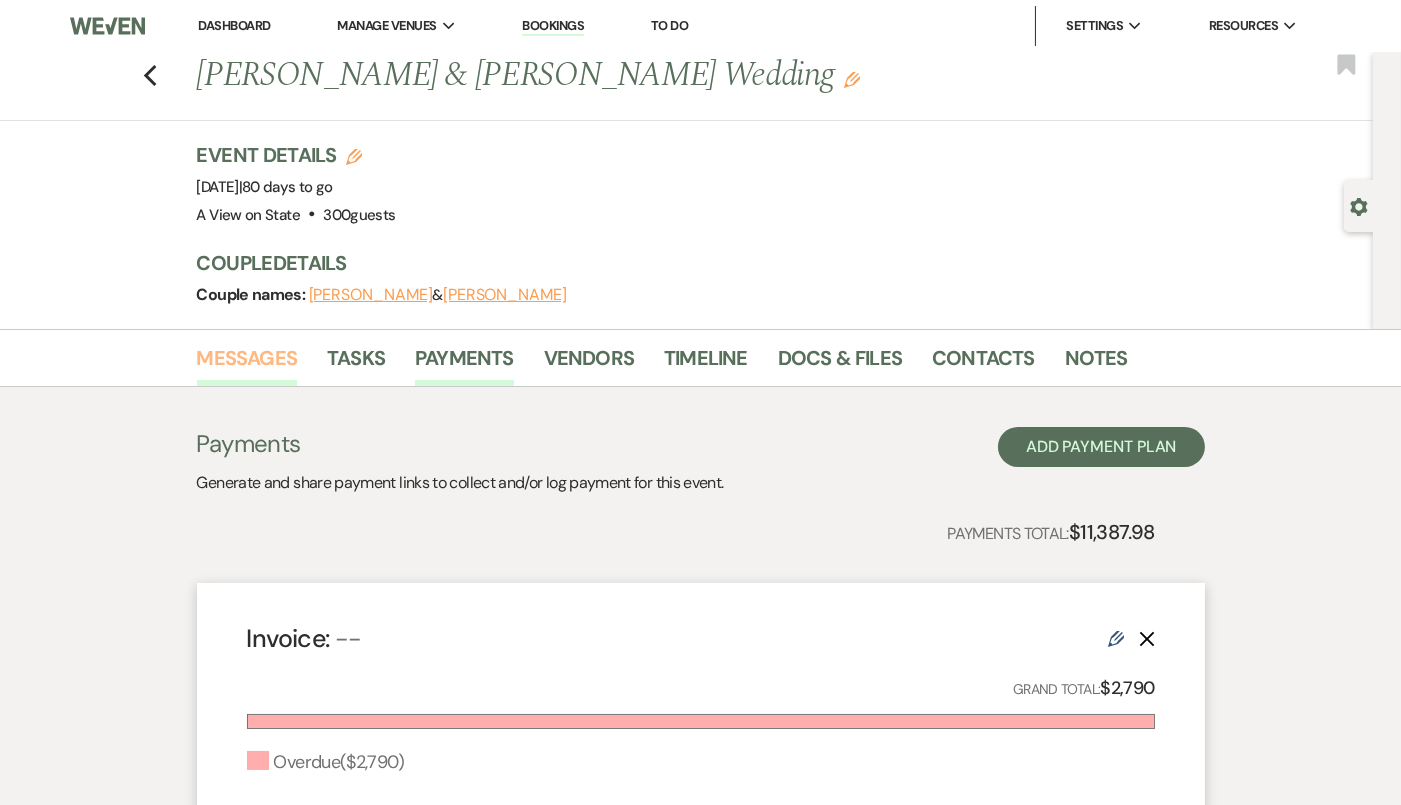 click on "Messages" at bounding box center (247, 364) 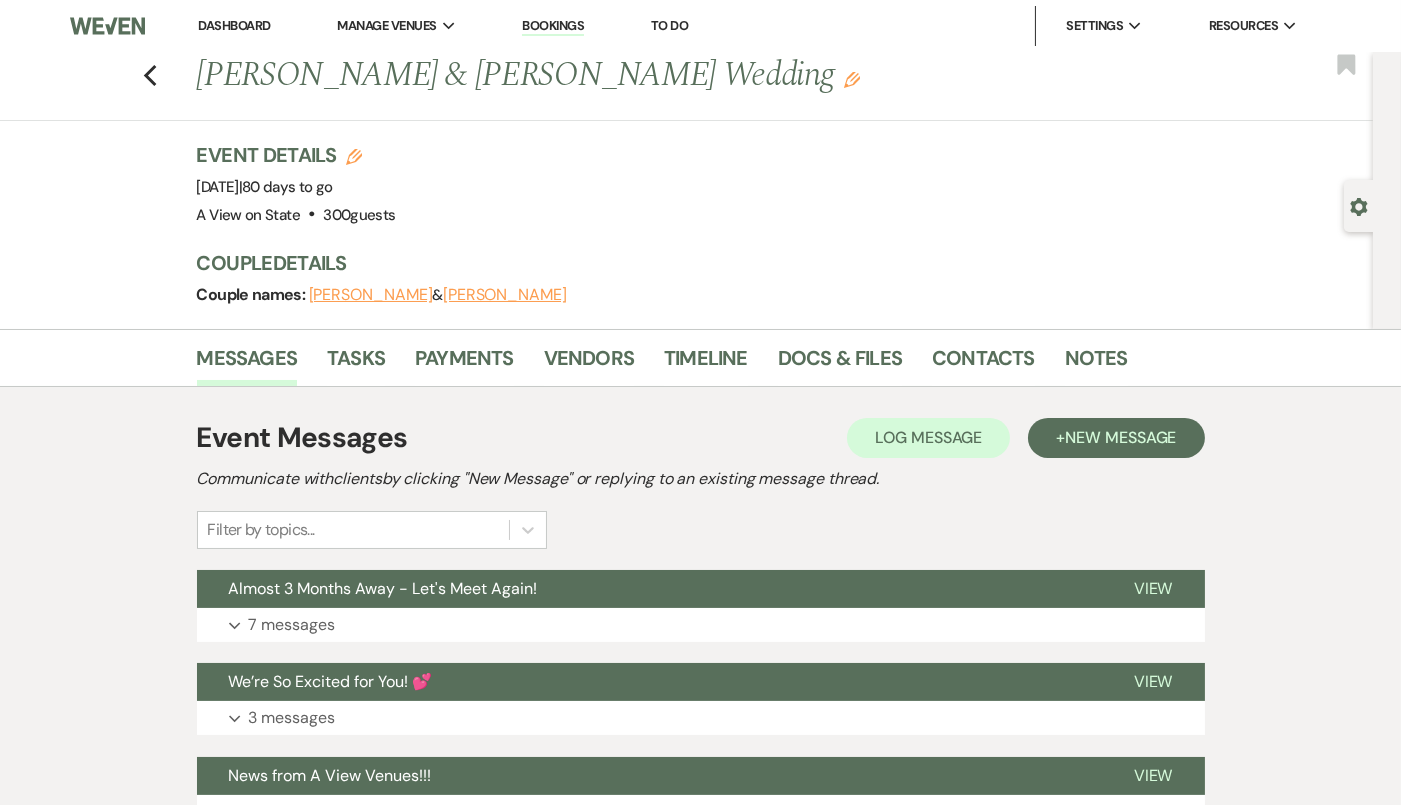 click on "Event Details Edit Event Date:   Saturday, October 4th, 2025  |  80 days to go Venue:   A View on State . 300  guests Venue Address:   13467 State Street Omaha   NE, 68142 Guest count:   300  guests" at bounding box center (757, 185) 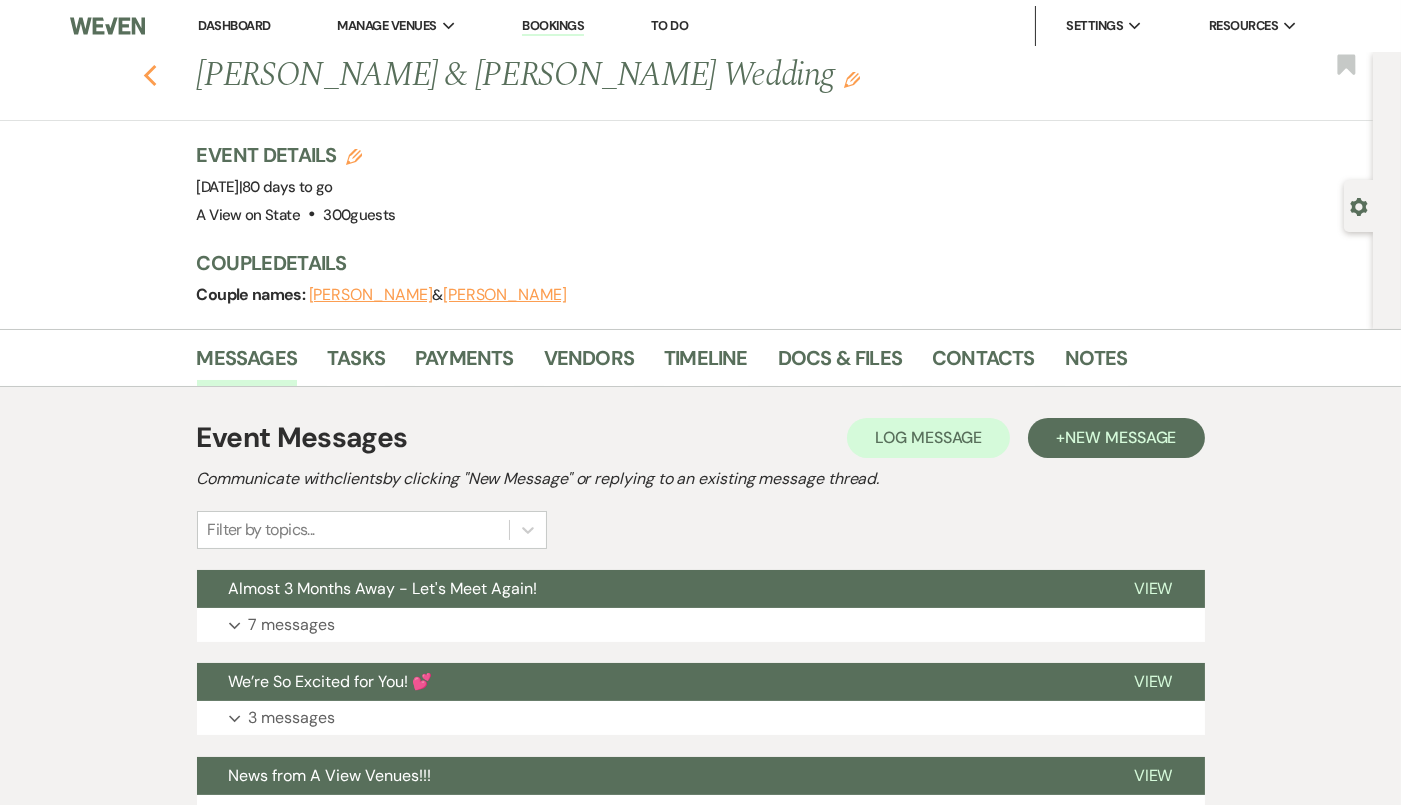 click on "Previous" 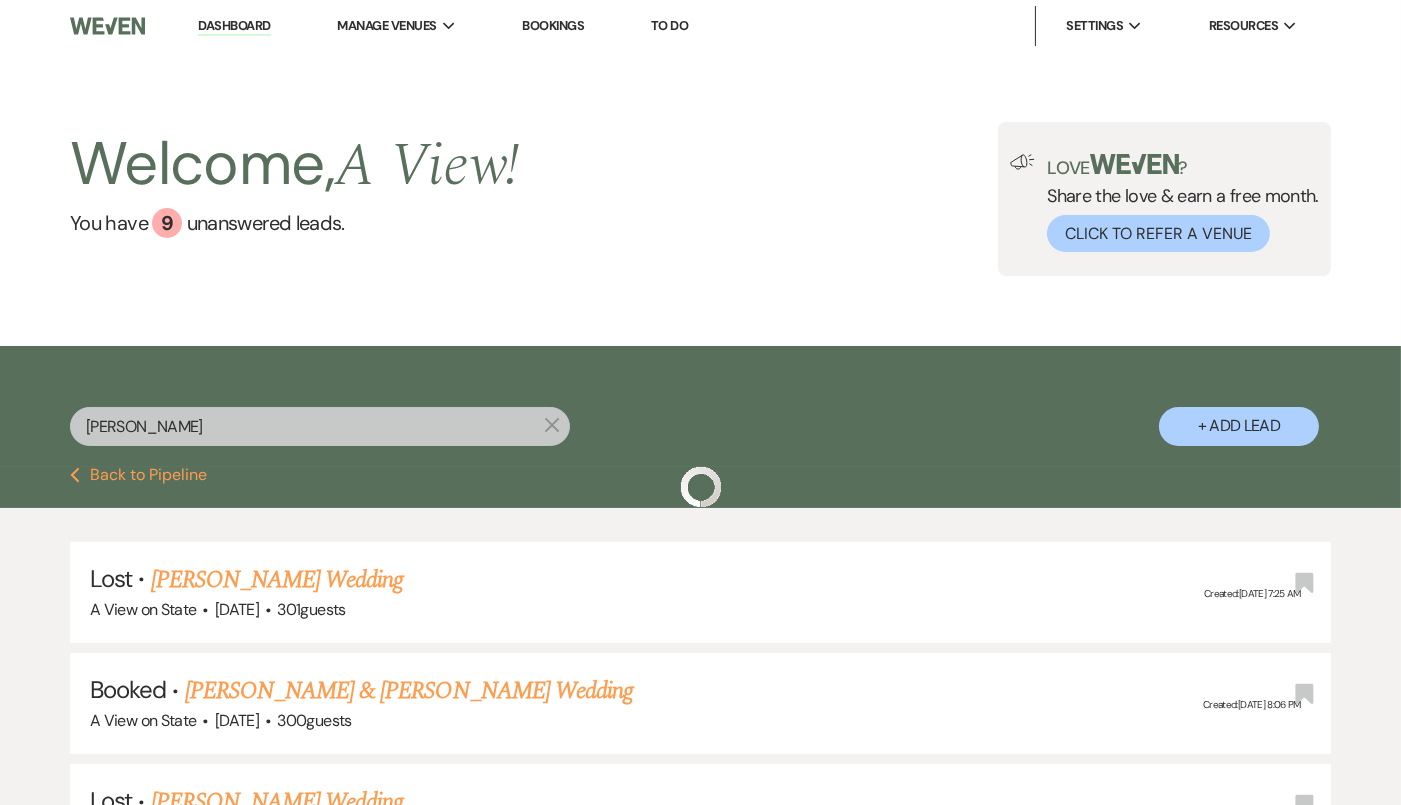 click on "haly albracht" at bounding box center (320, 426) 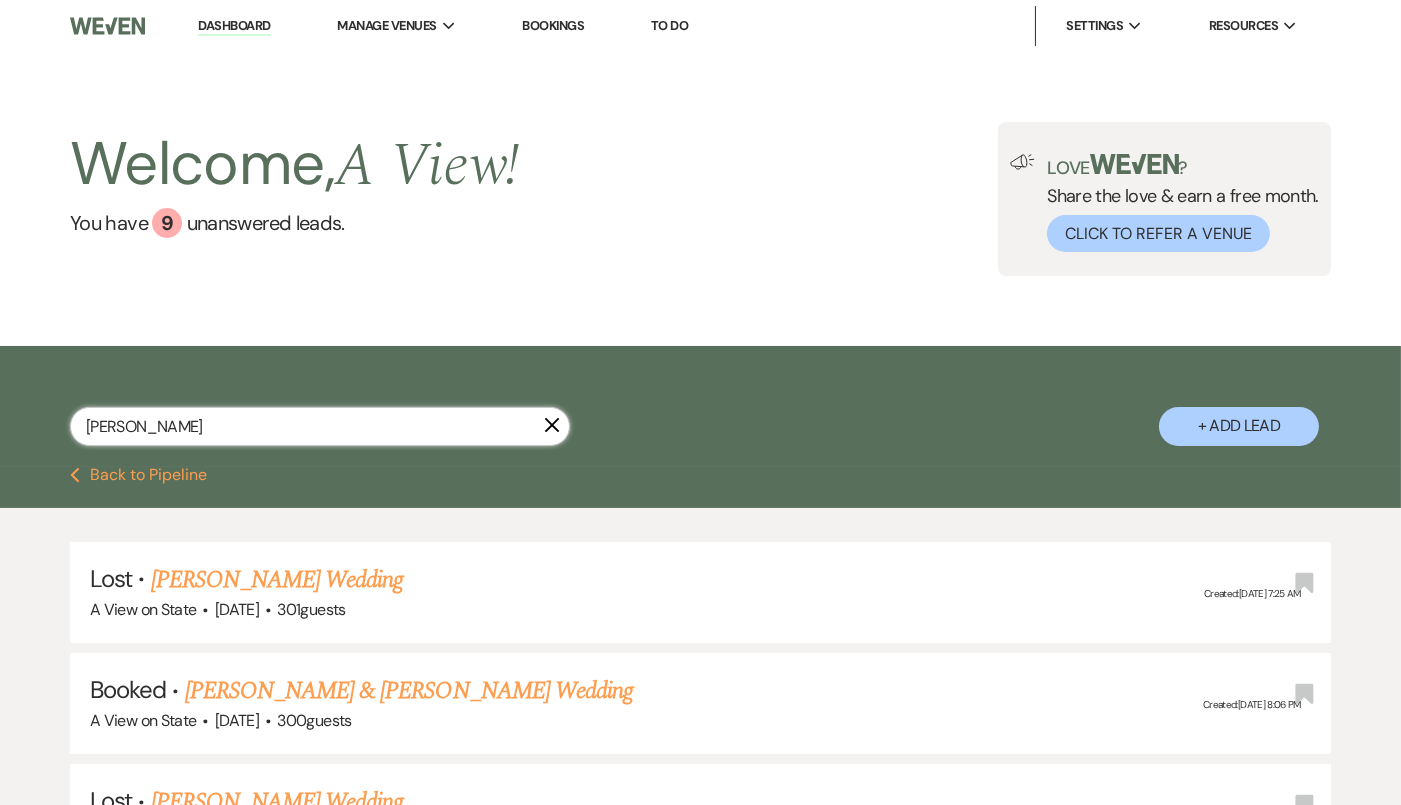 click on "haly albracht" at bounding box center [320, 426] 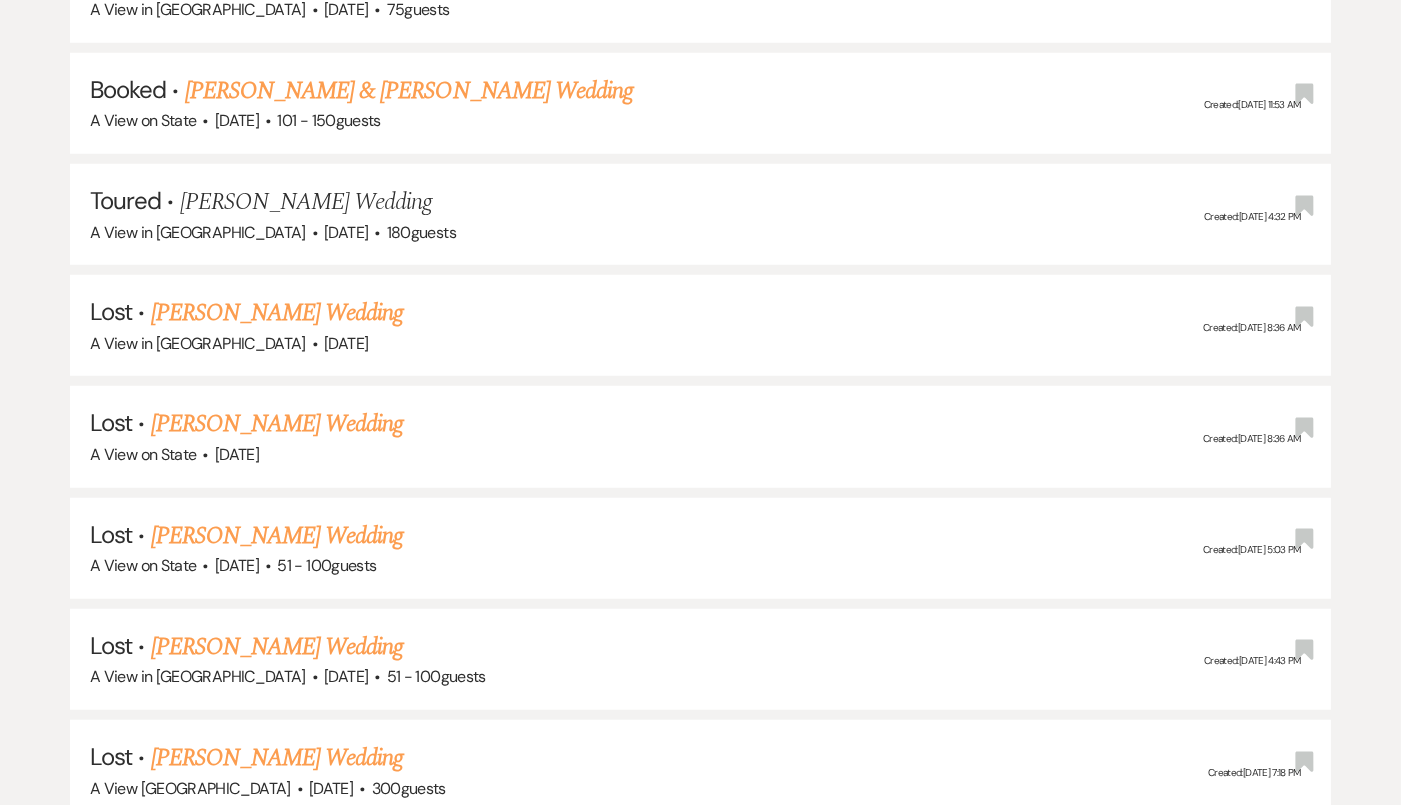 scroll, scrollTop: 2485, scrollLeft: 0, axis: vertical 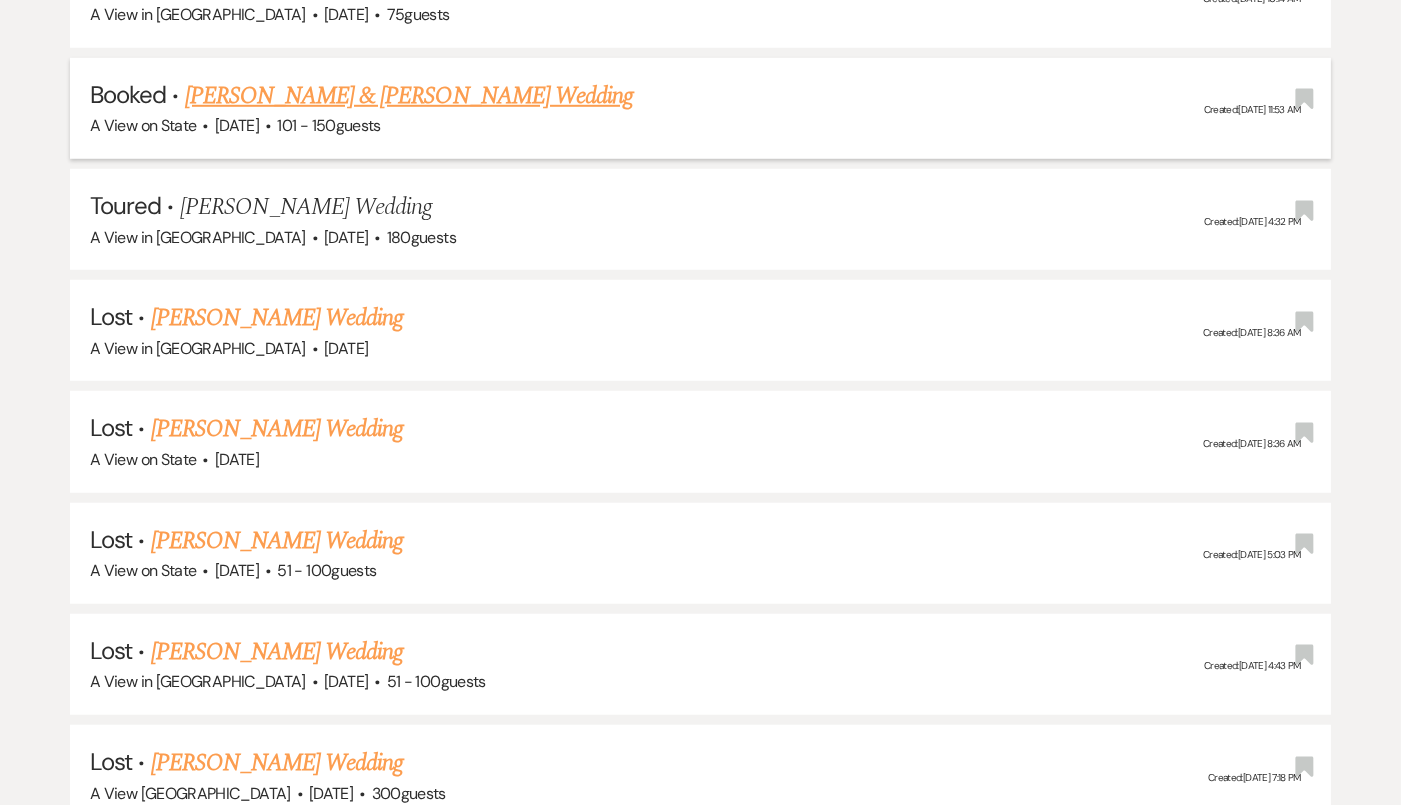 type on "molly bond" 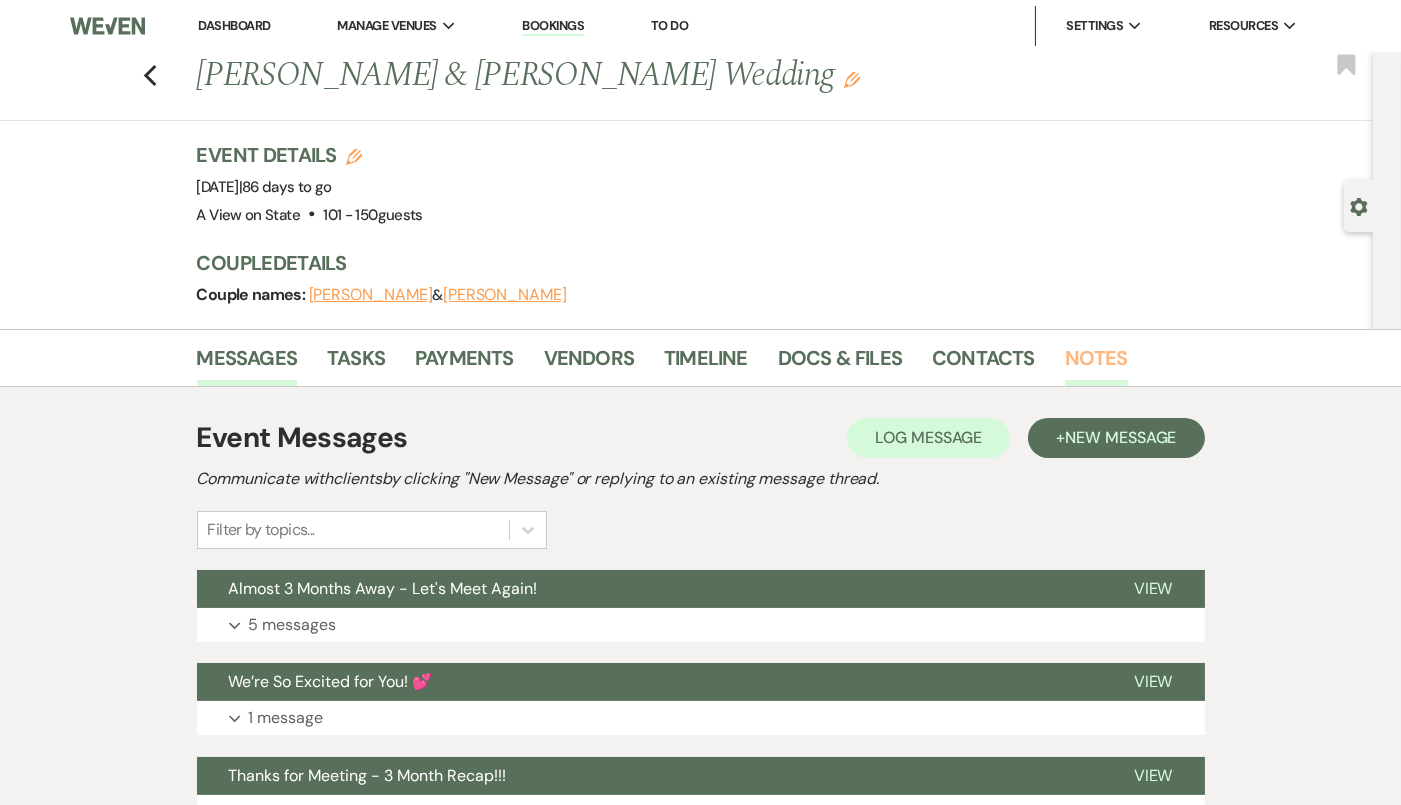 click on "Notes" at bounding box center (1096, 364) 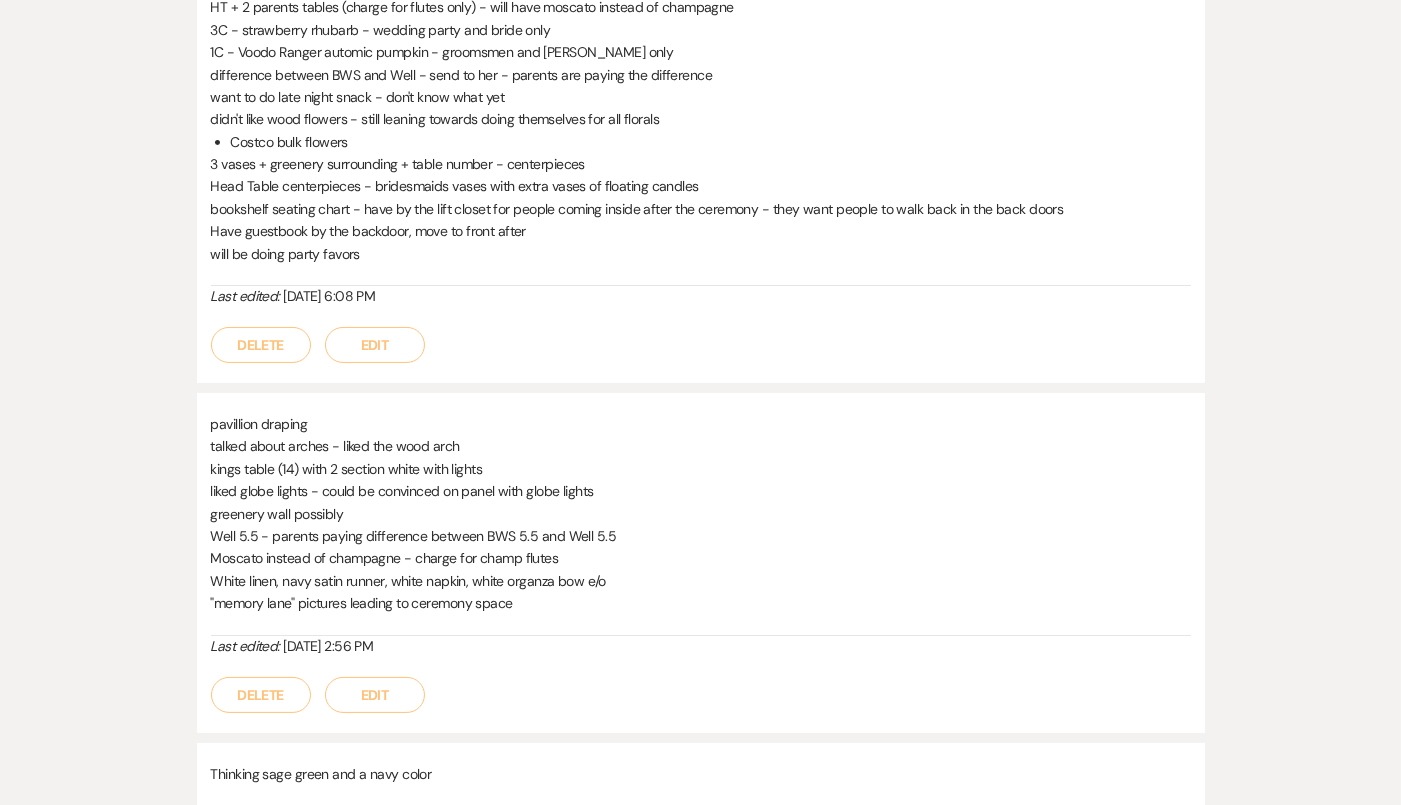 scroll, scrollTop: 597, scrollLeft: 0, axis: vertical 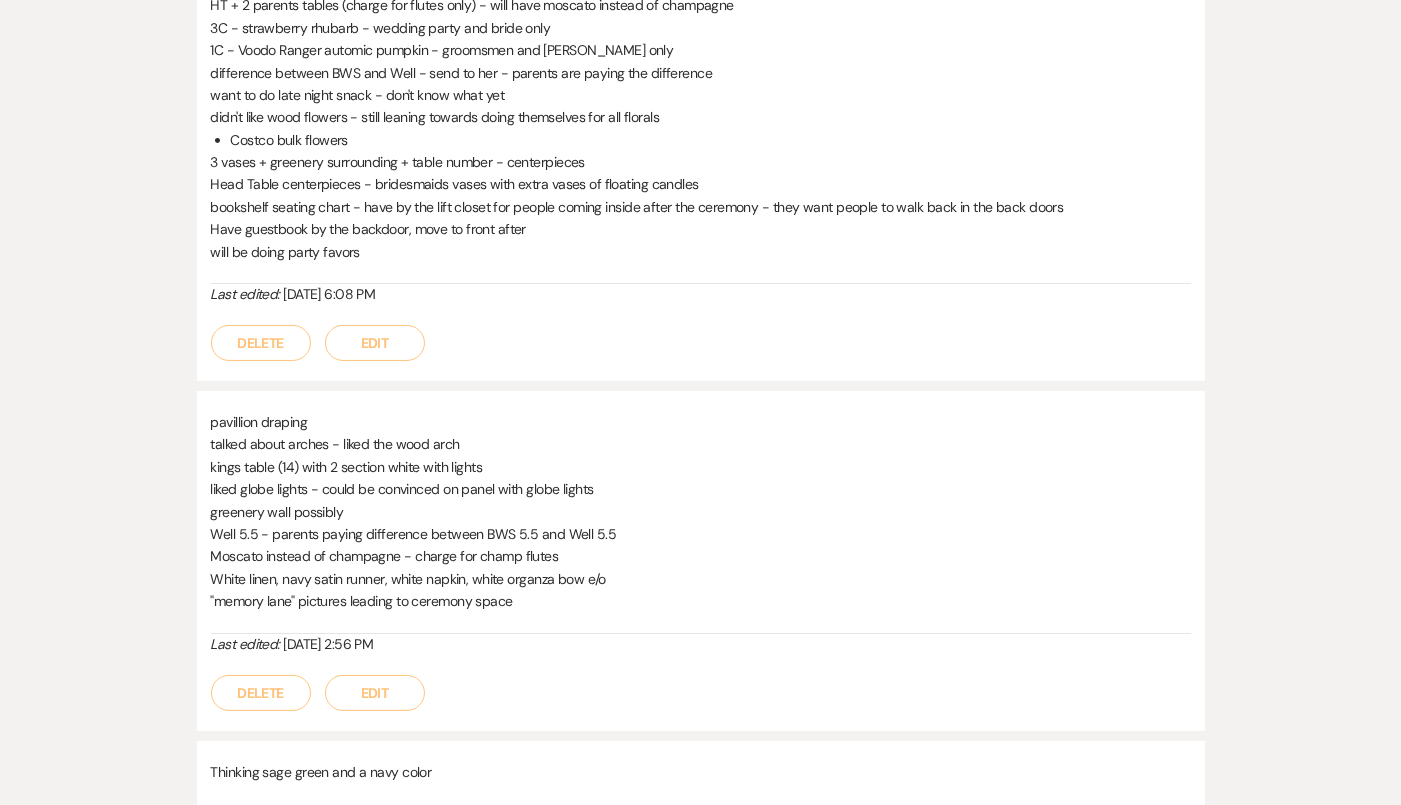 click on "greenery wall possibly" at bounding box center [701, 512] 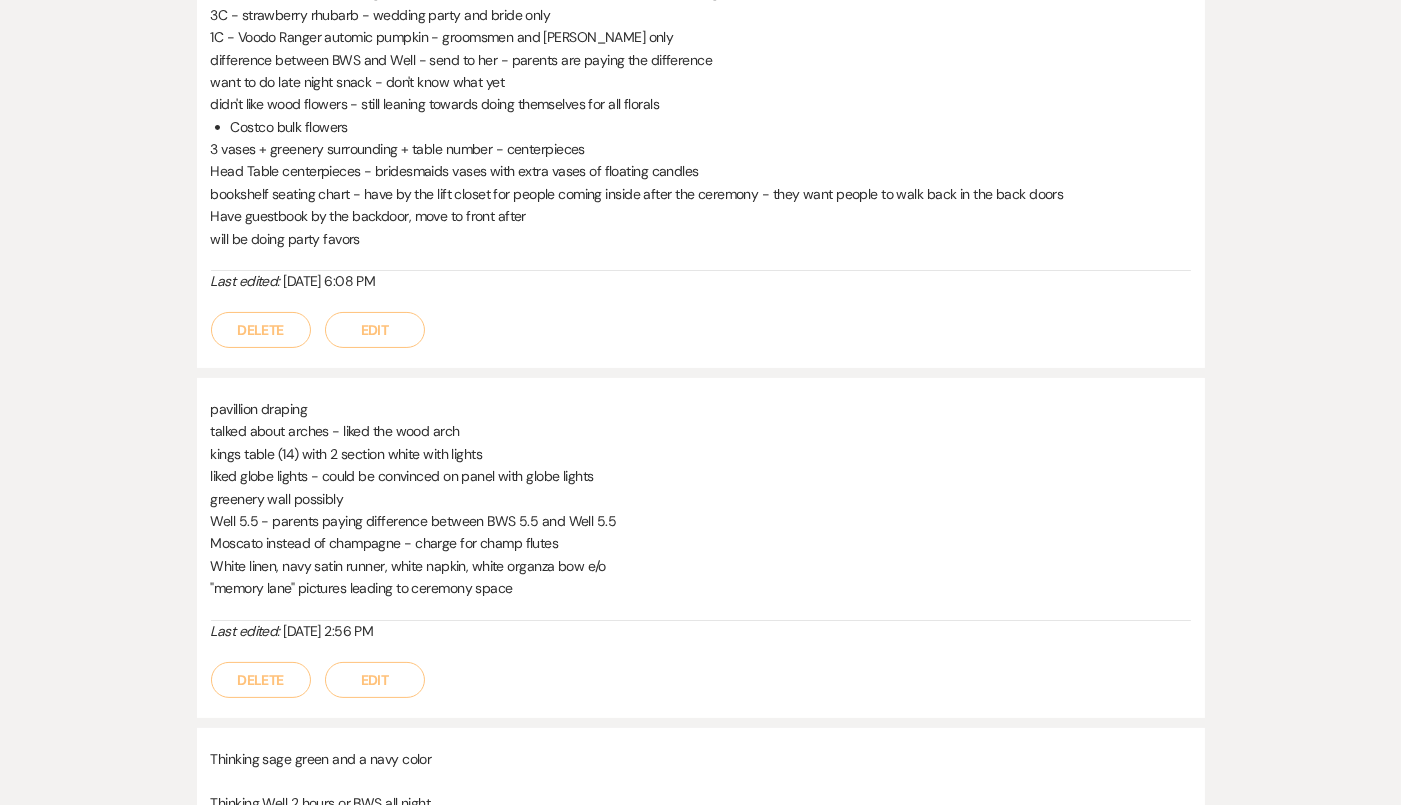 scroll, scrollTop: 0, scrollLeft: 0, axis: both 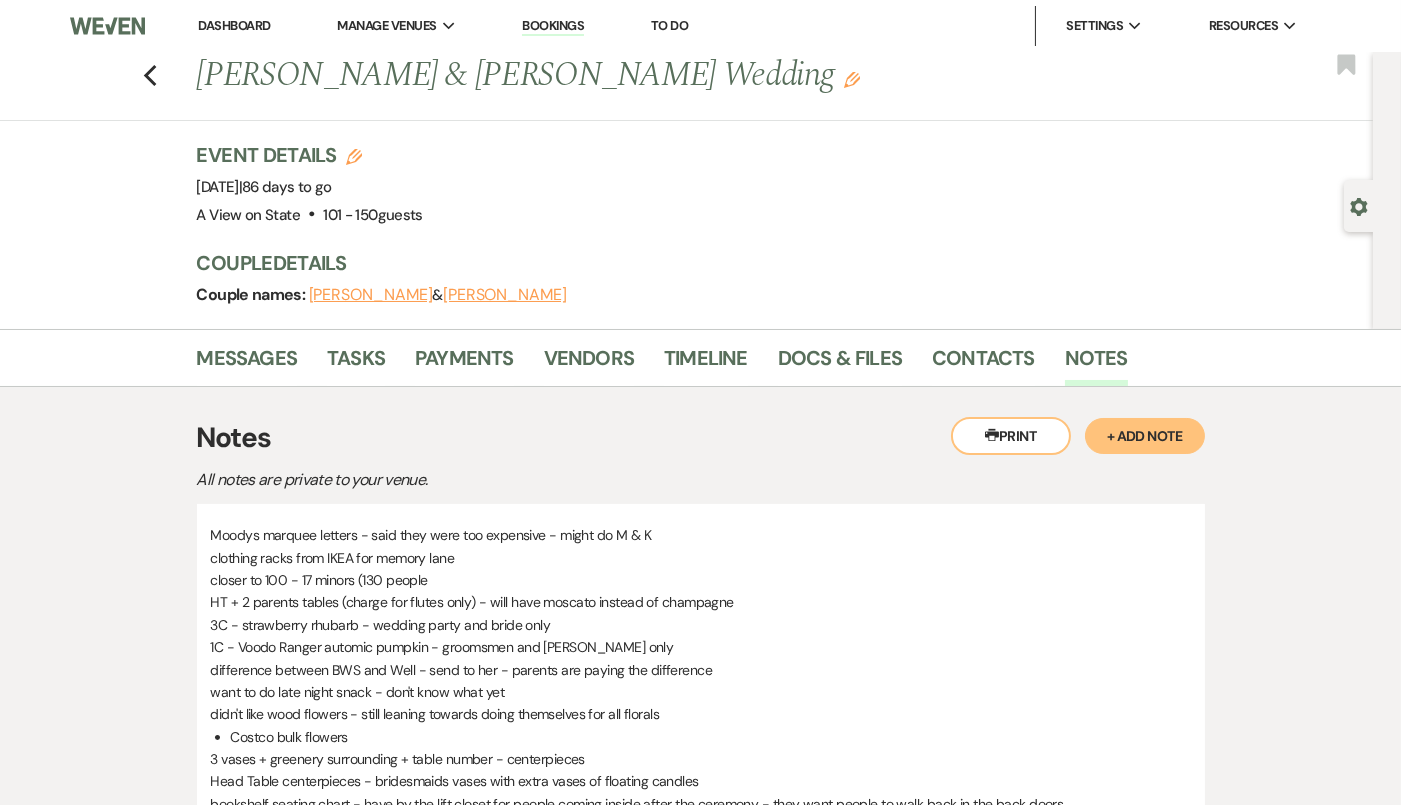 click on "+ Add Note" at bounding box center [1145, 436] 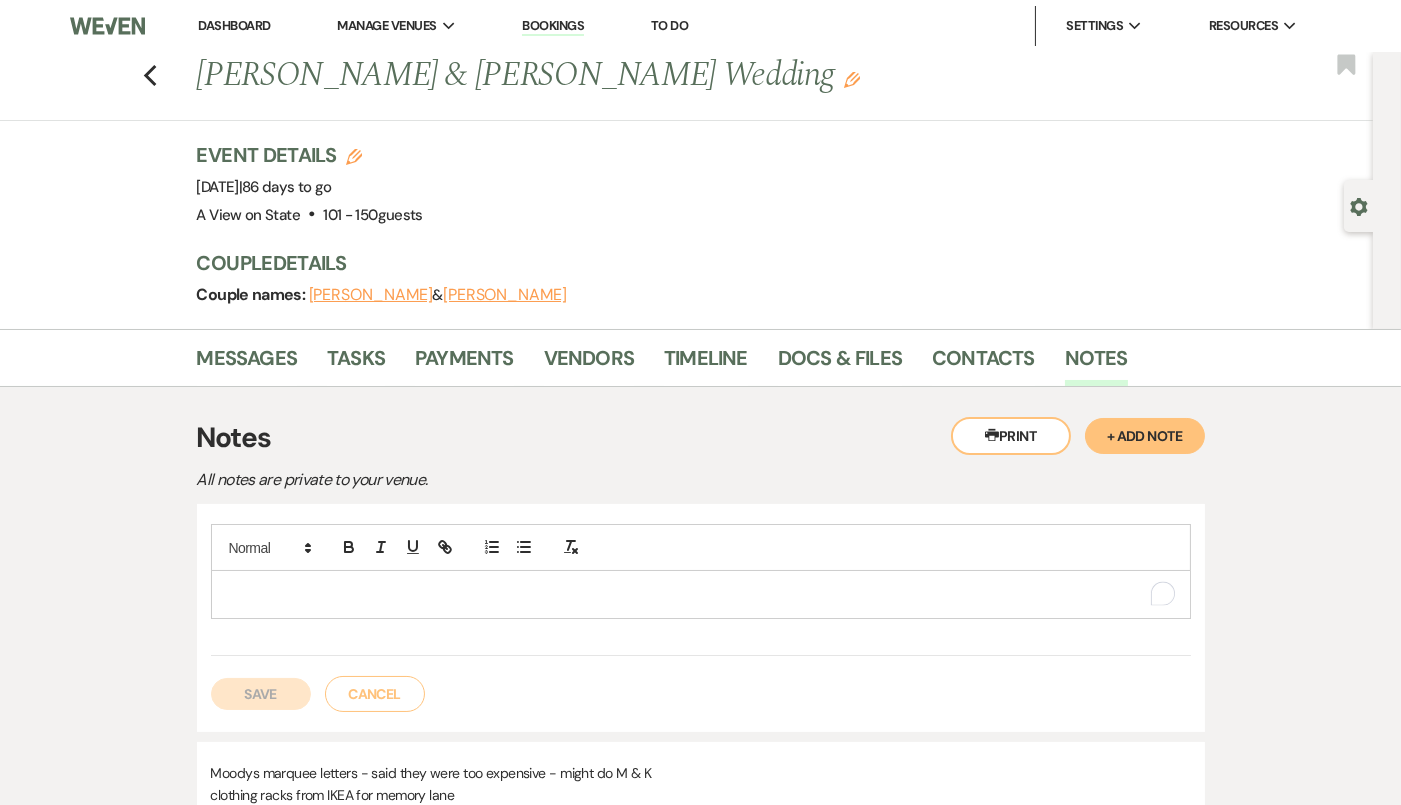 click at bounding box center [701, 594] 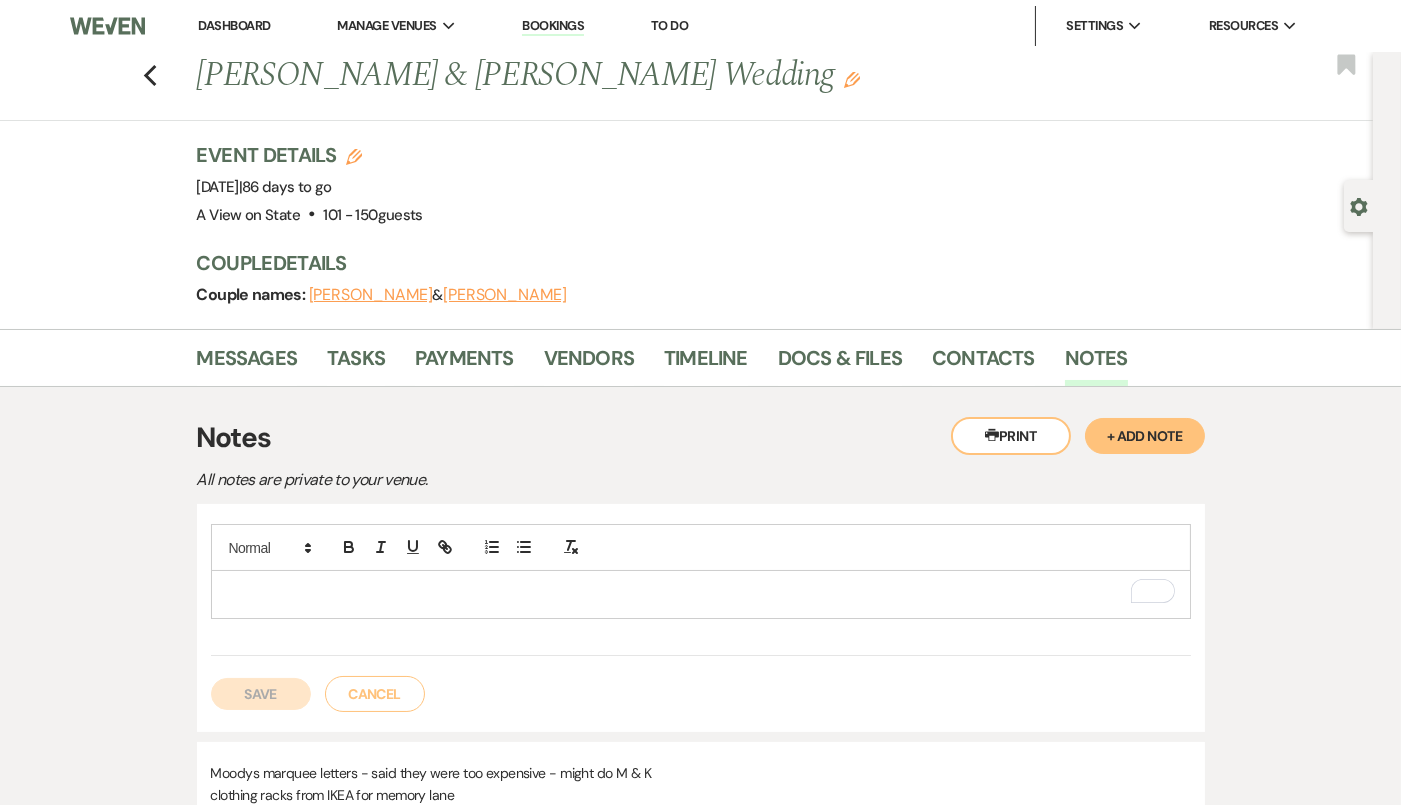 type 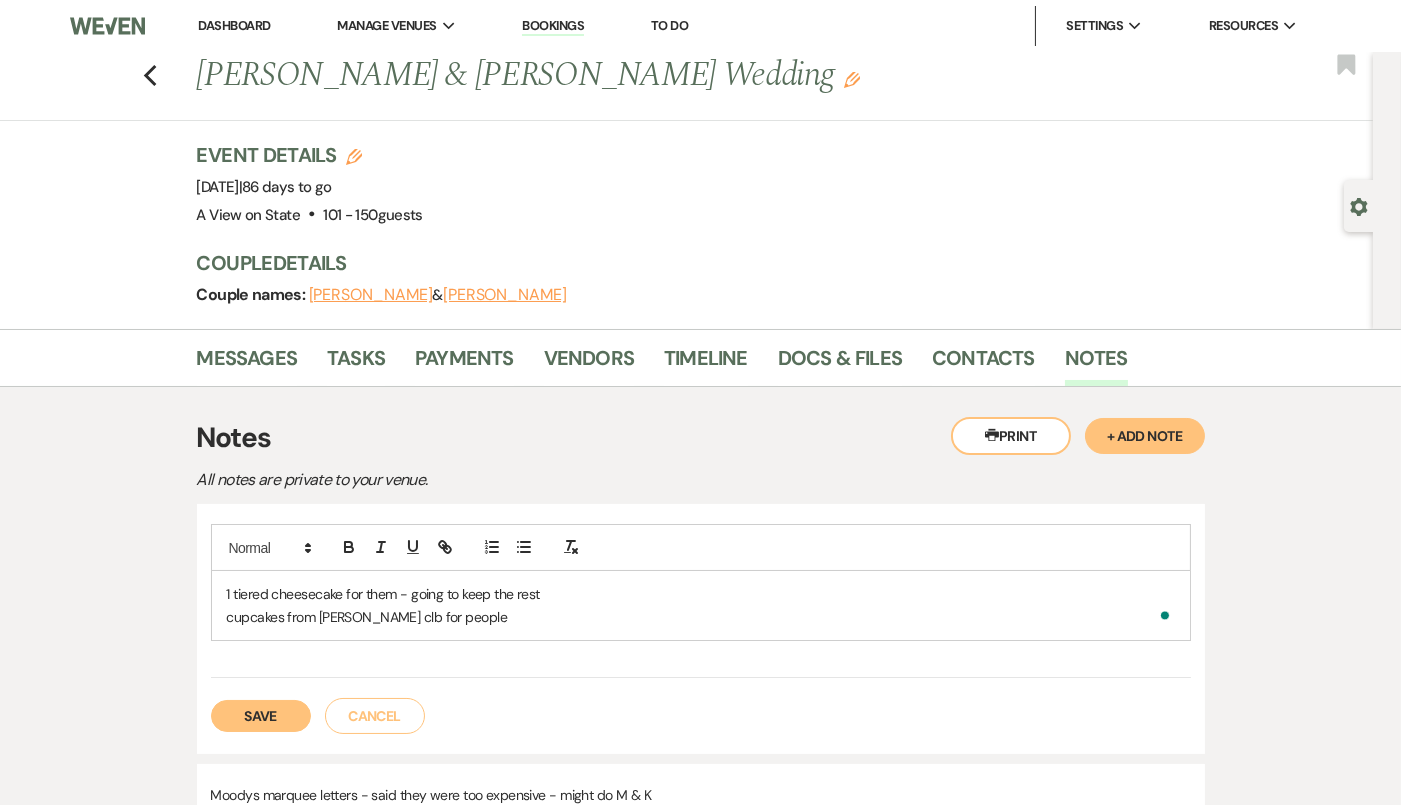click on "1 tiered cheesecake for them - going to keep the rest" at bounding box center (701, 594) 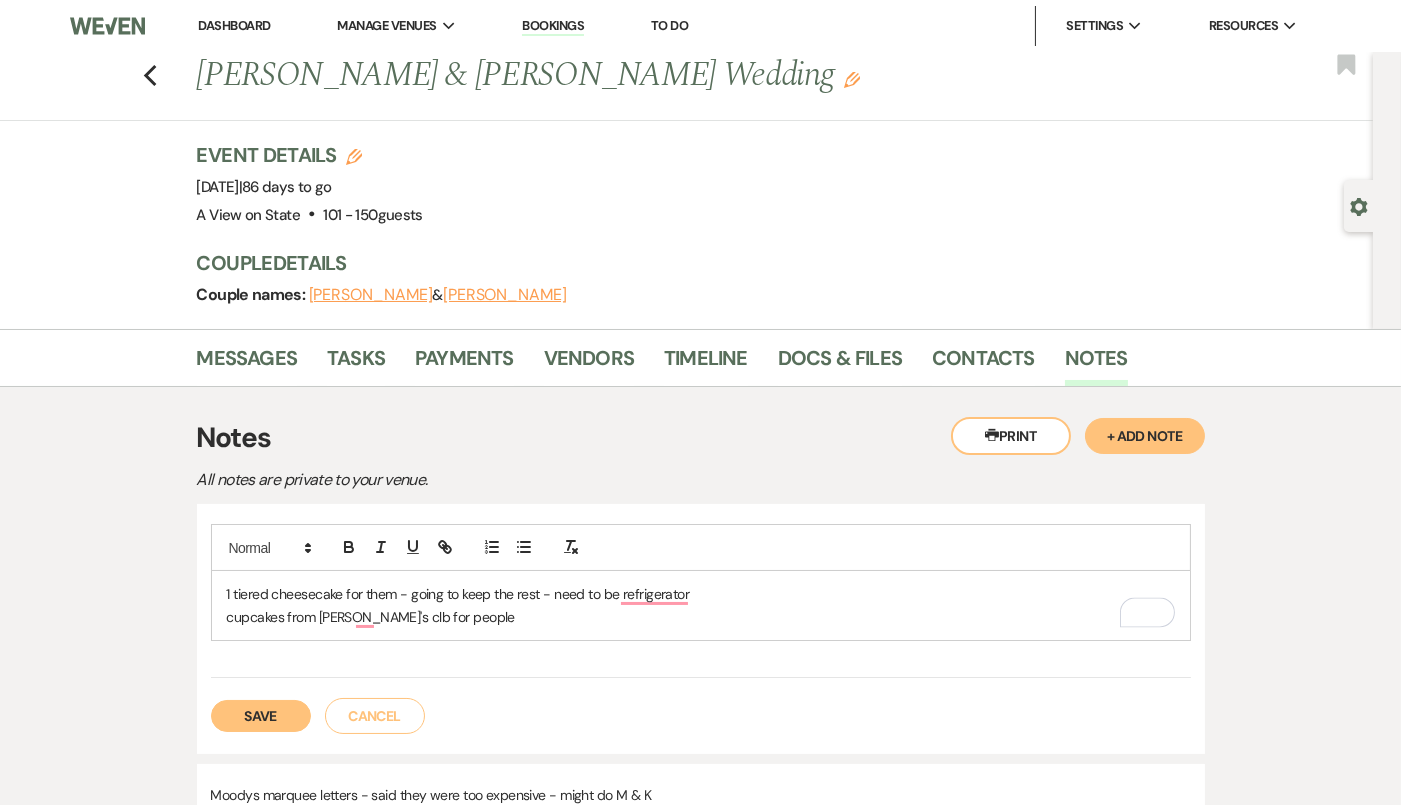 click on "All notes are private to your venue." at bounding box center [547, 480] 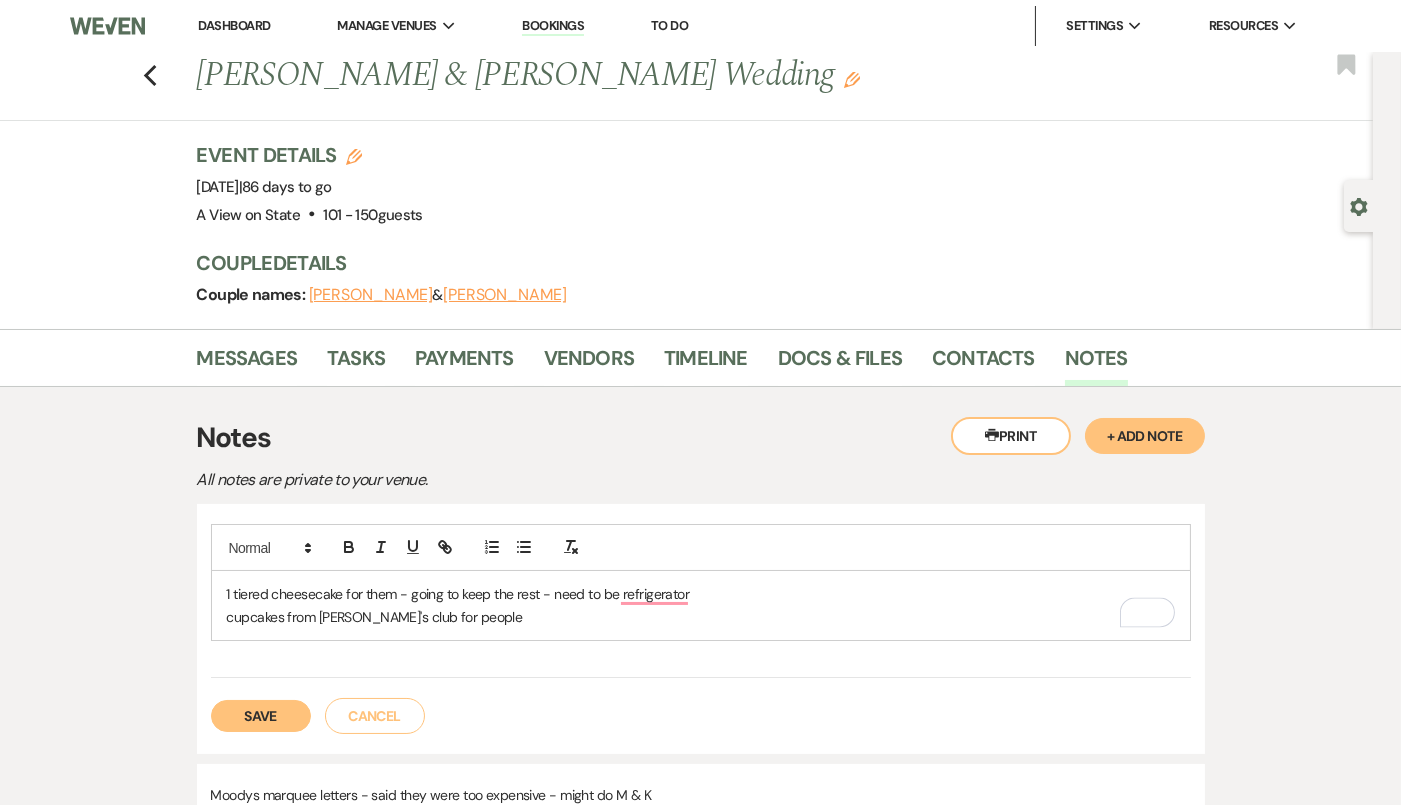 click on "1 tiered cheesecake for them - going to keep the rest - need to be refrigerator  cupcakes from Sam's club for people" at bounding box center (701, 605) 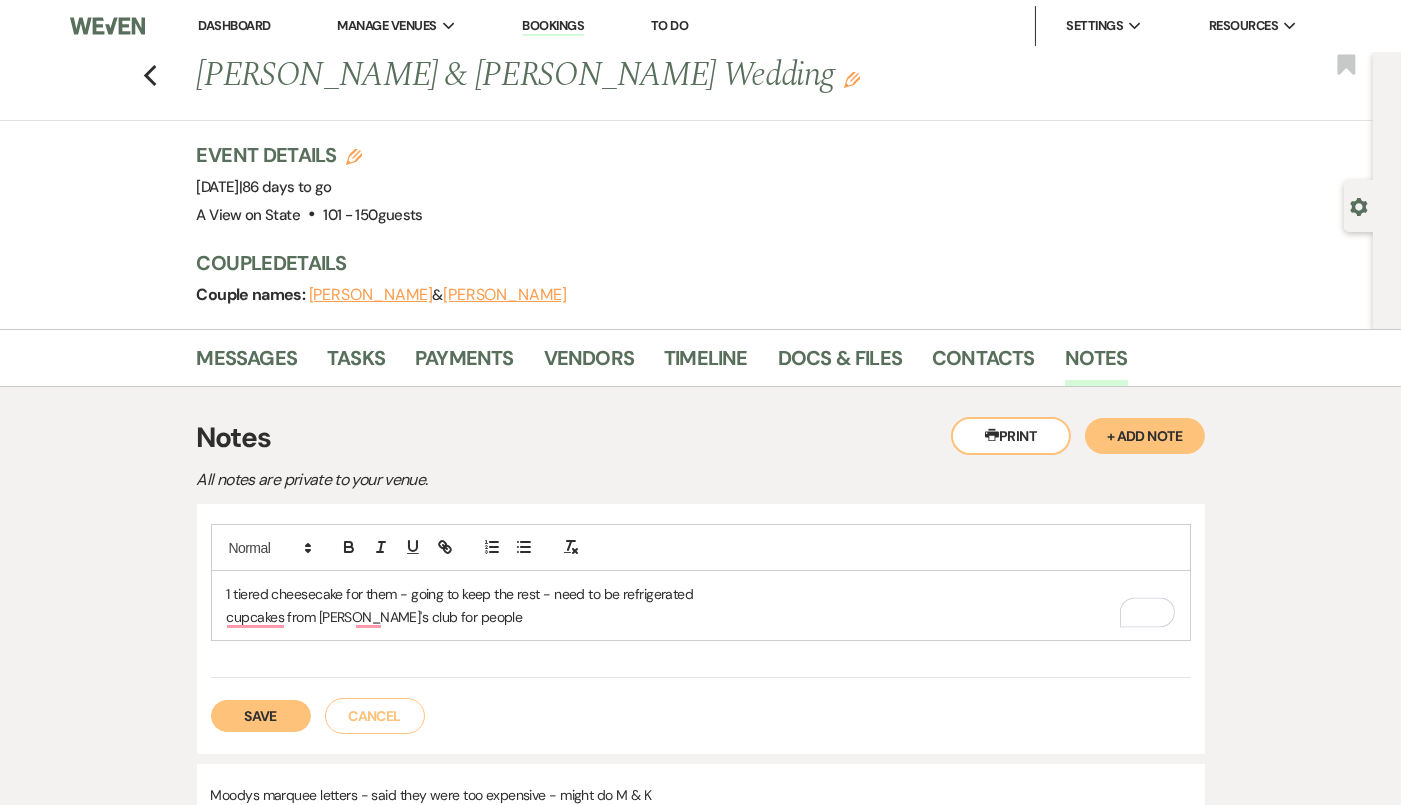 click on "cupcakes from Sam's club for people" at bounding box center [701, 617] 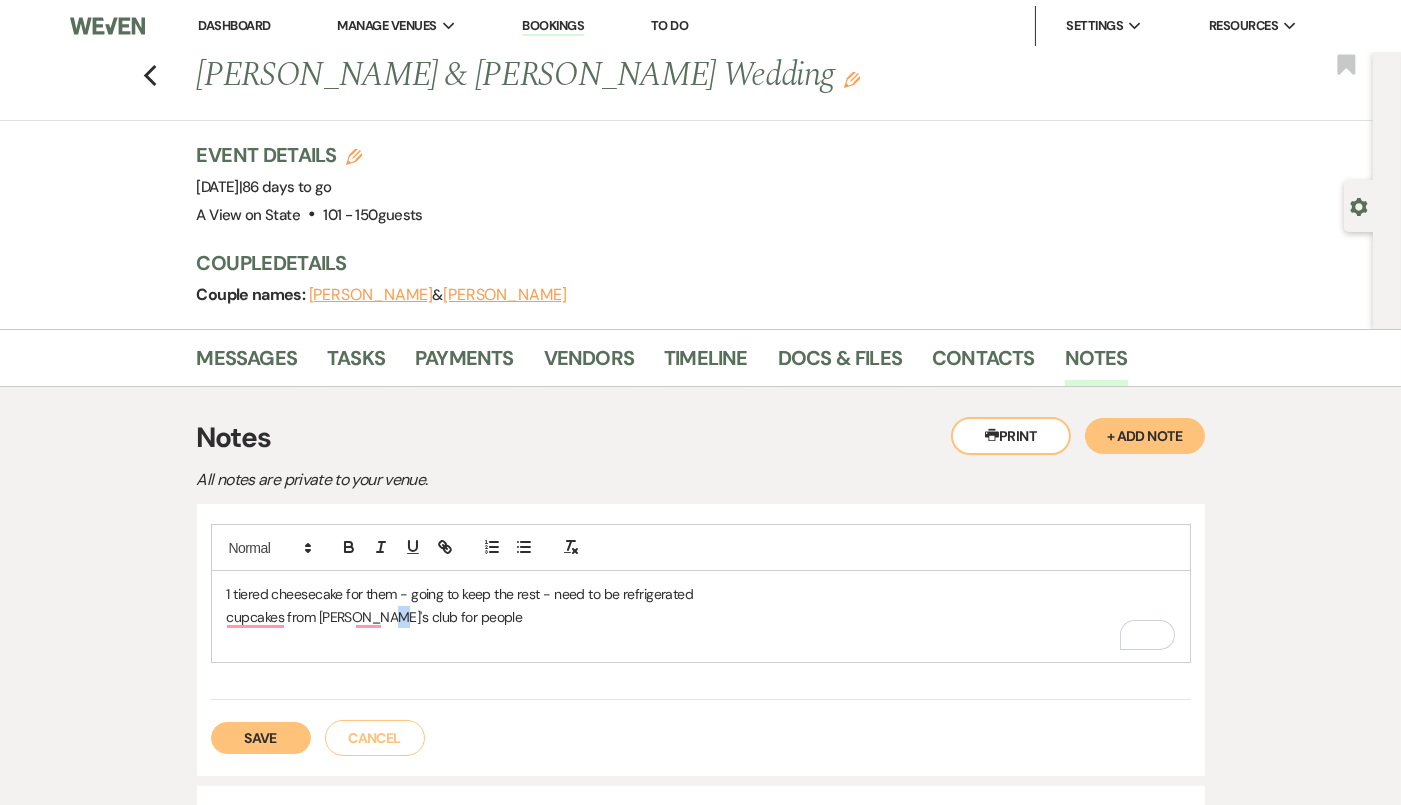 click on "1 tiered cheesecake for them - going to keep the rest - need to be refrigerated  cupcakes from Sam's club for people" at bounding box center (701, 616) 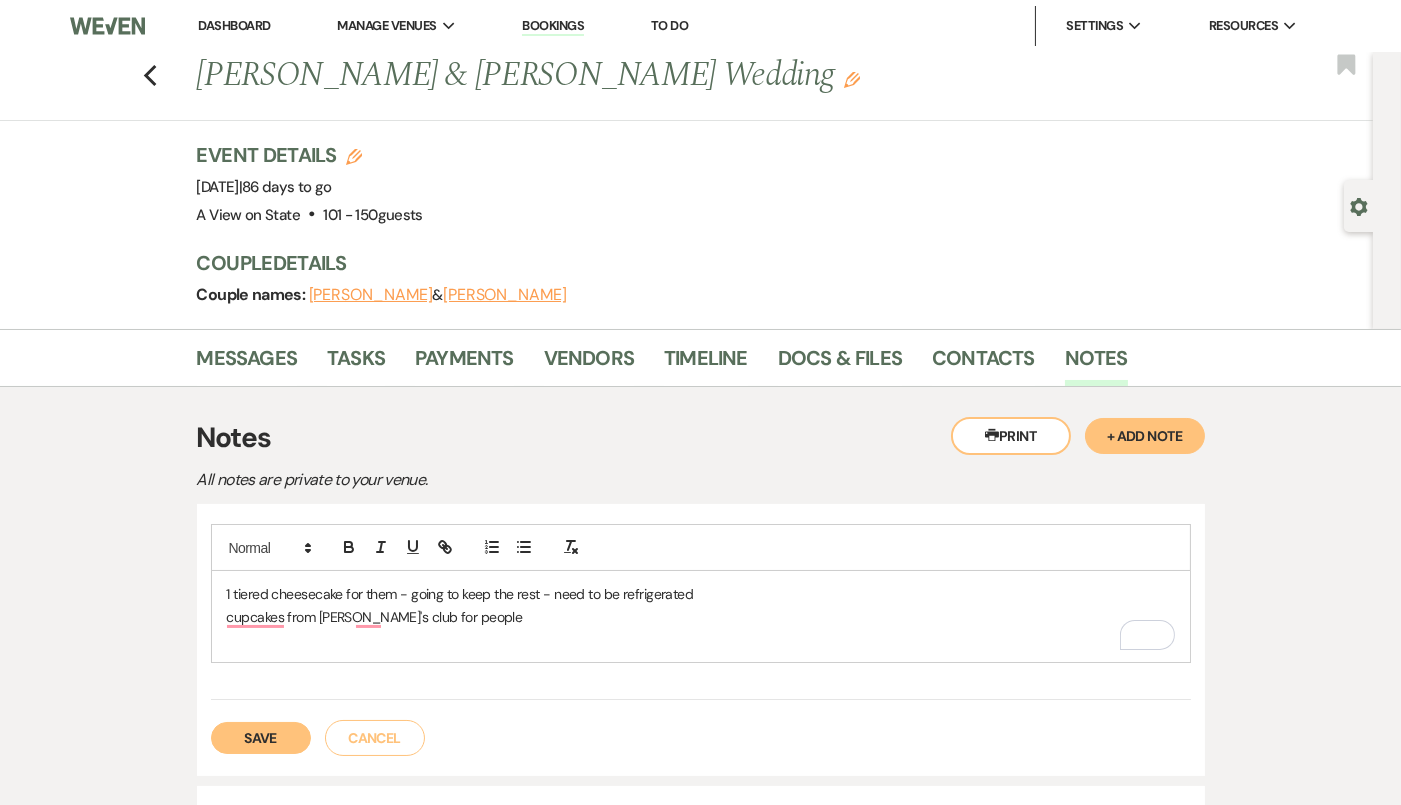 click at bounding box center [701, 639] 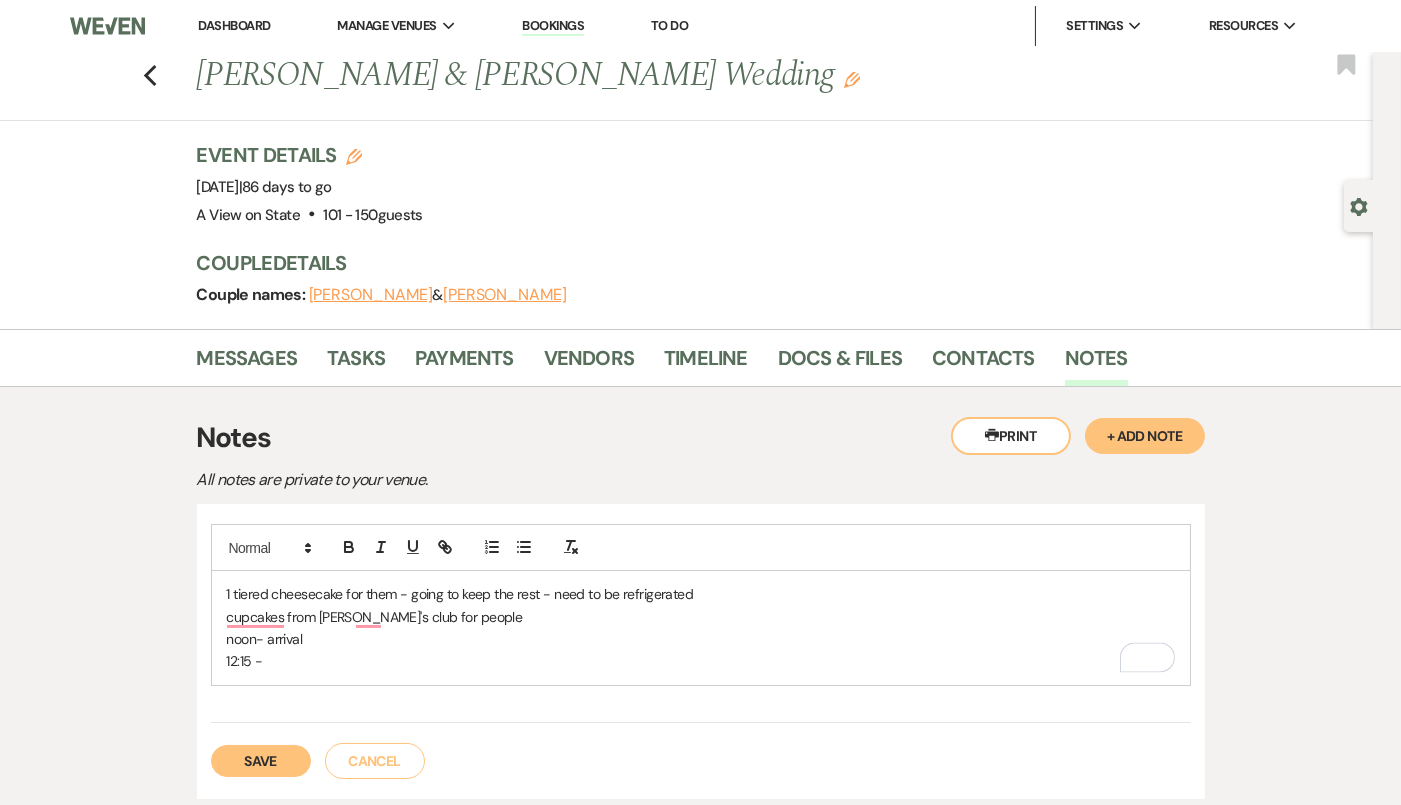 click on "12:15 -" at bounding box center (701, 661) 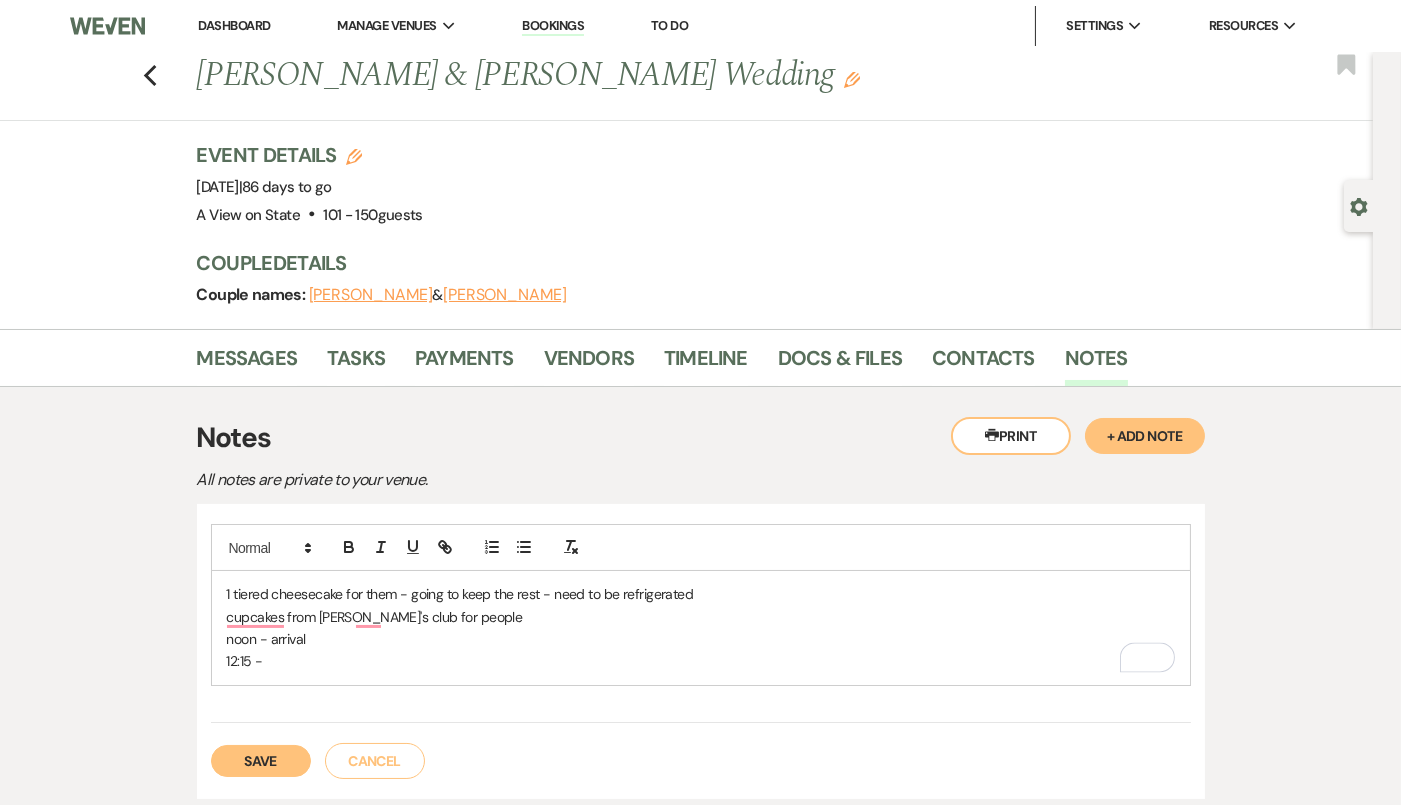 click on "12:15 -" at bounding box center [701, 661] 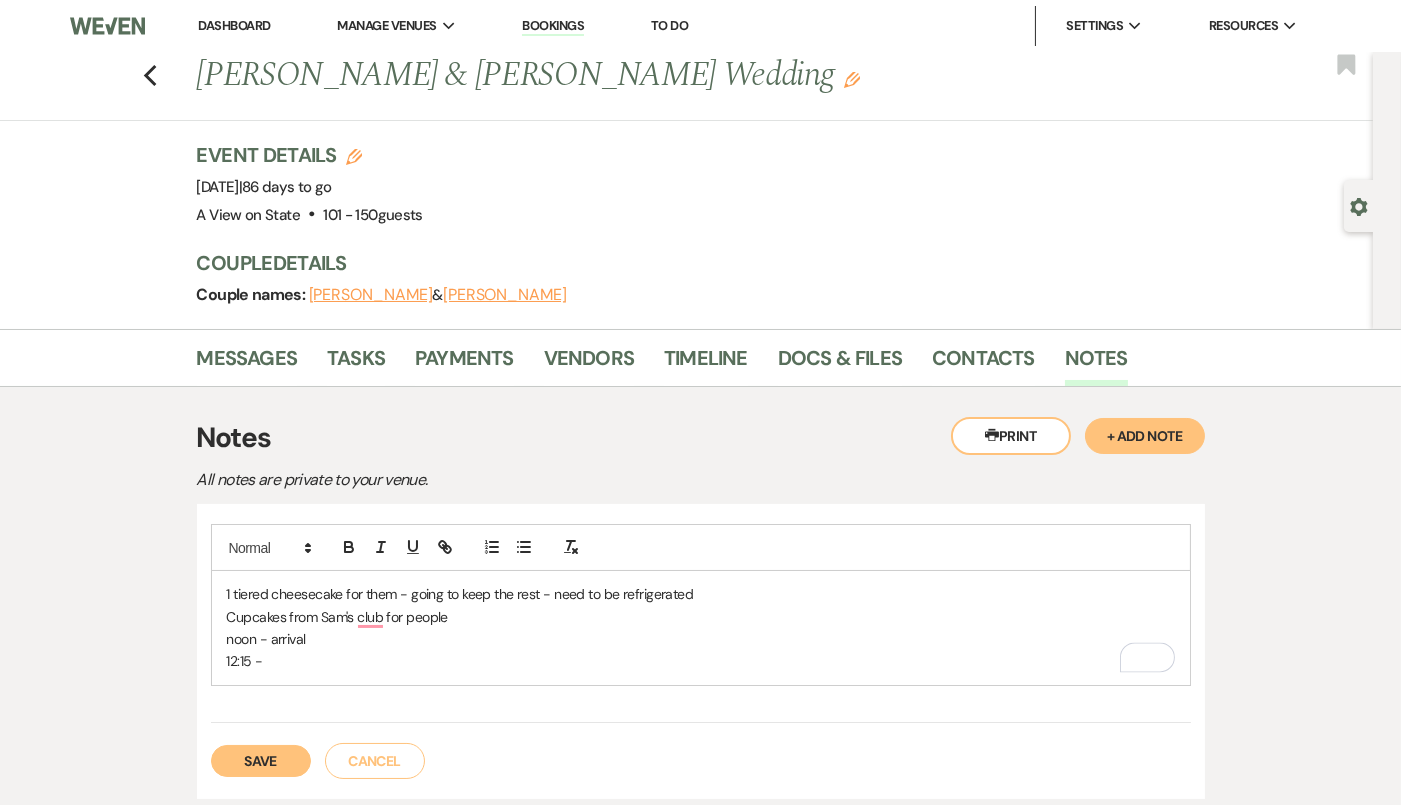 click on "12:15 -" at bounding box center (701, 661) 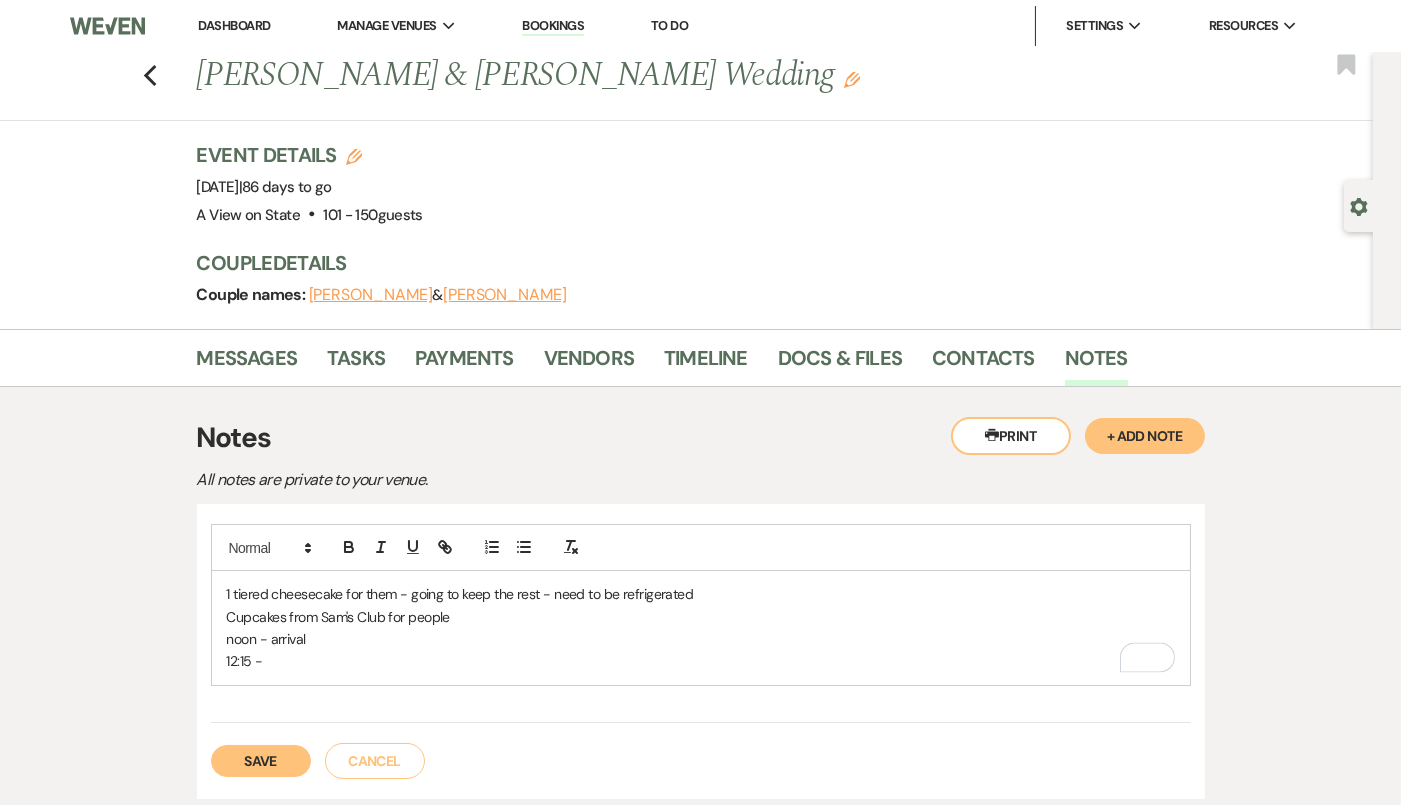 click on "12:15 -" at bounding box center [701, 661] 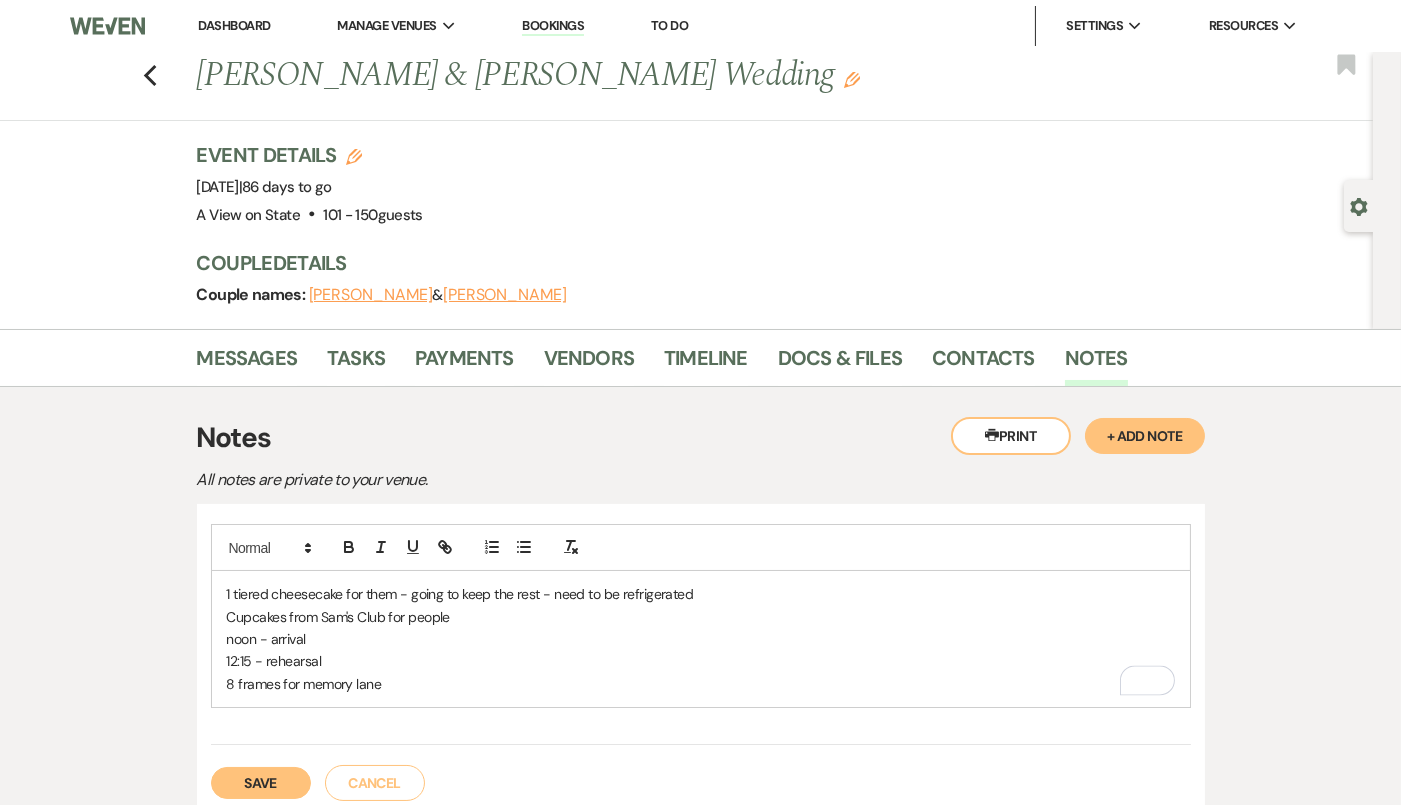 scroll, scrollTop: 34, scrollLeft: 0, axis: vertical 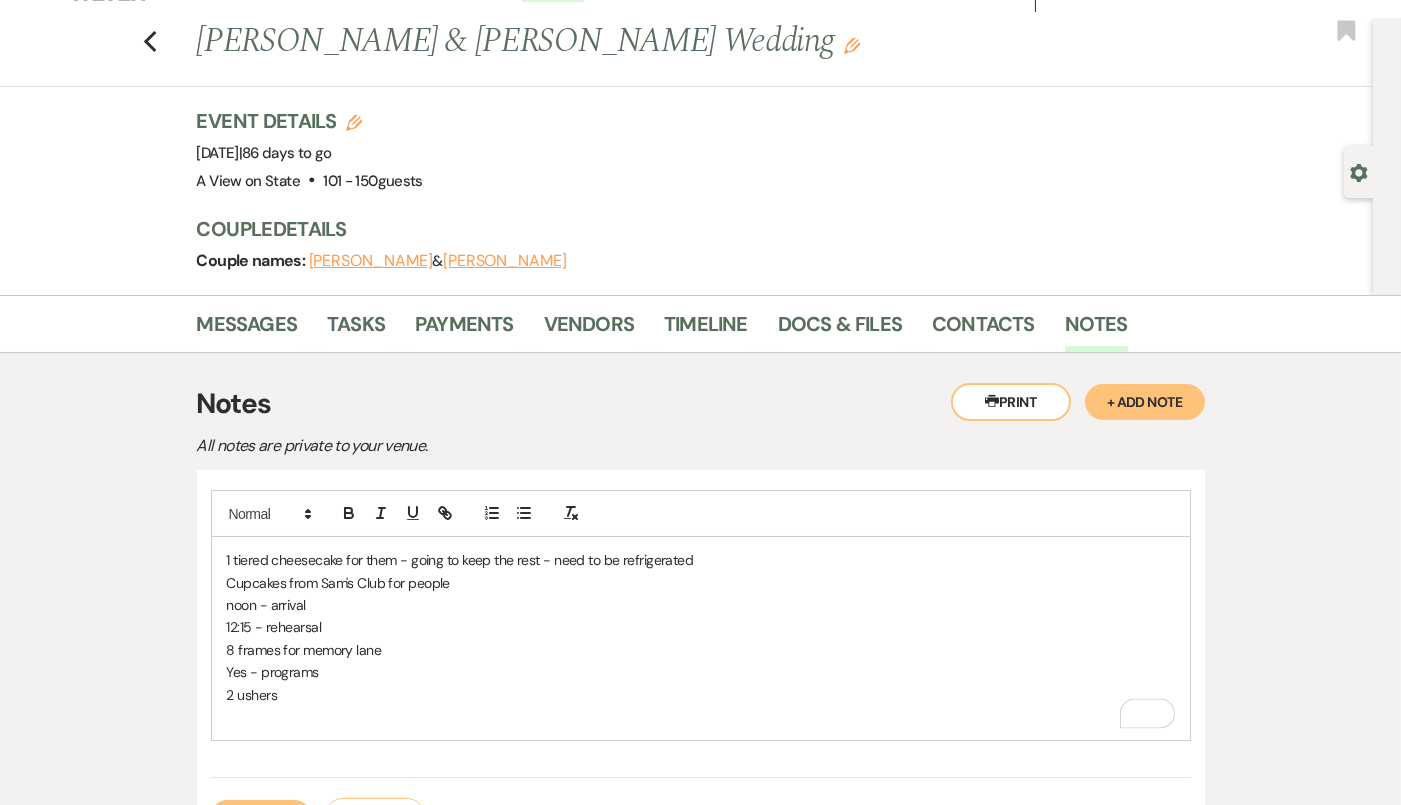 click at bounding box center (701, 717) 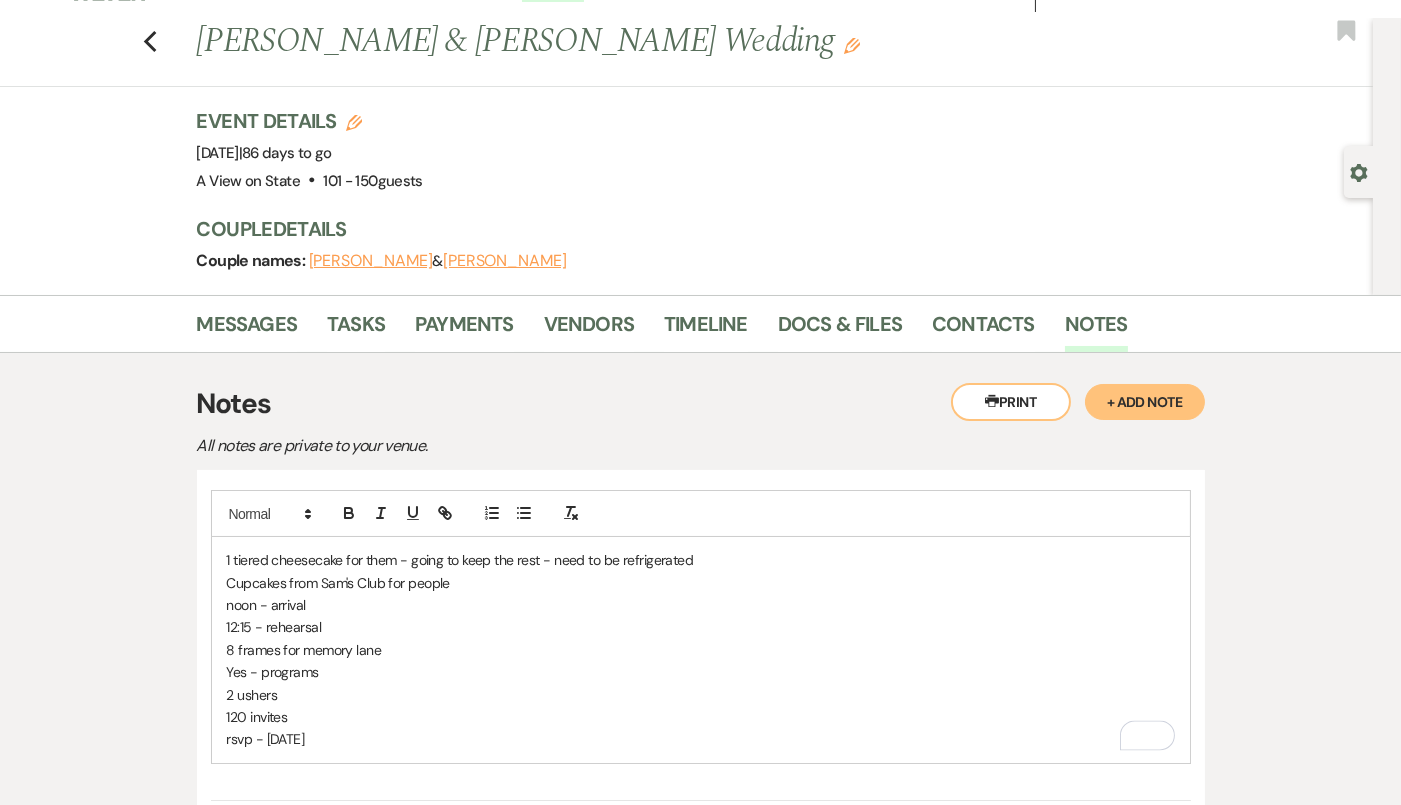 click on "120 invites" at bounding box center (701, 717) 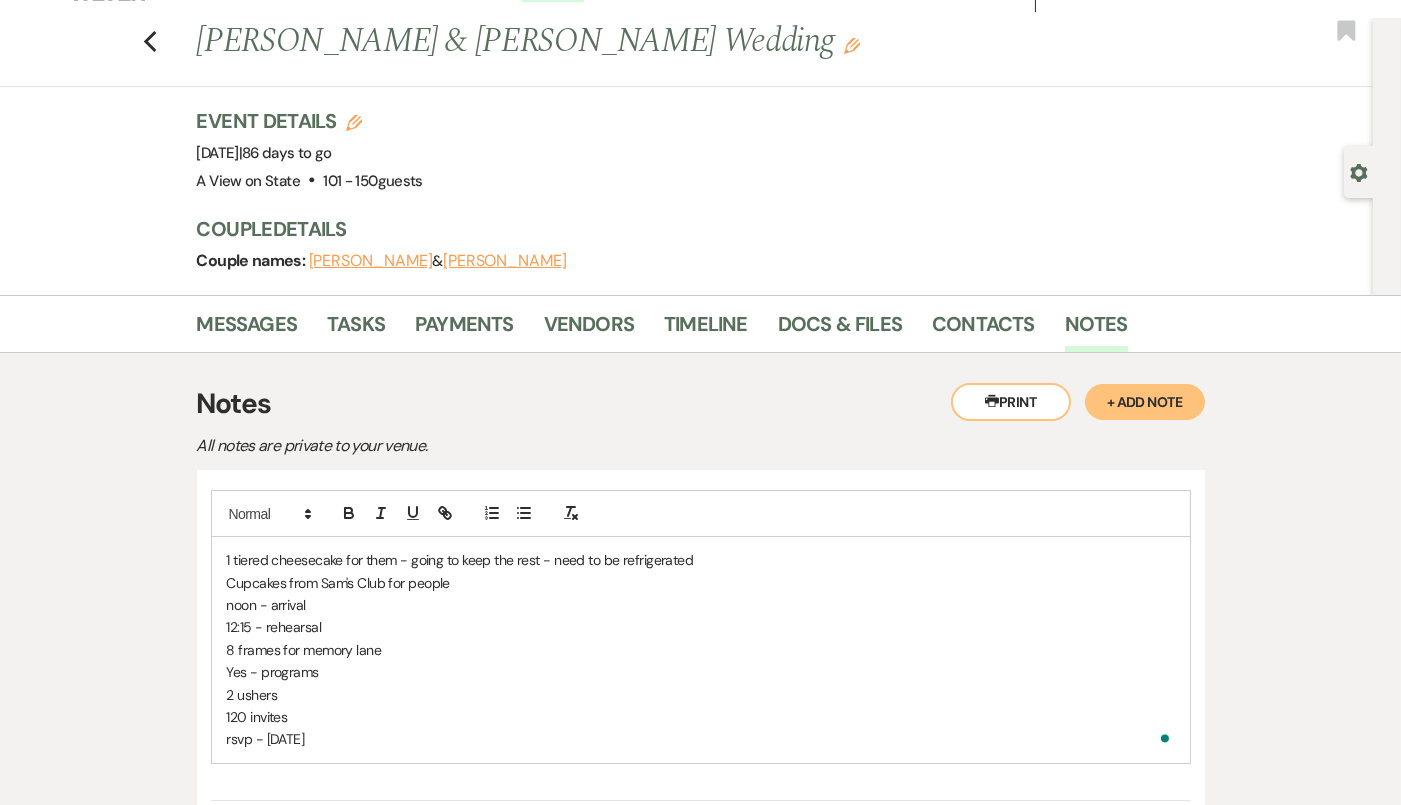 click on "1 tiered cheesecake for them - going to keep the rest - need to be refrigerated  Cupcakes from Sam's Club for people noon - arrival  12:15 - rehearsal  8 frames for memory lane Yes - programs  2 ushers  120 invites  rsvp - september 1st" at bounding box center [701, 650] 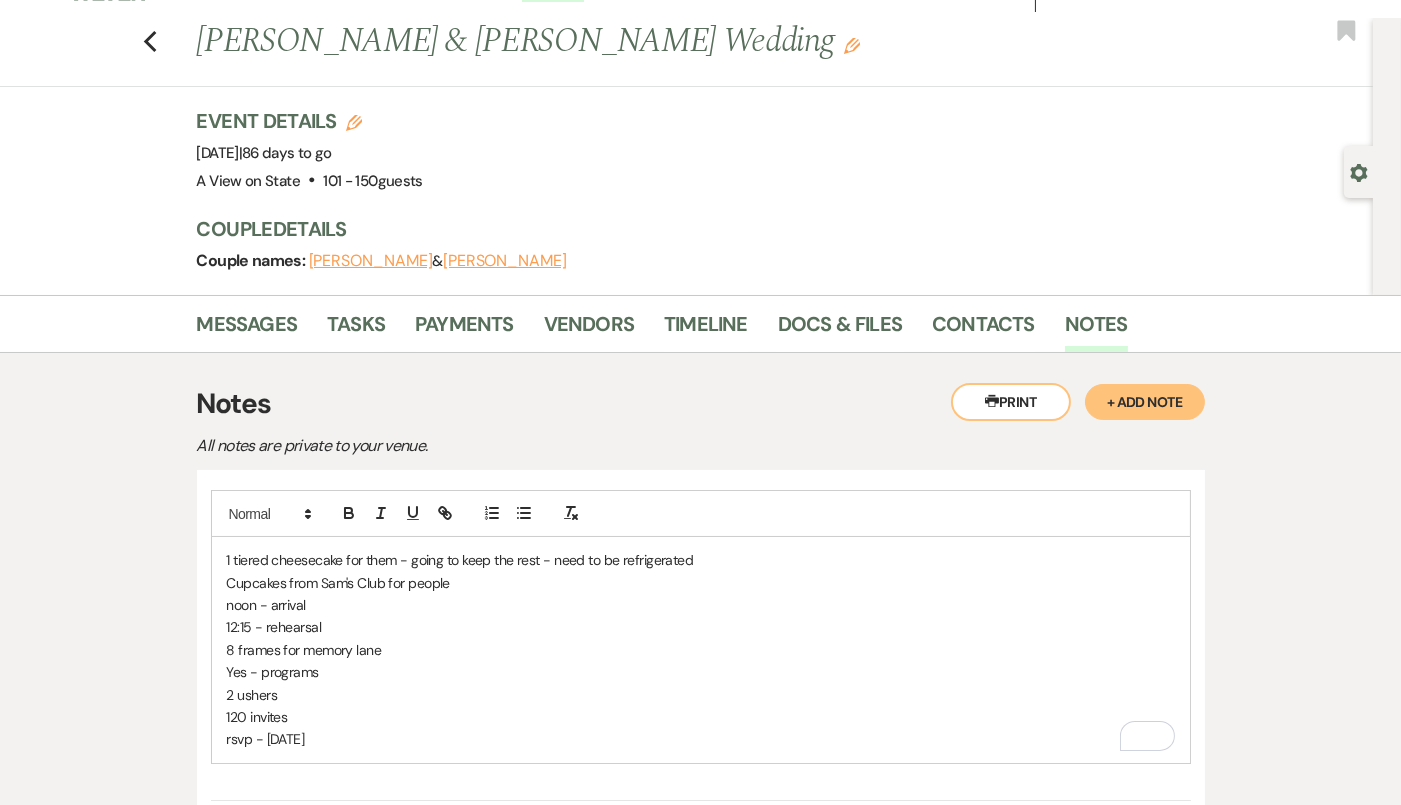 click on "rsvp - [DATE]" at bounding box center [701, 739] 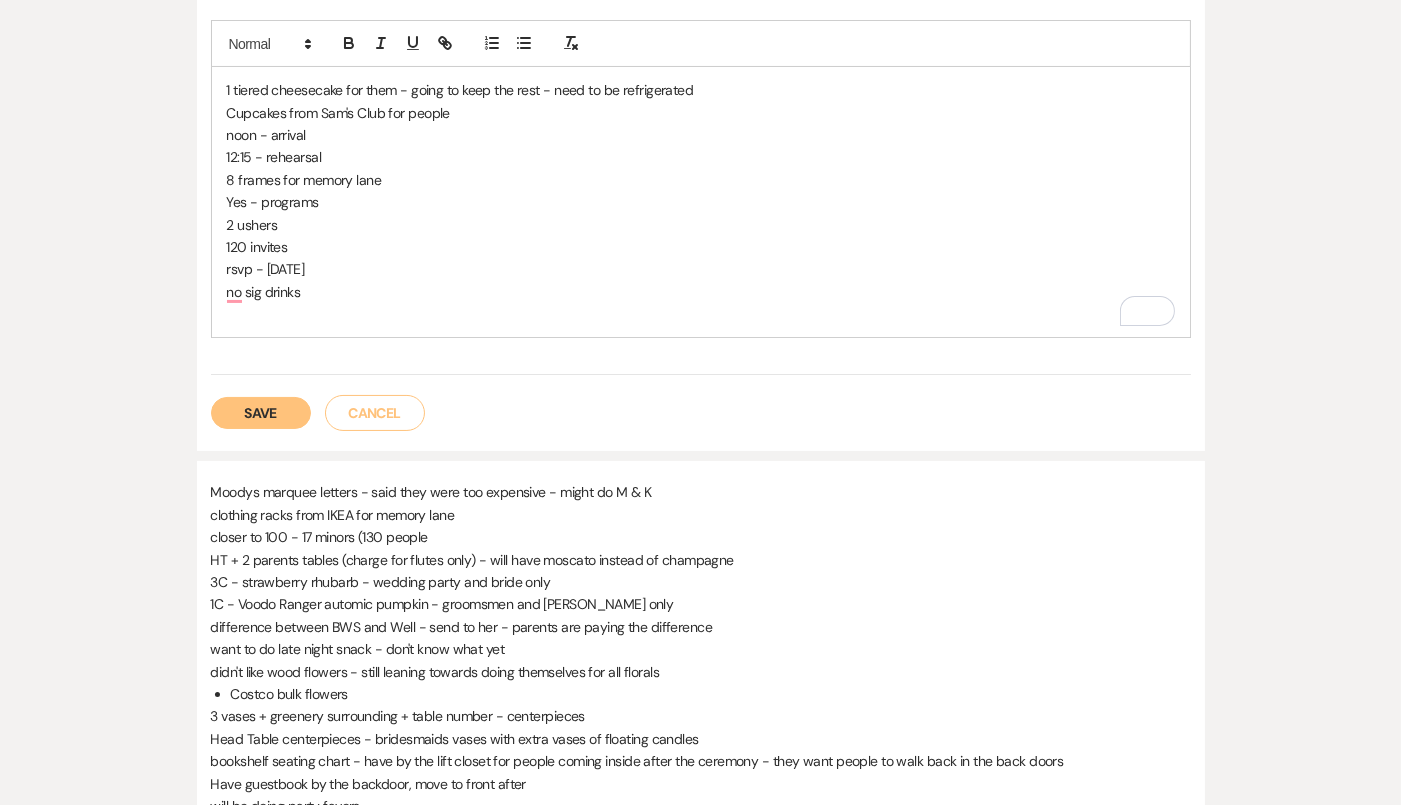 scroll, scrollTop: 636, scrollLeft: 0, axis: vertical 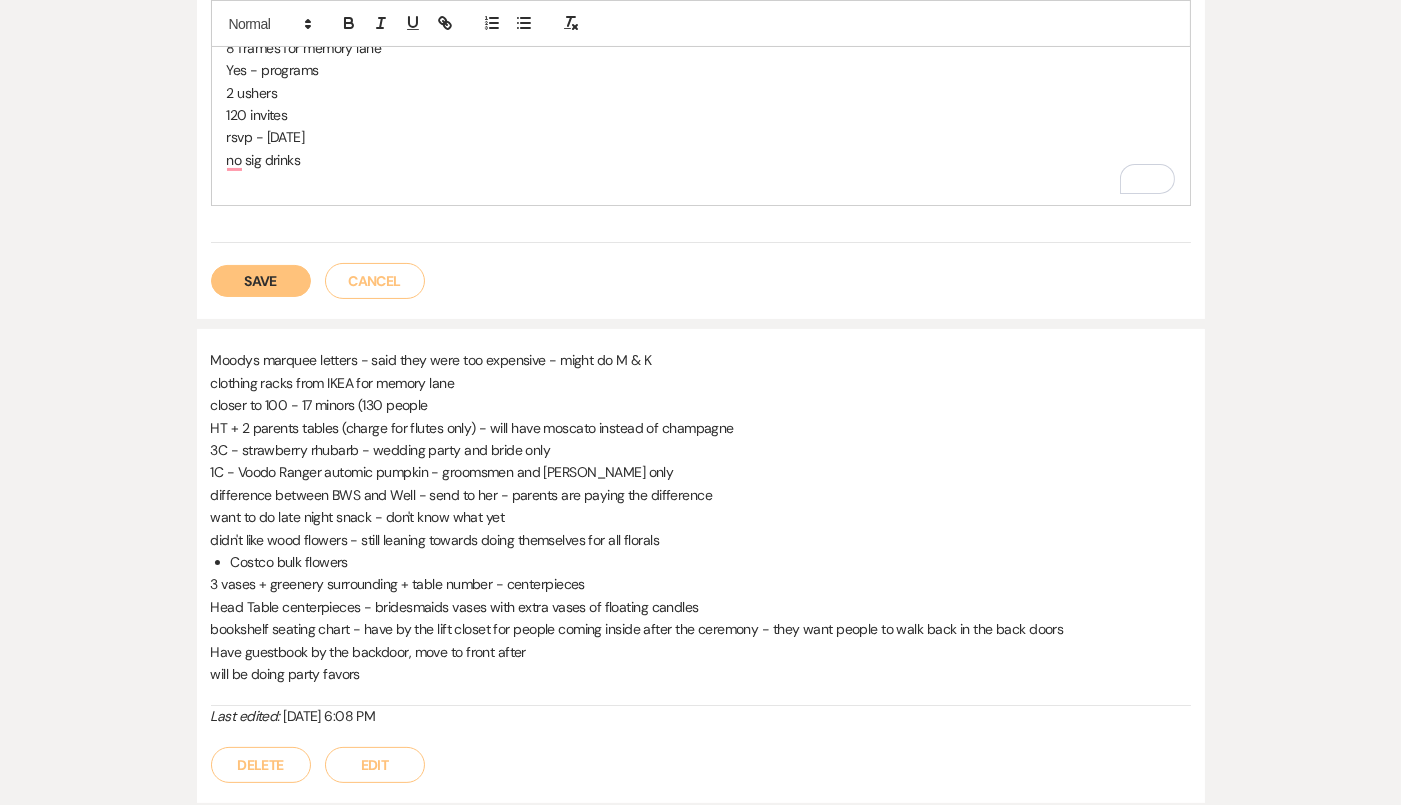 click on "Save" at bounding box center [261, 281] 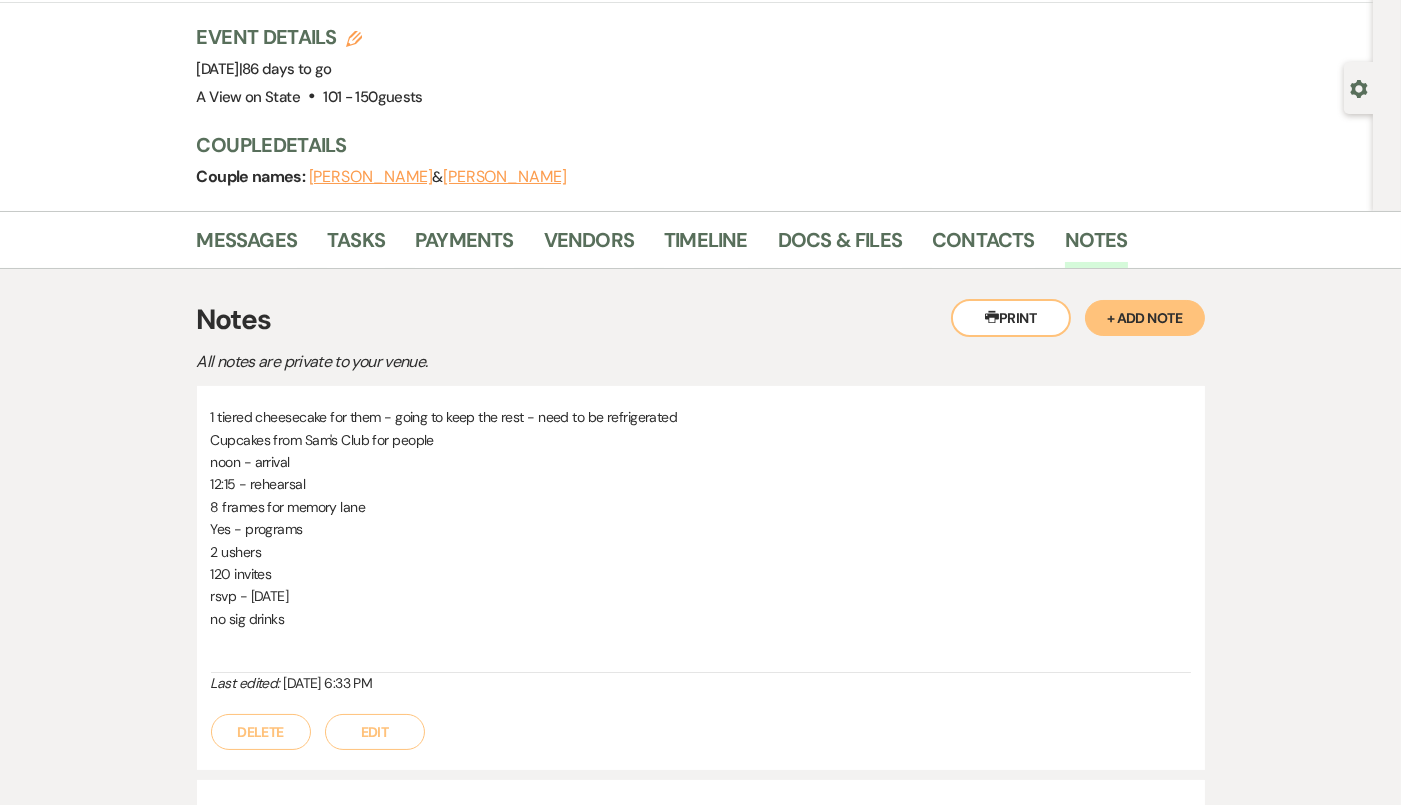 scroll, scrollTop: 0, scrollLeft: 0, axis: both 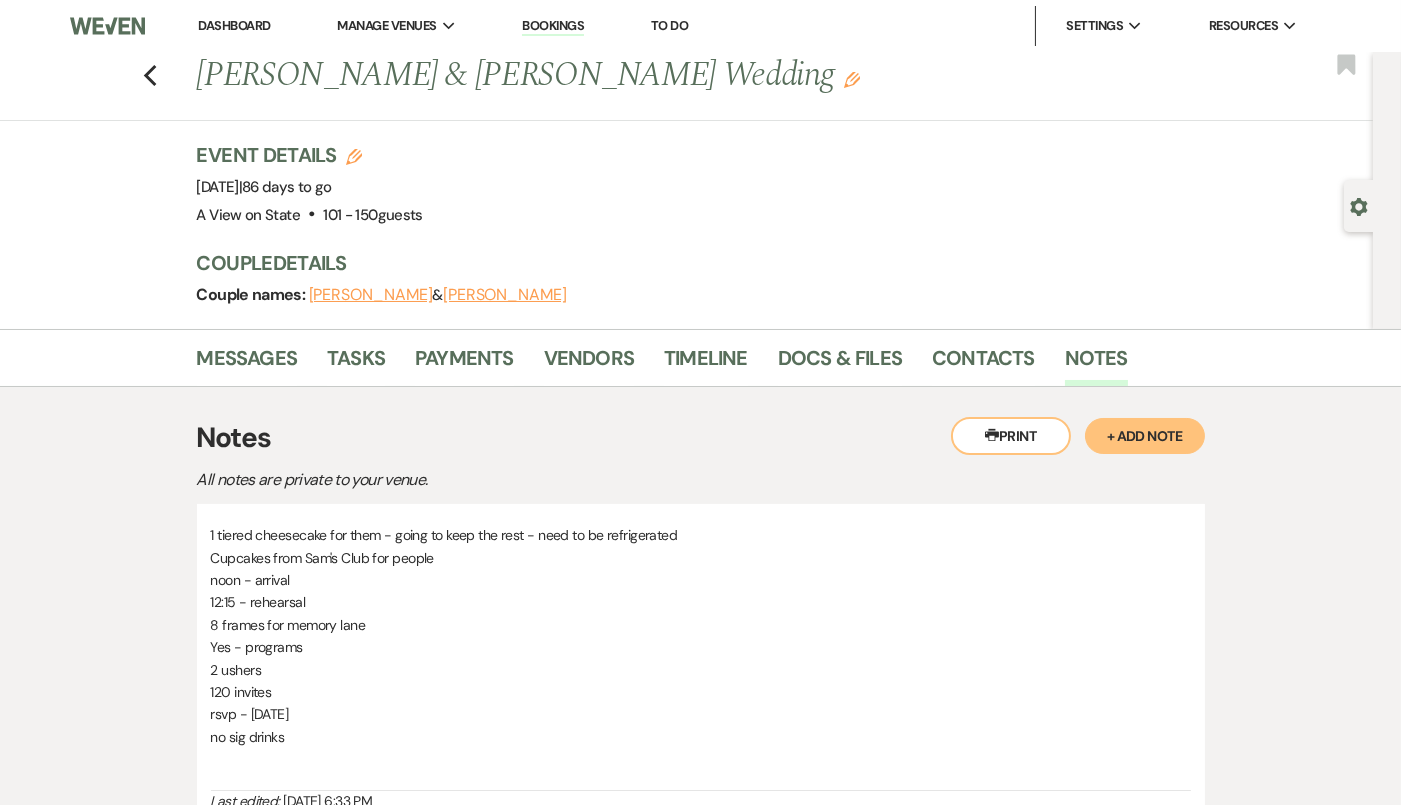 click on "Previous Molly Bond & Kyle Vyhlidal's Wedding Edit Bookmark" at bounding box center (681, 86) 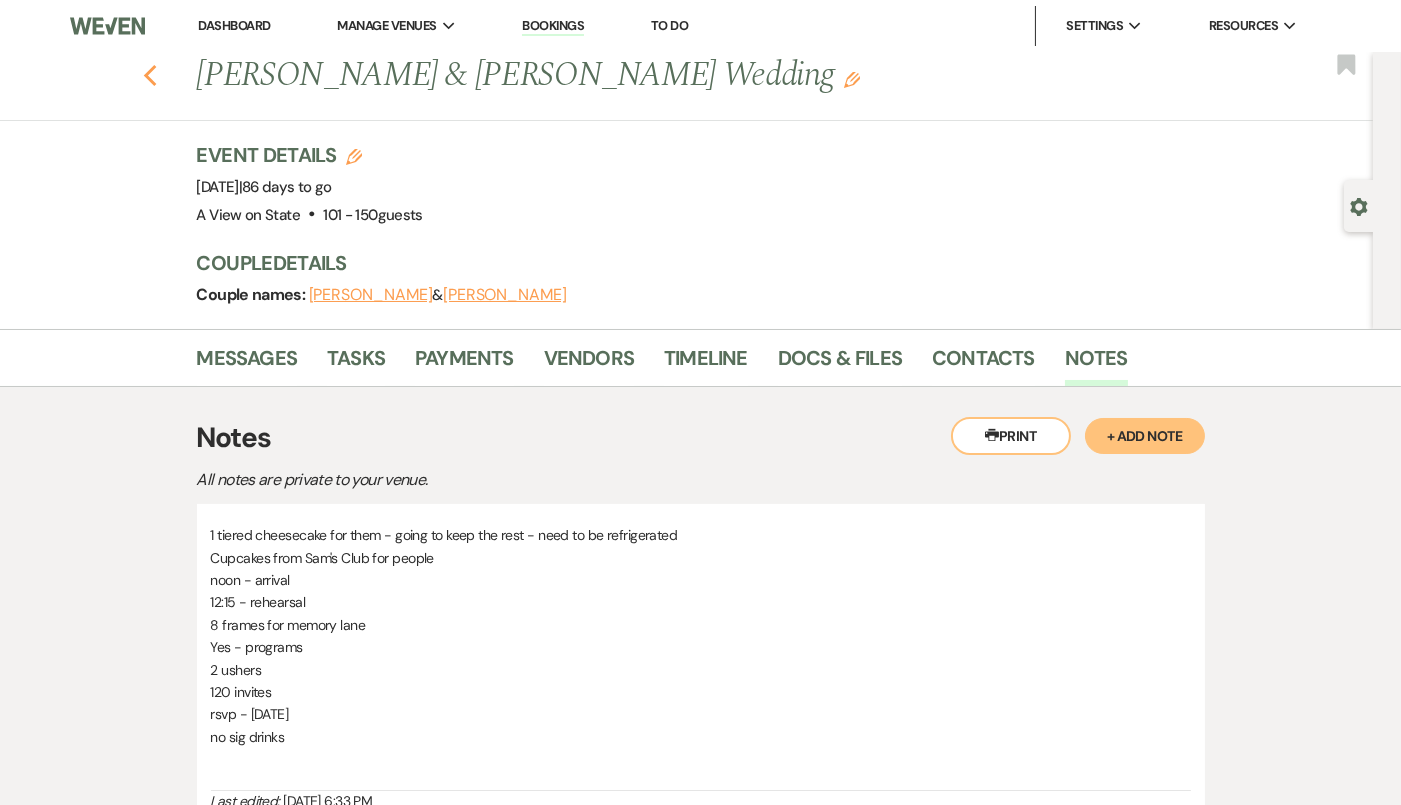 click 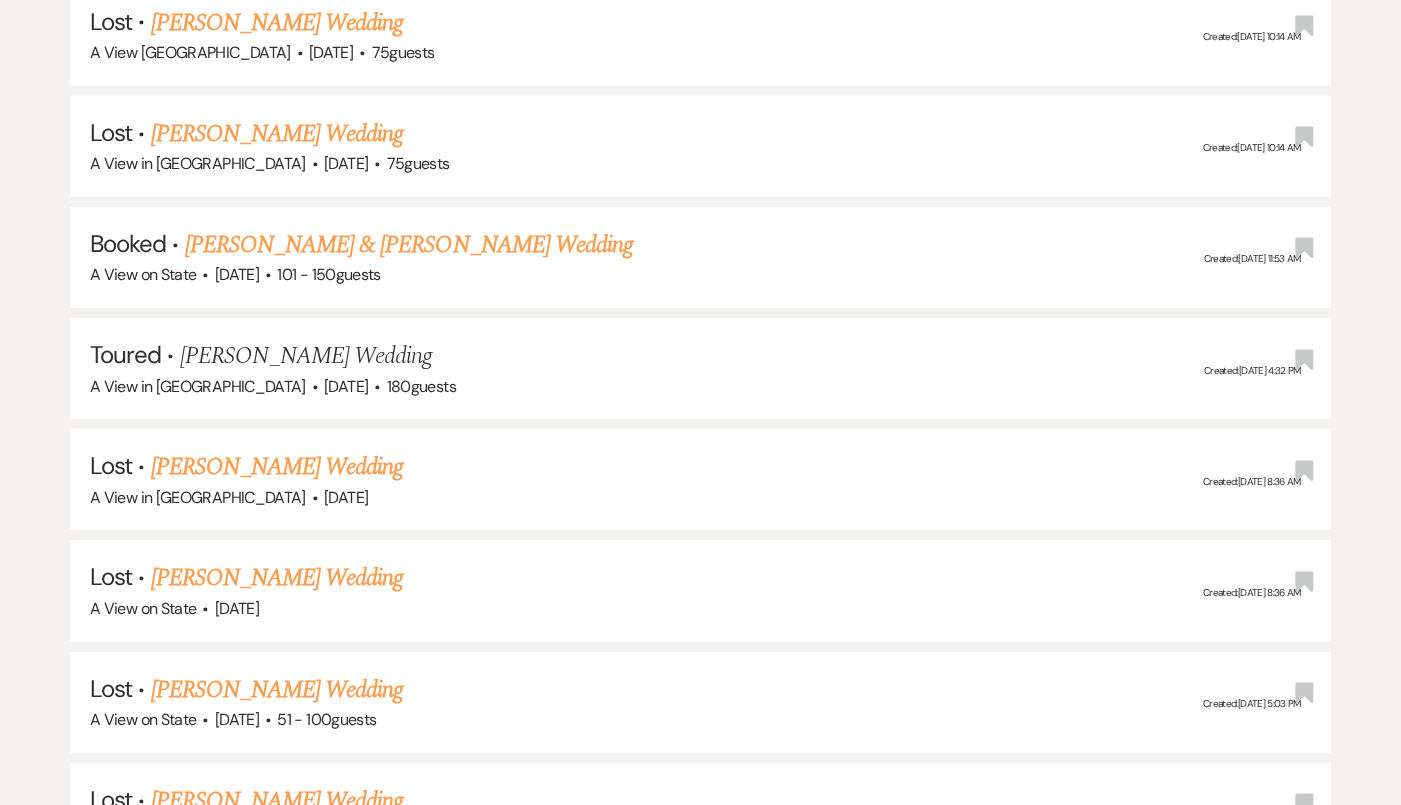 scroll, scrollTop: 2160, scrollLeft: 0, axis: vertical 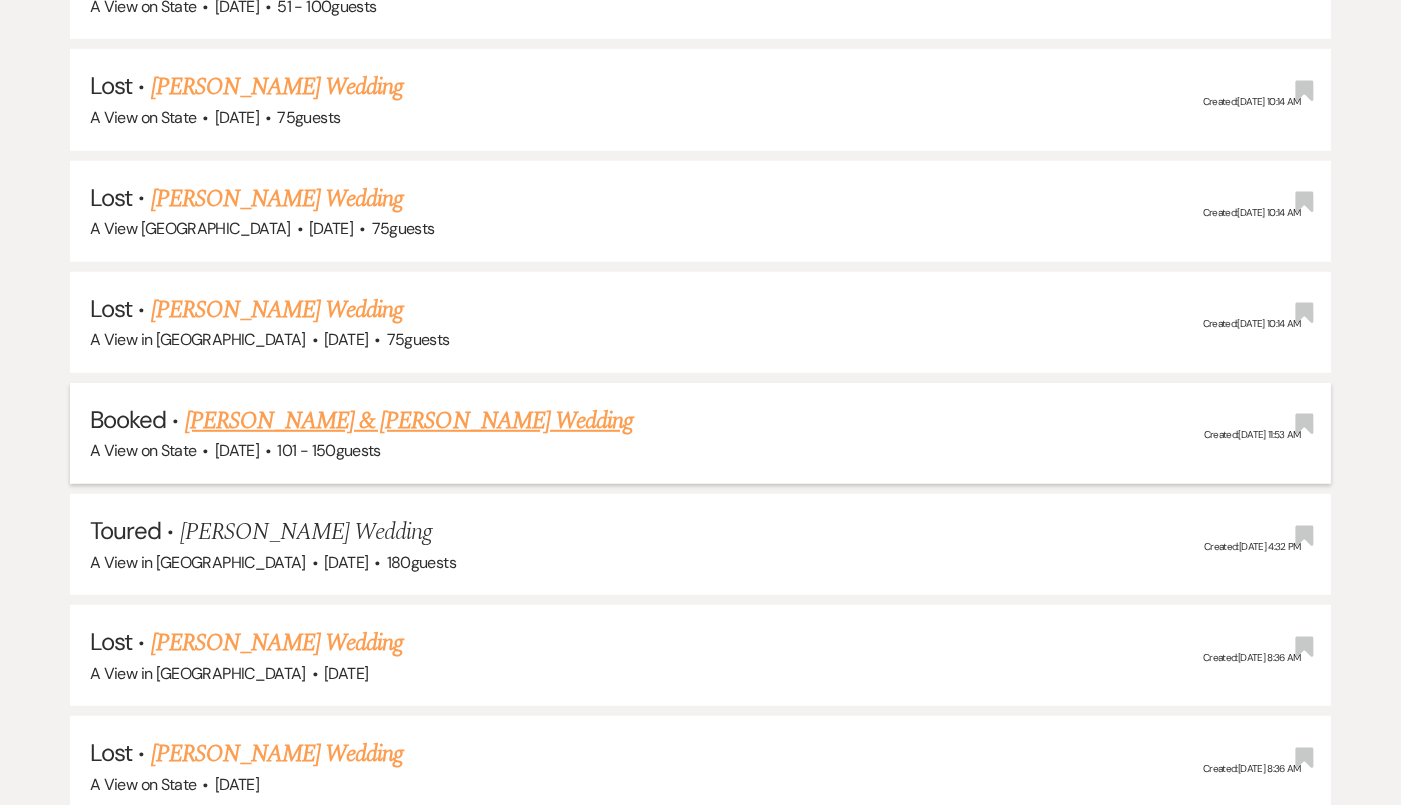 click on "[PERSON_NAME] & [PERSON_NAME] Wedding" at bounding box center (409, 421) 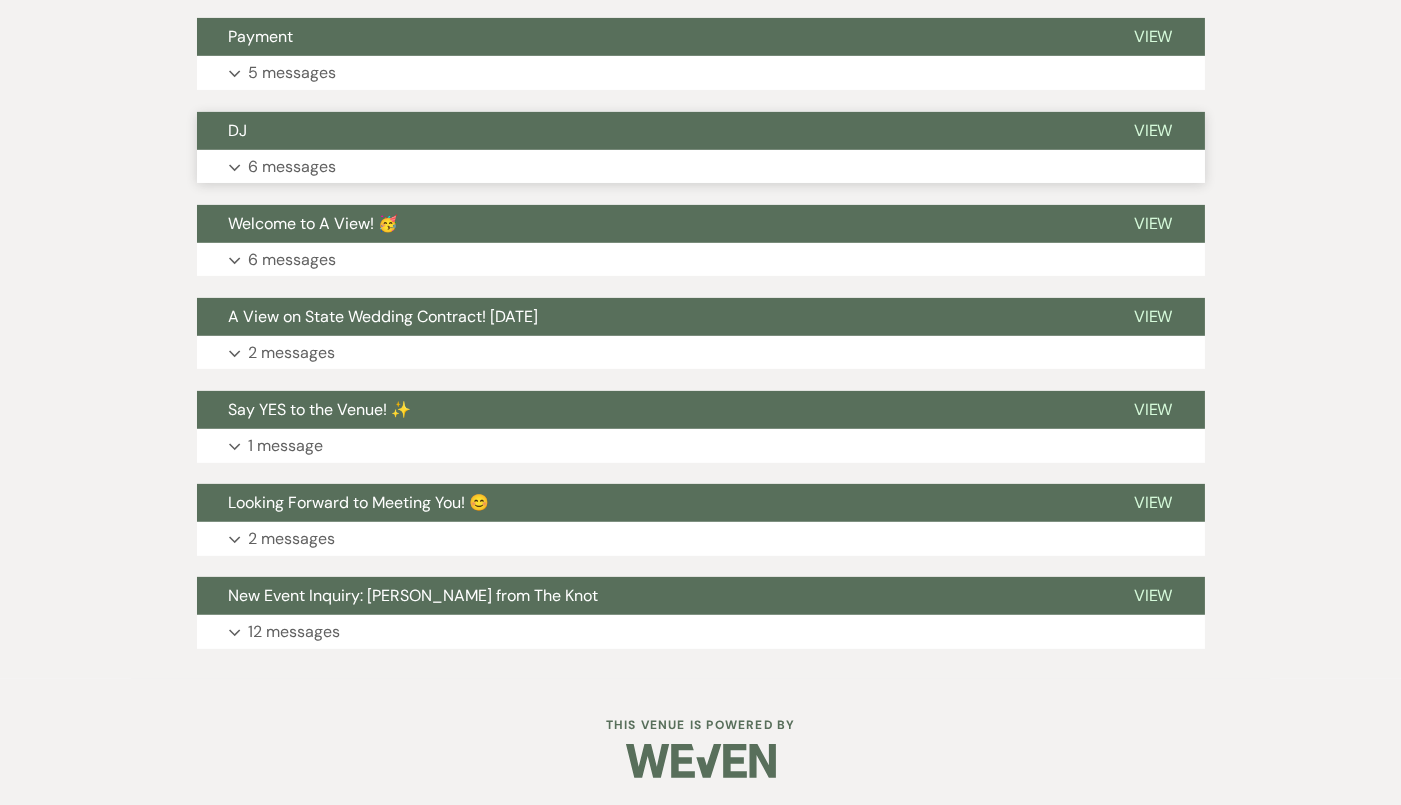 scroll, scrollTop: 0, scrollLeft: 0, axis: both 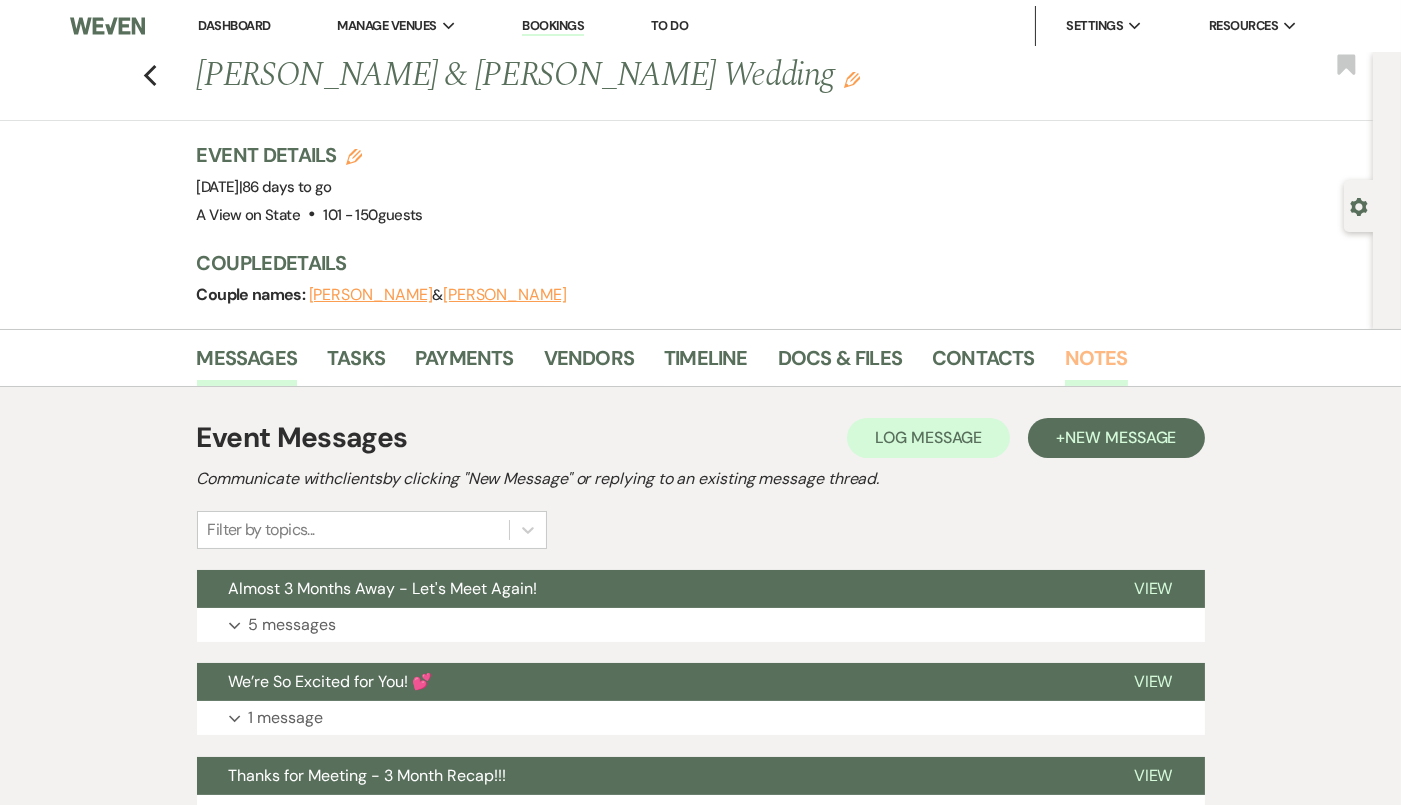 click on "Notes" at bounding box center [1096, 364] 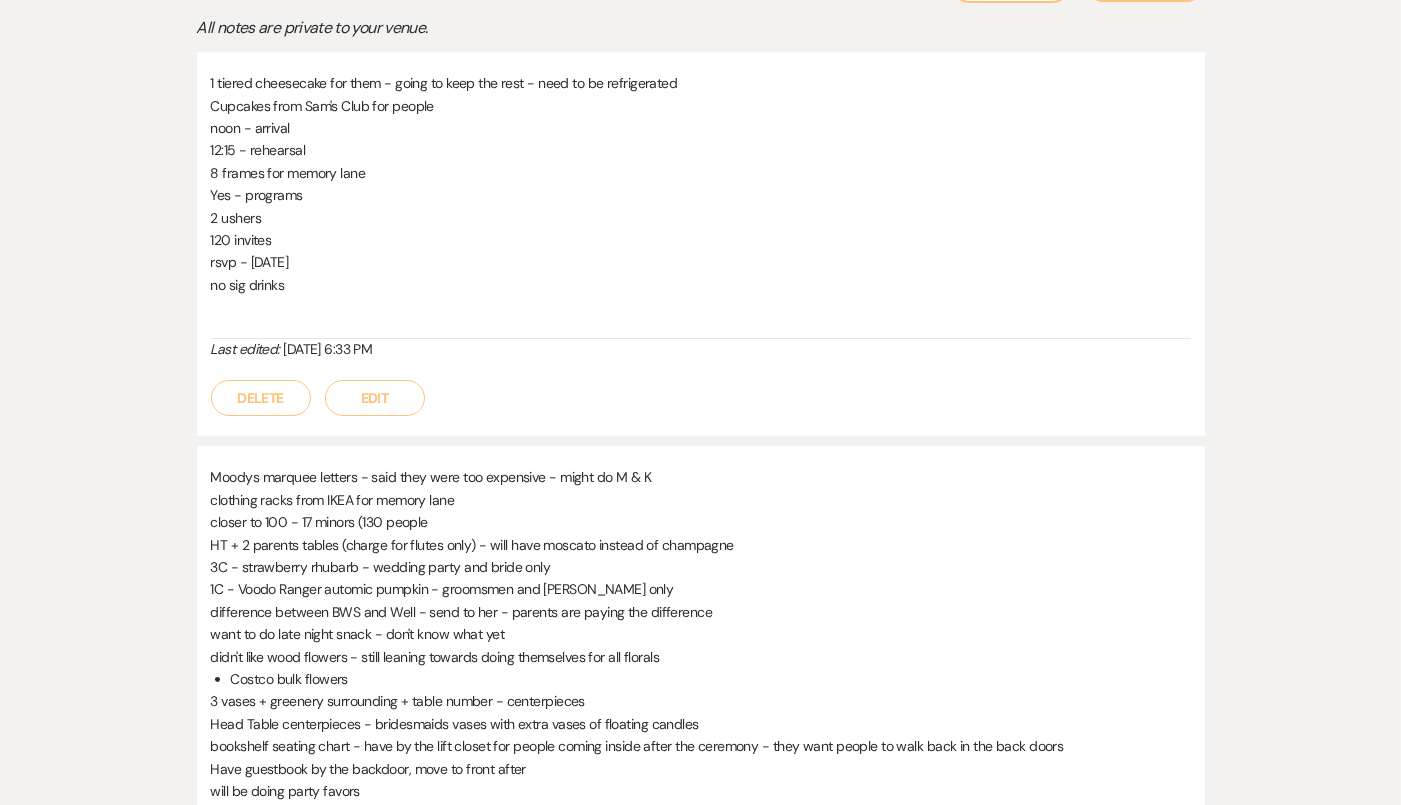 scroll, scrollTop: 408, scrollLeft: 0, axis: vertical 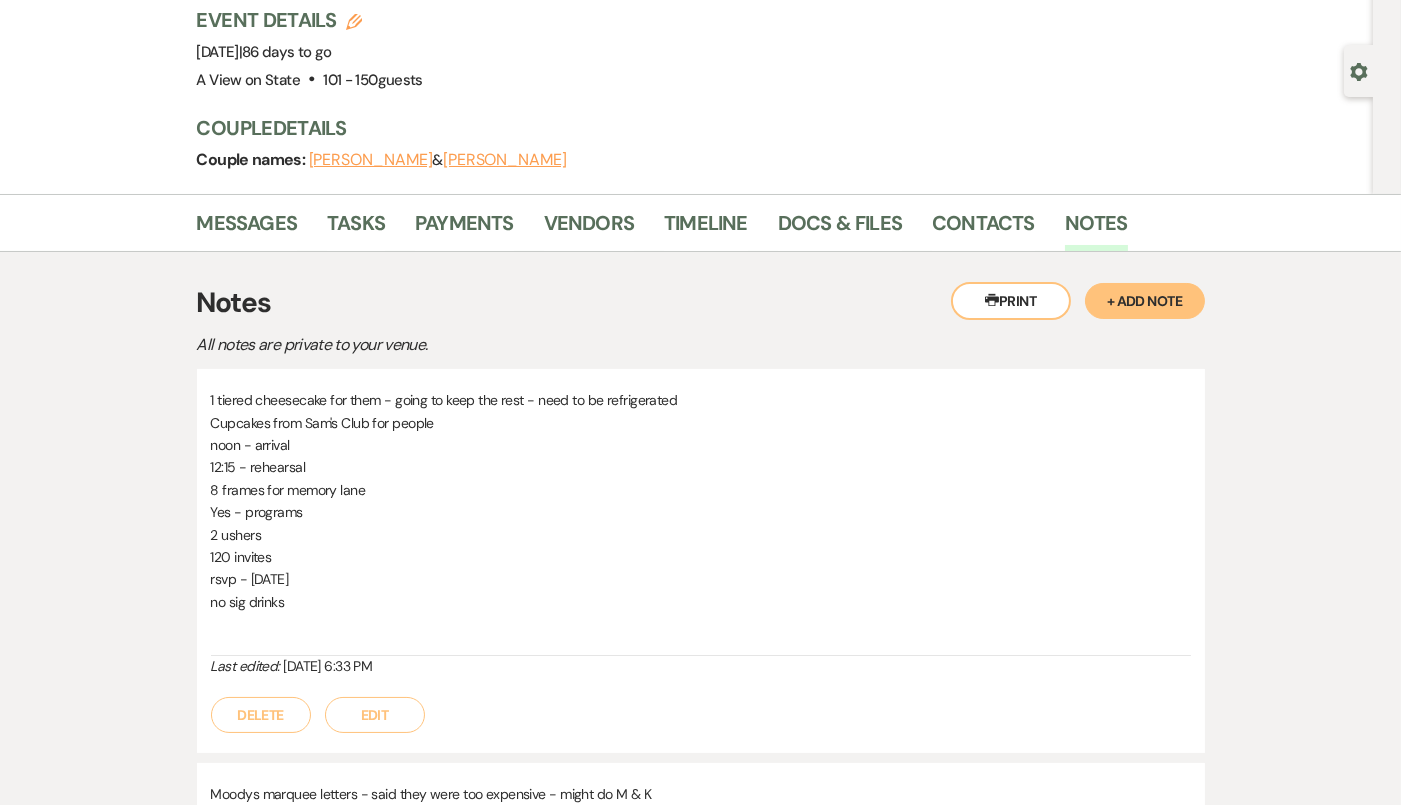 click on "Edit" at bounding box center (375, 715) 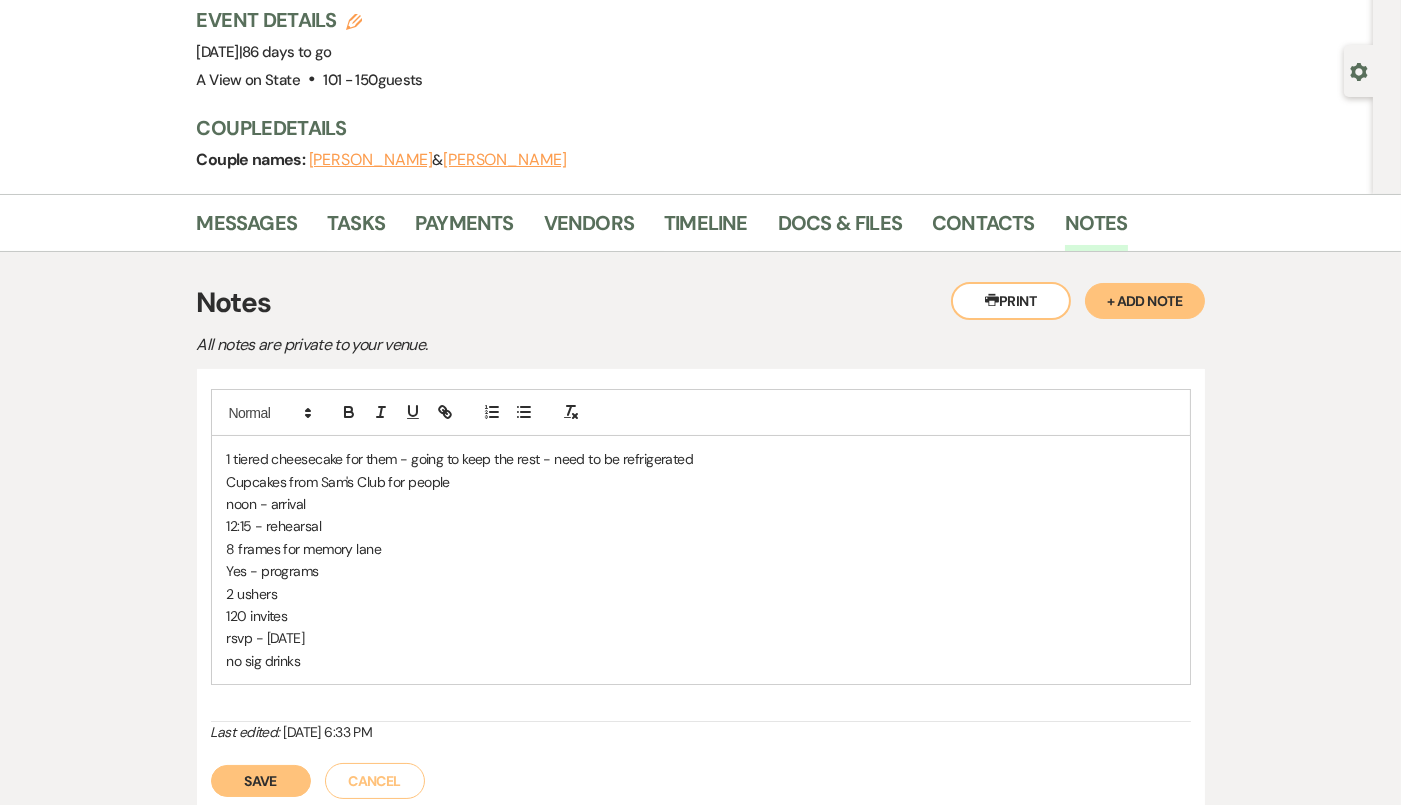 click on "no sig drinks" at bounding box center (701, 661) 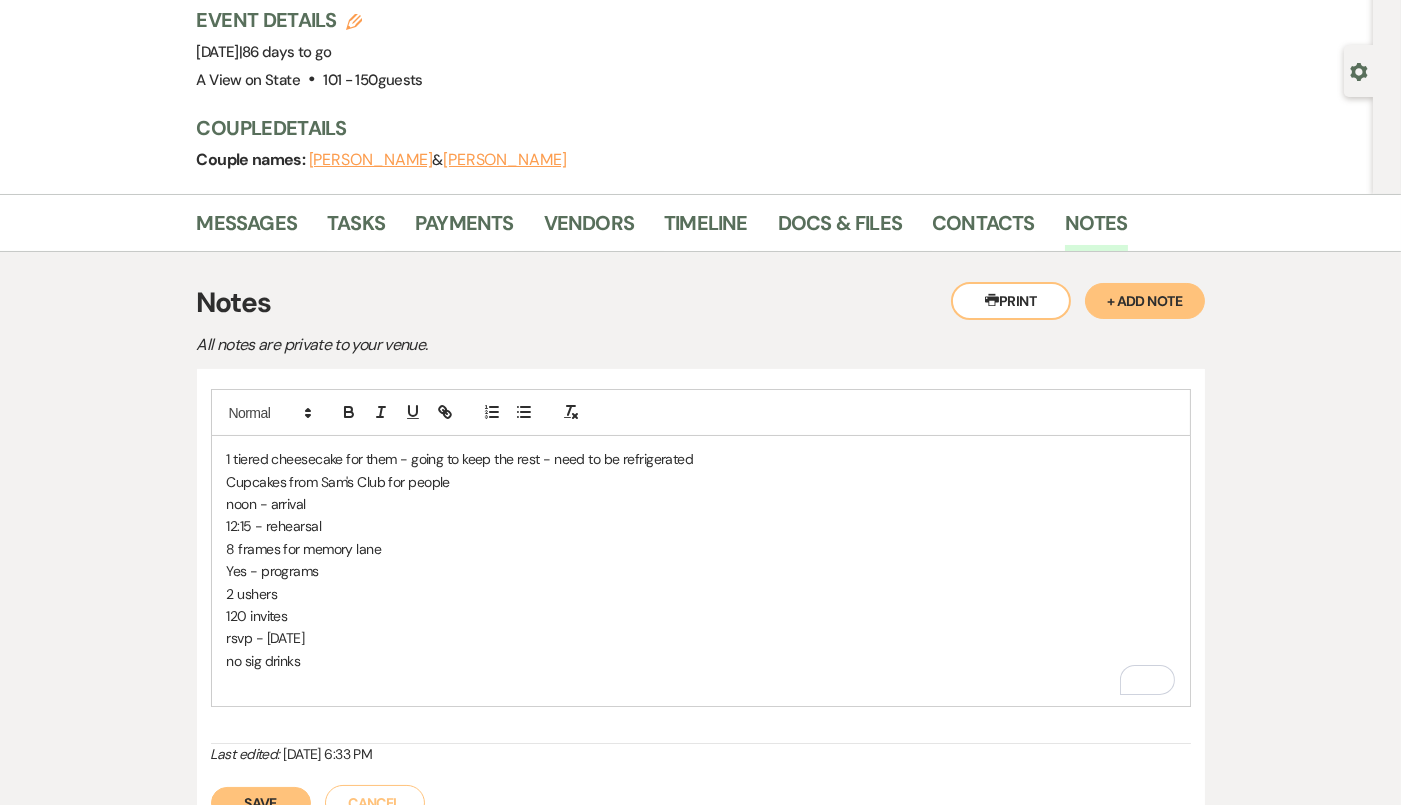 type 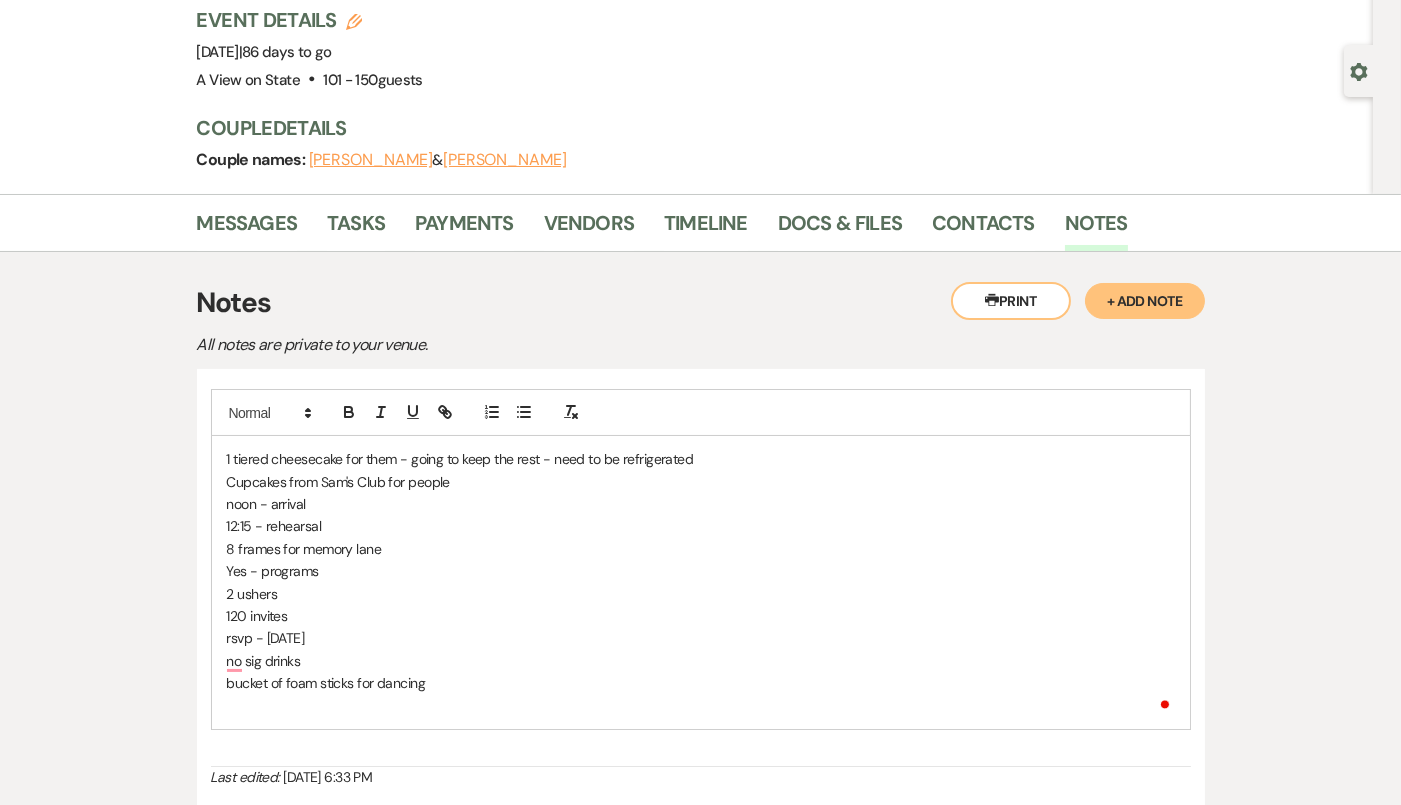 scroll, scrollTop: 438, scrollLeft: 0, axis: vertical 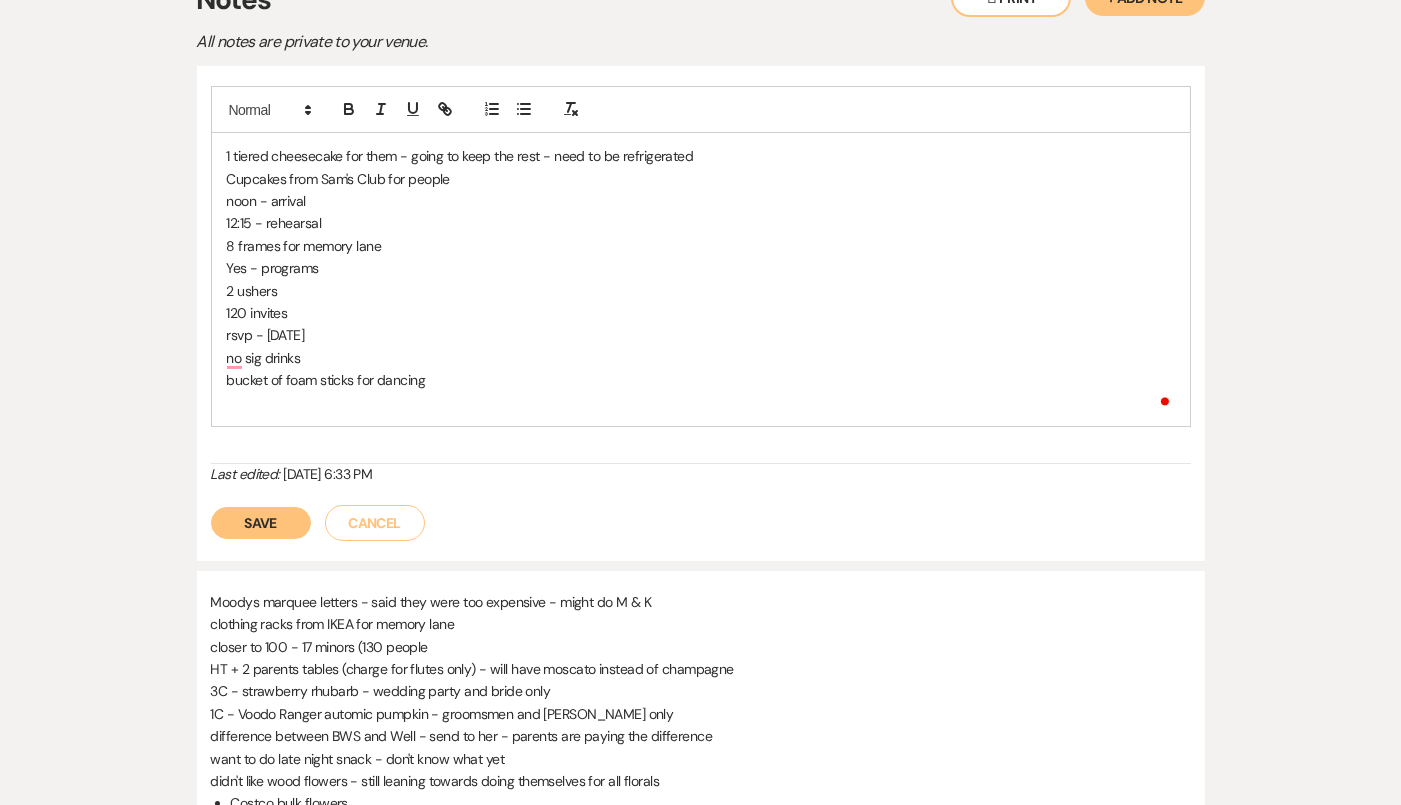 click on "Save" at bounding box center [261, 523] 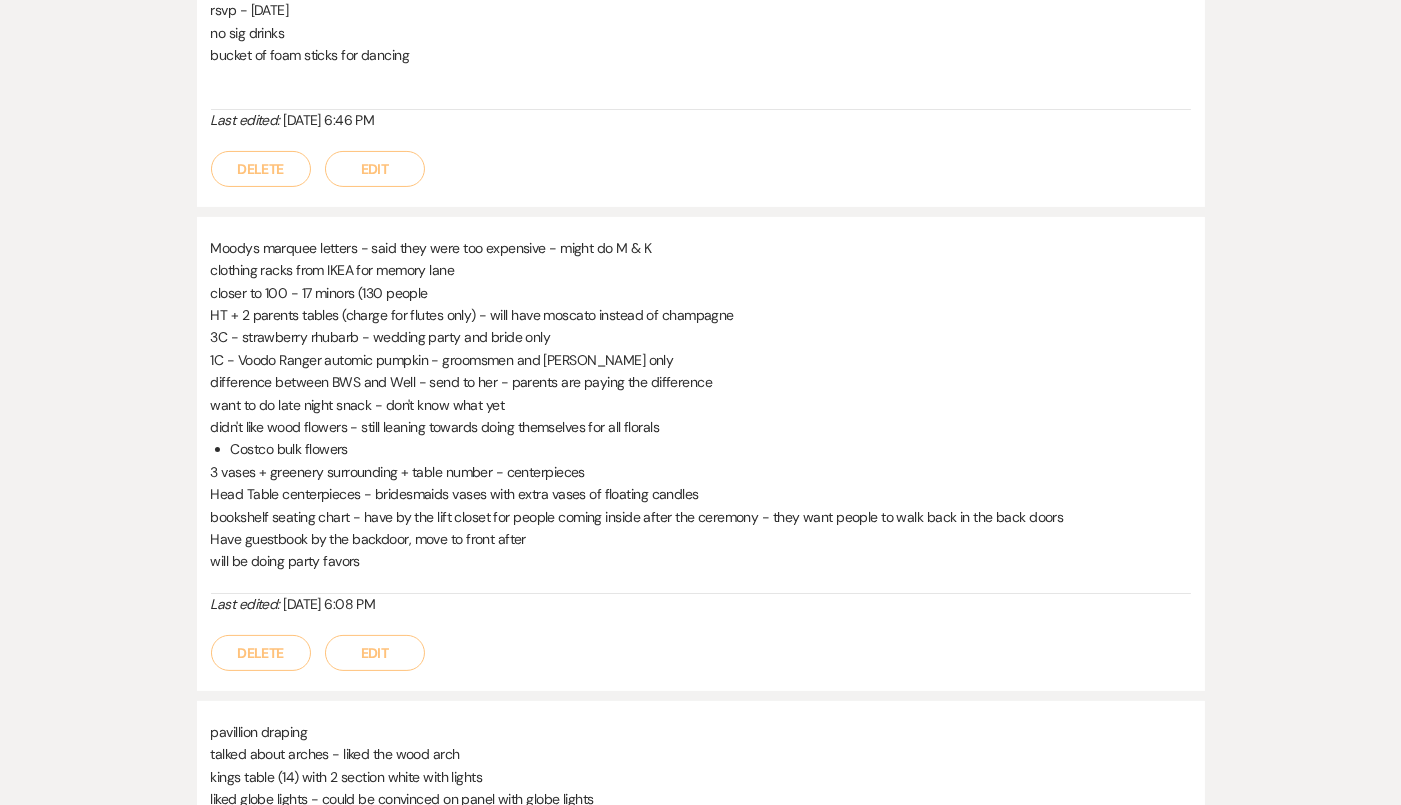 scroll, scrollTop: 701, scrollLeft: 0, axis: vertical 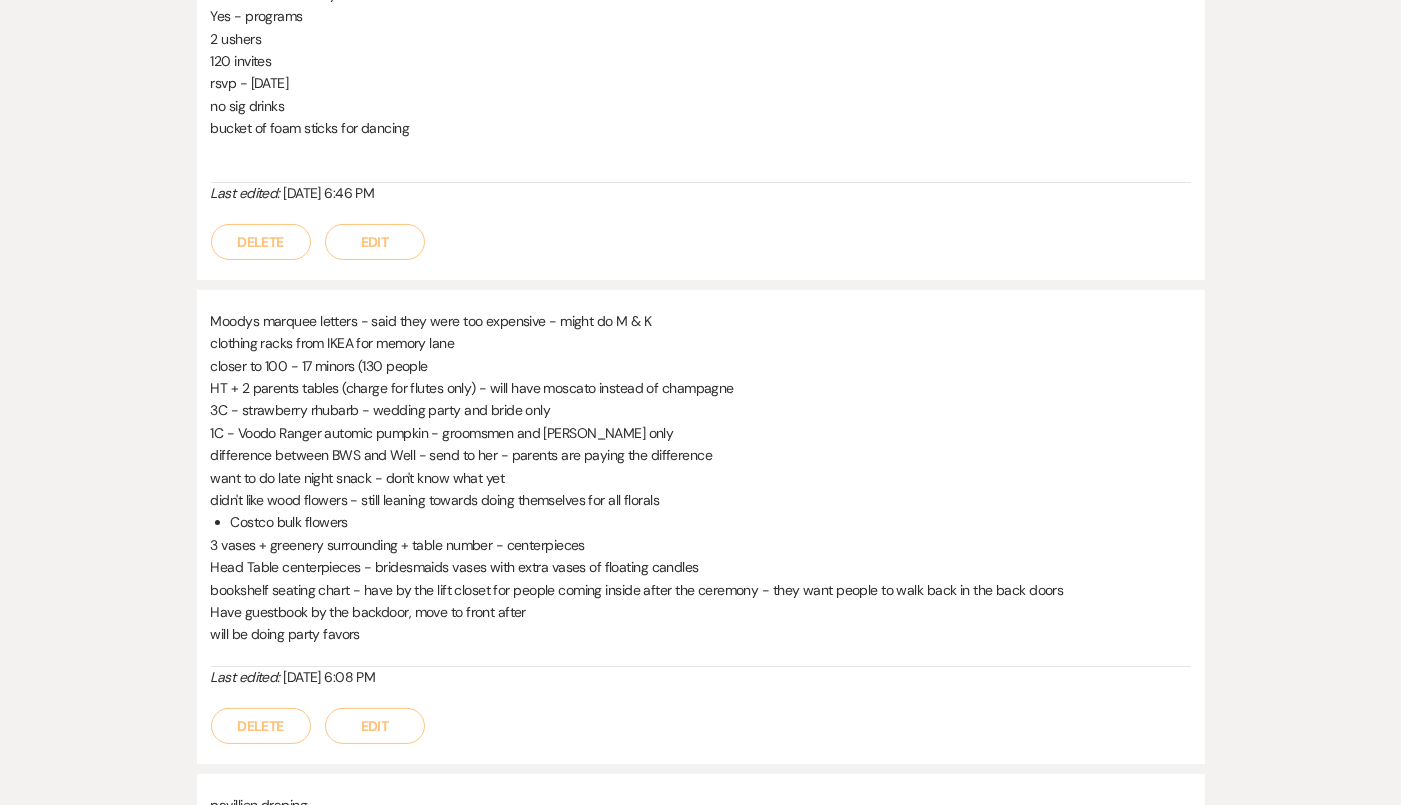 click on "closer to 100 - 17 minors (130 people" at bounding box center [701, 366] 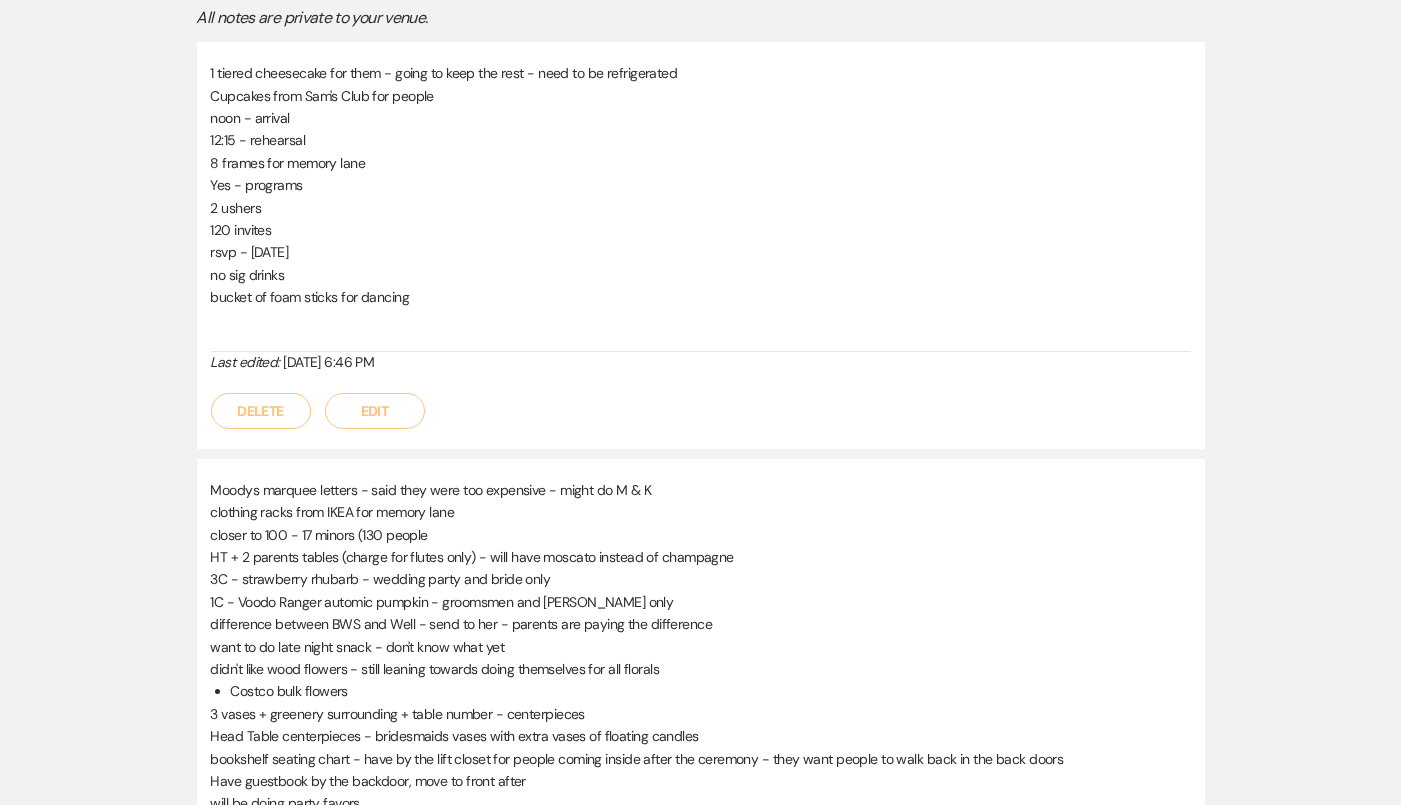 scroll, scrollTop: 457, scrollLeft: 0, axis: vertical 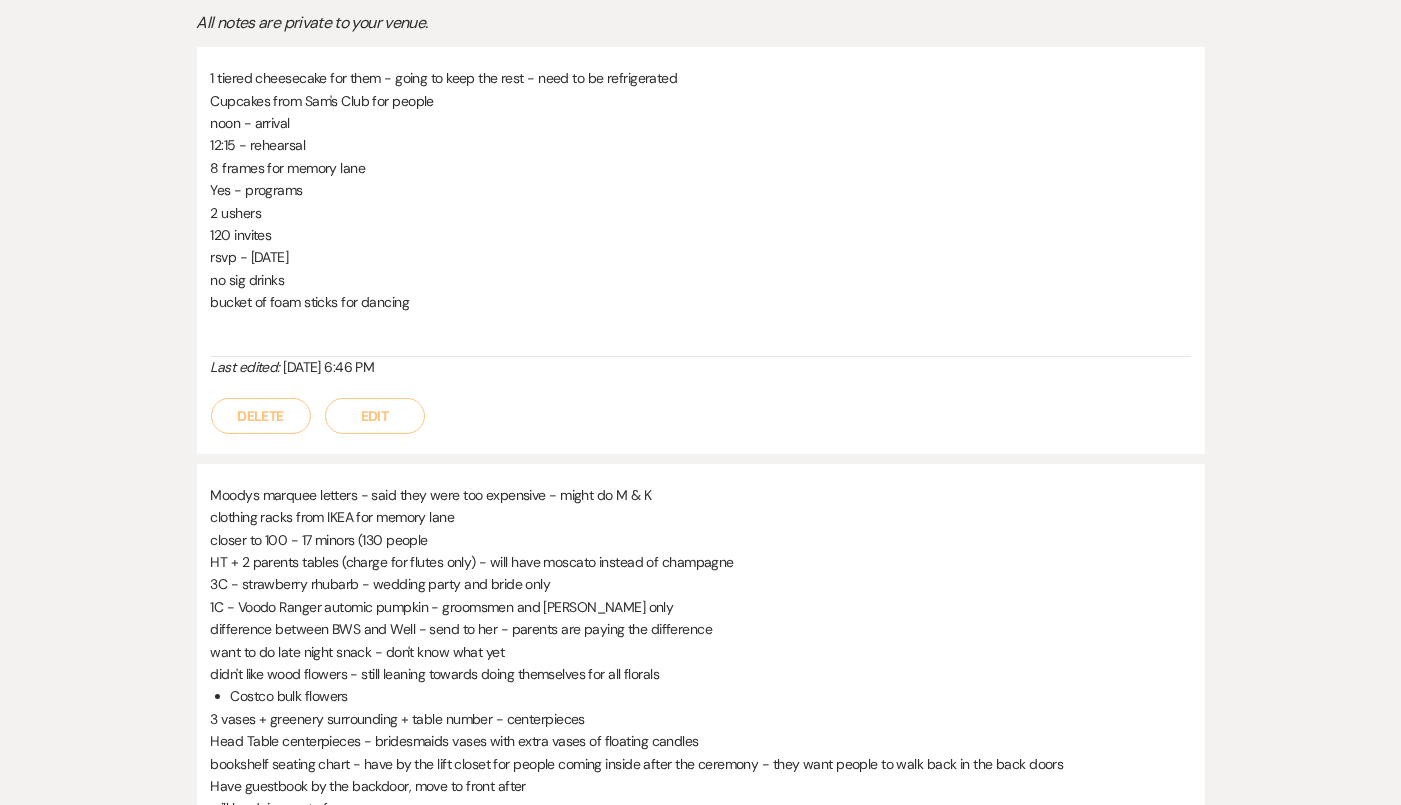click on "Edit" at bounding box center (375, 416) 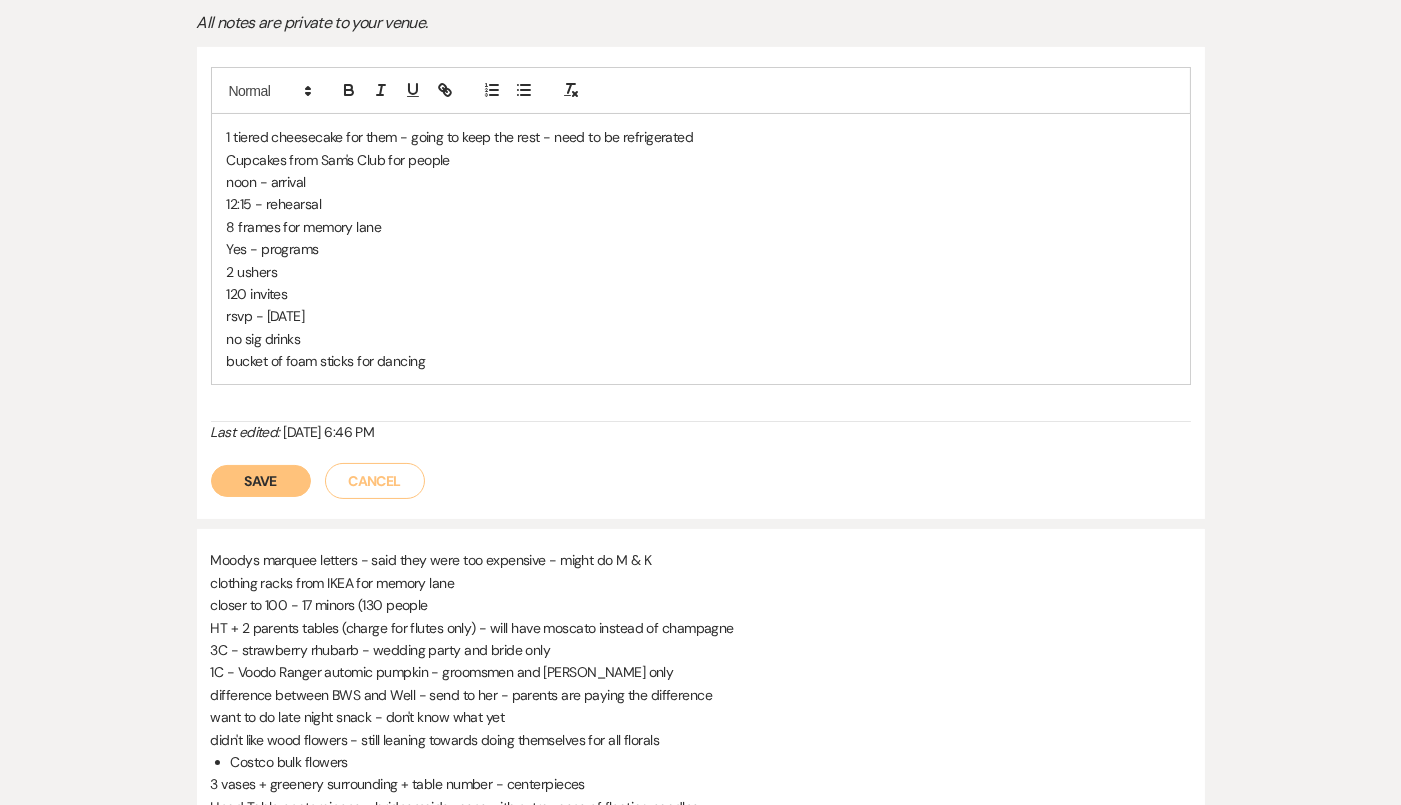 click on "bucket of foam sticks for dancing" at bounding box center (701, 361) 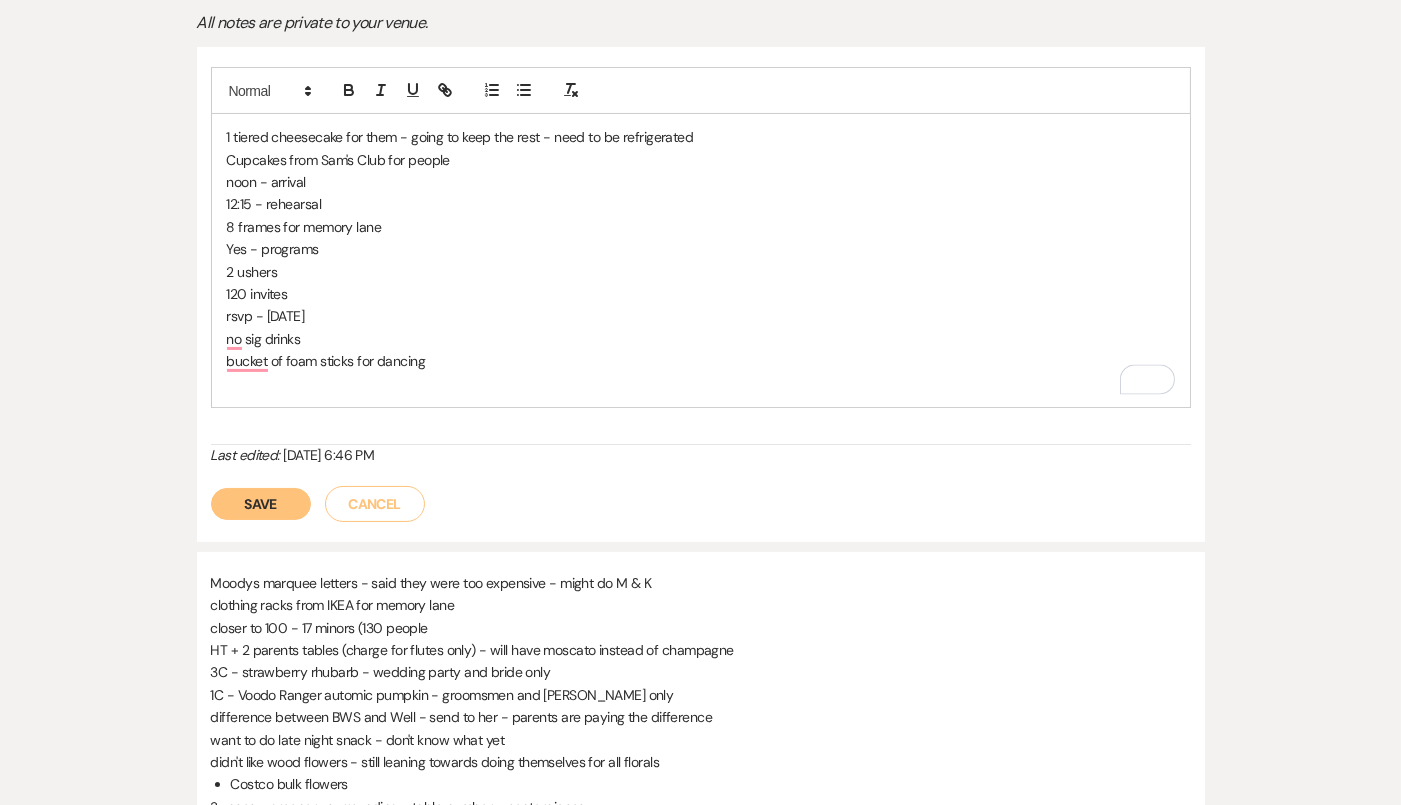 type 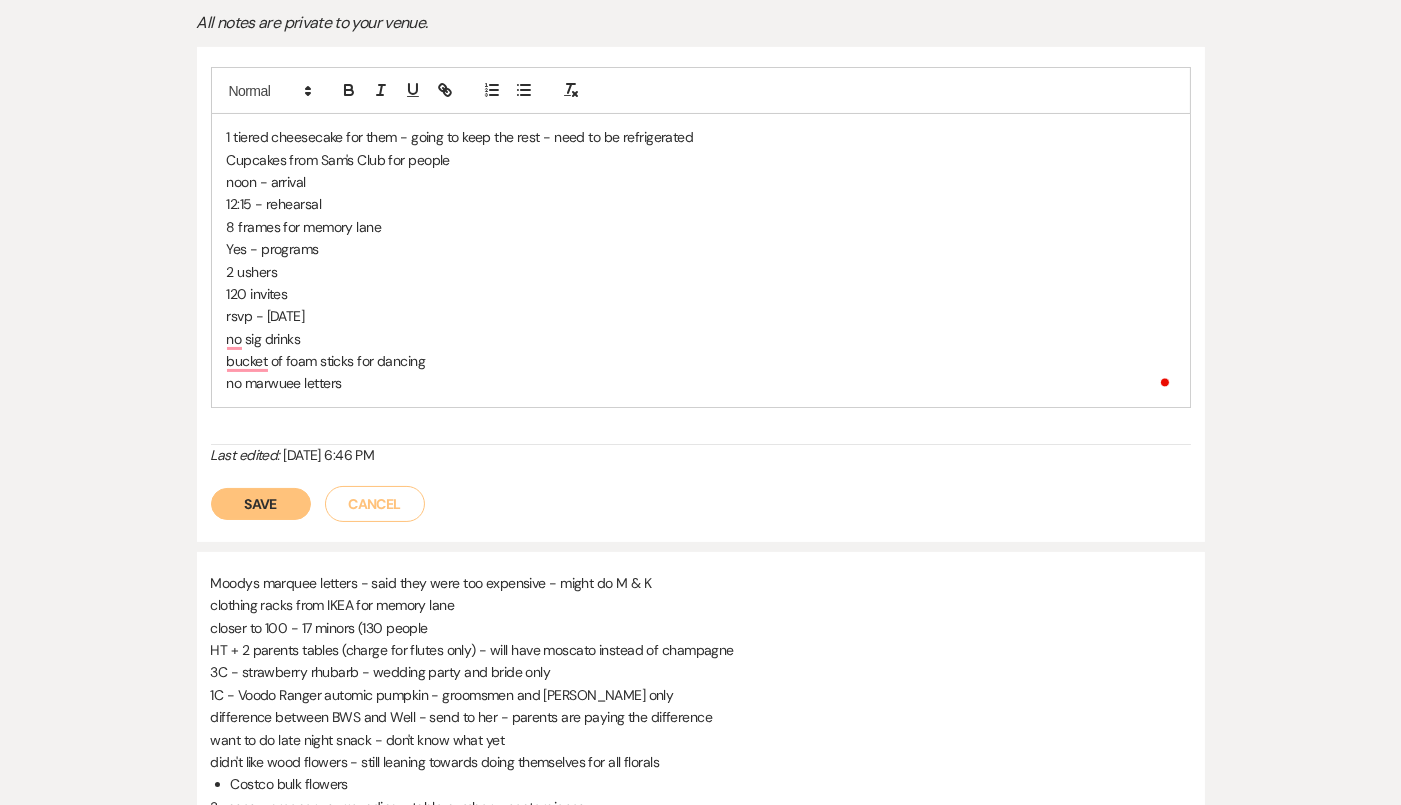 click on "Save" at bounding box center (261, 504) 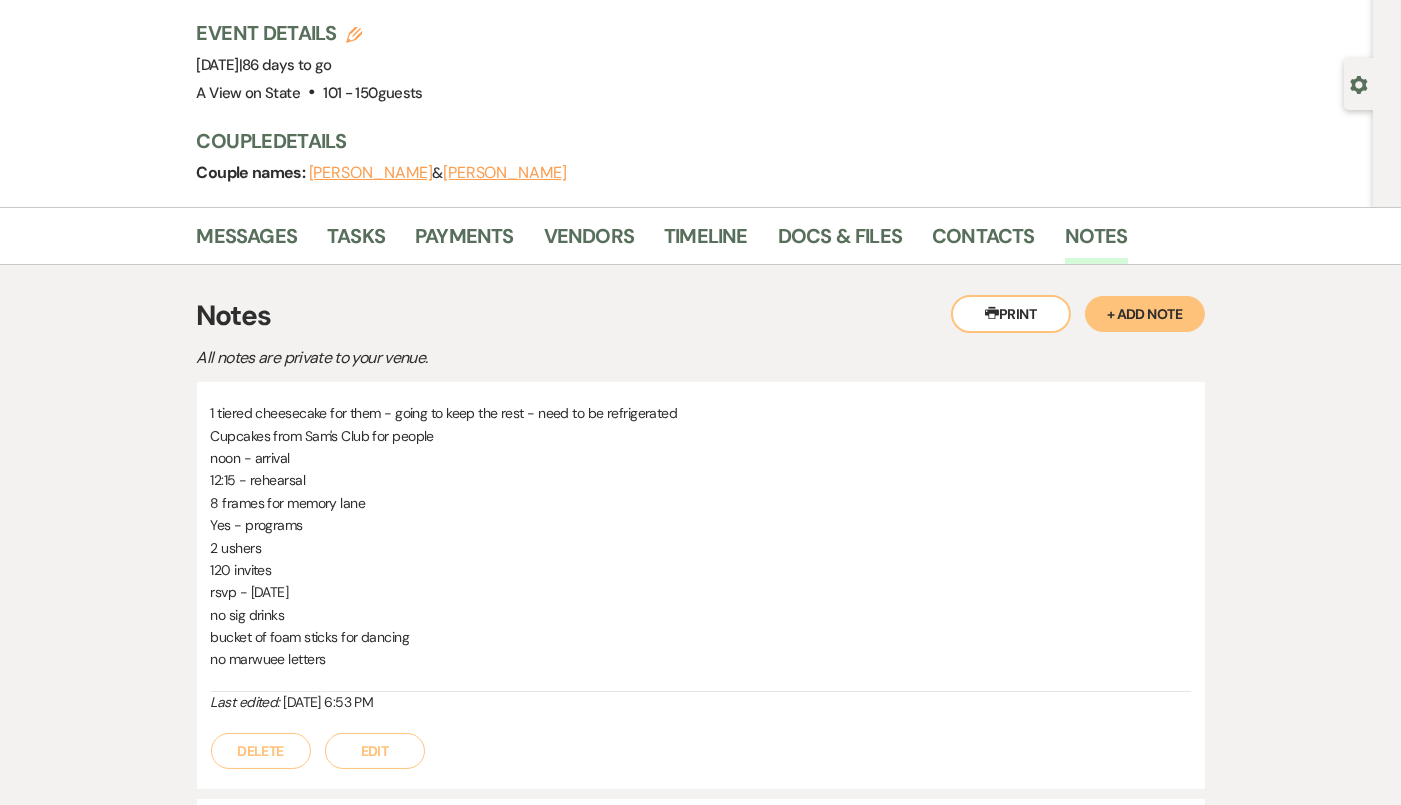 scroll, scrollTop: 0, scrollLeft: 0, axis: both 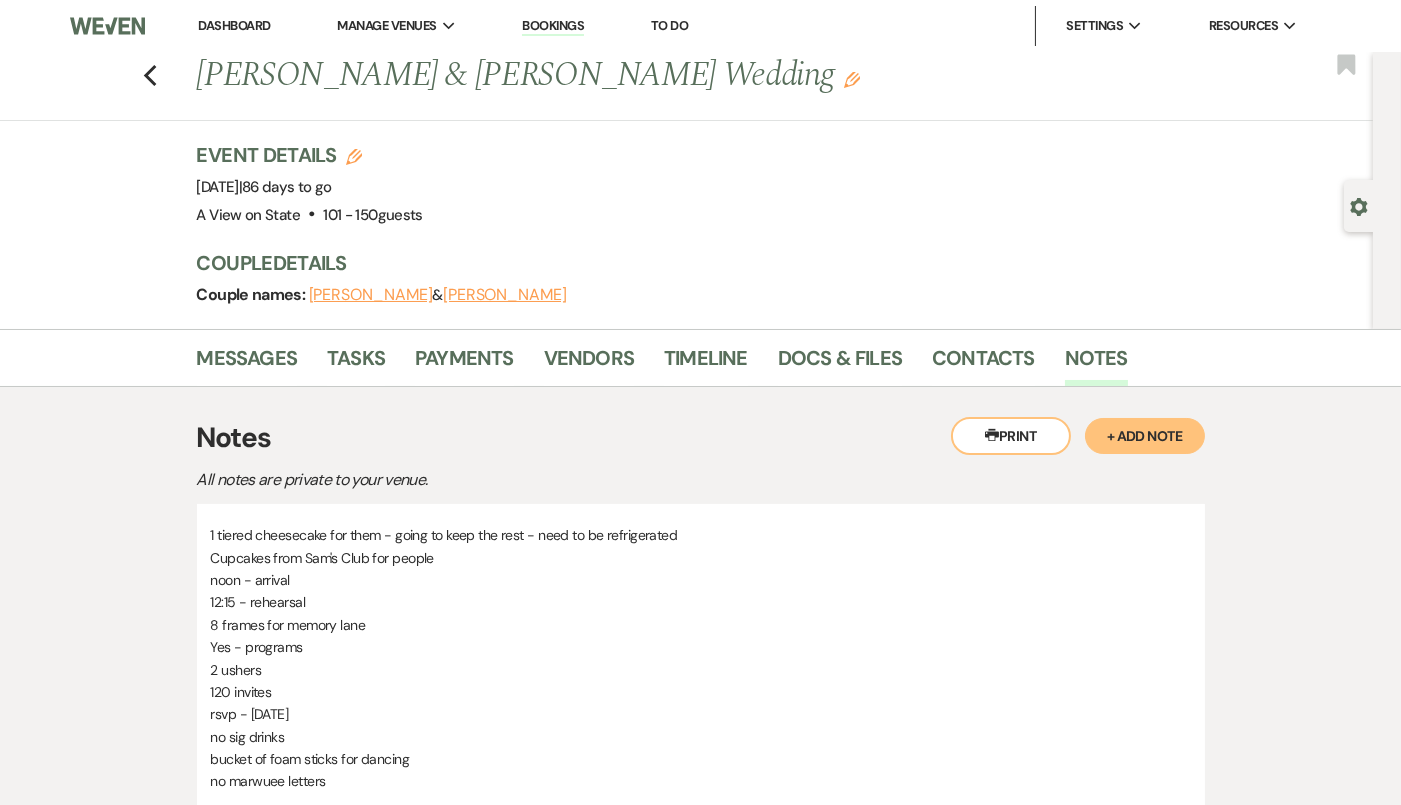 click on "Event Details Edit Event Date:   Friday, October 10th, 2025  |  86 days to go Venue:   A View on State . 101 - 150  guests Venue Address:   13467 State Street Omaha   NE, 68142 Guest count:   101 - 150  guests Couple  Details Couple names:   Molly Bond  &  Kyle Vyhlidal" at bounding box center (767, 235) 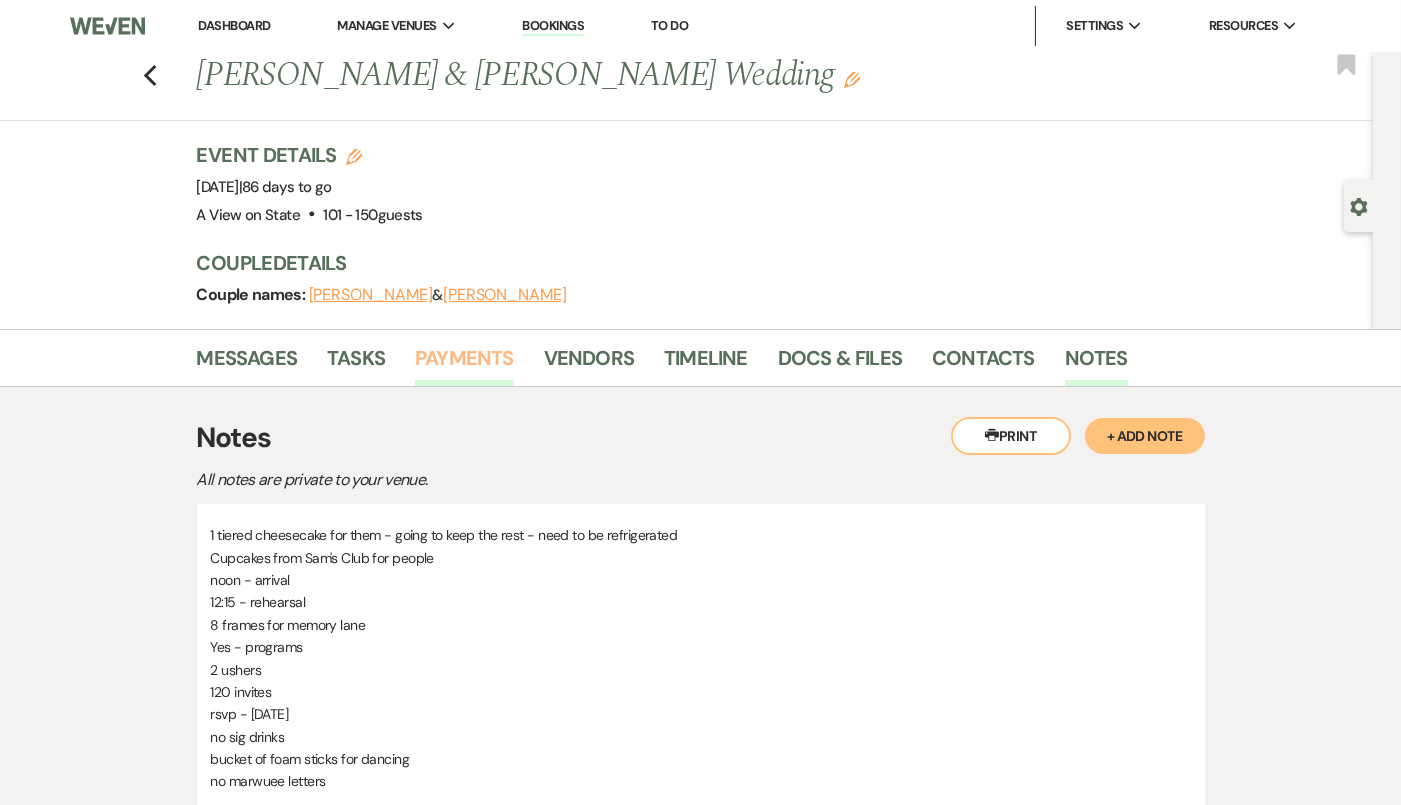 click on "Payments" at bounding box center [464, 364] 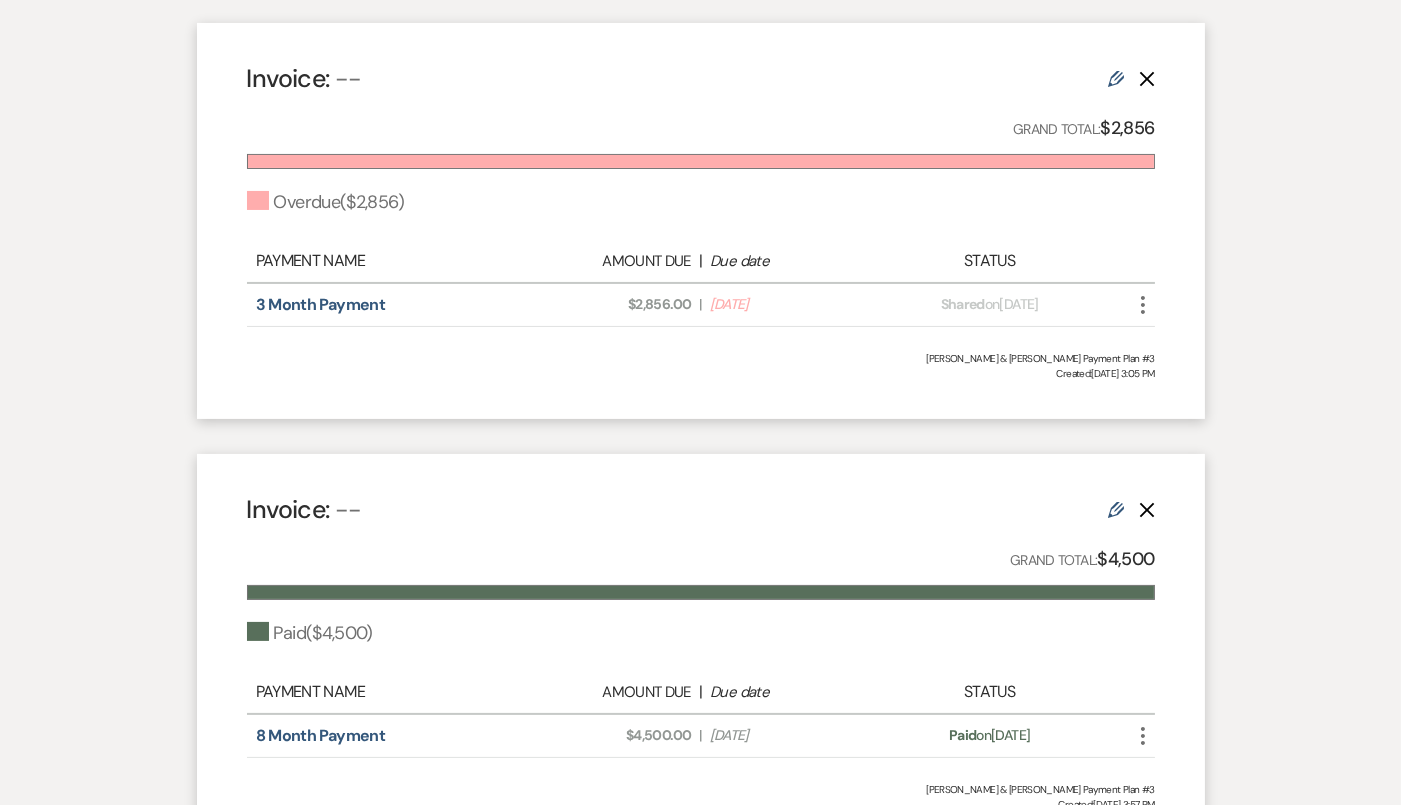 scroll, scrollTop: 886, scrollLeft: 0, axis: vertical 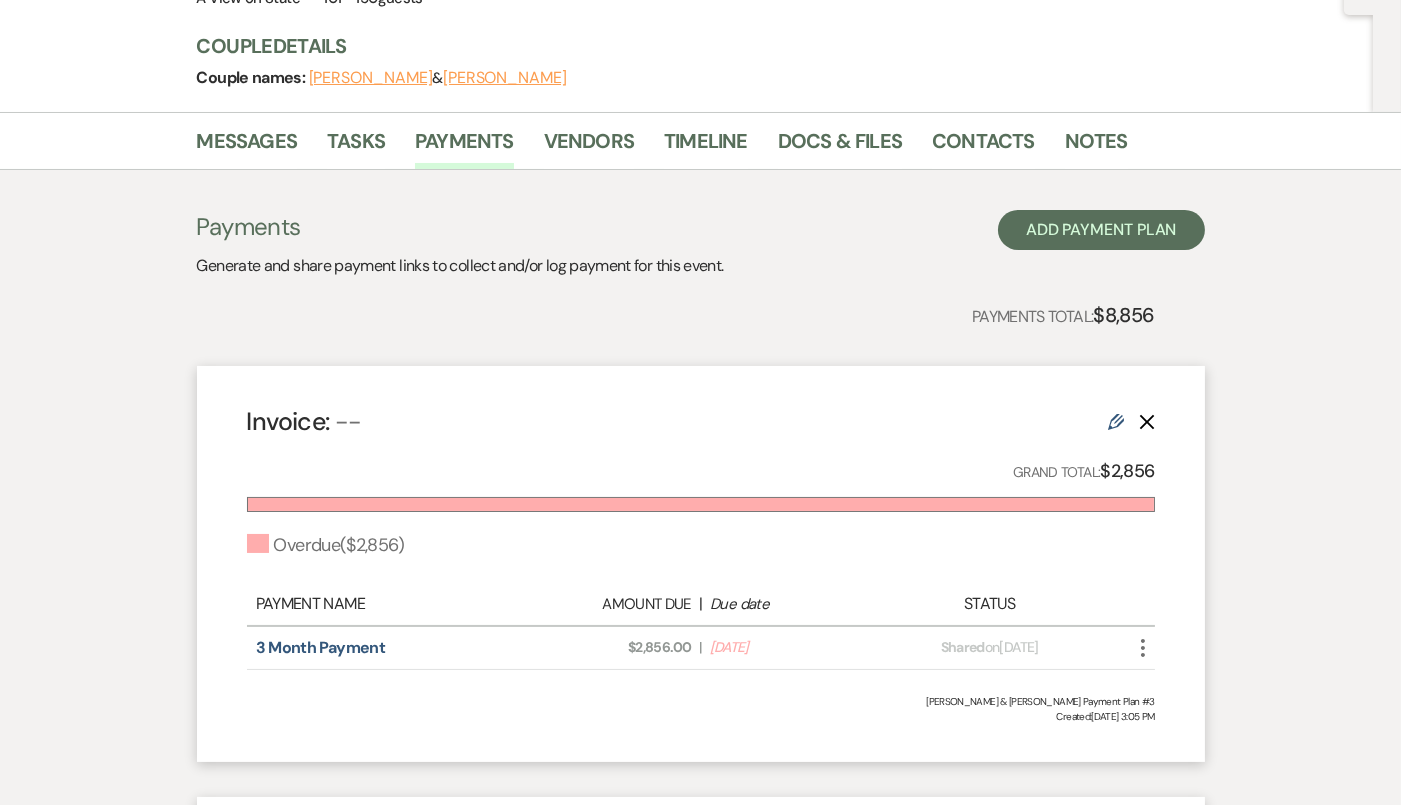 click on "More" 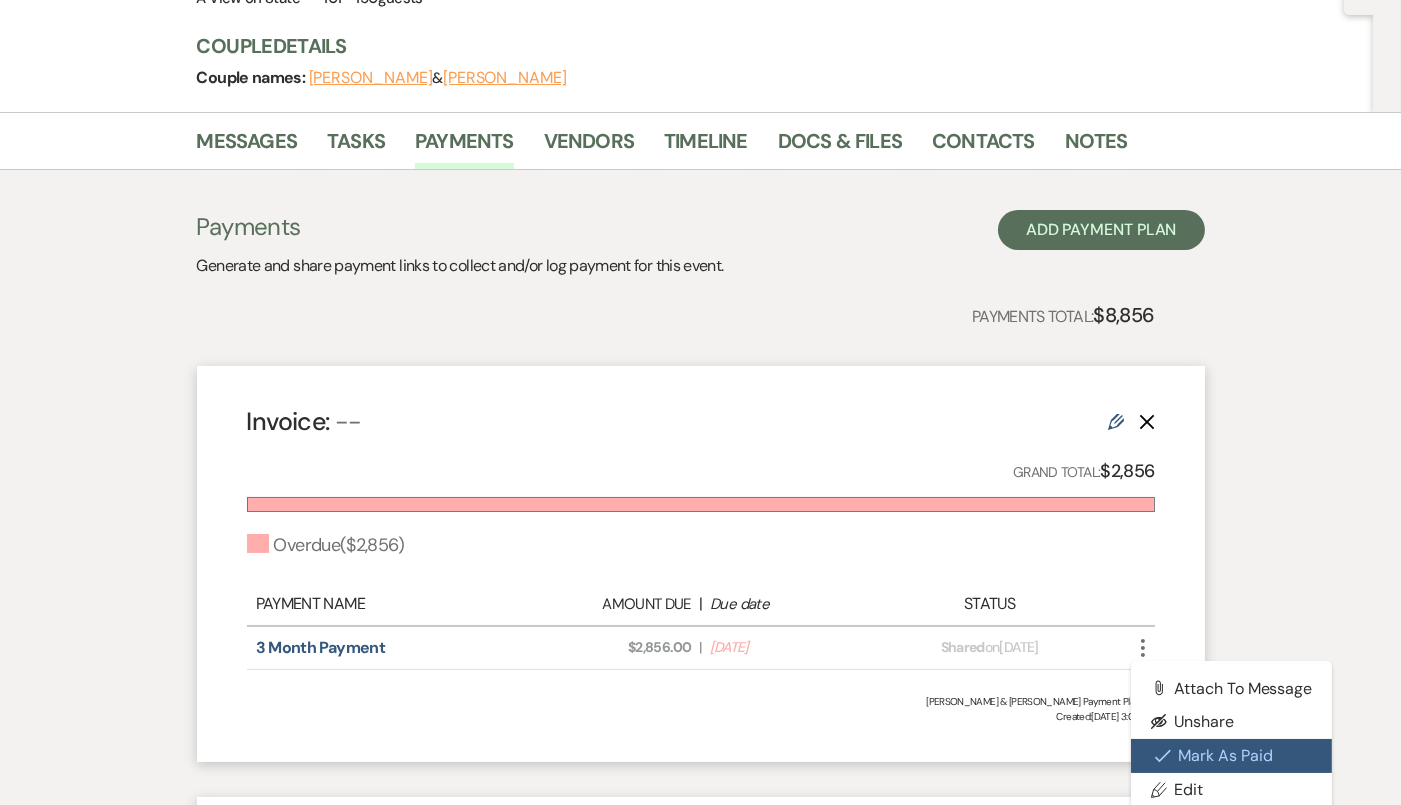 click on "Check Mark Mark as Paid" at bounding box center (1232, 756) 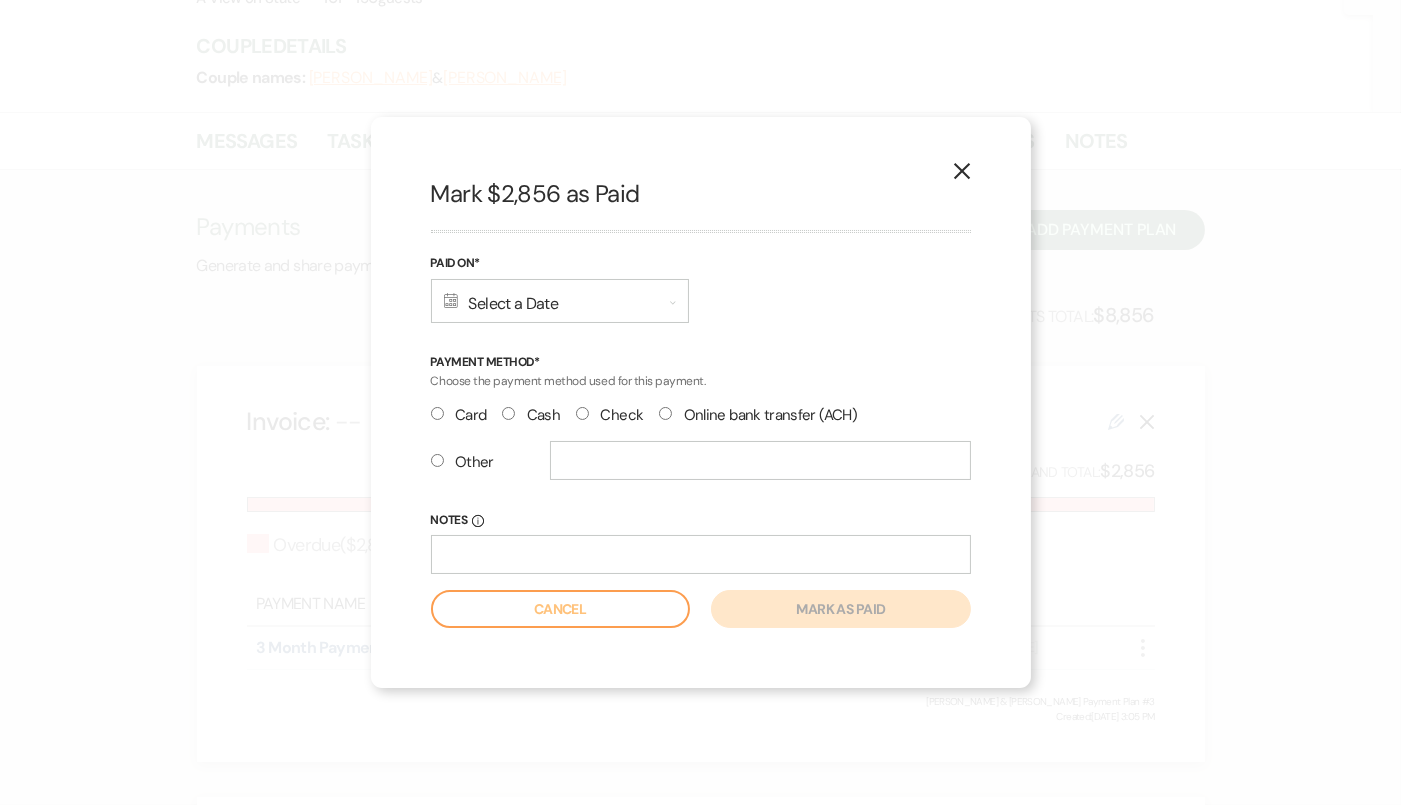 click on "Calendar Select a Date Expand" at bounding box center [560, 301] 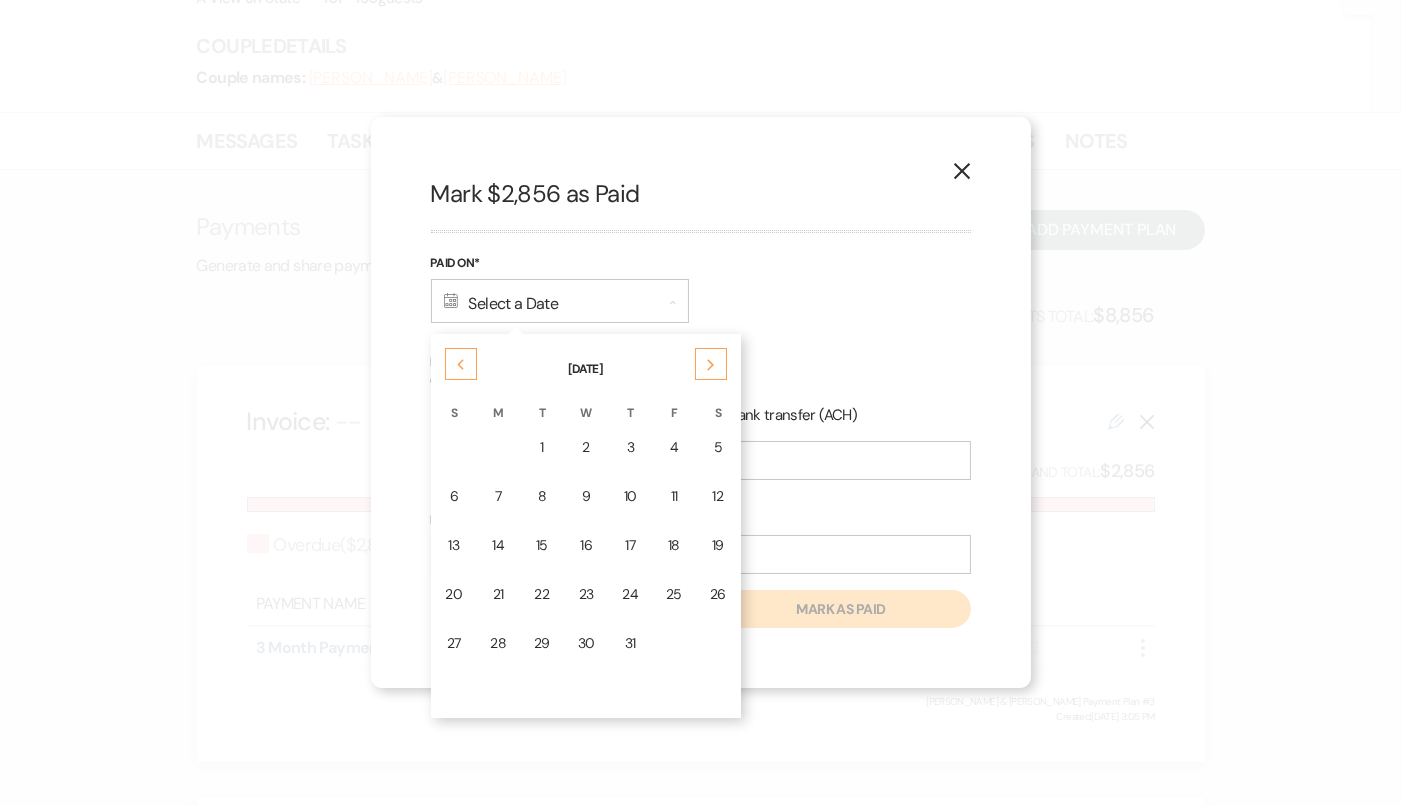 click 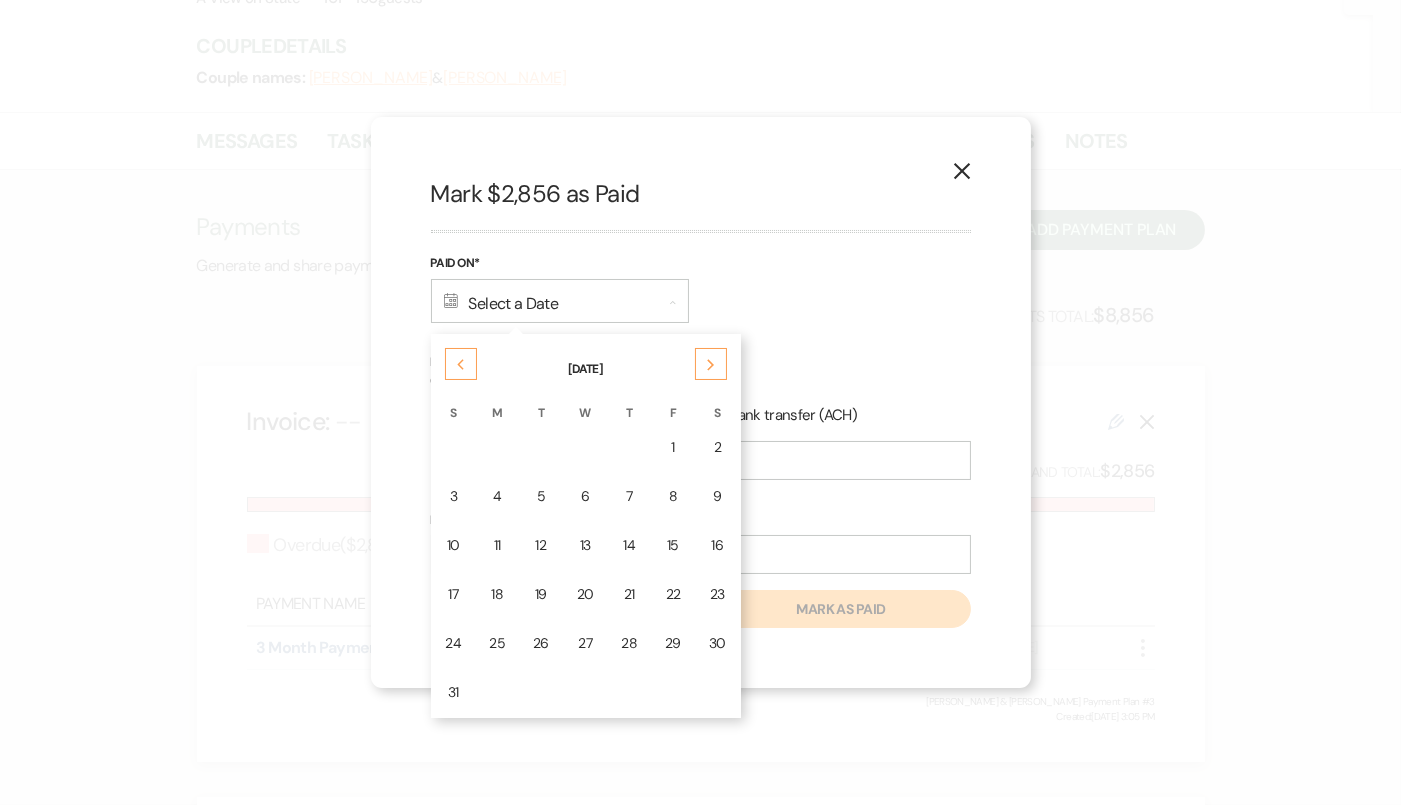 click on "Previous" at bounding box center [461, 364] 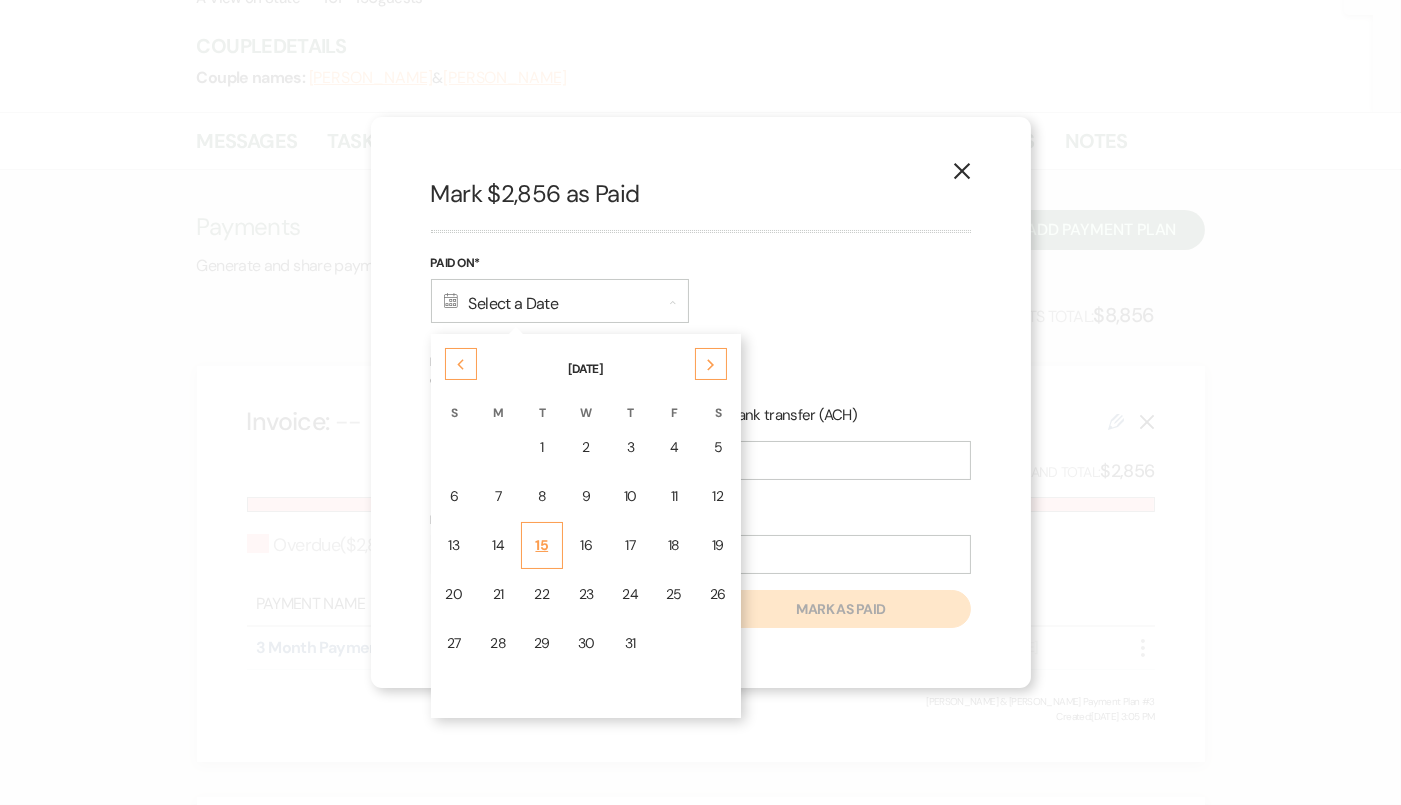 click on "15" at bounding box center [542, 545] 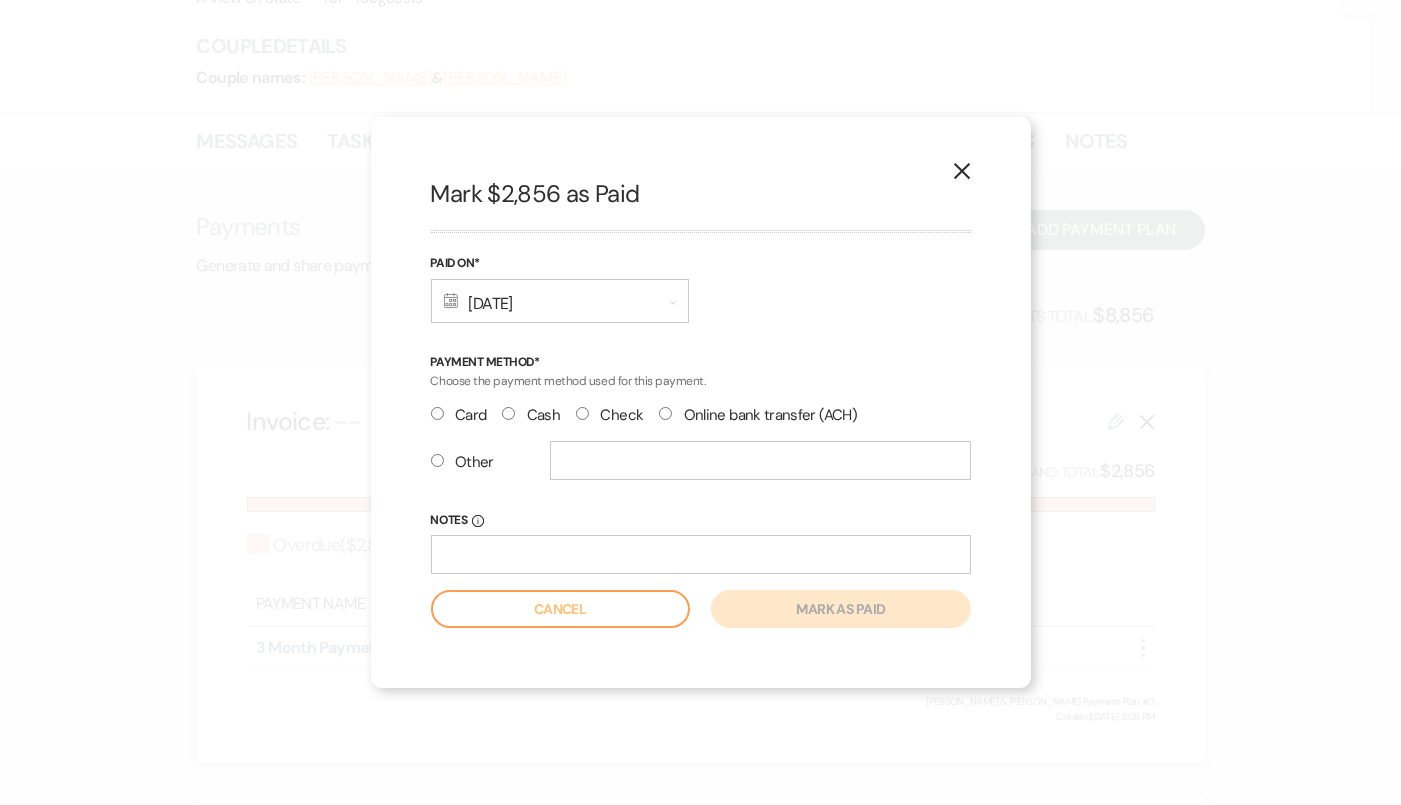 click on "Check" at bounding box center (609, 415) 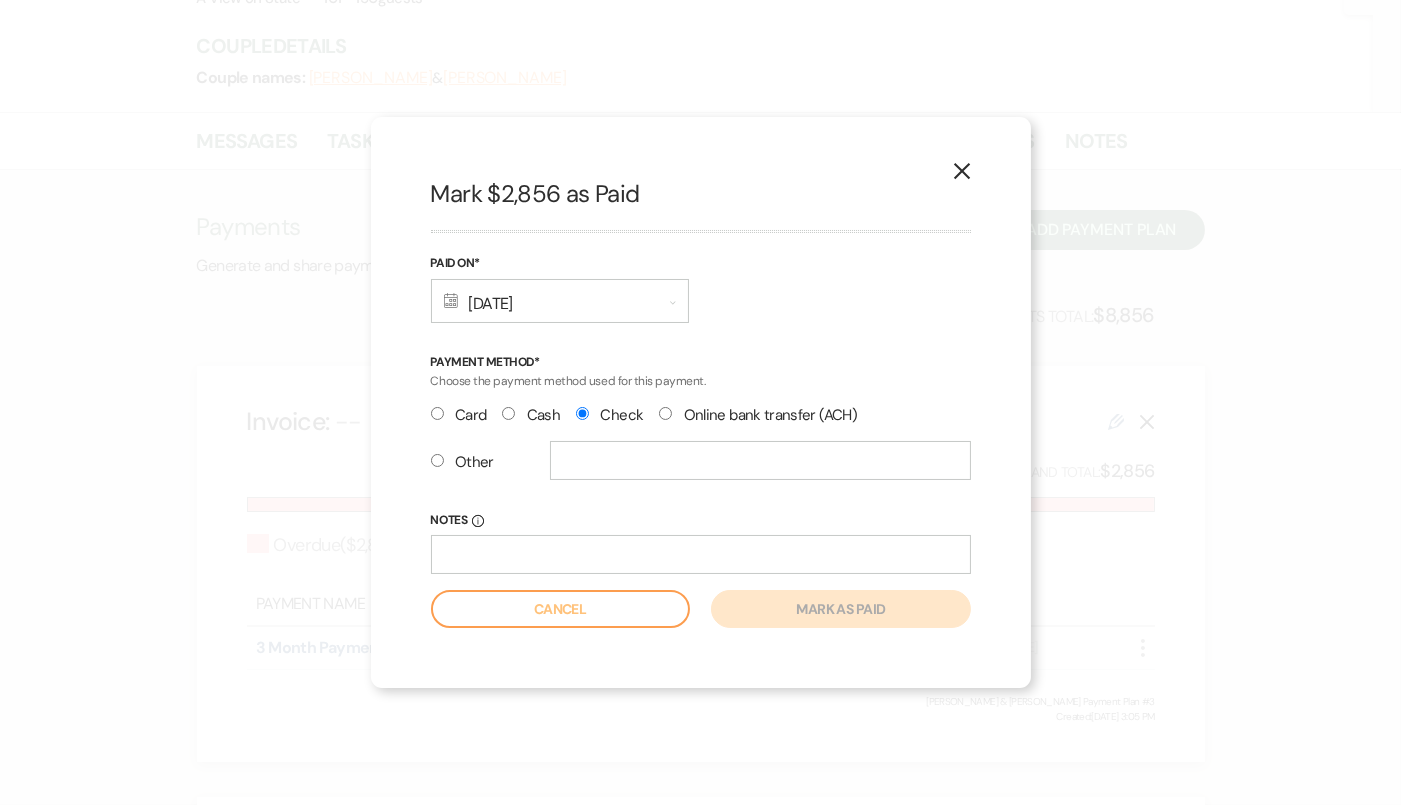 radio on "true" 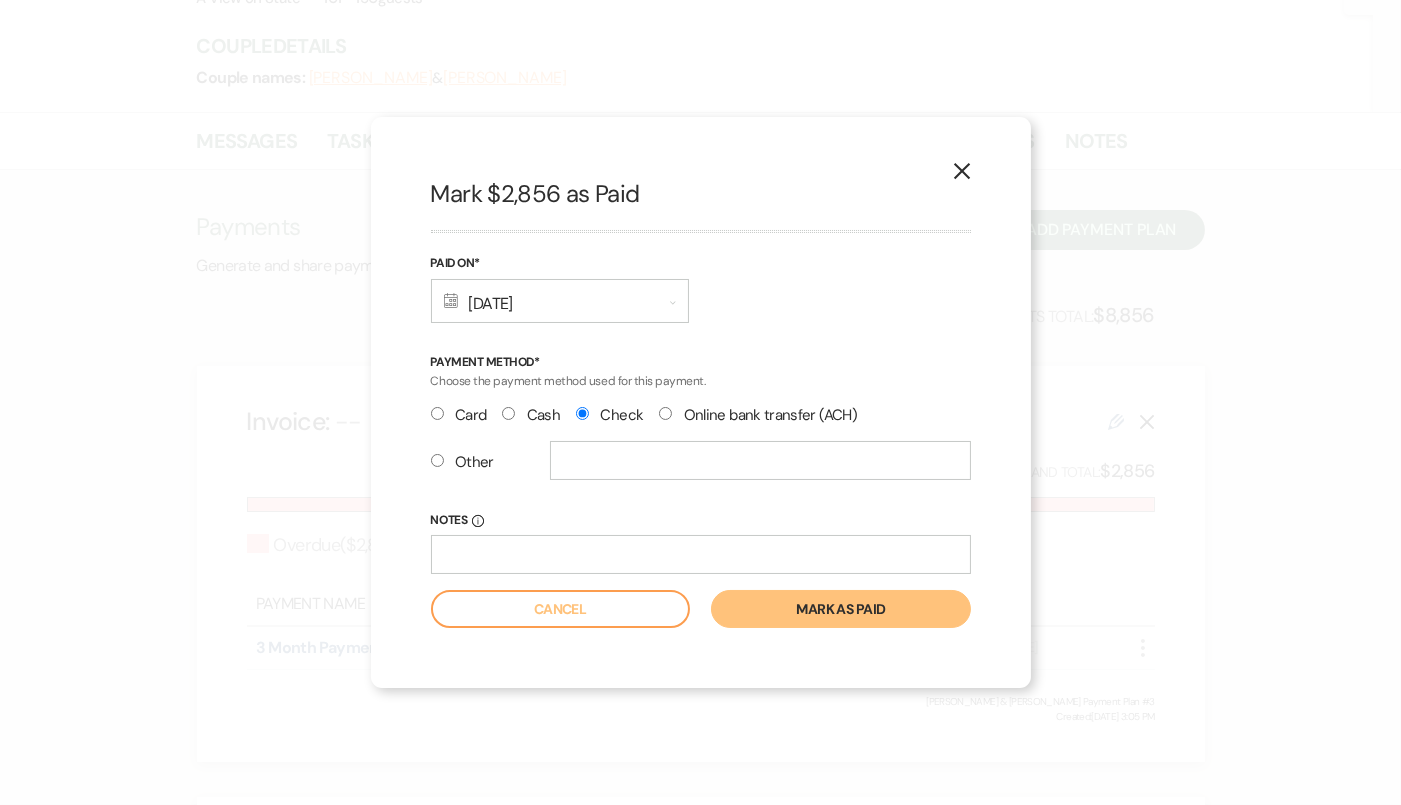 click on "Mark as paid" at bounding box center (840, 609) 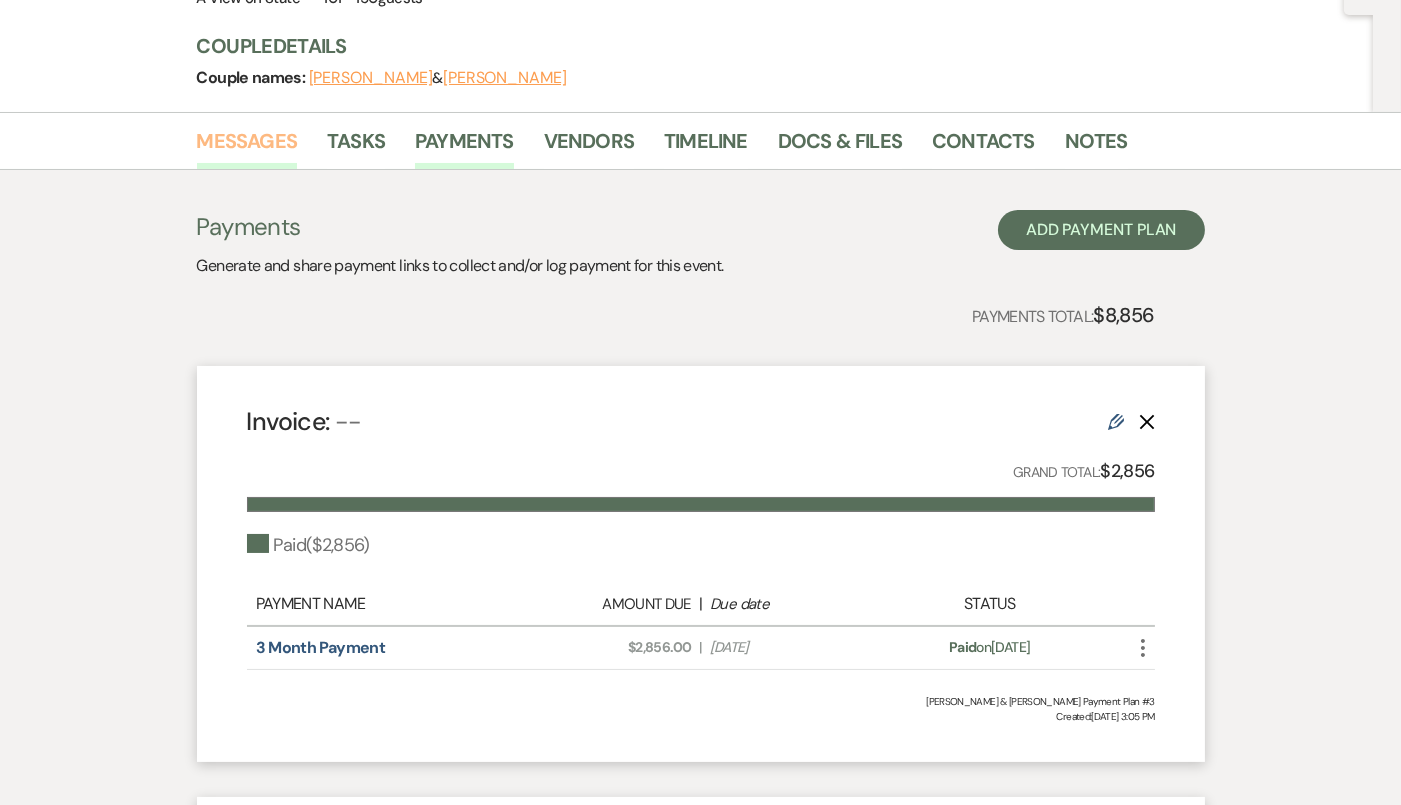 click on "Messages" at bounding box center [247, 147] 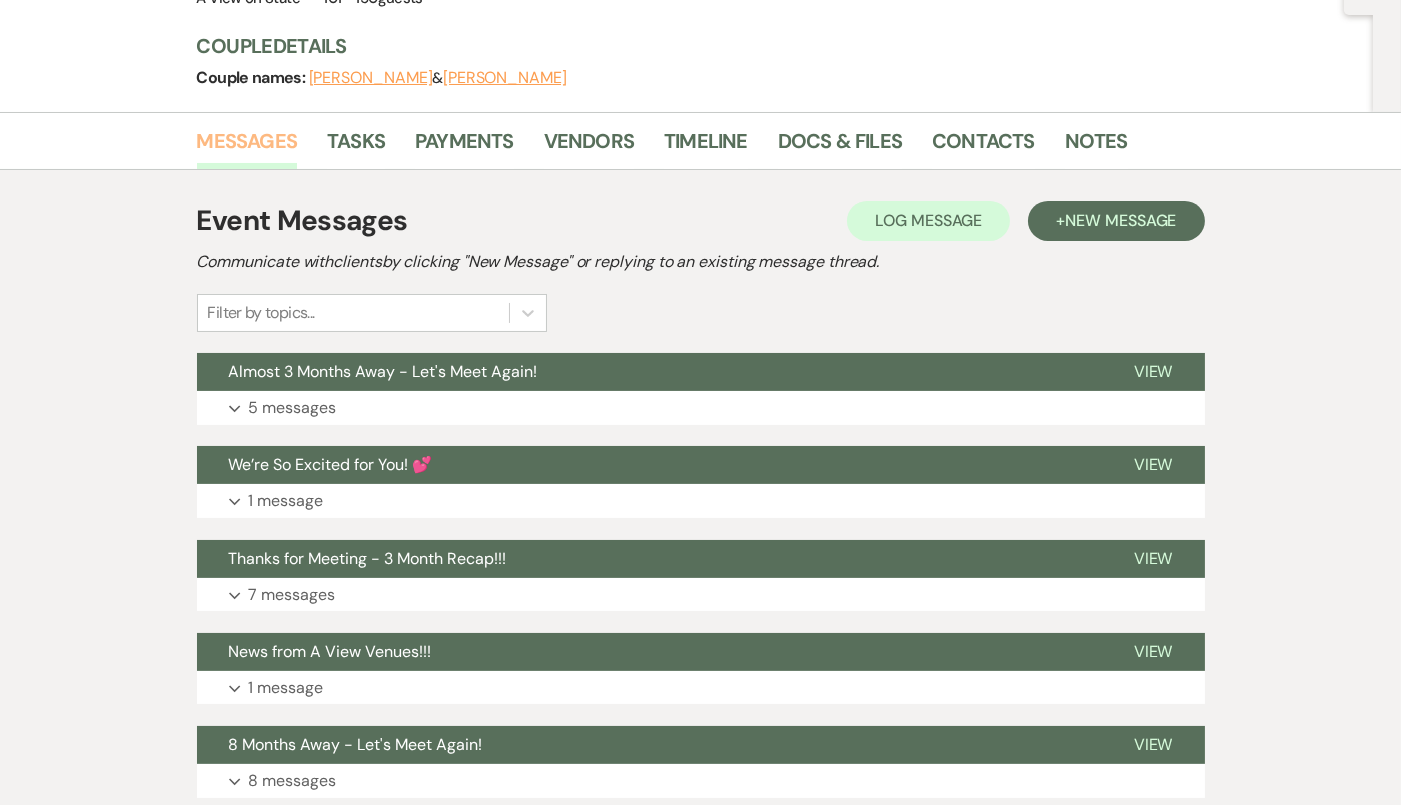 scroll, scrollTop: 0, scrollLeft: 0, axis: both 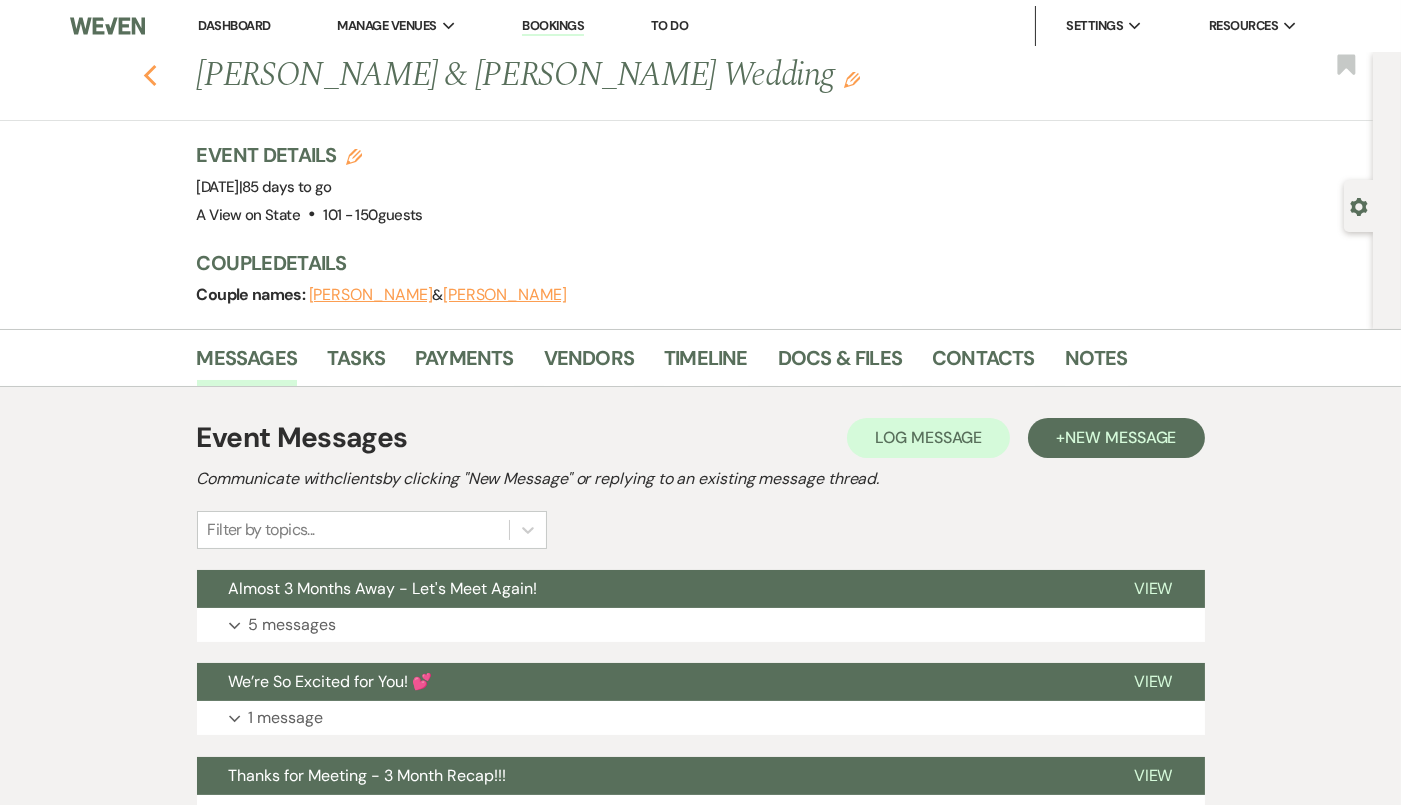 click 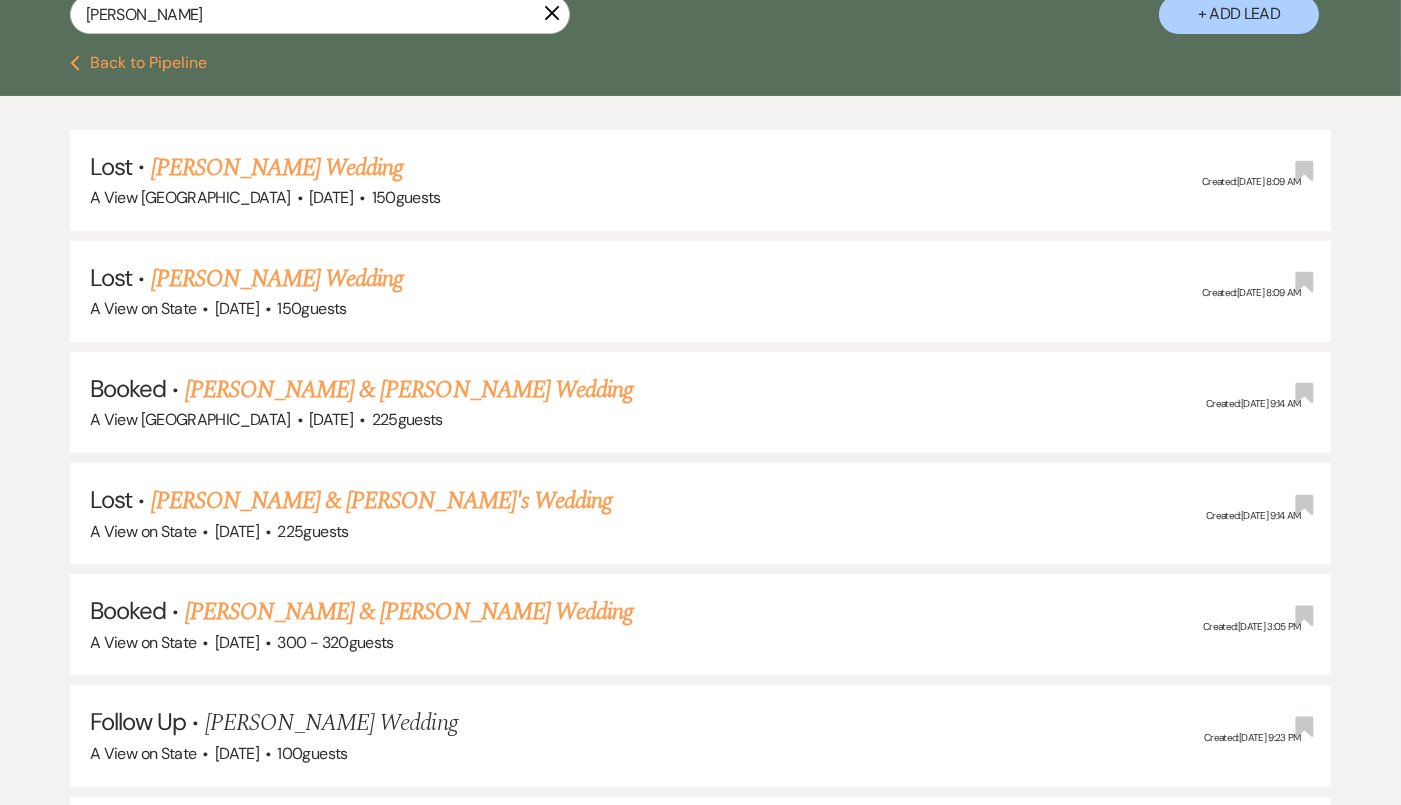 scroll, scrollTop: 0, scrollLeft: 0, axis: both 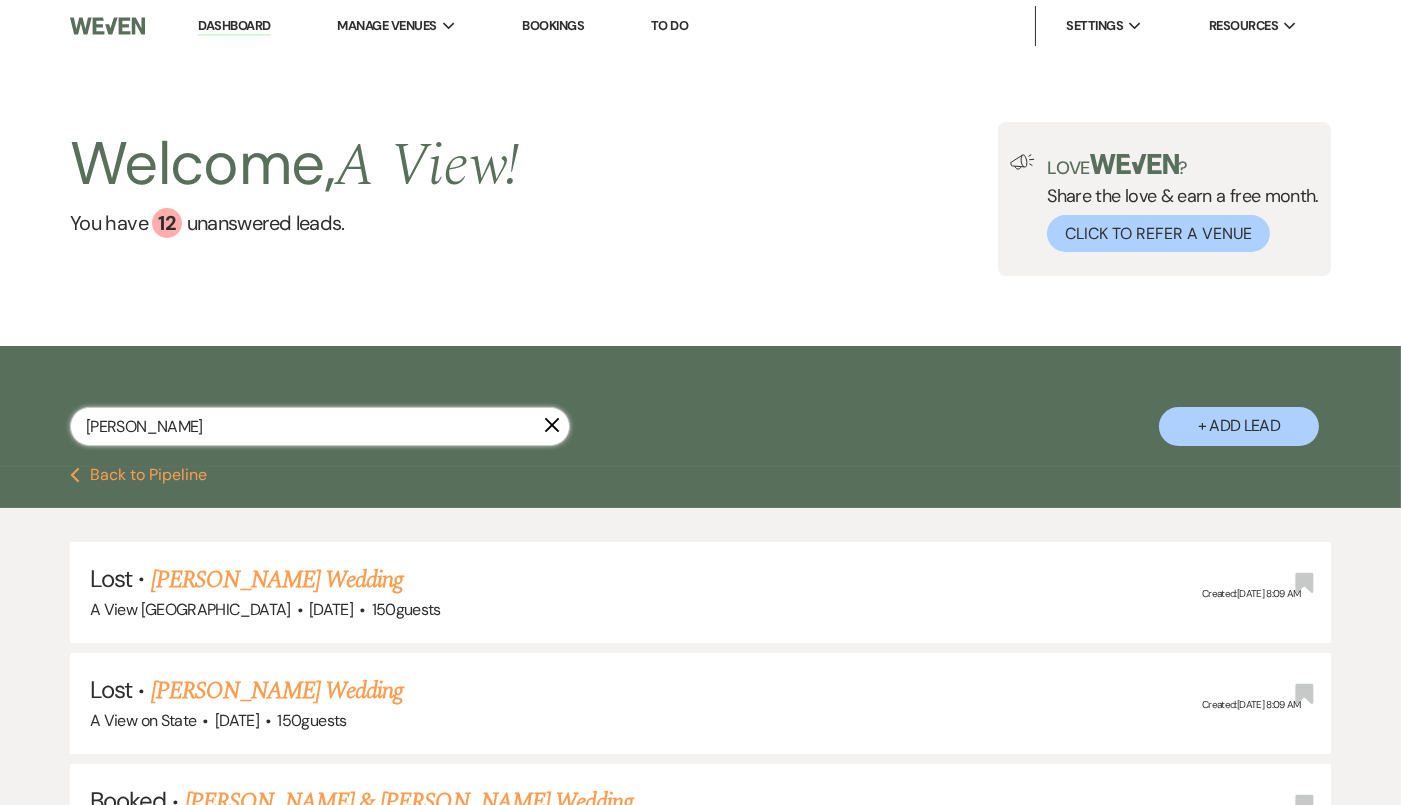 click on "molly bond" at bounding box center [320, 426] 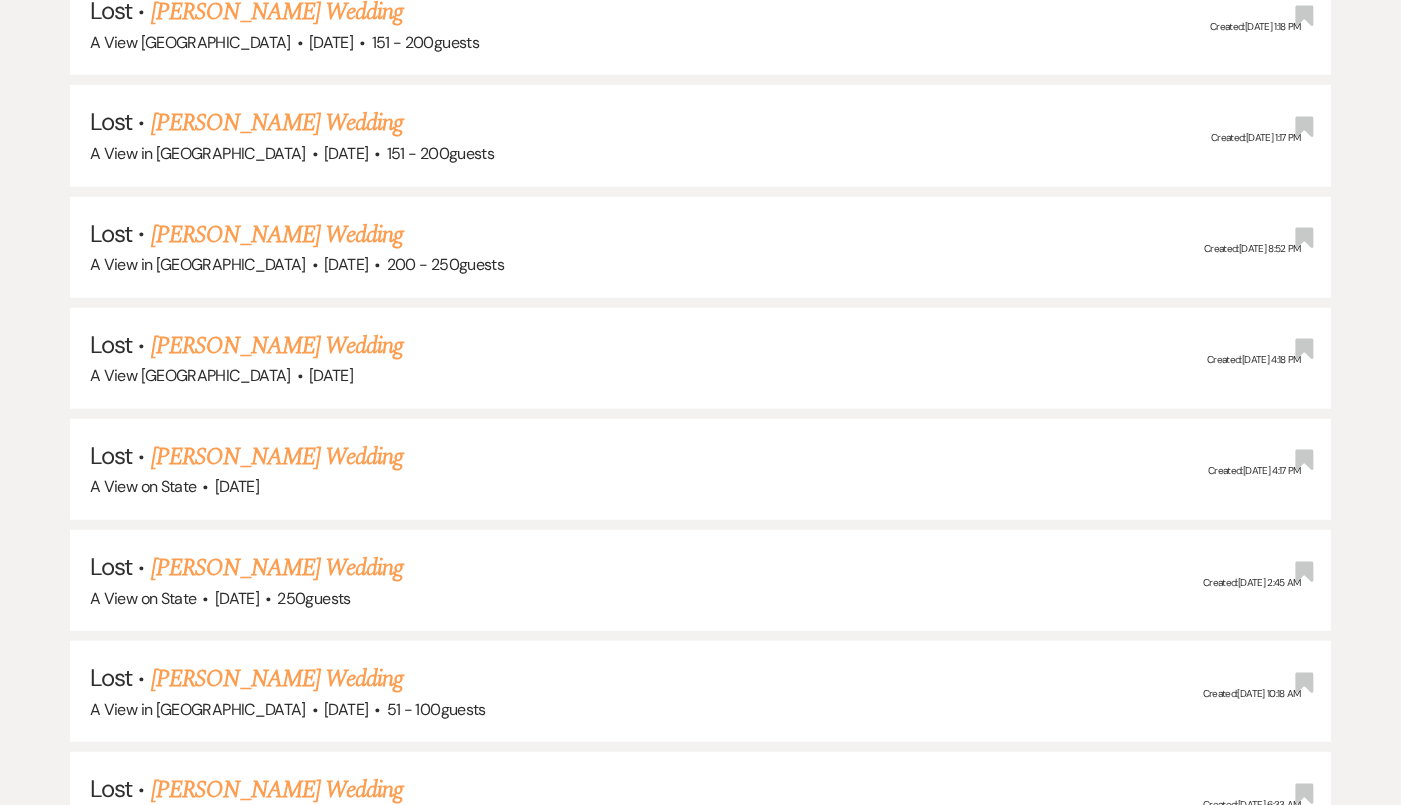 scroll, scrollTop: 3020, scrollLeft: 0, axis: vertical 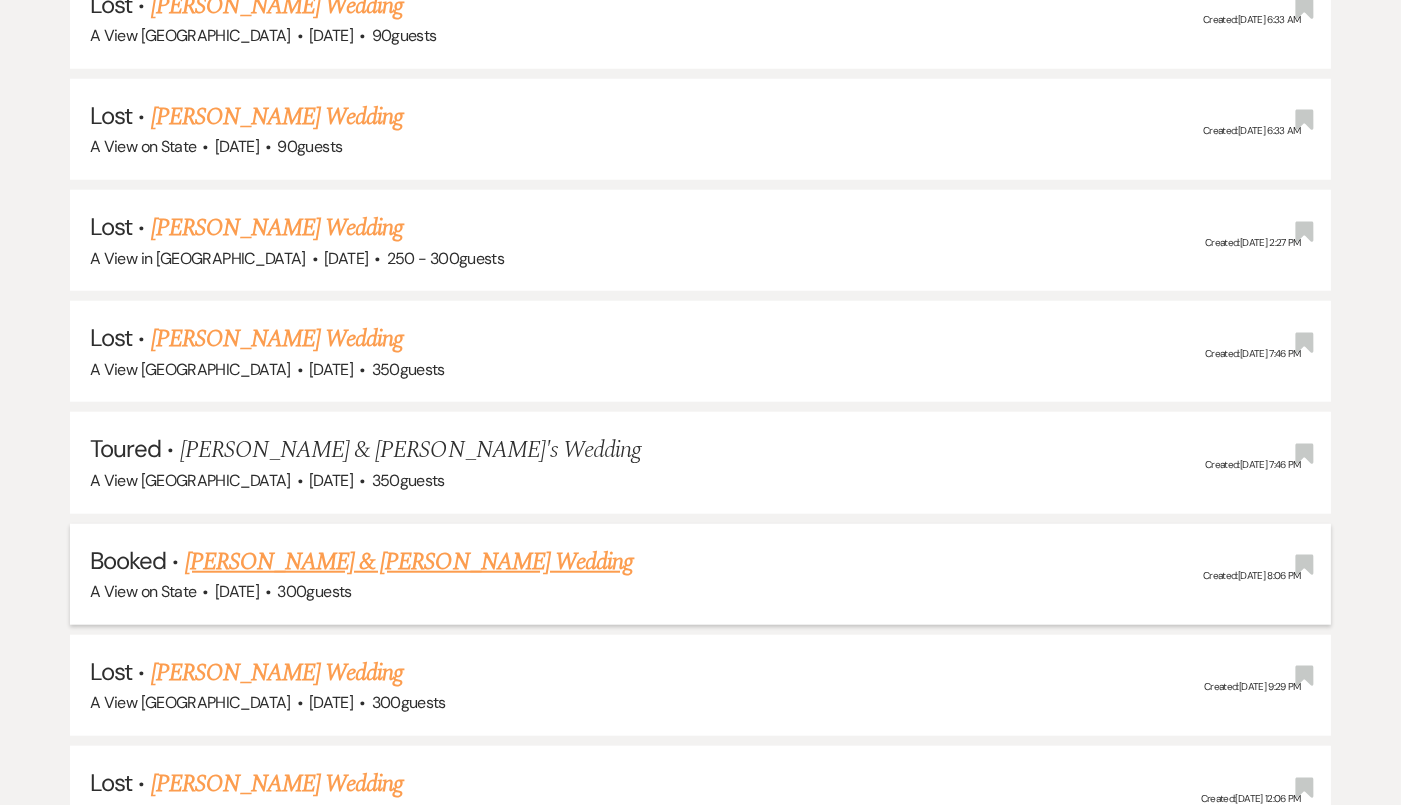 type on "haley albracjt" 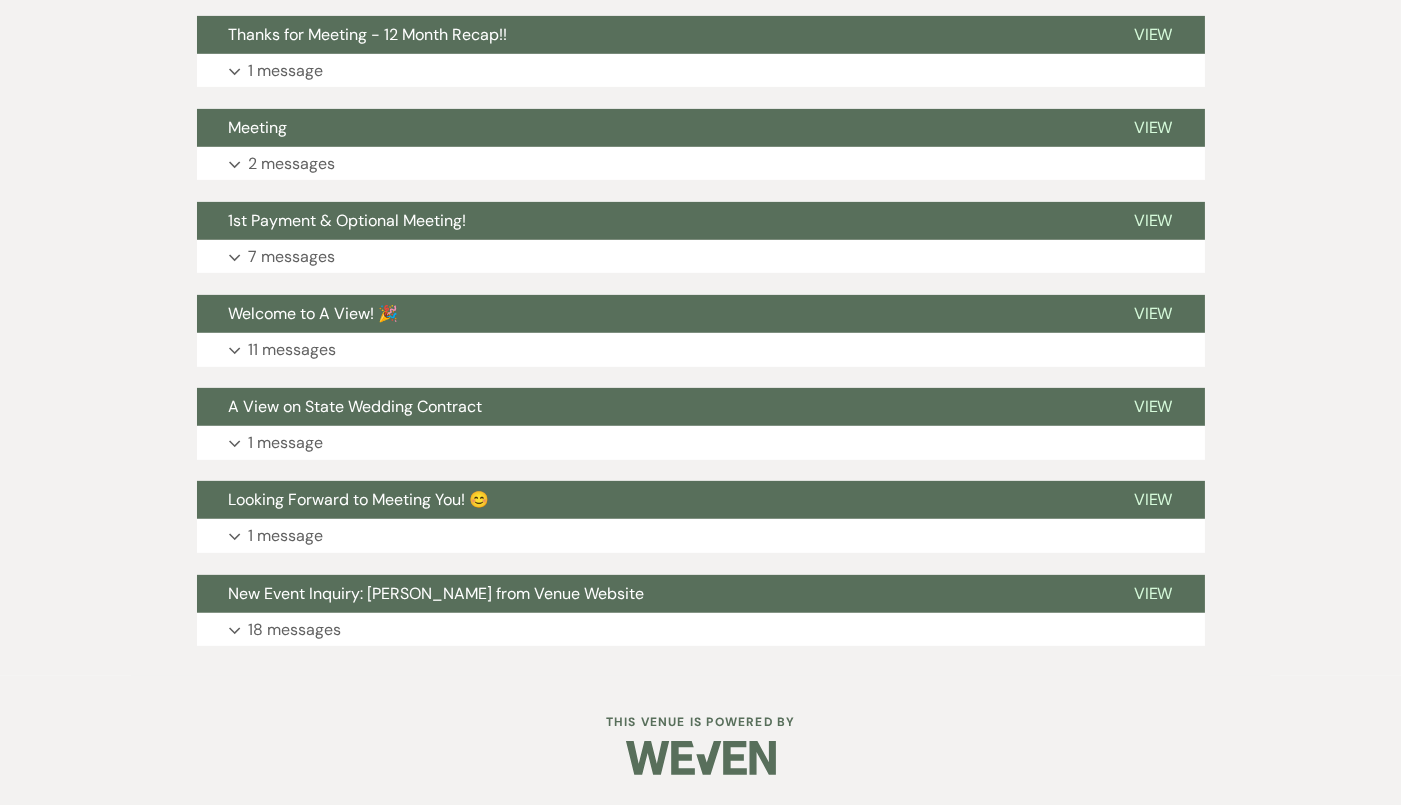 scroll, scrollTop: 0, scrollLeft: 0, axis: both 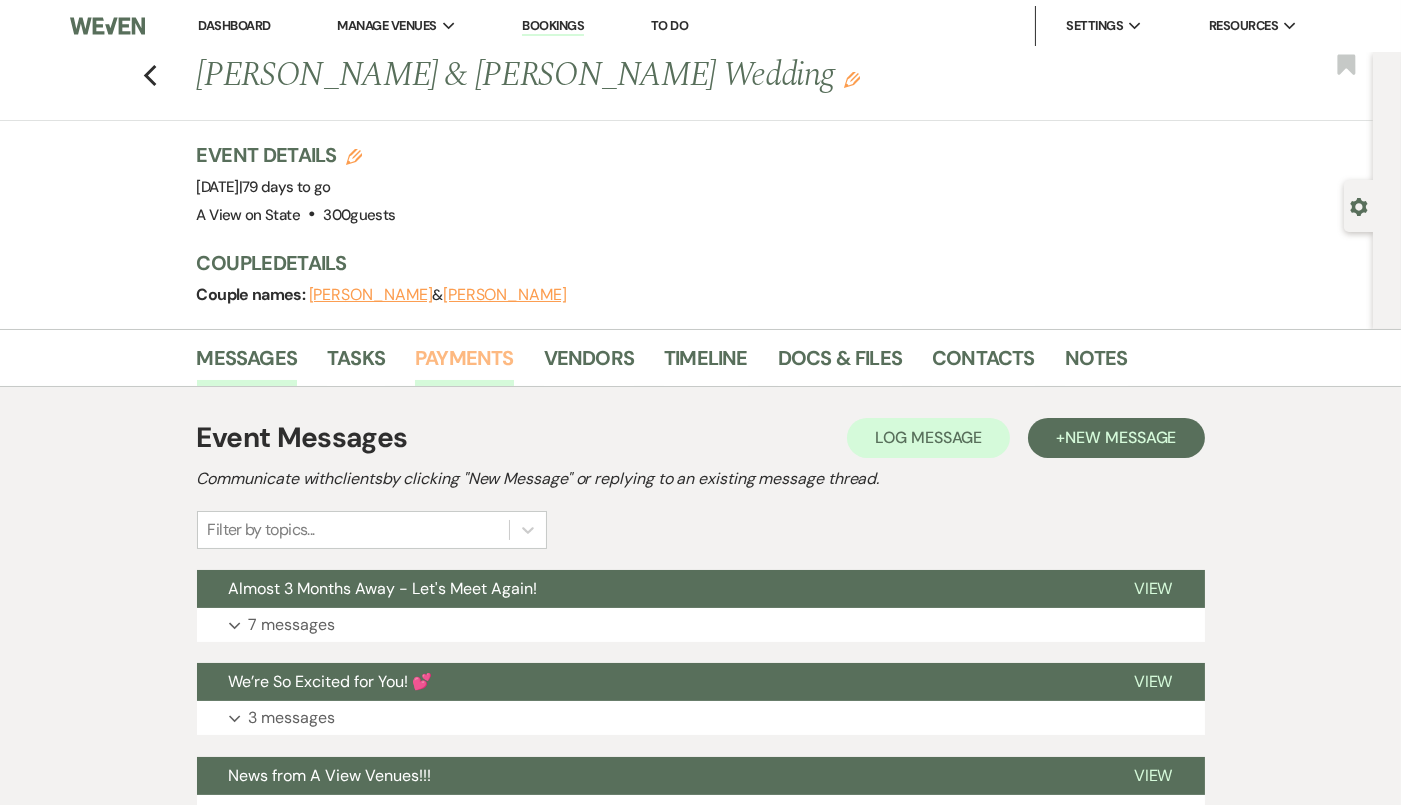 click on "Payments" at bounding box center (464, 364) 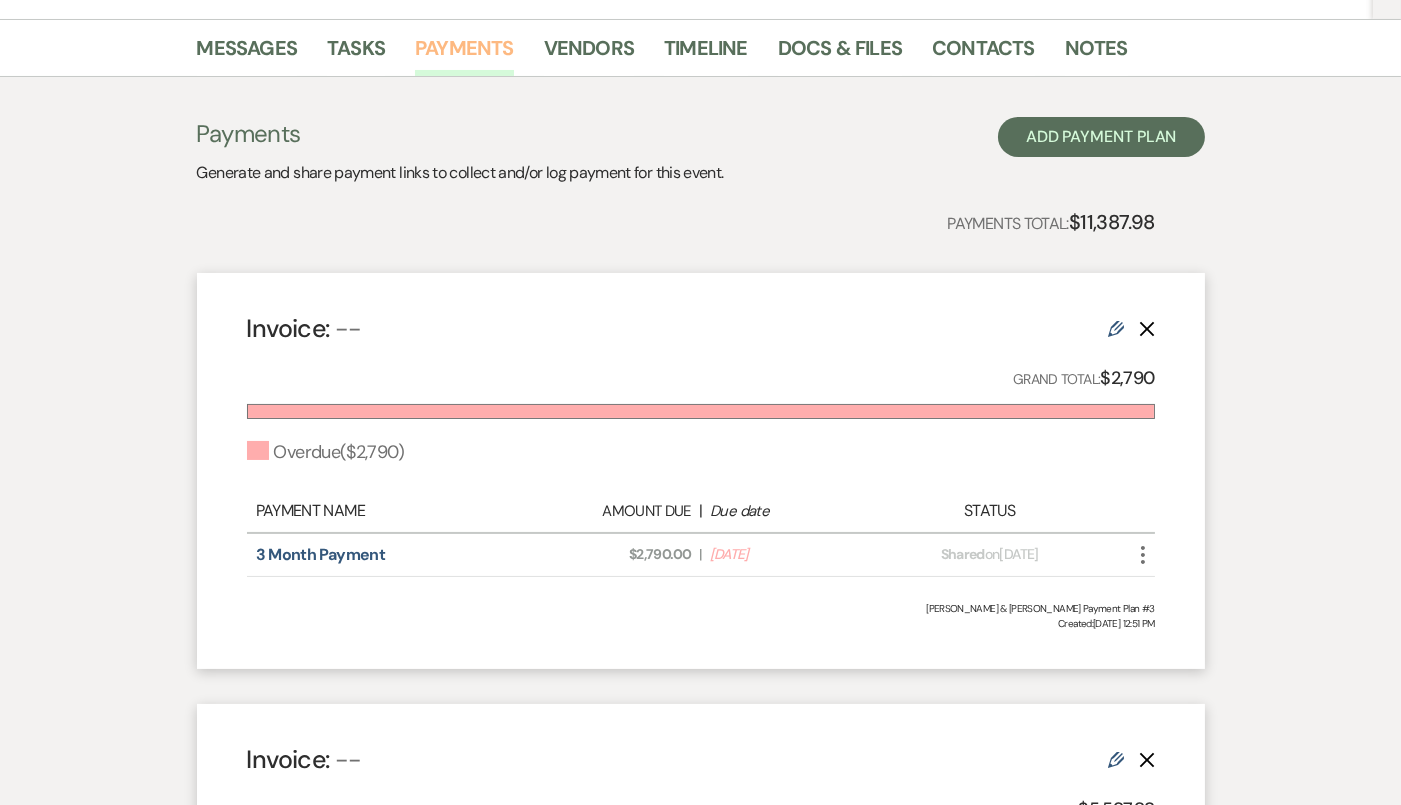 scroll, scrollTop: 305, scrollLeft: 0, axis: vertical 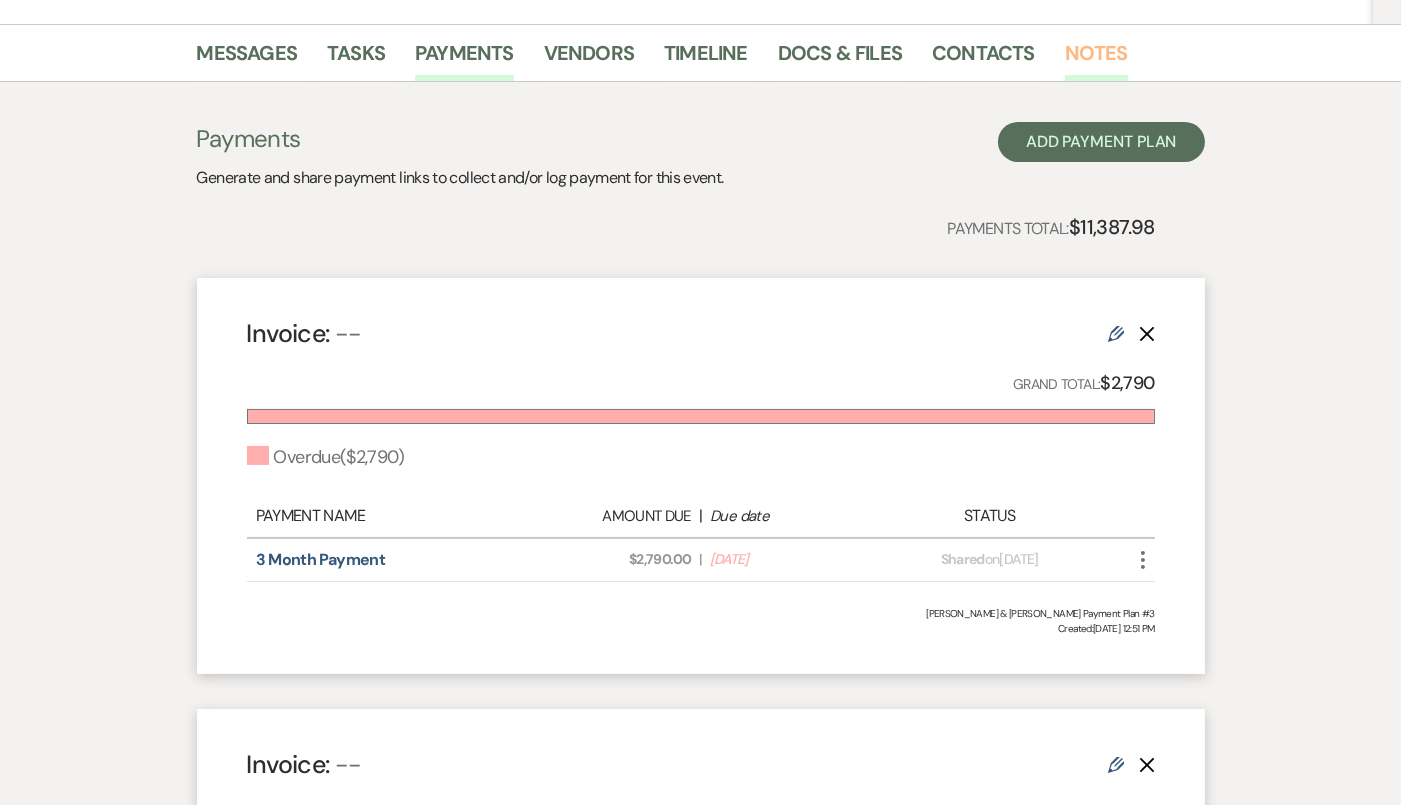 click on "Notes" at bounding box center [1096, 59] 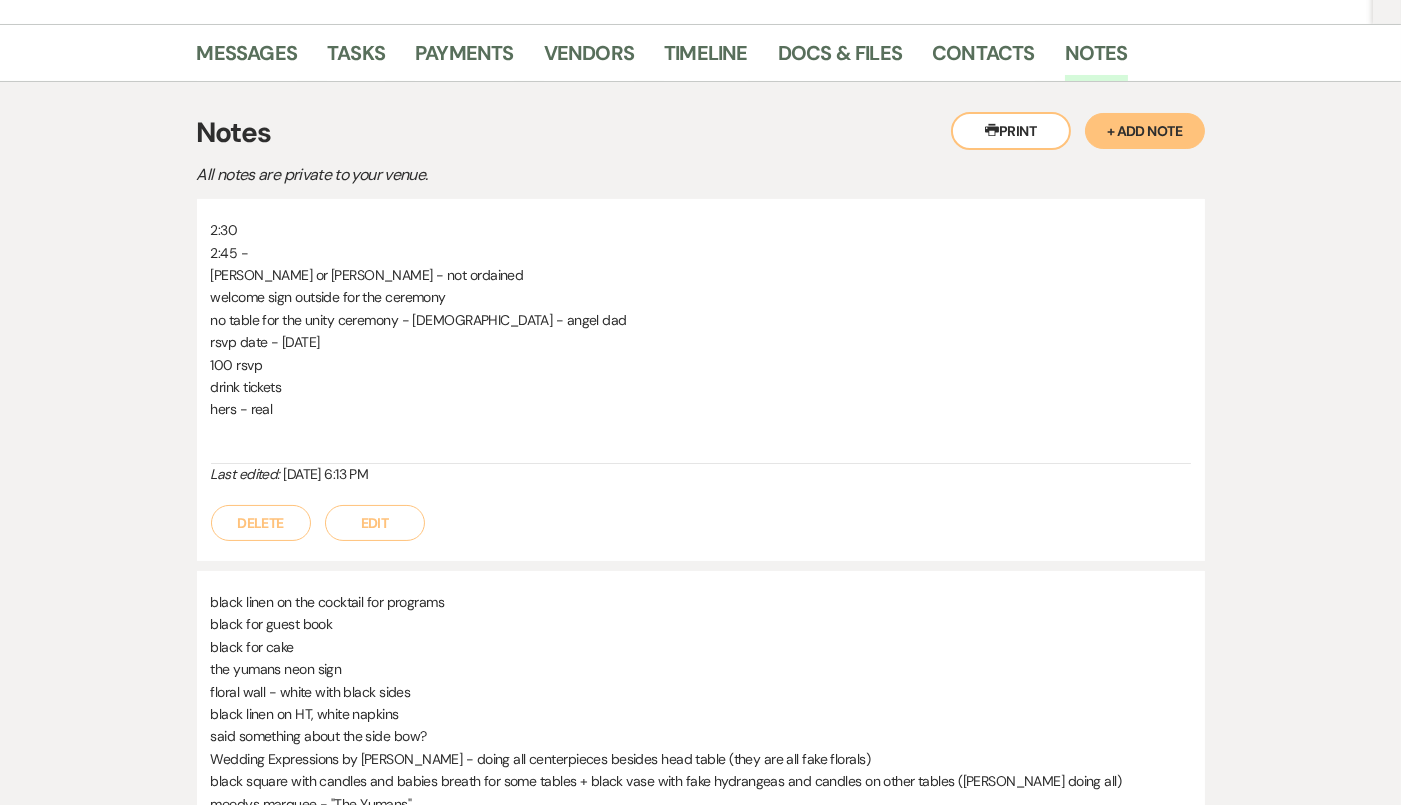 click on "+ Add Note" at bounding box center [1145, 131] 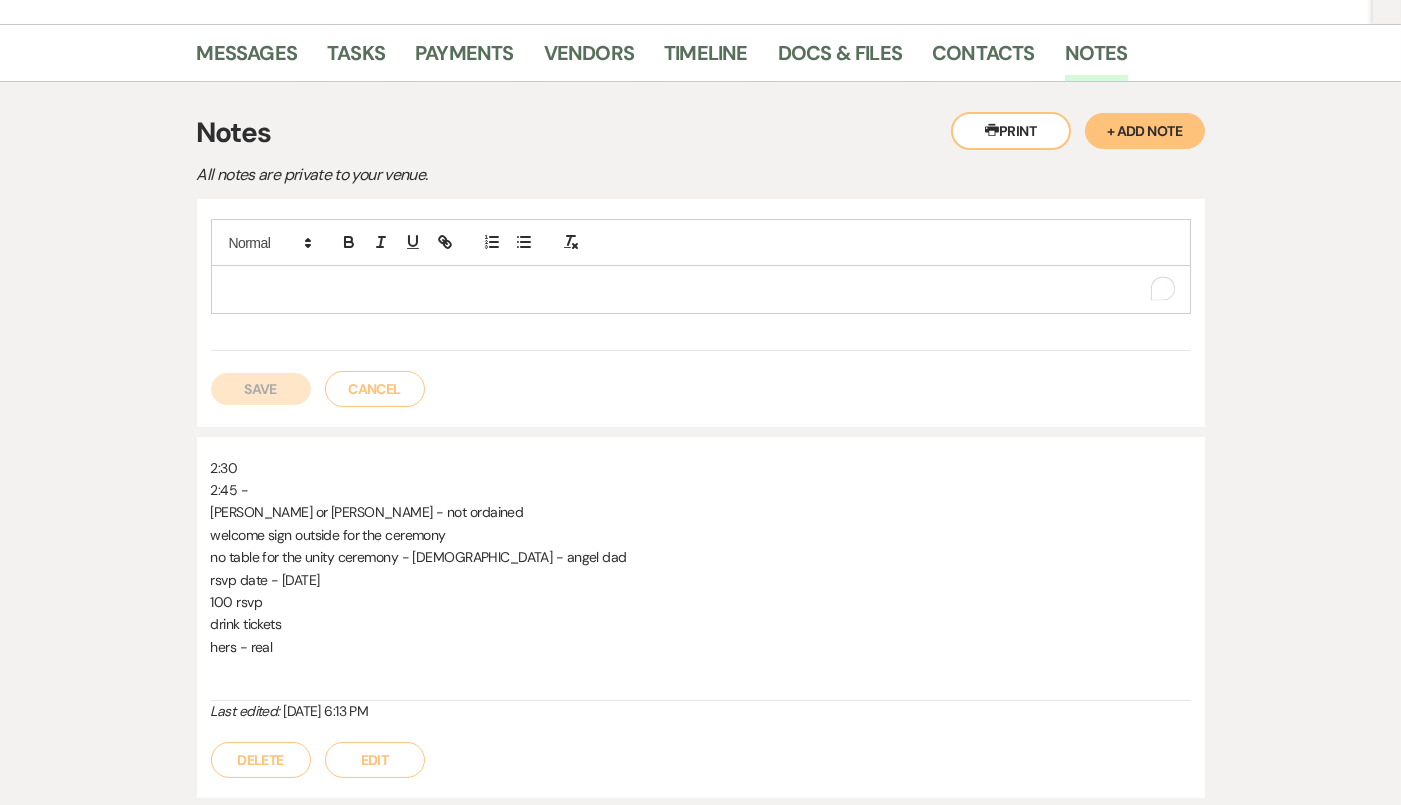 click at bounding box center [701, 289] 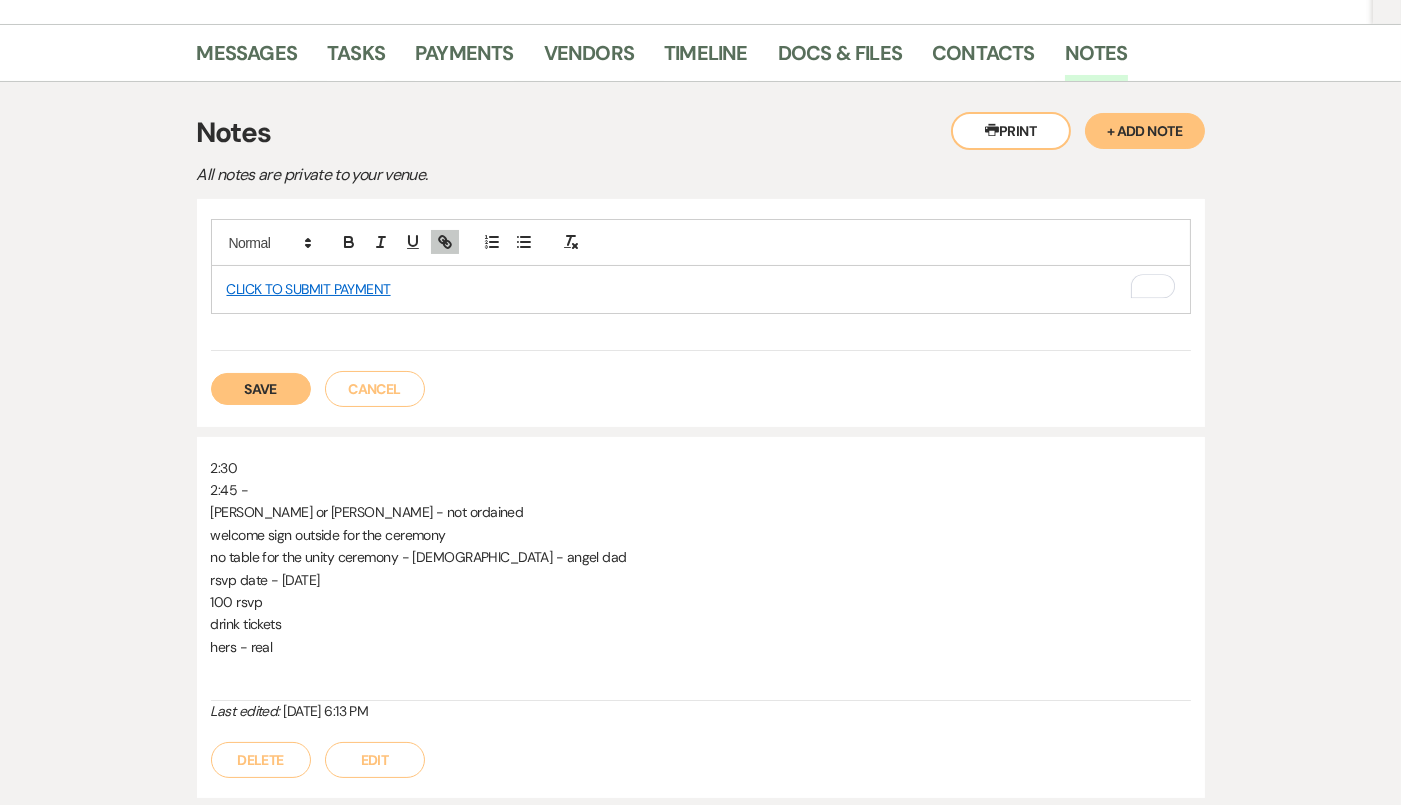 click on "CLICK TO SUBMIT PAYMENT" at bounding box center (309, 289) 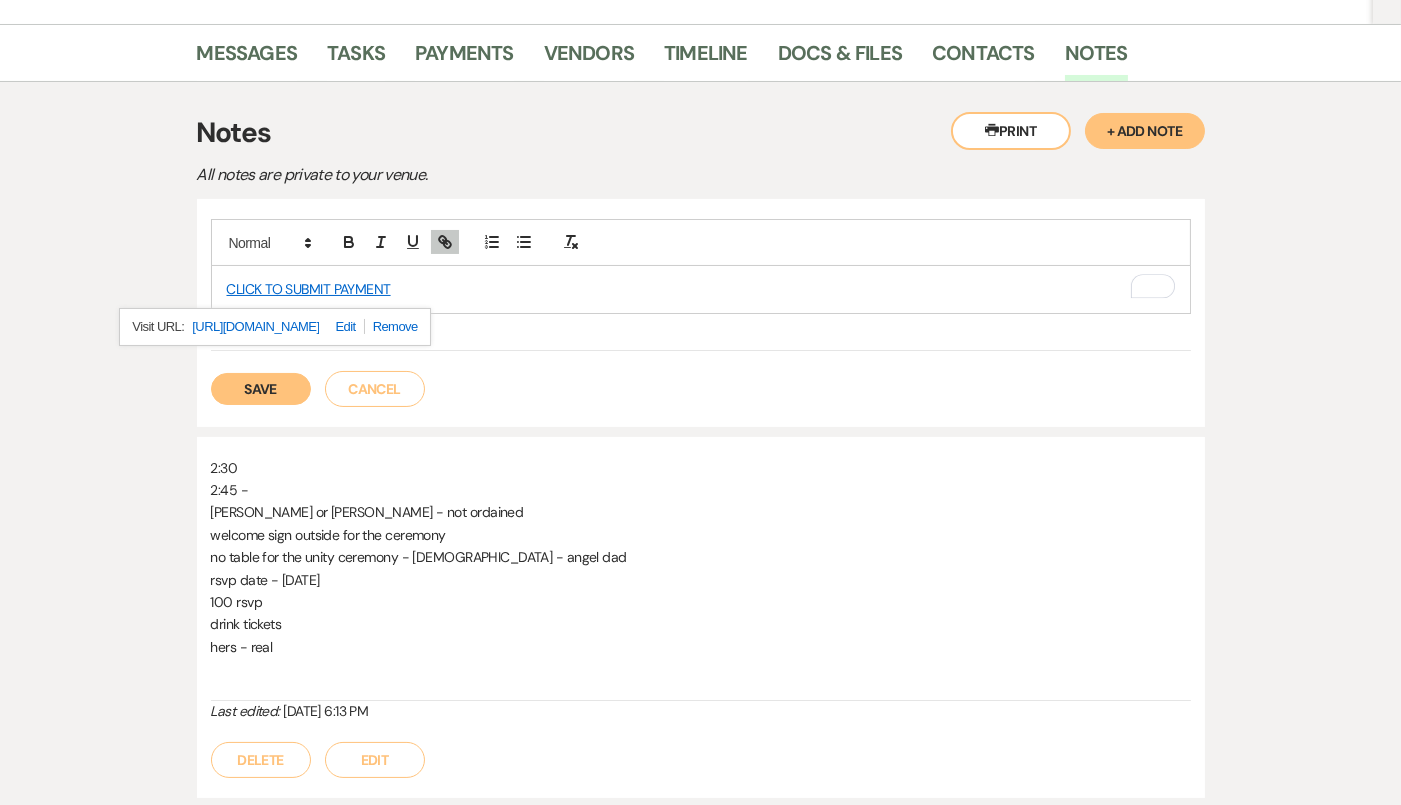 click on "https://ielightning.net/payments/payment.aspx?veloxLinkId=e14e5c1e-d4ca-43d3-884e-09399d4917a9" at bounding box center [255, 327] 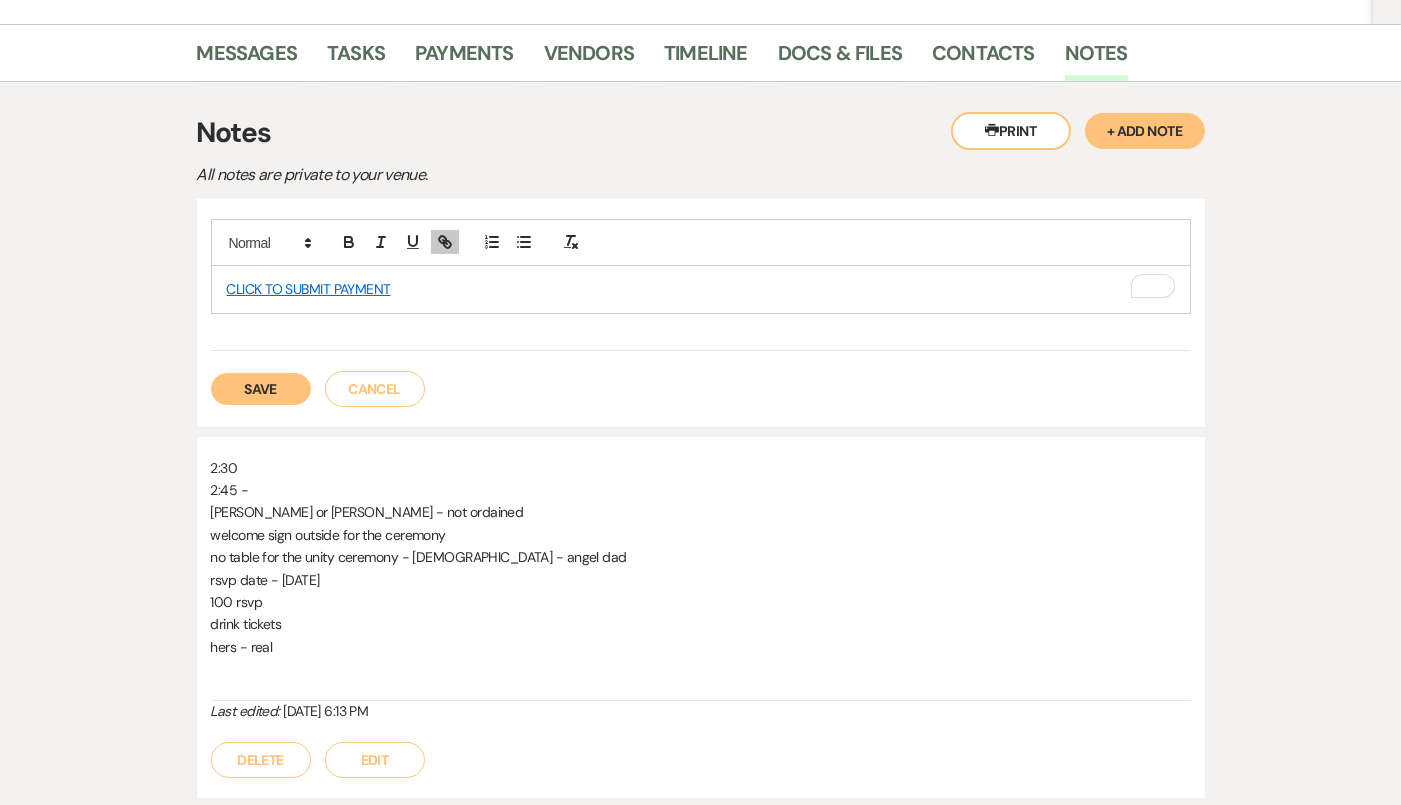 click on "CLICK TO SUBMIT PAYMENT" at bounding box center [309, 289] 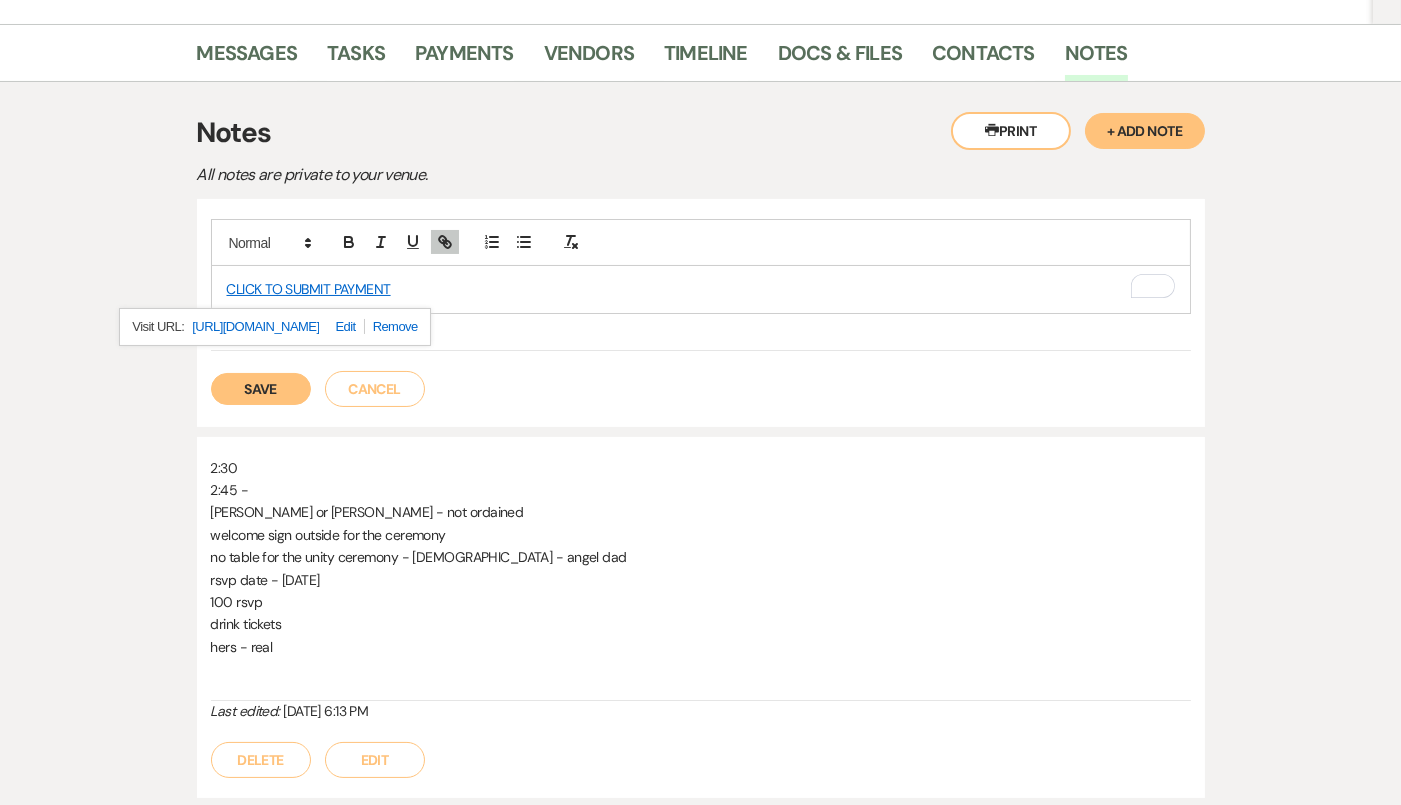 copy on "https://ielightning.net/payments/payment.aspx?veloxLinkId=e14e5c1e-d4ca-43d3-884e-09399d4917a9" 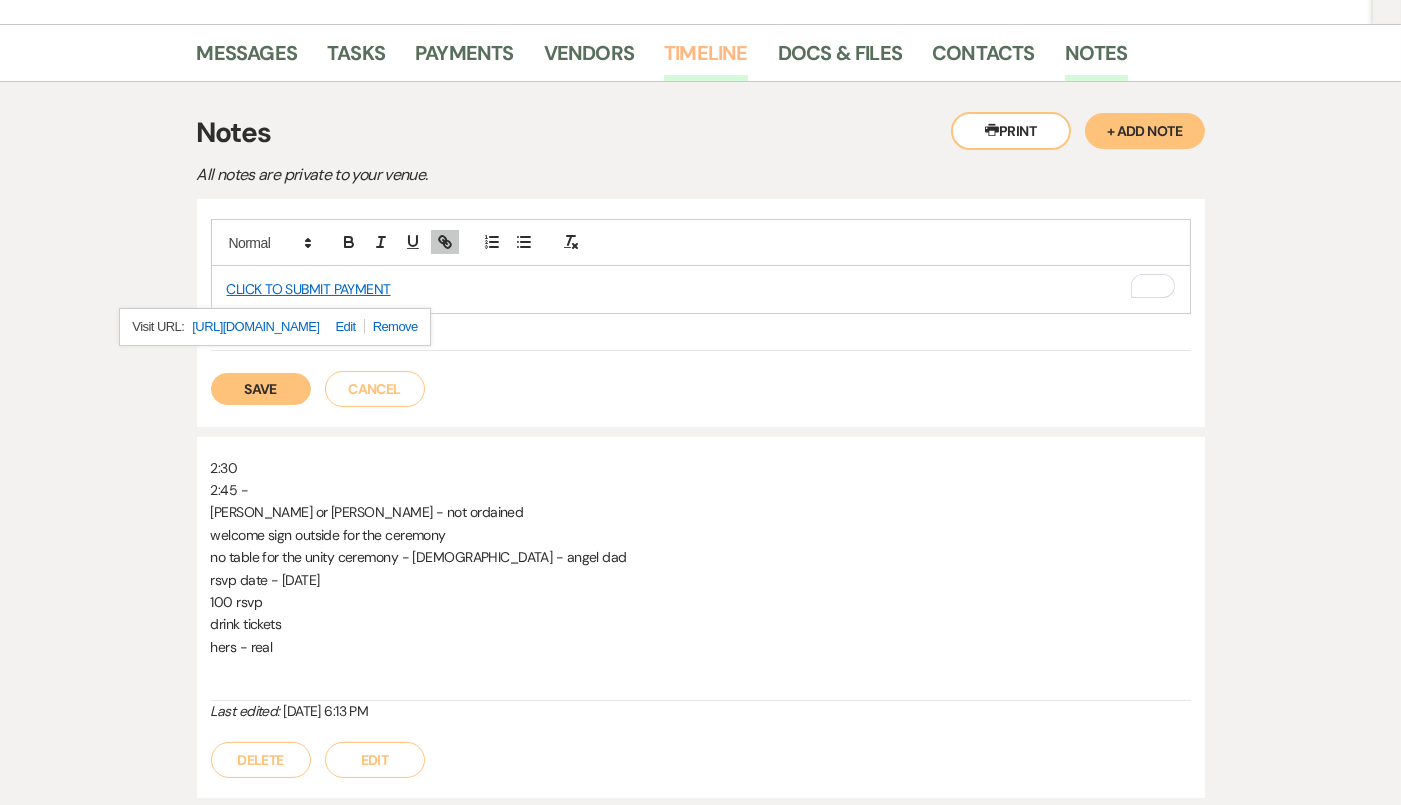 drag, startPoint x: 298, startPoint y: 320, endPoint x: 672, endPoint y: 77, distance: 446.0101 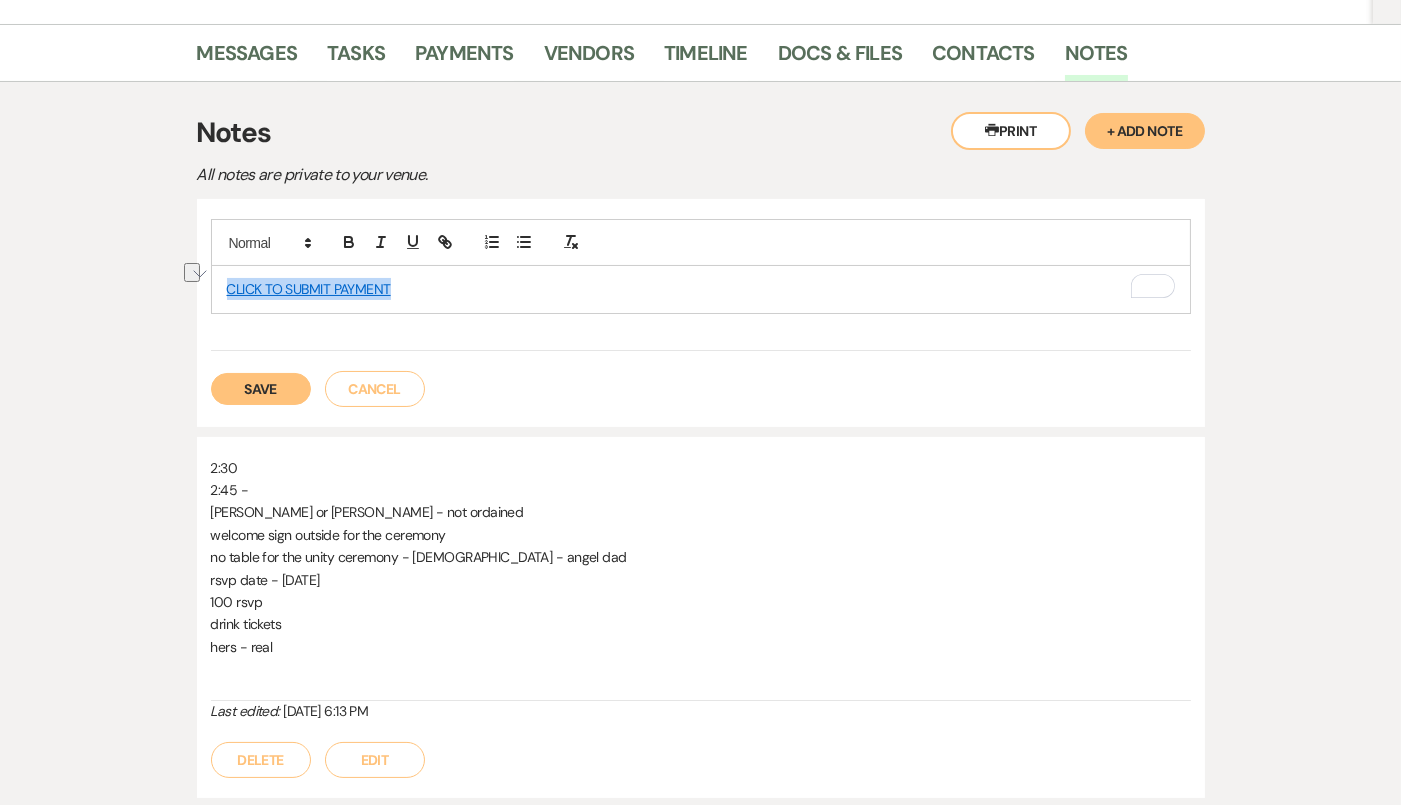 drag, startPoint x: 442, startPoint y: 287, endPoint x: 170, endPoint y: 286, distance: 272.00183 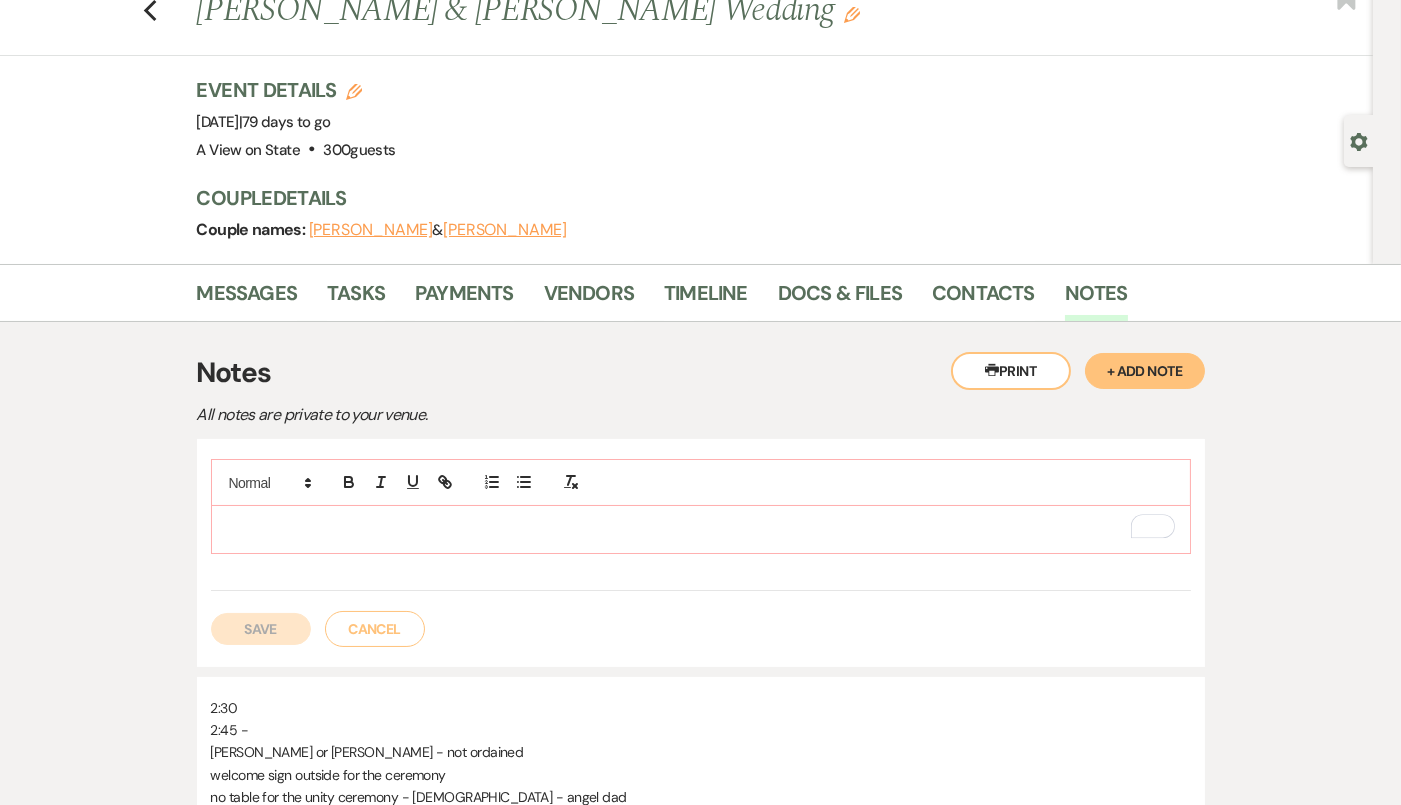 scroll, scrollTop: 0, scrollLeft: 0, axis: both 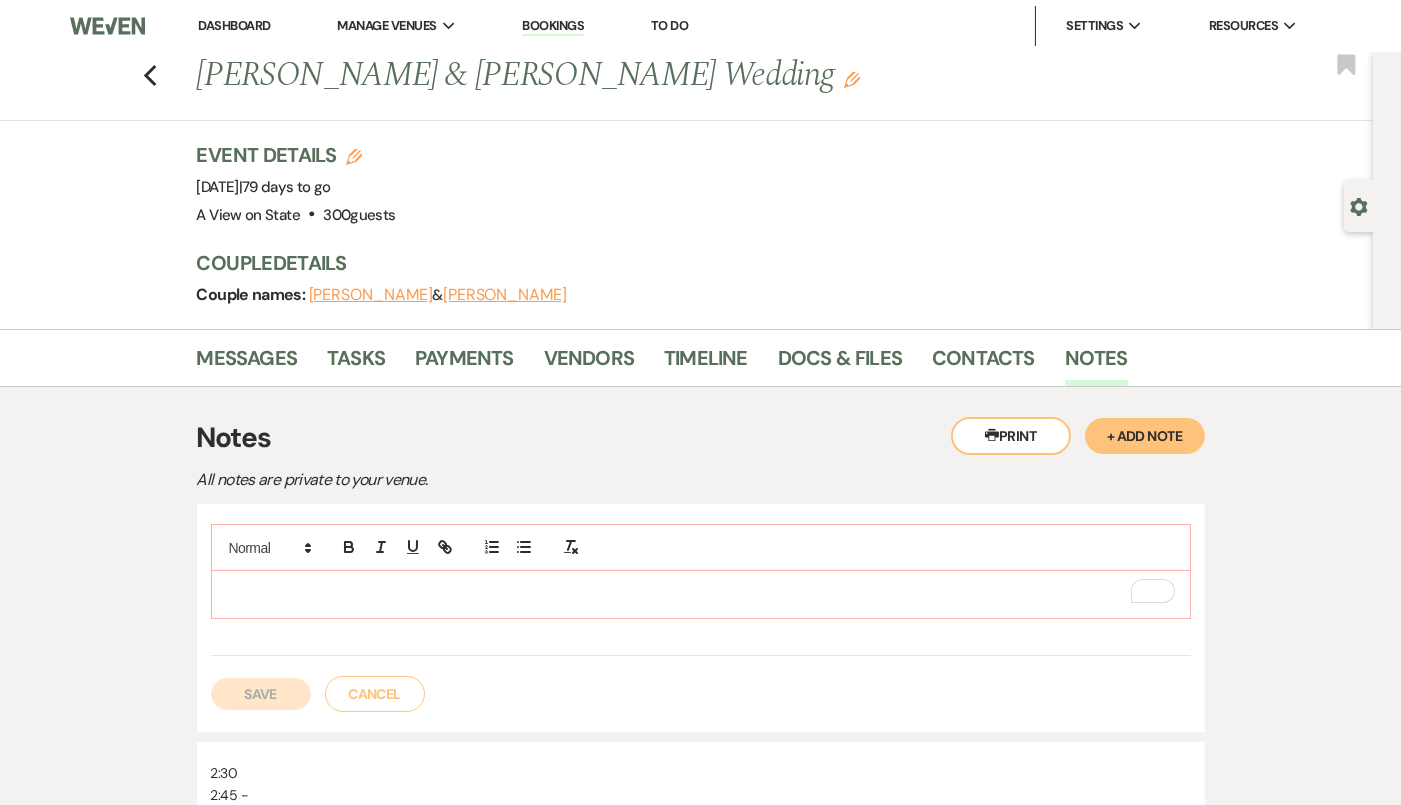 click on "Cancel" at bounding box center (375, 694) 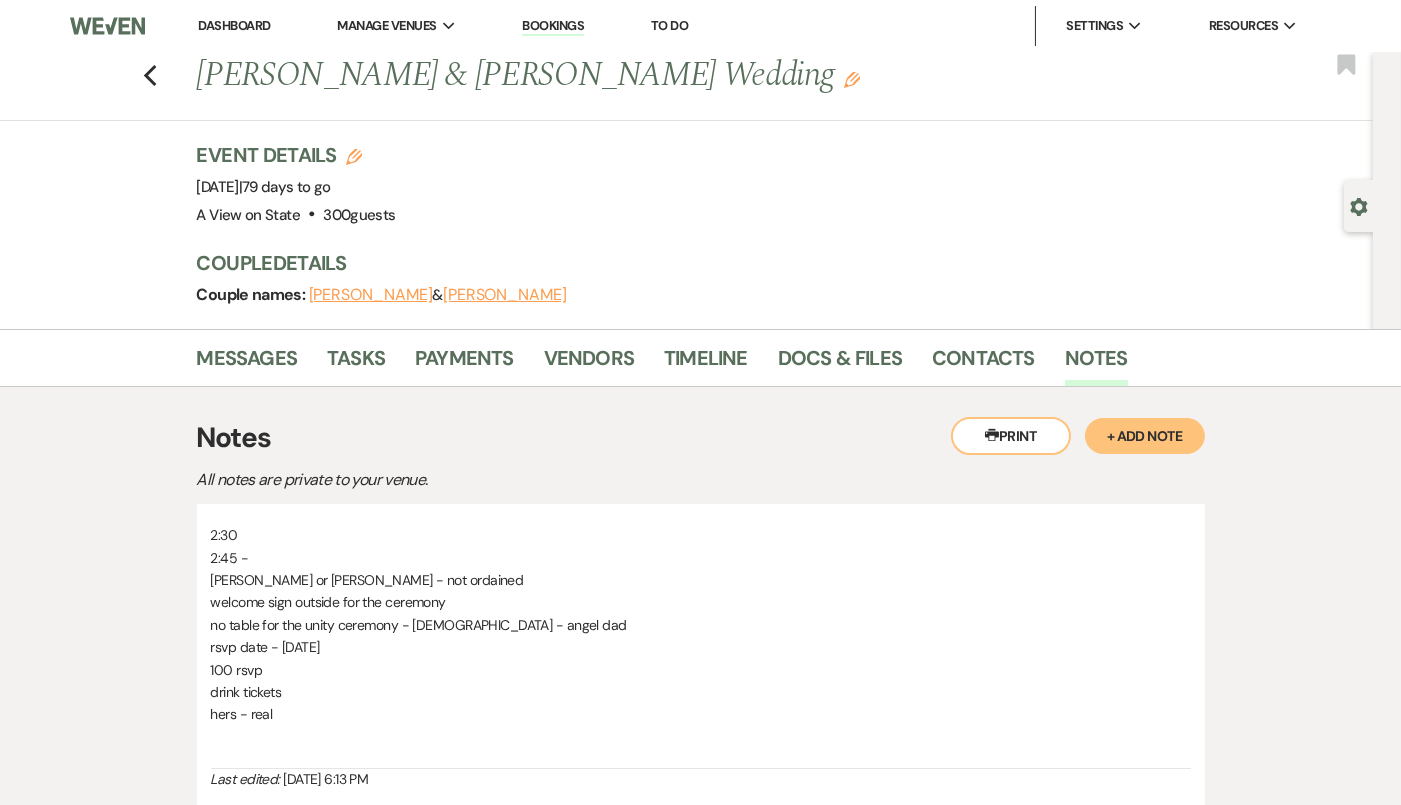 drag, startPoint x: 320, startPoint y: 442, endPoint x: 324, endPoint y: 316, distance: 126.06348 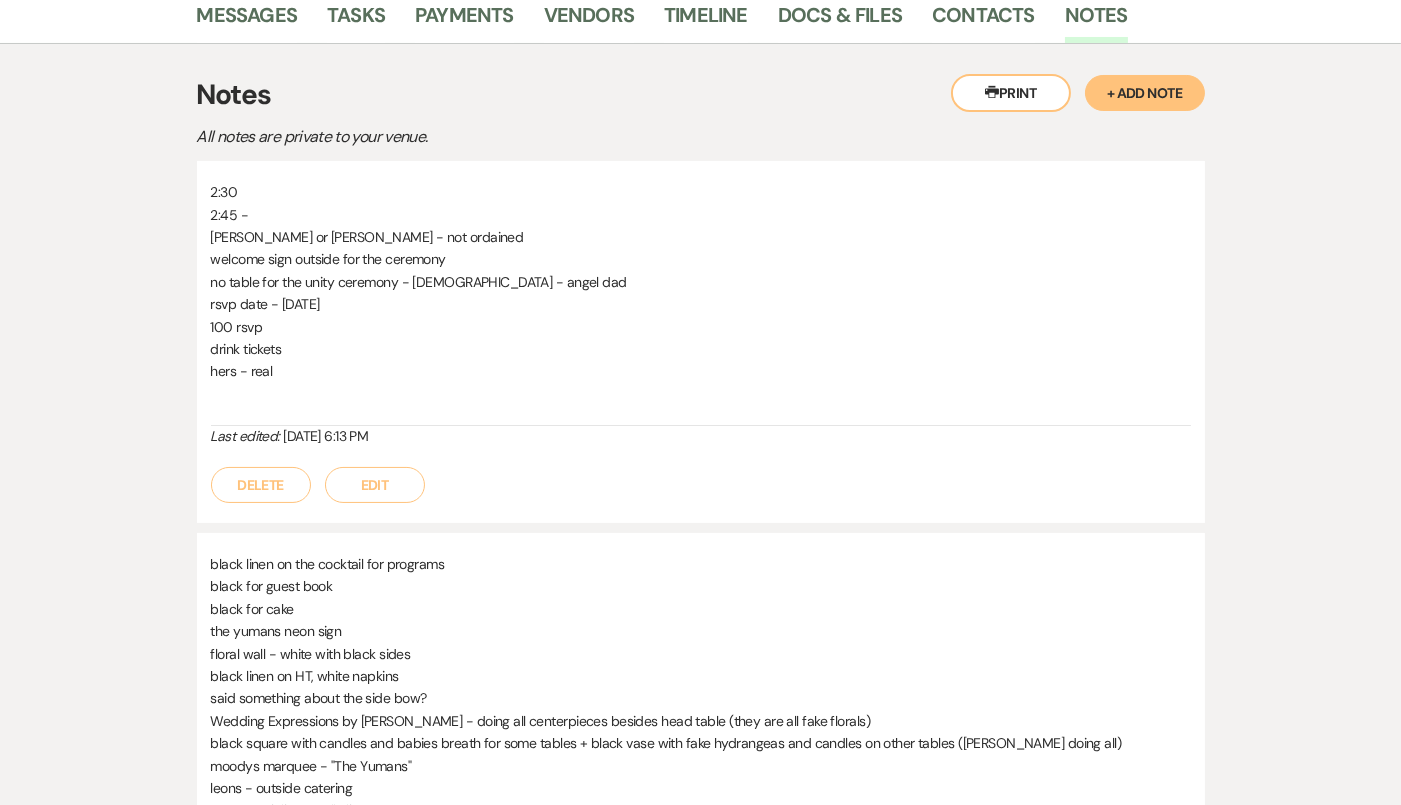 scroll, scrollTop: 342, scrollLeft: 0, axis: vertical 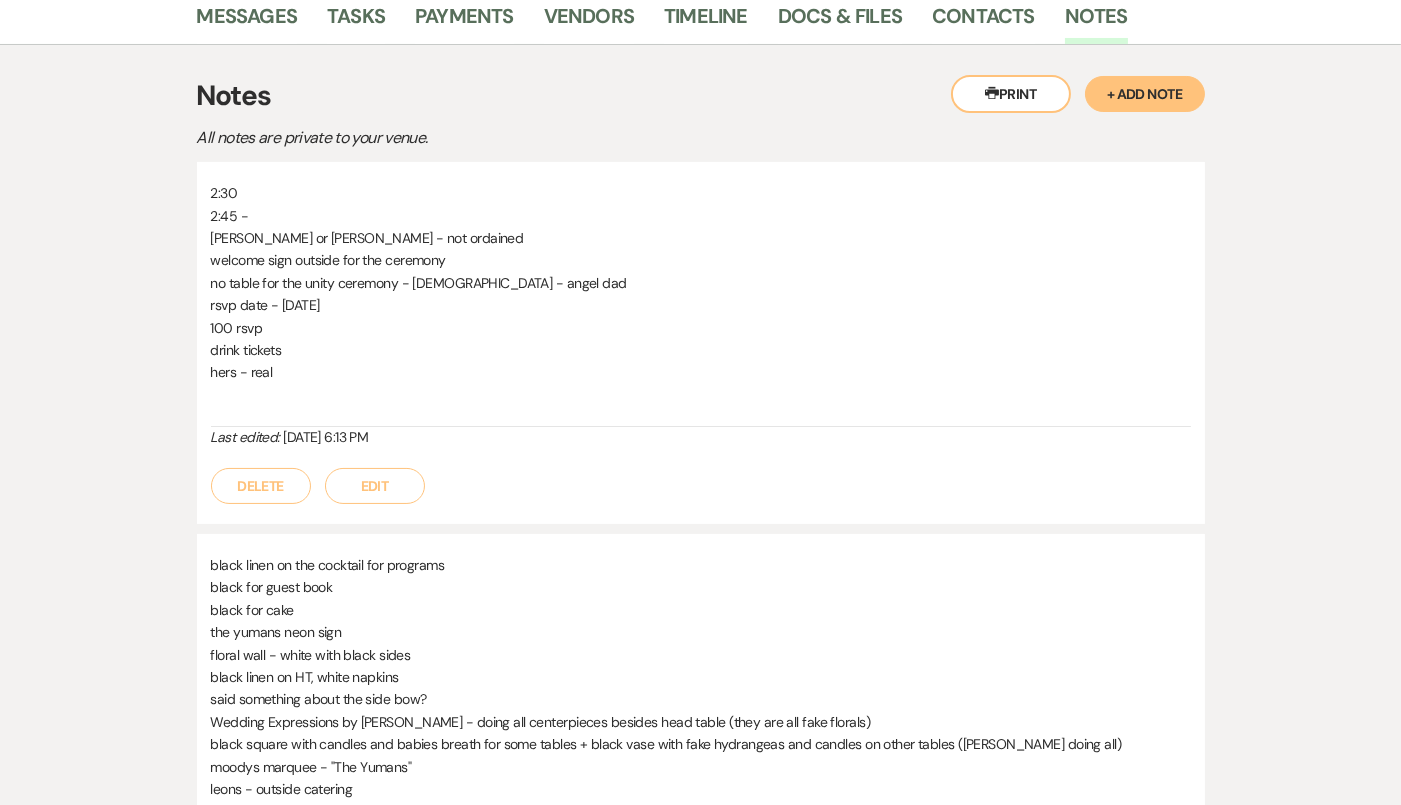 click on "Edit" at bounding box center [375, 486] 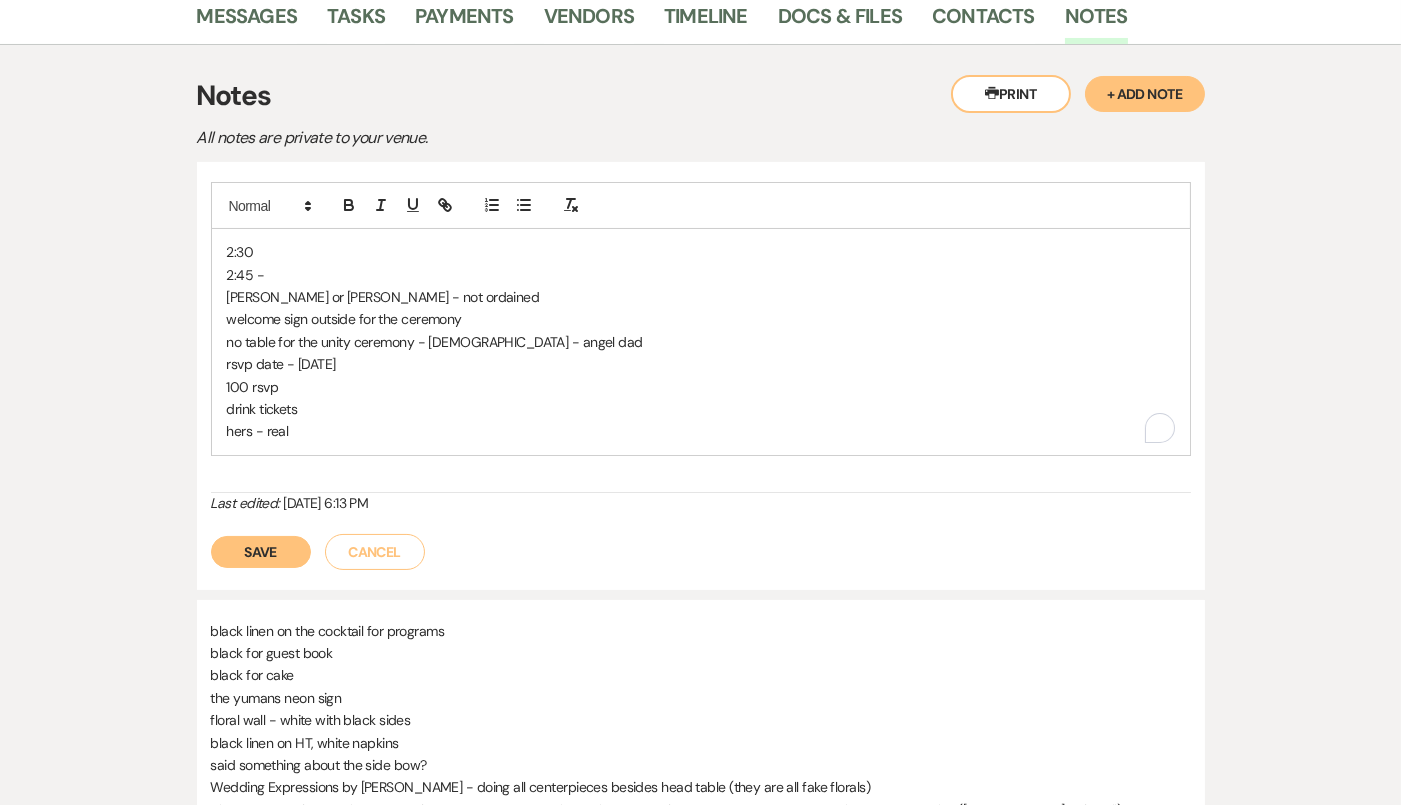 click on "2:30" at bounding box center [701, 252] 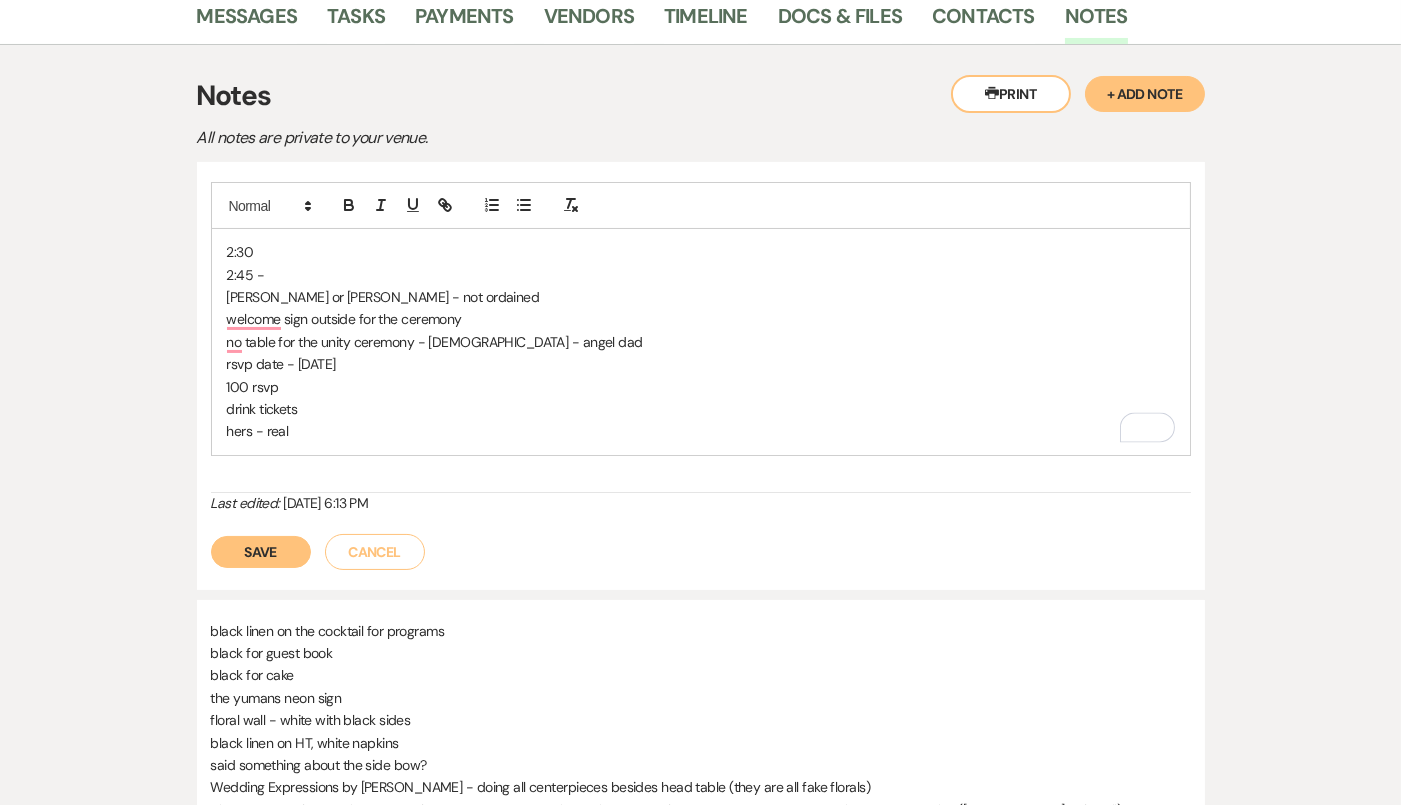 type 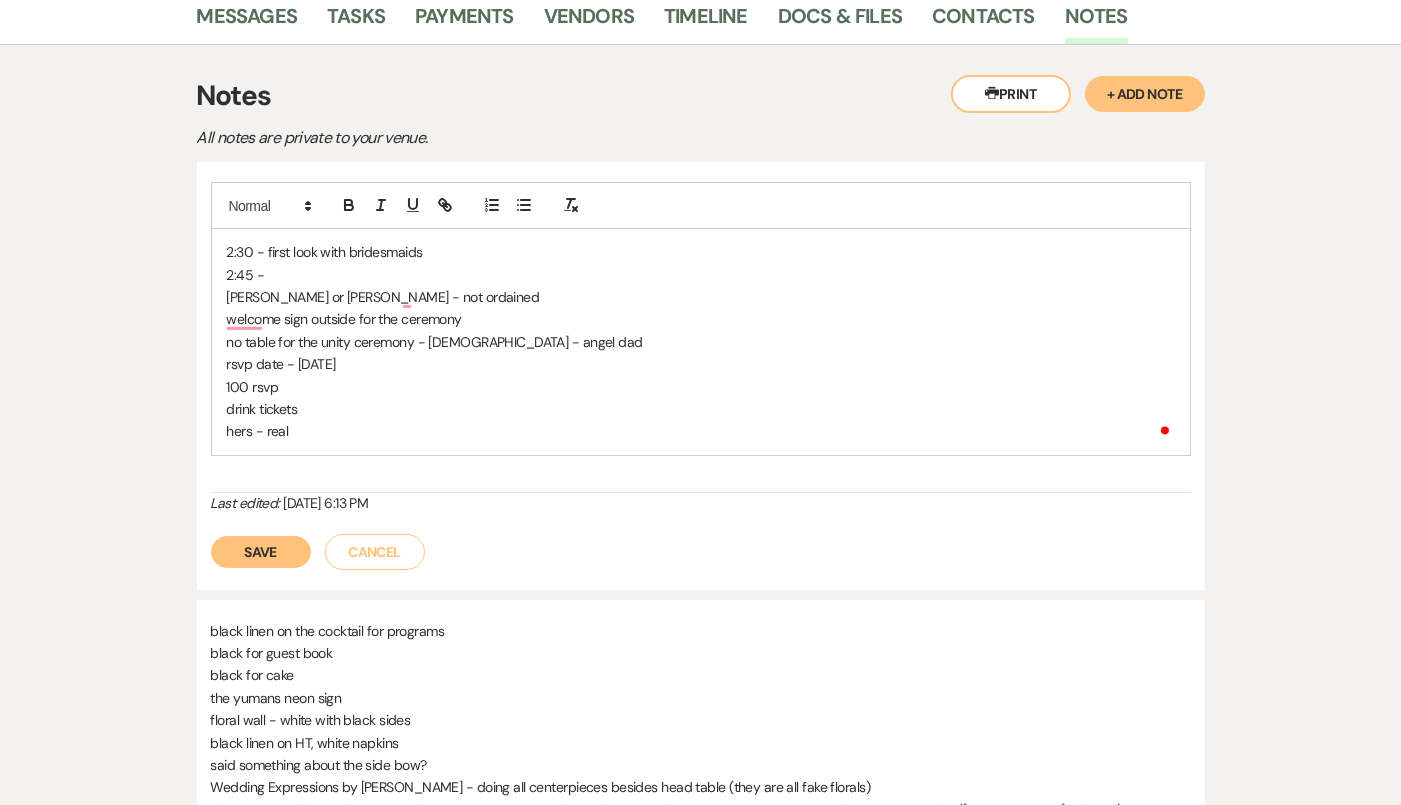 click on "2:45 -" at bounding box center [701, 275] 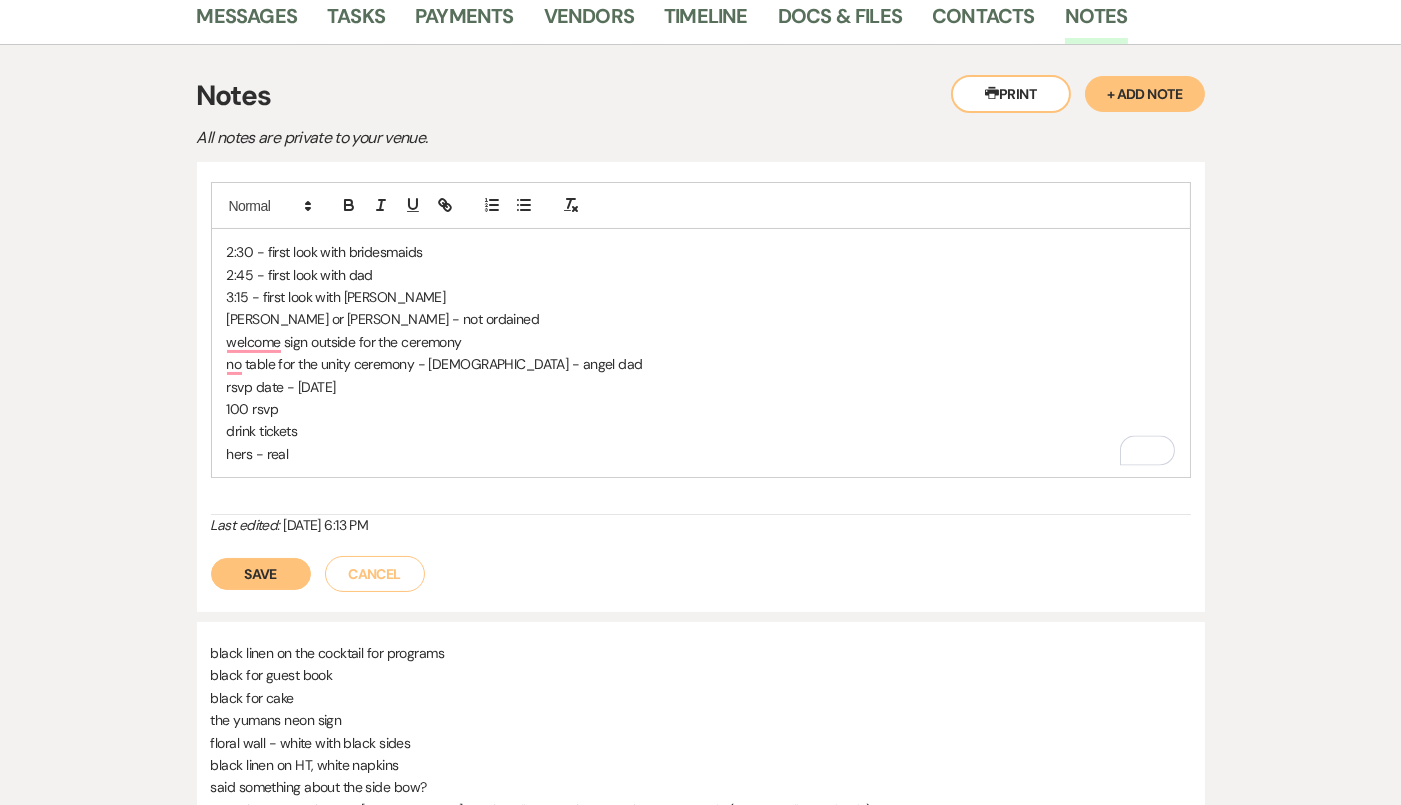 click on "Ruth or Damaris - not ordained" at bounding box center (701, 319) 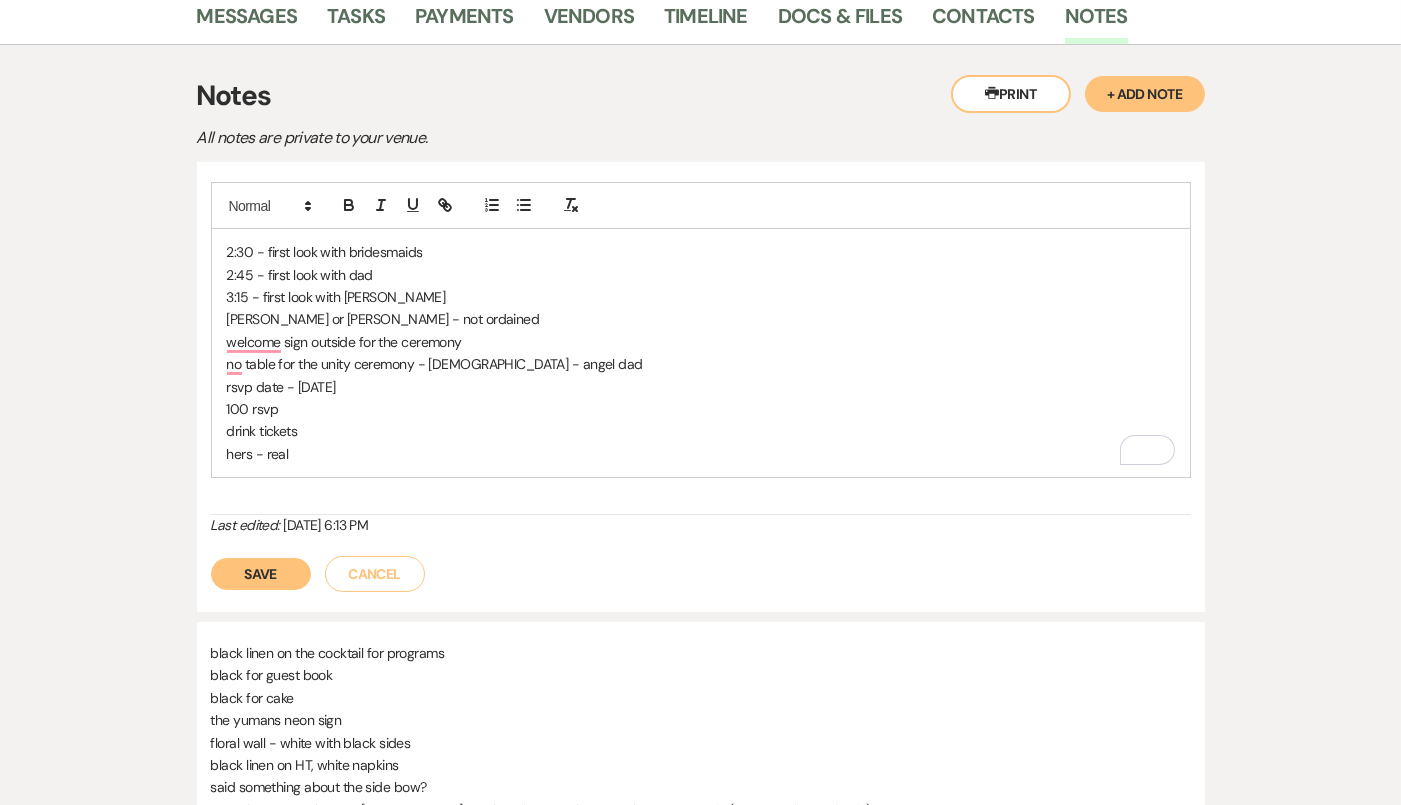 click on "Ruth or Damaris - not ordained" at bounding box center [701, 319] 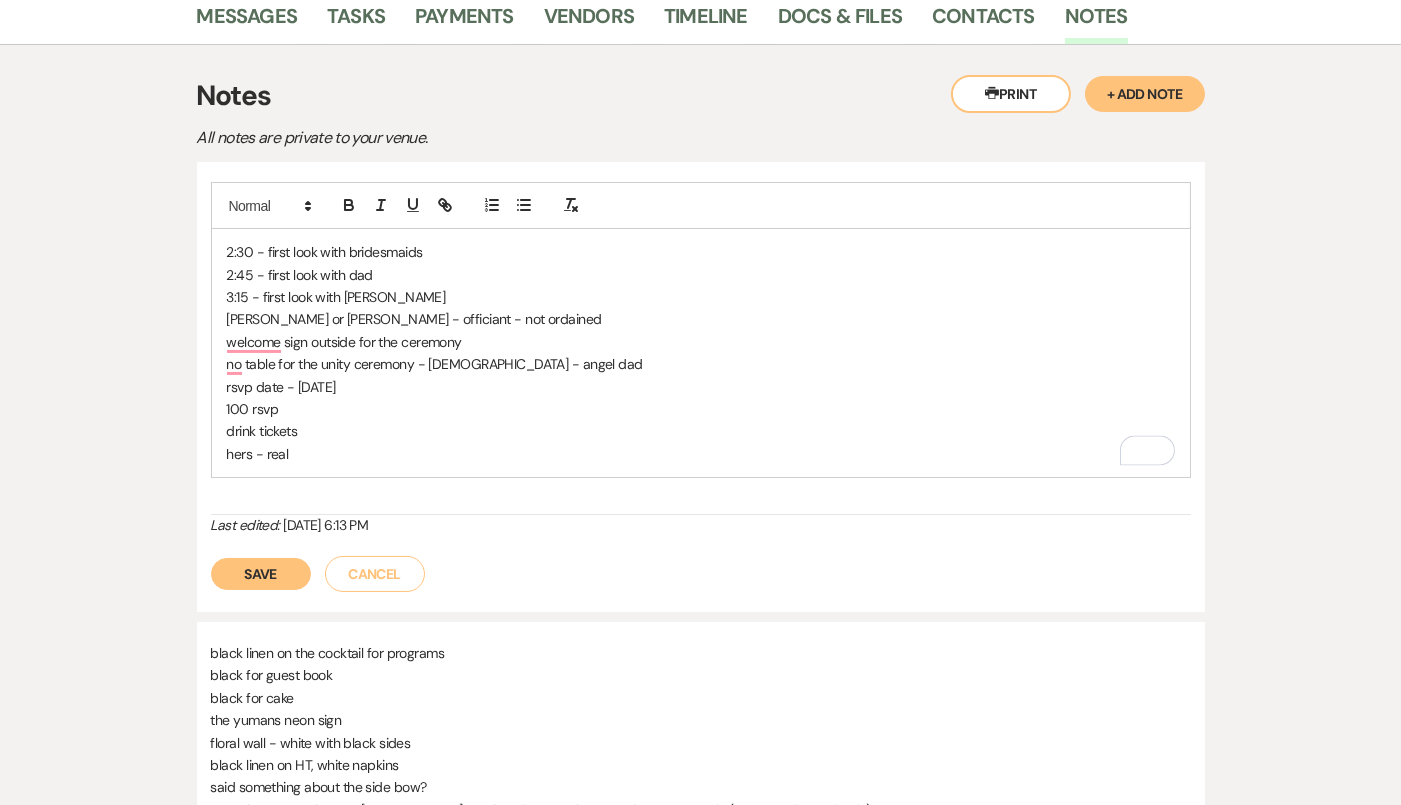 click on "Ruth or Damaris - officiant - not ordained" at bounding box center [701, 319] 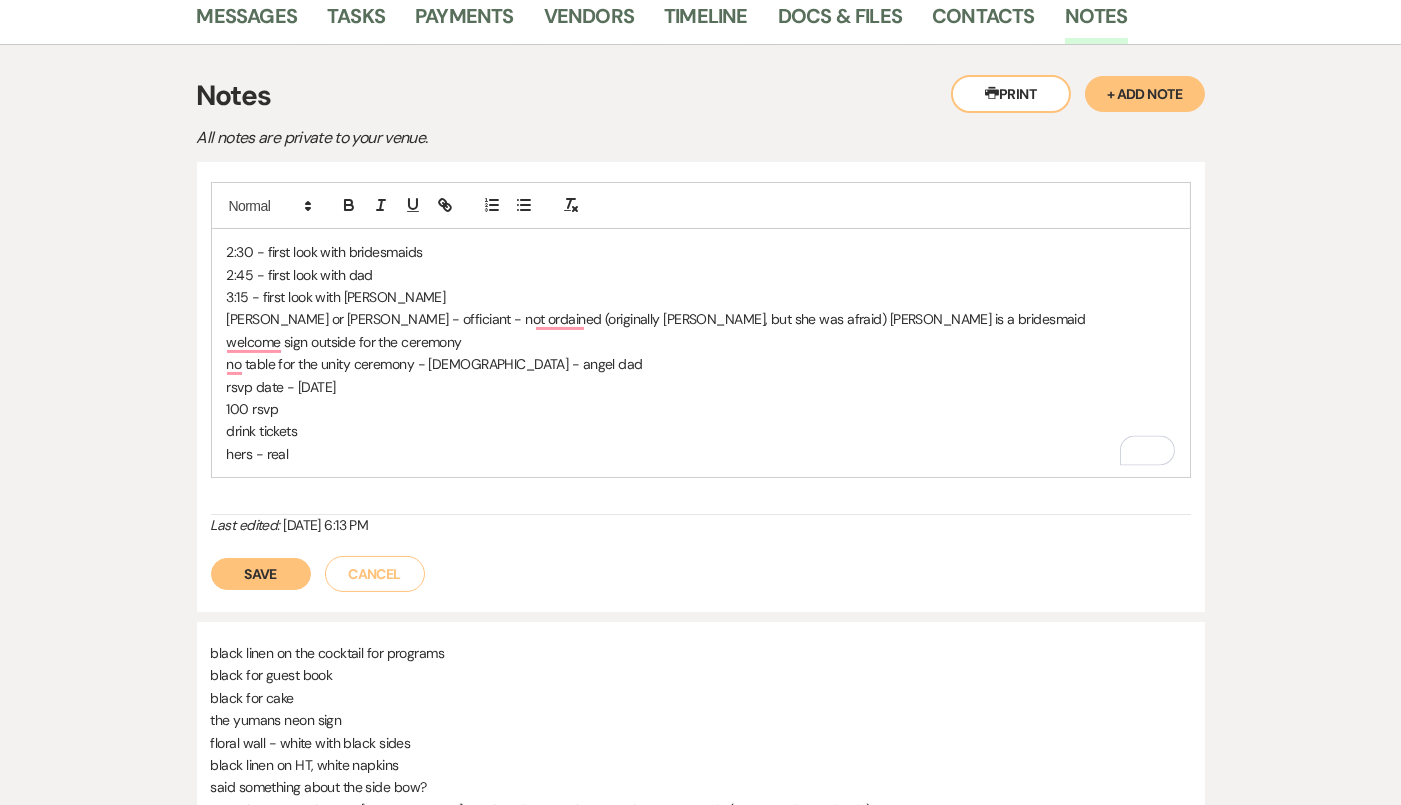click on "Ruth or Damaris - officiant - not ordained (originally damaris, but she was afraid) Rith is a bridesmaid" at bounding box center (701, 319) 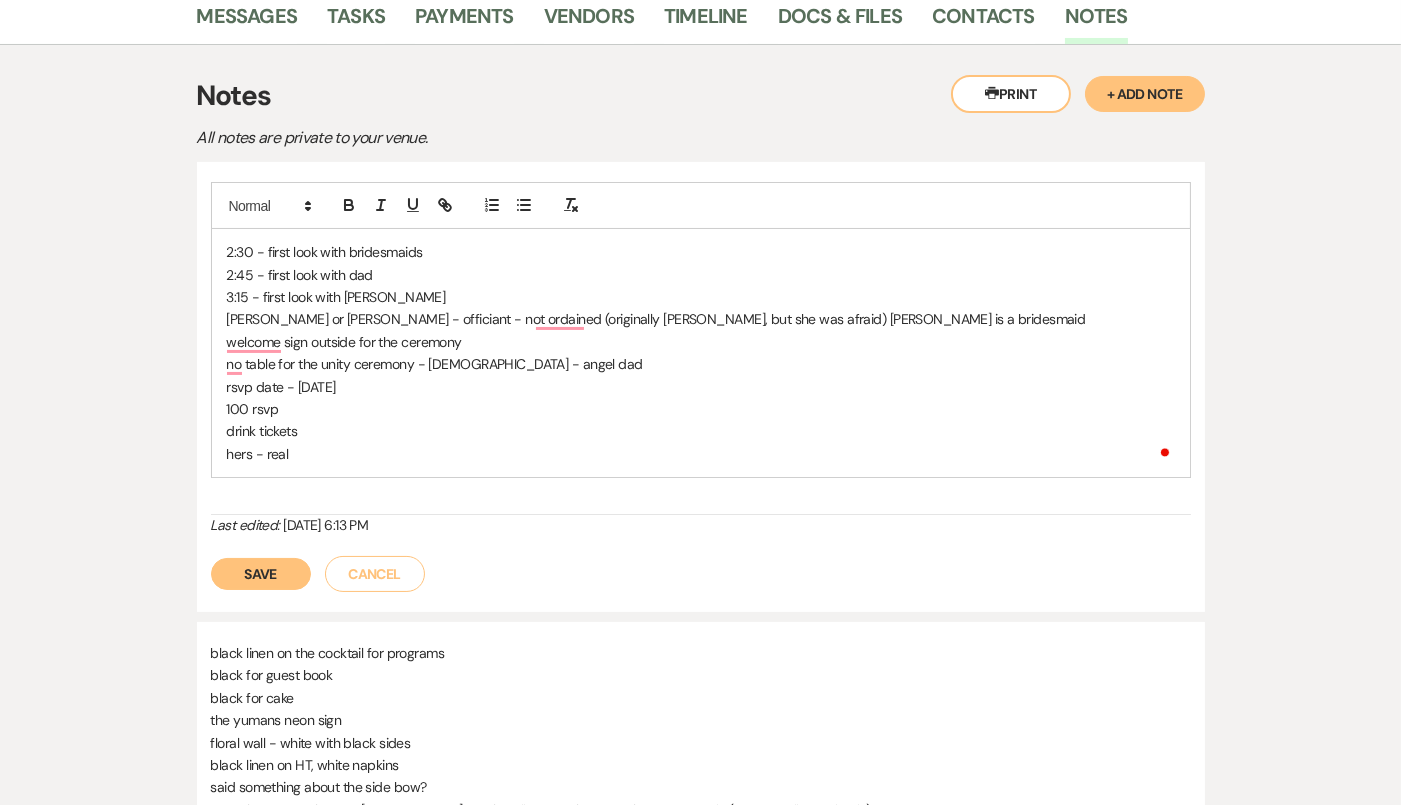 click on "Ruth or Damaris - officiant - not ordained (originally damaris, but she was afraid) Ruth is a bridesmaid" at bounding box center (701, 319) 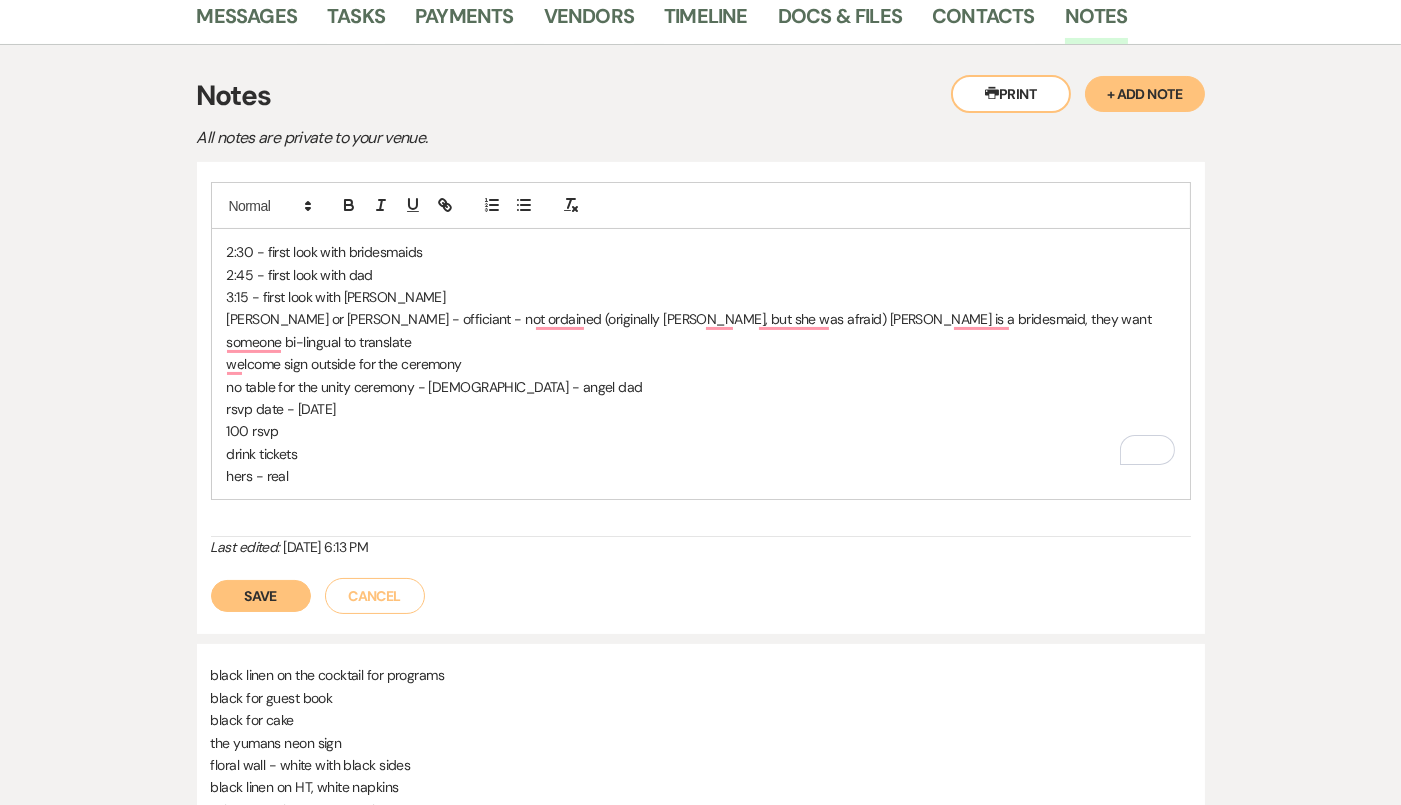 click on "Ruth or Damaris - officiant - not ordained (originally damaris, but she was afraid) Ruth is a bridesmaid, they want someone bi-lingual to translate" at bounding box center [701, 330] 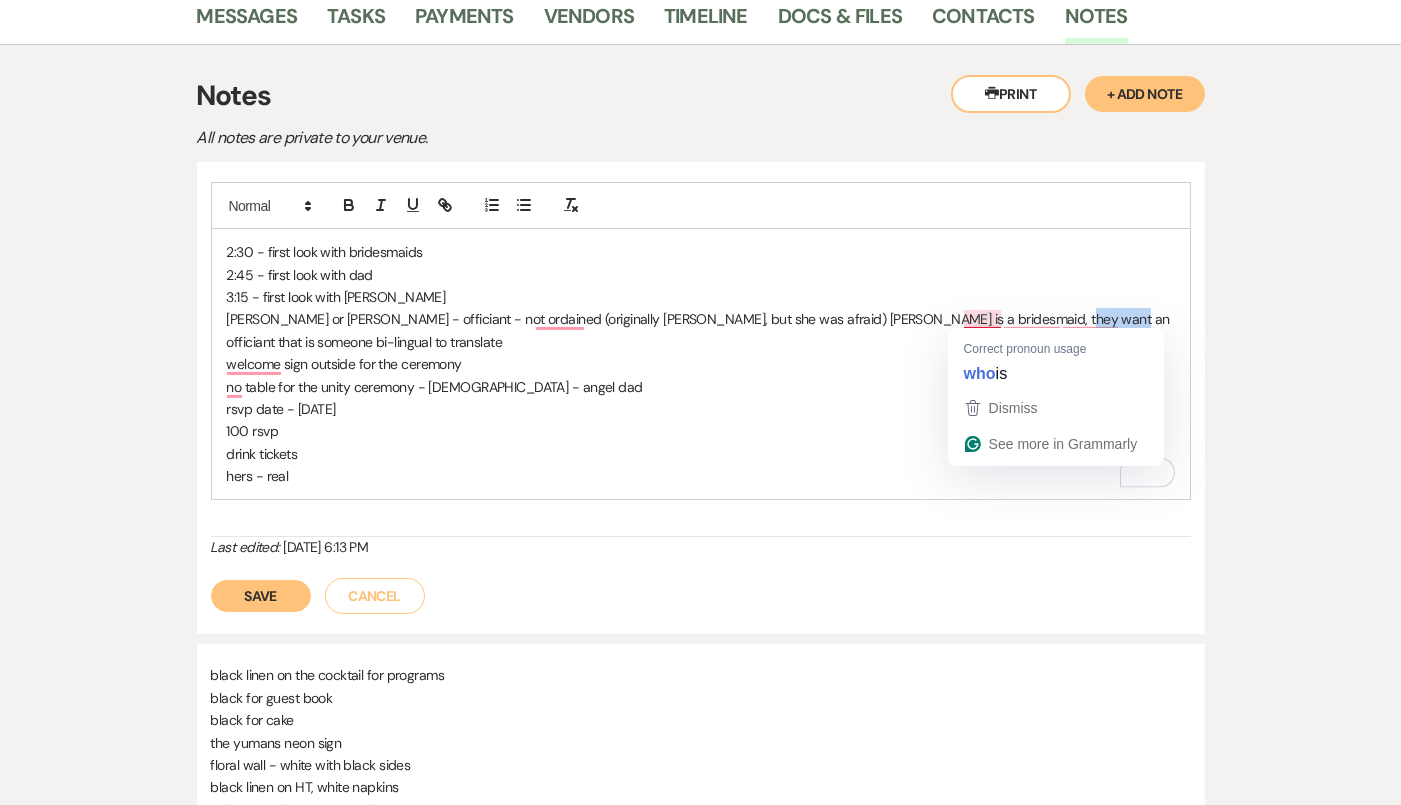 drag, startPoint x: 1062, startPoint y: 318, endPoint x: 1006, endPoint y: 317, distance: 56.008926 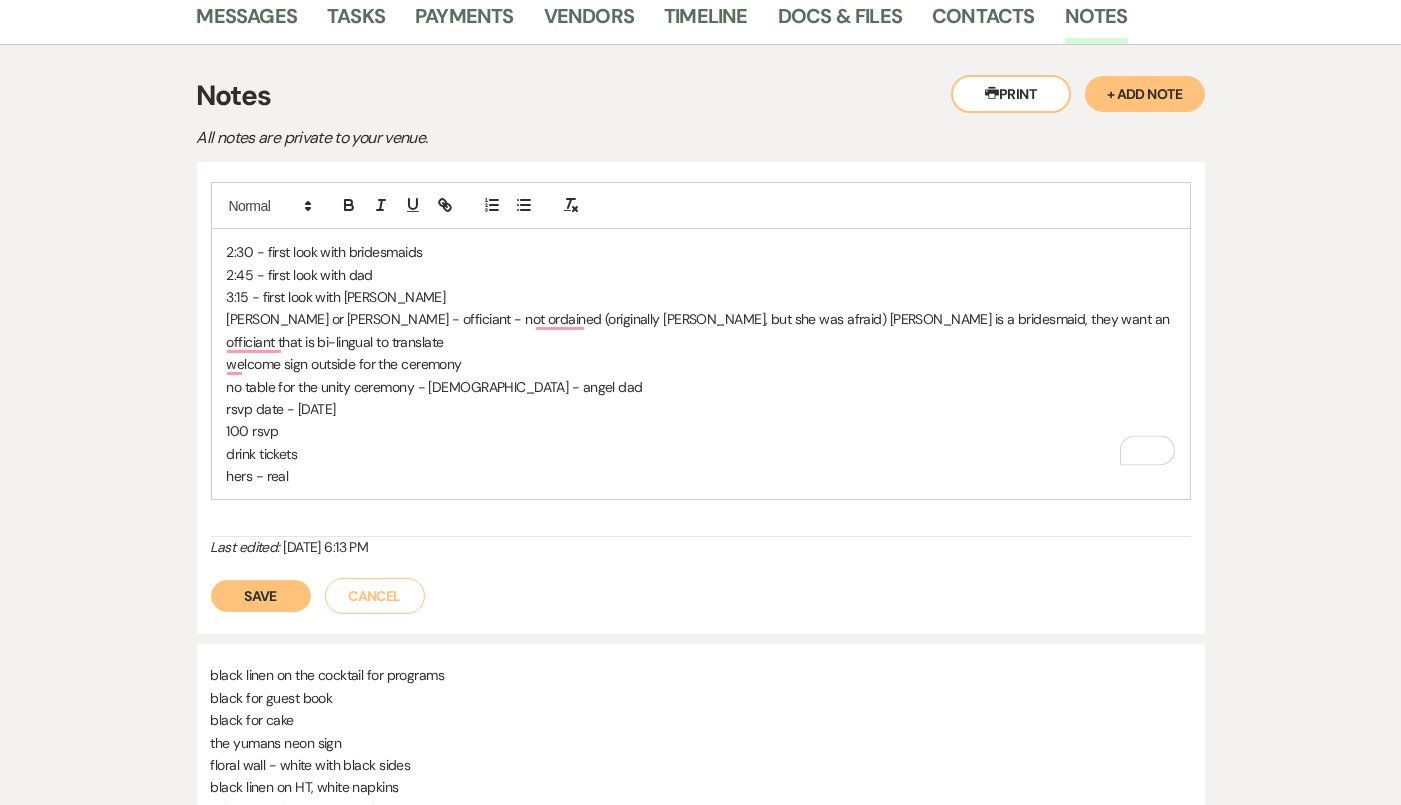 click on "rsvp date - September 4th" at bounding box center (701, 409) 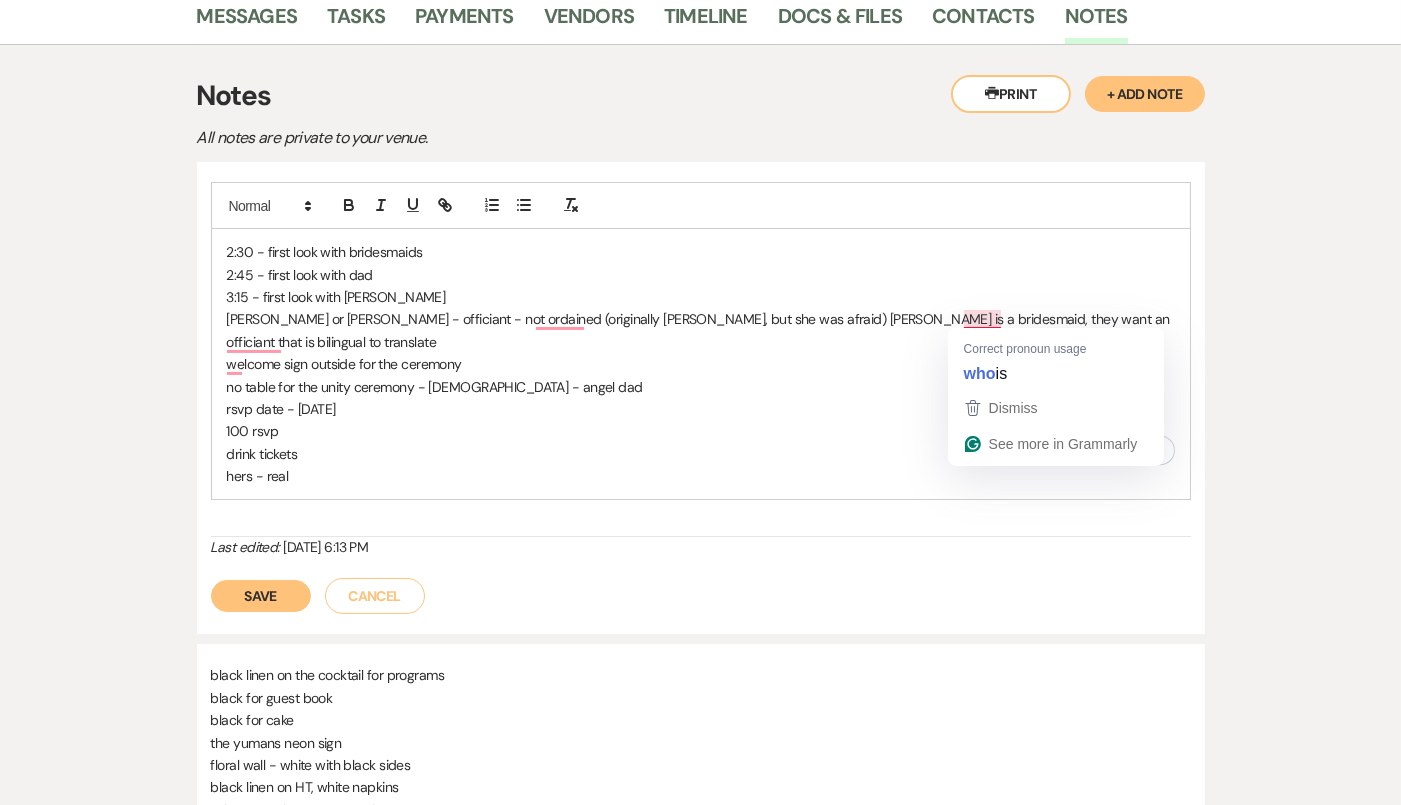 click on "welcome sign outside for the ceremony" at bounding box center [701, 364] 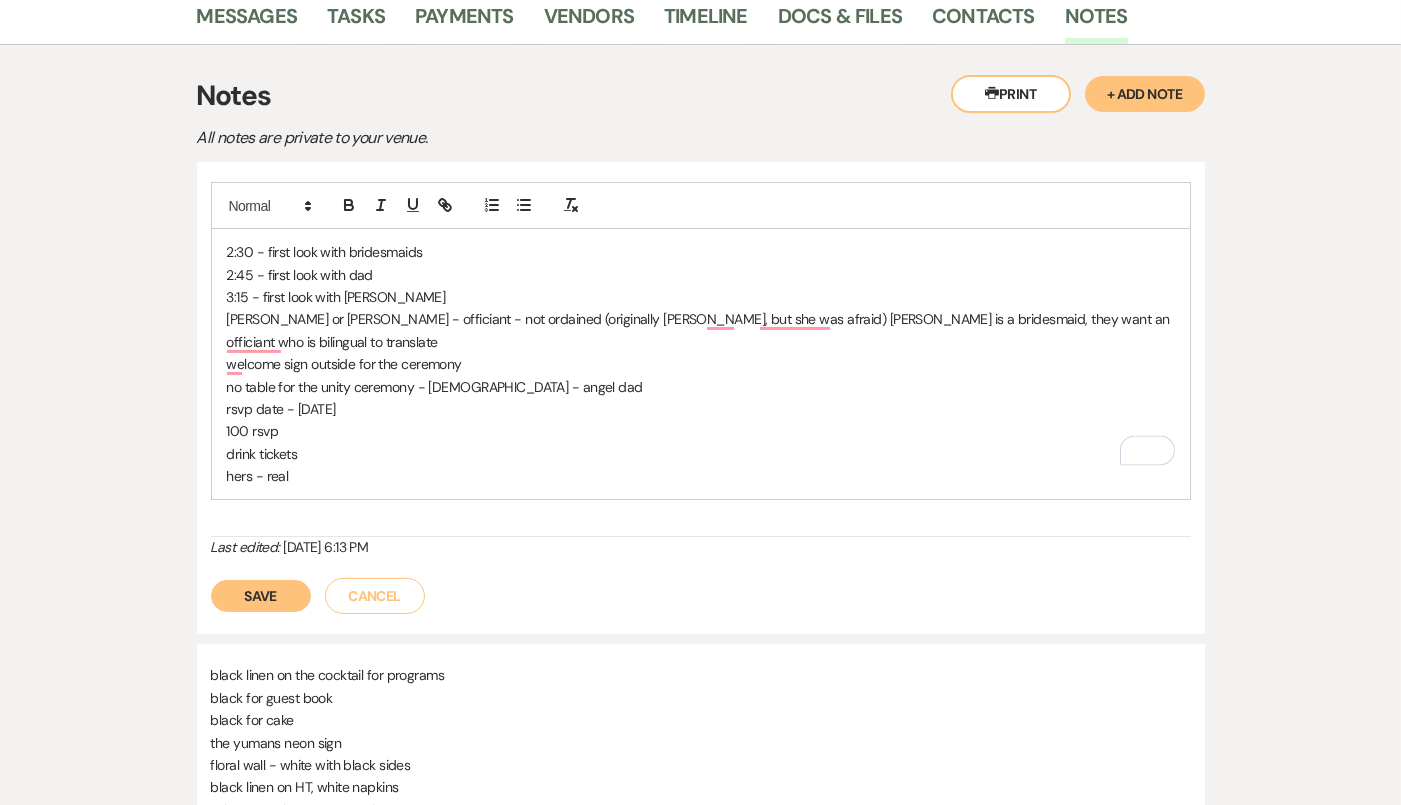 click on "no table for the unity ceremony - bible - angel dad" at bounding box center [701, 387] 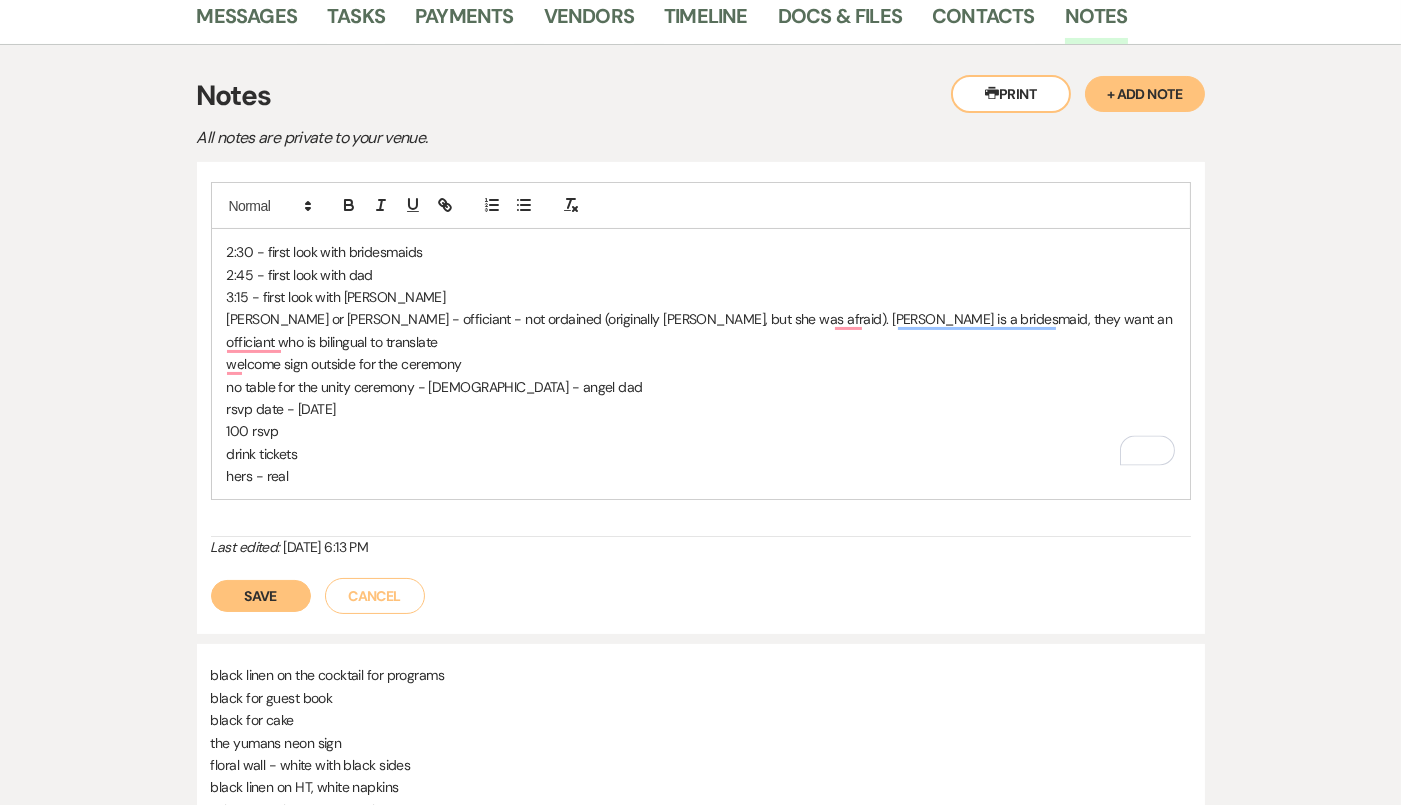 click on "Ruth or Damaris - officiant - not ordained (originally Damaris, but she was afraid). Ruth is a bridesmaid, they want an officiant who is bilingual to translate" at bounding box center [701, 330] 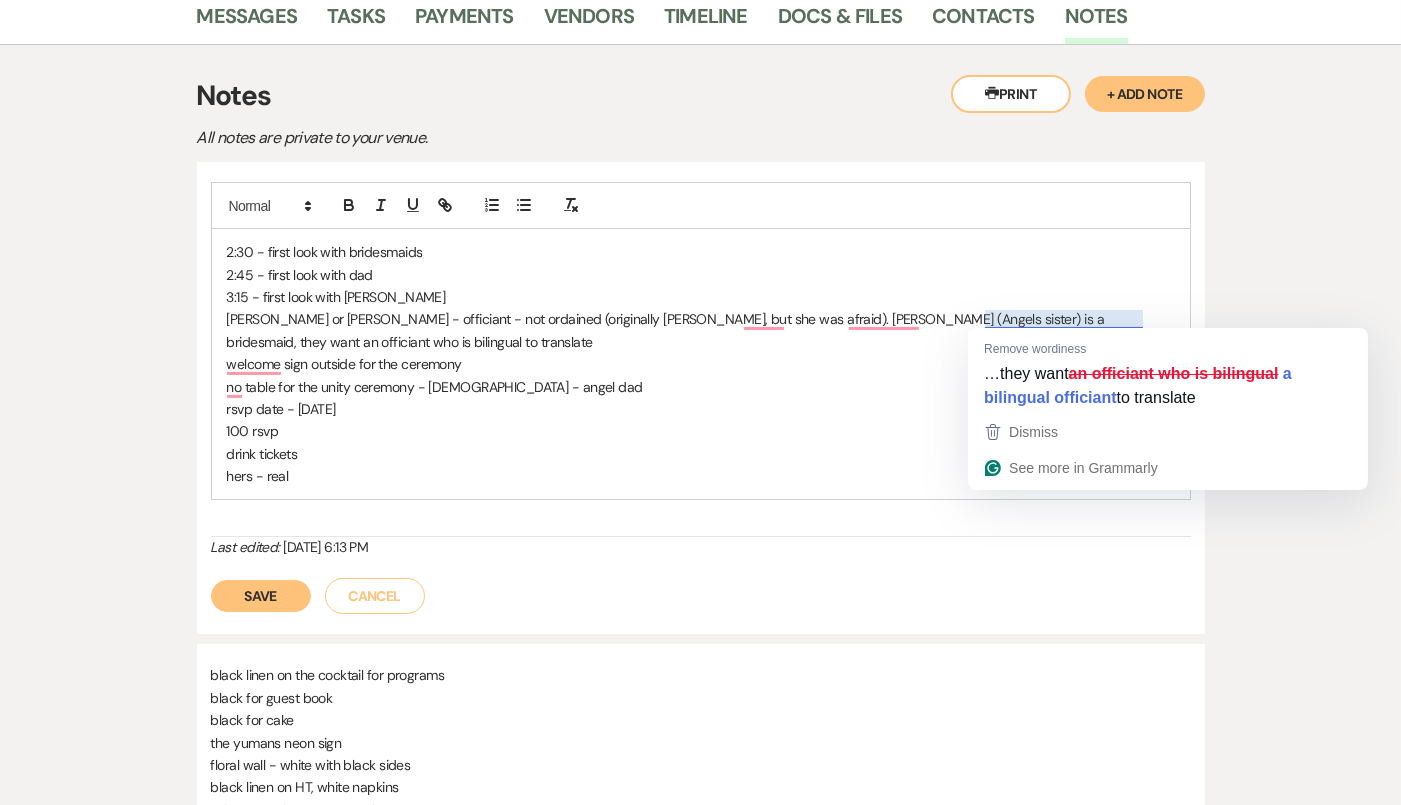click on "Ruth or Damaris - officiant - not ordained (originally Damaris, but she was afraid). Ruth (Angels sister) is a bridesmaid, they want an officiant who is bilingual to translate" at bounding box center (701, 330) 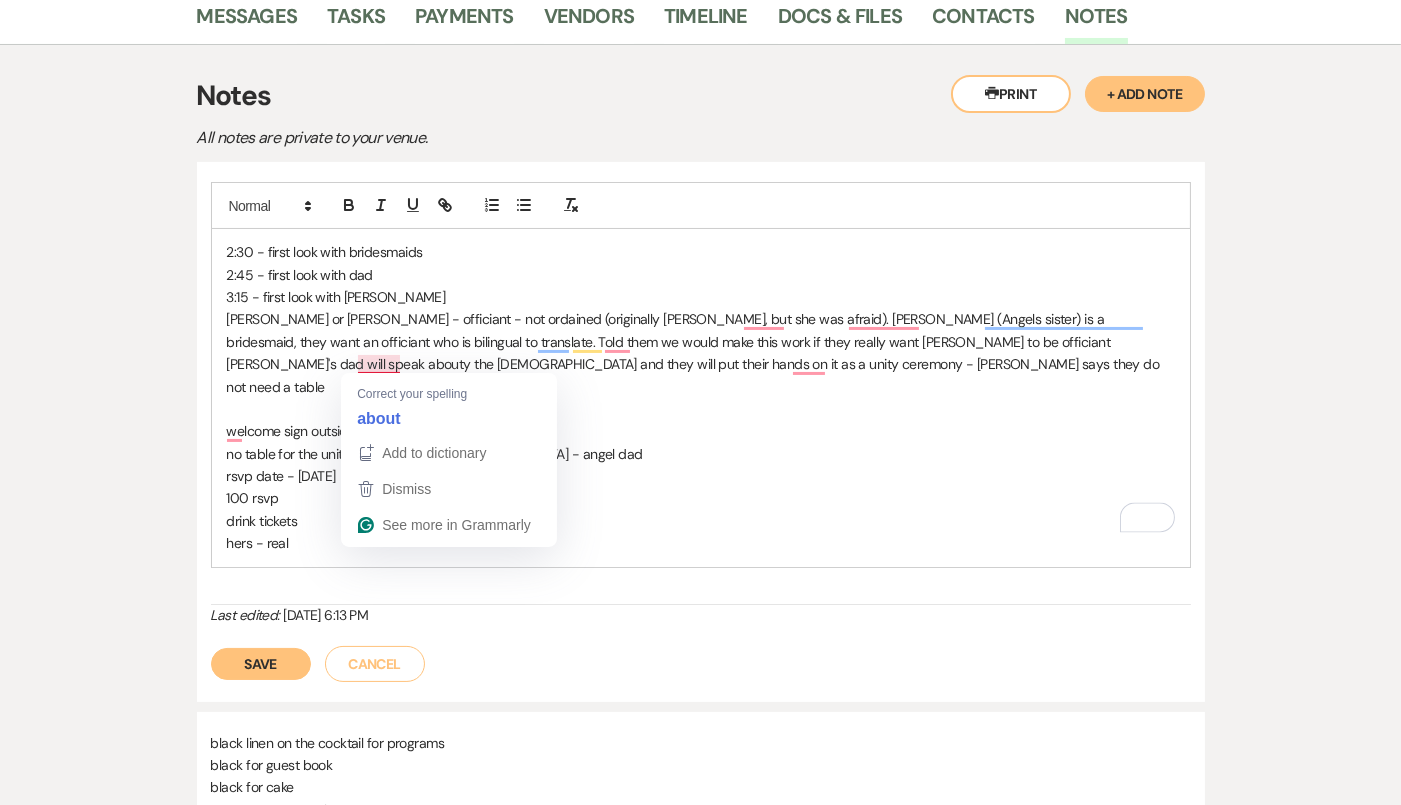 click on "Angel's dad will speak abouty the bible and they will put their hands on it as a unity ceremony - haley says they do not need a table" at bounding box center [701, 375] 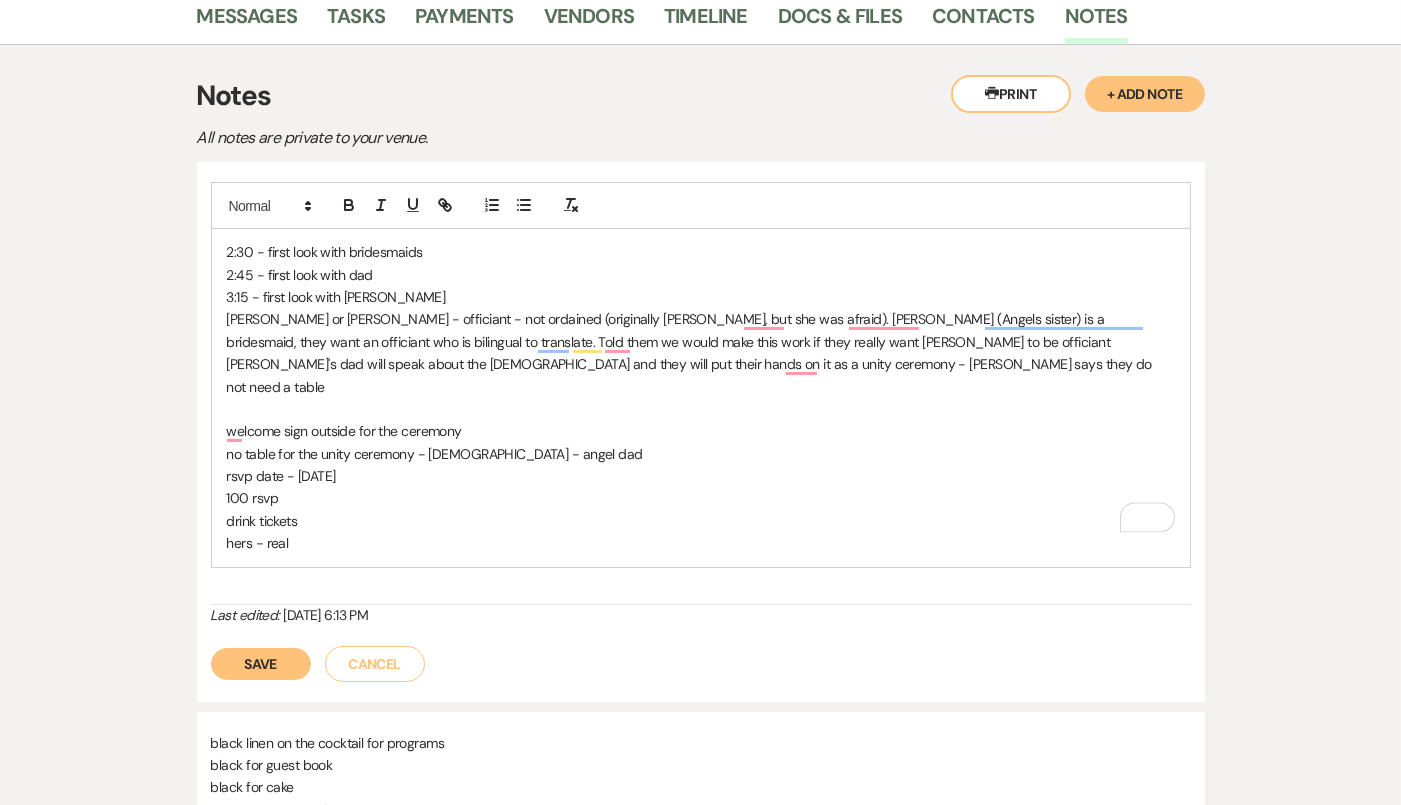 click at bounding box center [701, 409] 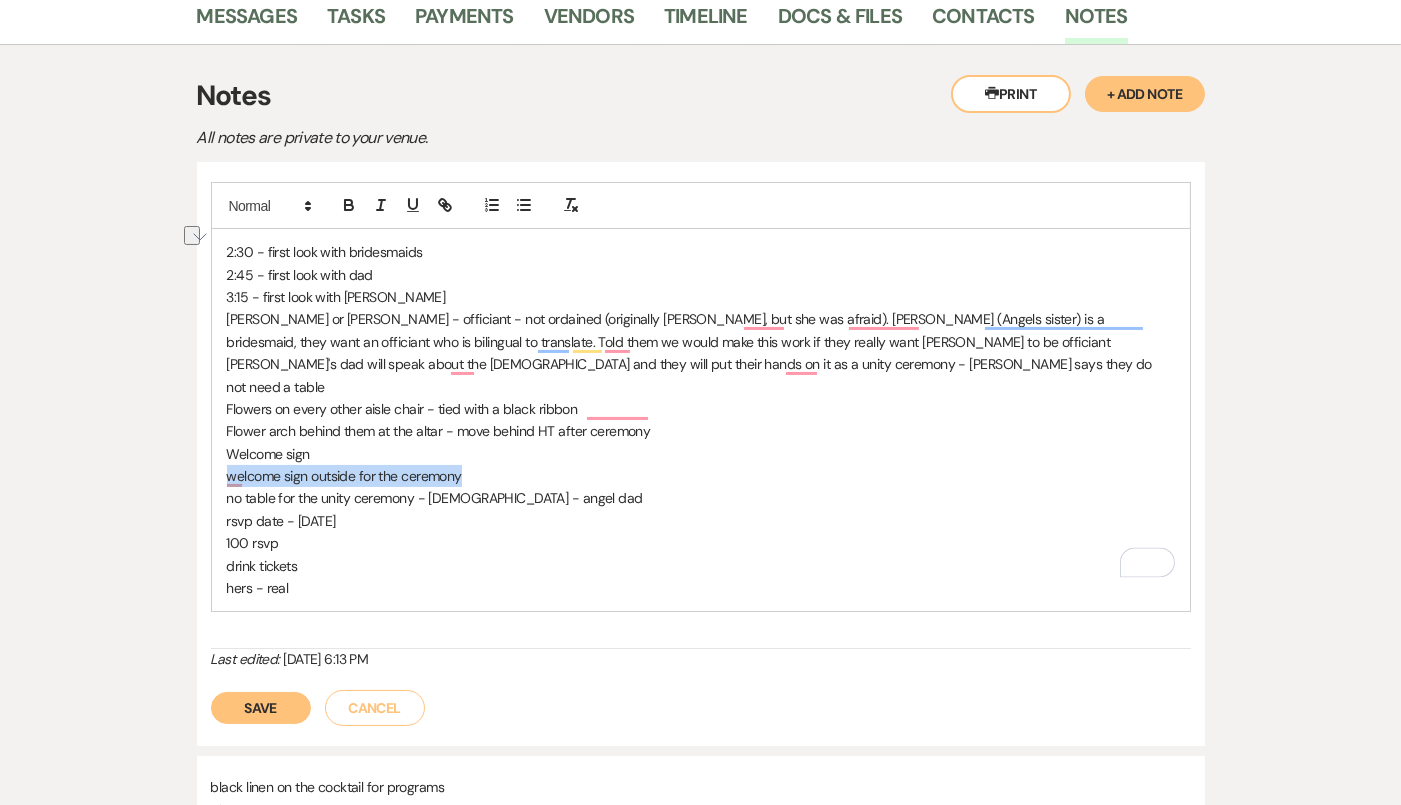 drag, startPoint x: 495, startPoint y: 449, endPoint x: 222, endPoint y: 449, distance: 273 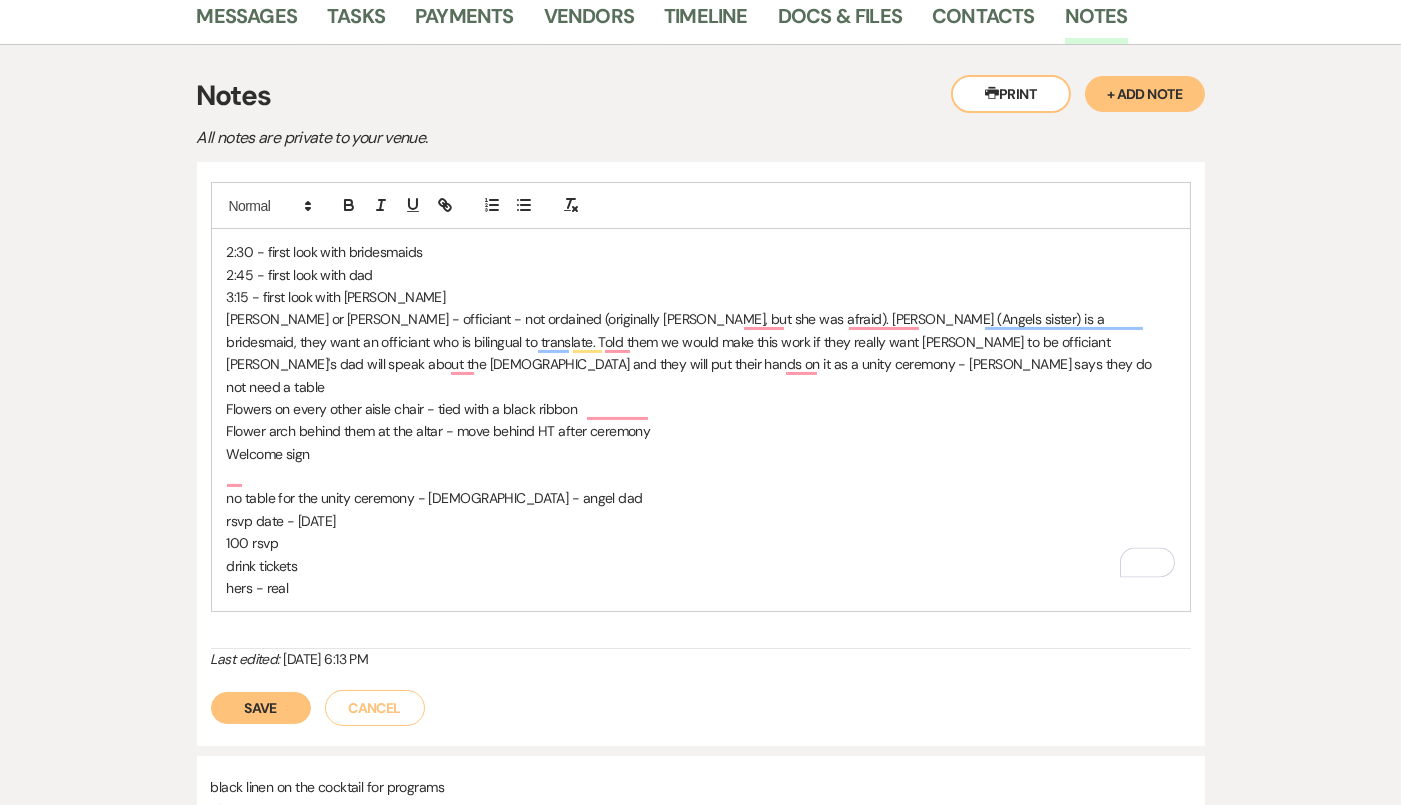 click on "Welcome sign" at bounding box center [701, 454] 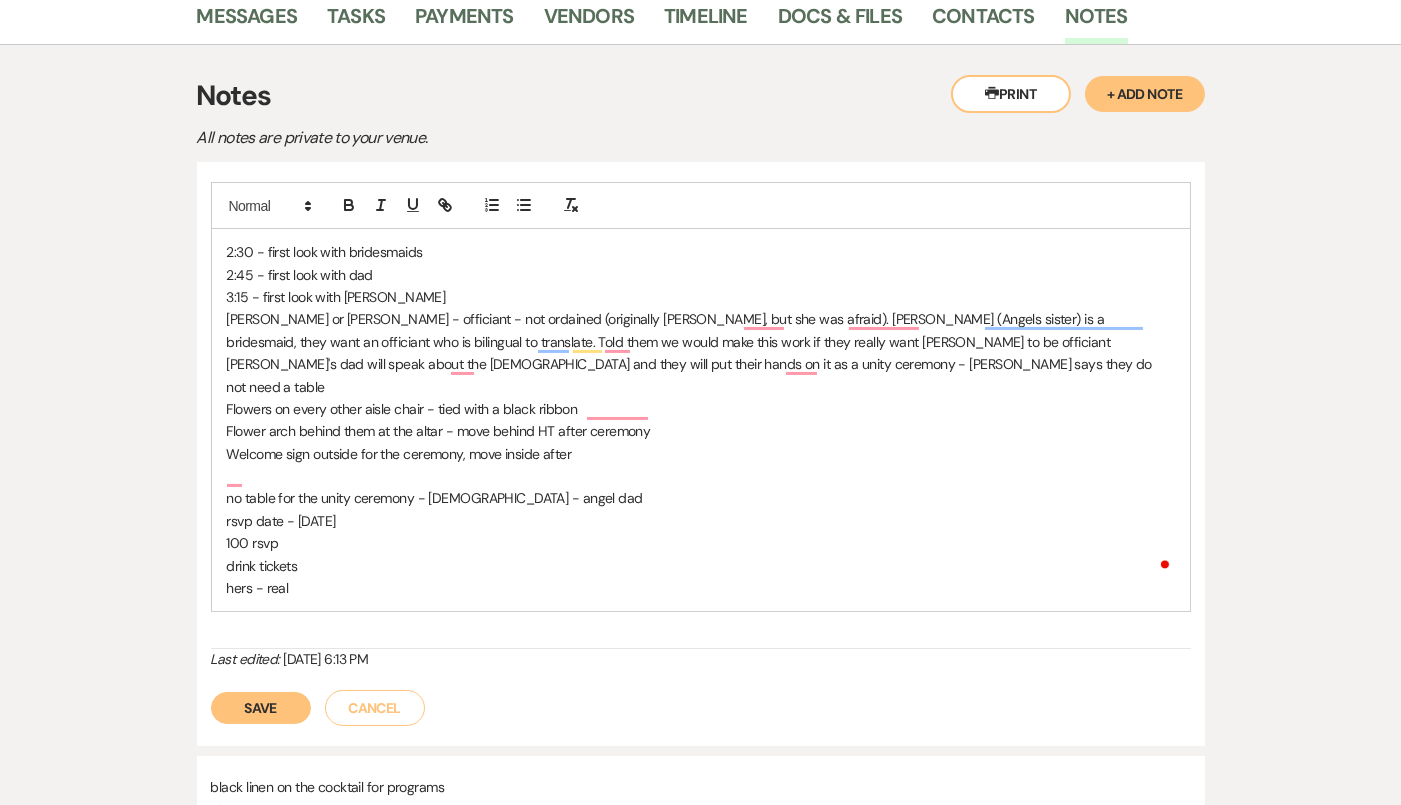 click at bounding box center (701, 476) 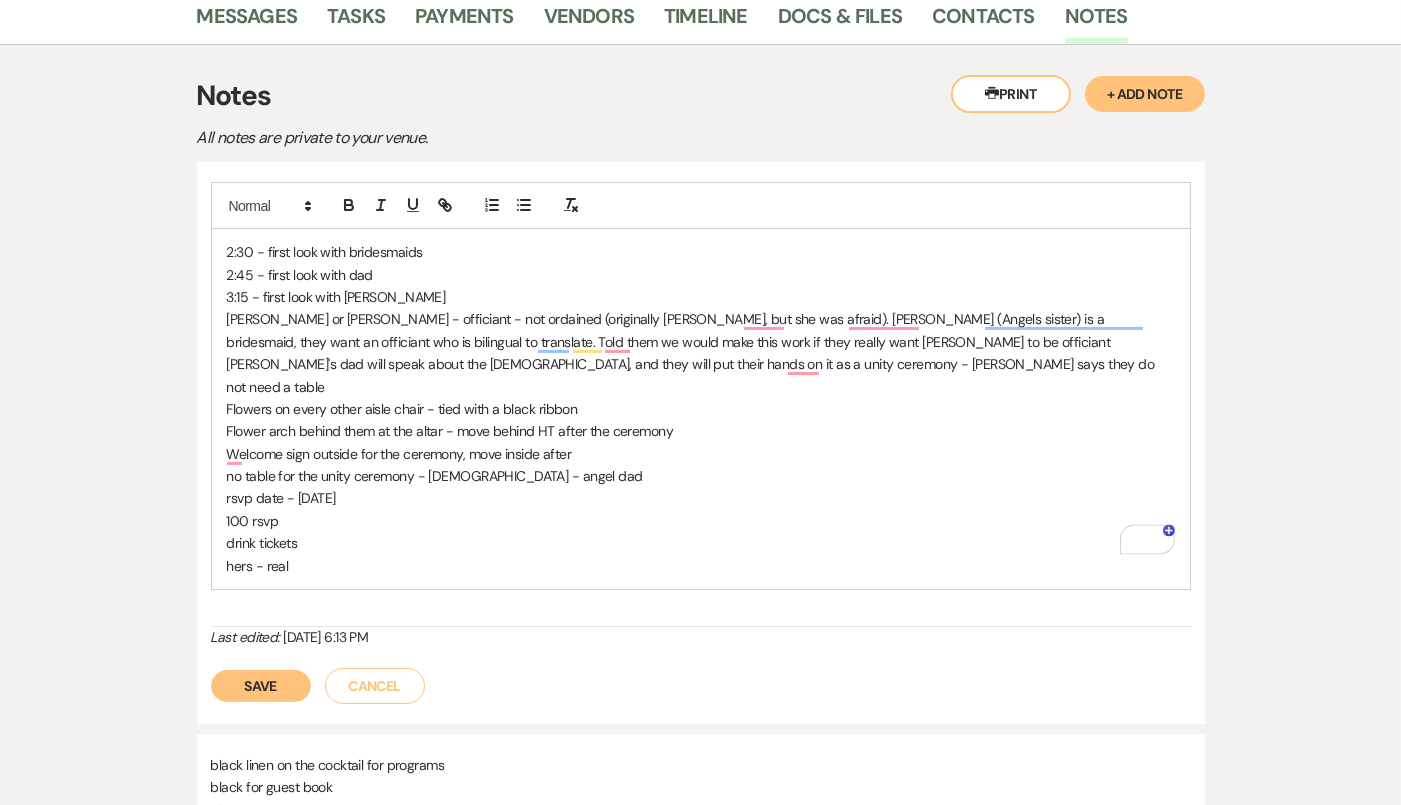 click on "Flower arch behind them at the altar - move behind HT after the ceremony" at bounding box center (701, 431) 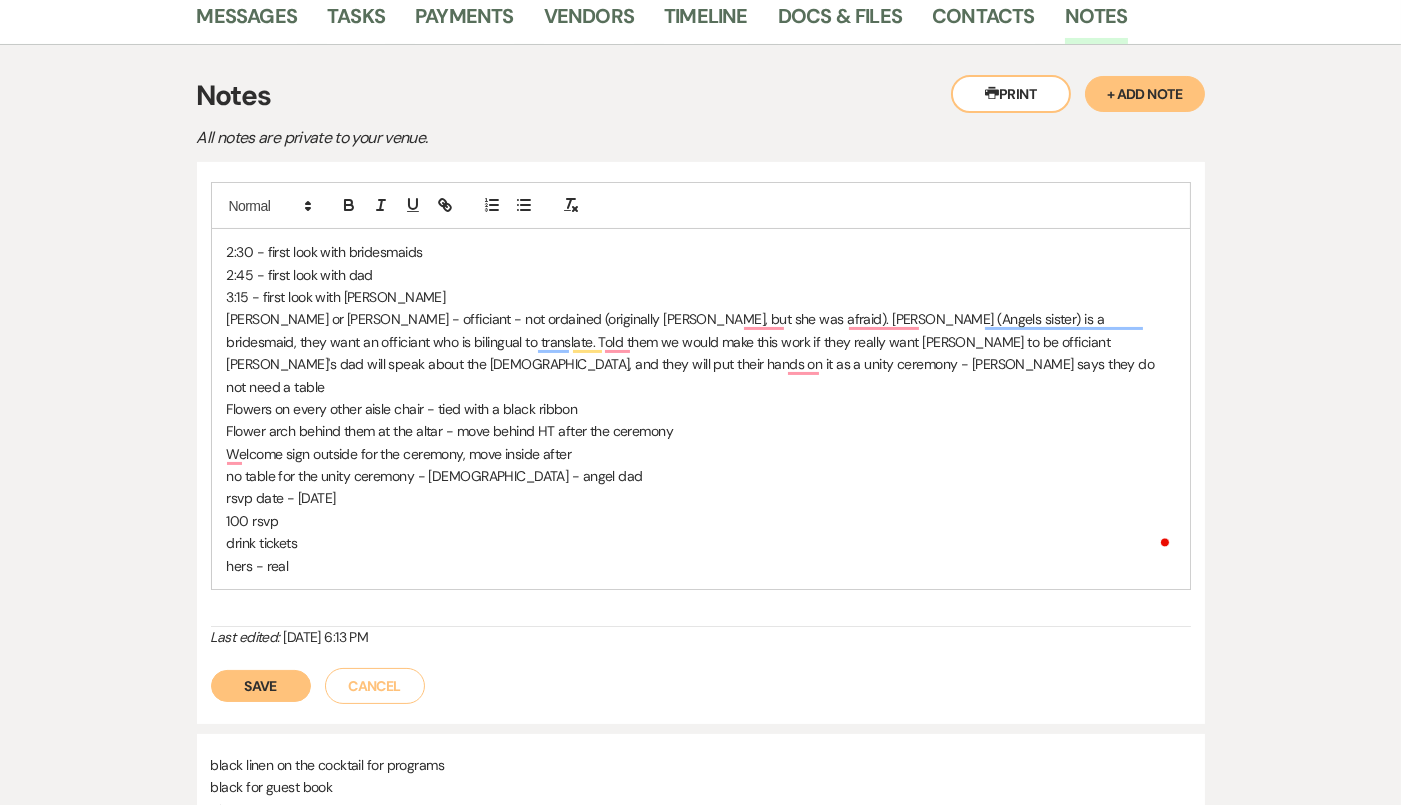 click on "Welcome sign outside for the ceremony, move inside after" at bounding box center (701, 454) 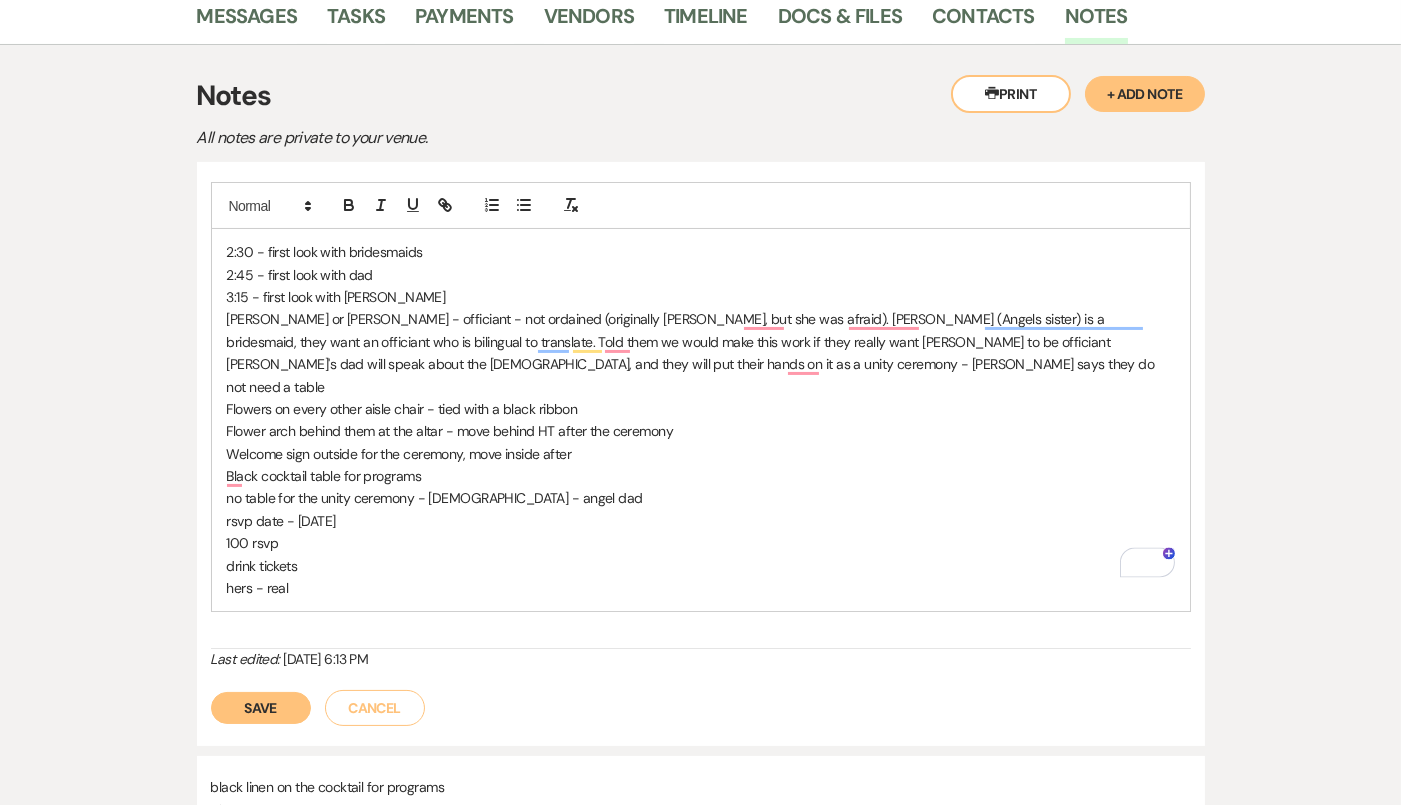 click on "no table for the unity ceremony - bible - angel dad" at bounding box center [701, 498] 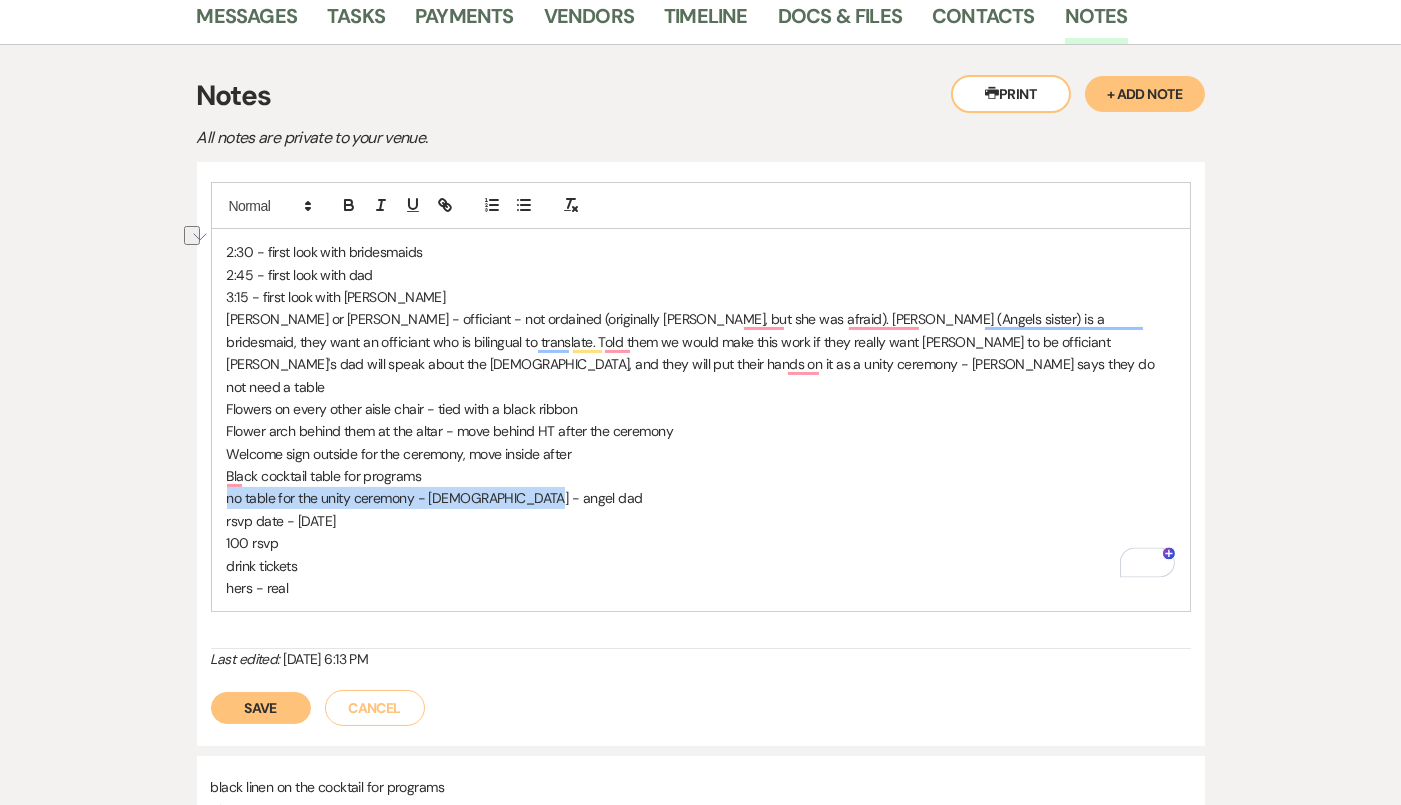 drag, startPoint x: 600, startPoint y: 468, endPoint x: 223, endPoint y: 469, distance: 377.0013 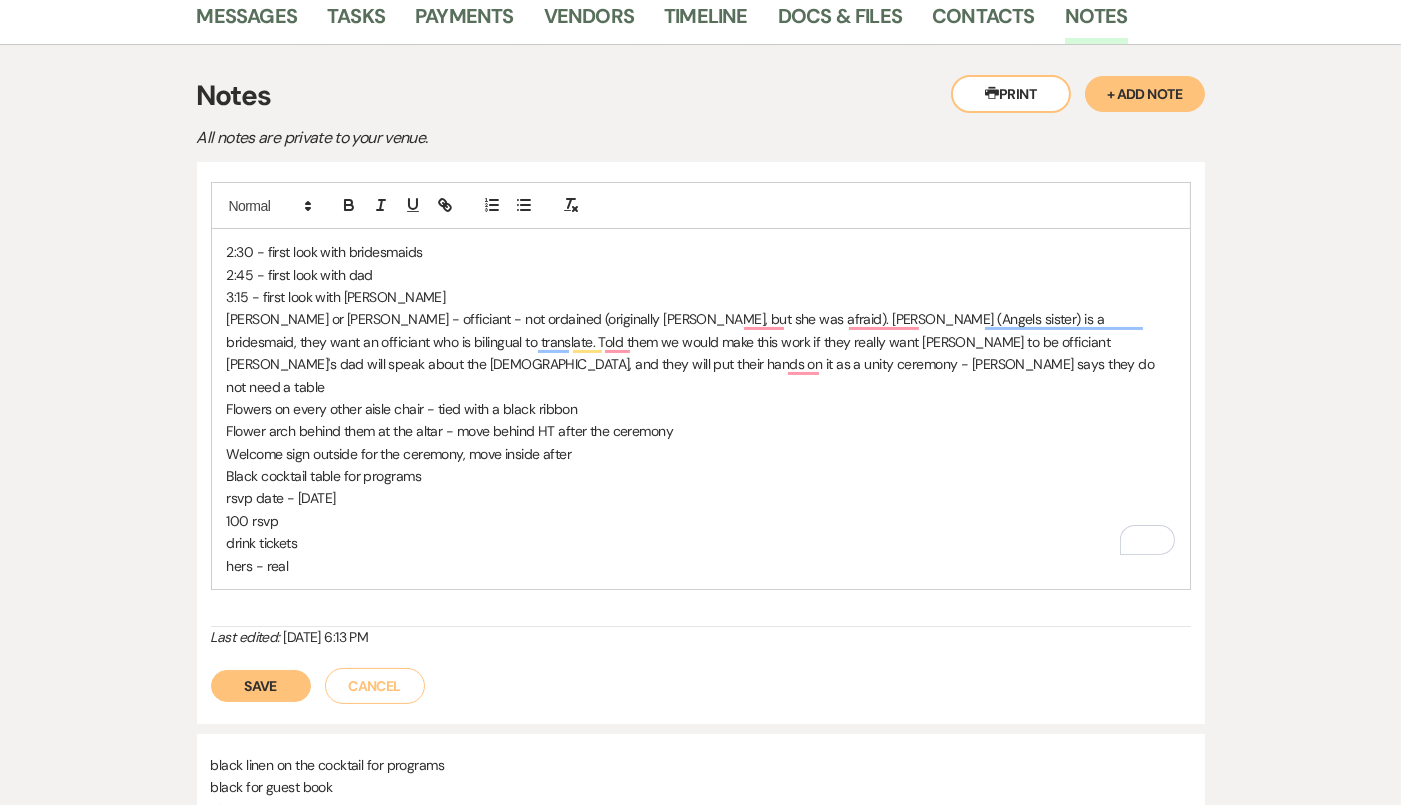 click on "rsvp date - September 4th" at bounding box center (701, 498) 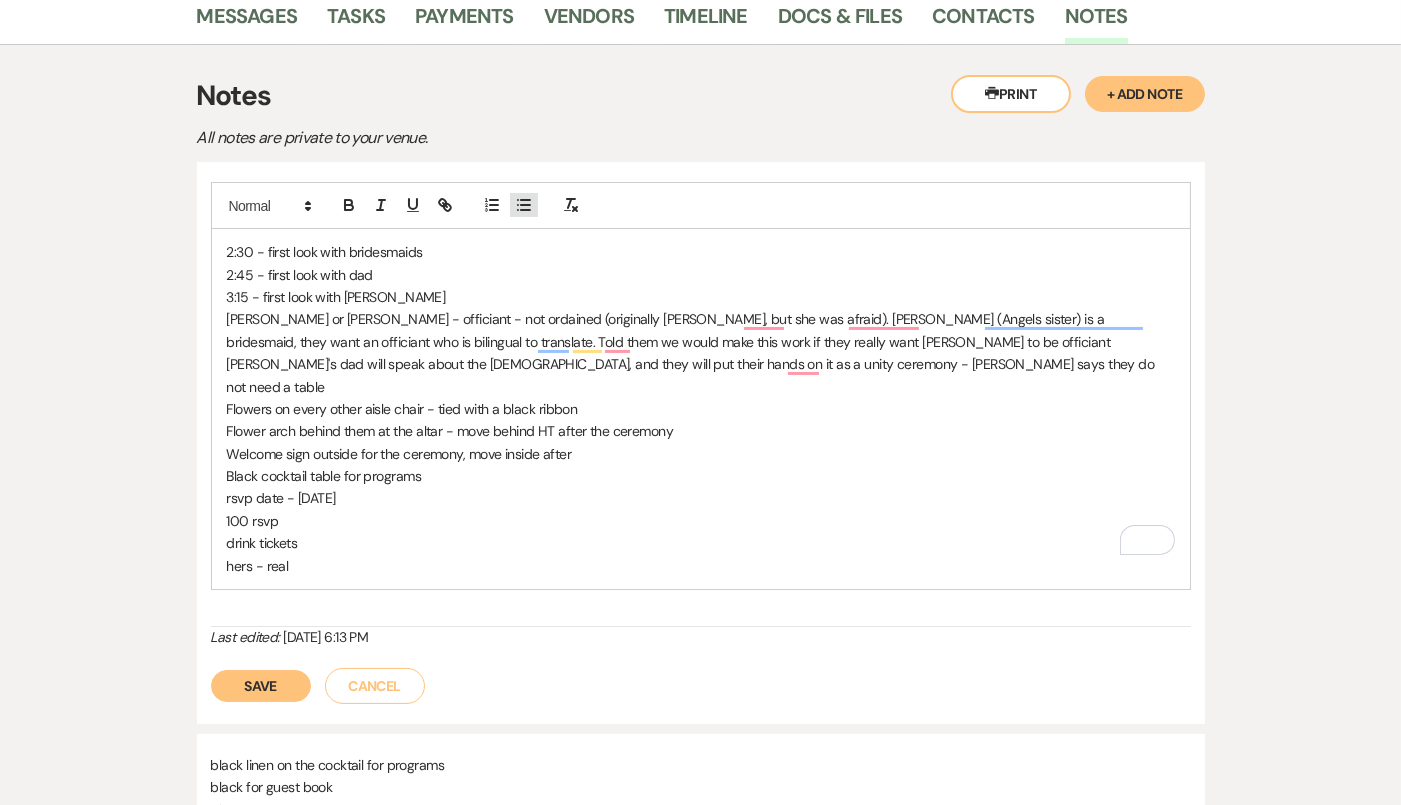 click at bounding box center [524, 205] 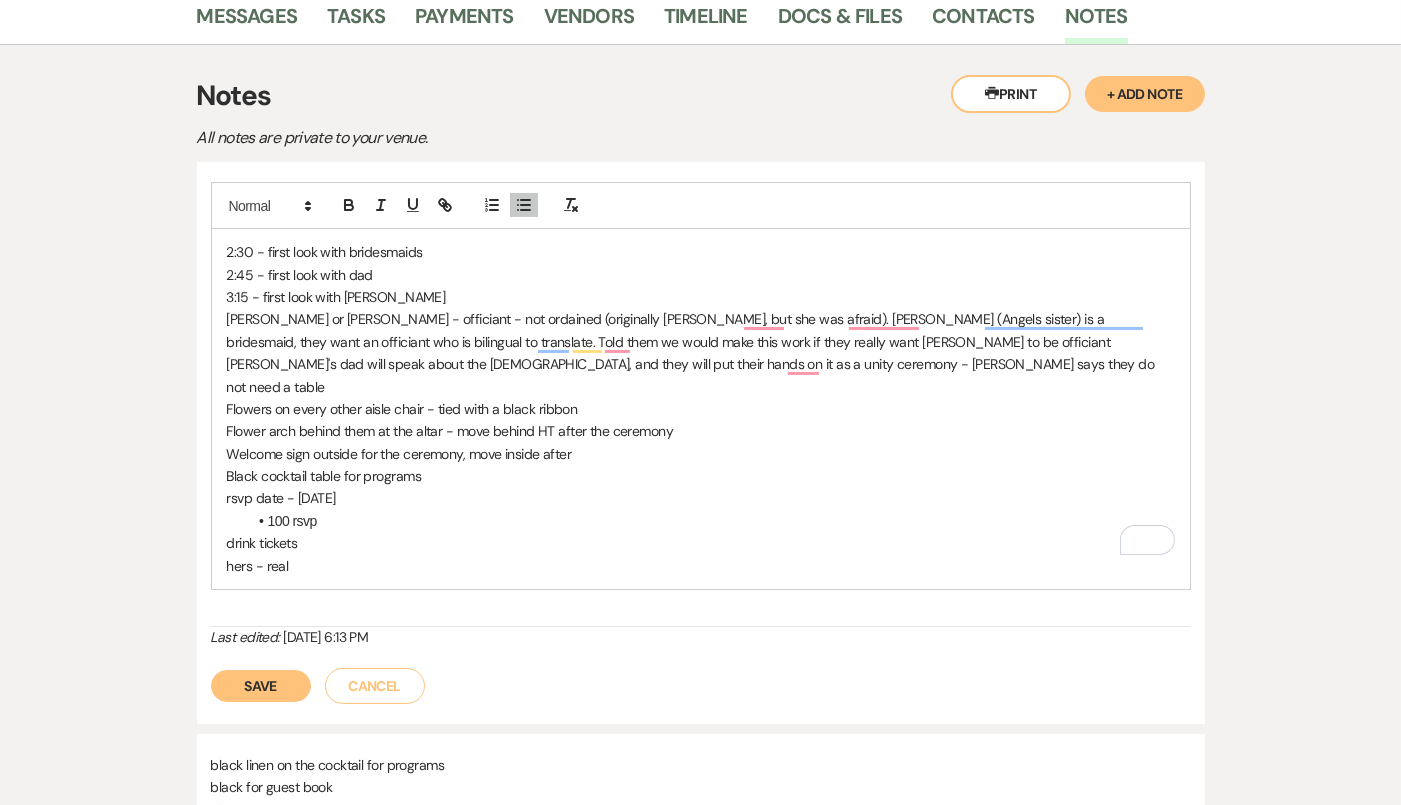 click on "100 rsvp" at bounding box center [711, 521] 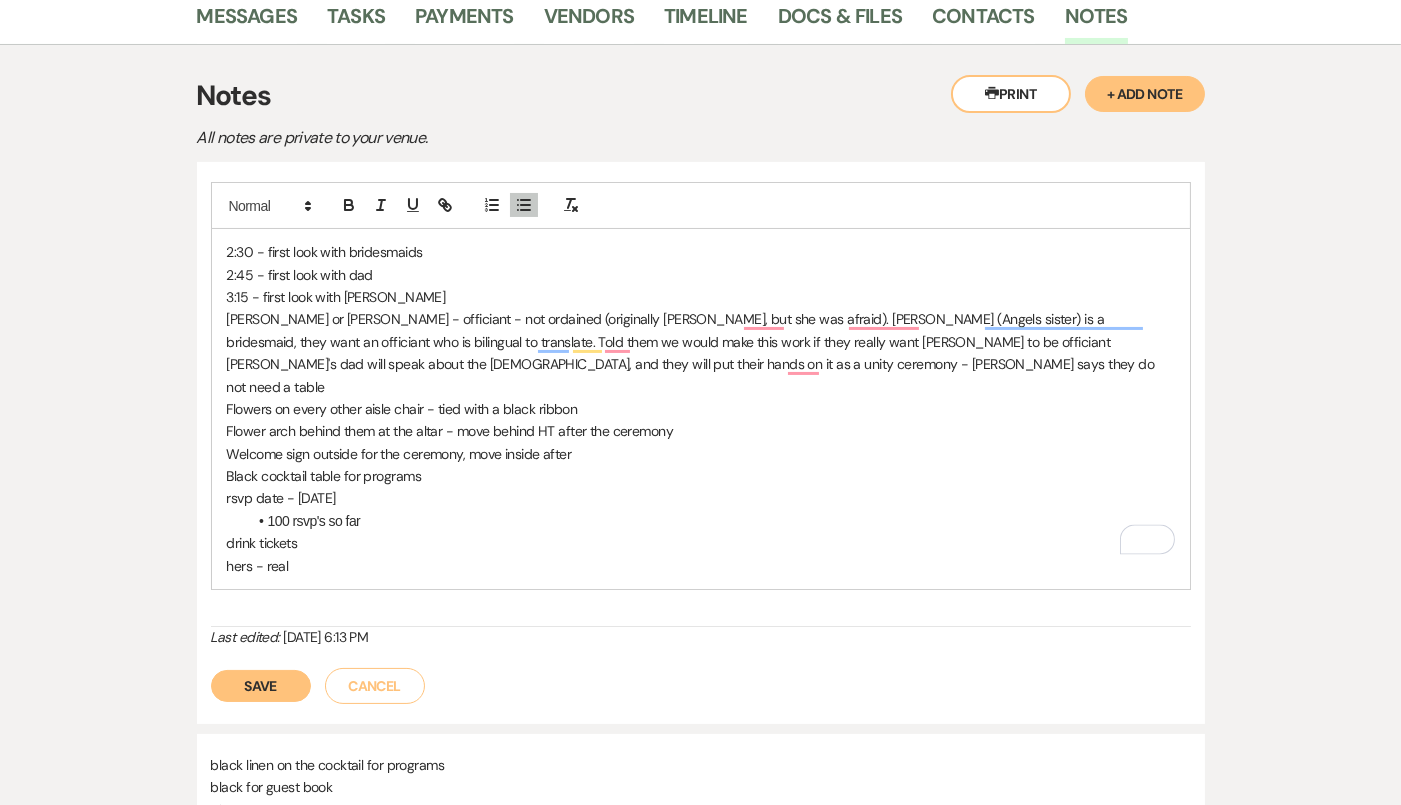 click on "drink tickets" at bounding box center [701, 543] 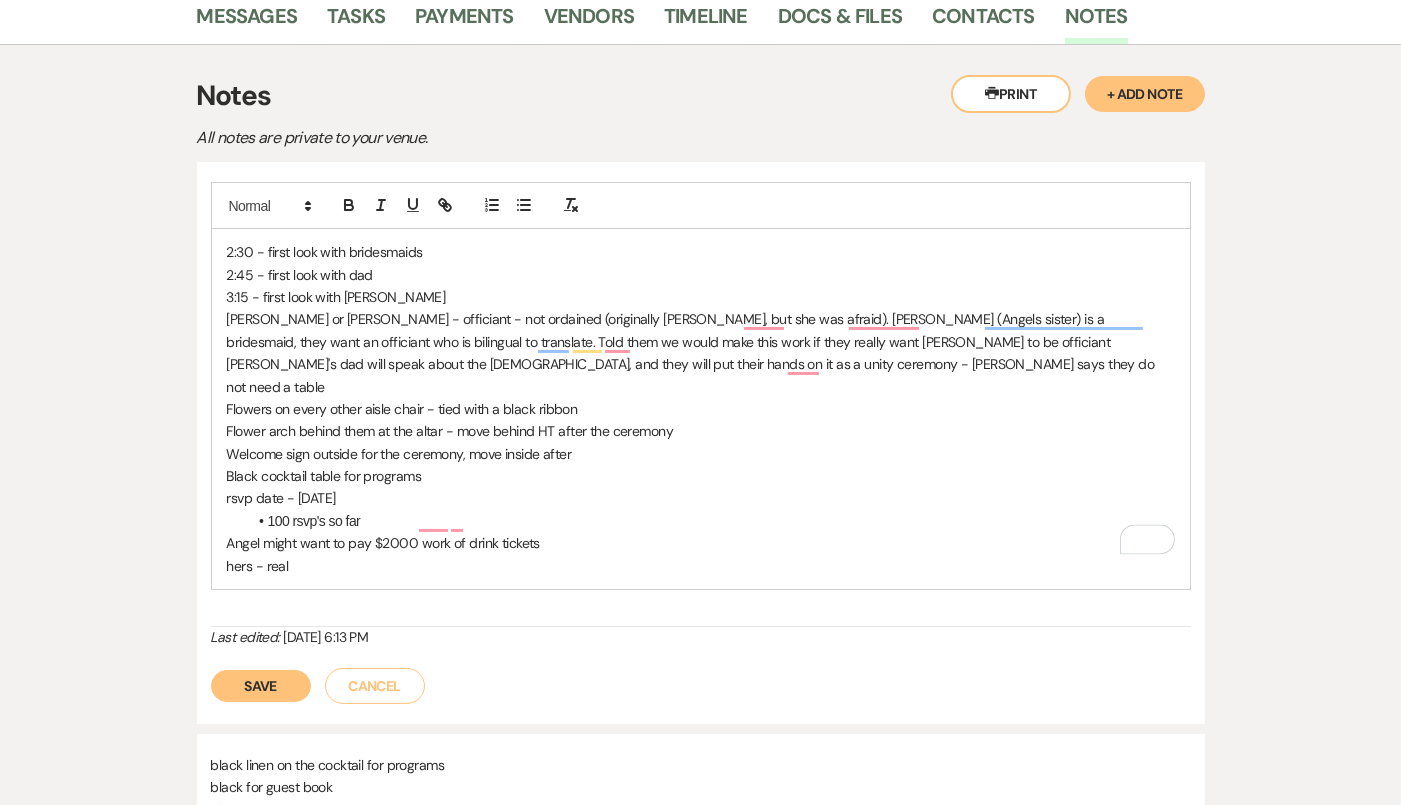 click on "Angel might want to pay $2000 work of drink tickets" at bounding box center [701, 543] 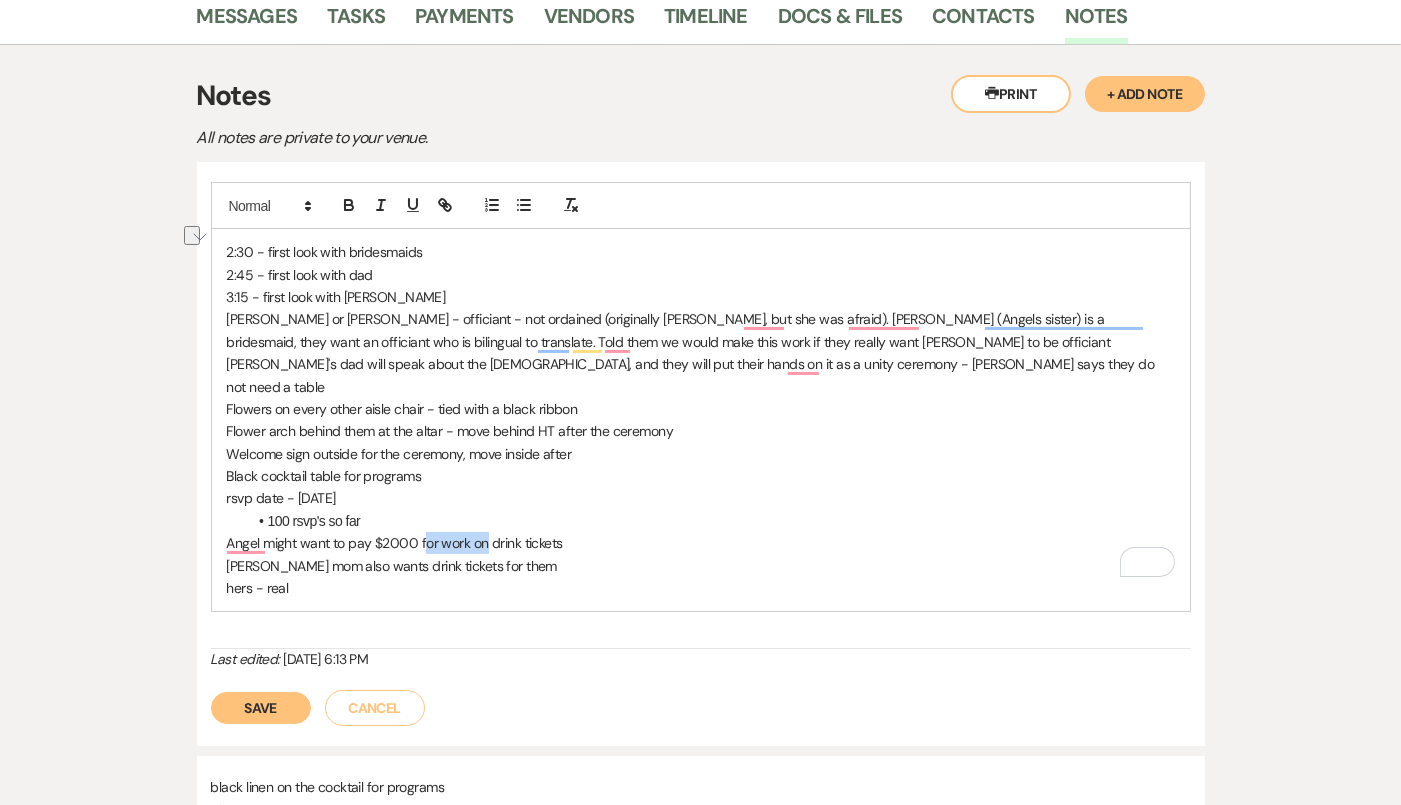 drag, startPoint x: 484, startPoint y: 519, endPoint x: 424, endPoint y: 519, distance: 60 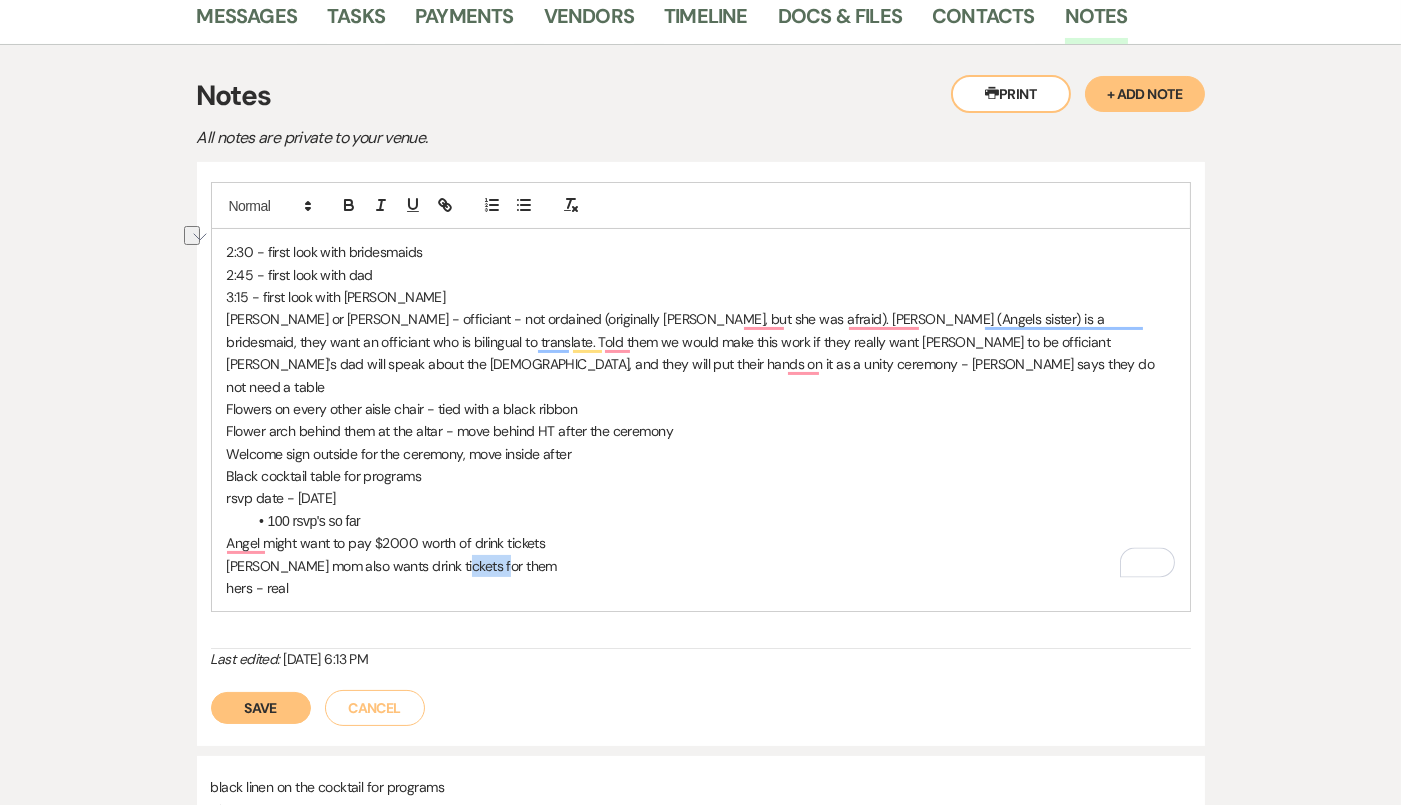 drag, startPoint x: 515, startPoint y: 545, endPoint x: 447, endPoint y: 544, distance: 68.007355 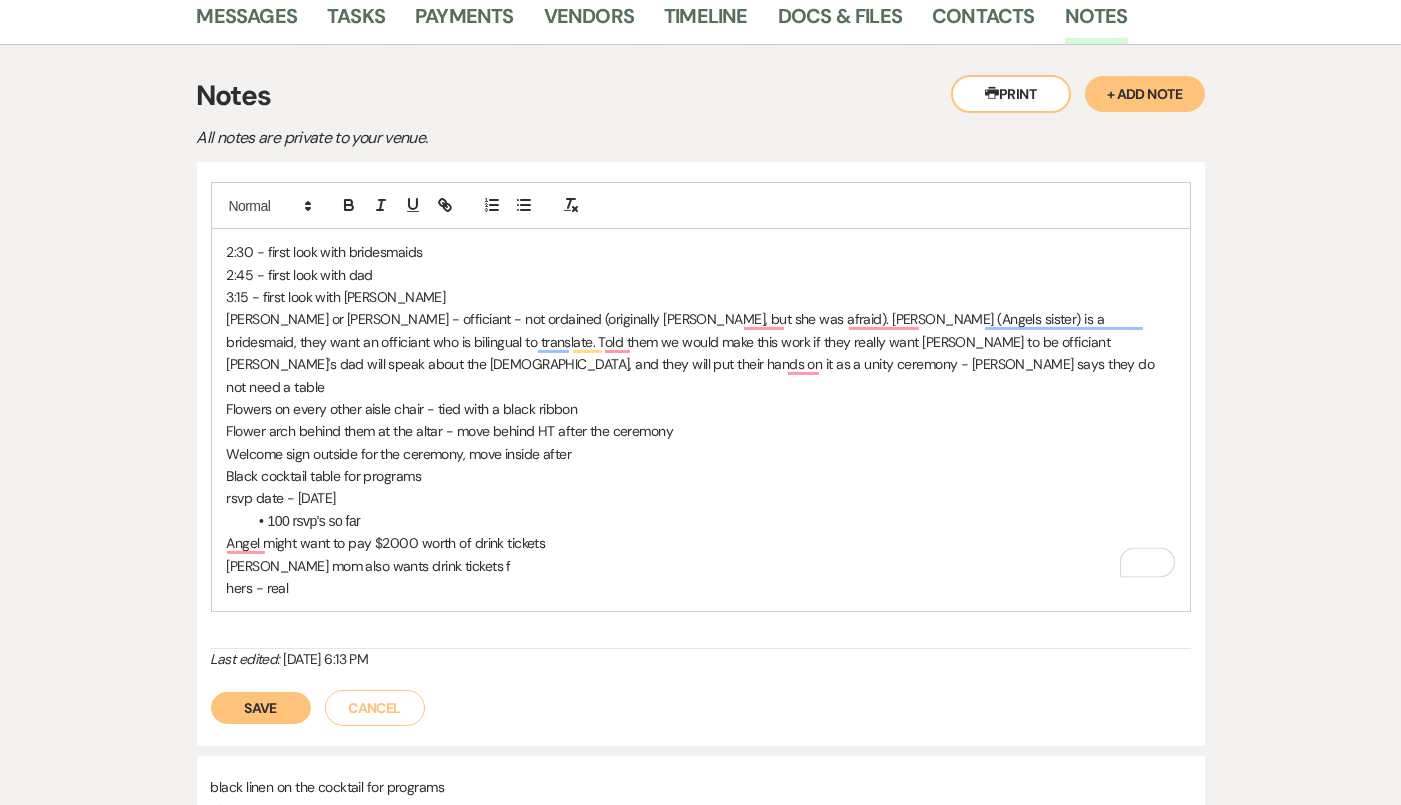 click on "Haleys mom also wants drink tickets f" at bounding box center [701, 566] 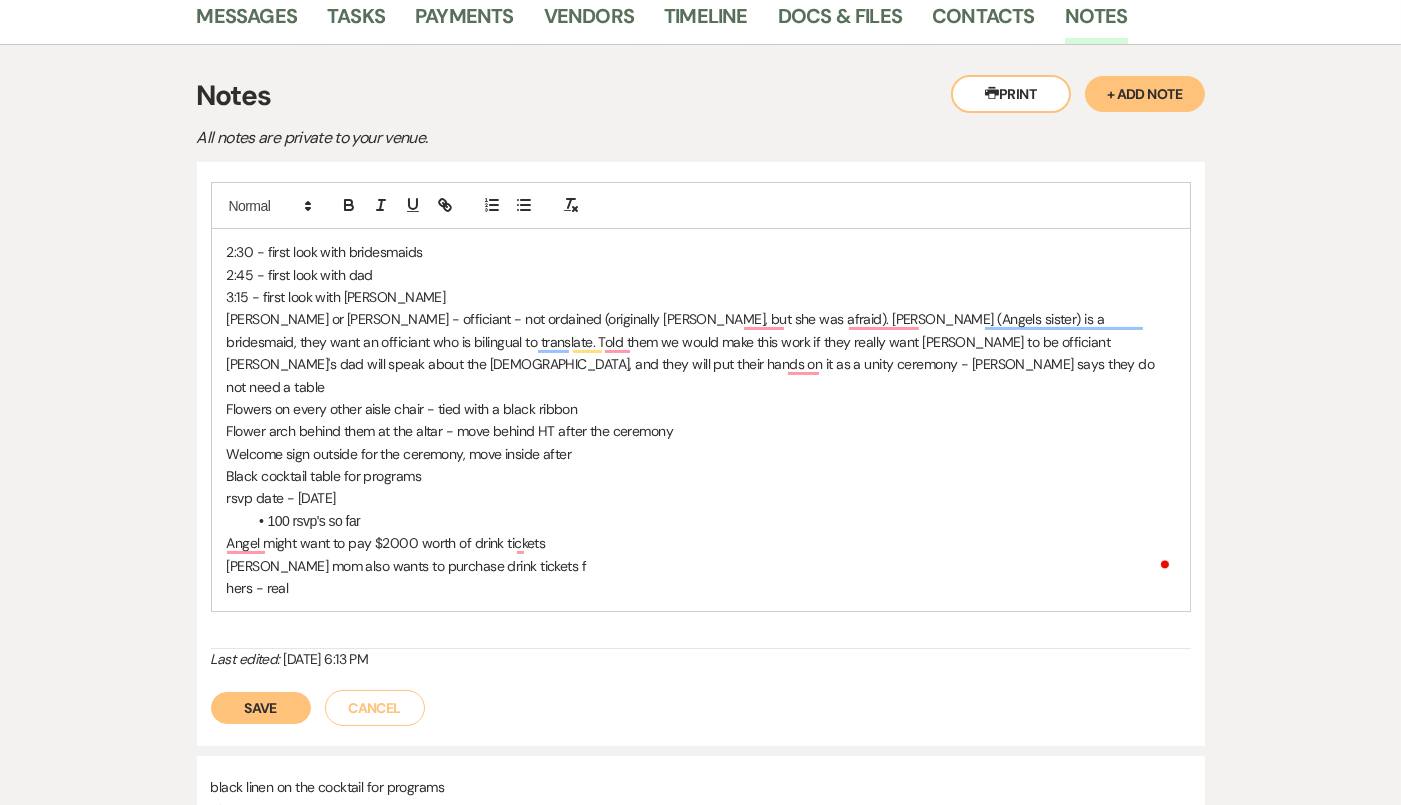 click on "Haleys mom also wants to purchase drink tickets f" at bounding box center (701, 566) 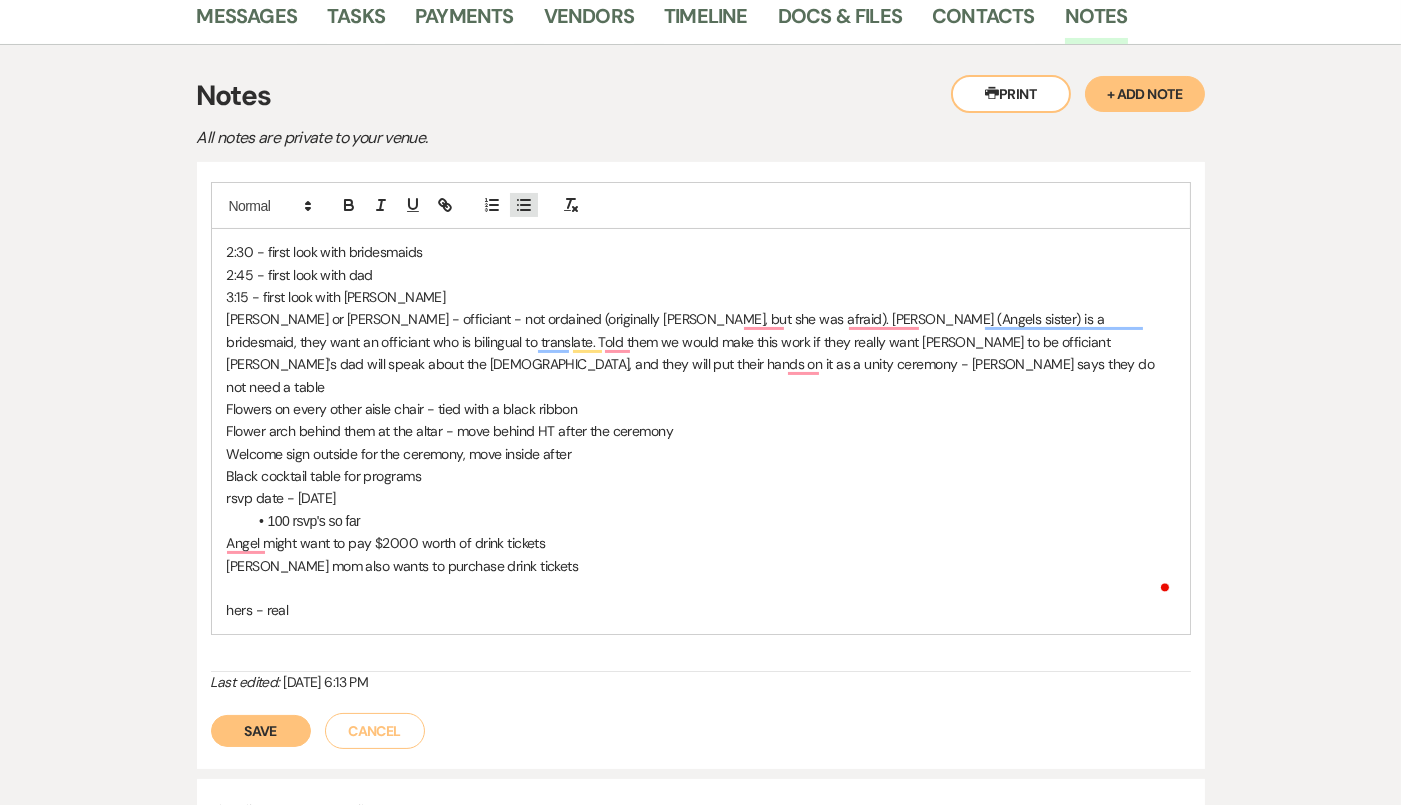 click 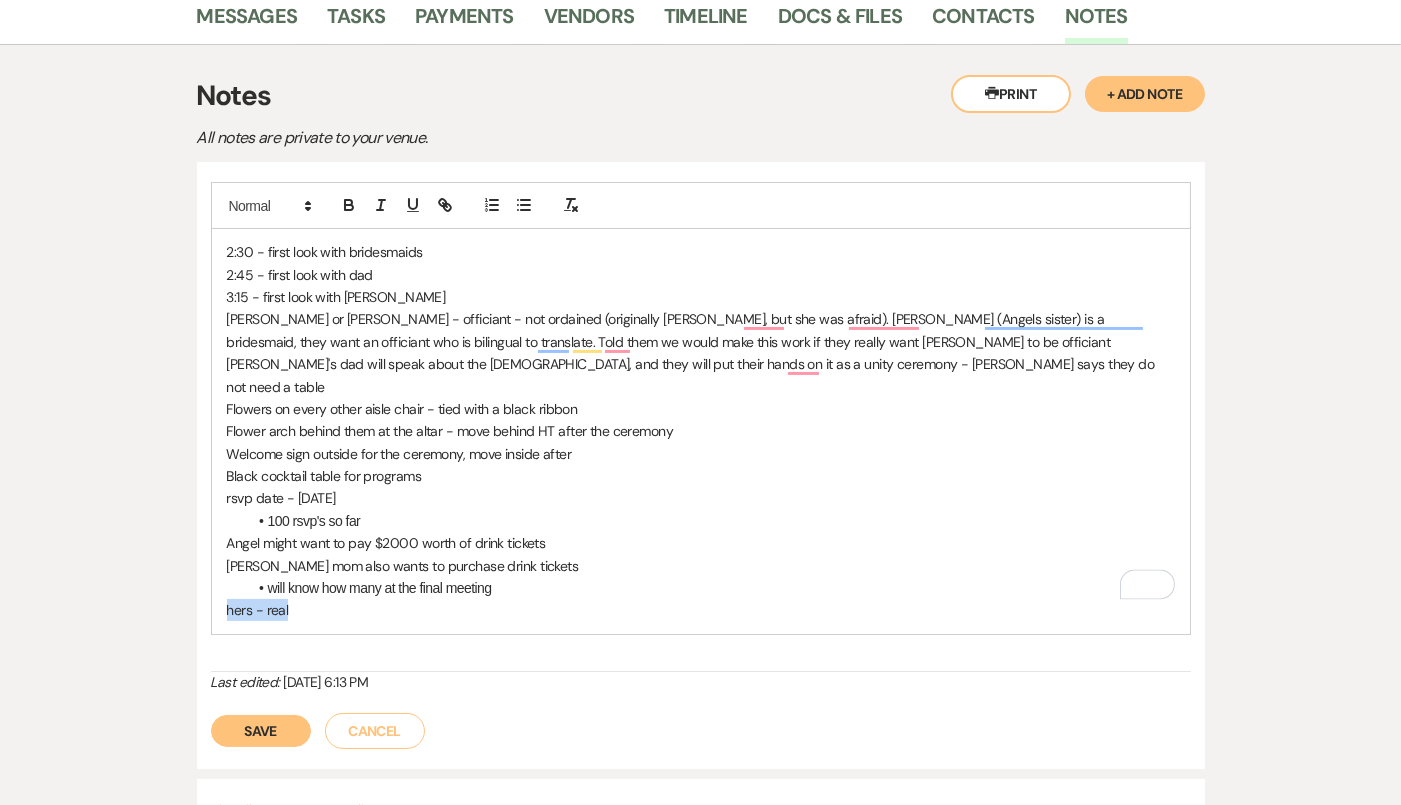 click on "Messages Tasks Payments Vendors Timeline Docs & Files Contacts Notes Printer  Print + Add Note Notes All notes are private to your venue.                                                                             2:30 - first look with bridesmaids  2:45 - first look with dad  3:15 - first look with angel Ruth or Damaris - officiant - not ordained (originally Damaris, but she was afraid). Ruth (Angels sister) is a bridesmaid, they want an officiant who is bilingual to translate. Told them we would make this work if they really want ruth to be officiant  Angel's dad will speak about the bible, and they will put their hands on it as a unity ceremony - haley says they do not need a table  Flowers on every other aisle chair - tied with a black ribbon  Flower arch behind them at the altar - move behind HT after the ceremony  Welcome sign outside for the ceremony, move inside after Black cocktail table for programs  rsvp date - September 4th 100 rsvp's so far Angel might want to pay $2000 worth of drink tickets" at bounding box center [700, 1226] 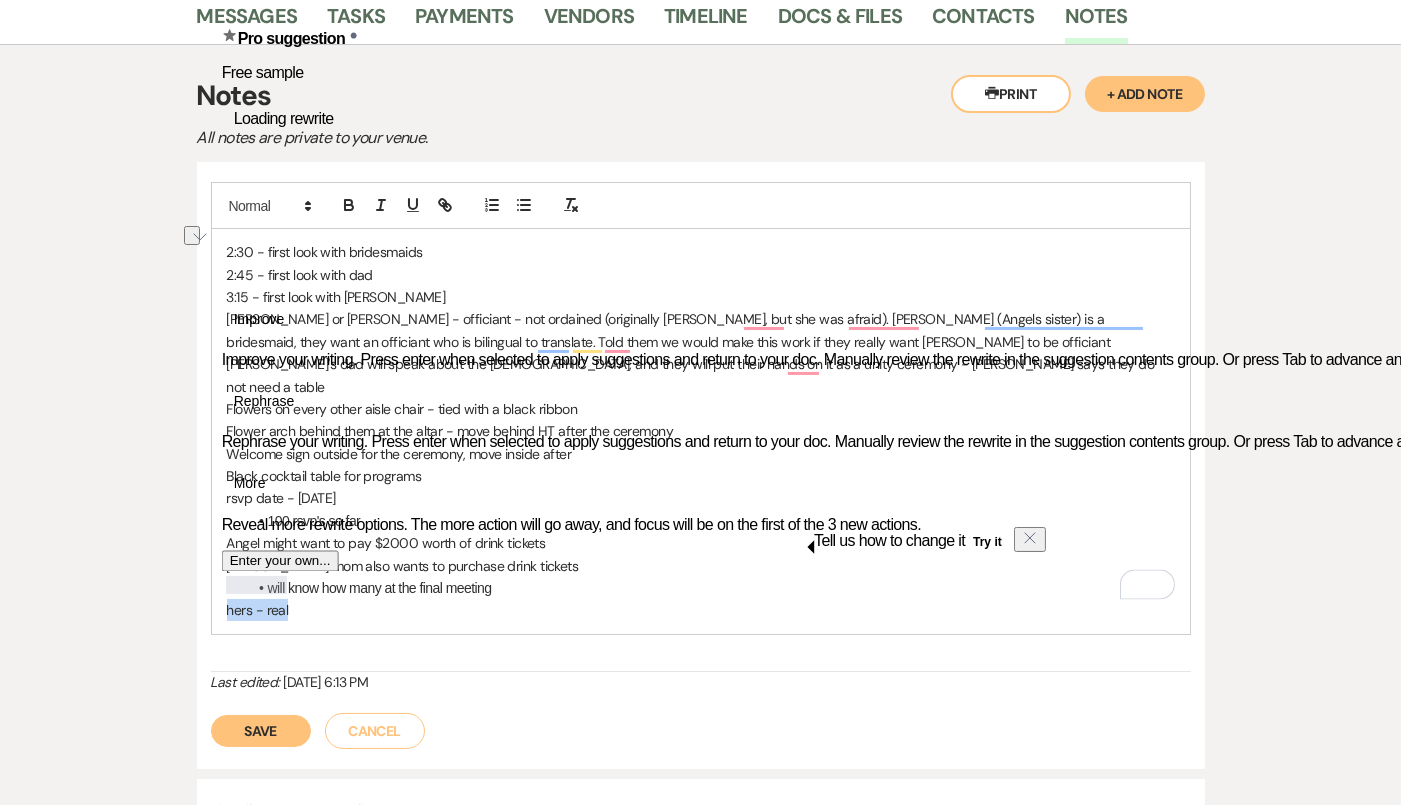 type 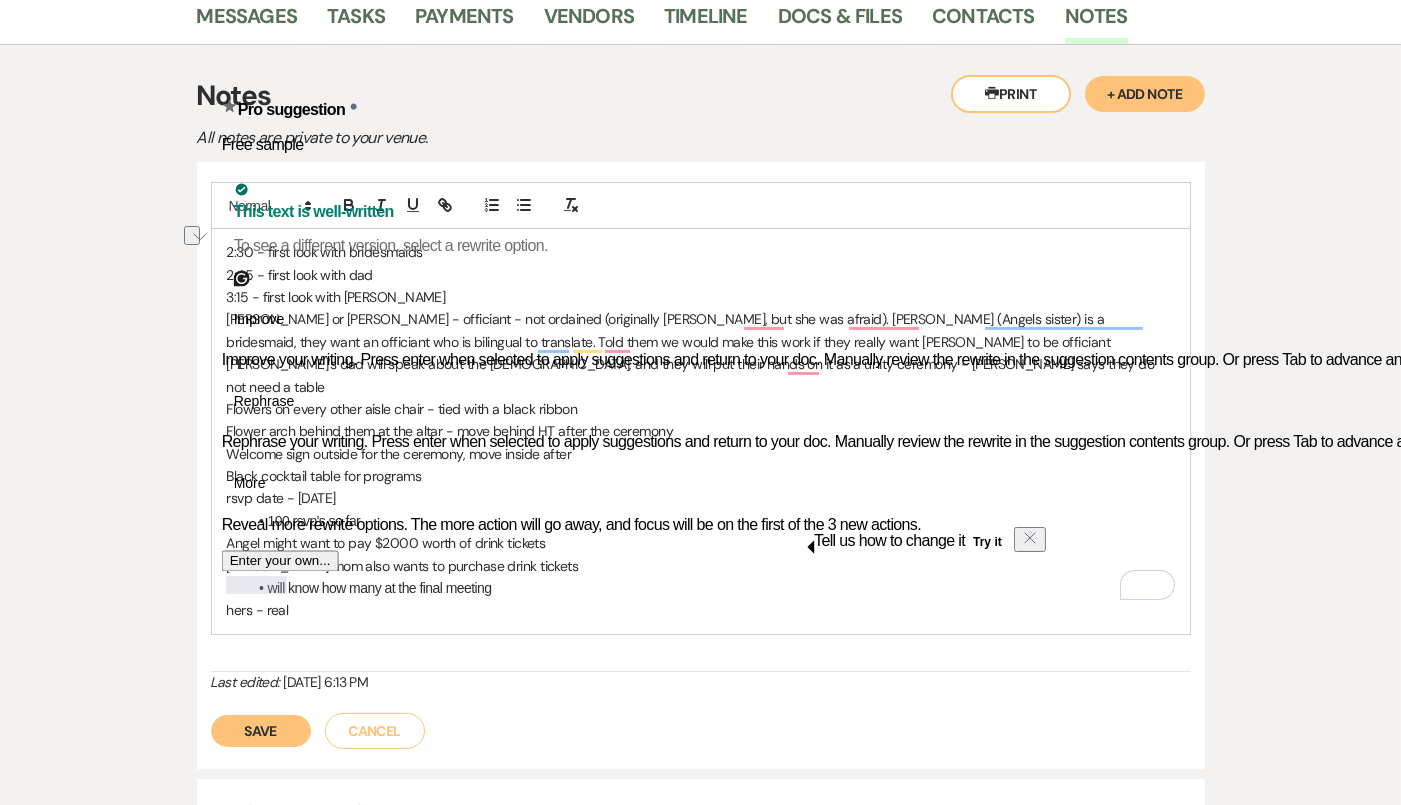 click on "hers - real" at bounding box center (701, 610) 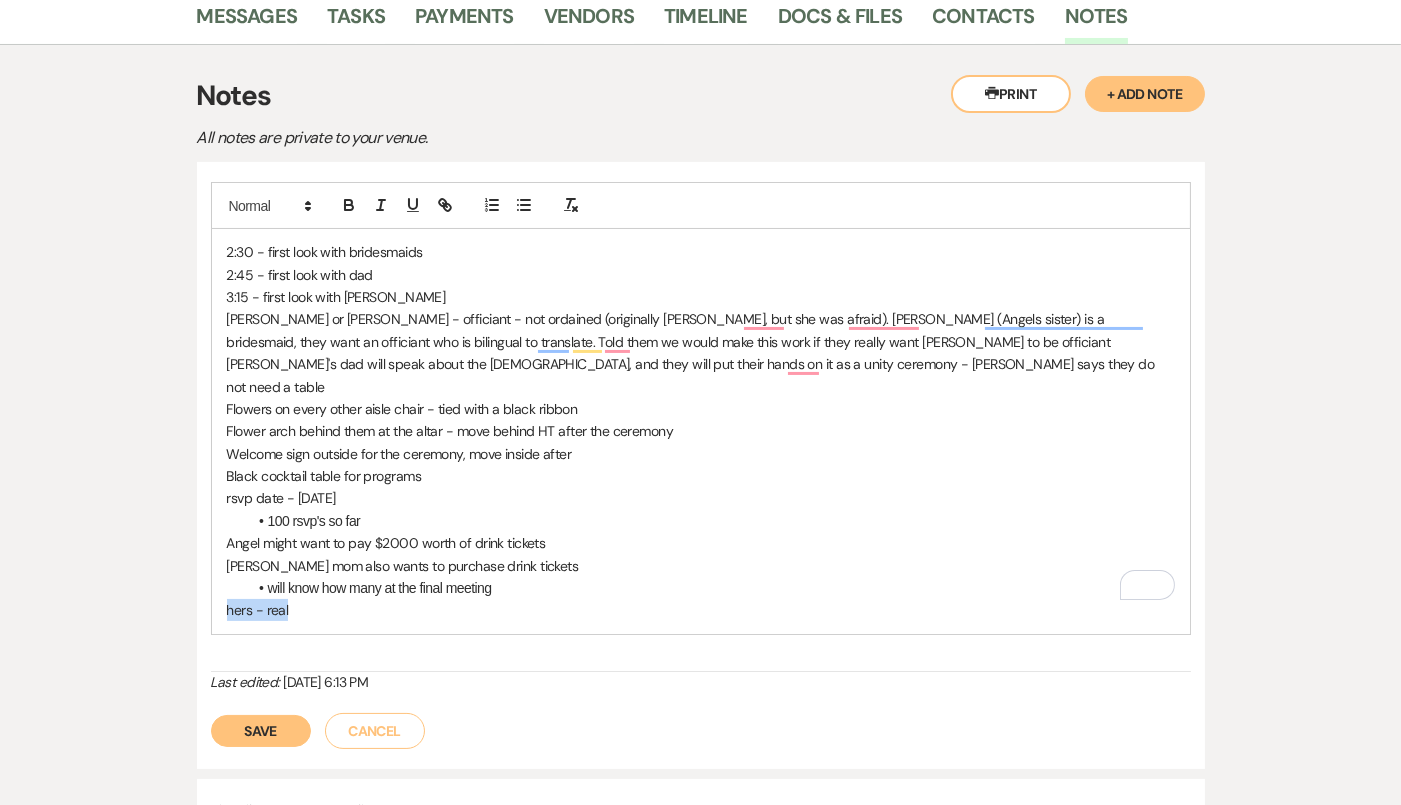 drag, startPoint x: 319, startPoint y: 582, endPoint x: 199, endPoint y: 580, distance: 120.01666 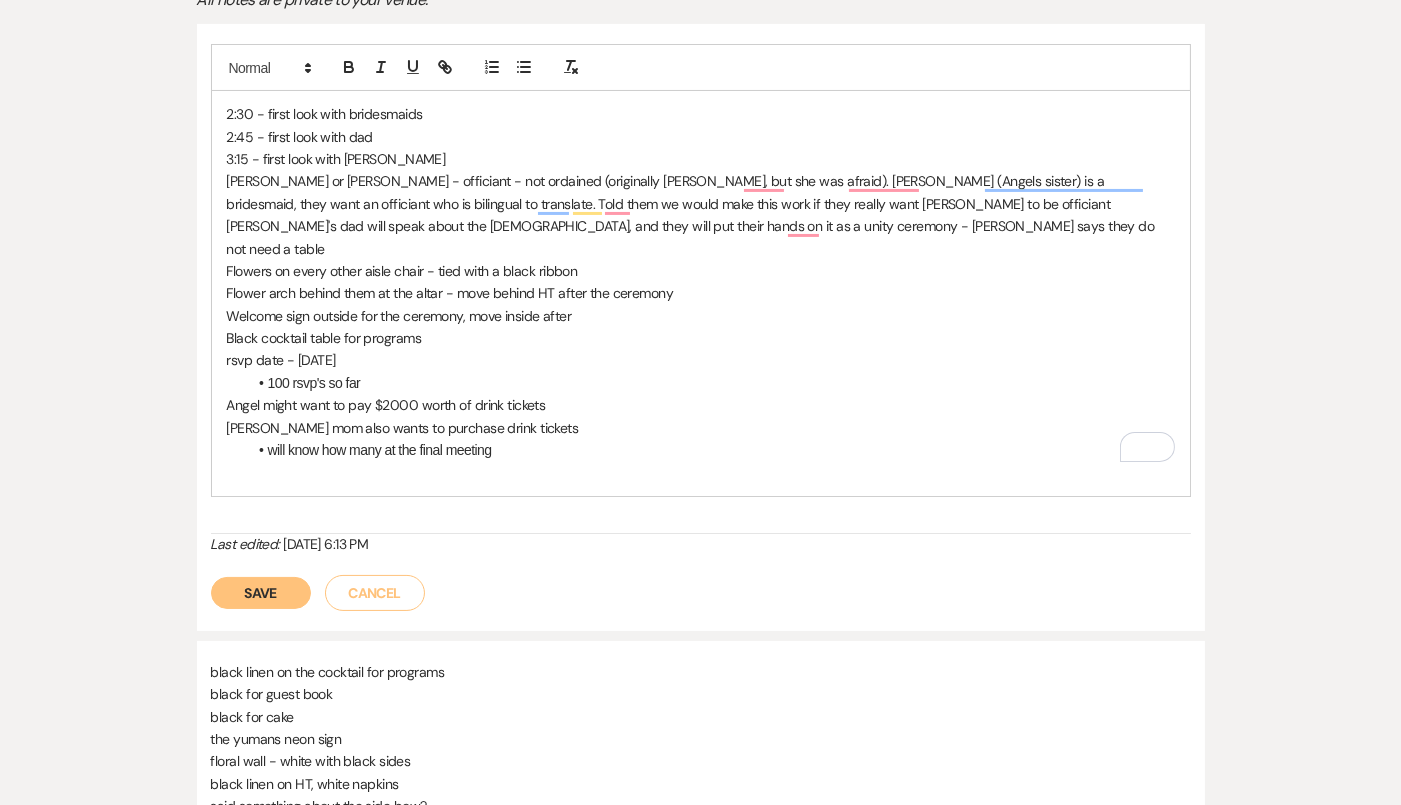 scroll, scrollTop: 482, scrollLeft: 0, axis: vertical 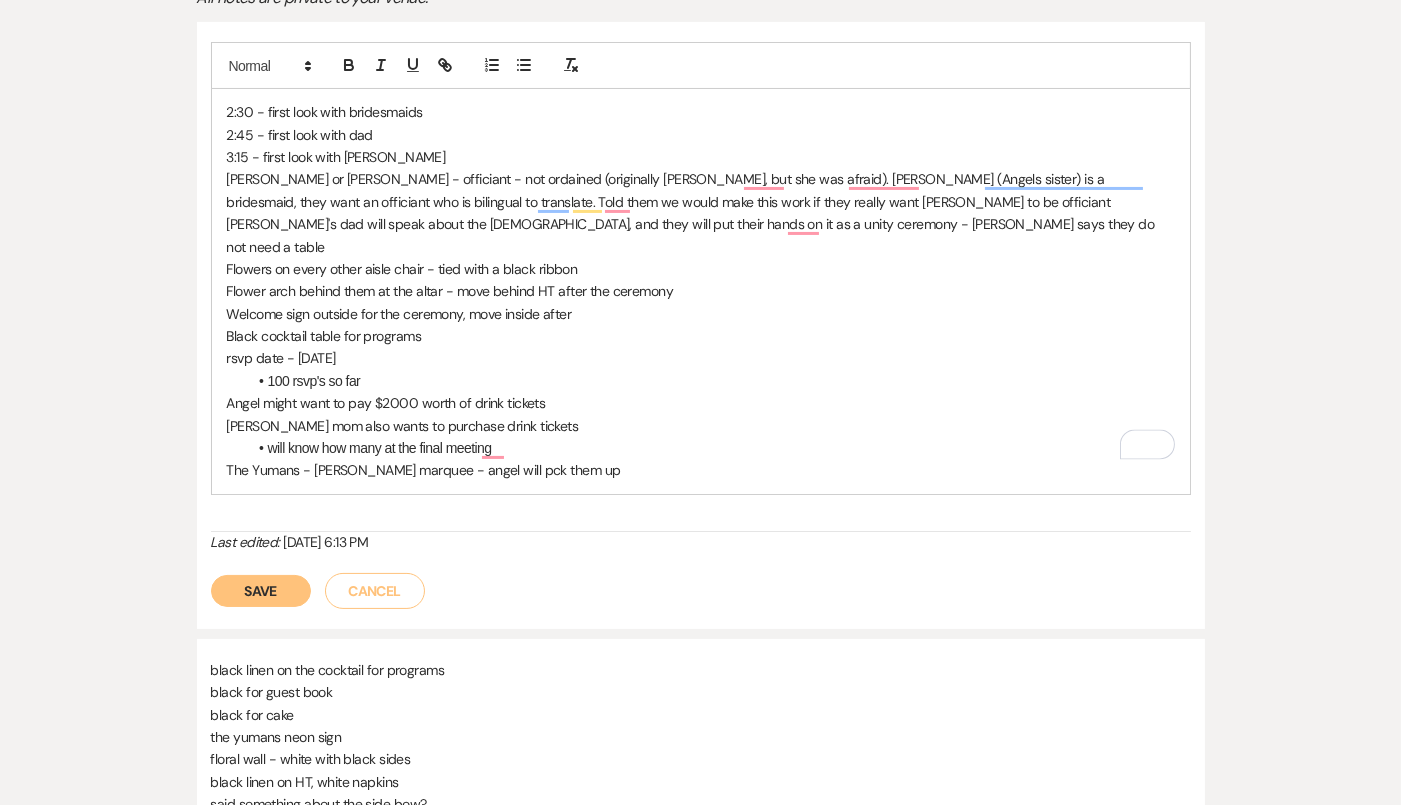 click on "The Yumans - moody marquee - angel will pck them up" at bounding box center [701, 470] 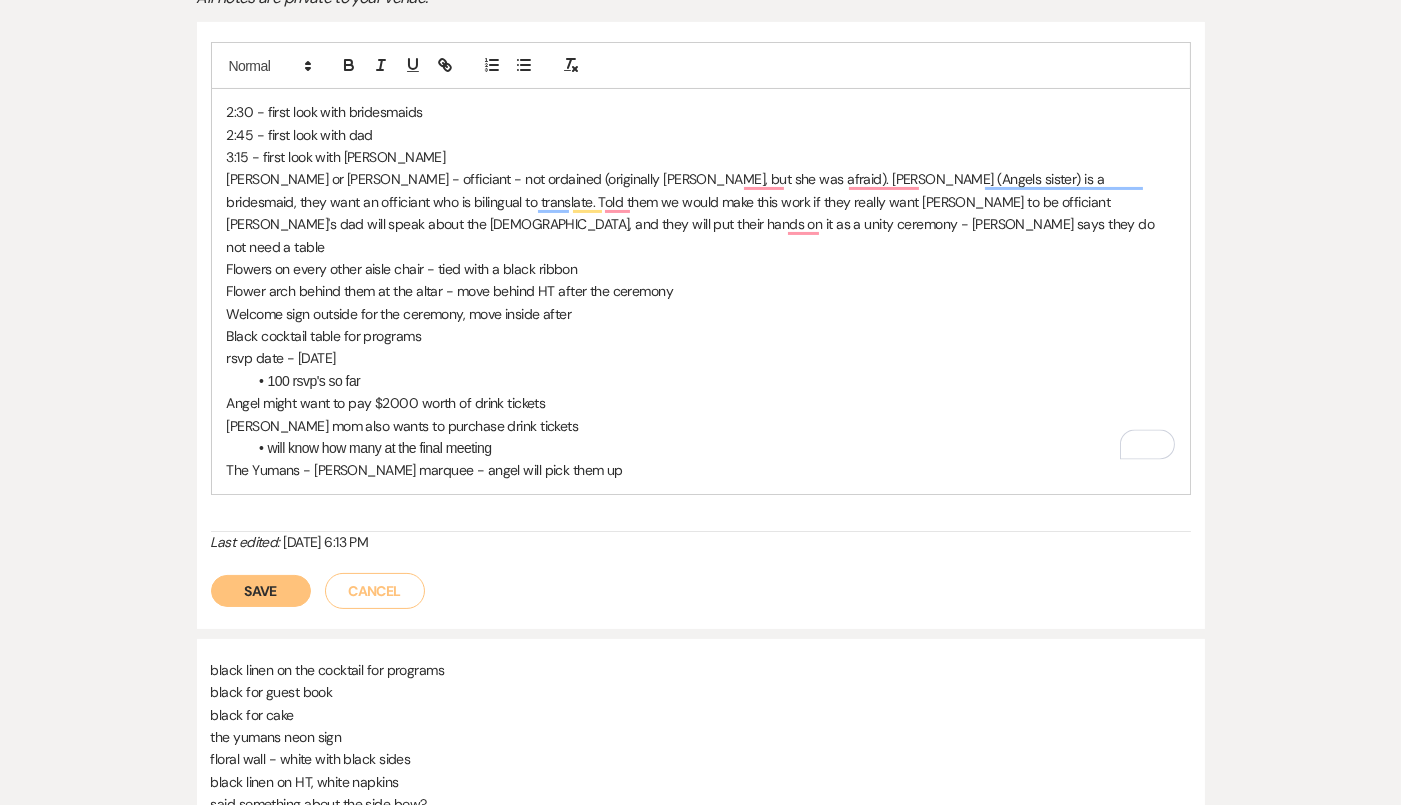 click on "will know how many at the final meeting" at bounding box center [711, 448] 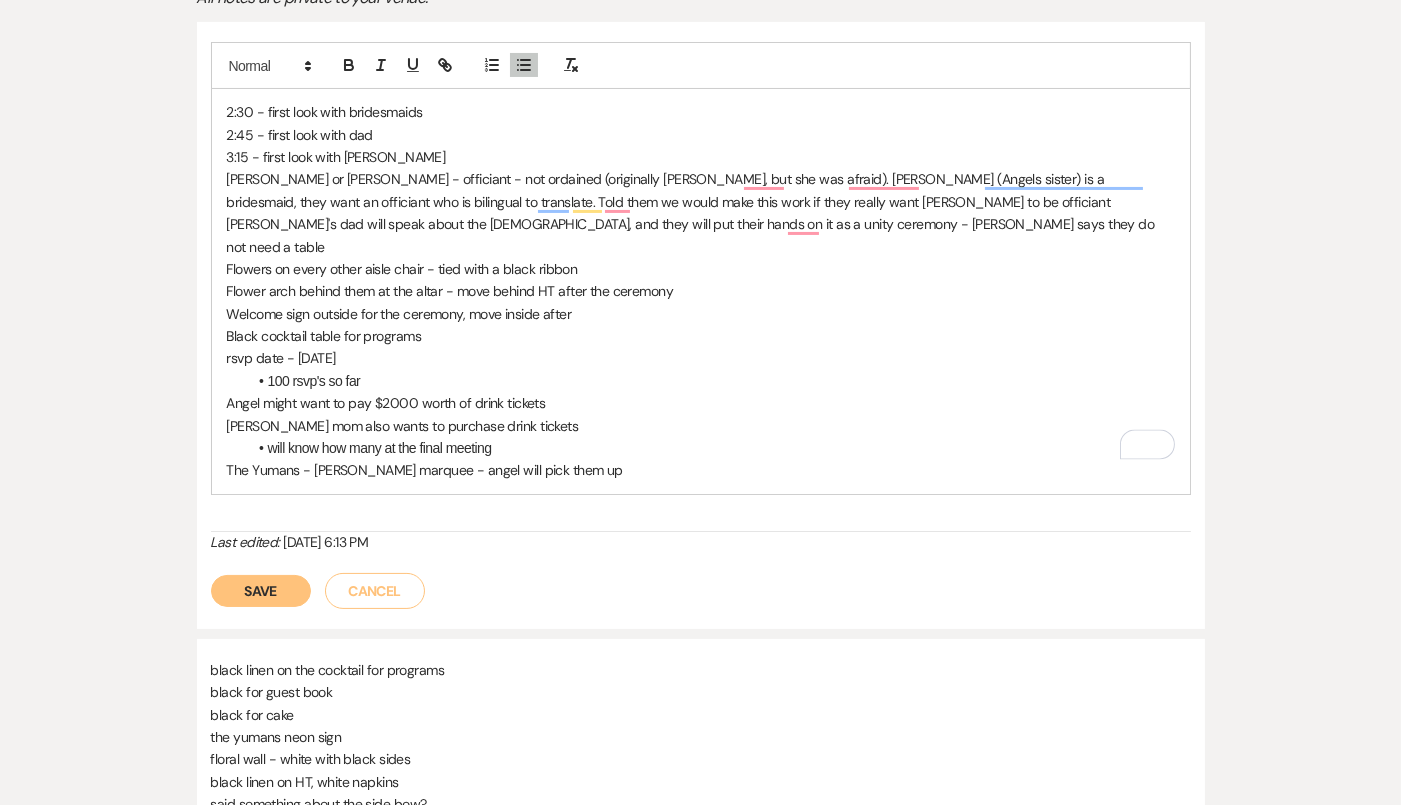click on "The Yumans - moody marquee - angel will pick them up" at bounding box center (701, 470) 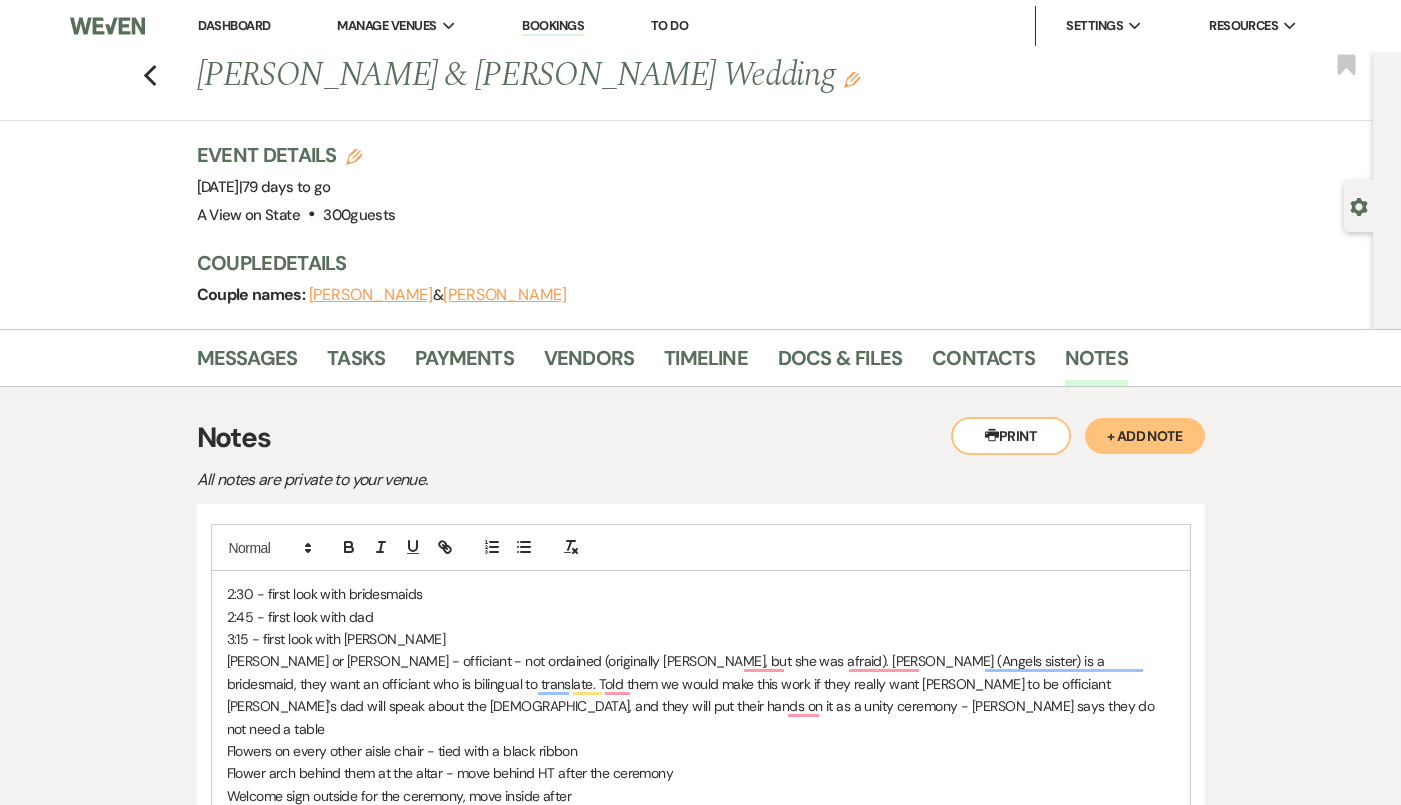 type 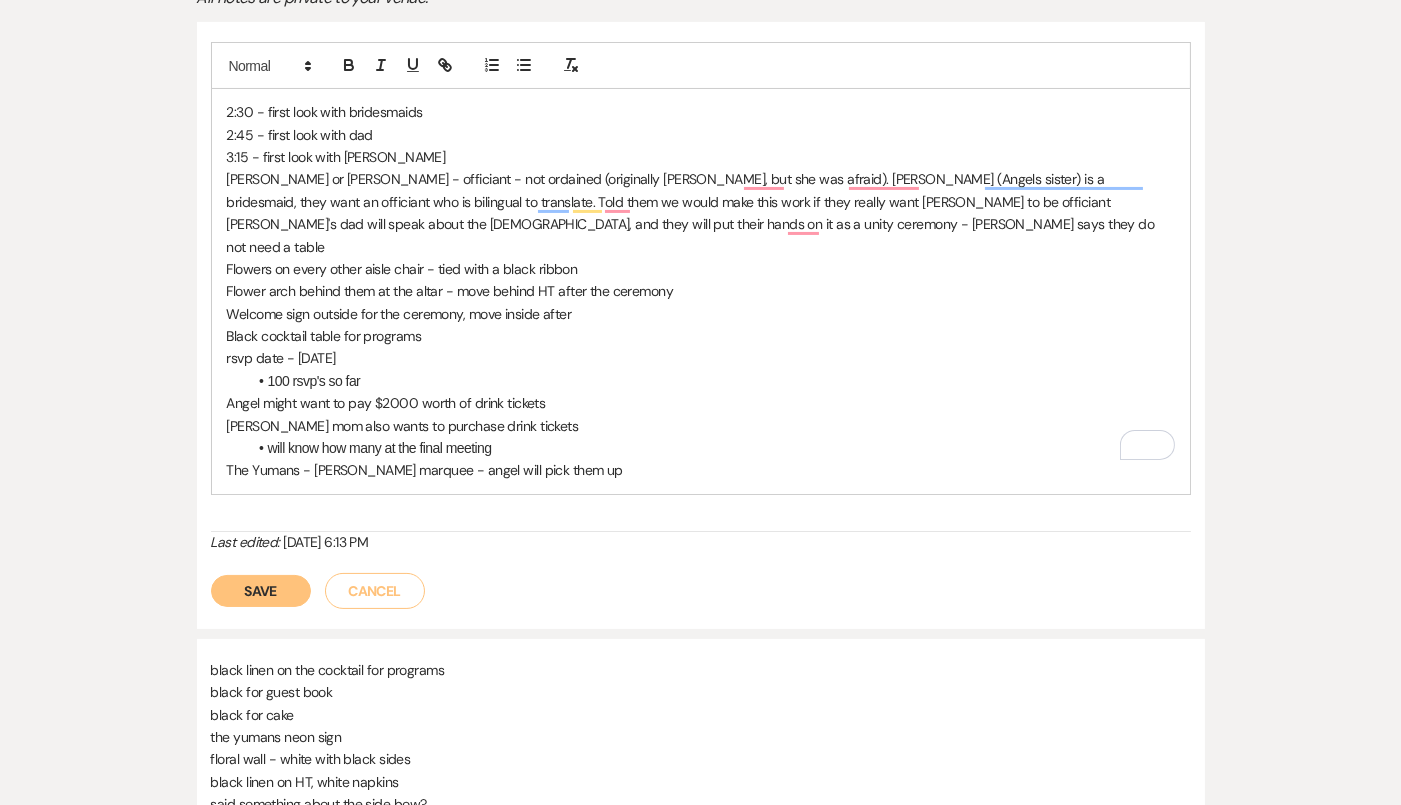 scroll, scrollTop: 0, scrollLeft: 0, axis: both 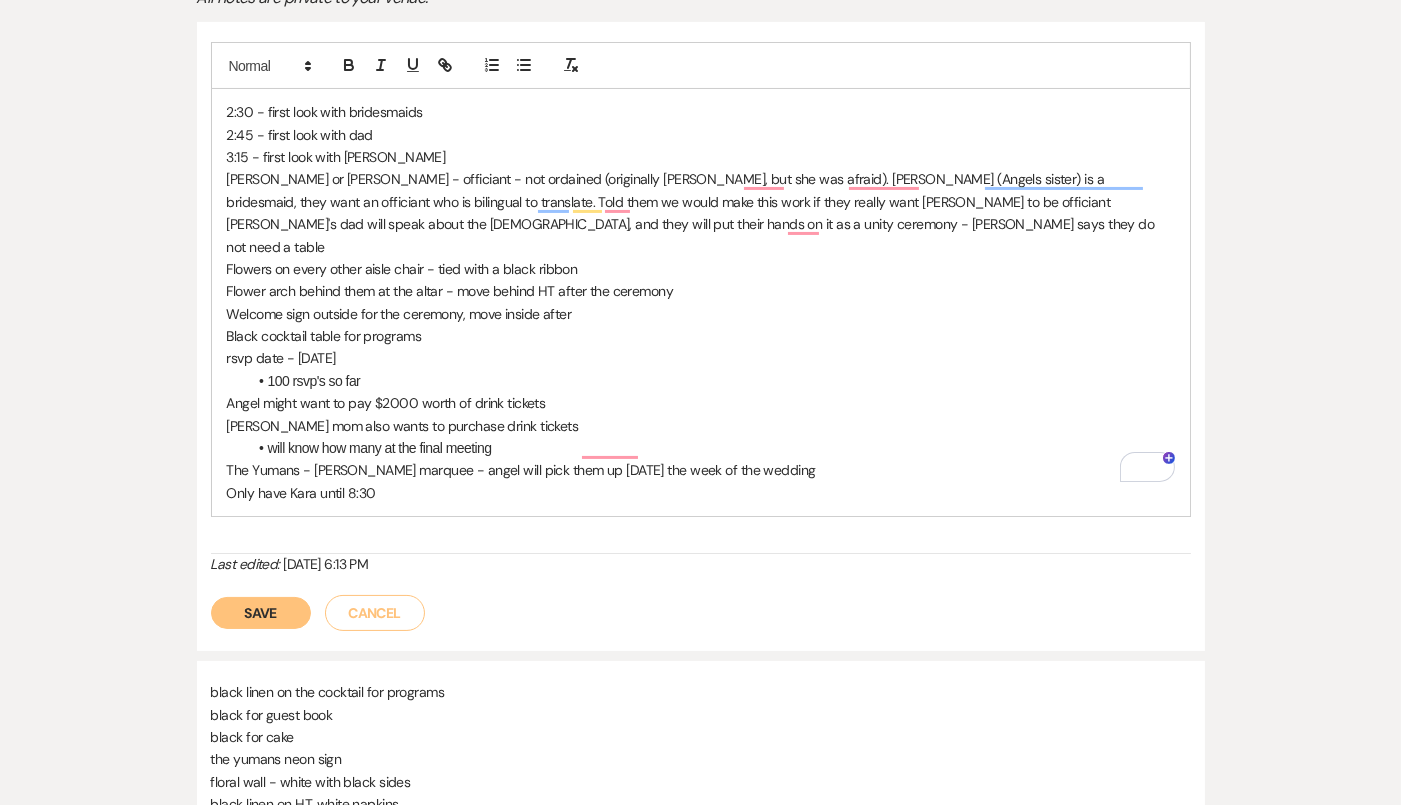 click on "Only have Kara until 8:30" at bounding box center (701, 493) 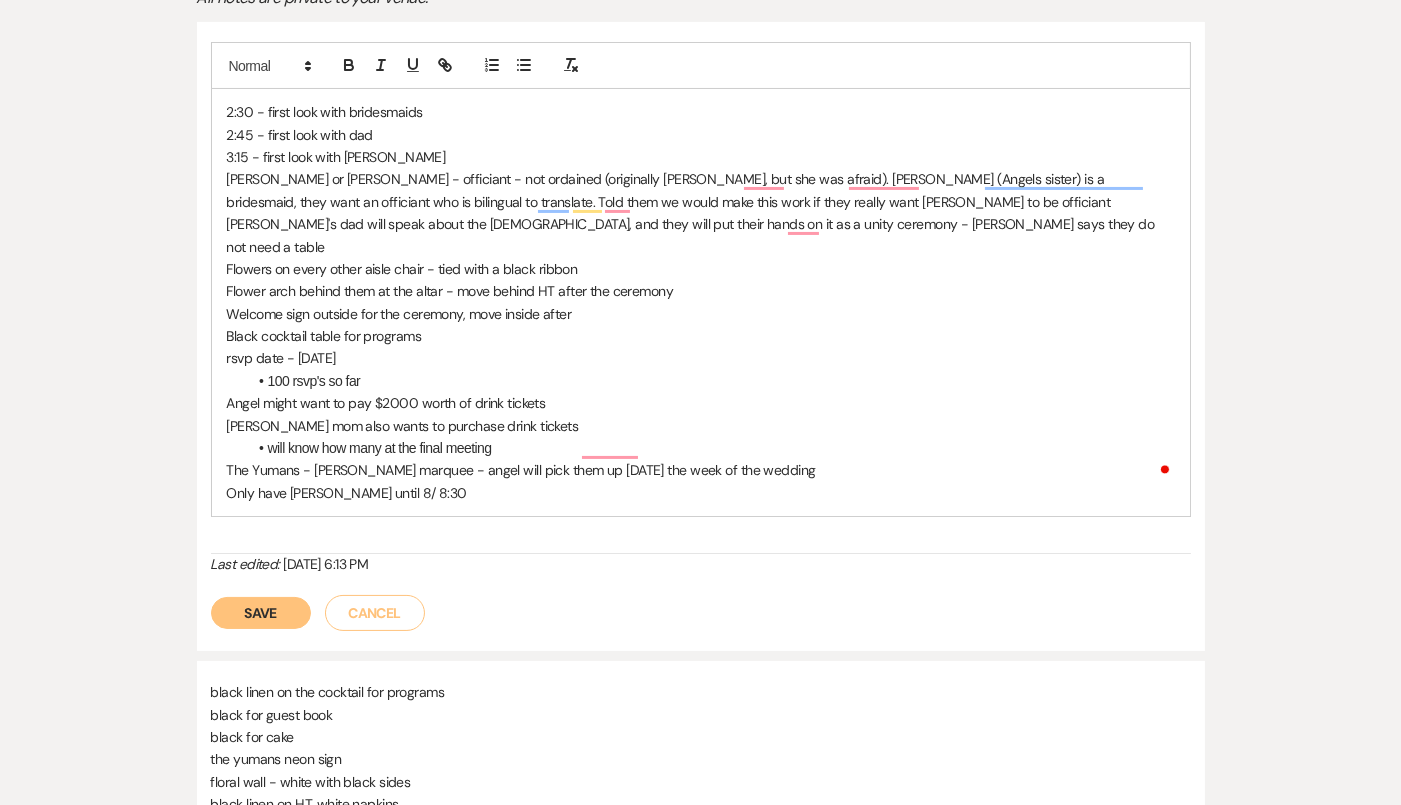 click on "Only have [PERSON_NAME] until 8/ 8:30" at bounding box center [701, 493] 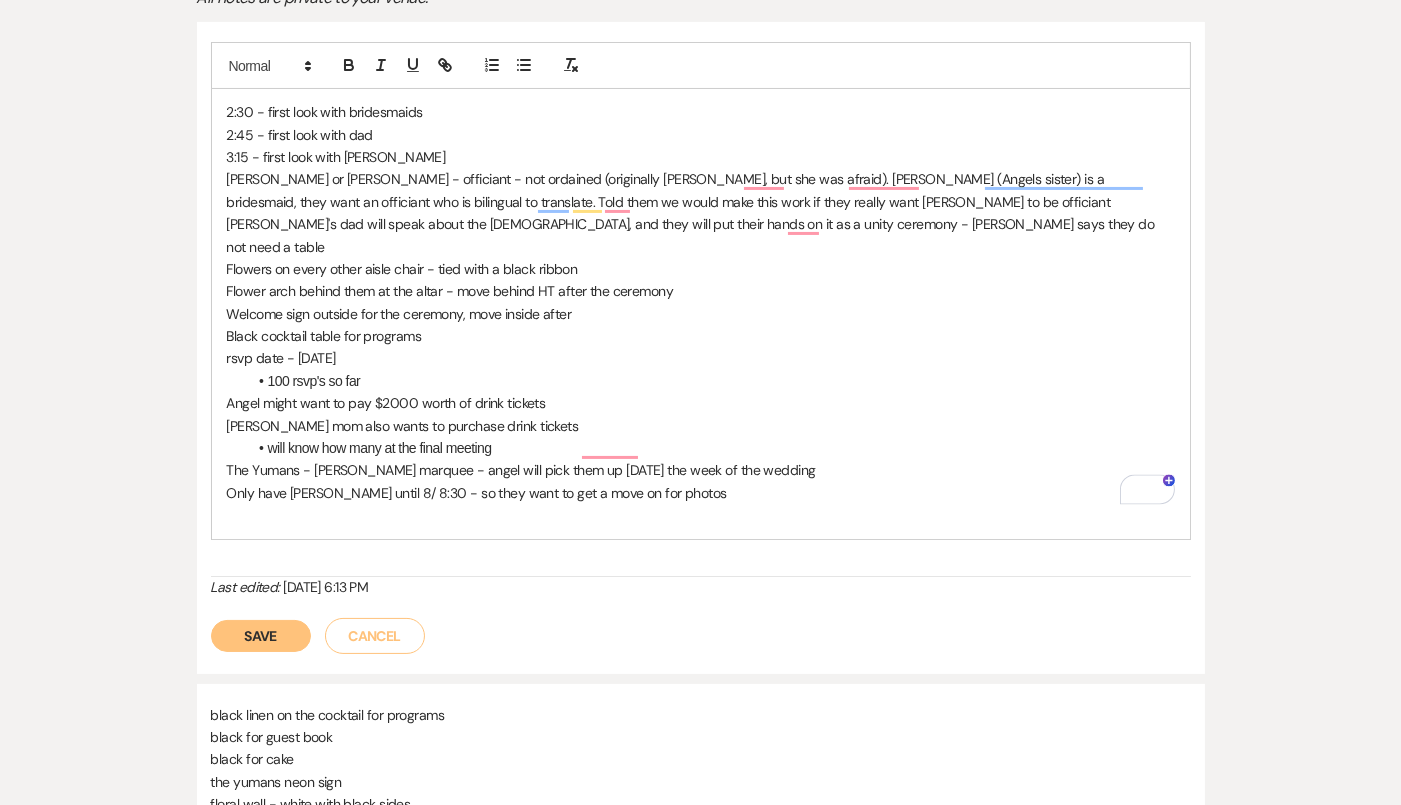 click on "The Yumans - [PERSON_NAME] marquee - angel will pick them up [DATE] the week of the wedding" at bounding box center [701, 470] 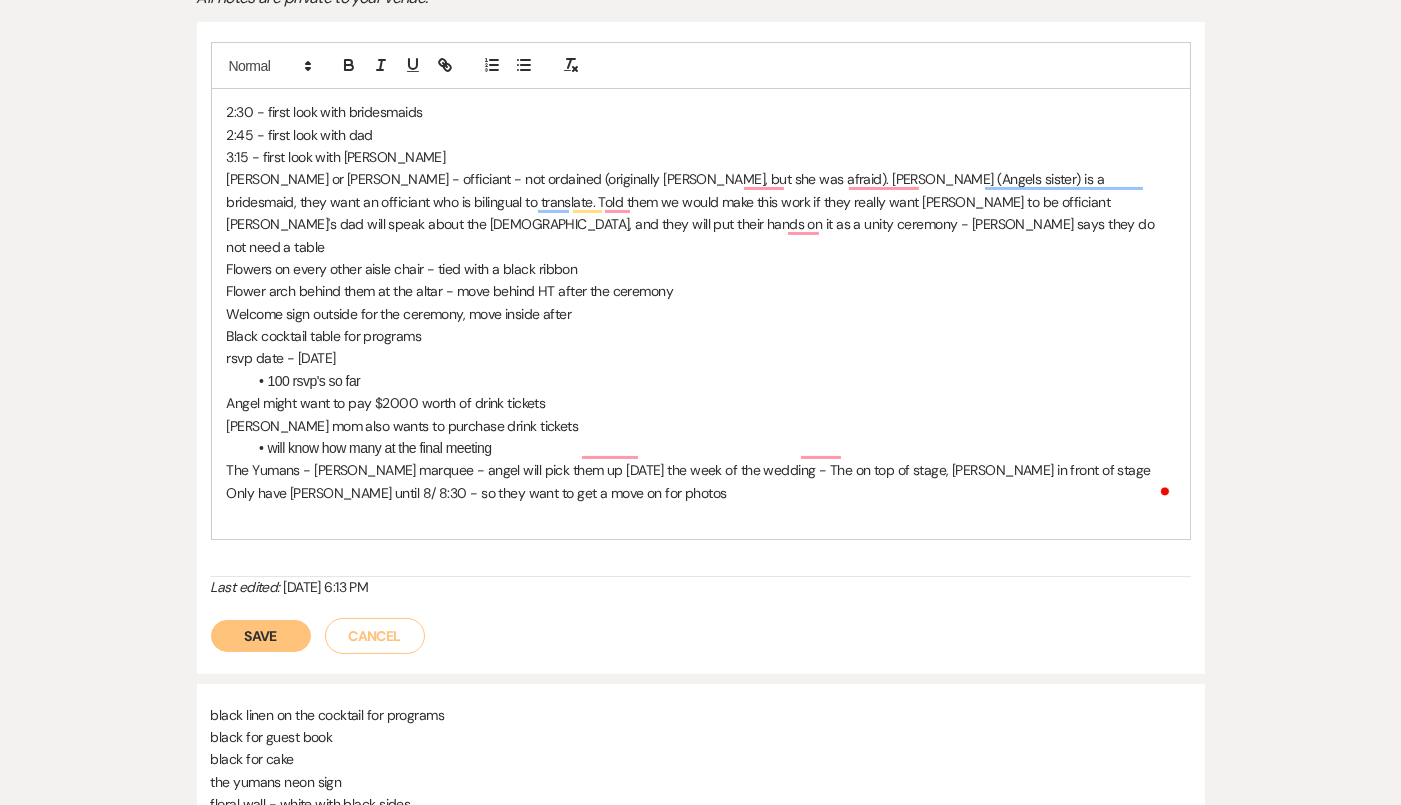 click on "Only have [PERSON_NAME] until 8/ 8:30 - so they want to get a move on for photos" at bounding box center [701, 493] 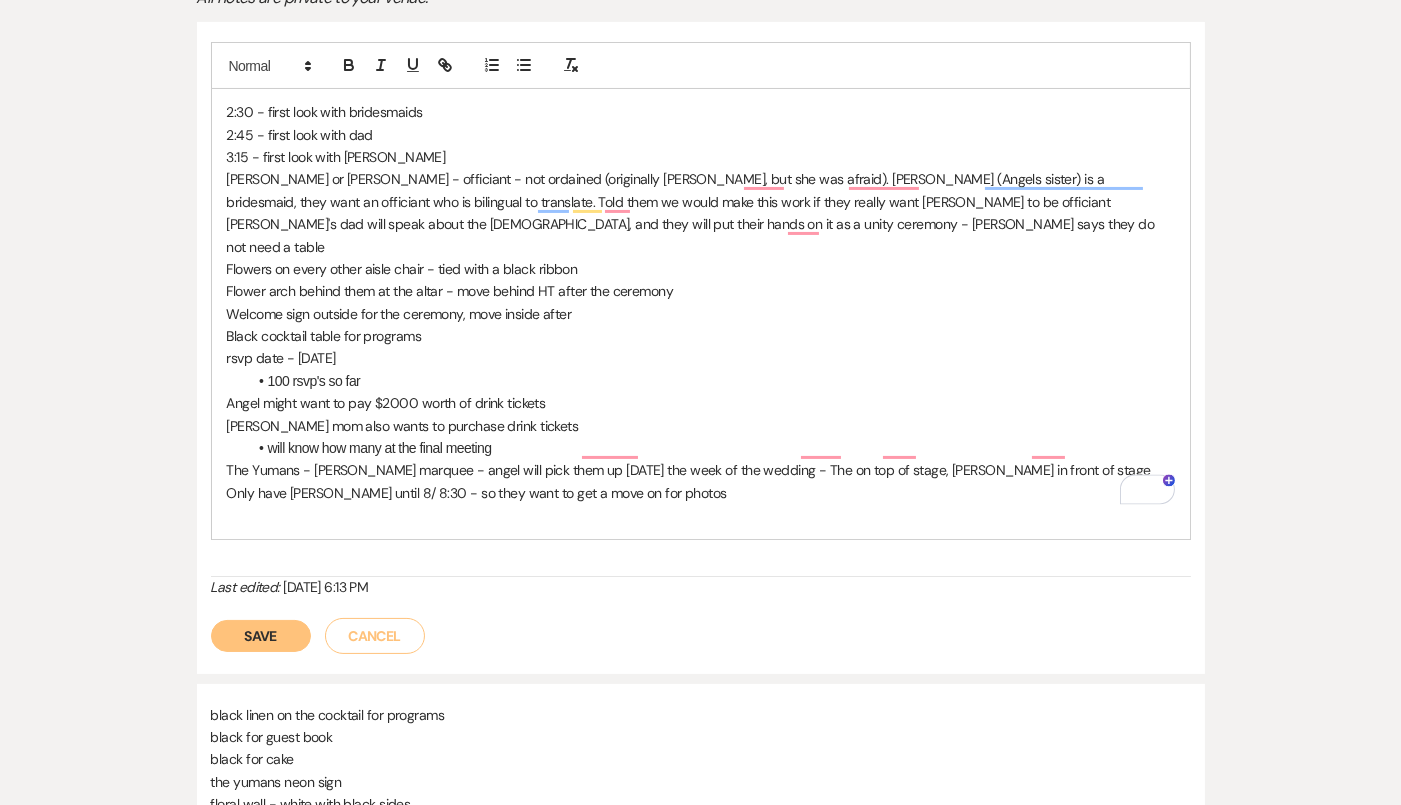 click on "2:30 - first look with bridesmaids  2:45 - first look with dad  [DEMOGRAPHIC_DATA]:15 - first look with [PERSON_NAME] or [PERSON_NAME] - officiant - not ordained (originally [PERSON_NAME], but she was afraid). [PERSON_NAME] (Angels sister) is a bridesmaid, they want an officiant who is bilingual to translate. Told them we would make this work if they really want [PERSON_NAME] to be officiant  [PERSON_NAME]'s dad will speak about the [DEMOGRAPHIC_DATA], and they will put their hands on it as a unity ceremony - [PERSON_NAME] says they do not need a table  Flowers on every other aisle chair - tied with a black ribbon  Flower arch behind them at the altar - move behind HT after the ceremony  Welcome sign outside for the ceremony, move inside after Black cocktail table for programs  rsvp date - [DATE] 100 rsvp's so far Angel might want to pay $2000 worth of drink tickets [PERSON_NAME] mom also wants to purchase drink tickets  will know how many at the final meeting  Only have [PERSON_NAME] until 8/ 8:30 - so they want to get a move on for photos" at bounding box center (701, 313) 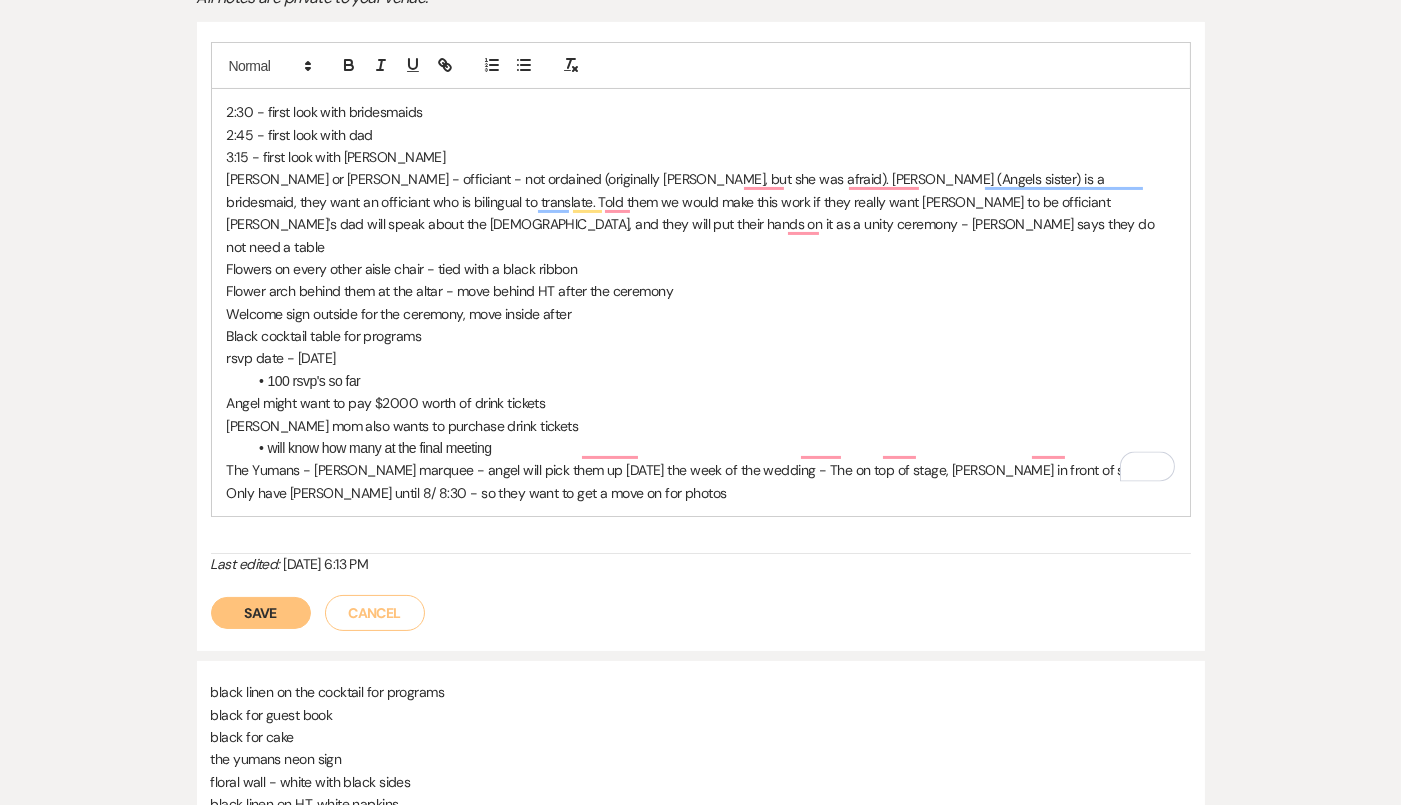 click on "Save" at bounding box center [261, 613] 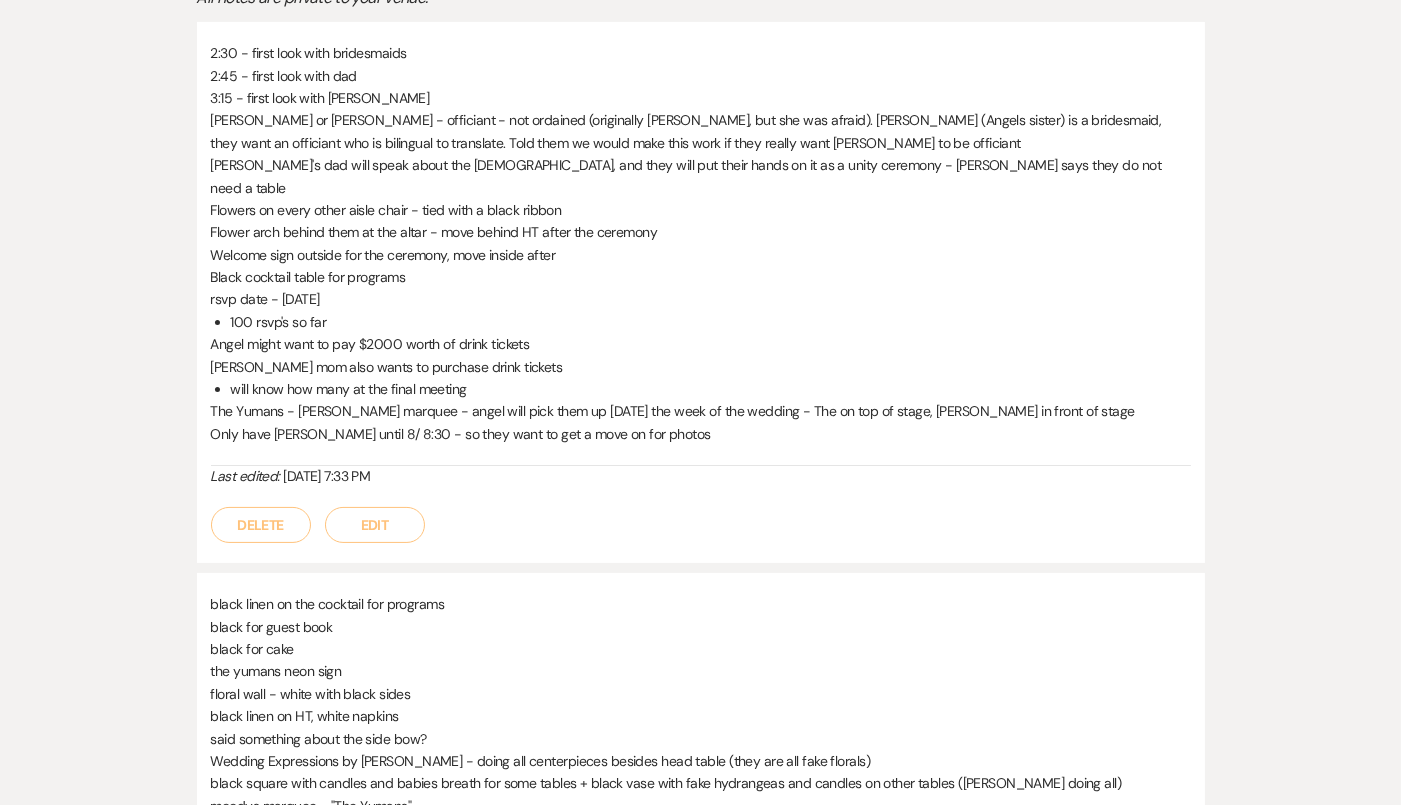 scroll, scrollTop: 0, scrollLeft: 0, axis: both 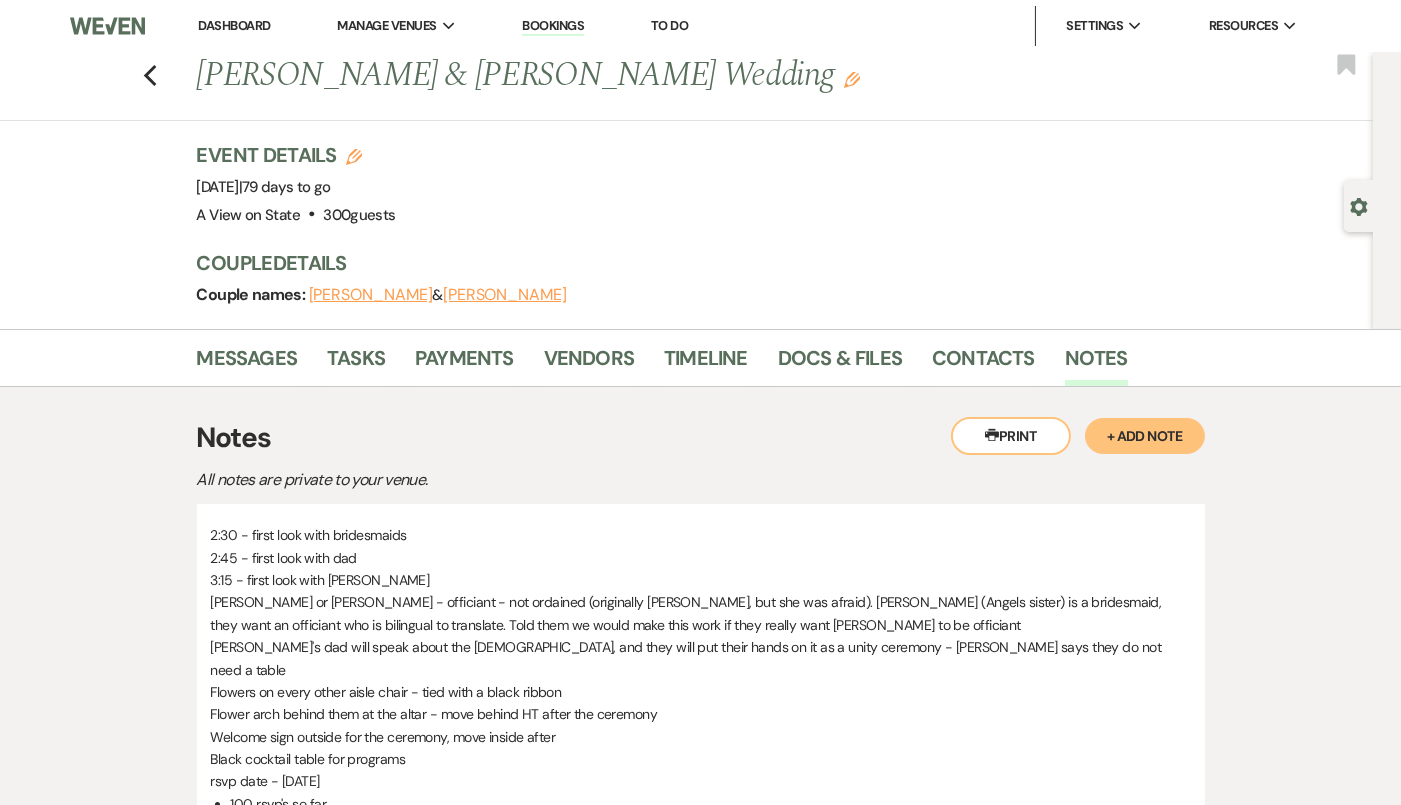 click on "Previous [PERSON_NAME] & [PERSON_NAME] Wedding Edit Bookmark" at bounding box center [681, 86] 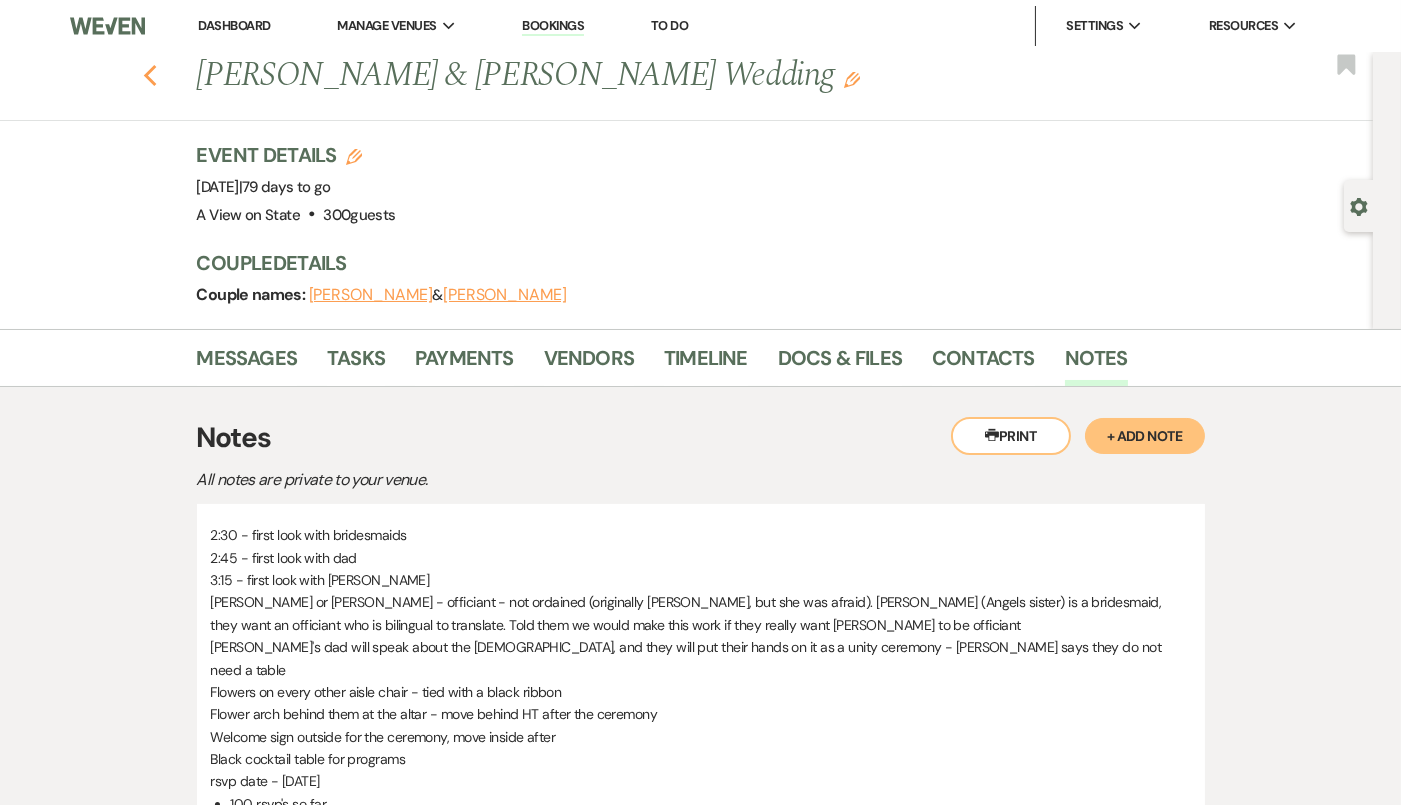 click on "Previous" 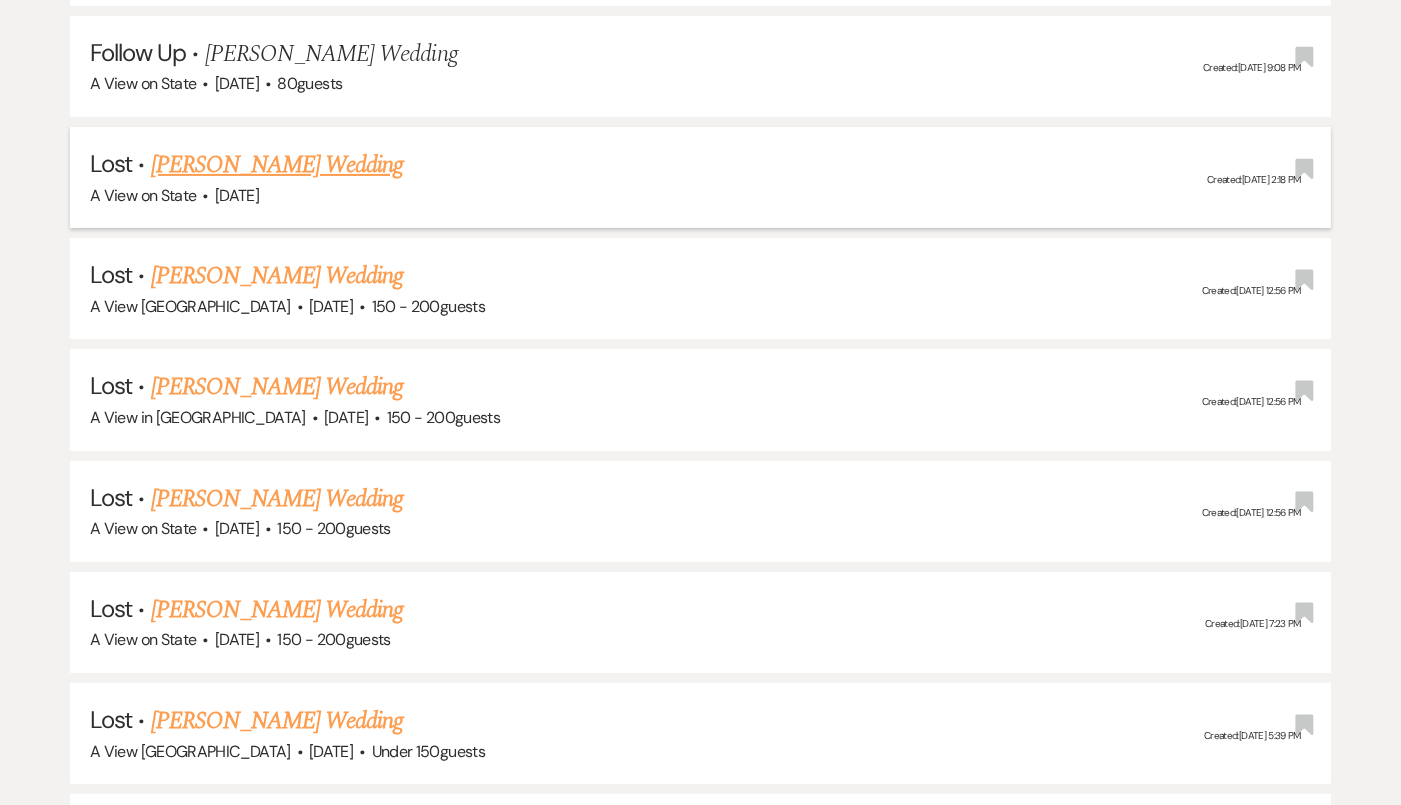 scroll, scrollTop: 0, scrollLeft: 0, axis: both 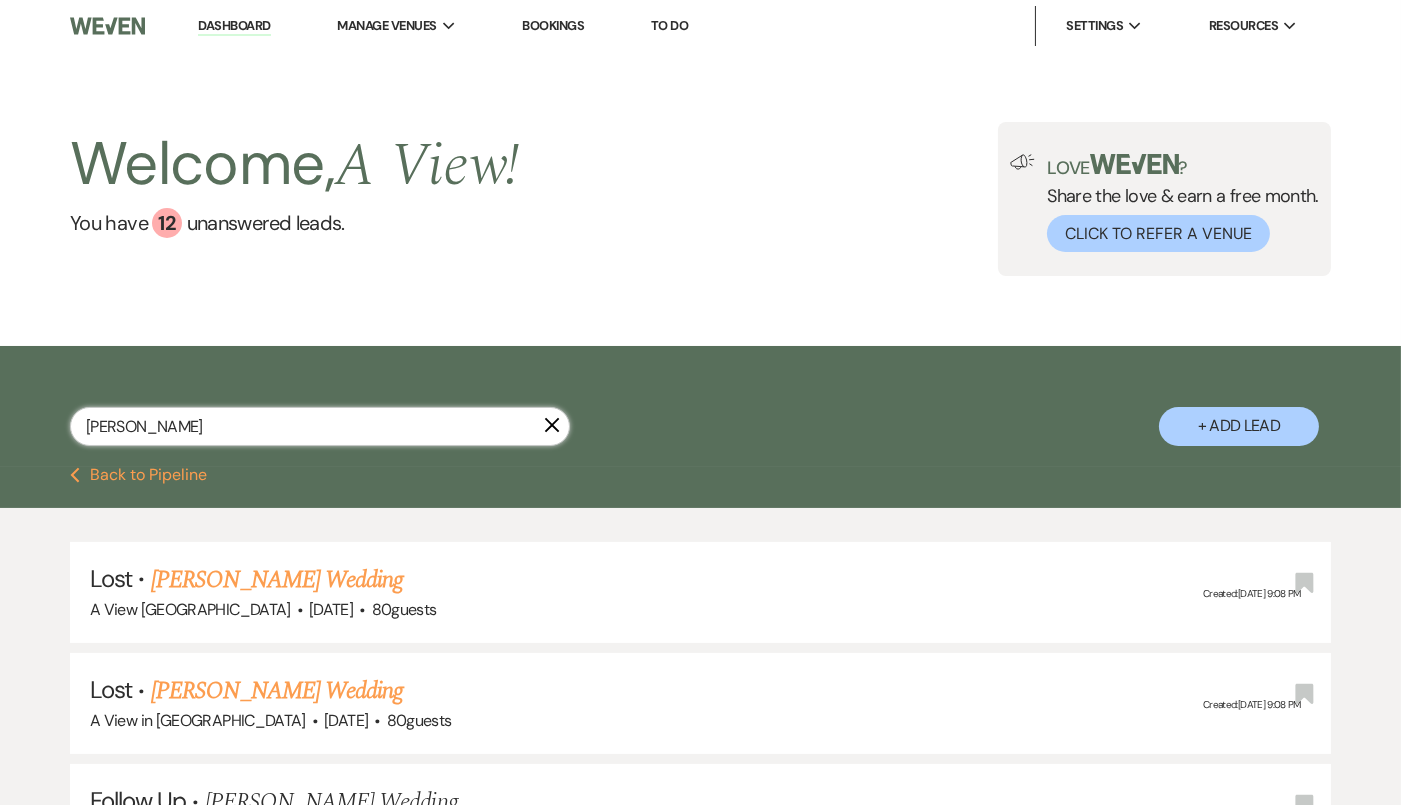 click on "[PERSON_NAME]" at bounding box center (320, 426) 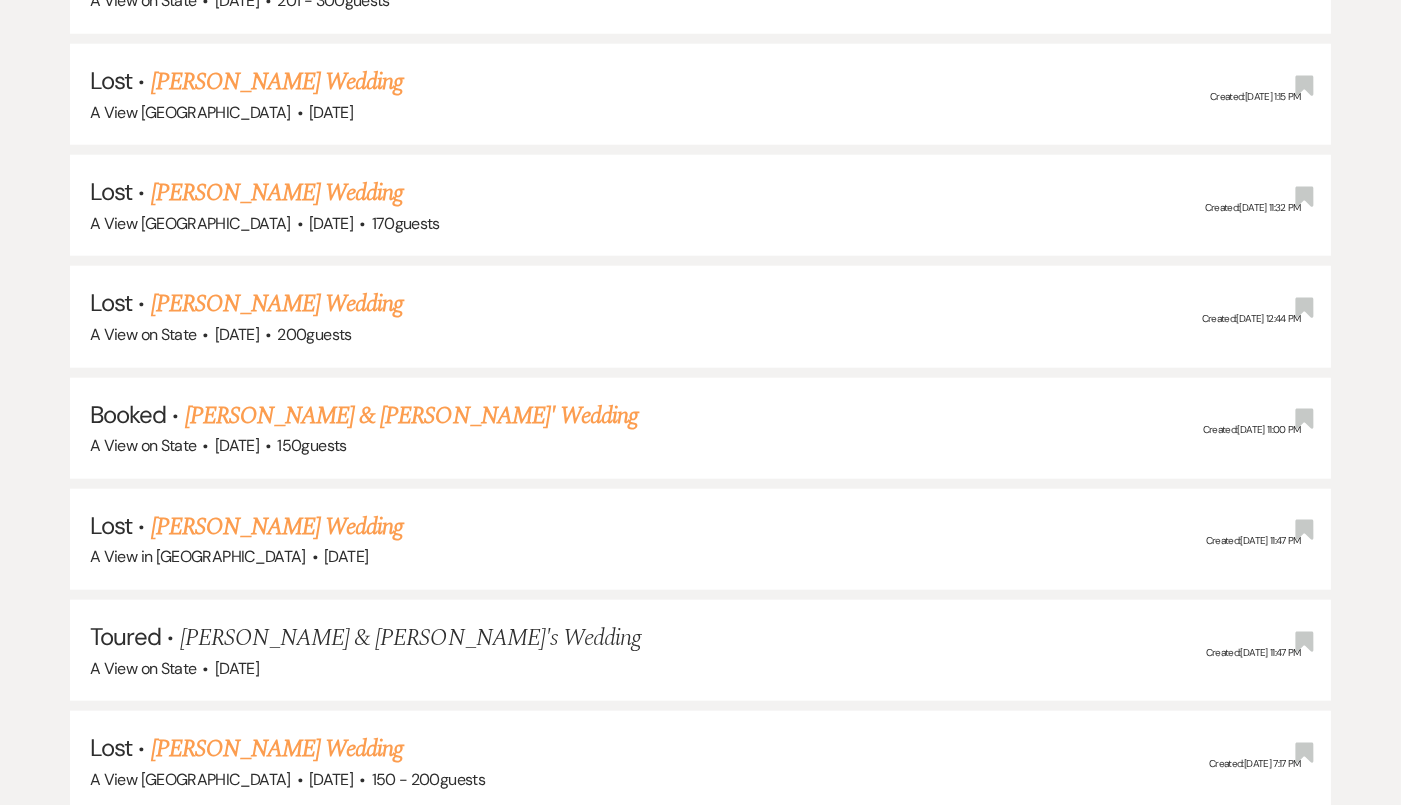 scroll, scrollTop: 3150, scrollLeft: 0, axis: vertical 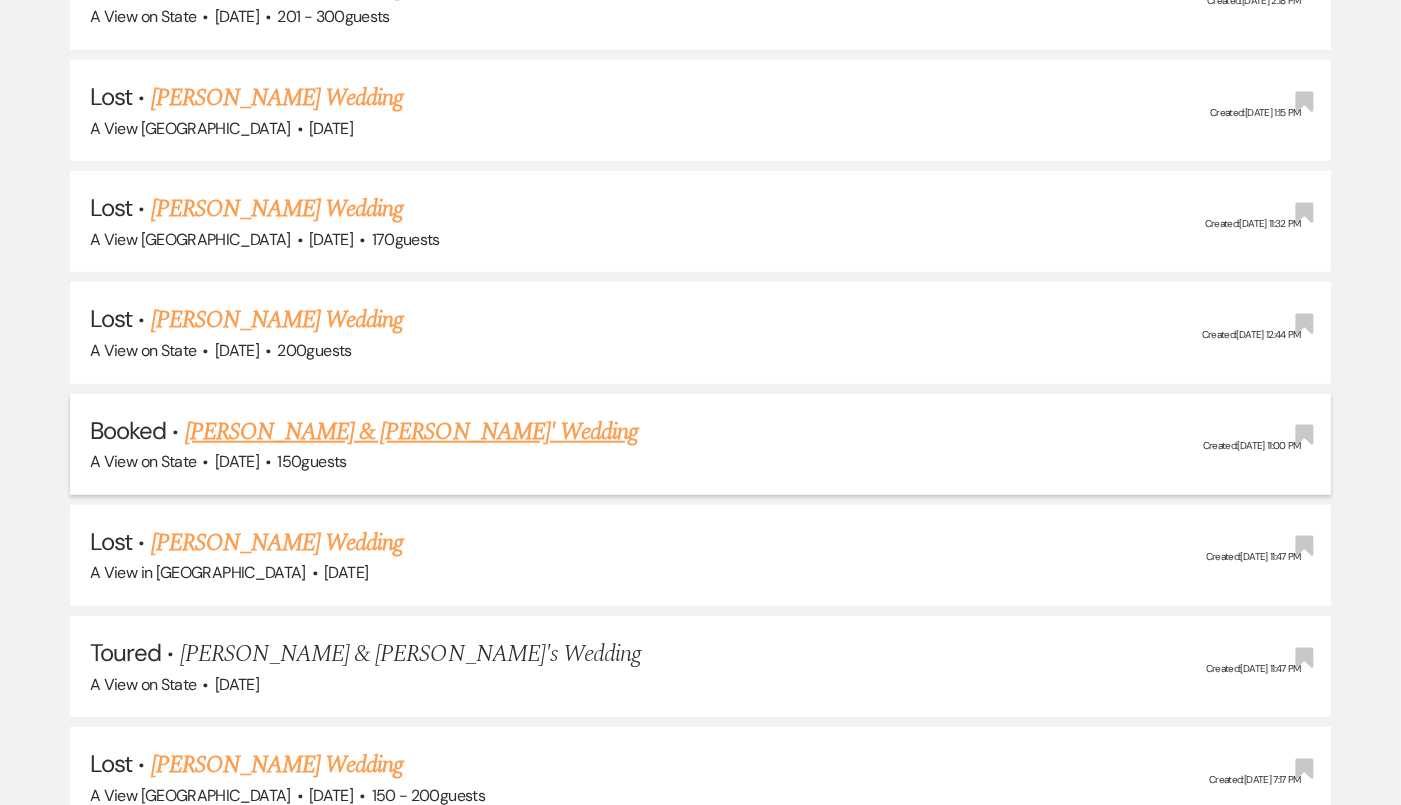 type on "[PERSON_NAME]" 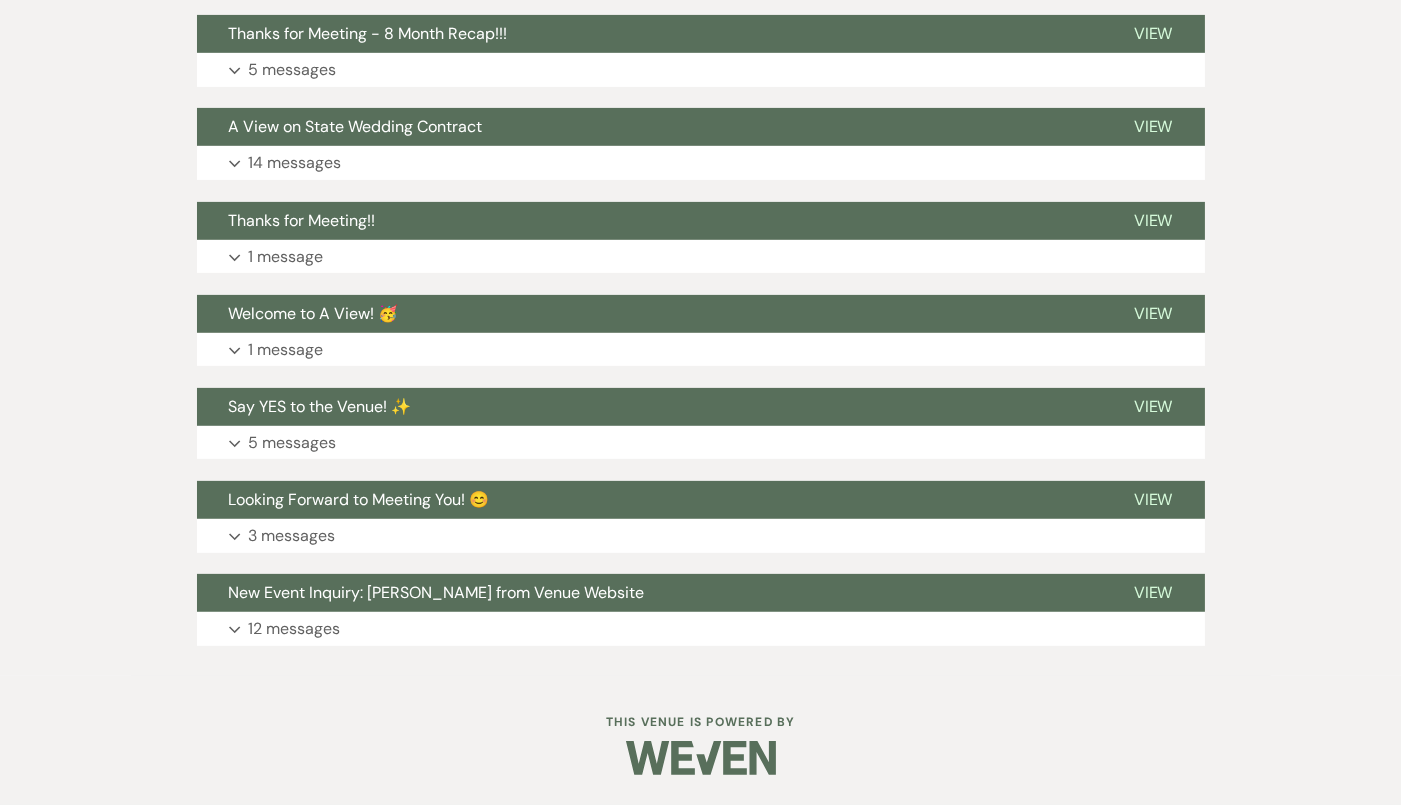 scroll, scrollTop: 0, scrollLeft: 0, axis: both 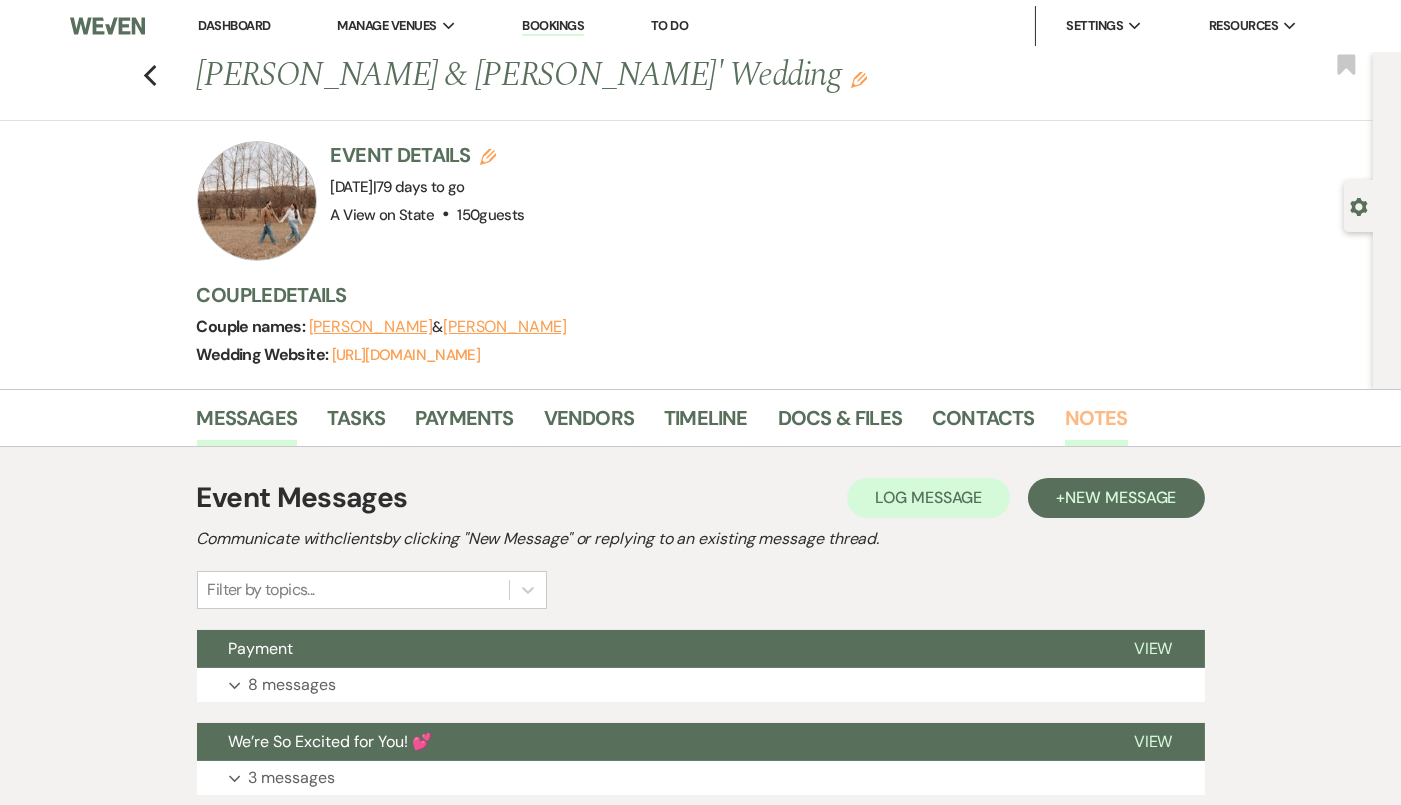 click on "Notes" at bounding box center (1096, 424) 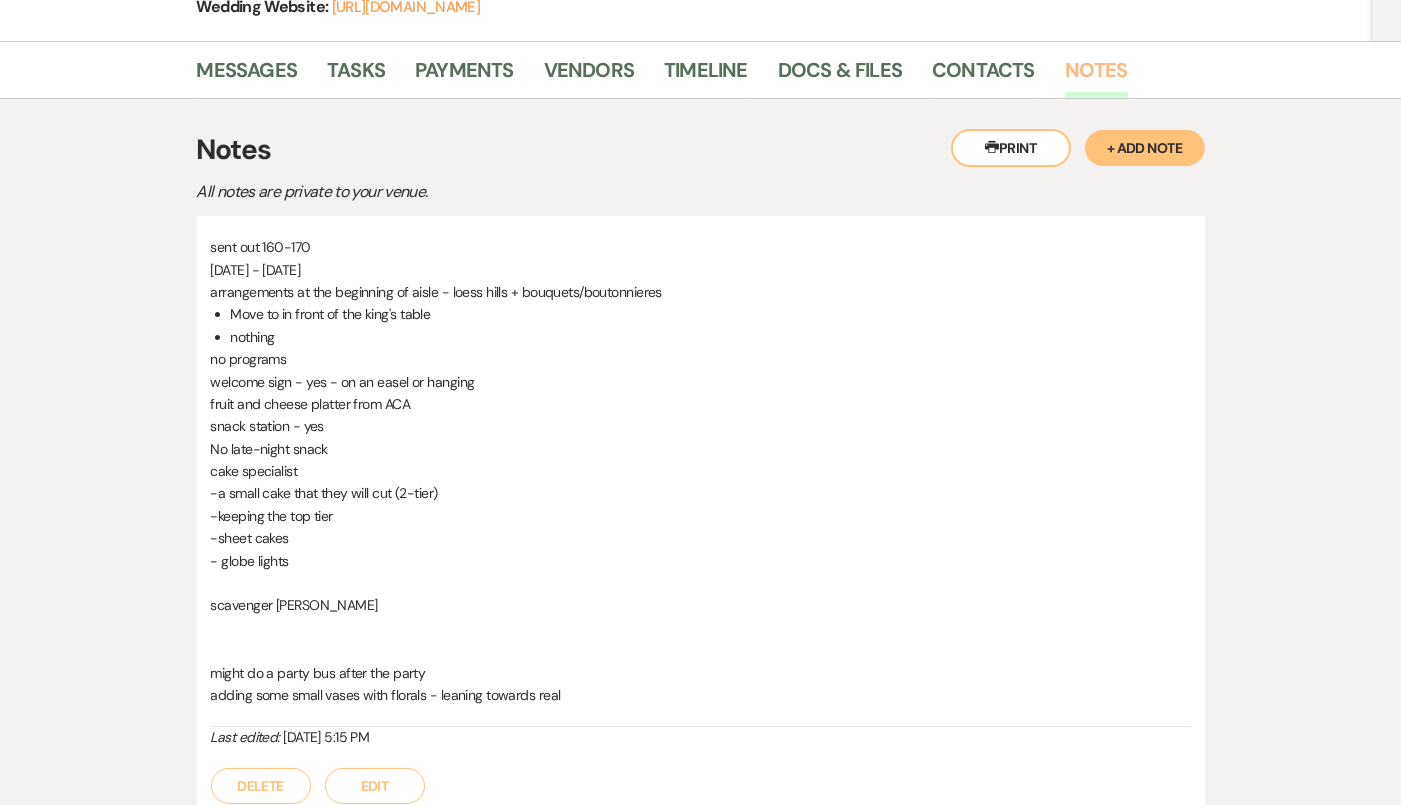scroll, scrollTop: 355, scrollLeft: 0, axis: vertical 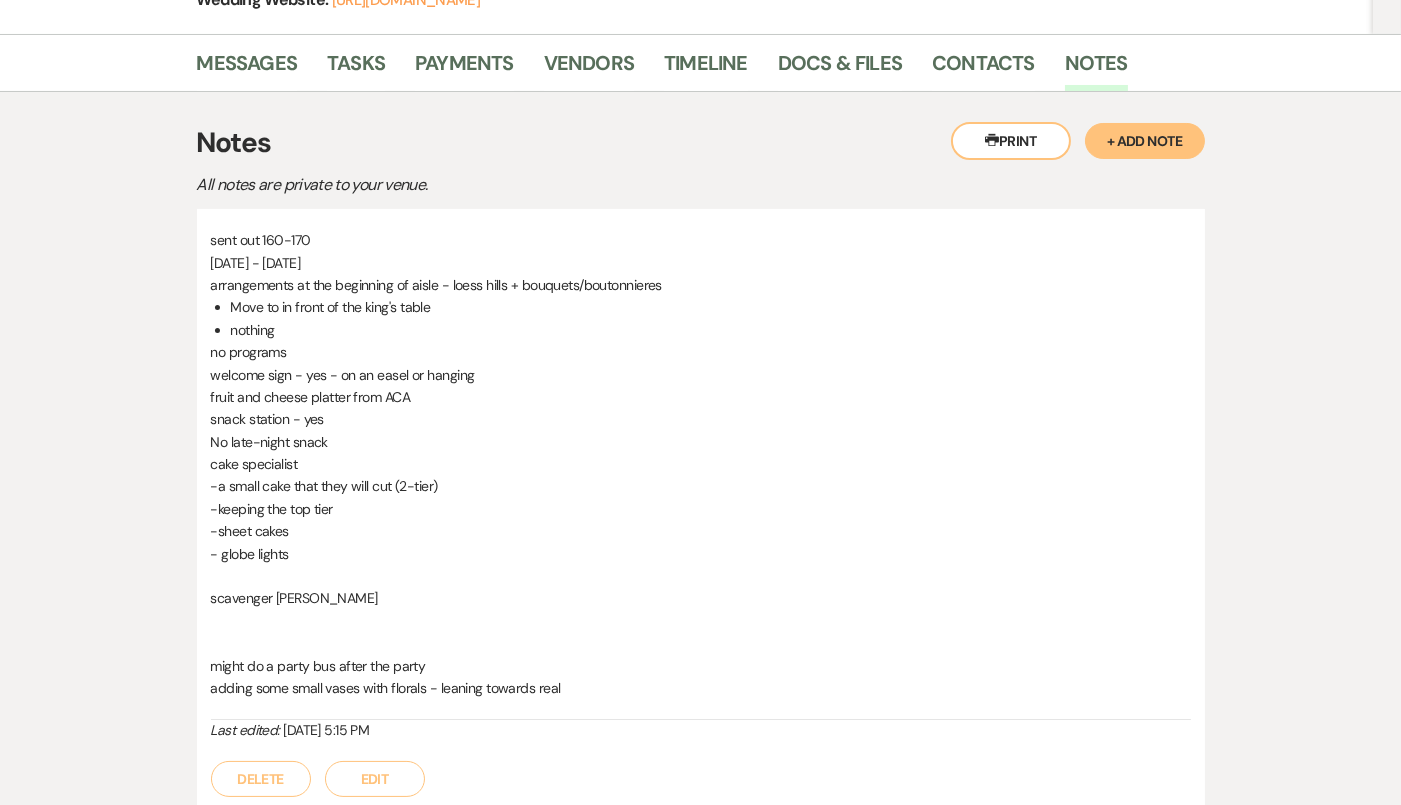 click on "Edit" at bounding box center (375, 779) 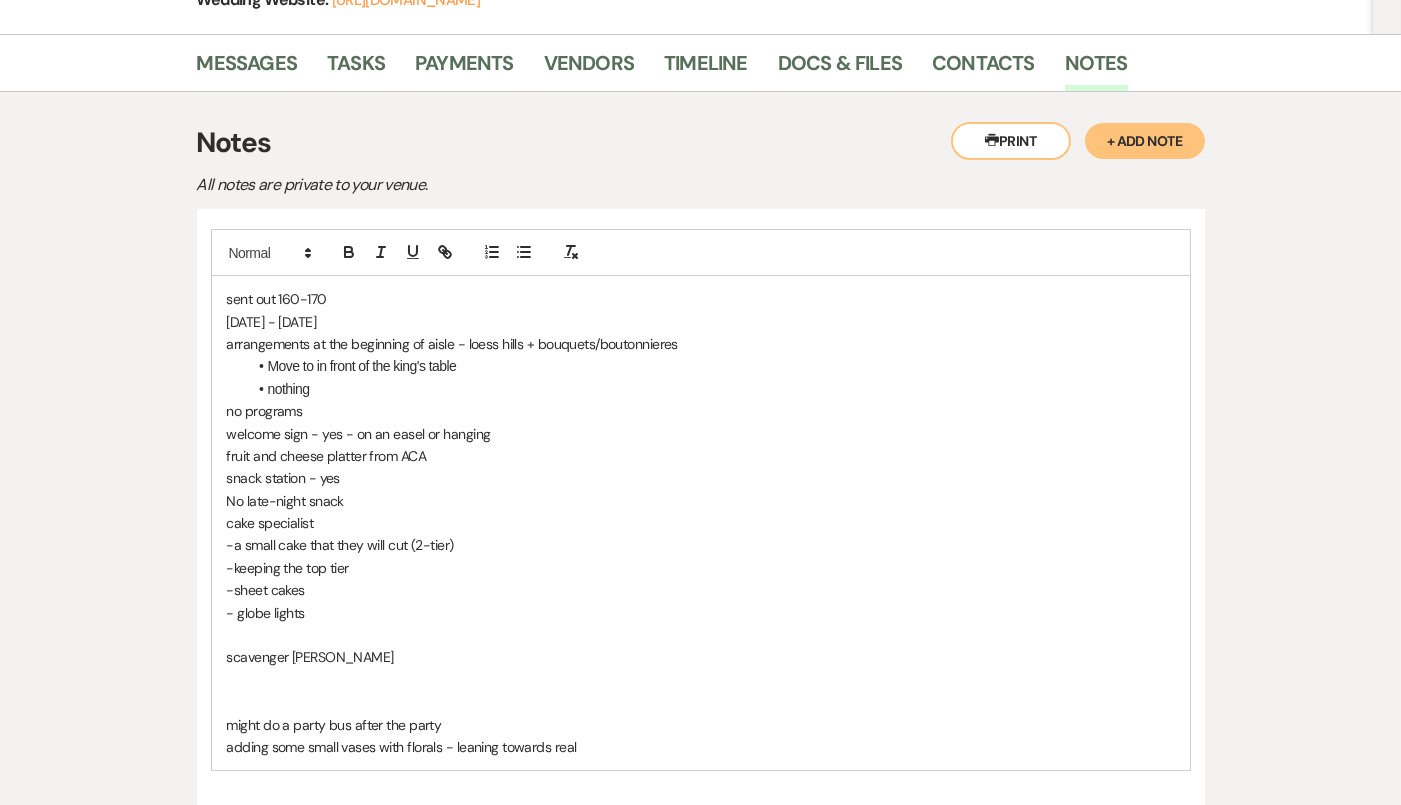 click on "nothing" at bounding box center [711, 389] 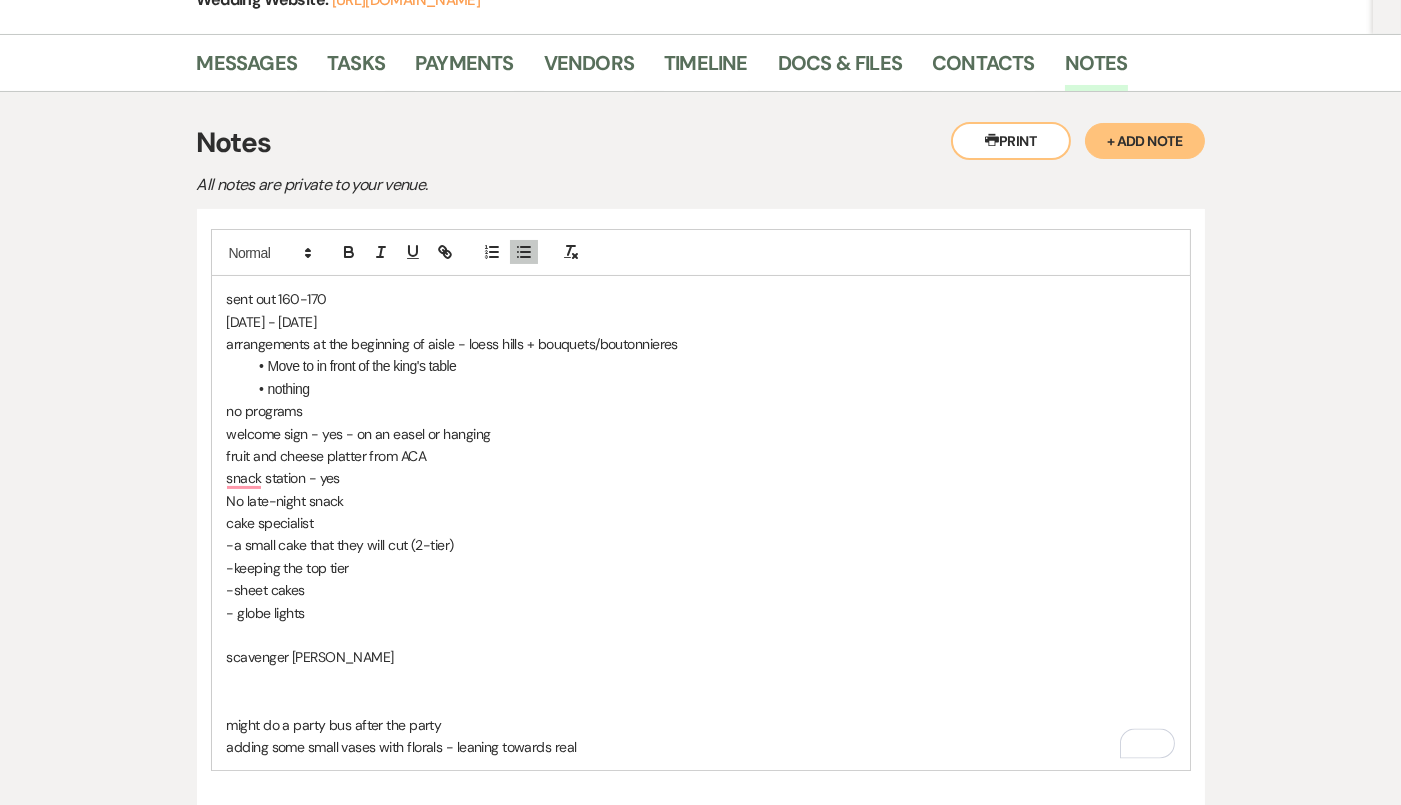 click on "nothing" at bounding box center [711, 389] 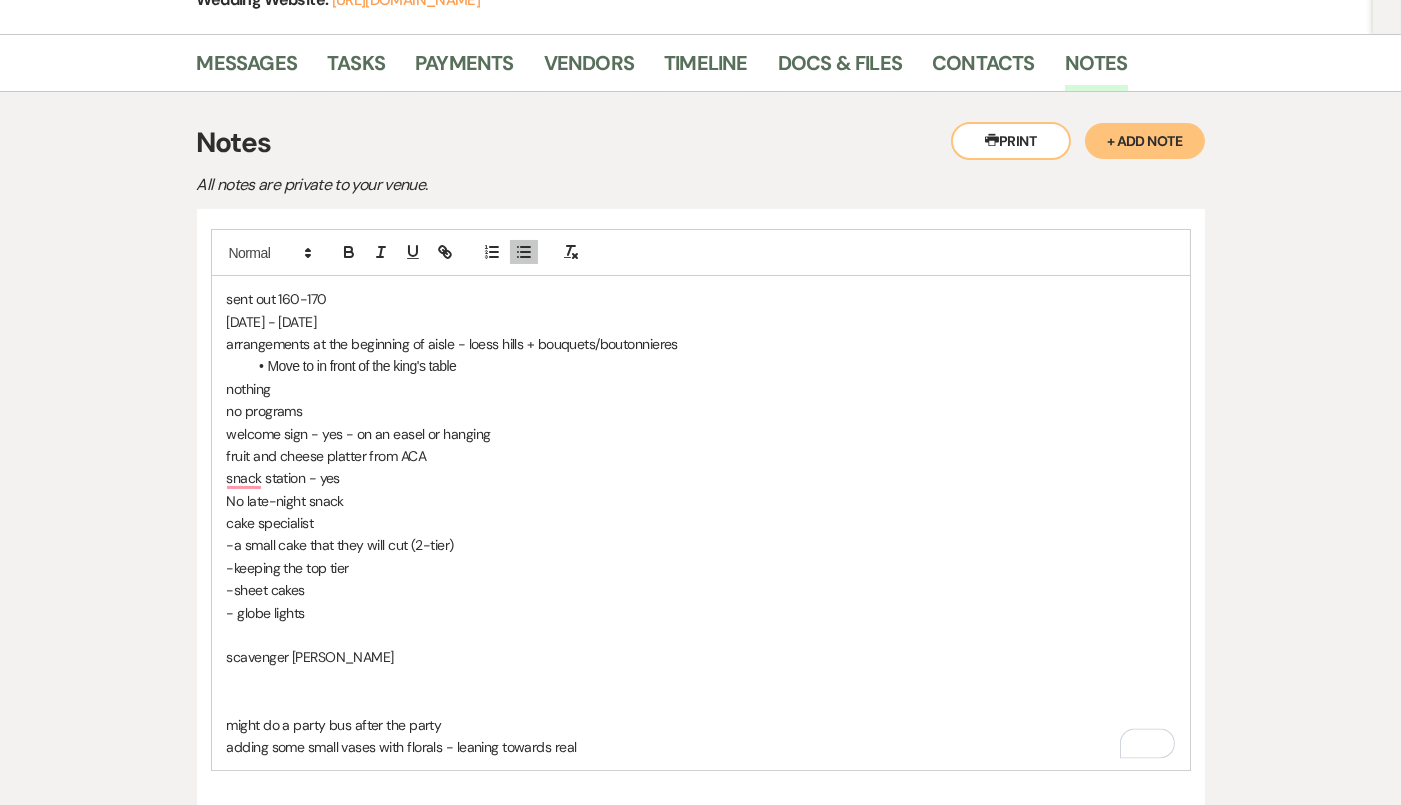 click on "nothing" at bounding box center (701, 389) 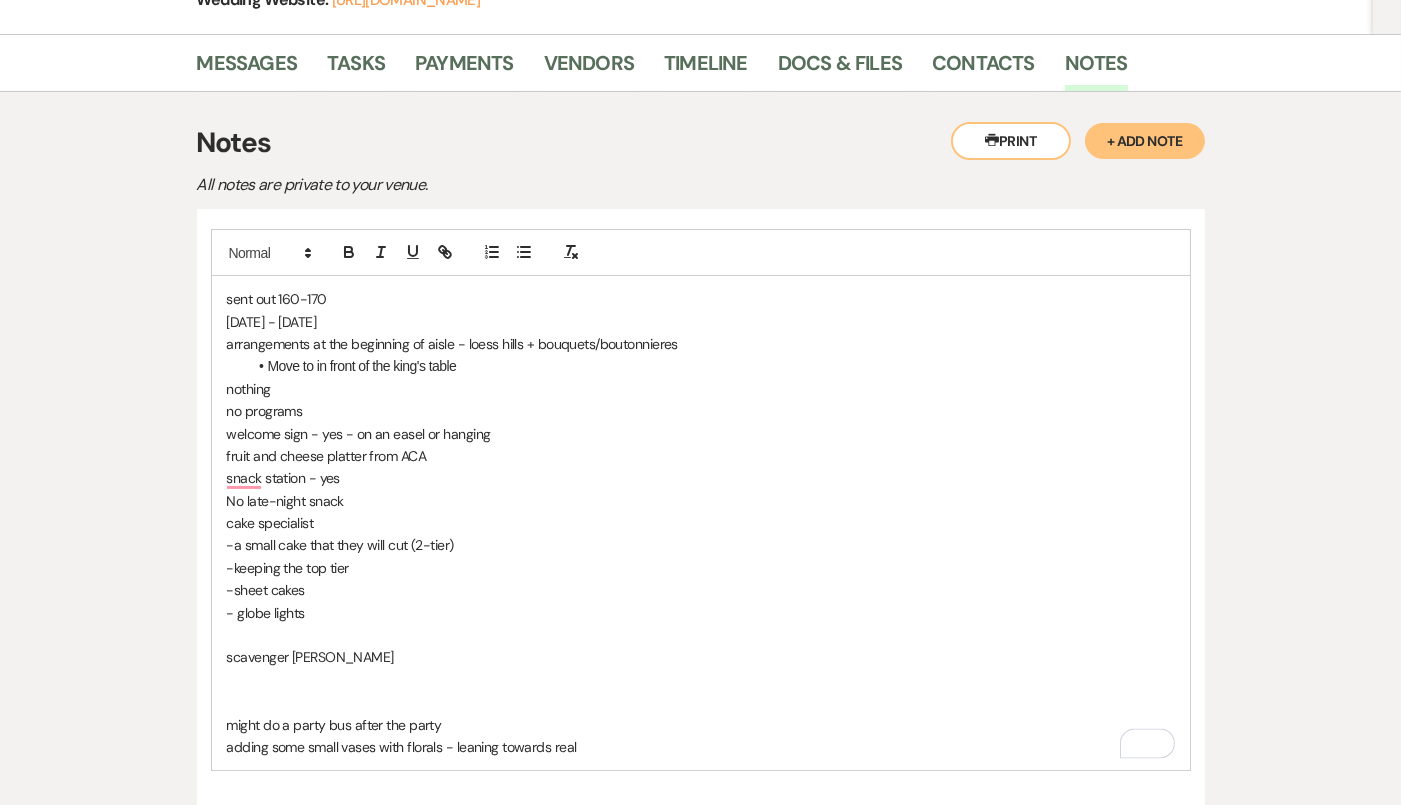type 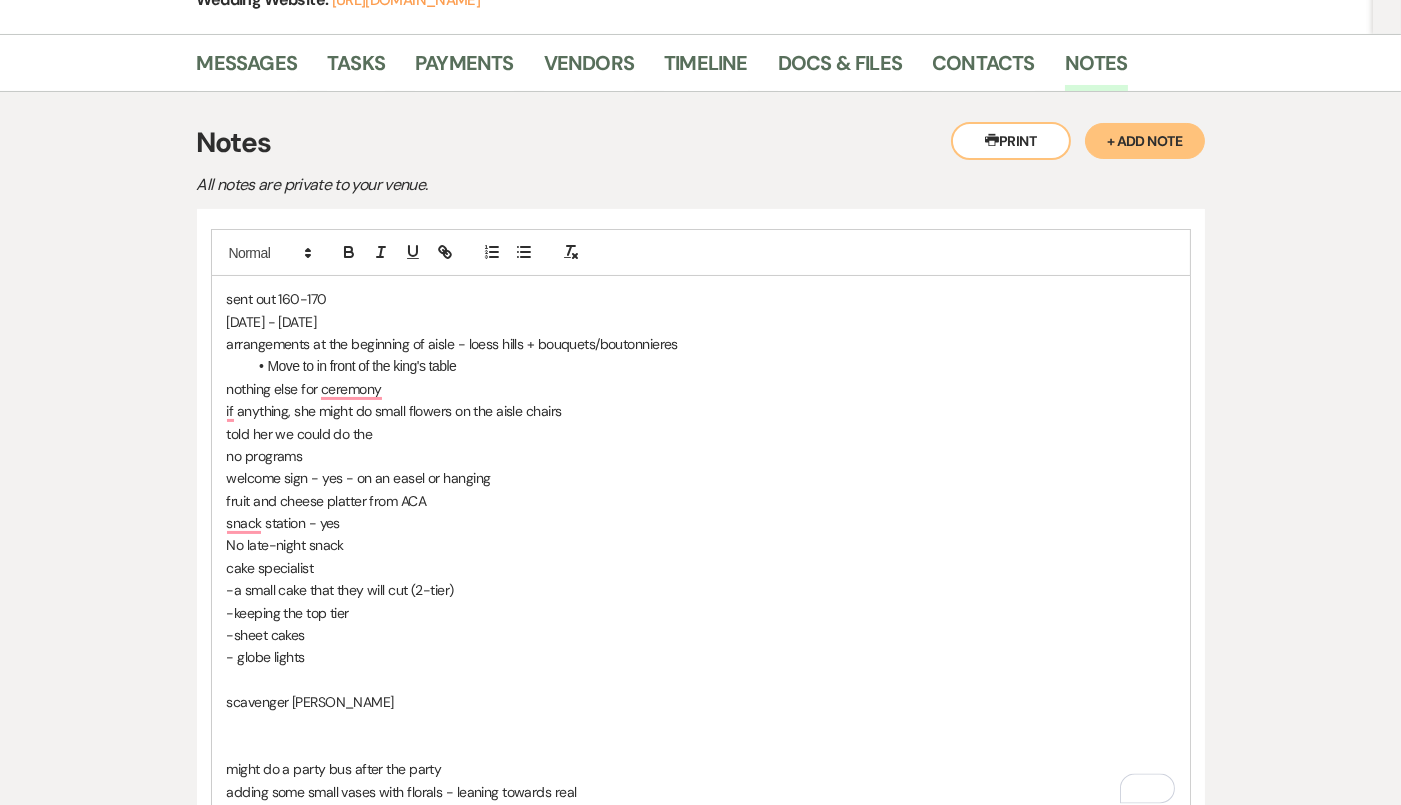 click on "no programs" at bounding box center [701, 456] 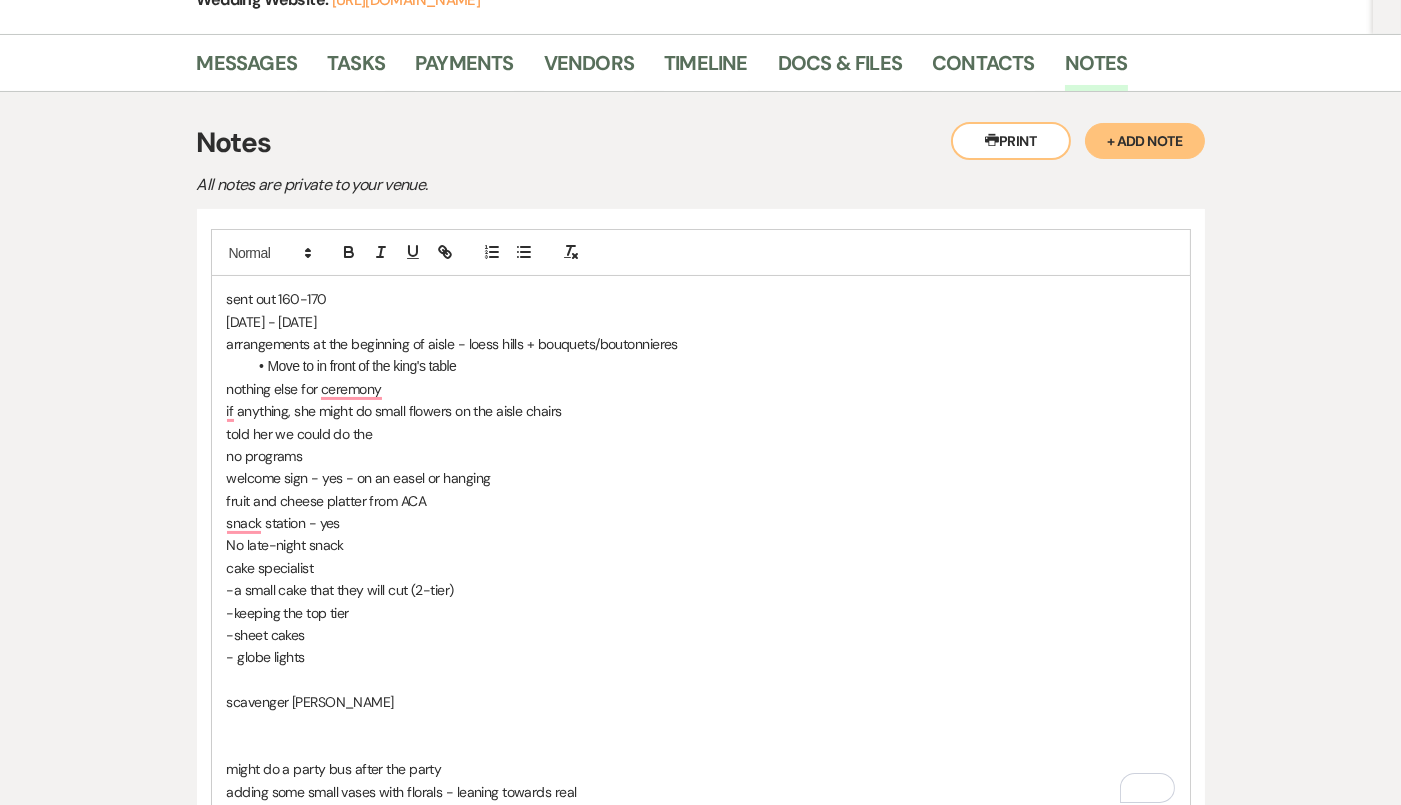 click on "welcome sign - yes - on an easel or hanging" at bounding box center [701, 478] 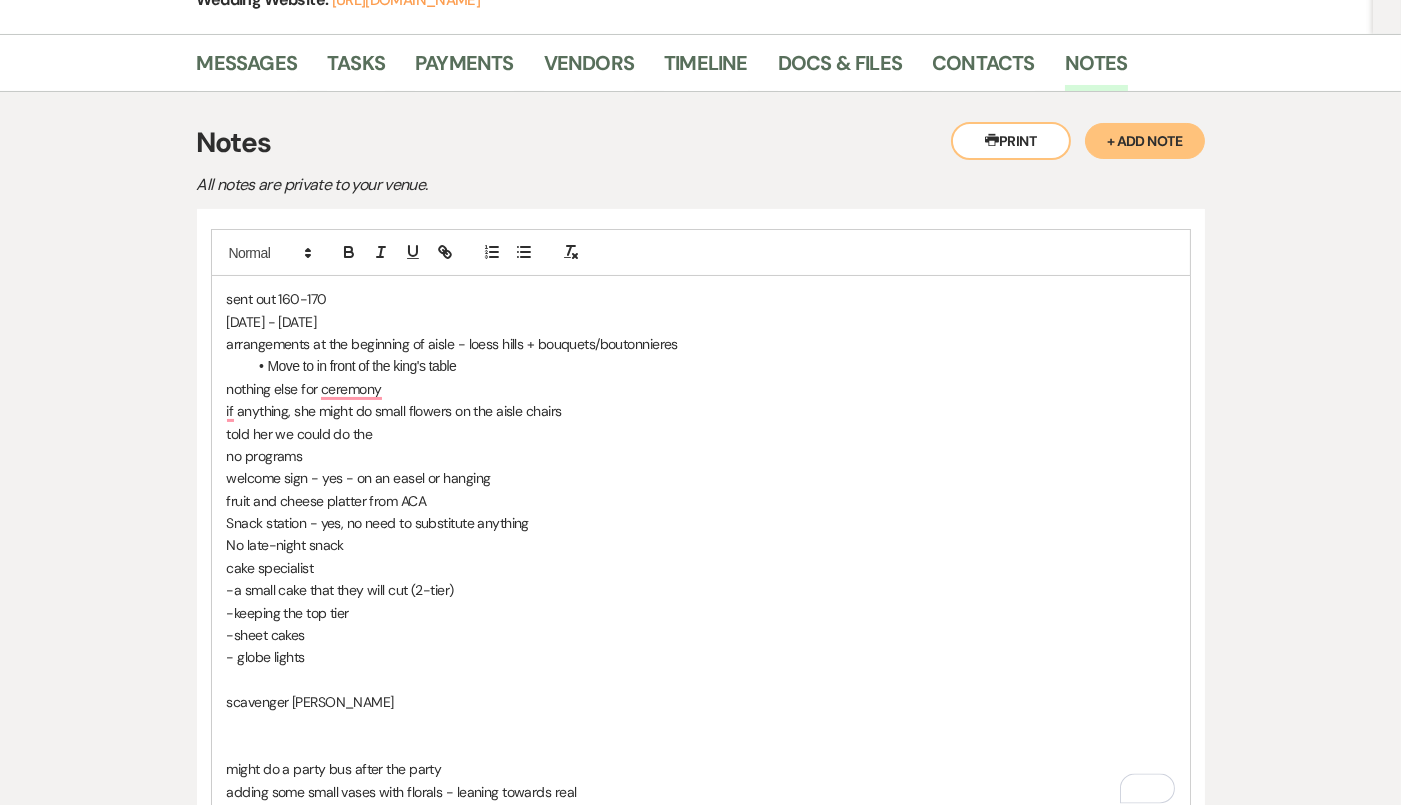 click on "cake specialist" at bounding box center (701, 568) 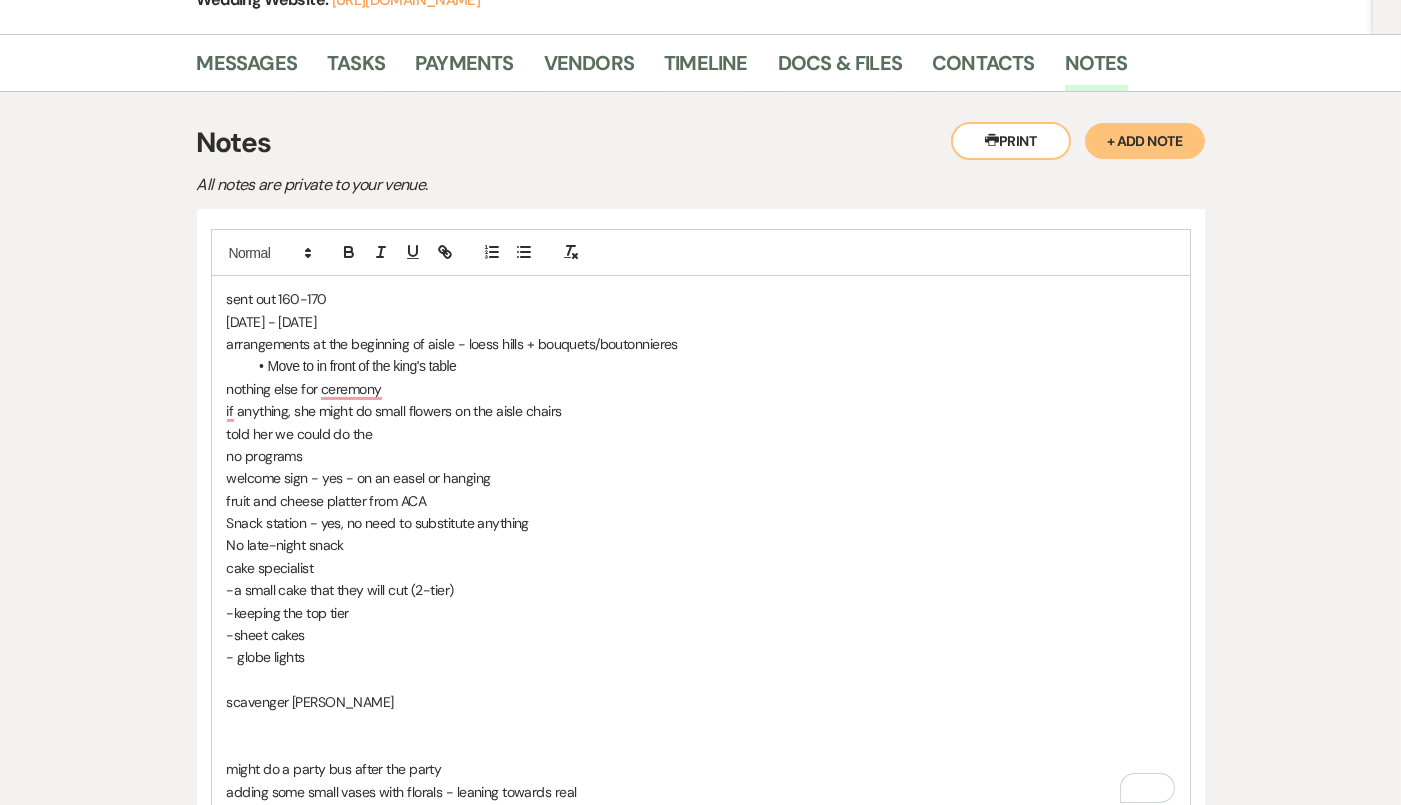click on "- globe lights" at bounding box center [701, 657] 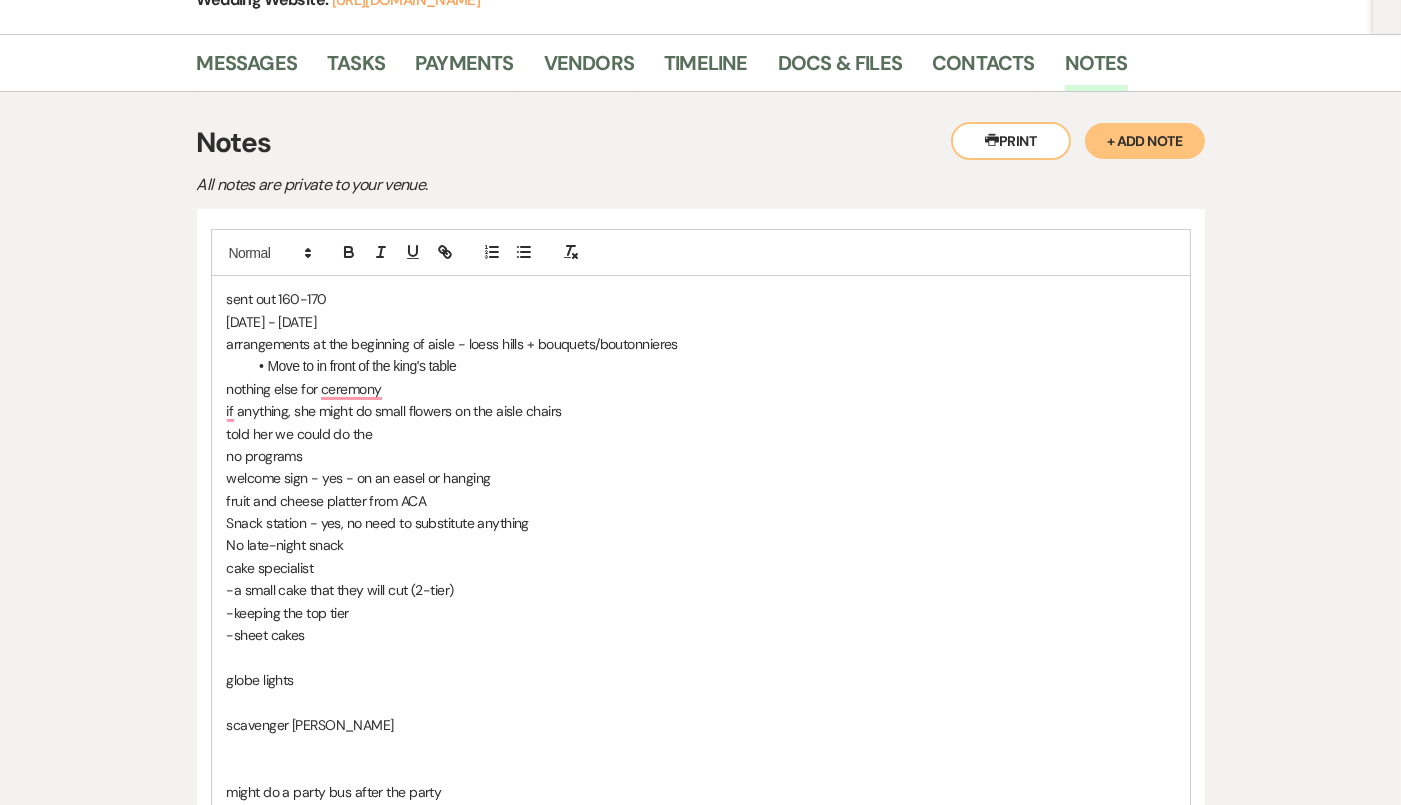 click at bounding box center [701, 702] 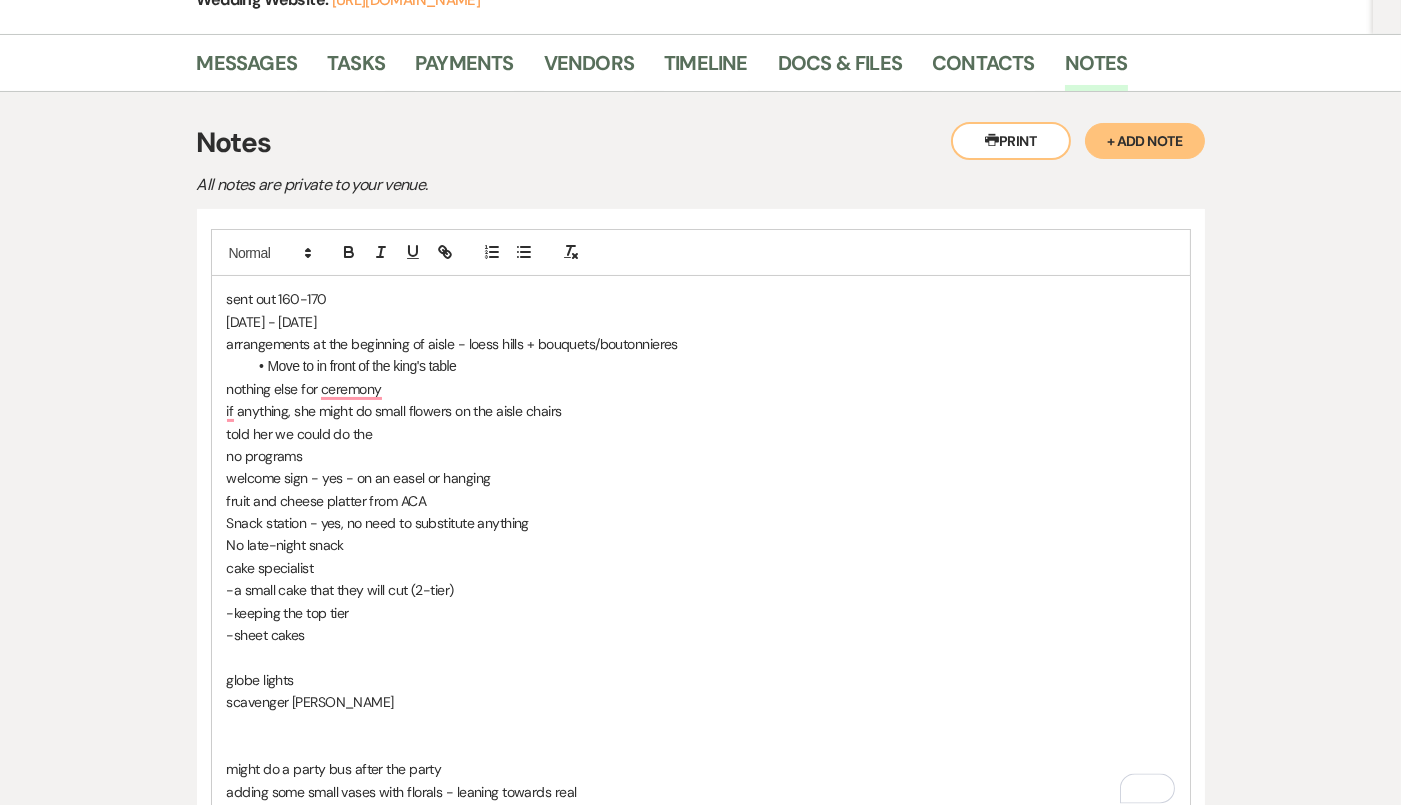 click at bounding box center [701, 725] 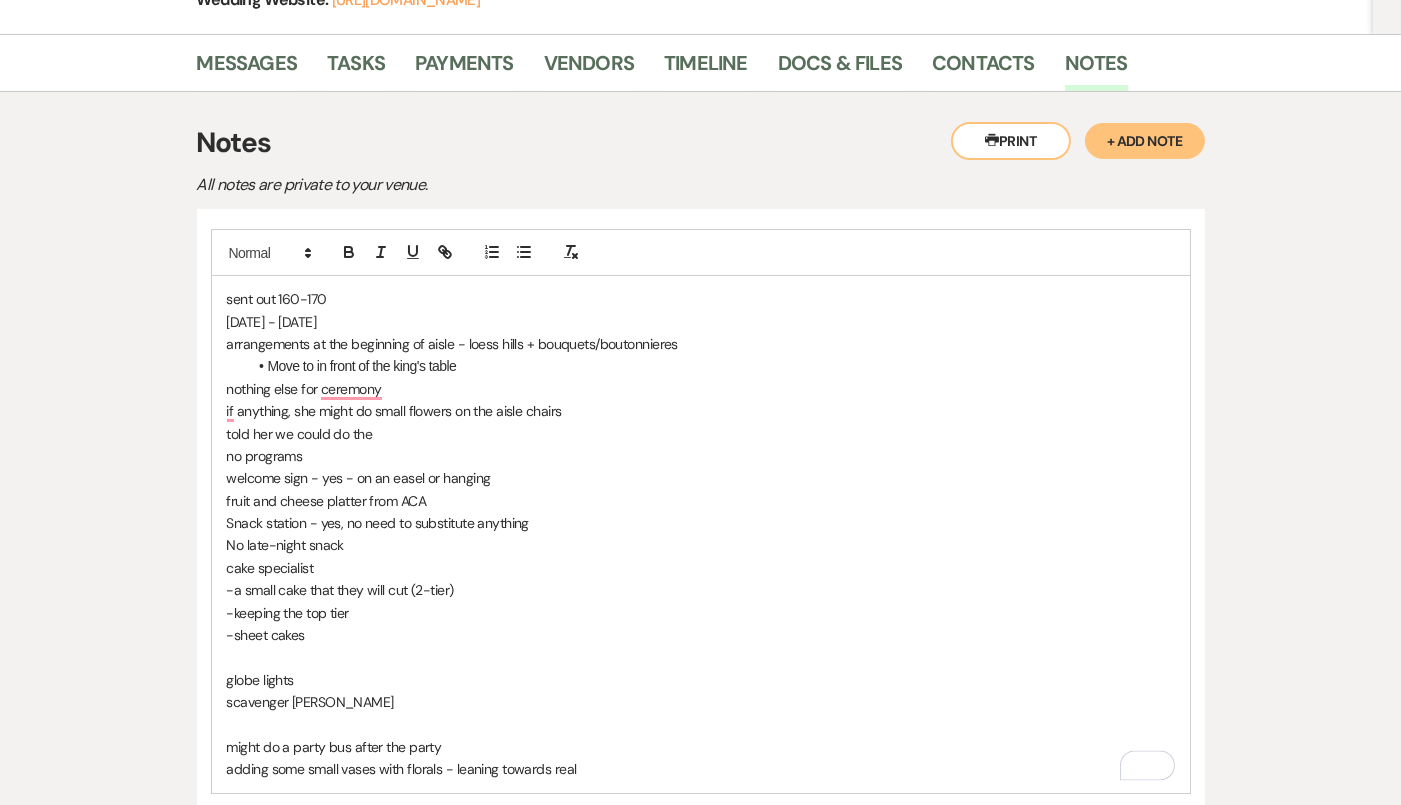 click at bounding box center (701, 725) 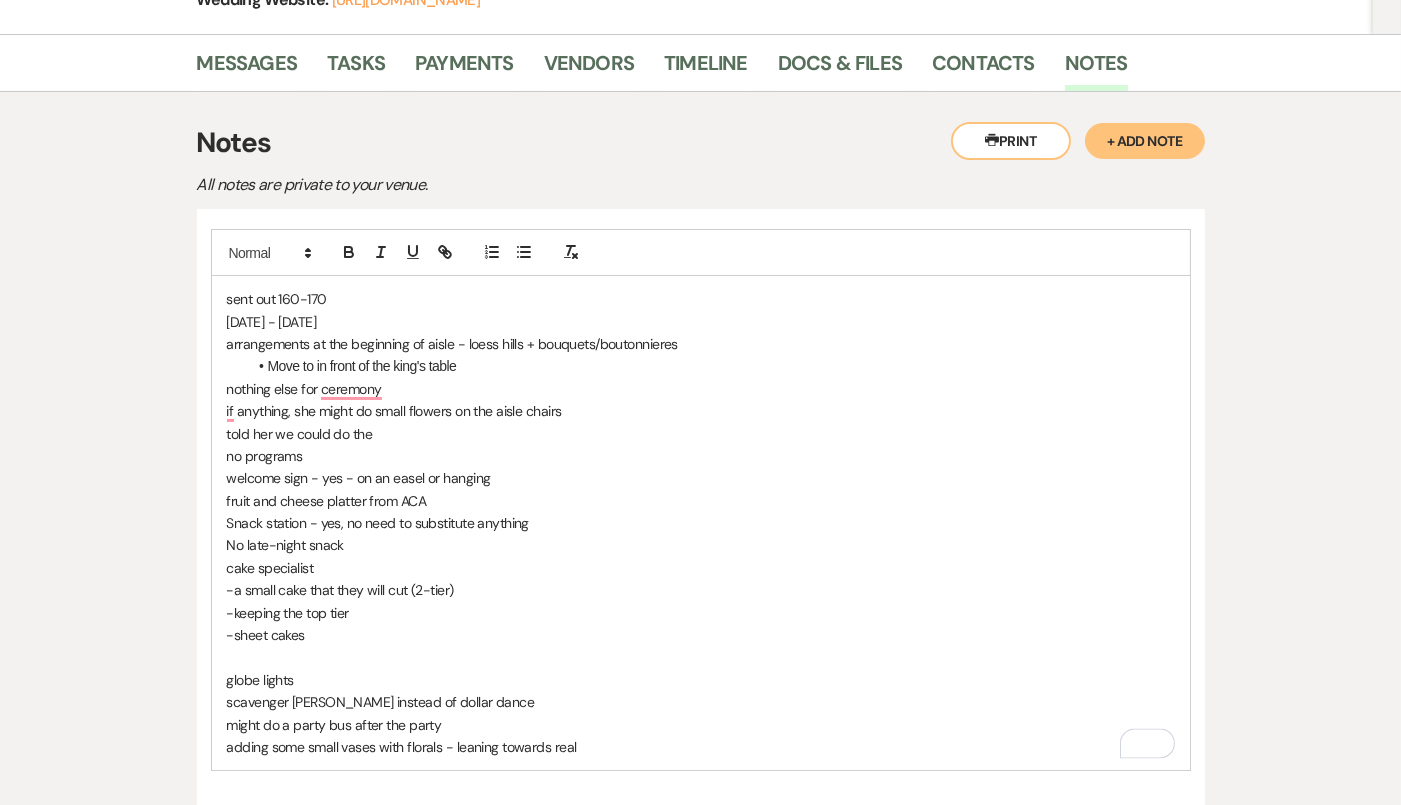 click on "scavenger [PERSON_NAME] instead of dollar dance" at bounding box center [701, 702] 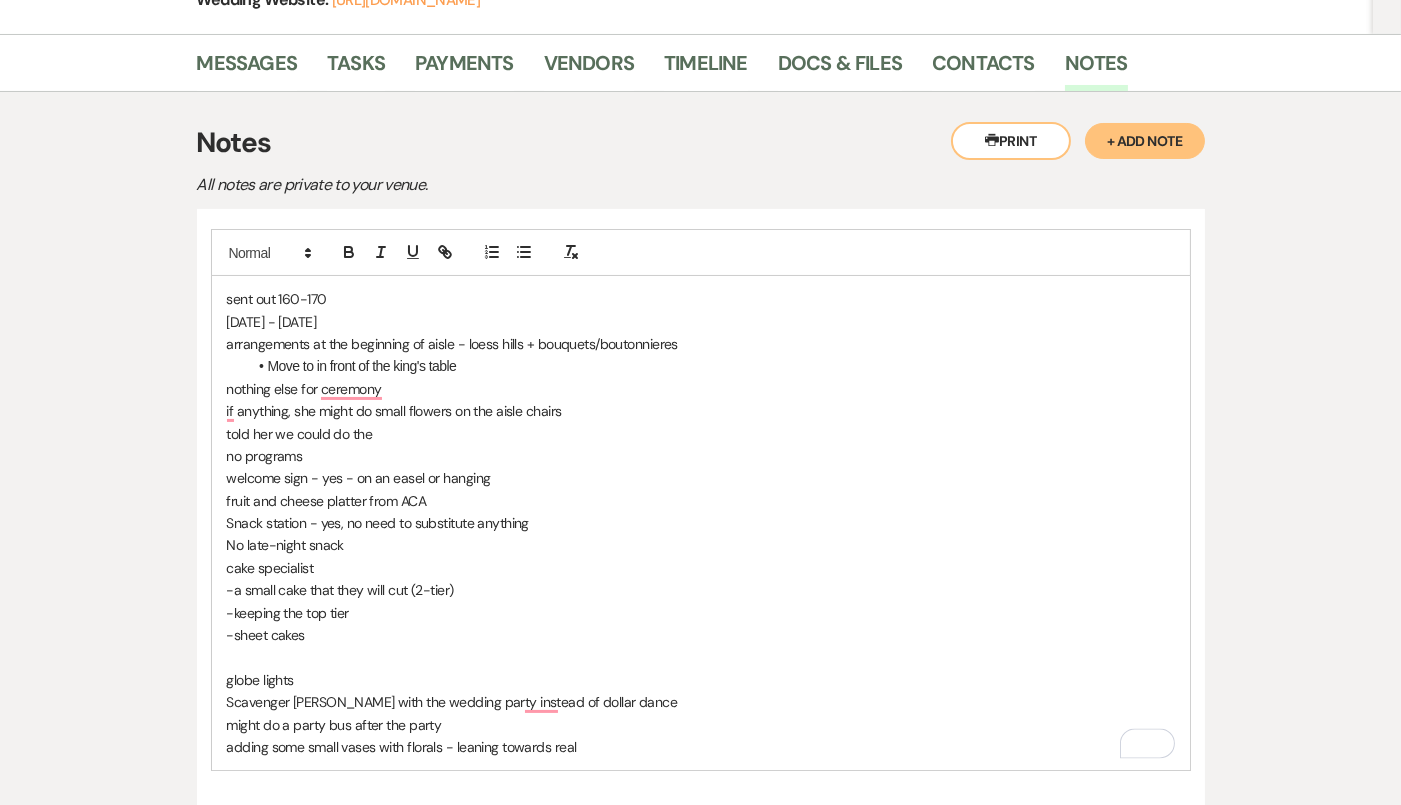 click on "might do a party bus after the party" at bounding box center (701, 725) 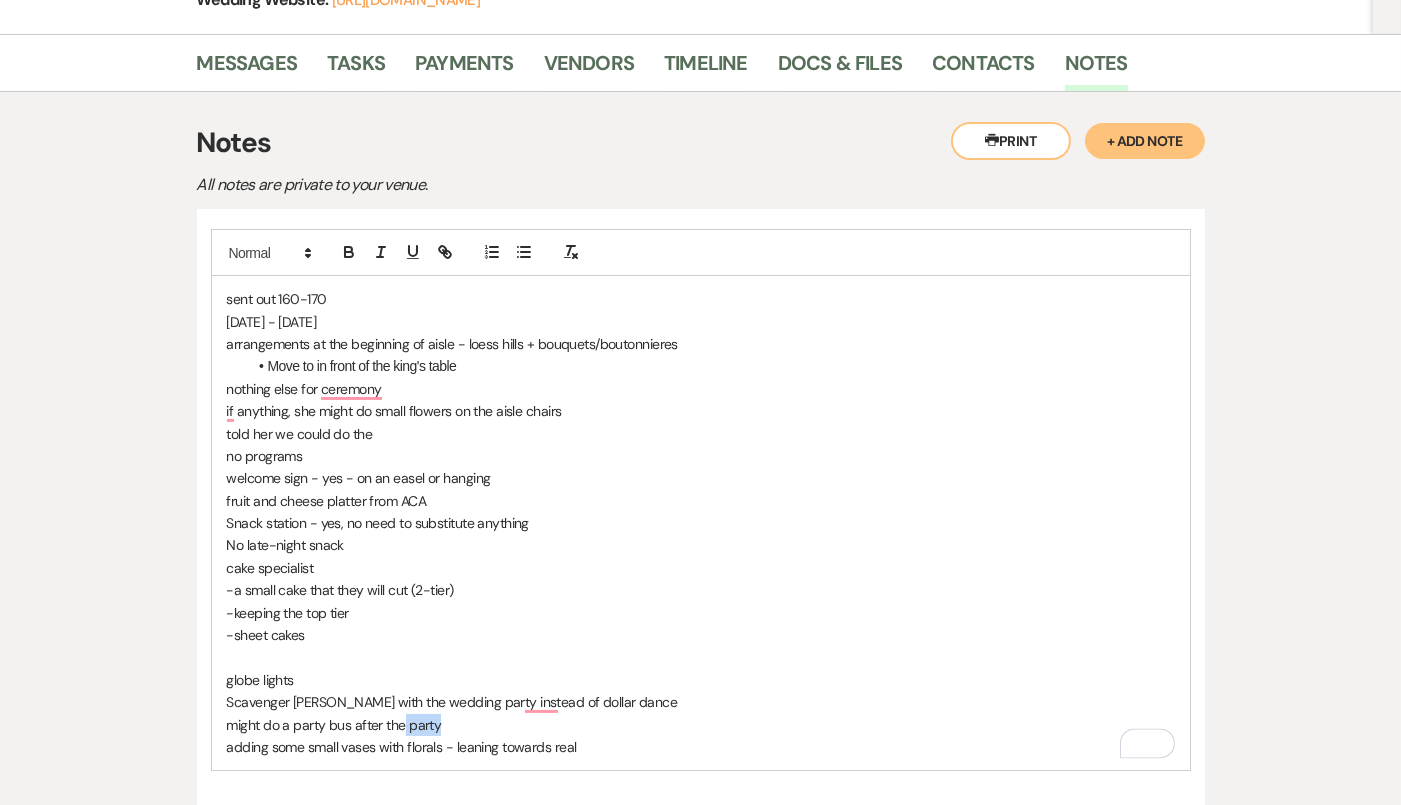 drag, startPoint x: 490, startPoint y: 720, endPoint x: 406, endPoint y: 720, distance: 84 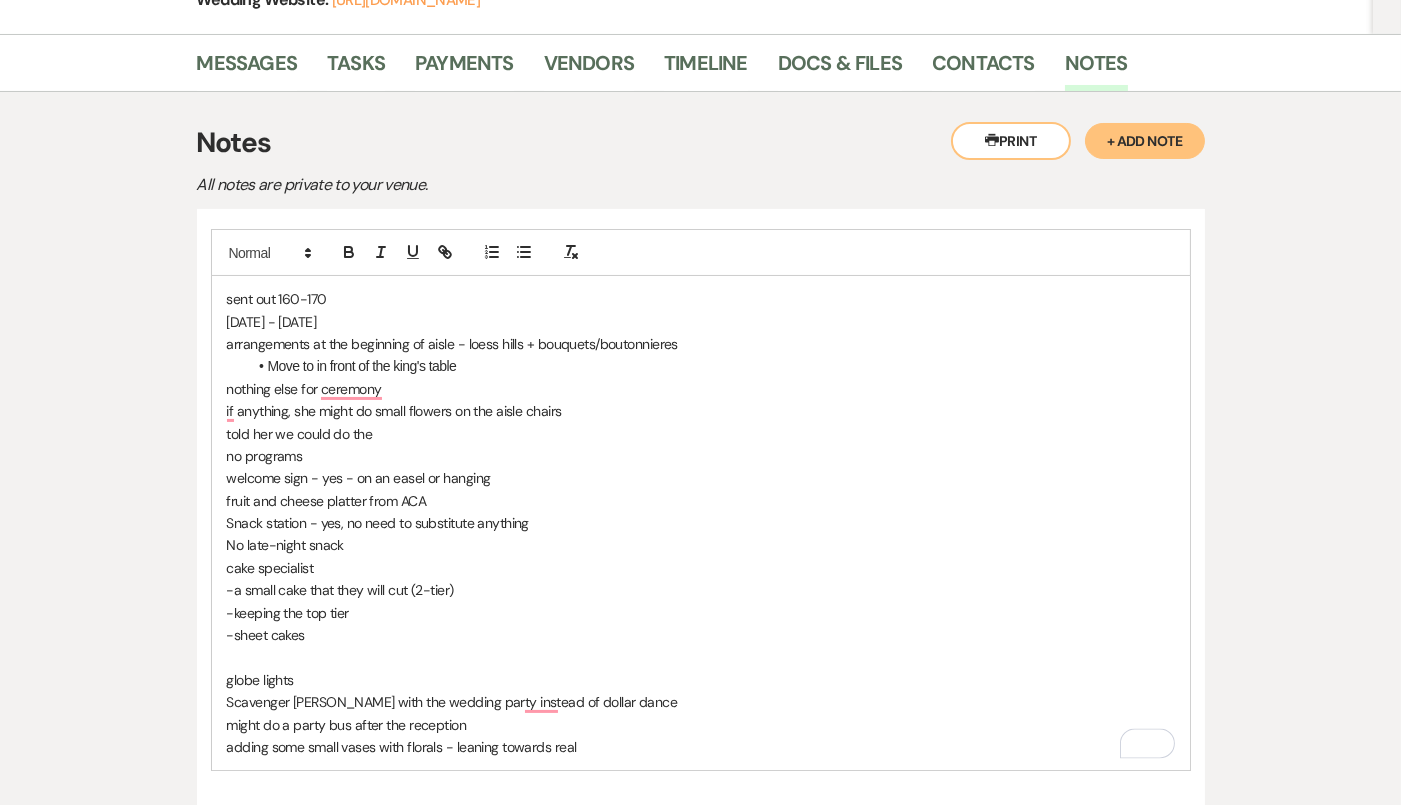 click on "adding some small vases with florals - leaning towards real" at bounding box center [701, 747] 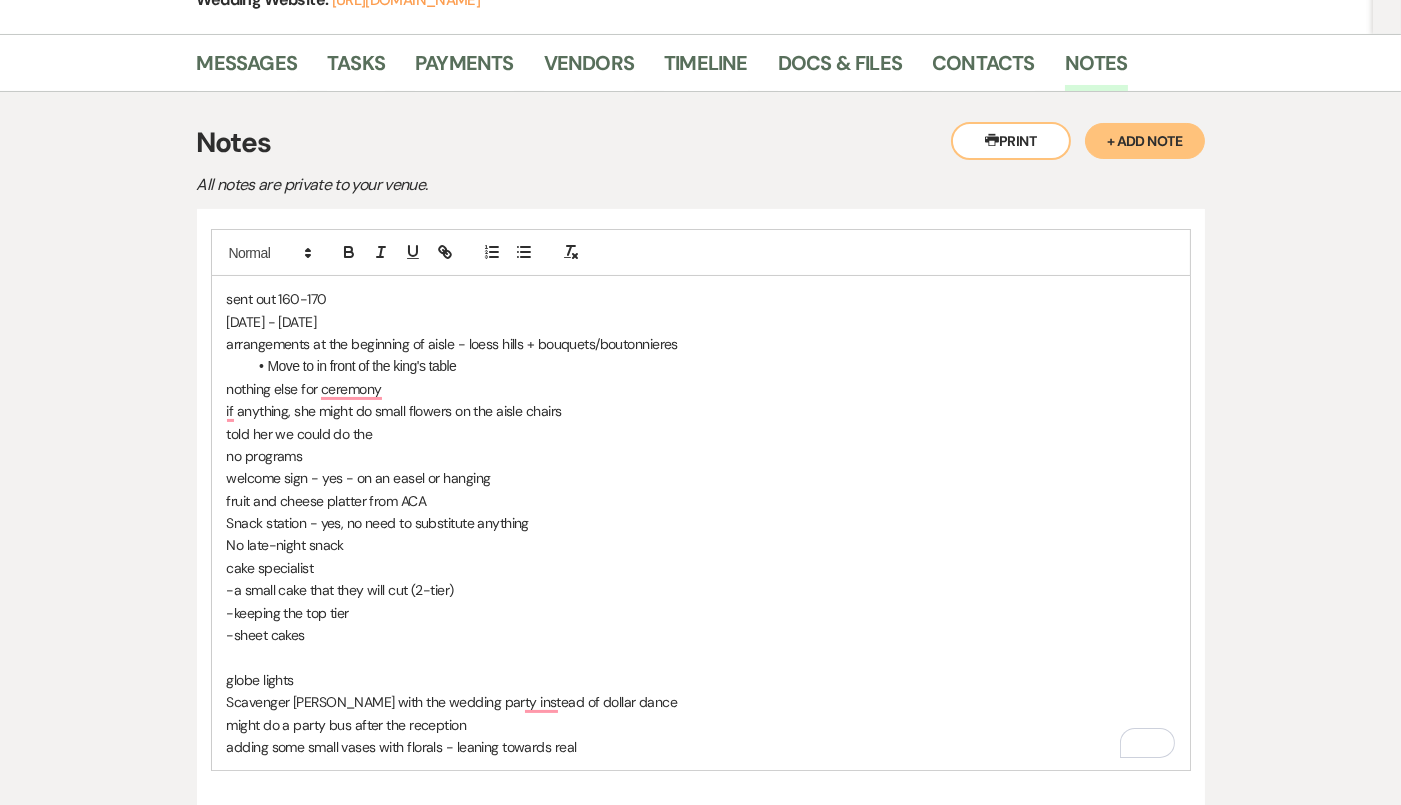 click on "adding some small vases with florals - leaning towards real" at bounding box center [701, 747] 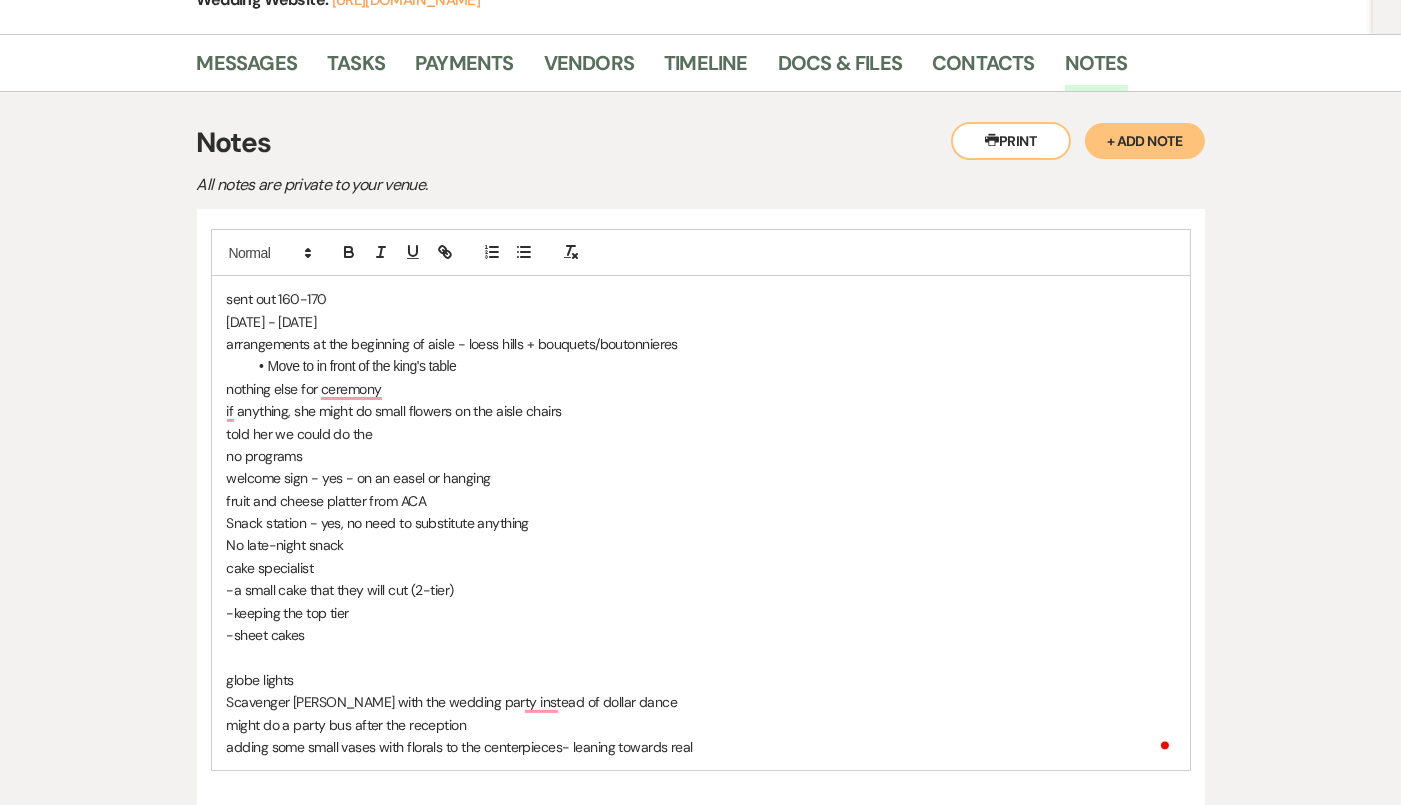click on "adding some small vases with florals to the centerpieces- leaning towards real" at bounding box center (701, 747) 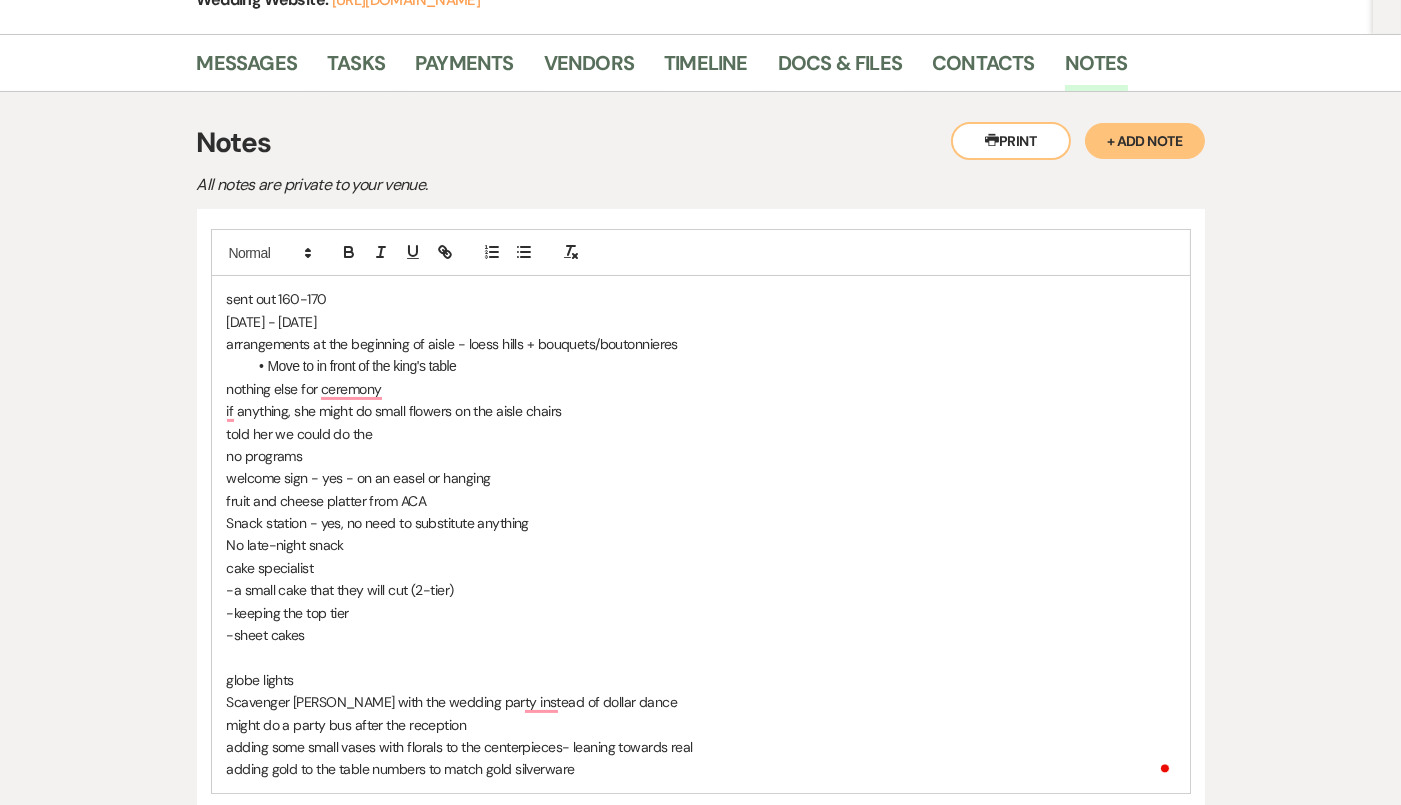 click on "-sheet cakes" at bounding box center [701, 635] 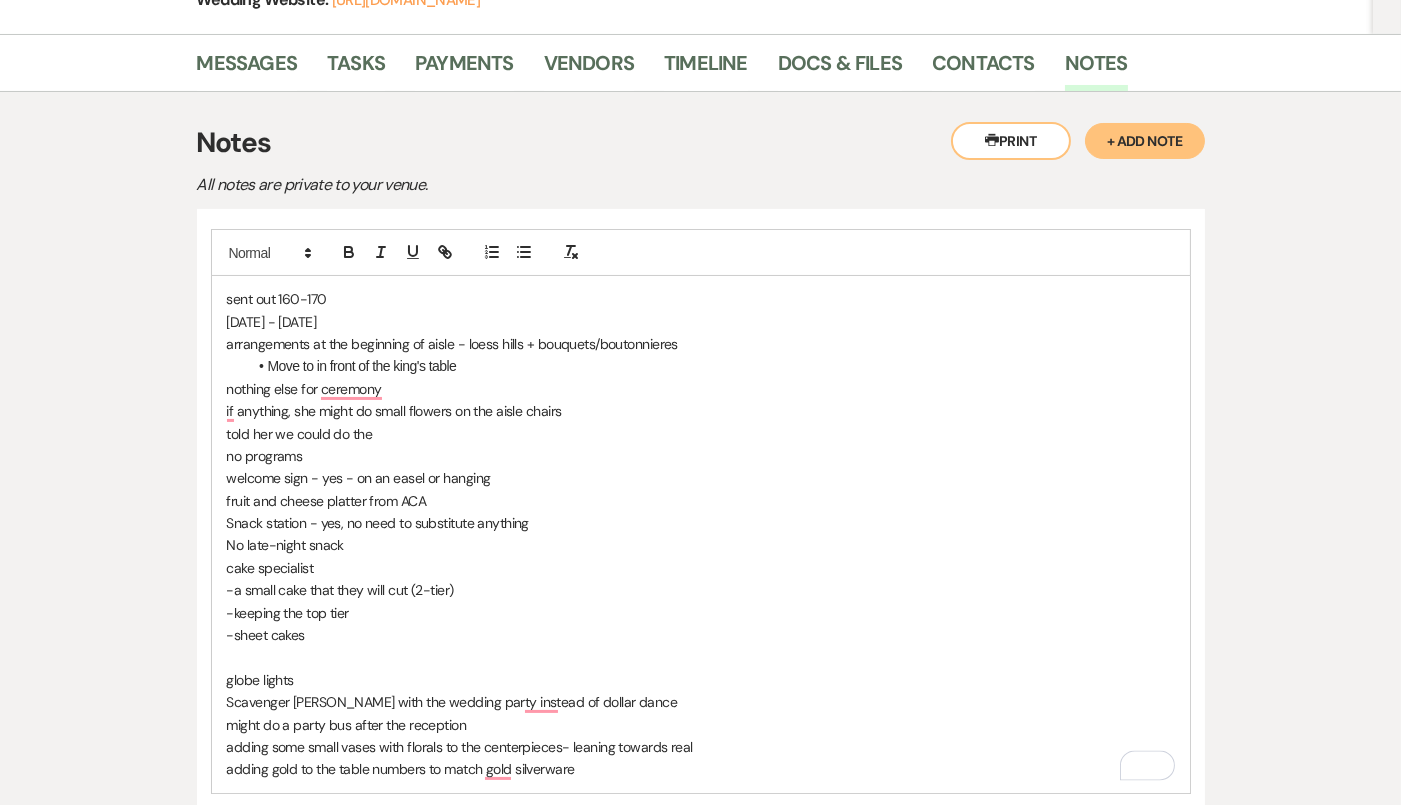 click on "sent out 160-170 [DATE] - [DATE] arrangements at the beginning of aisle - loess hills + bouquets/boutonnieres Move to in front of the king's table nothing else for ceremony  if anything, she might do small flowers on the aisle chairs told her we could do the  no programs welcome sign - yes - on an easel or hanging fruit and cheese platter from ACA Snack station - yes, no need to substitute anything No late-night snack cake specialist -a small cake that they will cut (2-tier) -keeping the top tier -sheet cakes globe lights Scavenger [PERSON_NAME] with the wedding party instead of dollar dance  might do a party bus after the reception adding some small vases with florals to the centerpieces- leaning towards real adding gold to the table numbers to match gold silverware" at bounding box center [701, 534] 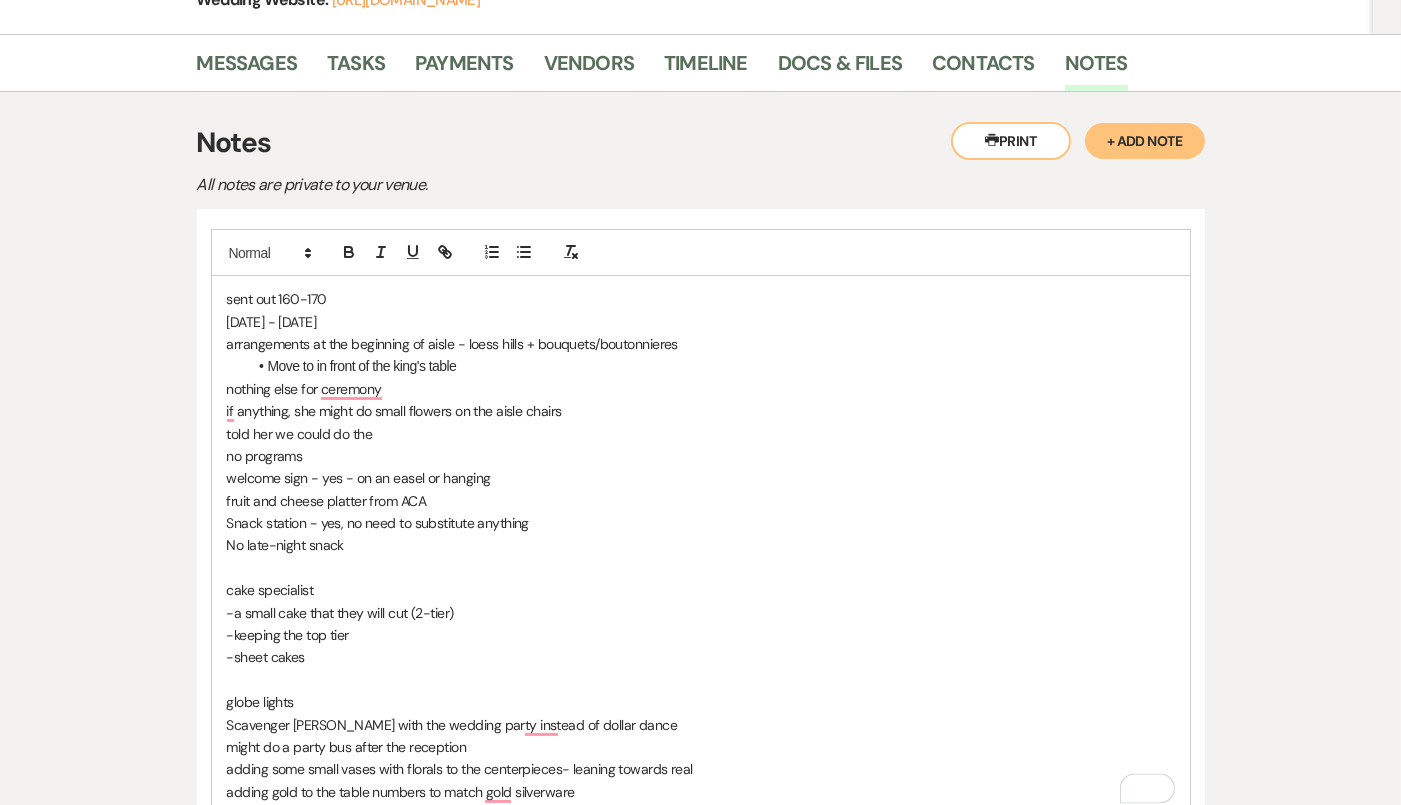 click at bounding box center (701, 568) 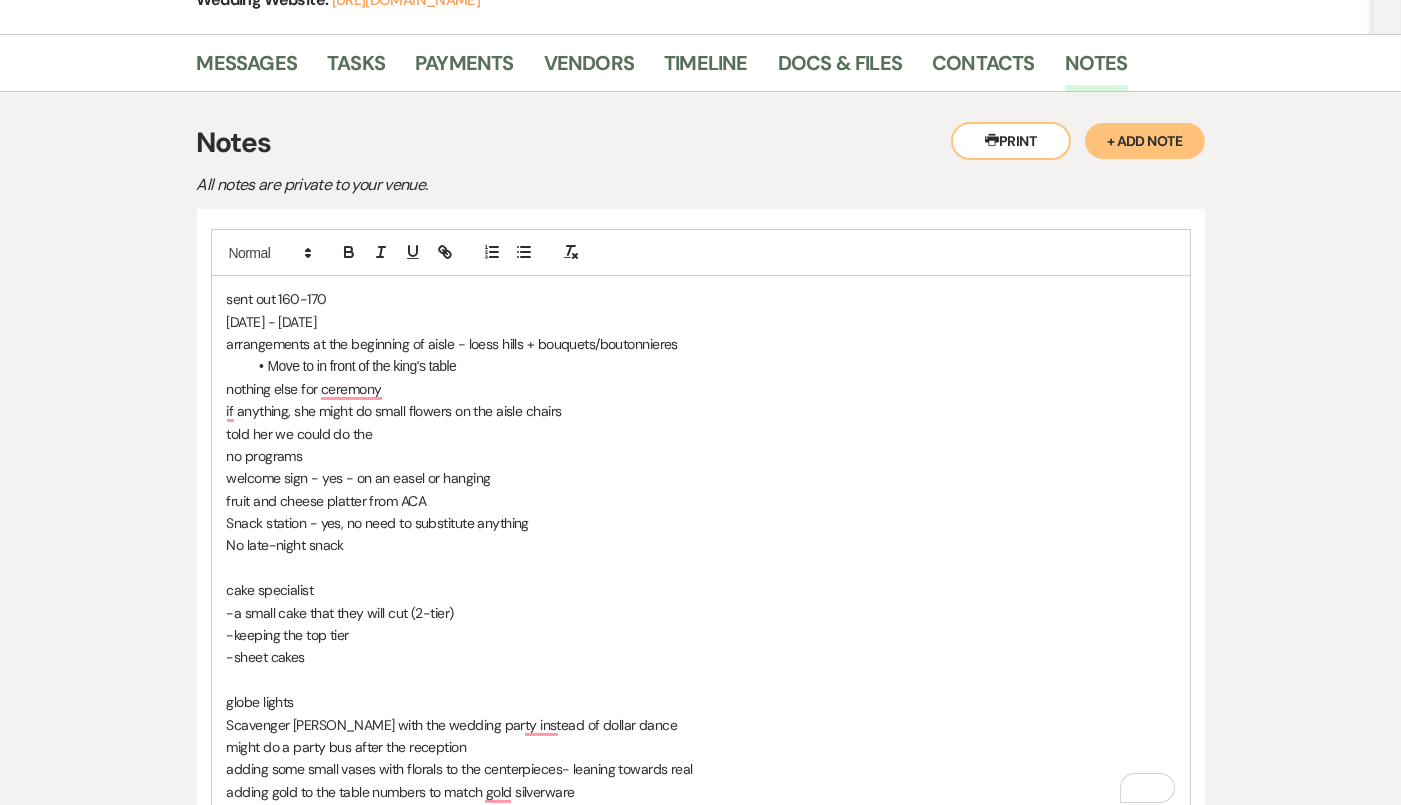 click on "if anything, she might do small flowers on the aisle chairs" at bounding box center (701, 411) 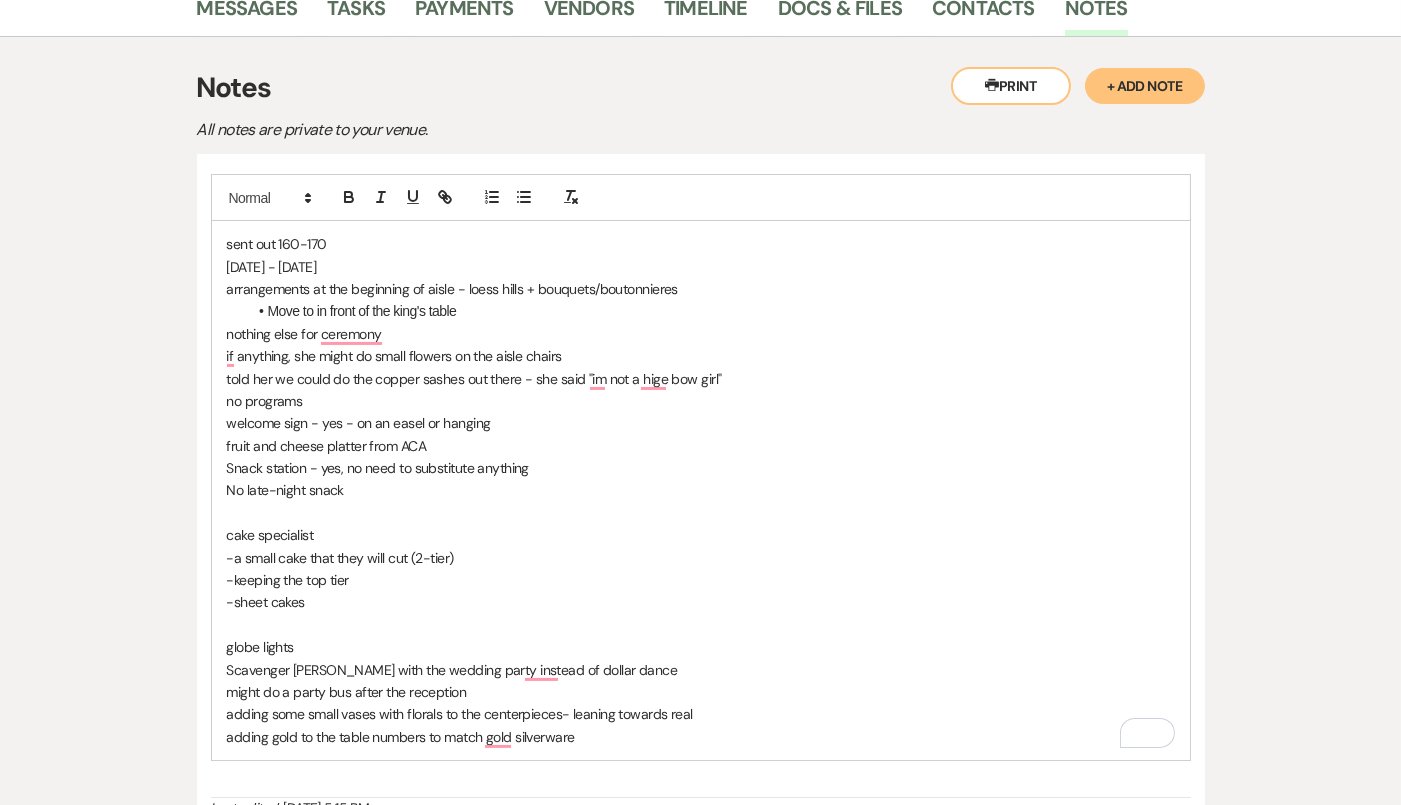 scroll, scrollTop: 411, scrollLeft: 0, axis: vertical 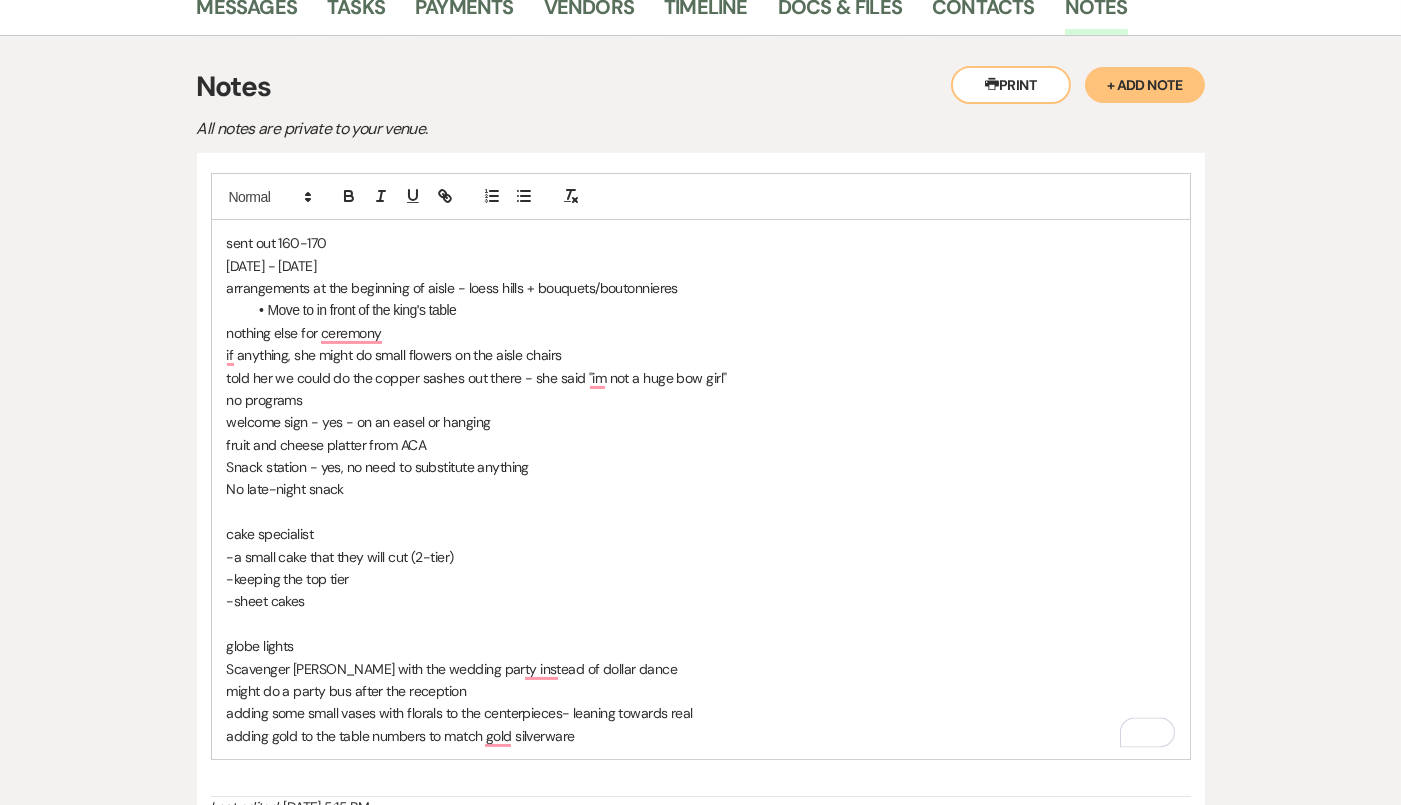 click on "nothing else for ceremony" at bounding box center [701, 333] 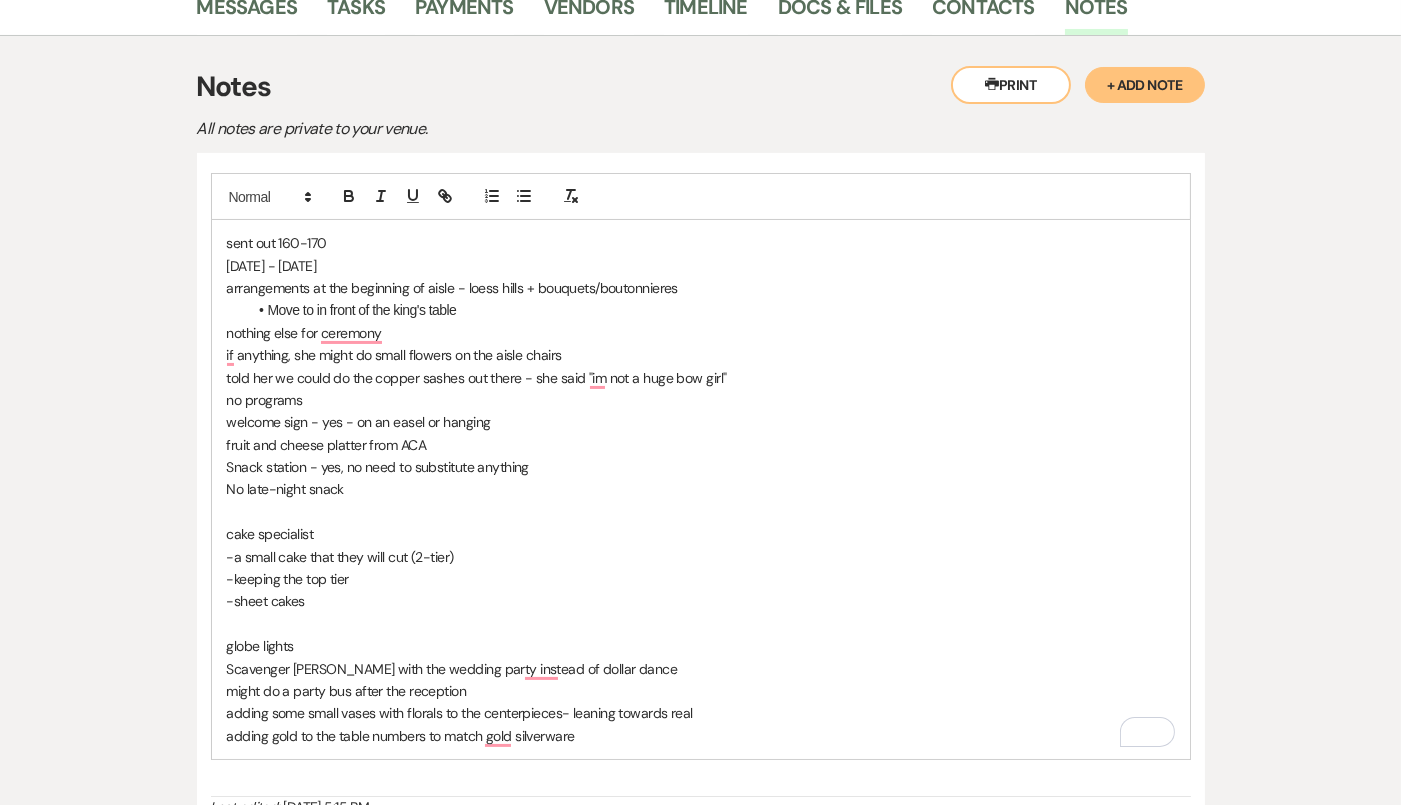 click on "fruit and cheese platter from ACA" at bounding box center (701, 445) 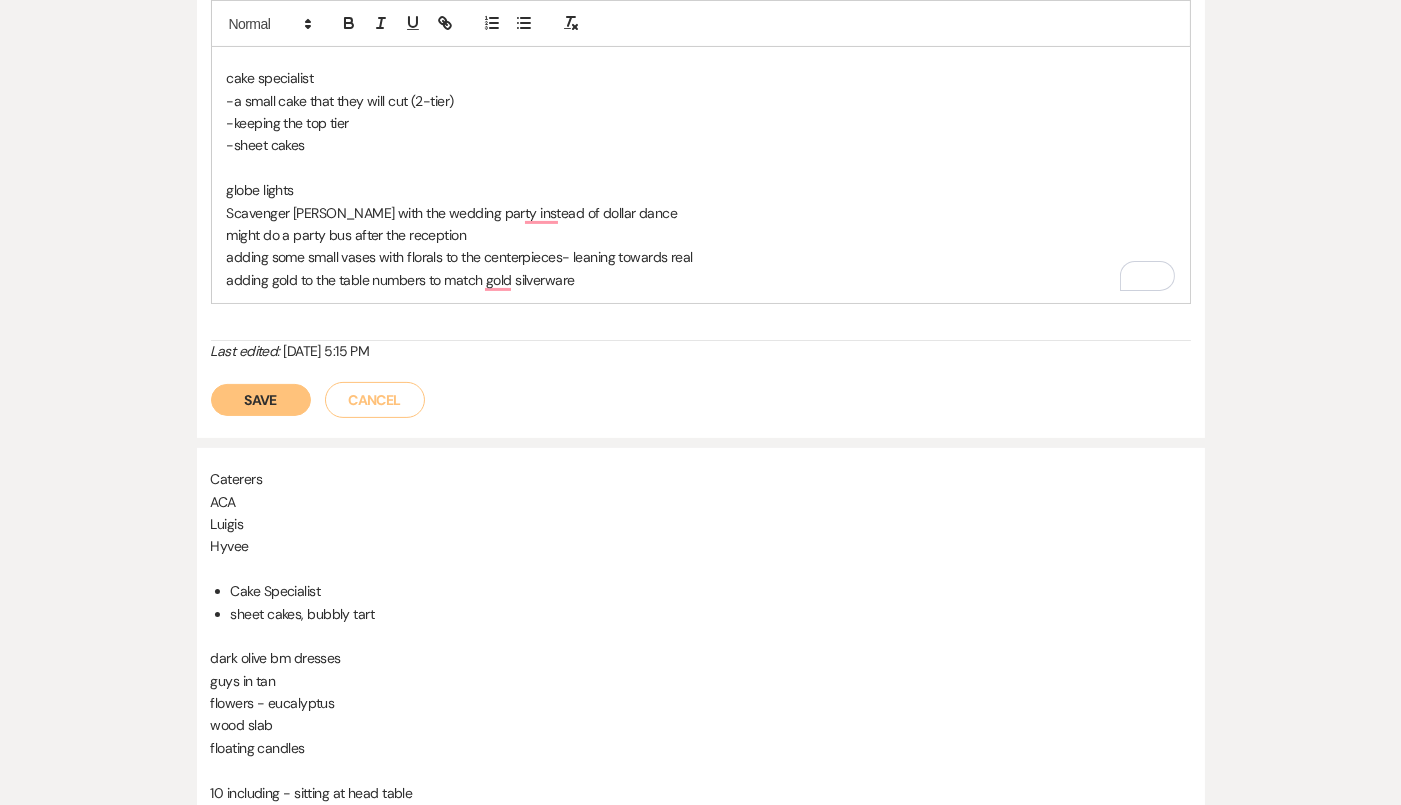 scroll, scrollTop: 870, scrollLeft: 0, axis: vertical 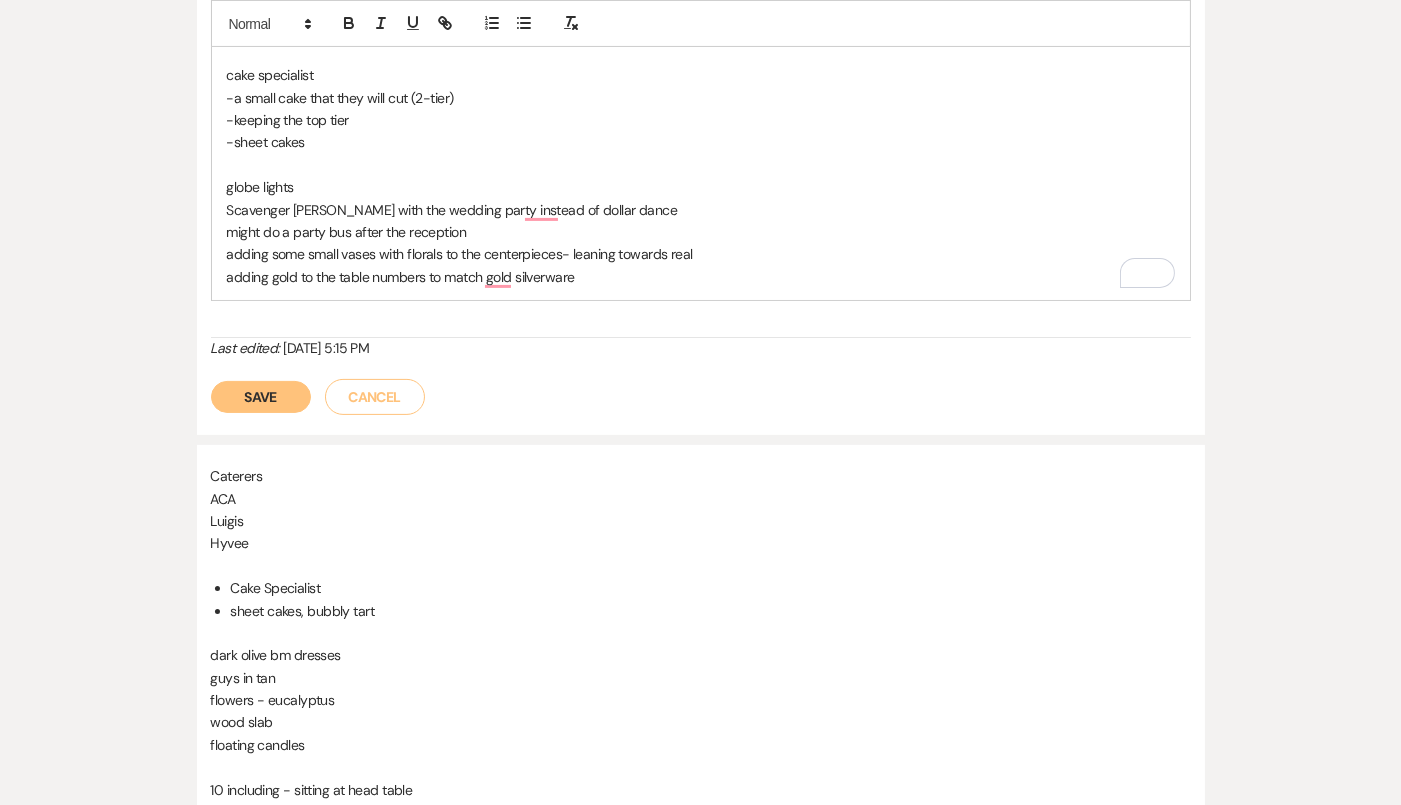click on "adding gold to the table numbers to match gold silverware" at bounding box center [701, 277] 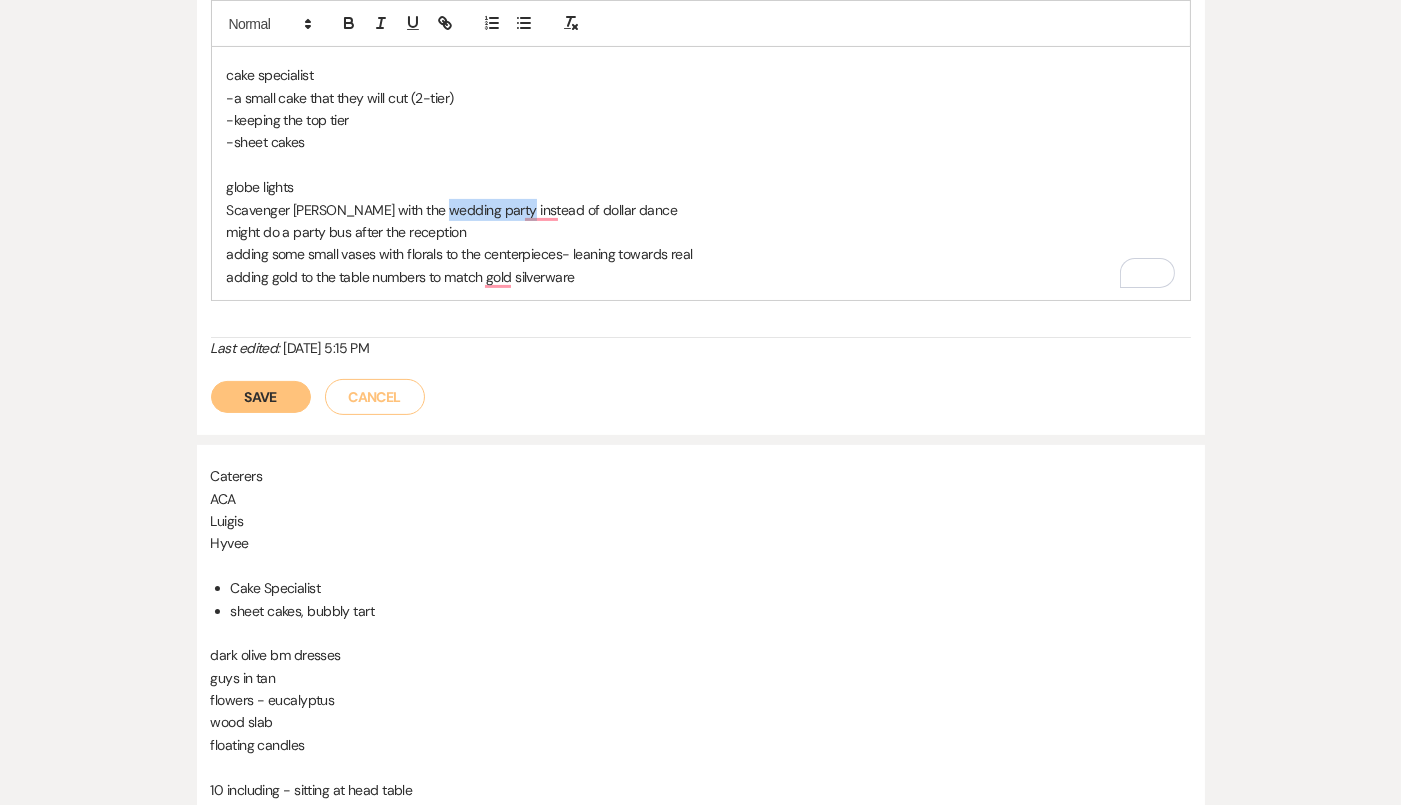 drag, startPoint x: 481, startPoint y: 212, endPoint x: 433, endPoint y: 210, distance: 48.04165 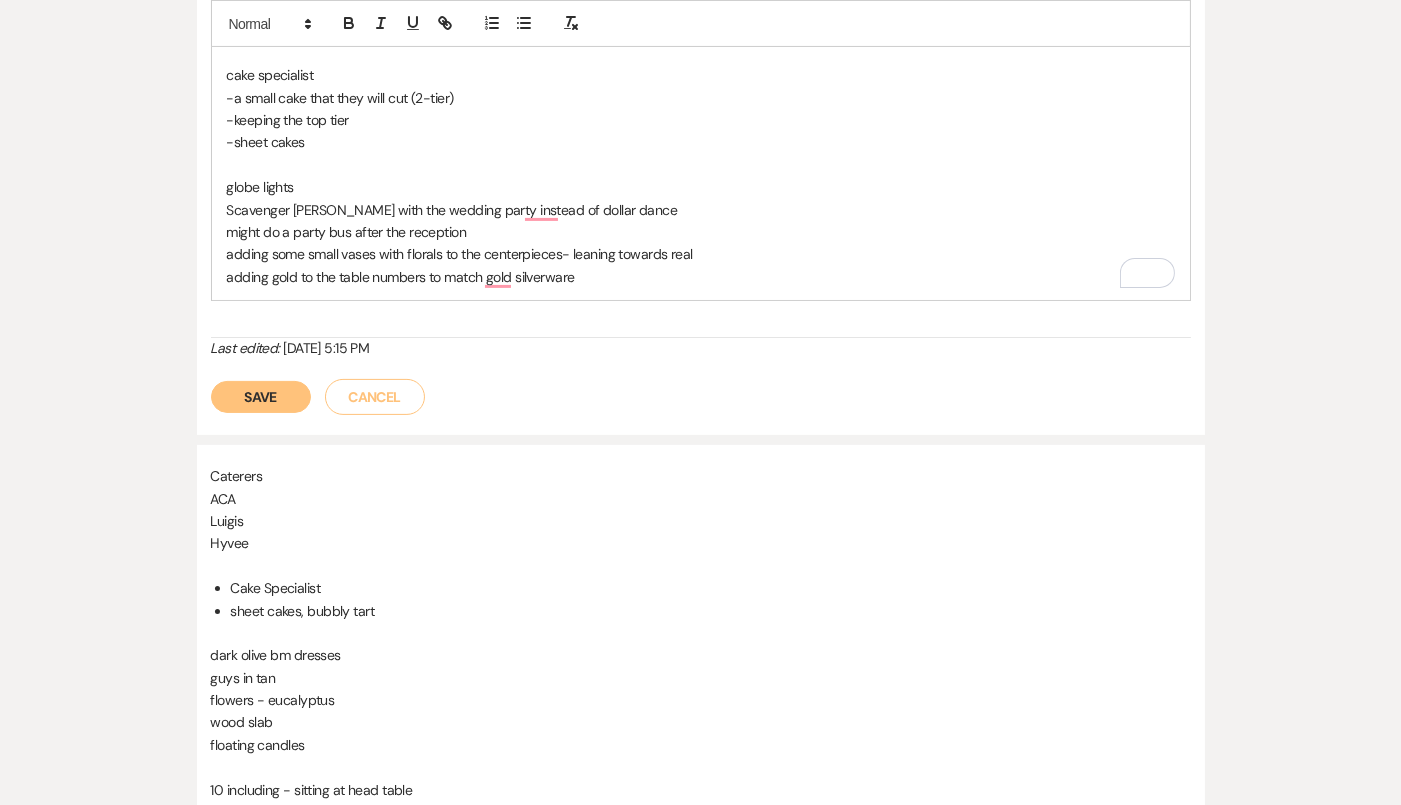 click on "globe lights" at bounding box center [701, 187] 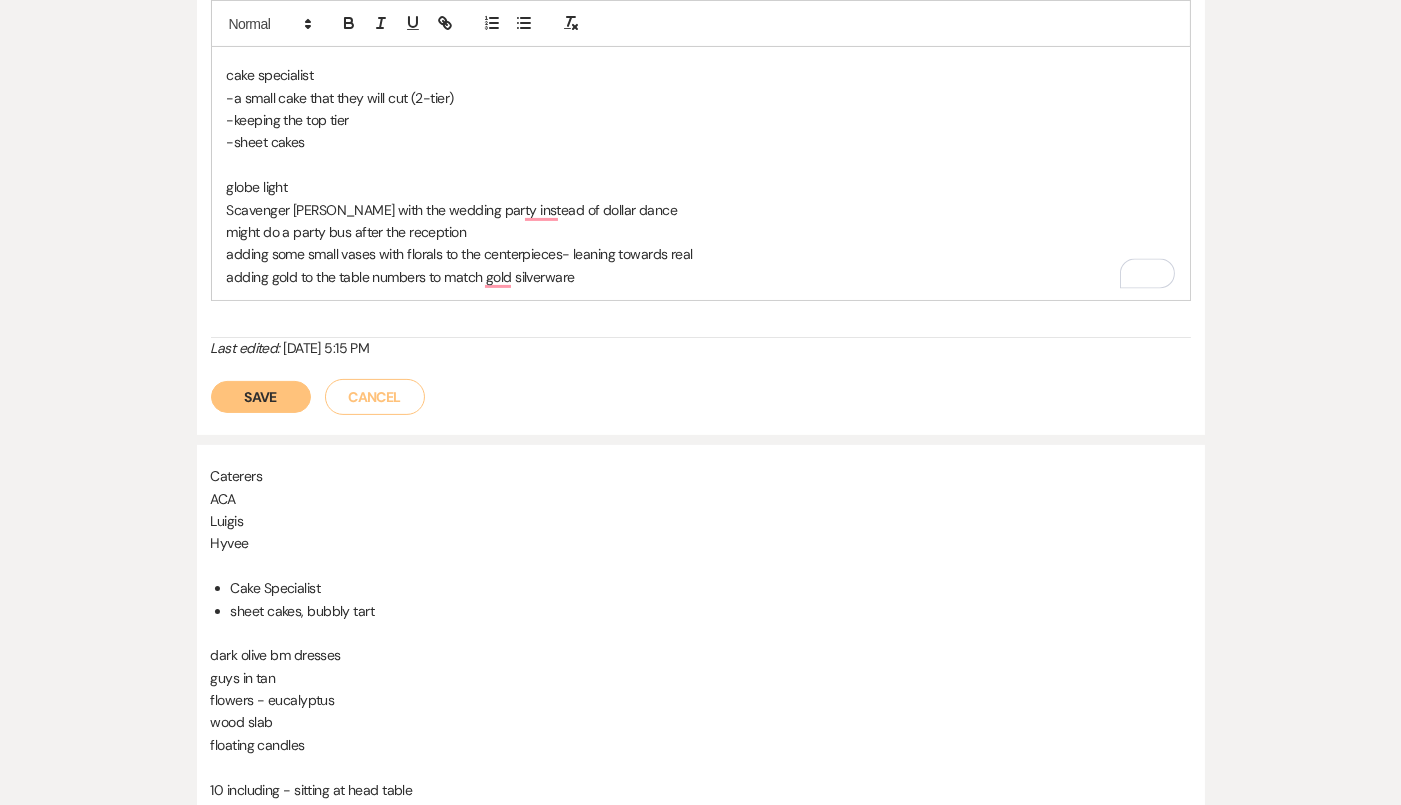 click on "globe light" at bounding box center (701, 187) 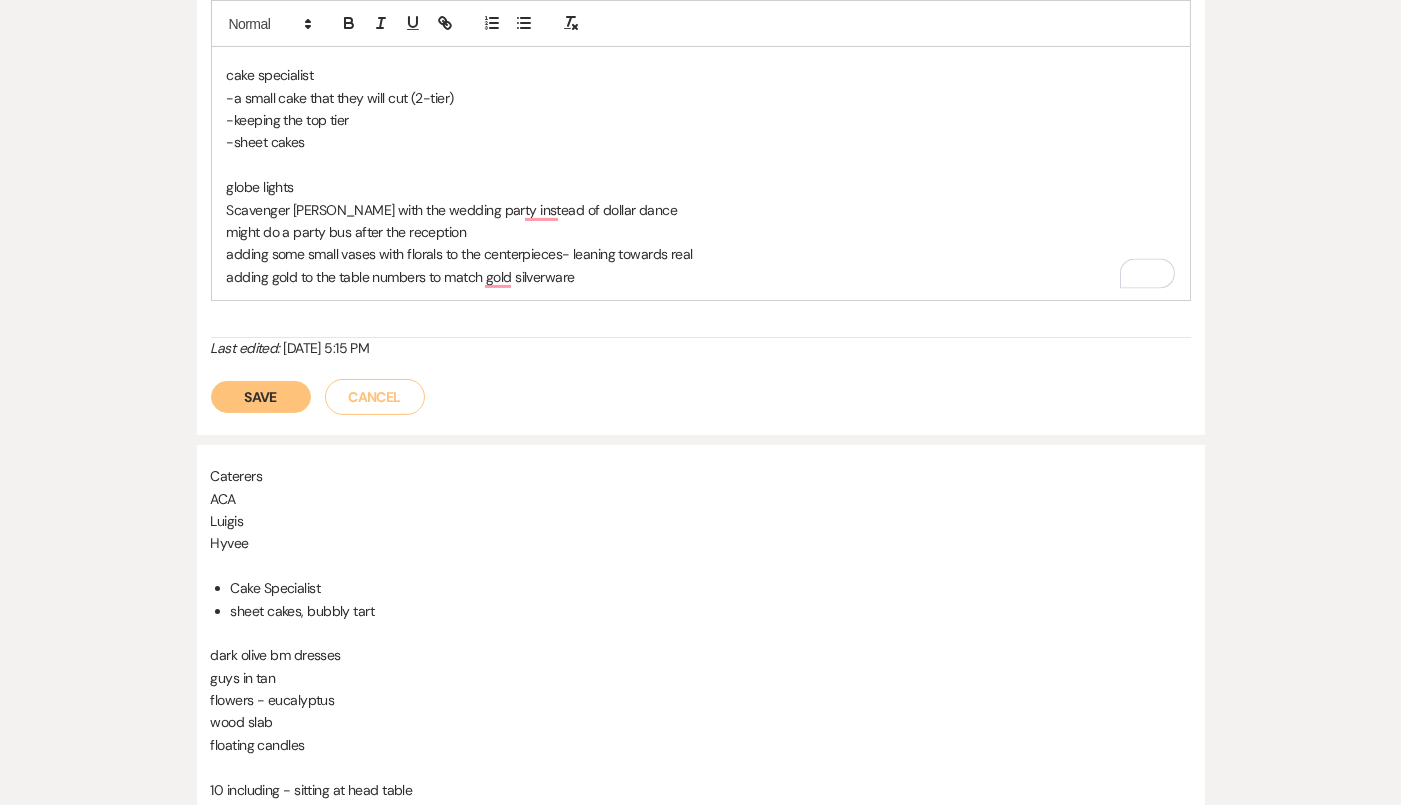 click at bounding box center [701, 165] 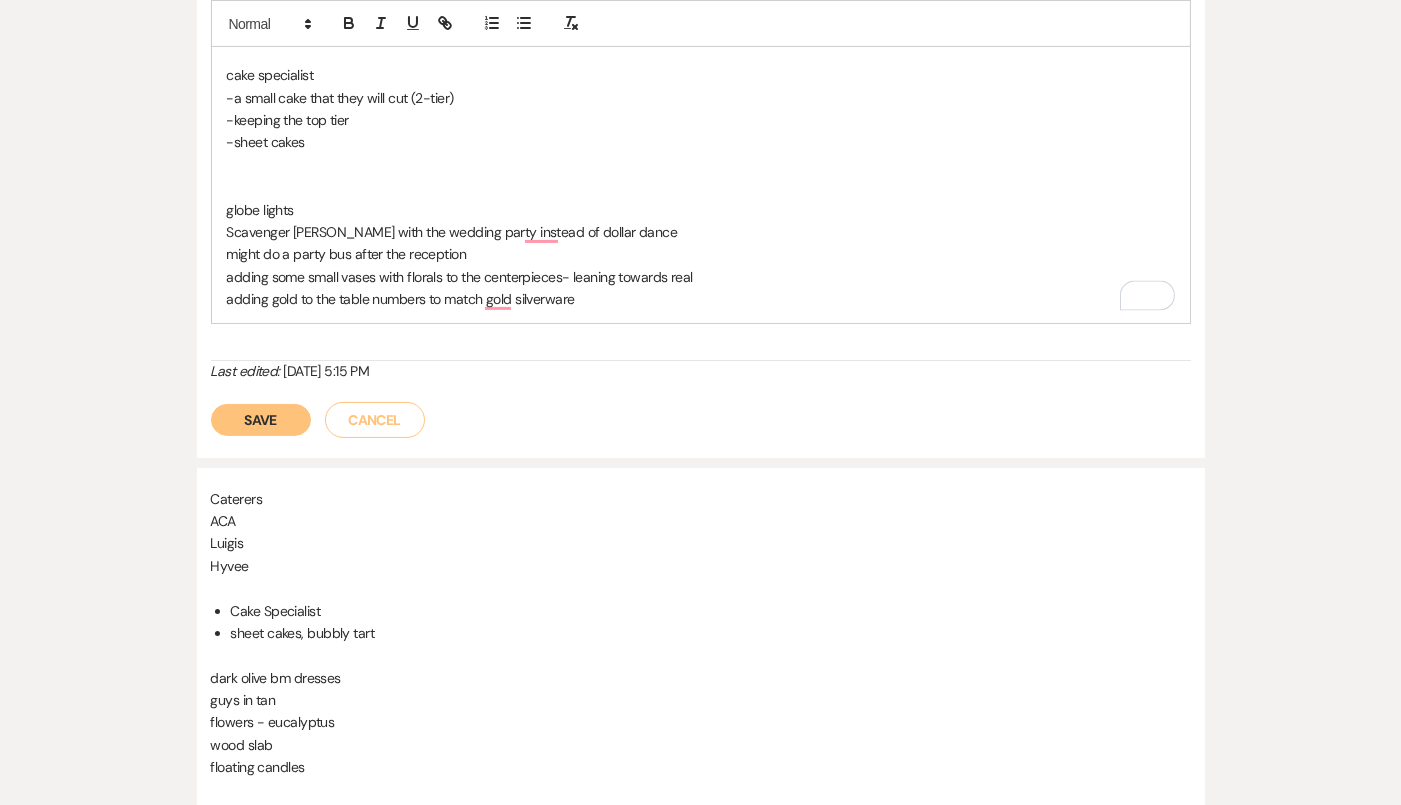 scroll, scrollTop: 771, scrollLeft: 0, axis: vertical 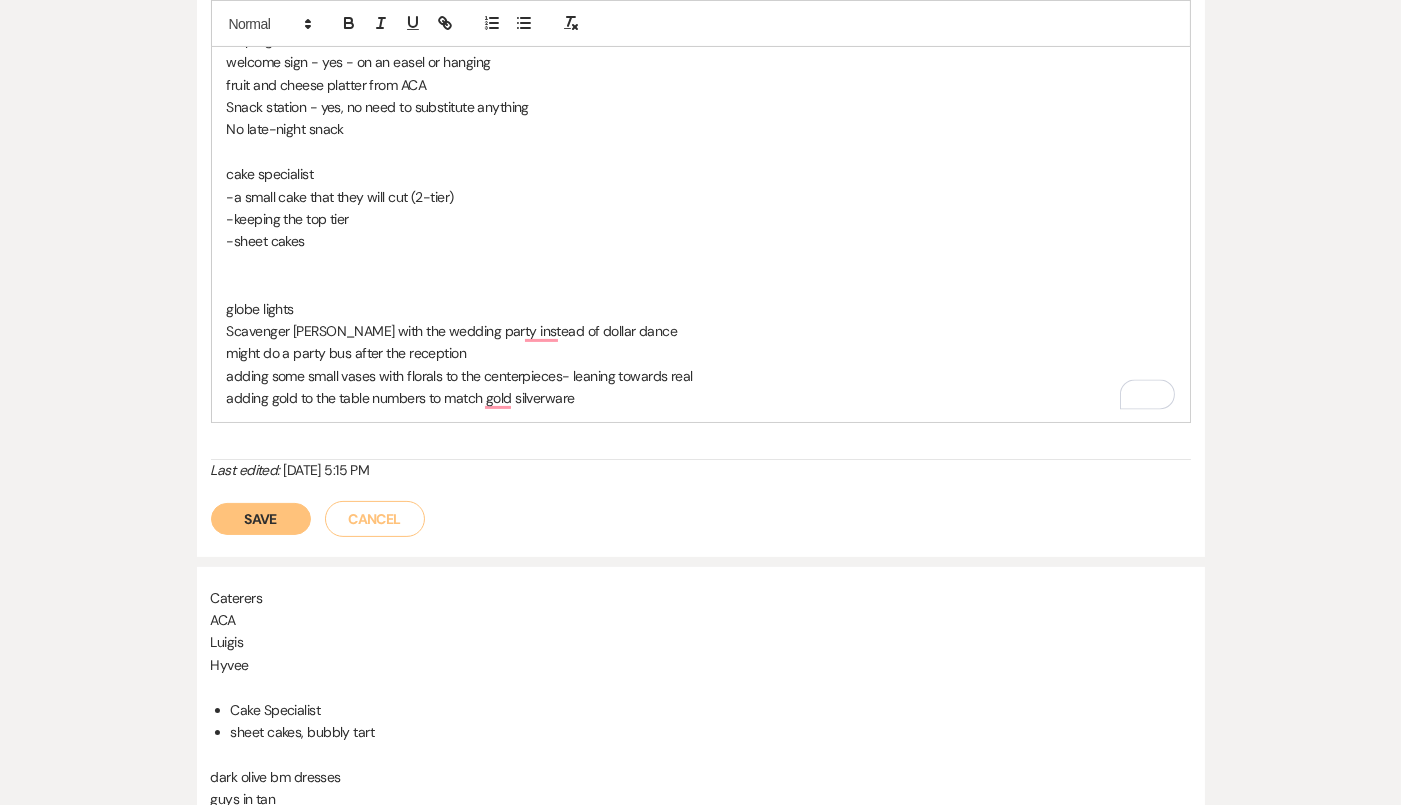 click at bounding box center (701, 152) 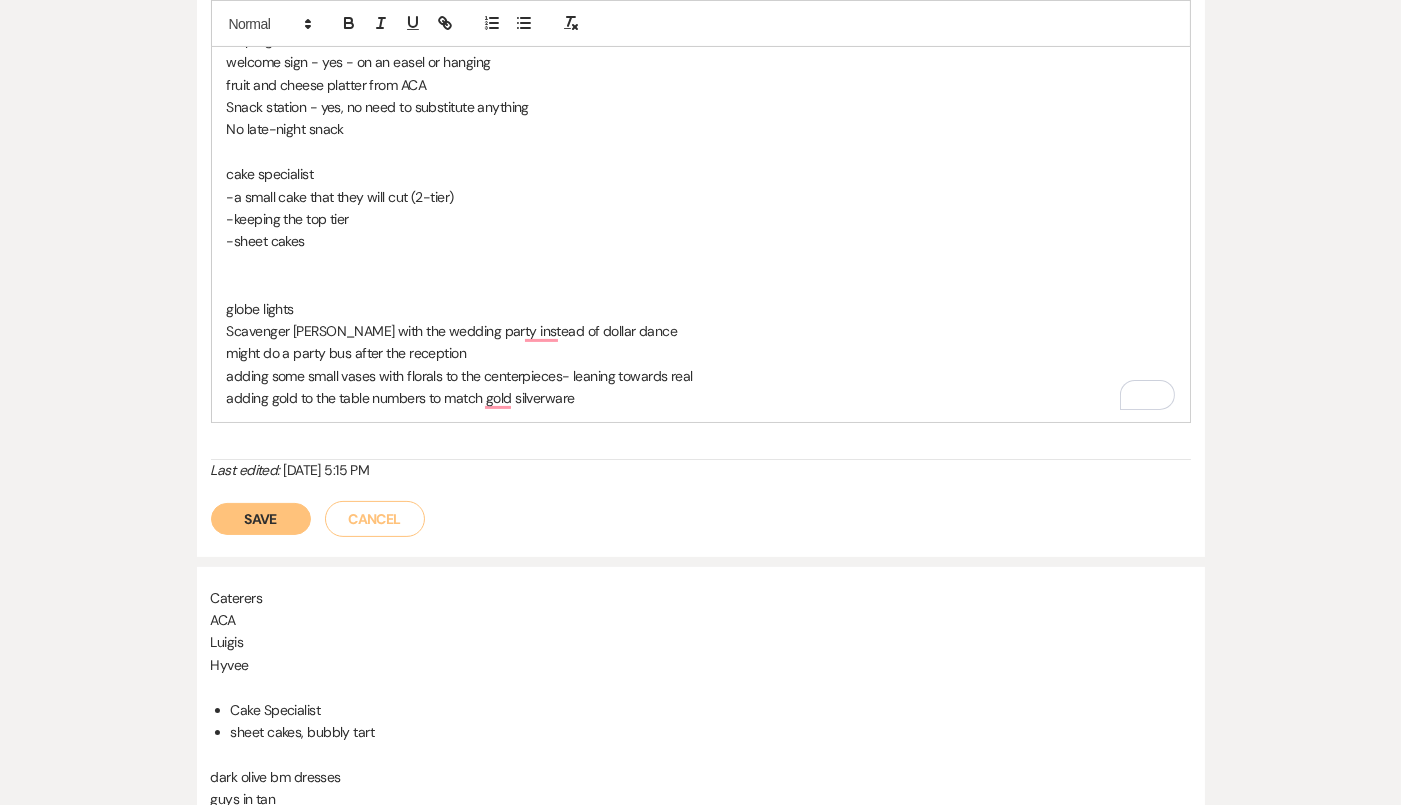 click on "globe lights" at bounding box center (701, 309) 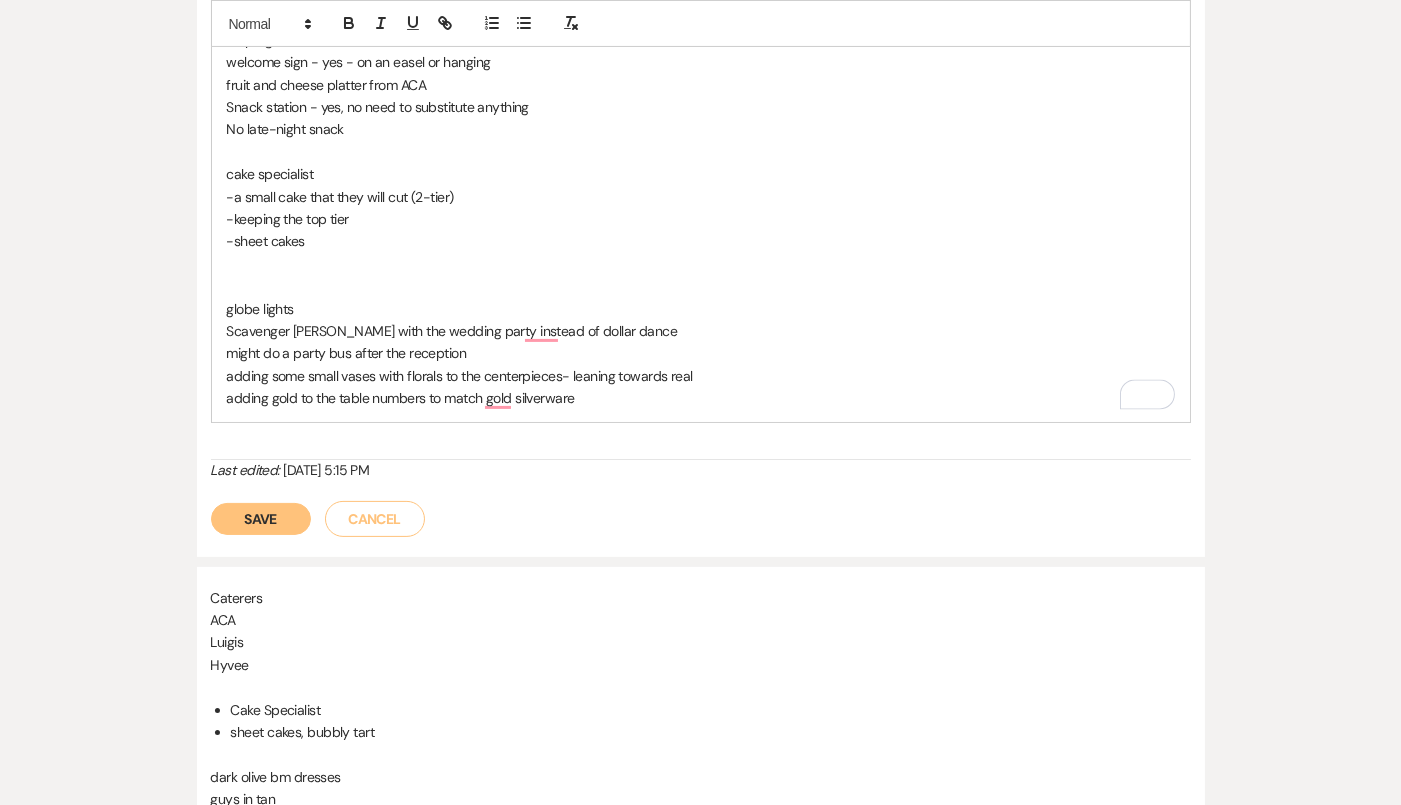 click at bounding box center (701, 152) 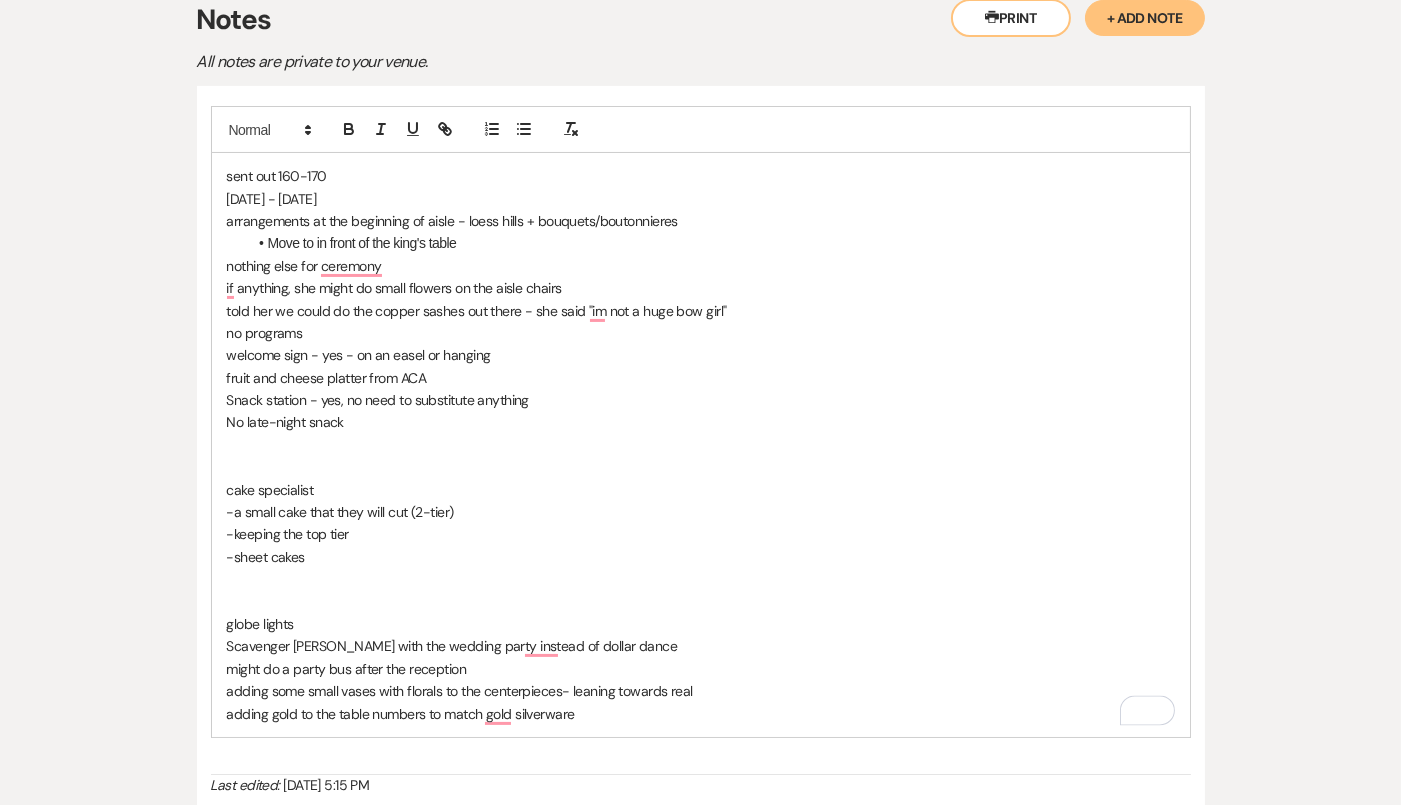 scroll, scrollTop: 476, scrollLeft: 0, axis: vertical 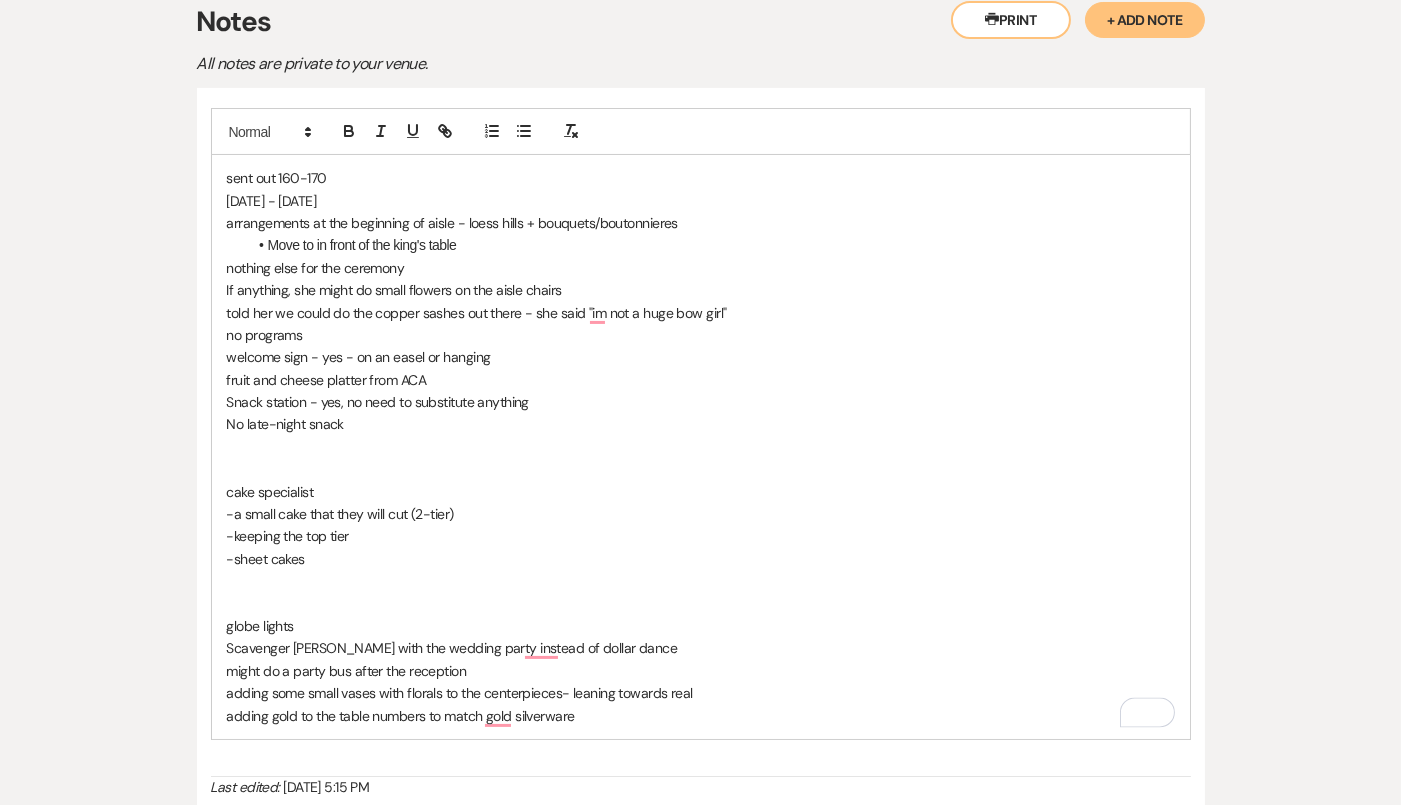 click on "If anything, she might do small flowers on the aisle chairs" at bounding box center (701, 290) 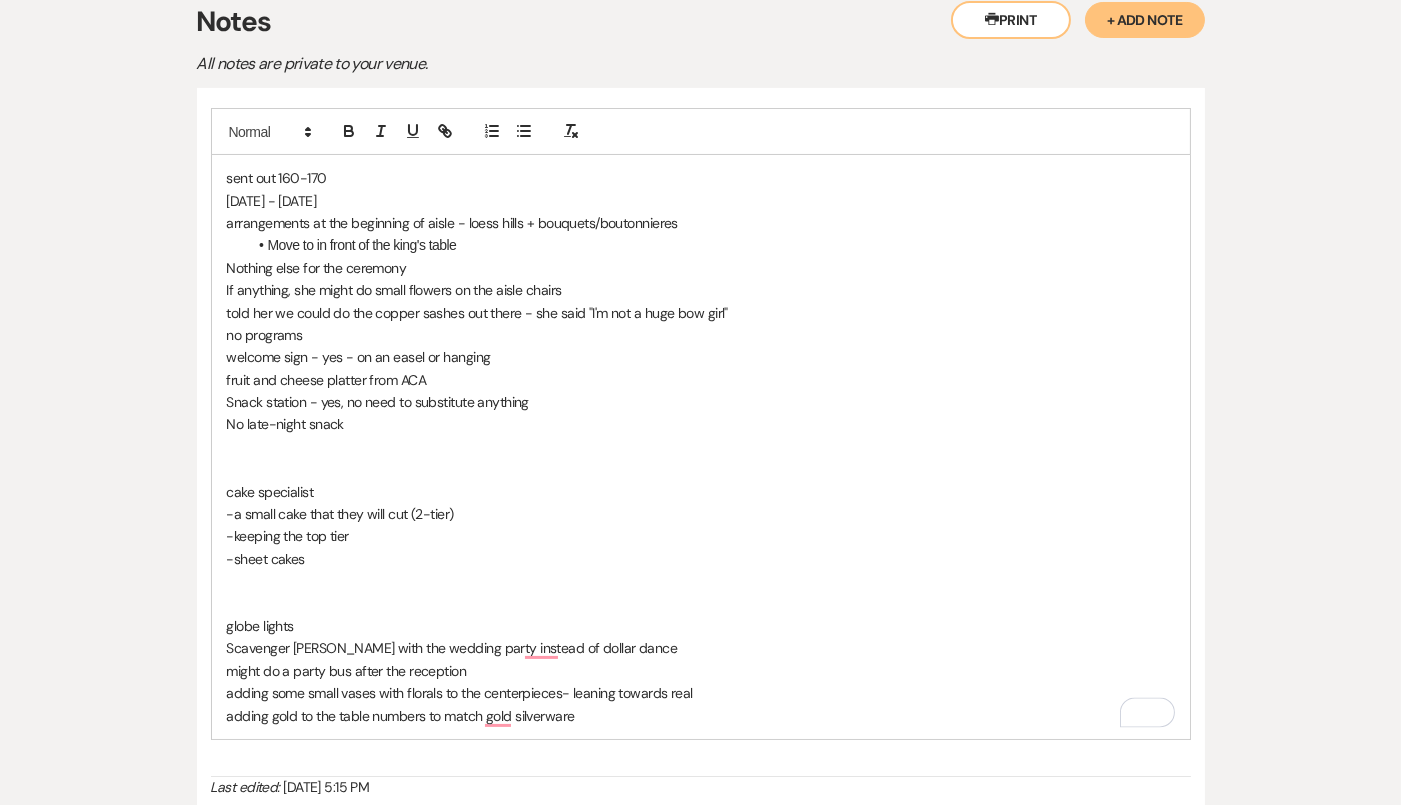 click on "Nothing else for the ceremony" at bounding box center [701, 268] 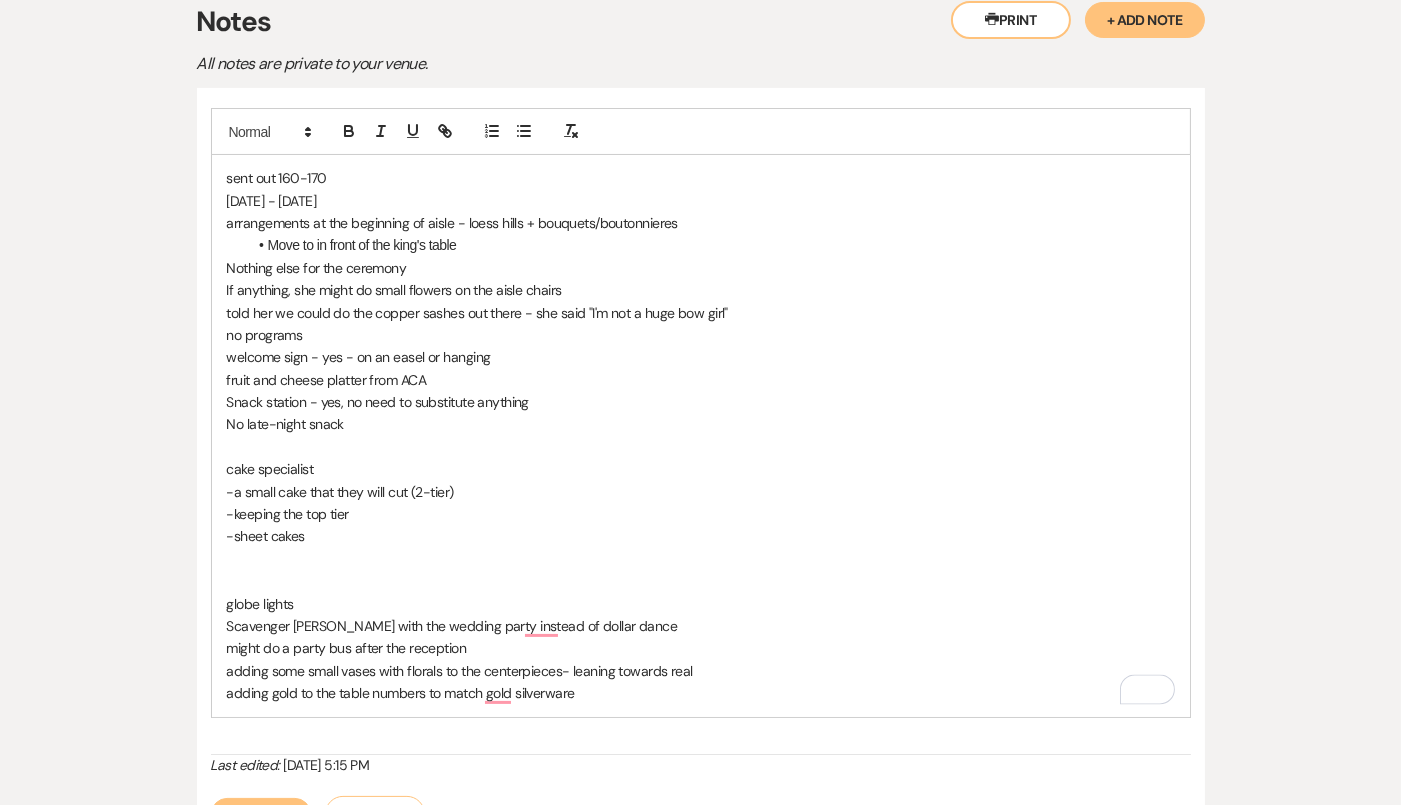 click at bounding box center [701, 581] 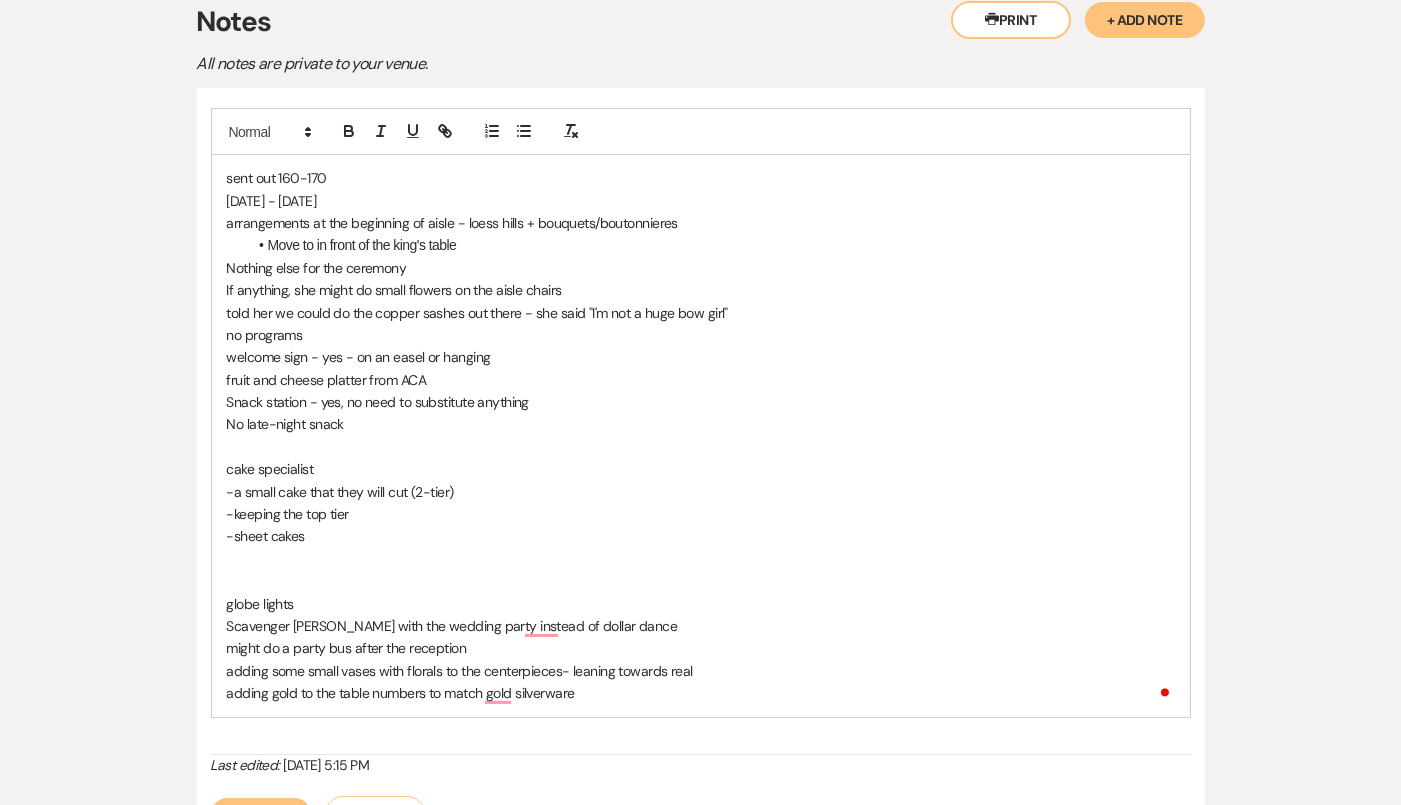 click on "sent out 160-170 [DATE] - [DATE] arrangements at the beginning of aisle - loess hills + bouquets/boutonnieres Move to in front of the king's table Nothing else for the ceremony  If anything, she might do small flowers on the aisle chairs told her we could do the copper sashes out there - she said "I'm not a huge bow girl" no programs welcome sign - yes - on an easel or hanging fruit and cheese platter from ACA Snack station - yes, no need to substitute anything No late-night snack cake specialist -a small cake that they will cut (2-tier) -keeping the top tier -sheet cakes globe lights  Scavenger [PERSON_NAME] with the wedding party instead of dollar dance  might do a party bus after the reception adding some small vases with florals to the centerpieces- leaning towards real adding gold to the table numbers to match gold silverware" at bounding box center [701, 435] 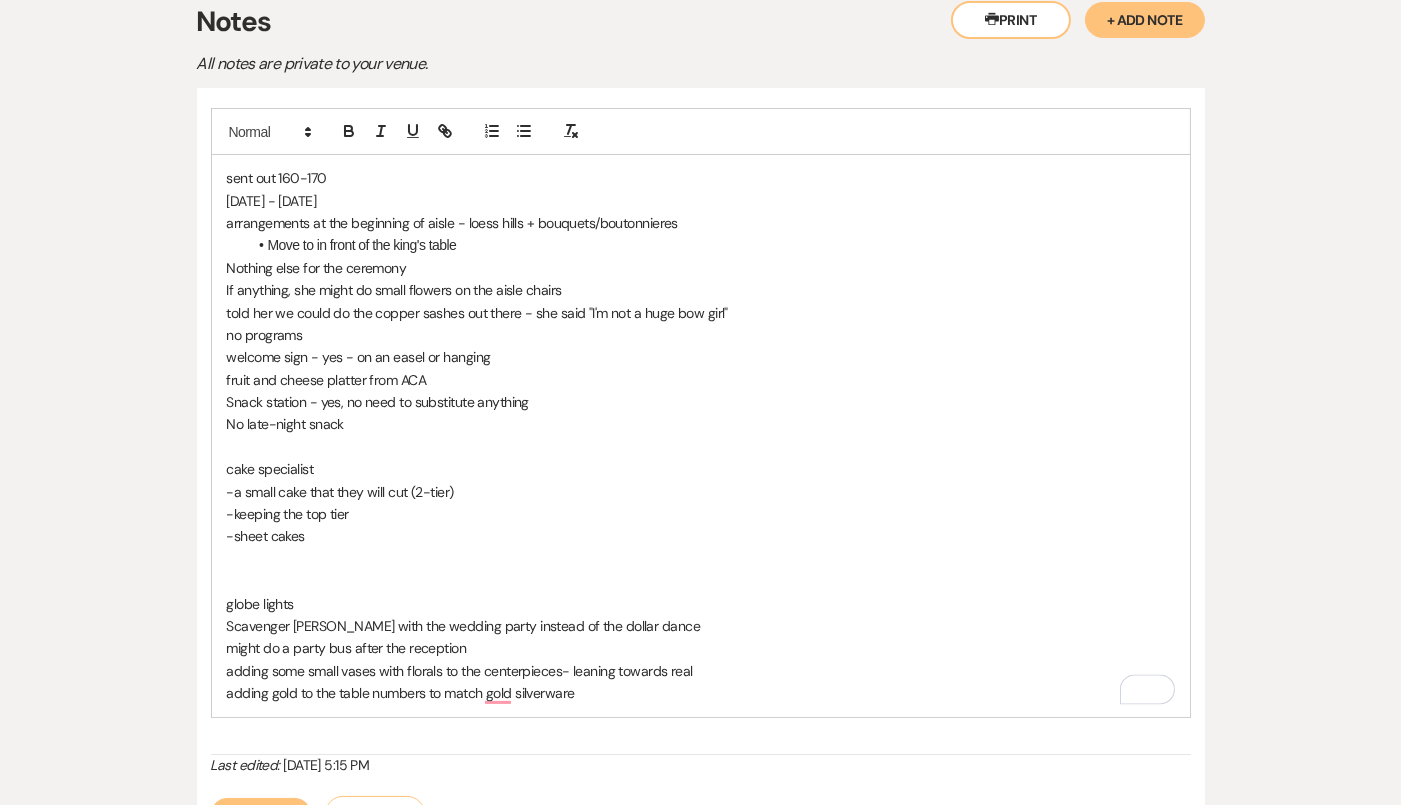 click on "might do a party bus after the reception" at bounding box center (701, 648) 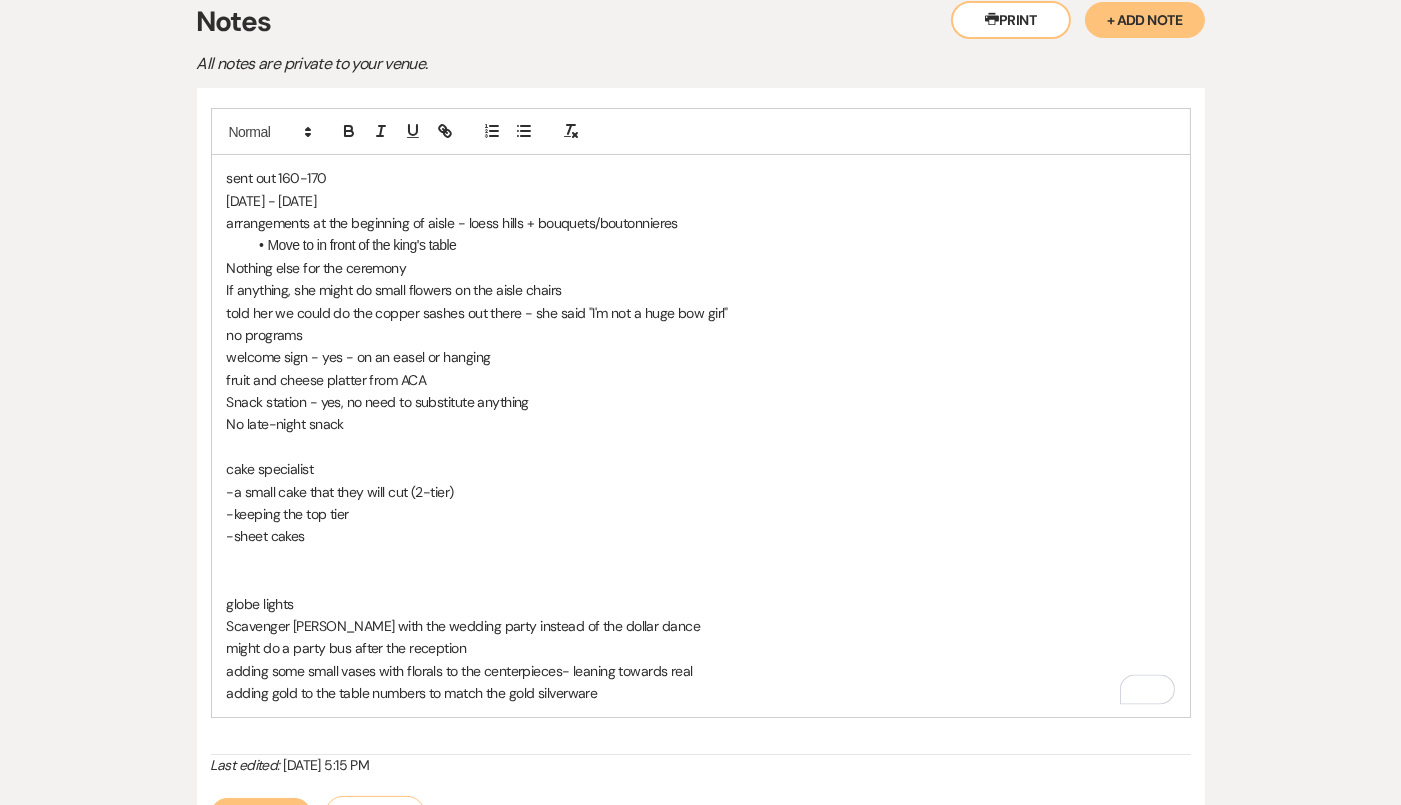 click on "adding gold to the table numbers to match the gold silverware" at bounding box center [701, 693] 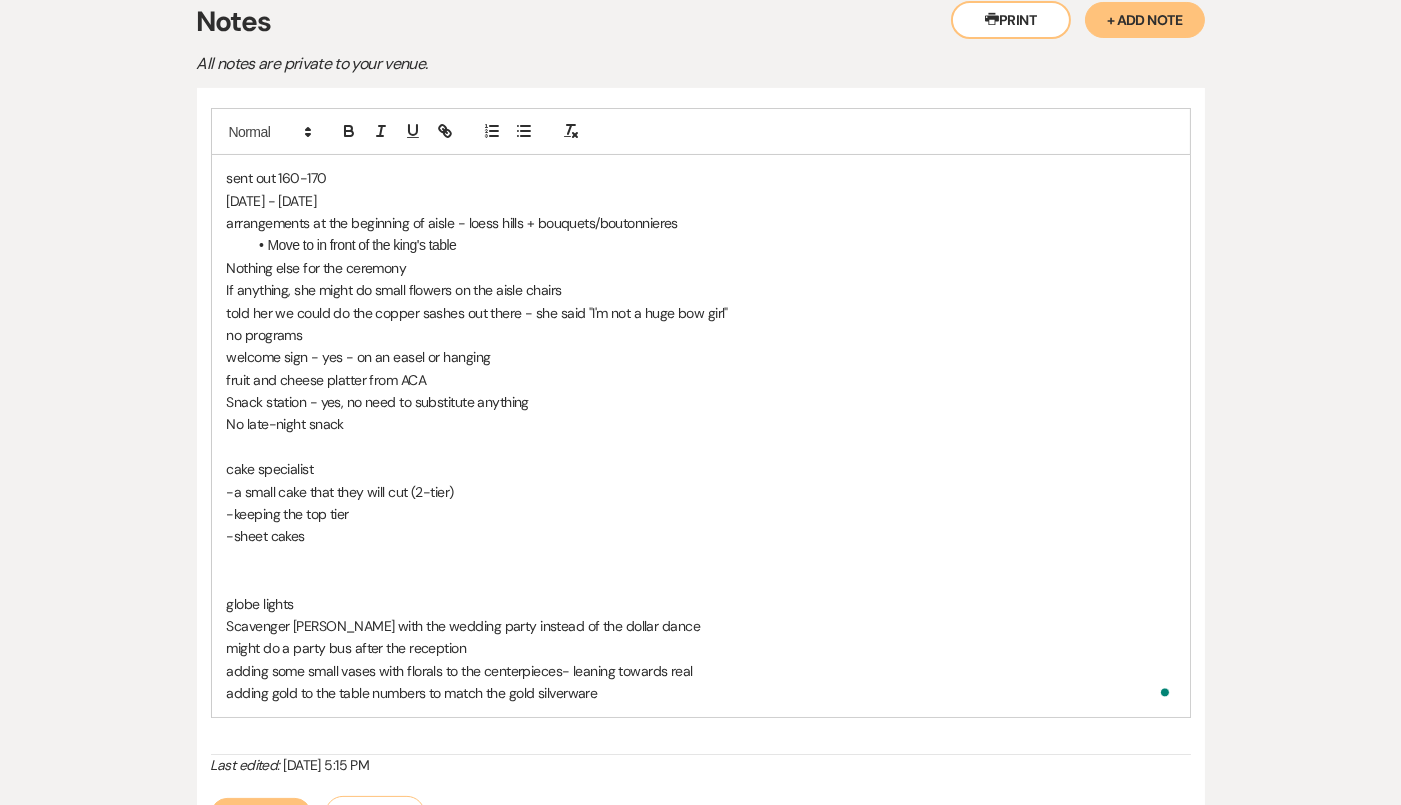 click on "might do a party bus after the reception" at bounding box center (701, 648) 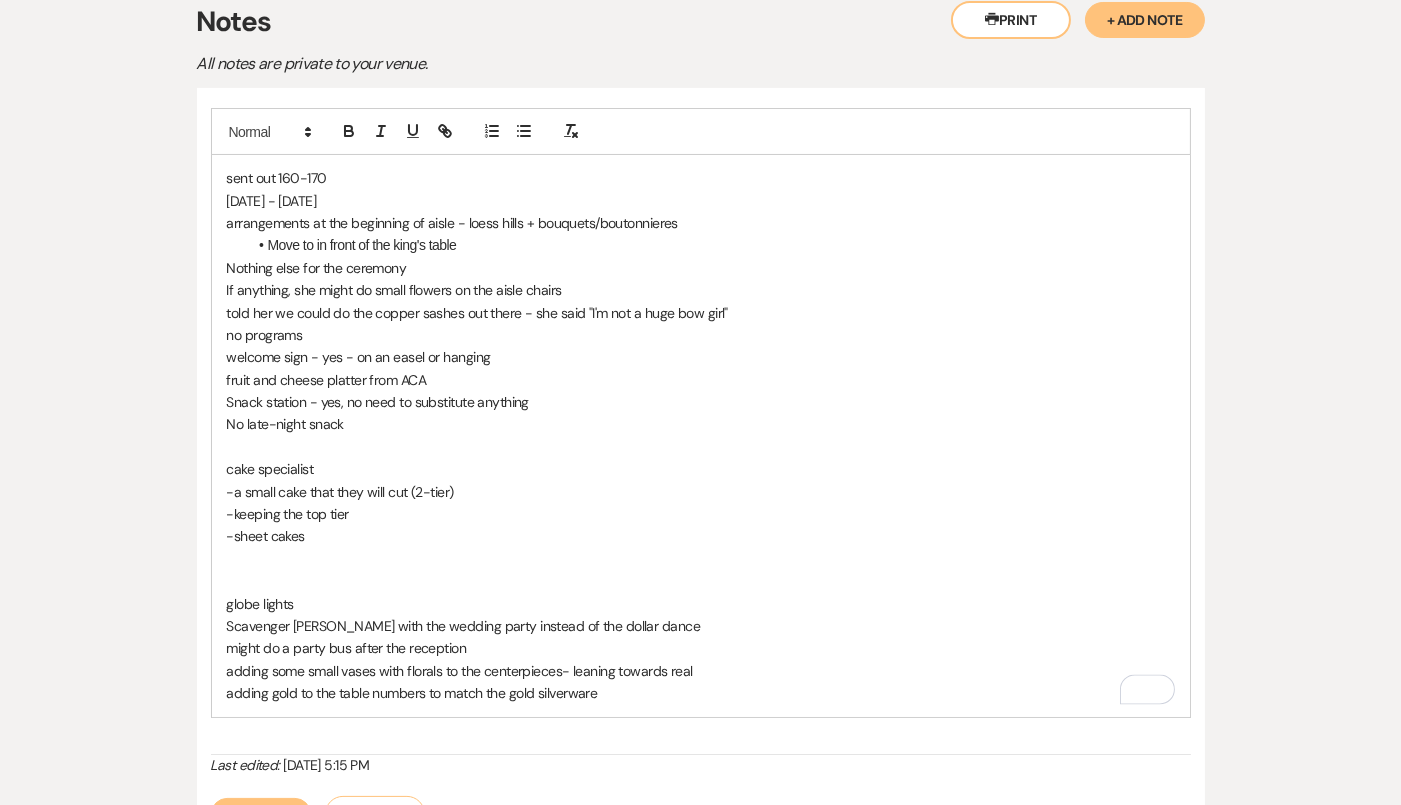 click on "globe lights" at bounding box center (701, 604) 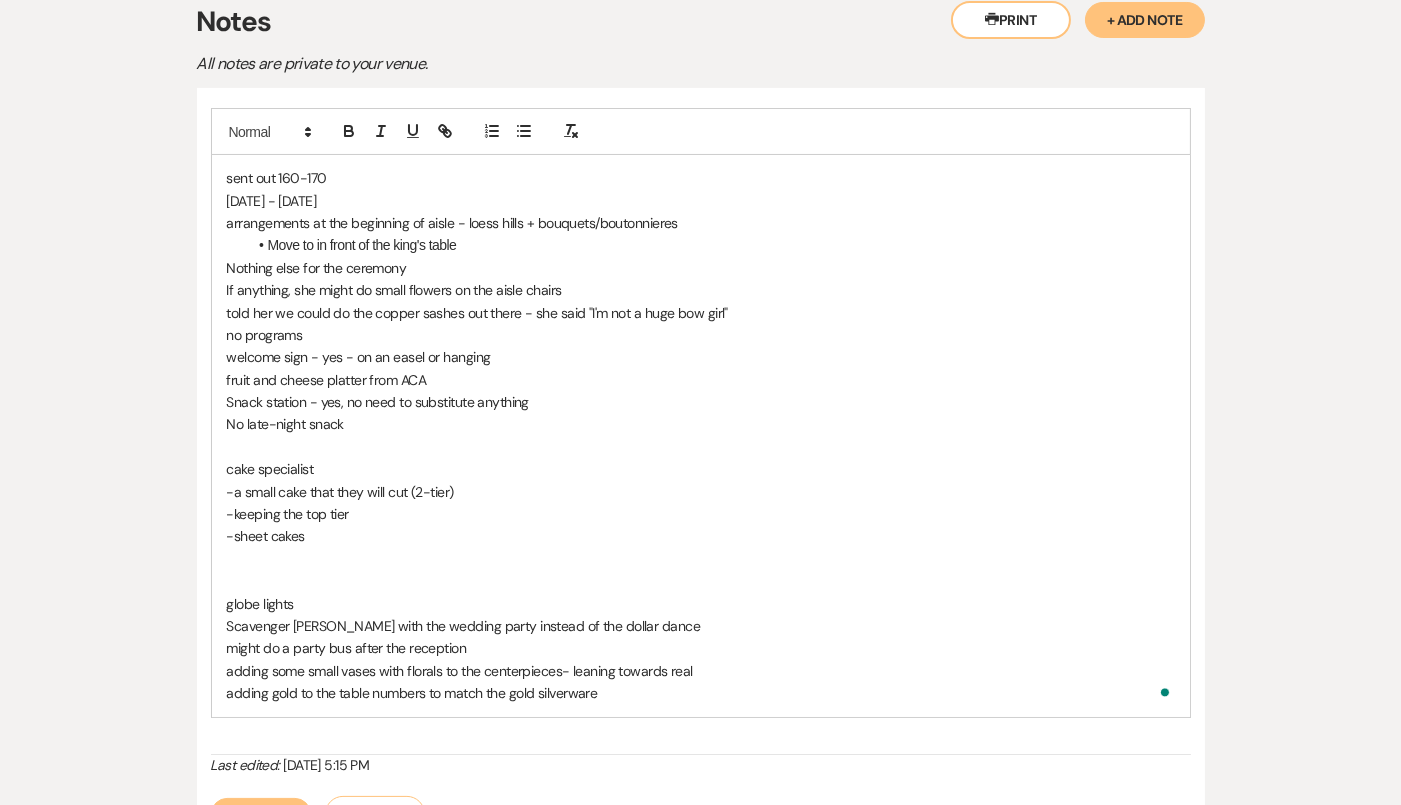 click at bounding box center (701, 447) 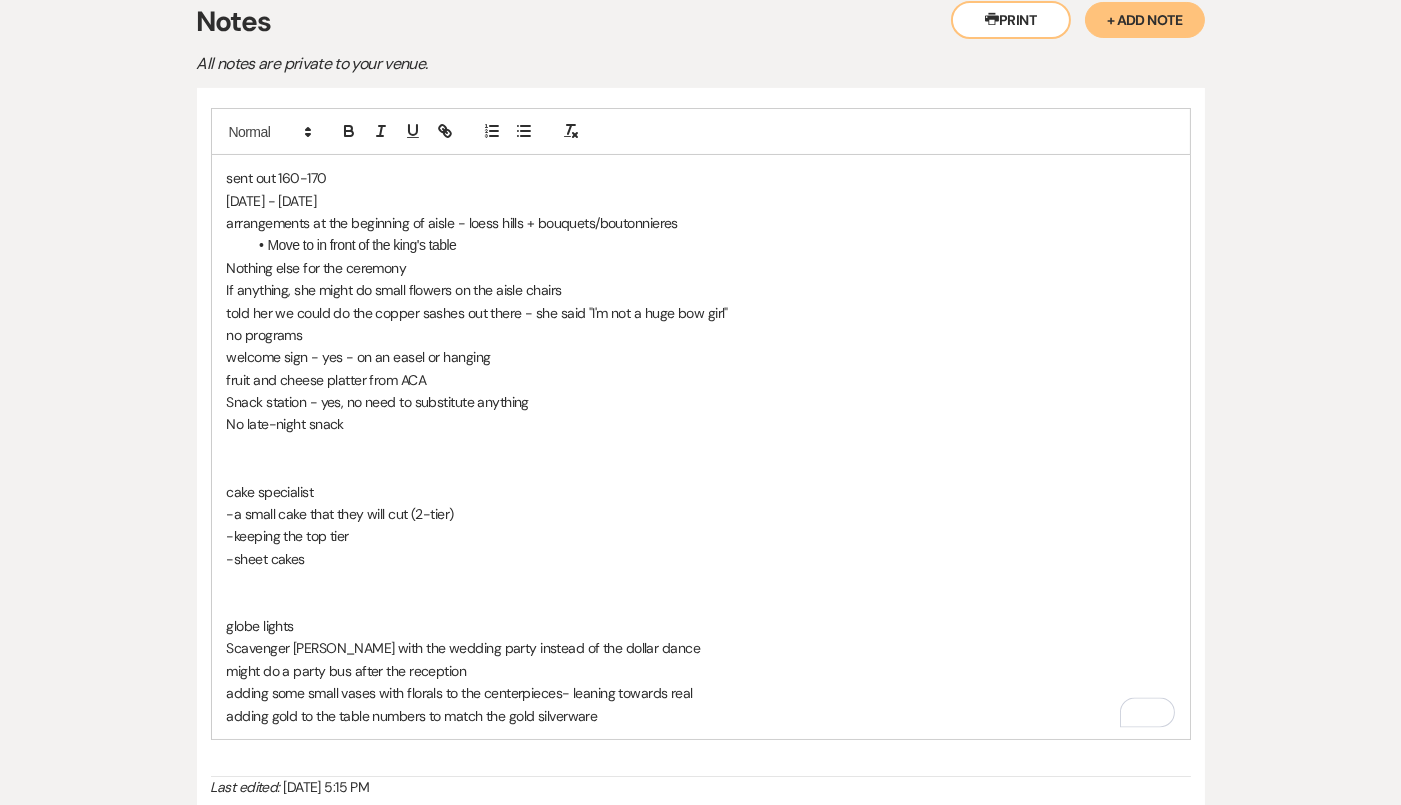 click on "sent out 160-170 [DATE] - [DATE] arrangements at the beginning of aisle - loess hills + bouquets/boutonnieres Move to in front of the king's table Nothing else for the ceremony  If anything, she might do small flowers on the aisle chairs told her we could do the copper sashes out there - she said "I'm not a huge bow girl" no programs welcome sign - yes - on an easel or hanging fruit and cheese platter from ACA Snack station - yes, no need to substitute anything No late-night snack cake specialist -a small cake that they will cut (2-tier) -keeping the top tier -sheet cakes globe lights  Scavenger [PERSON_NAME] with the wedding party instead of the dollar dance  might do a party bus after the reception adding some small vases with florals to the centerpieces- leaning towards real adding gold to the table numbers to match the gold silverware" at bounding box center [701, 447] 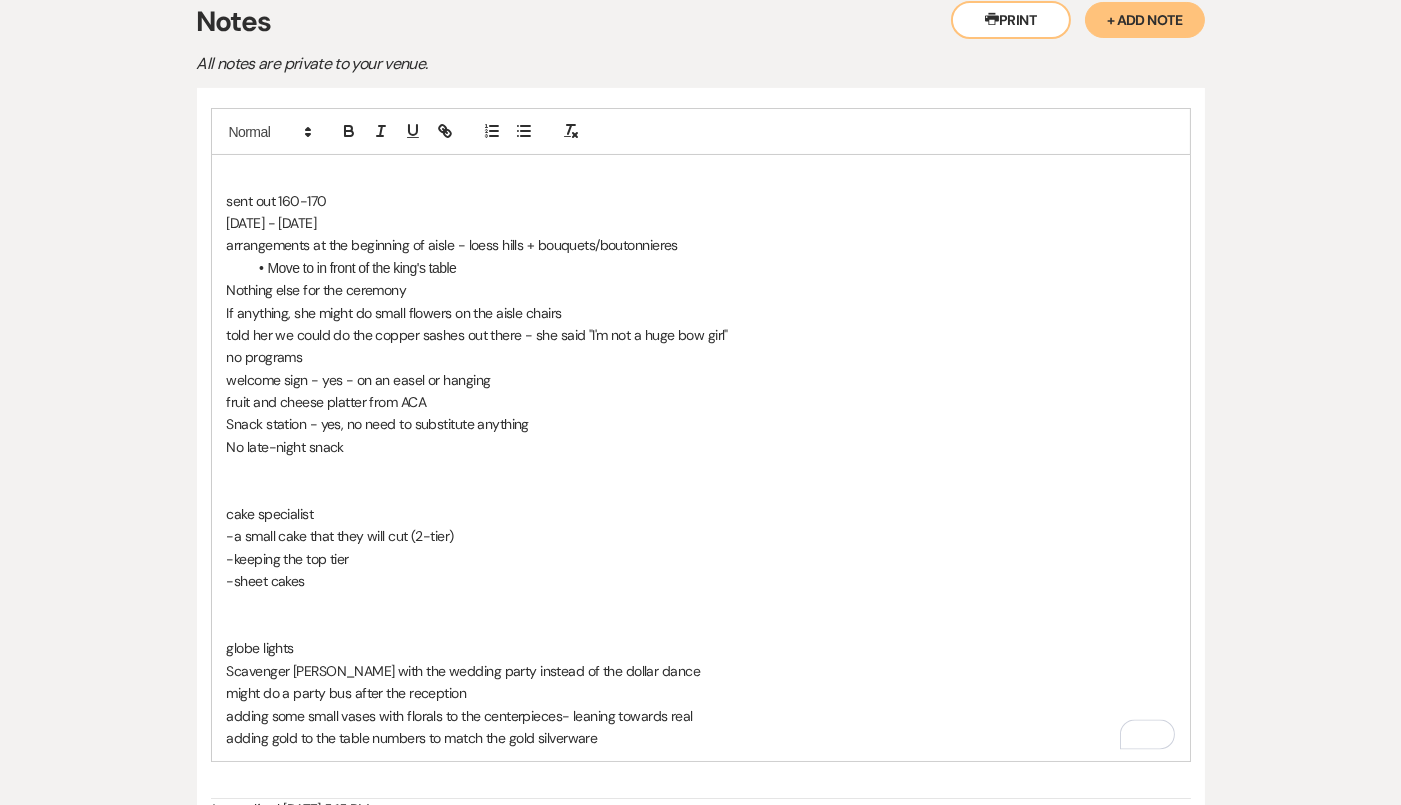 click at bounding box center [701, 178] 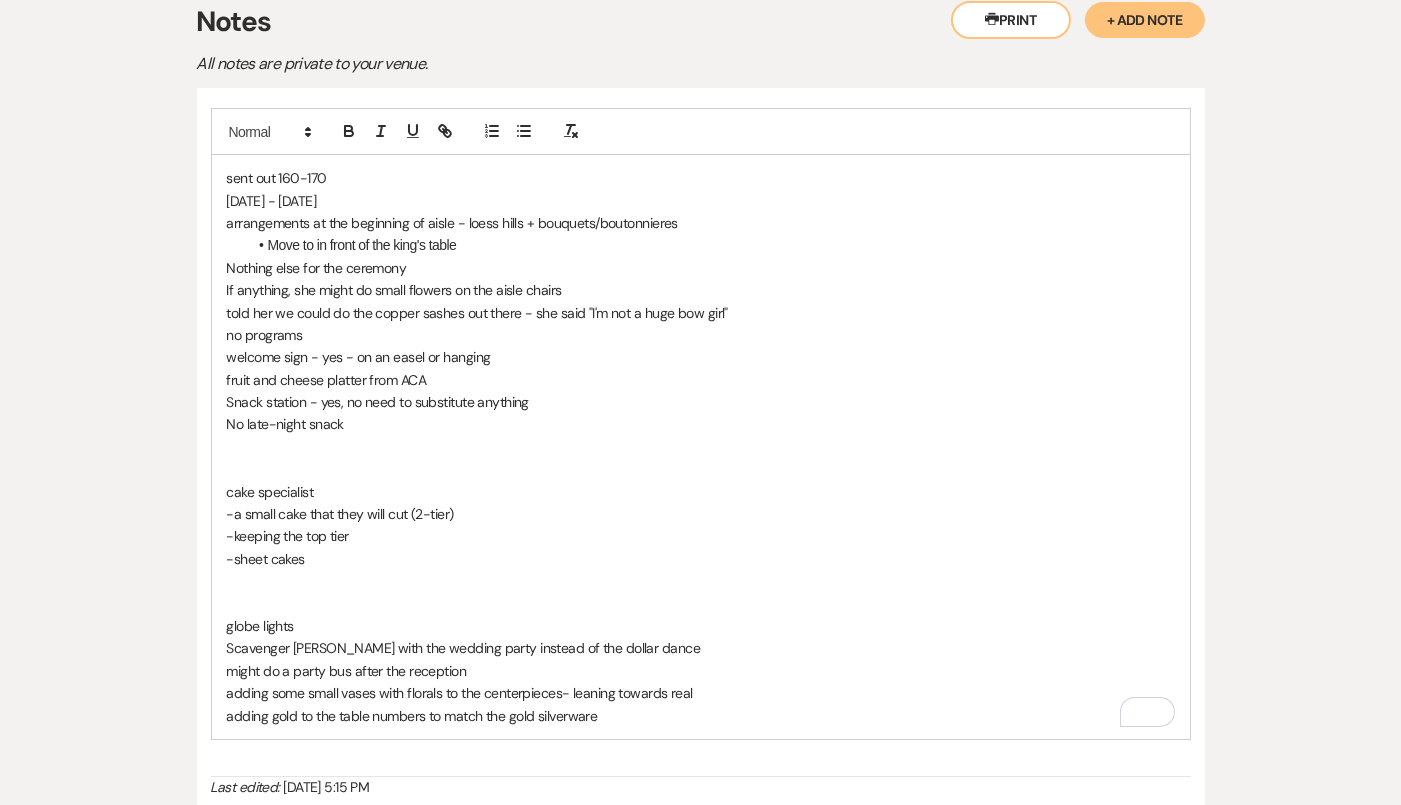 click at bounding box center [701, 604] 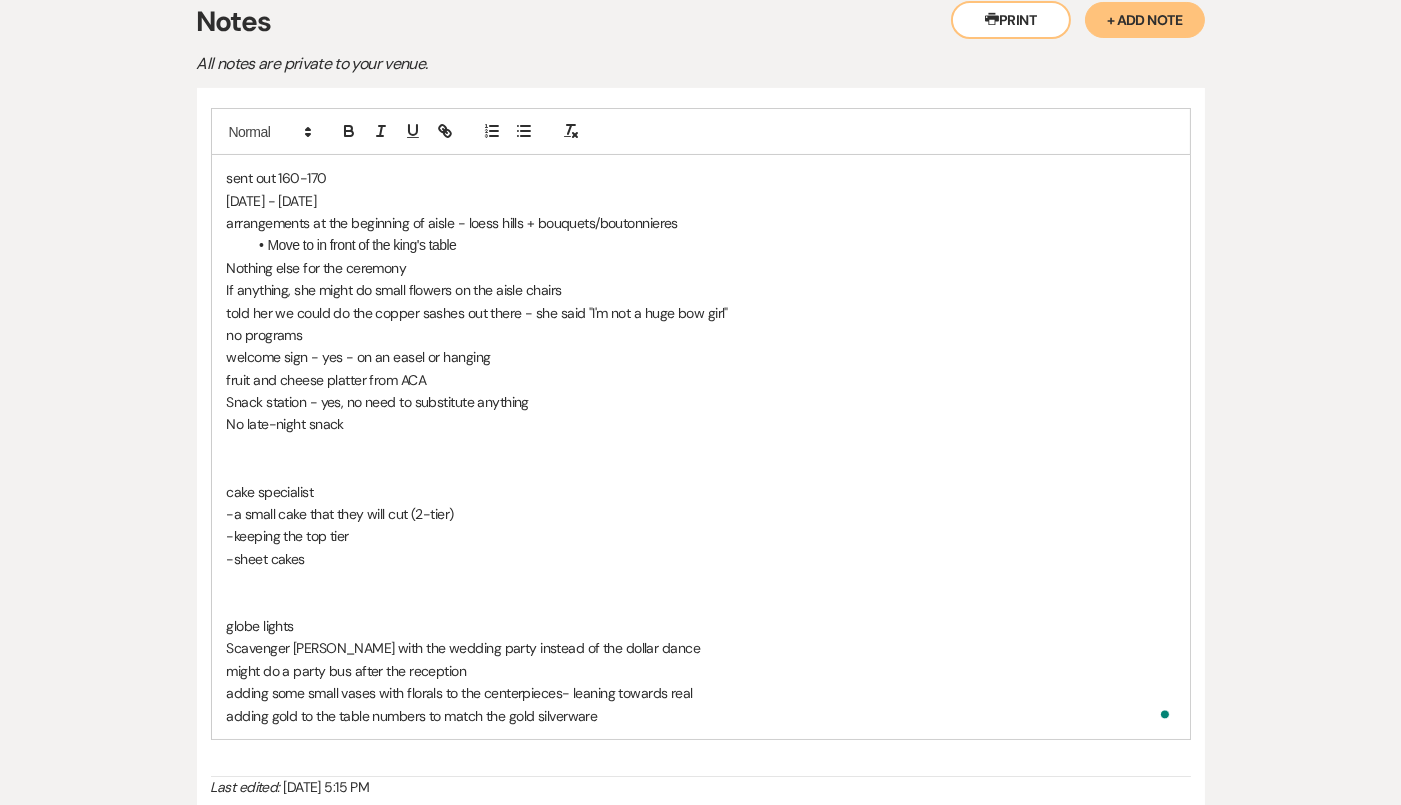 click at bounding box center (701, 447) 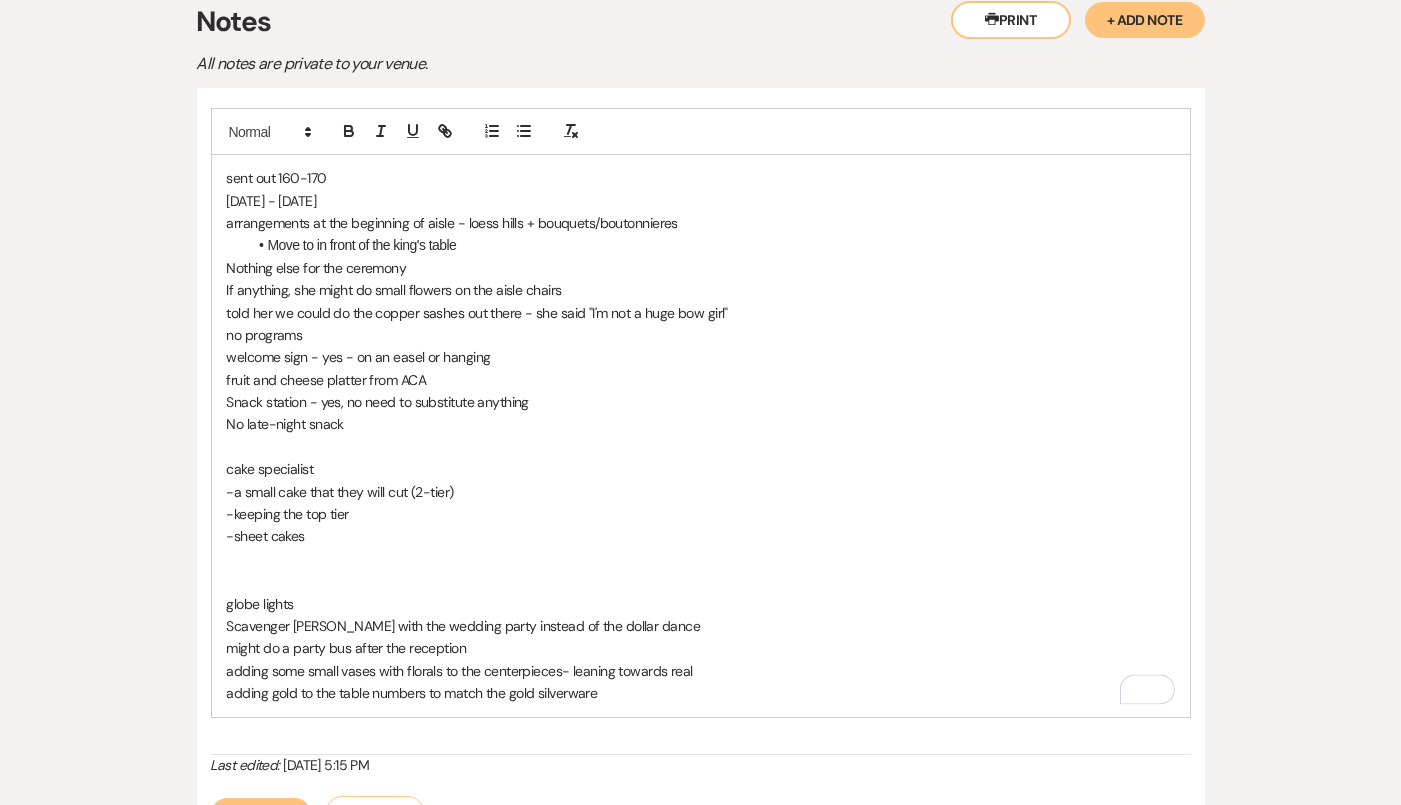 click at bounding box center [701, 447] 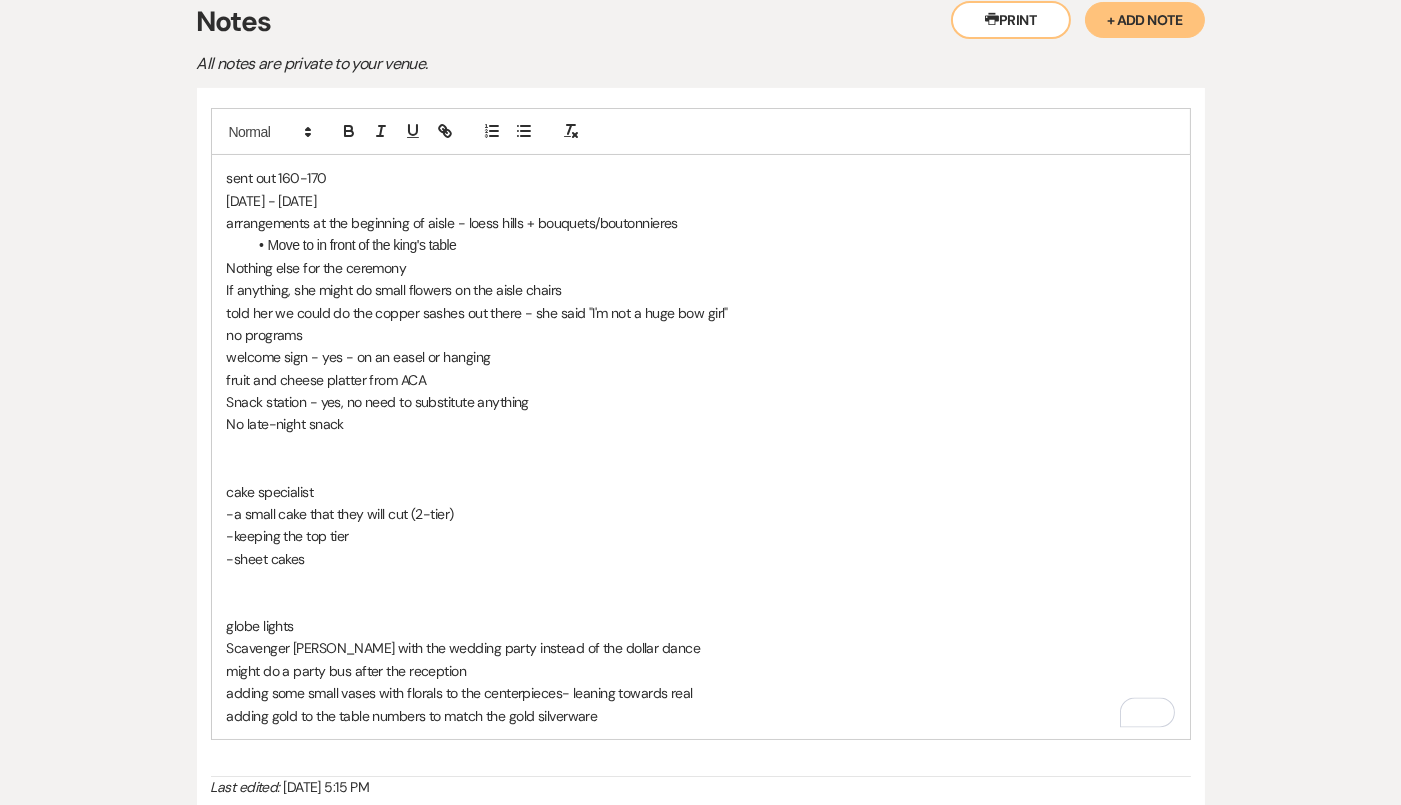 click at bounding box center [701, 581] 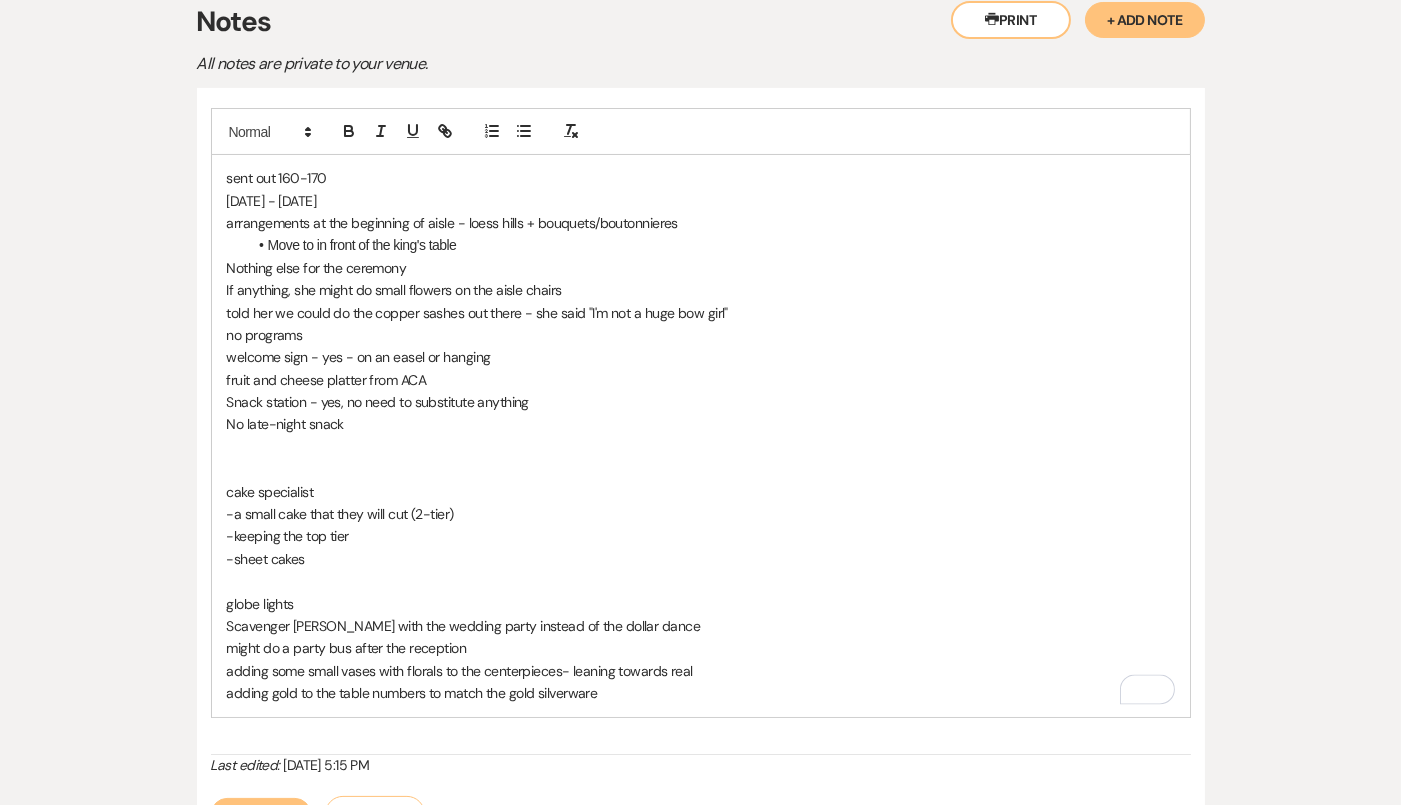 click at bounding box center (701, 581) 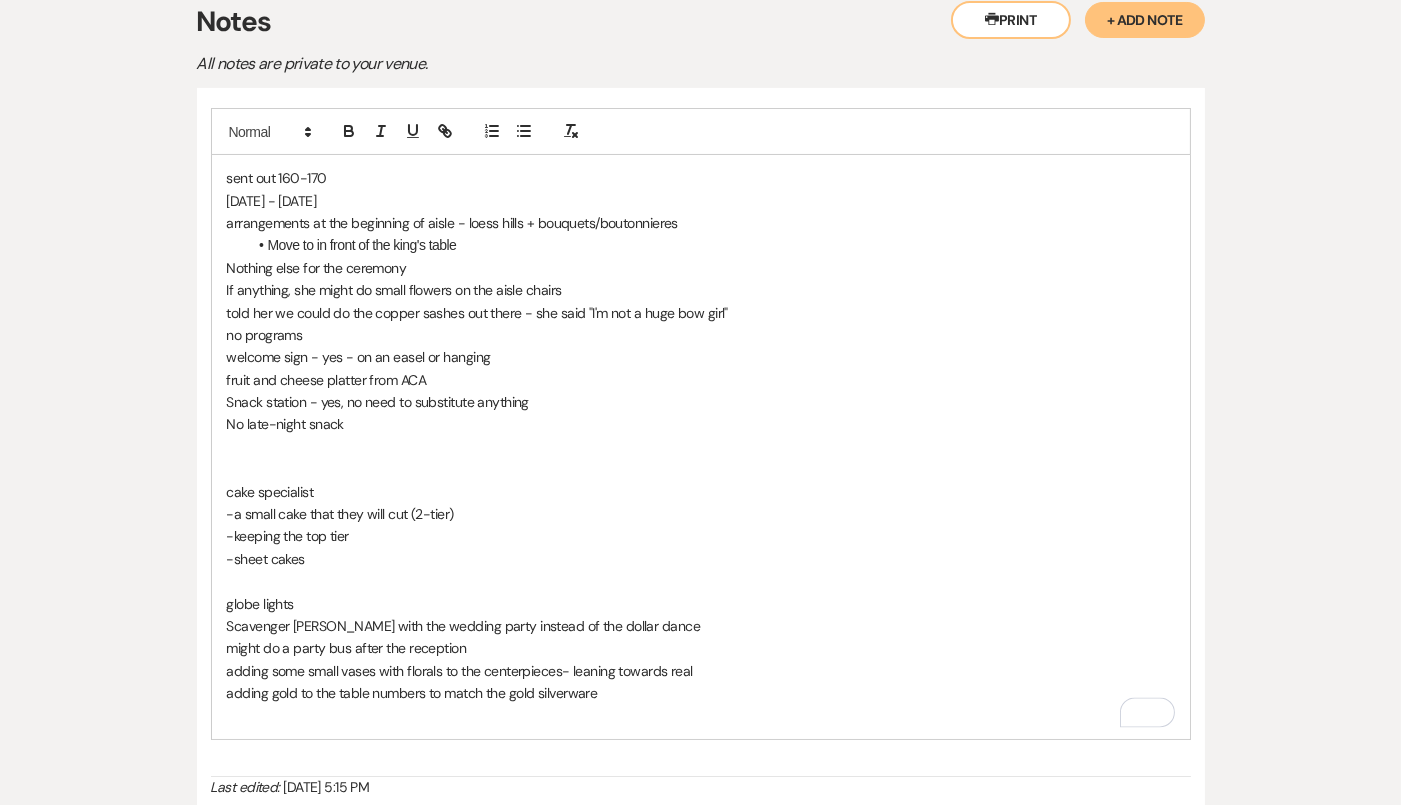 click on "might do a party bus after the reception" at bounding box center (701, 648) 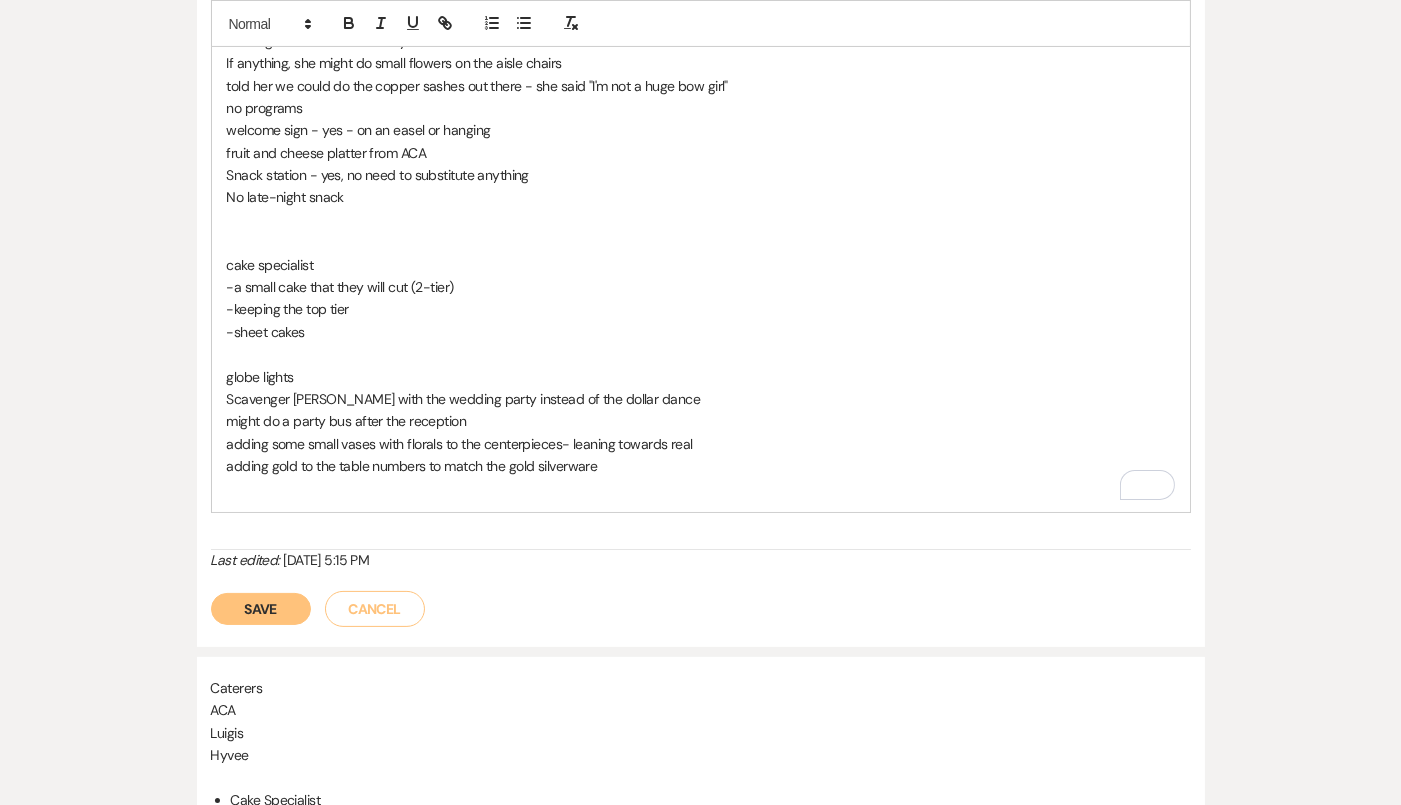 scroll, scrollTop: 704, scrollLeft: 0, axis: vertical 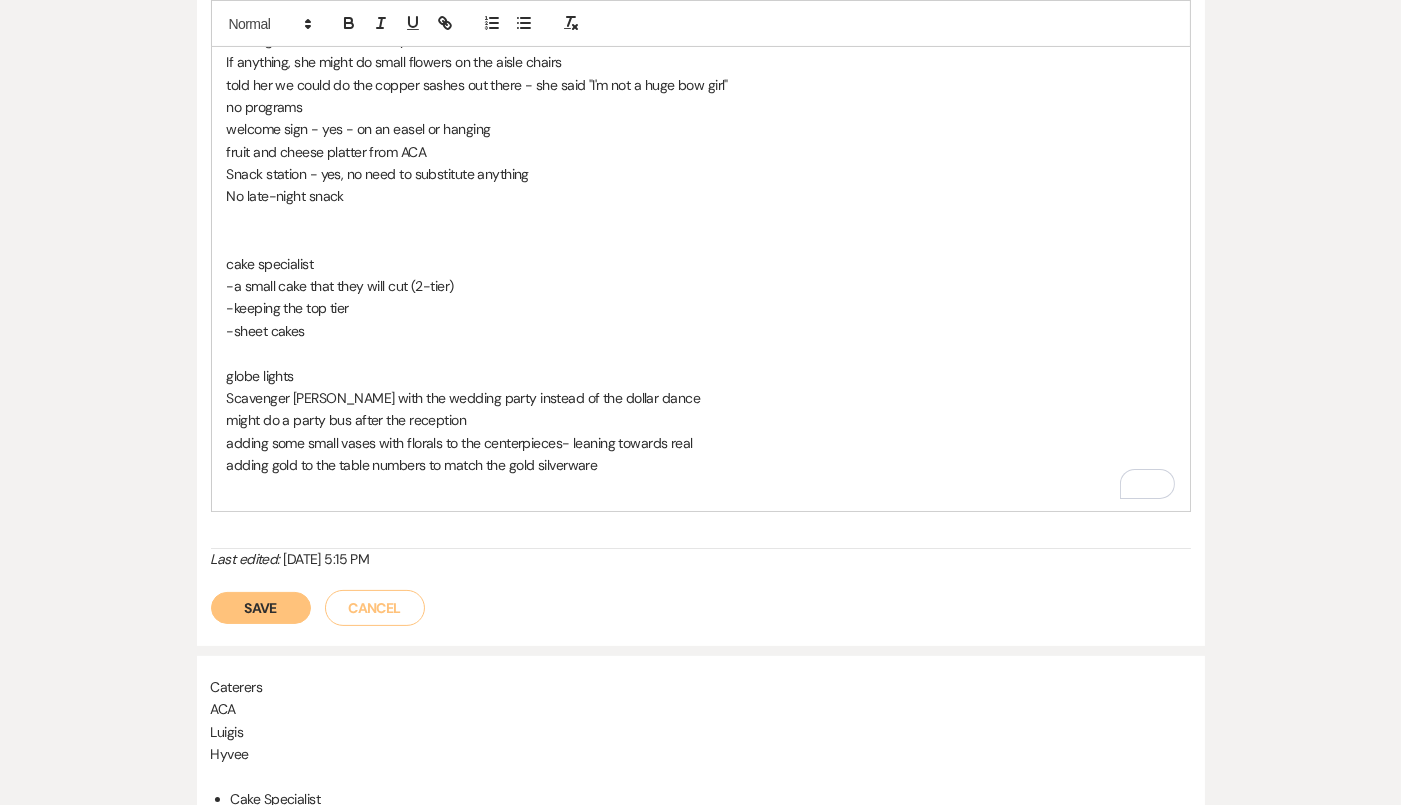 click at bounding box center (701, 488) 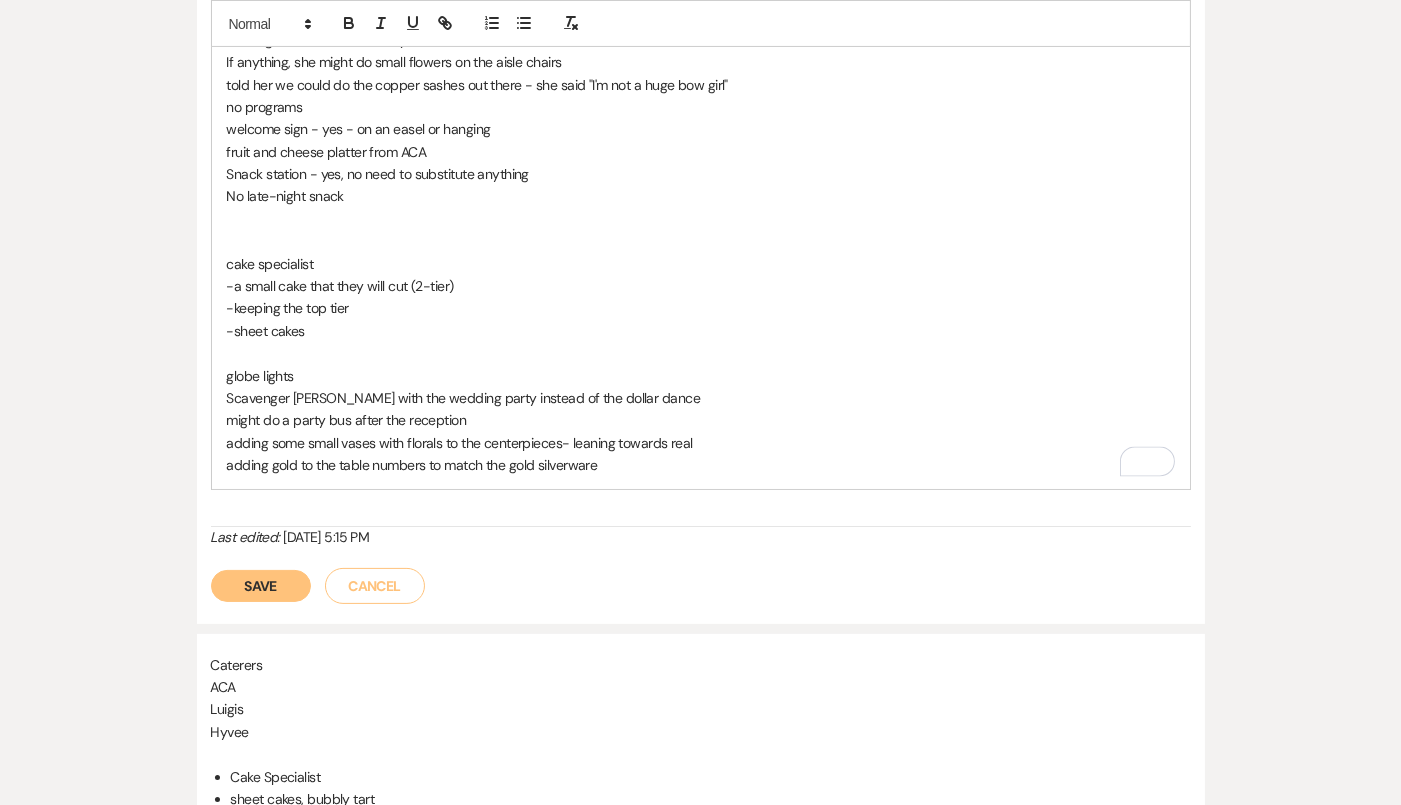 click on "adding gold to the table numbers to match the gold silverware" at bounding box center (701, 465) 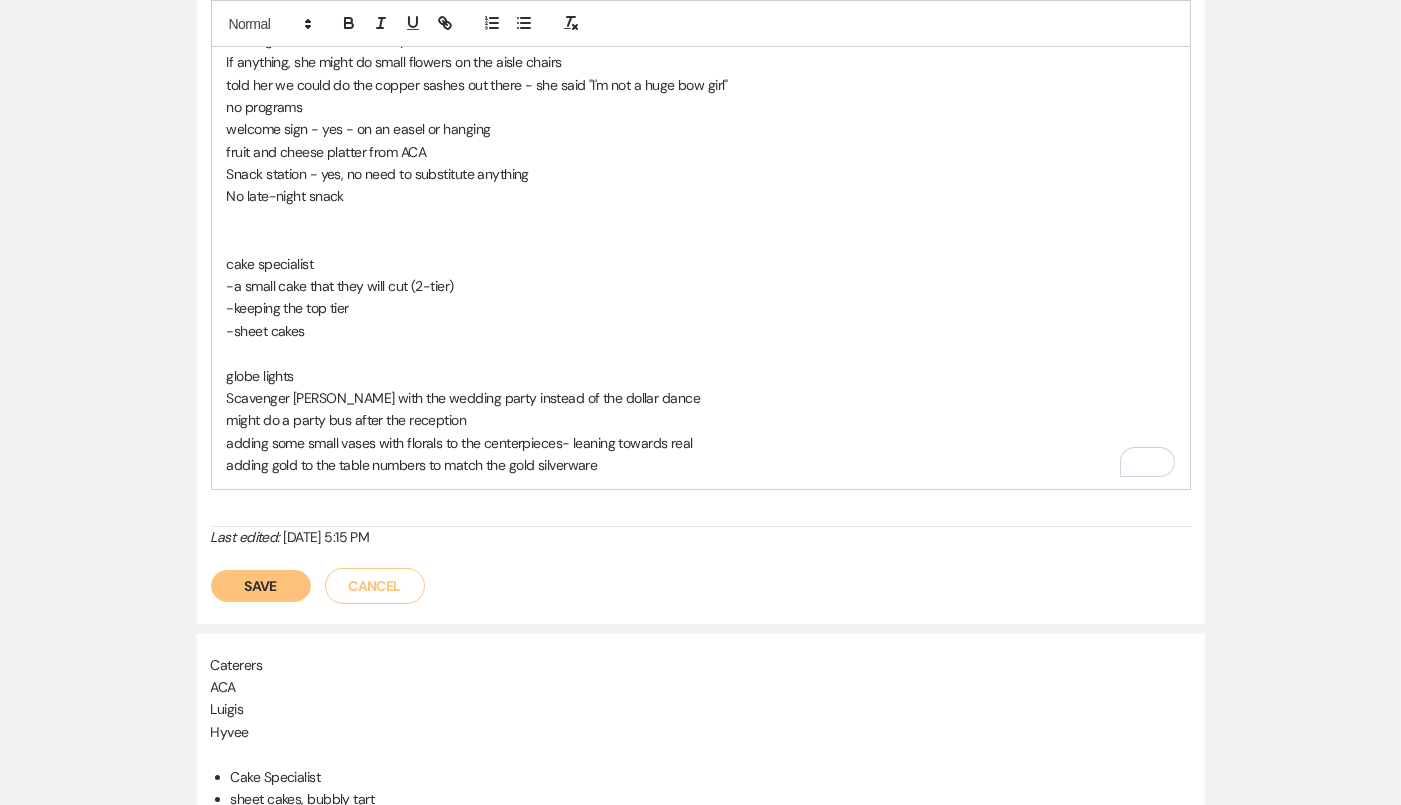 click on "adding gold to the table numbers to match the gold silverware" at bounding box center [701, 465] 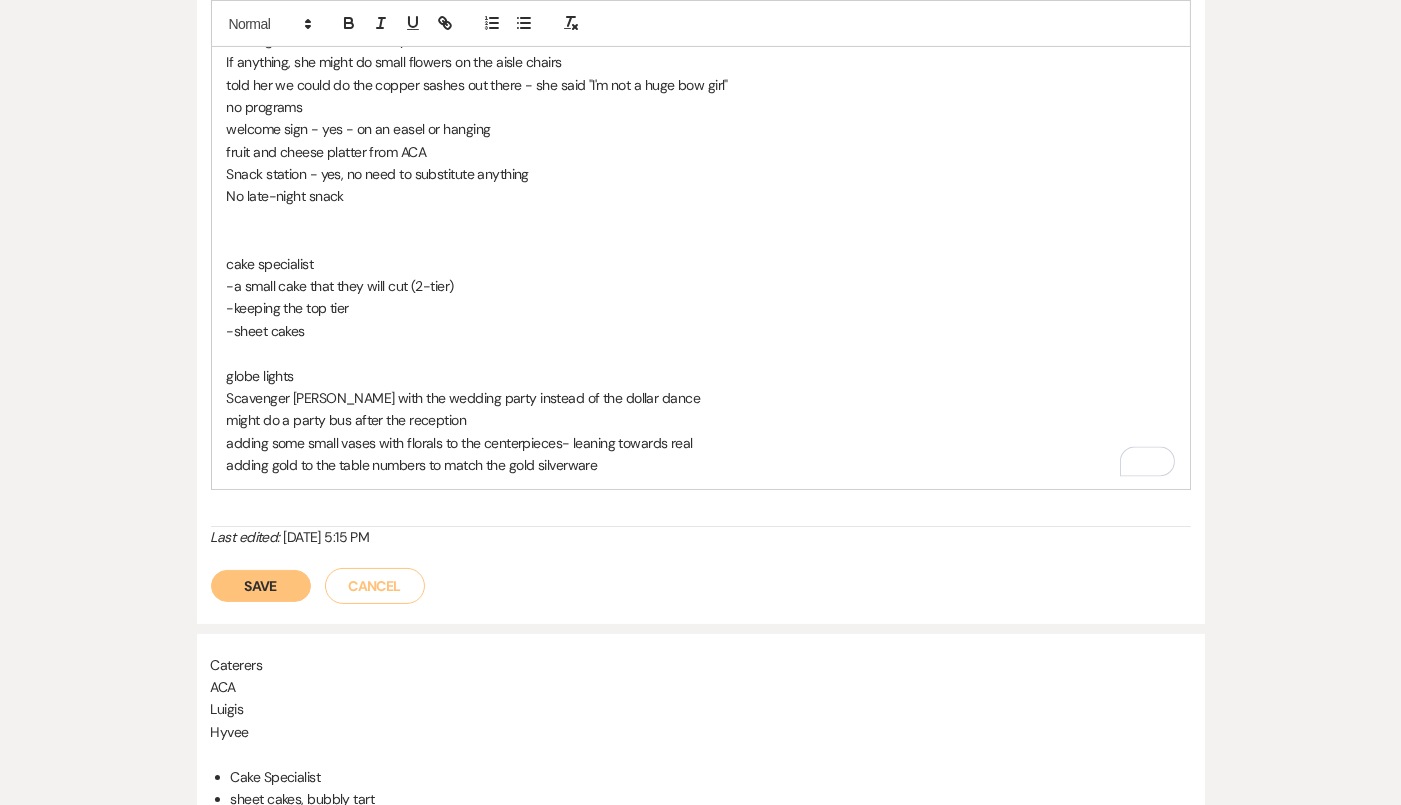 click on "globe lights" at bounding box center [701, 376] 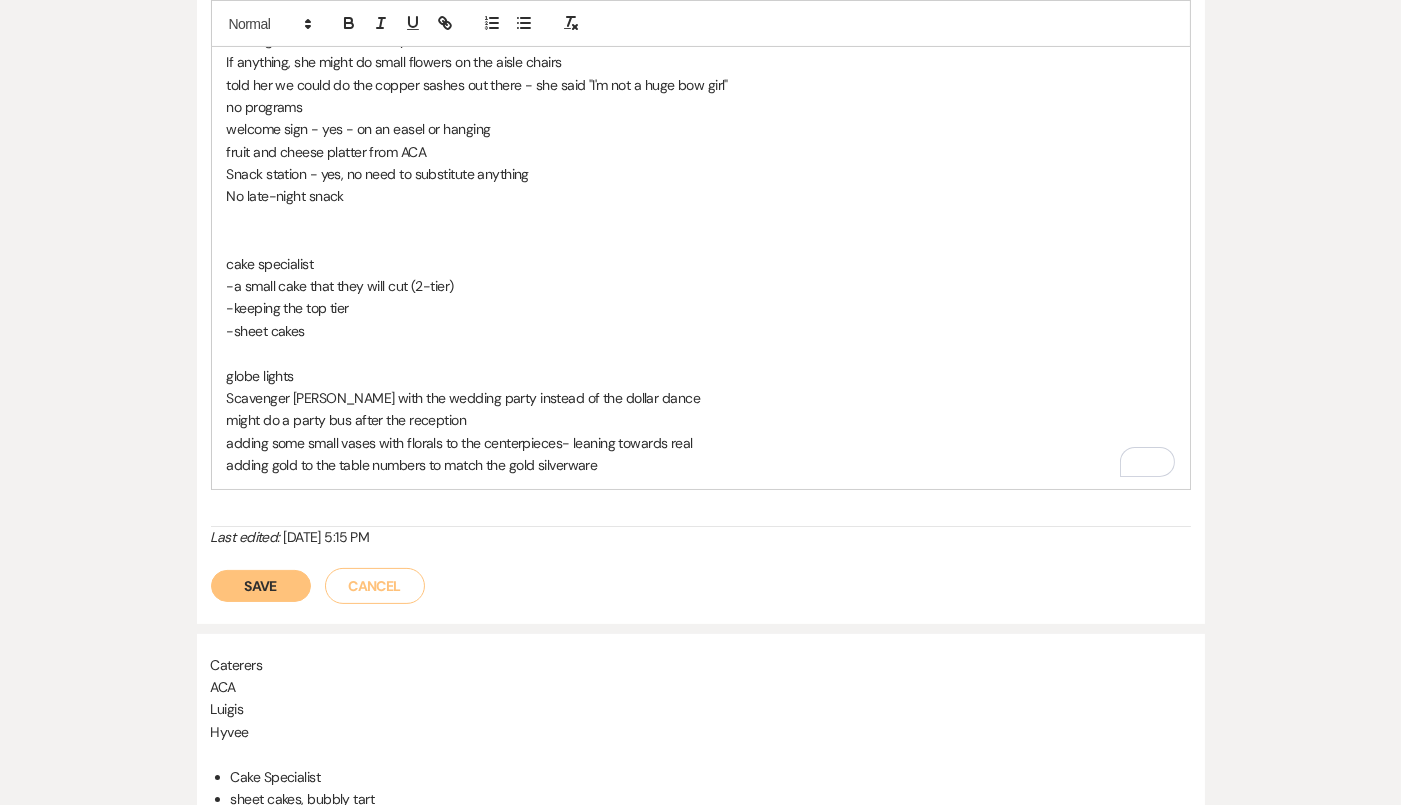 click on "adding gold to the table numbers to match the gold silverware" at bounding box center (701, 465) 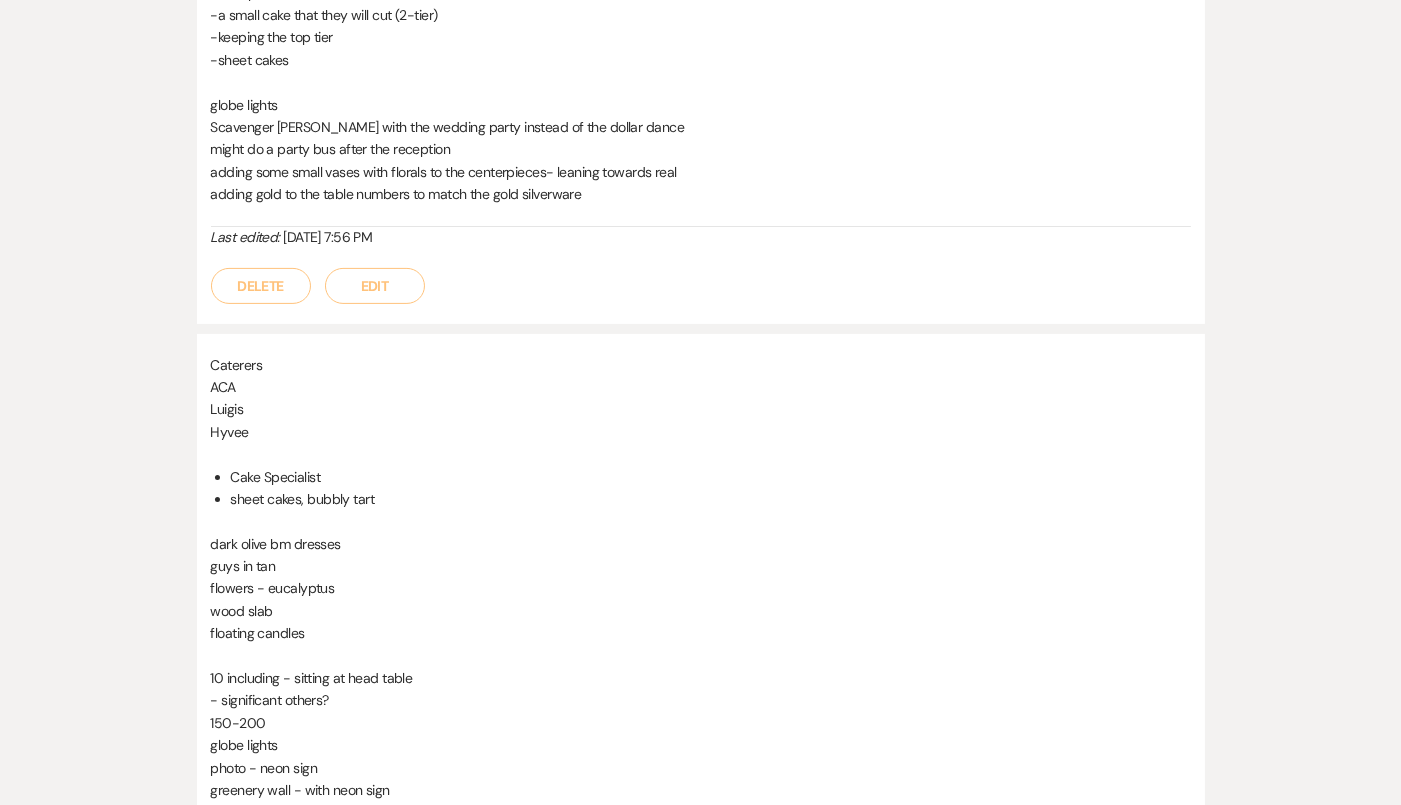 scroll, scrollTop: 870, scrollLeft: 0, axis: vertical 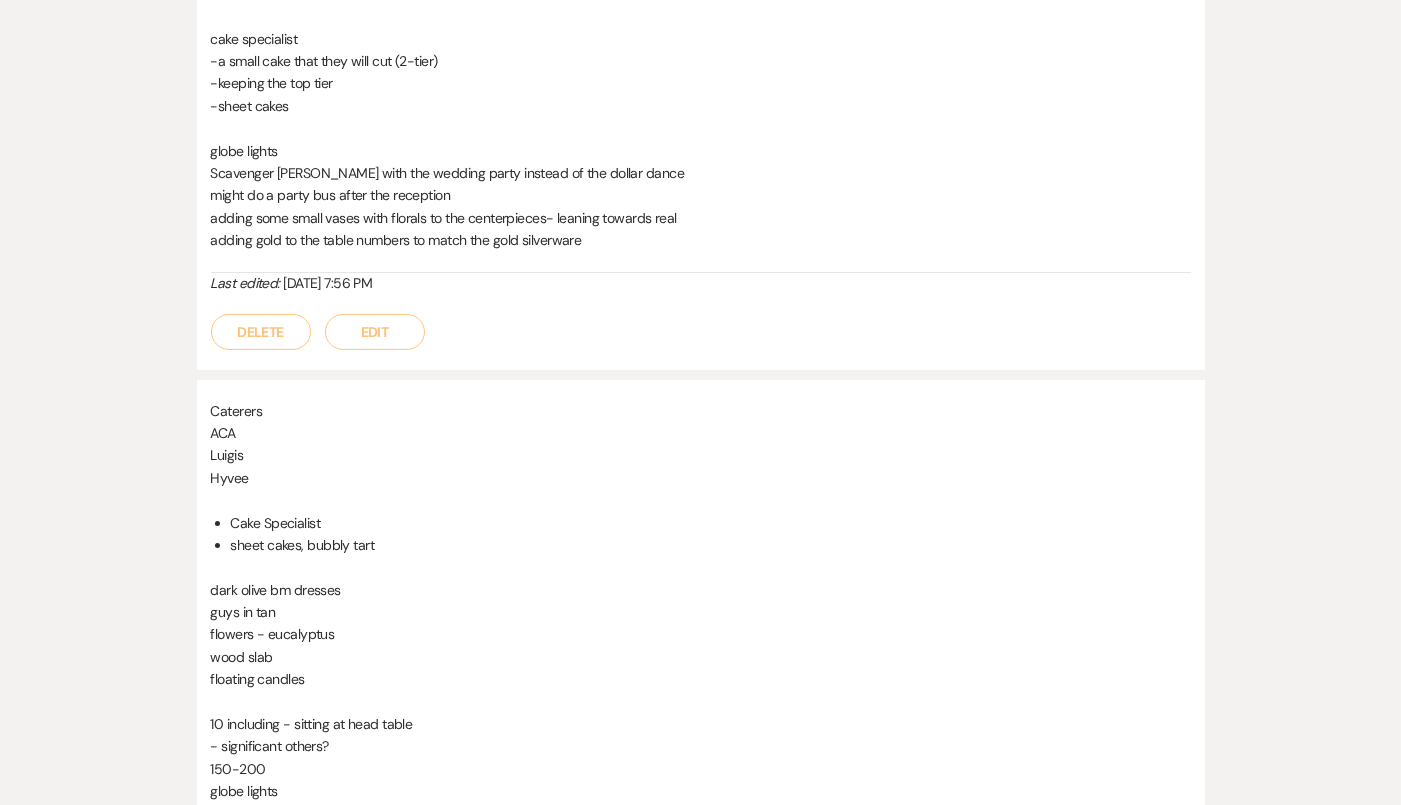 click on "Edit" at bounding box center [375, 332] 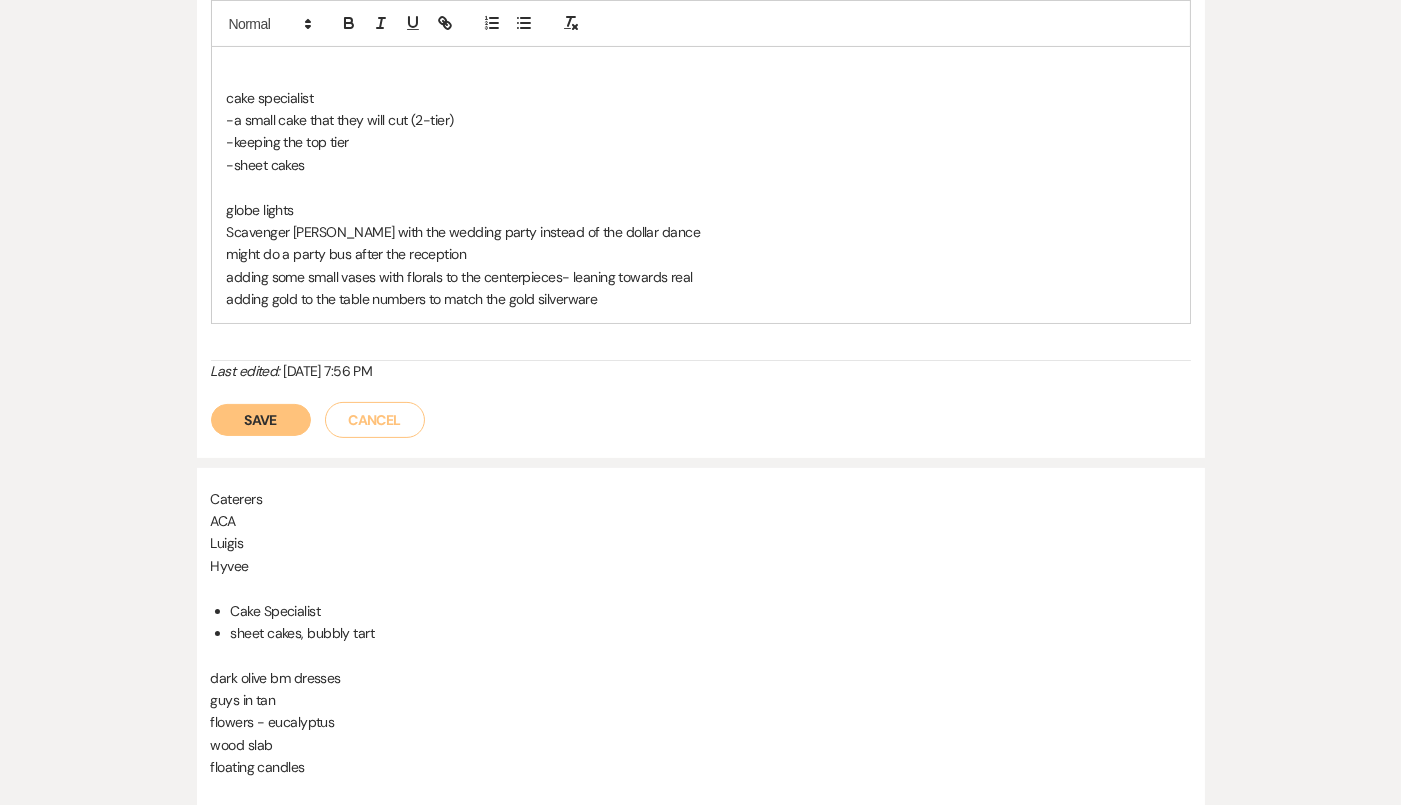 click on "adding gold to the table numbers to match the gold silverware" at bounding box center (701, 299) 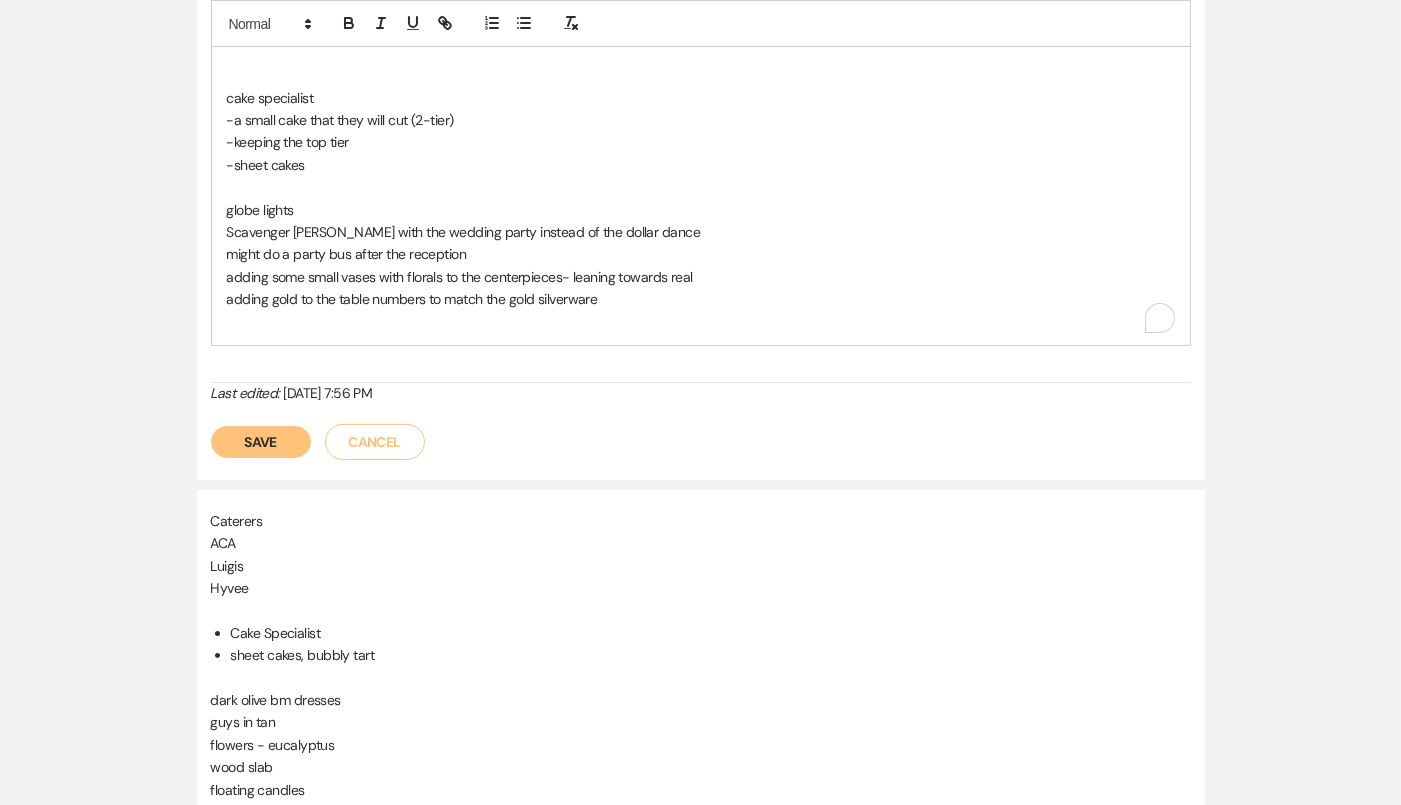 type 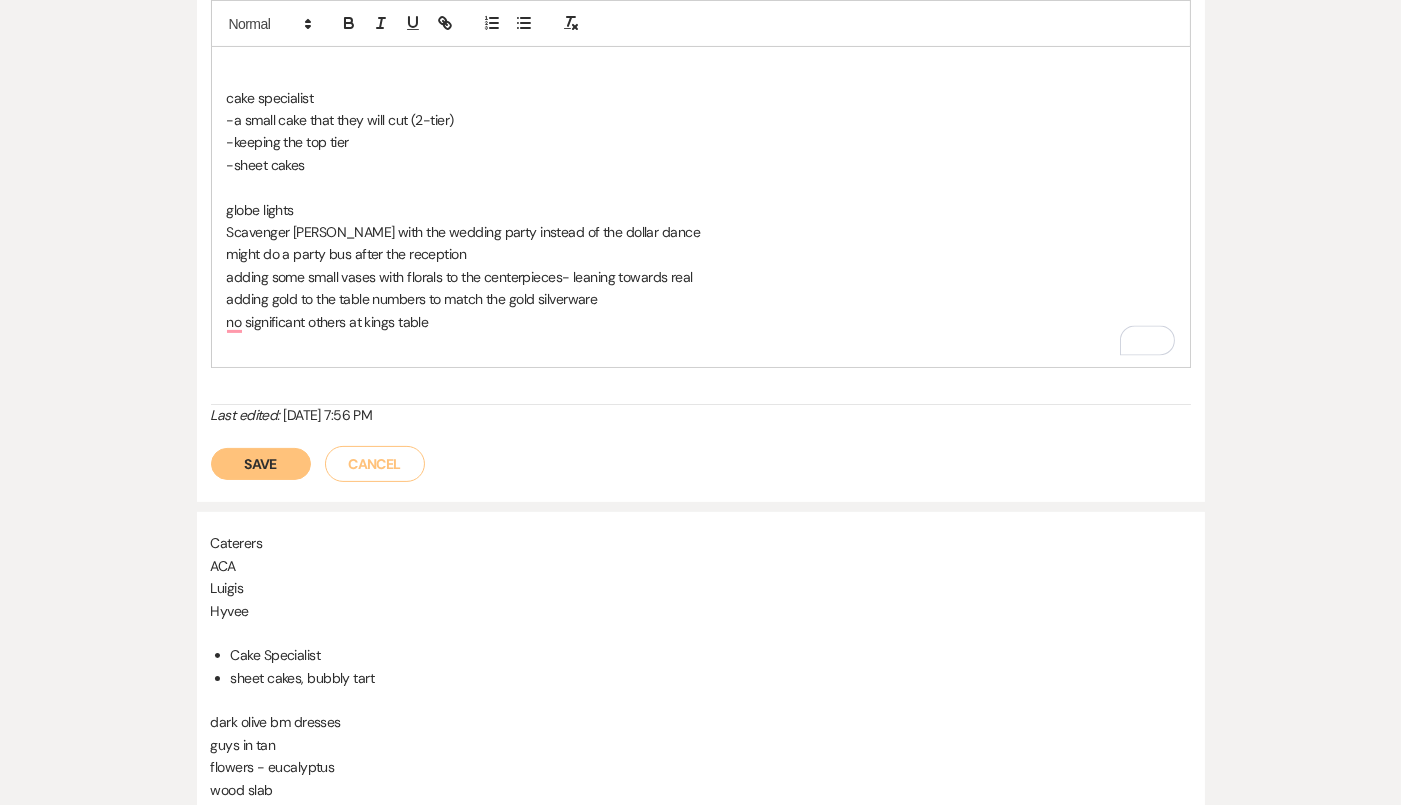 click on "Save" at bounding box center [261, 464] 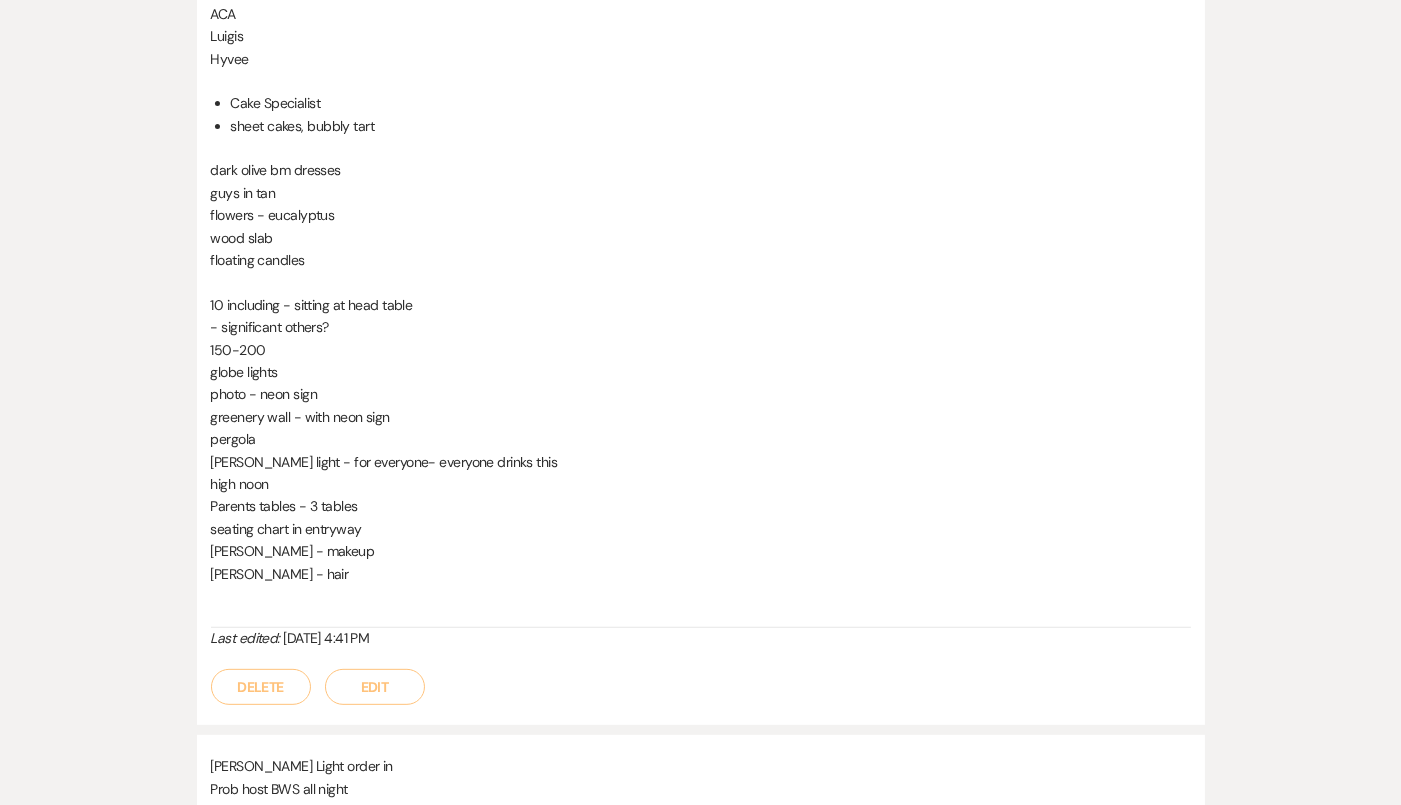 scroll, scrollTop: 1336, scrollLeft: 0, axis: vertical 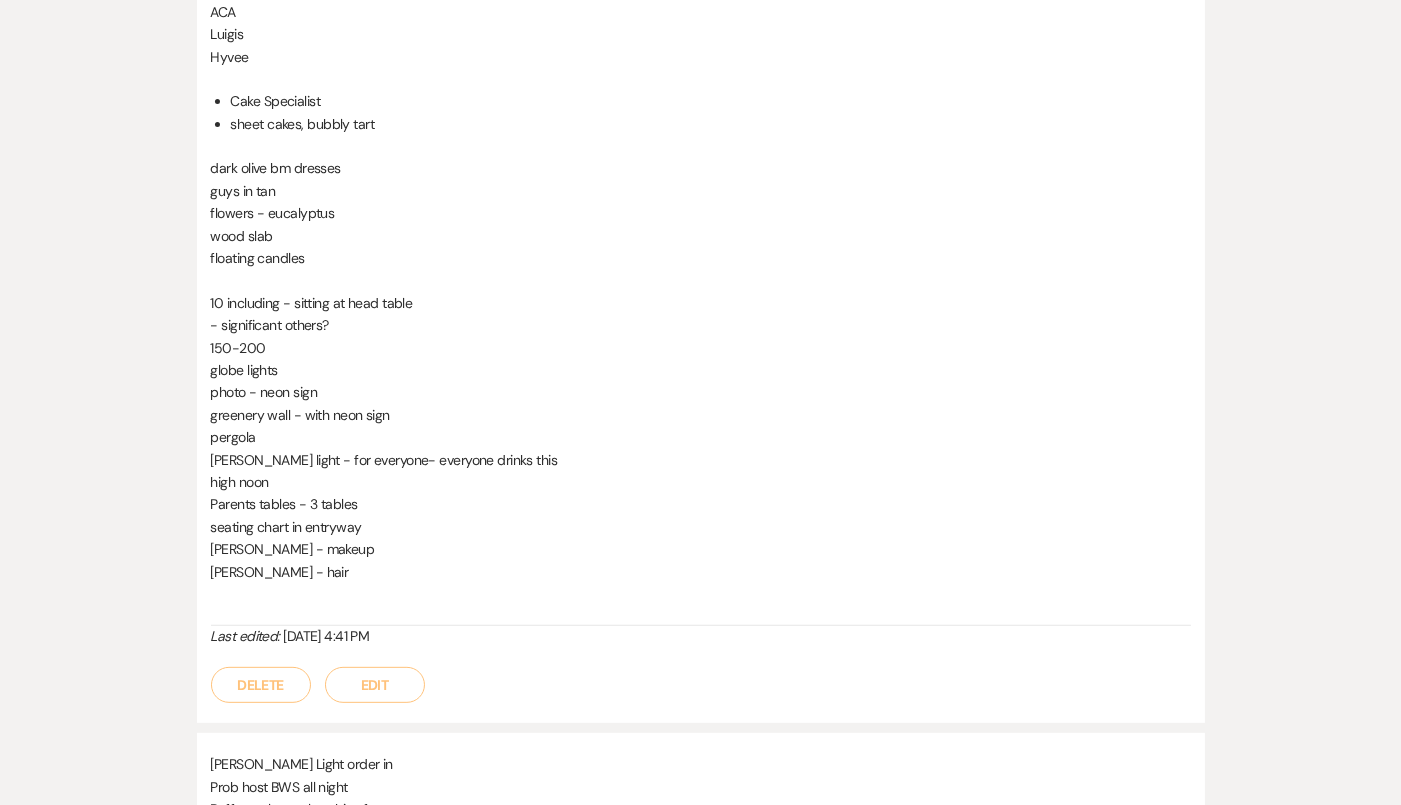click on "photo - neon sign" at bounding box center (701, 392) 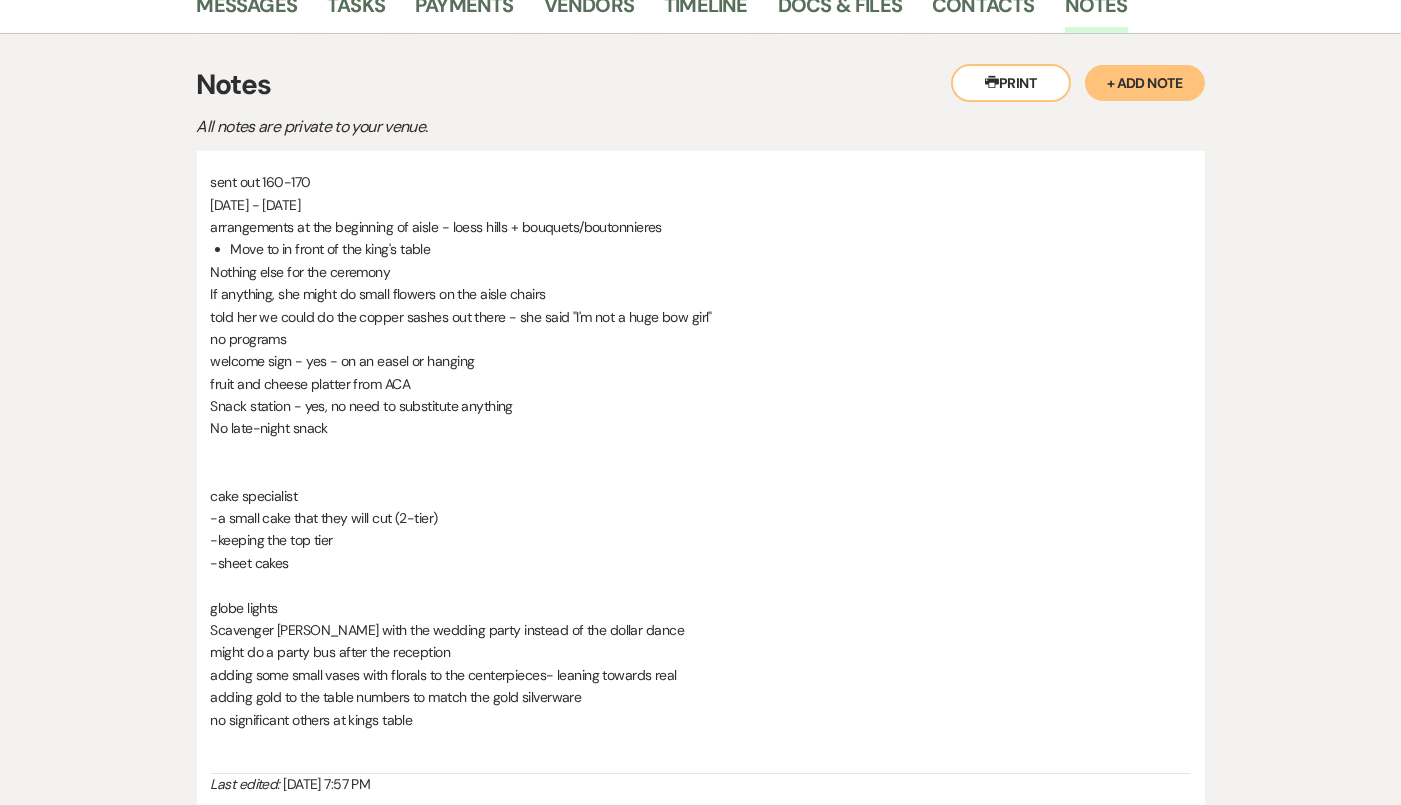 scroll, scrollTop: 412, scrollLeft: 0, axis: vertical 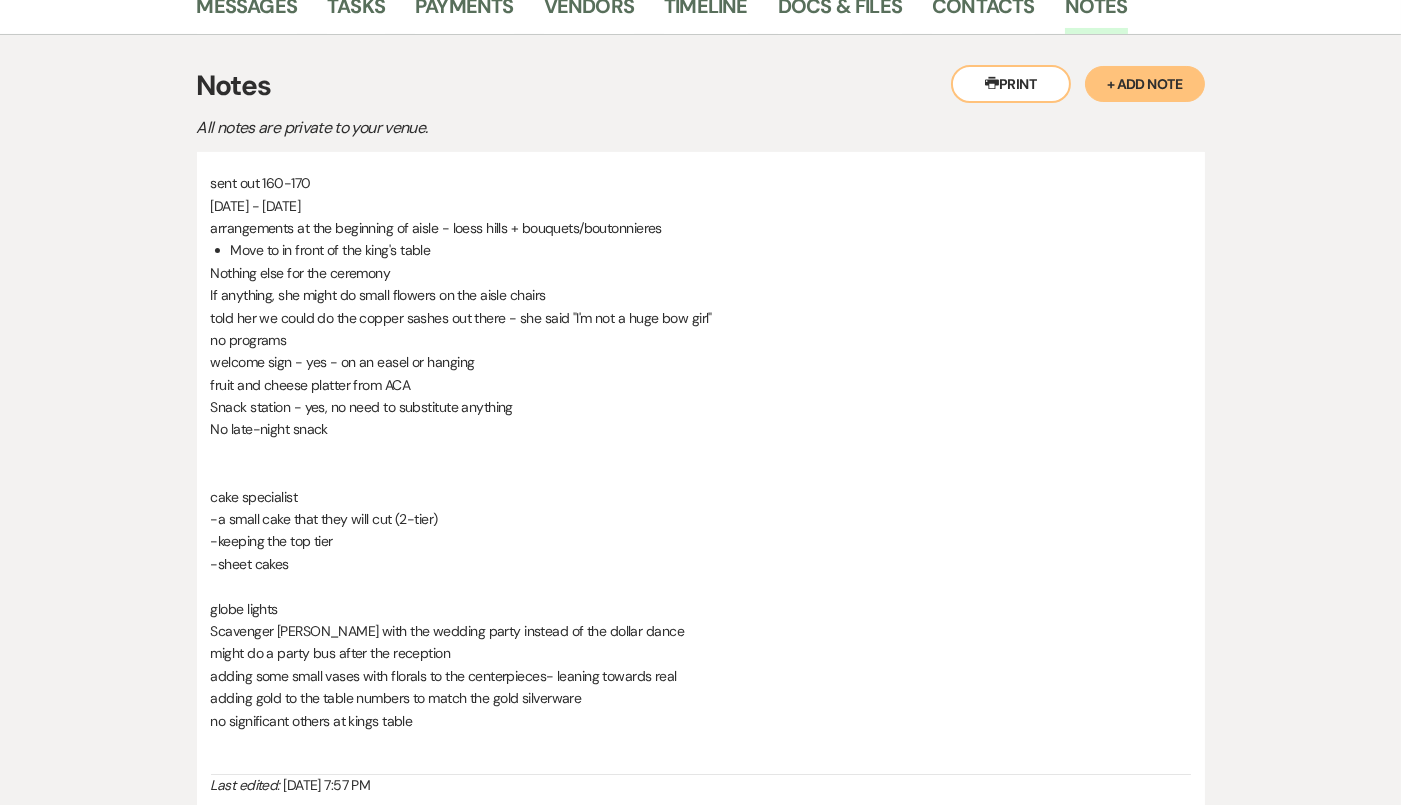 click on "welcome sign - yes - on an easel or hanging" at bounding box center [701, 362] 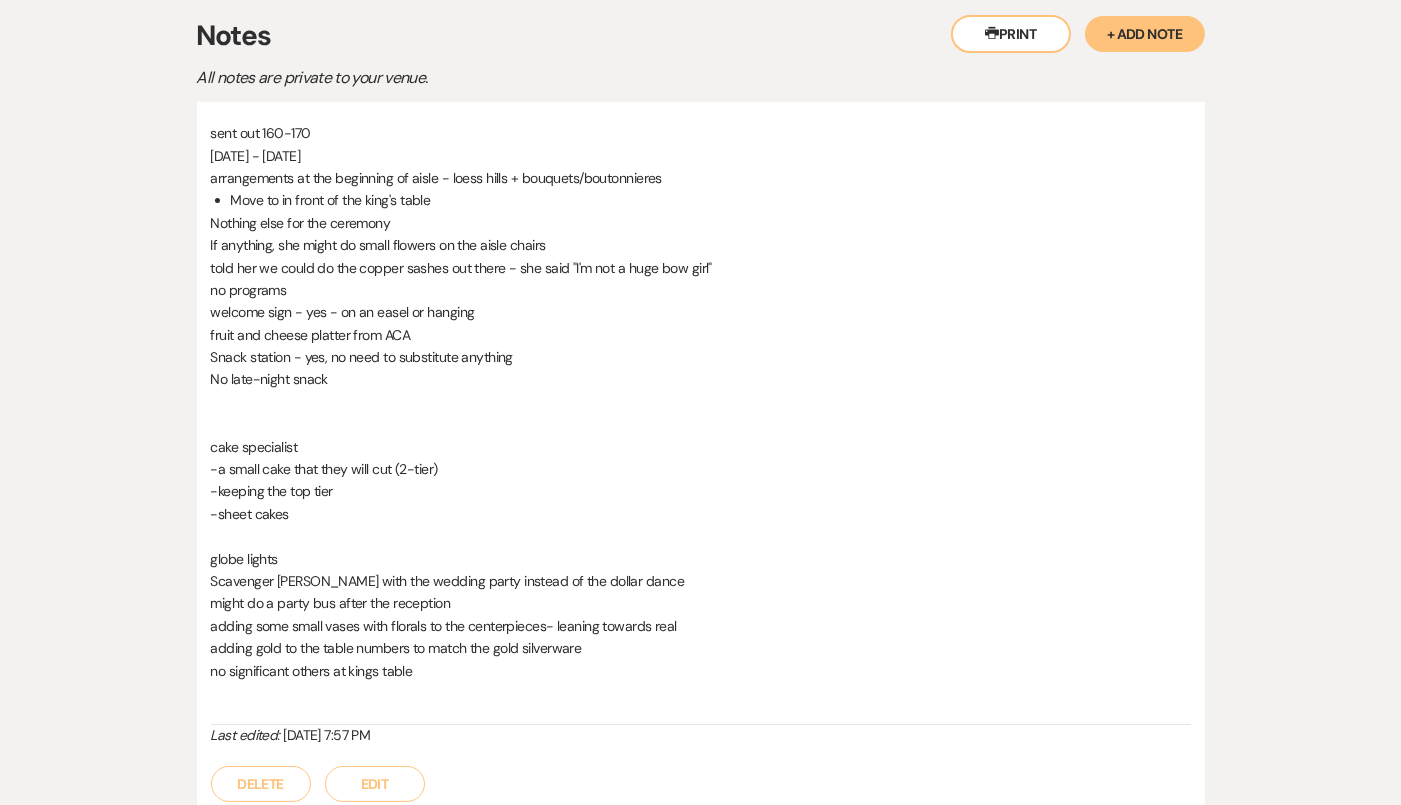 scroll, scrollTop: 0, scrollLeft: 0, axis: both 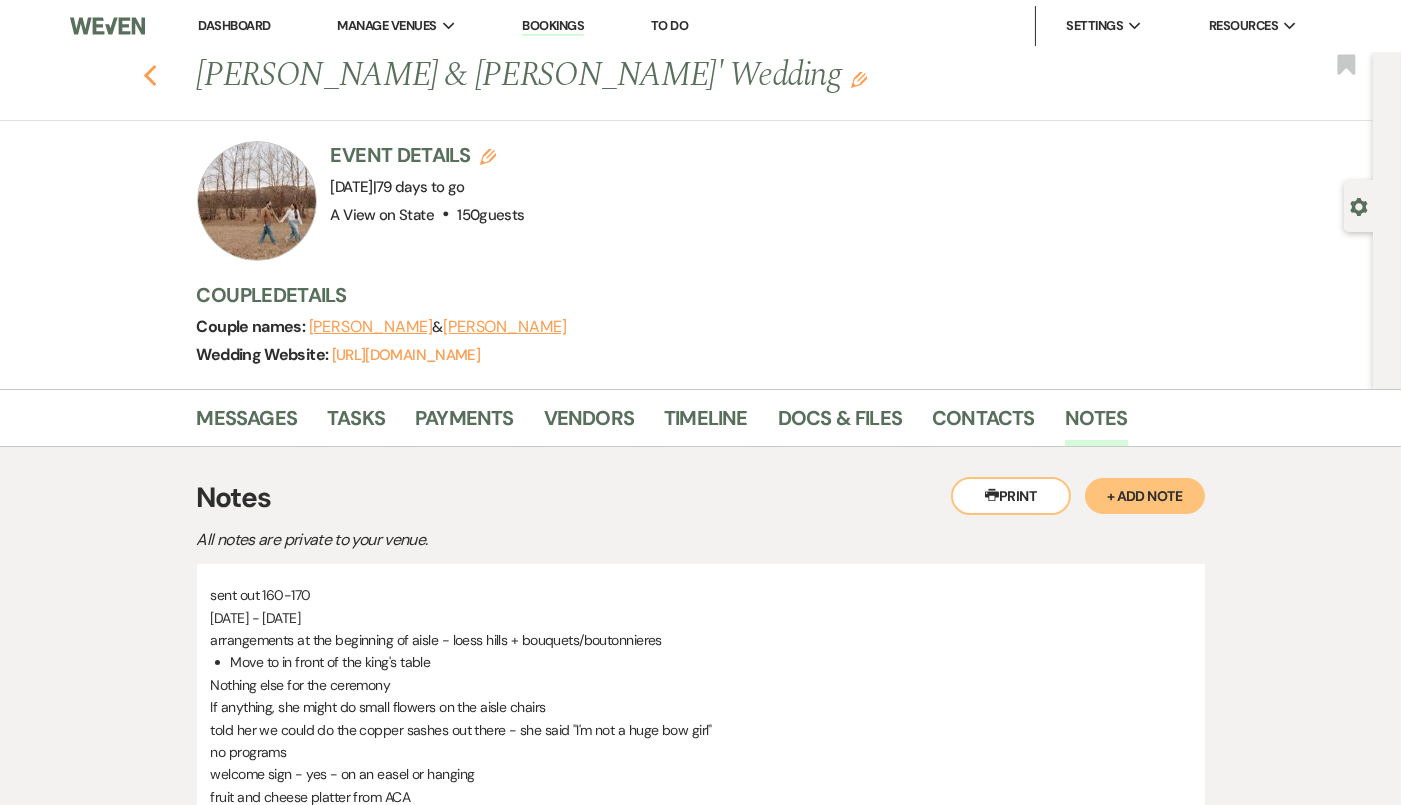 click on "Previous" 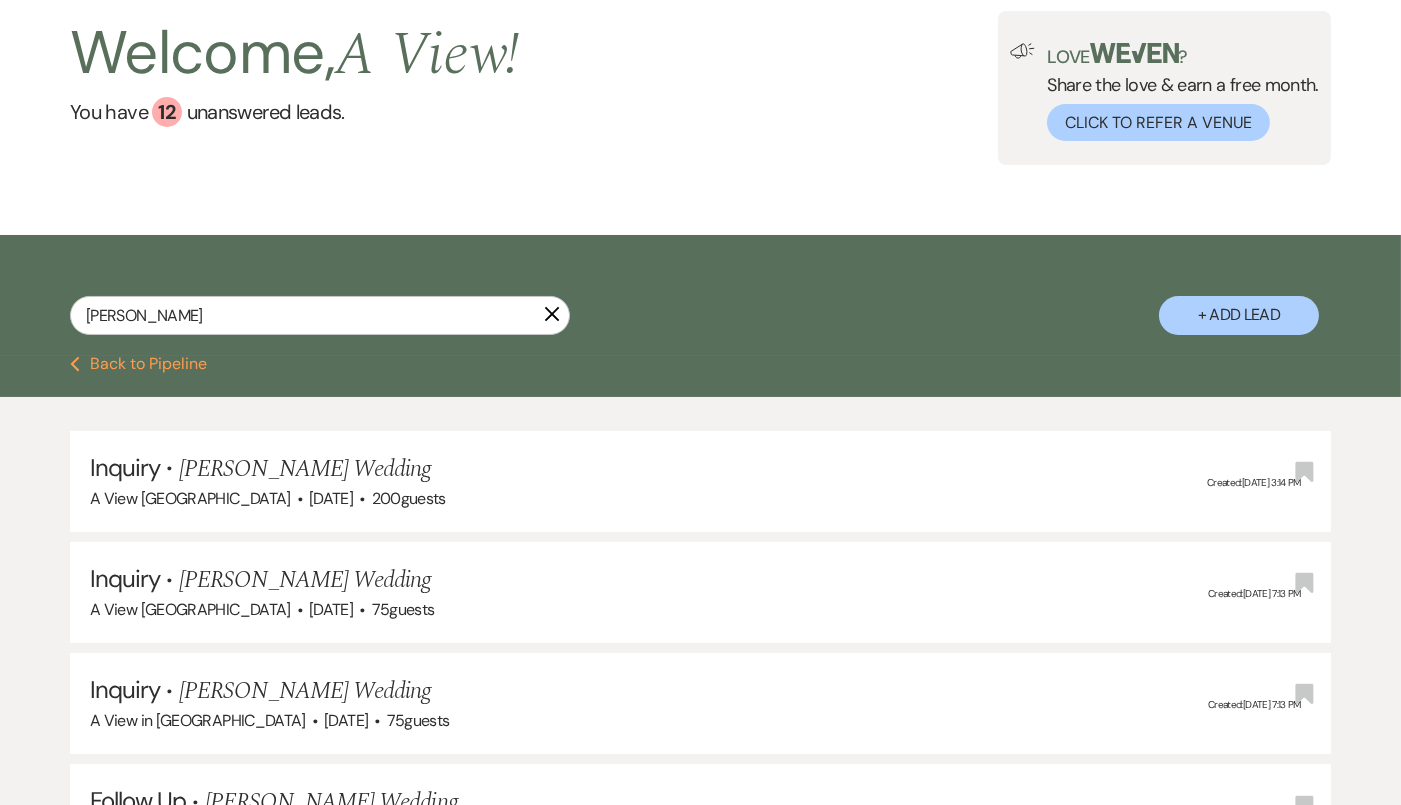 scroll, scrollTop: 0, scrollLeft: 0, axis: both 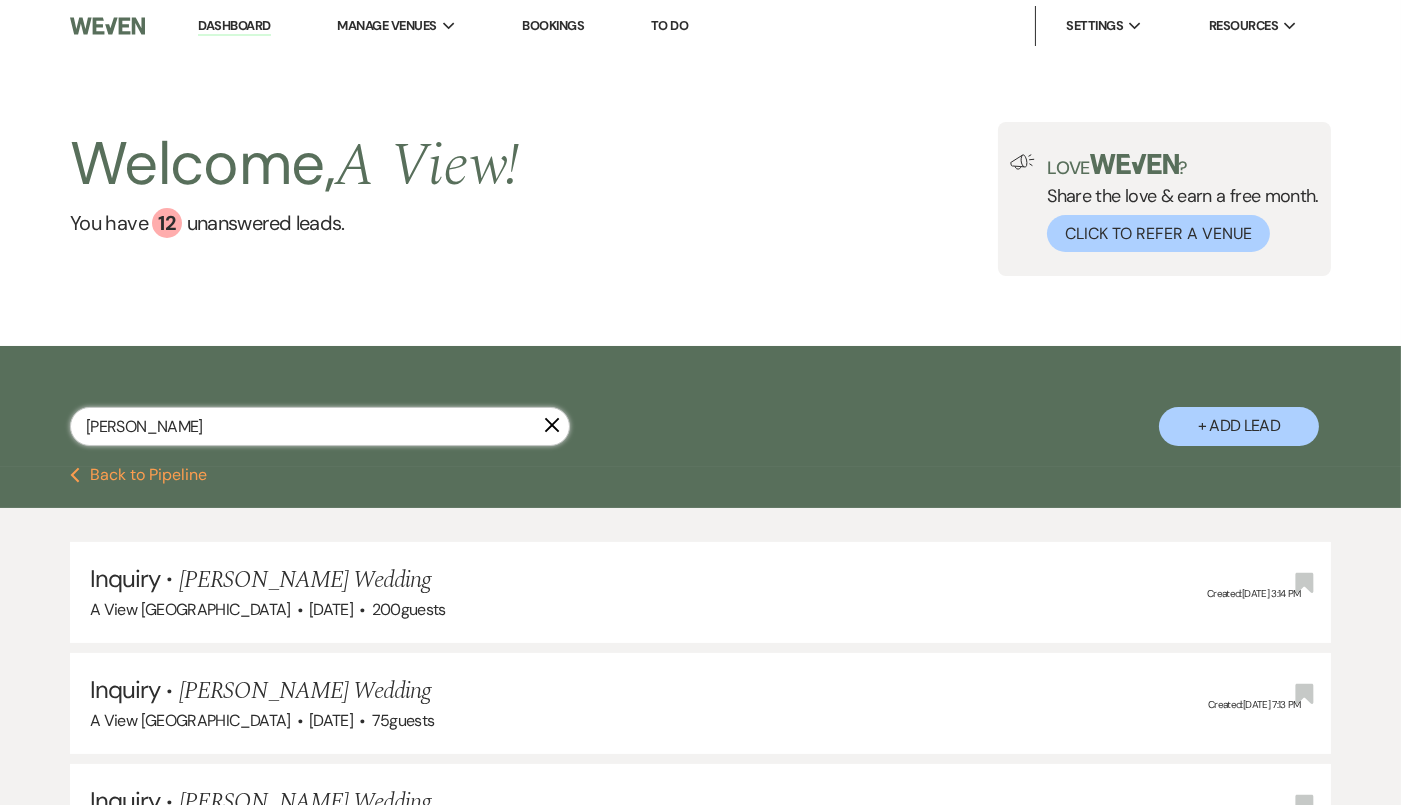 click on "[PERSON_NAME]" at bounding box center [320, 426] 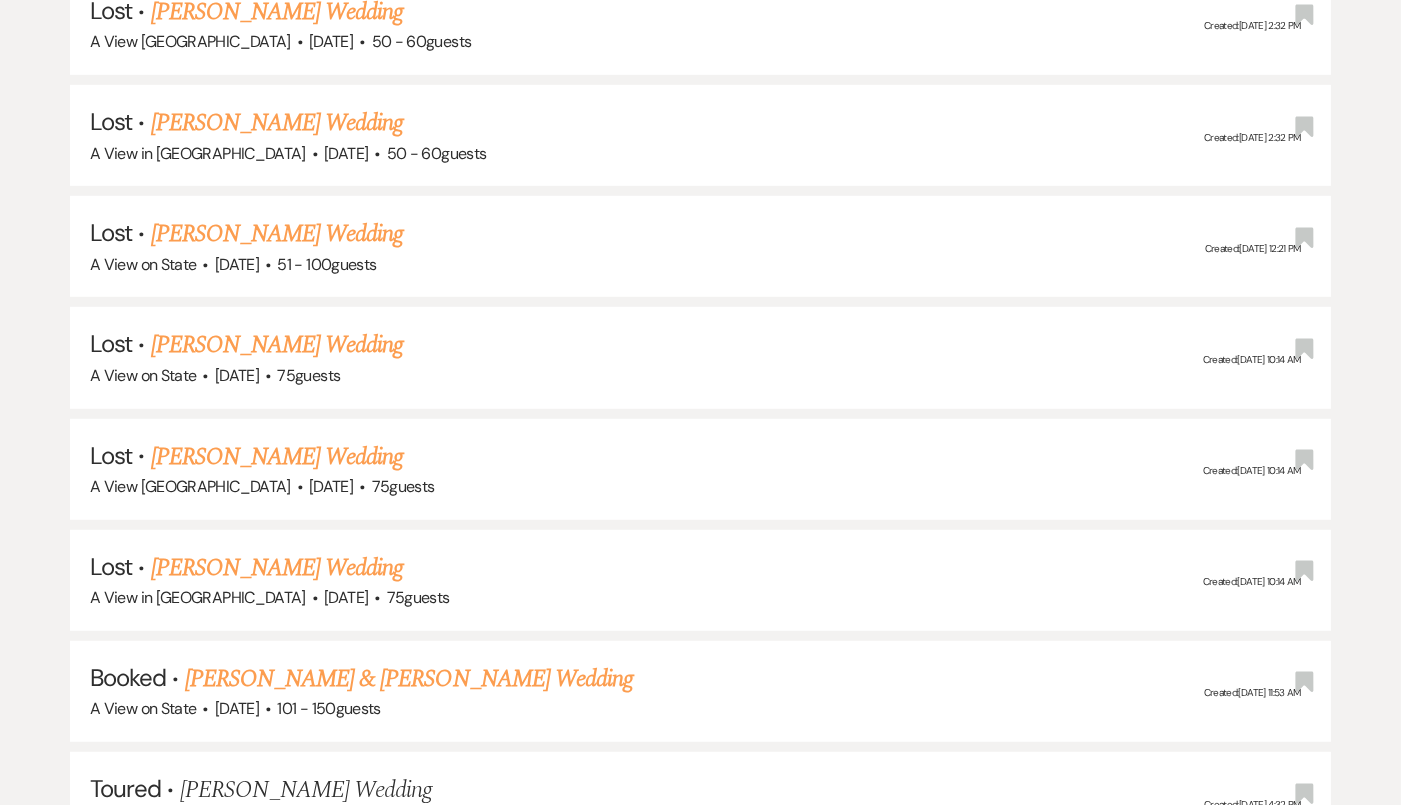 scroll, scrollTop: 2082, scrollLeft: 0, axis: vertical 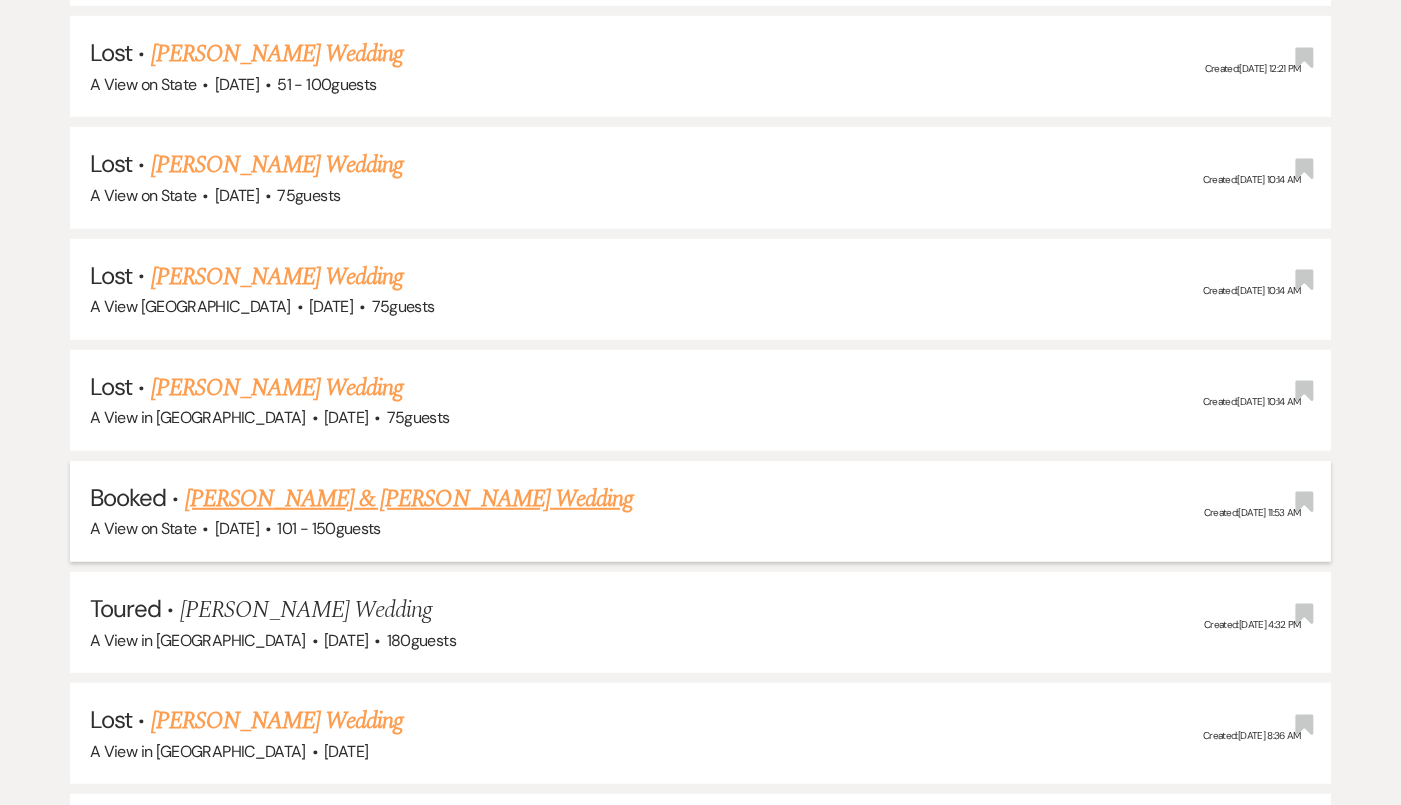 type on "[PERSON_NAME]" 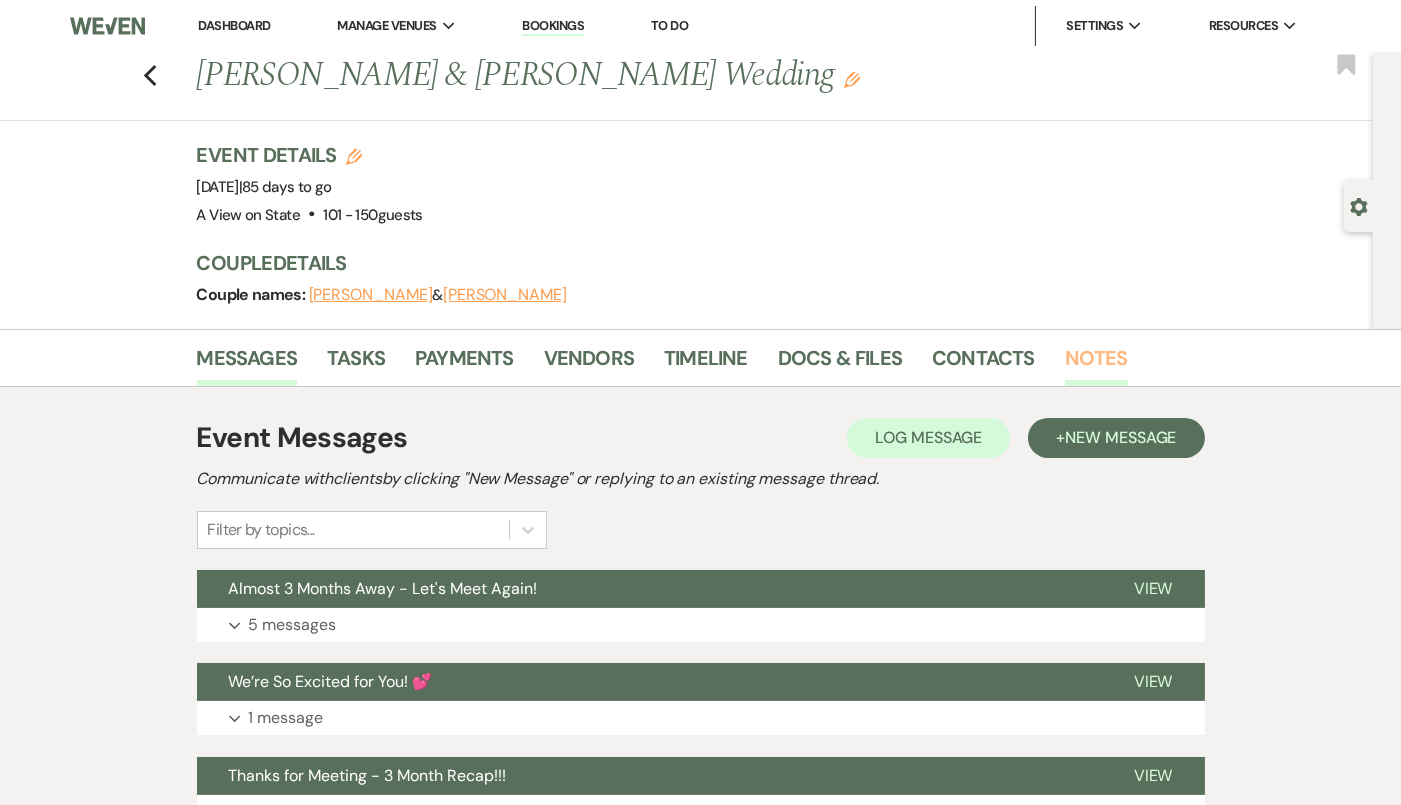 click on "Notes" at bounding box center [1096, 364] 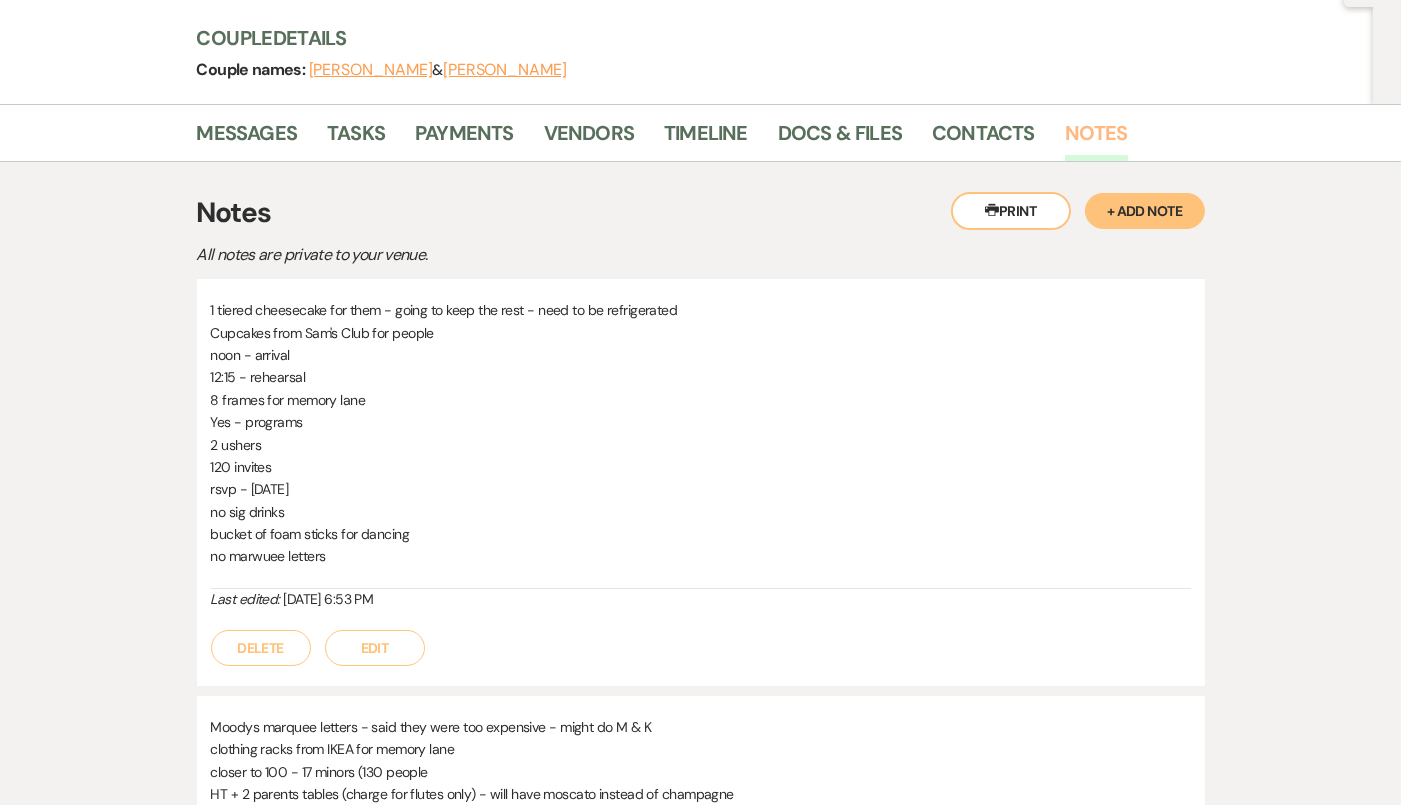 scroll, scrollTop: 251, scrollLeft: 0, axis: vertical 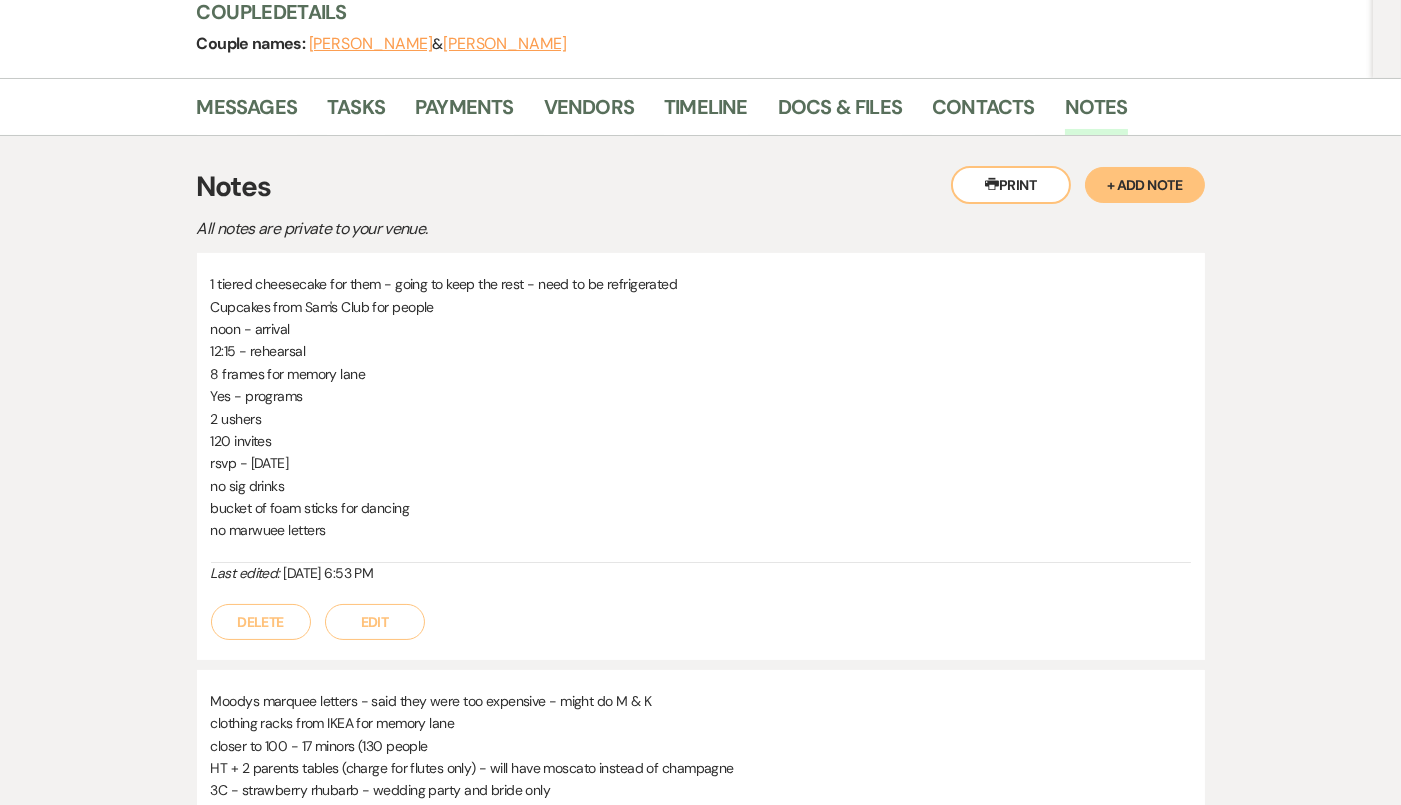 click on "Yes - programs" at bounding box center [701, 396] 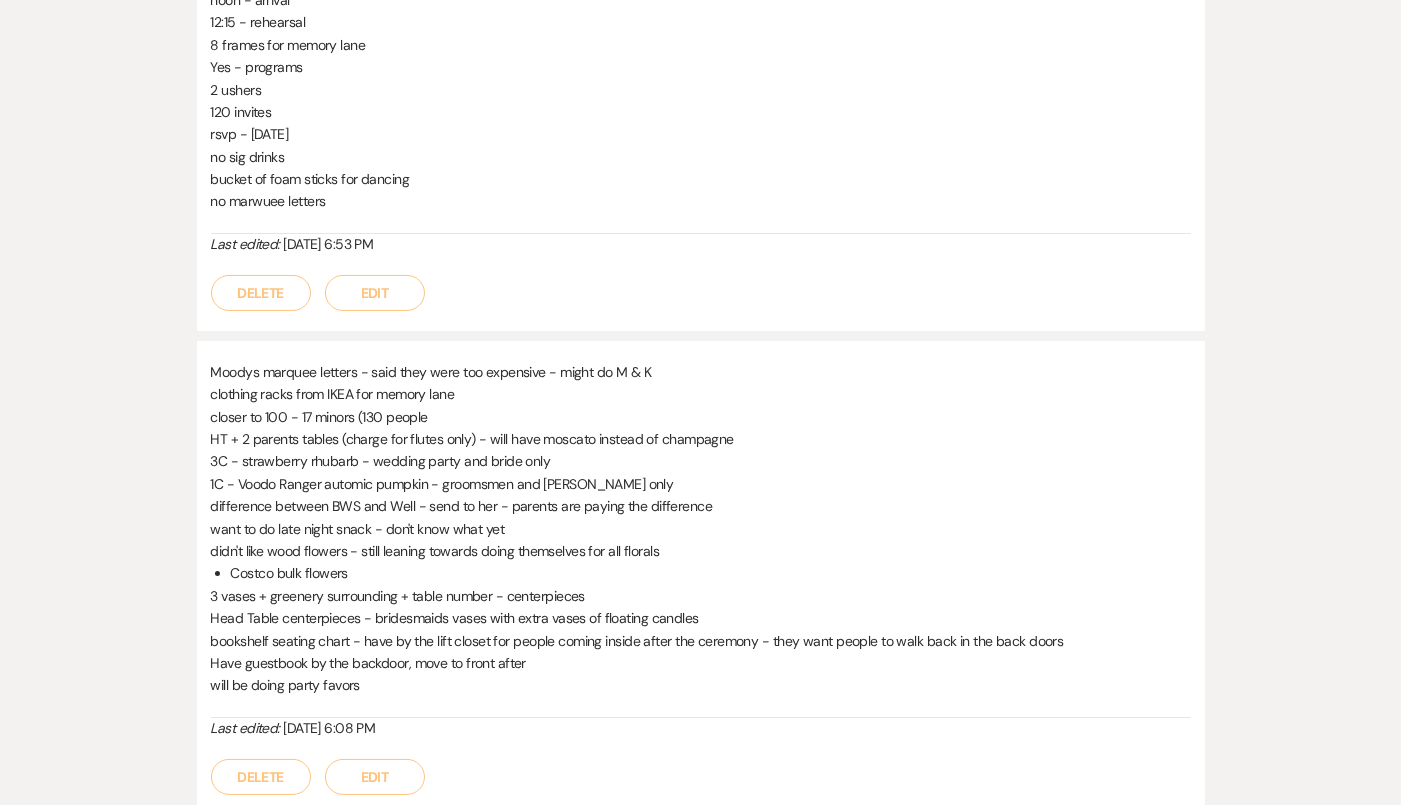 scroll, scrollTop: 0, scrollLeft: 0, axis: both 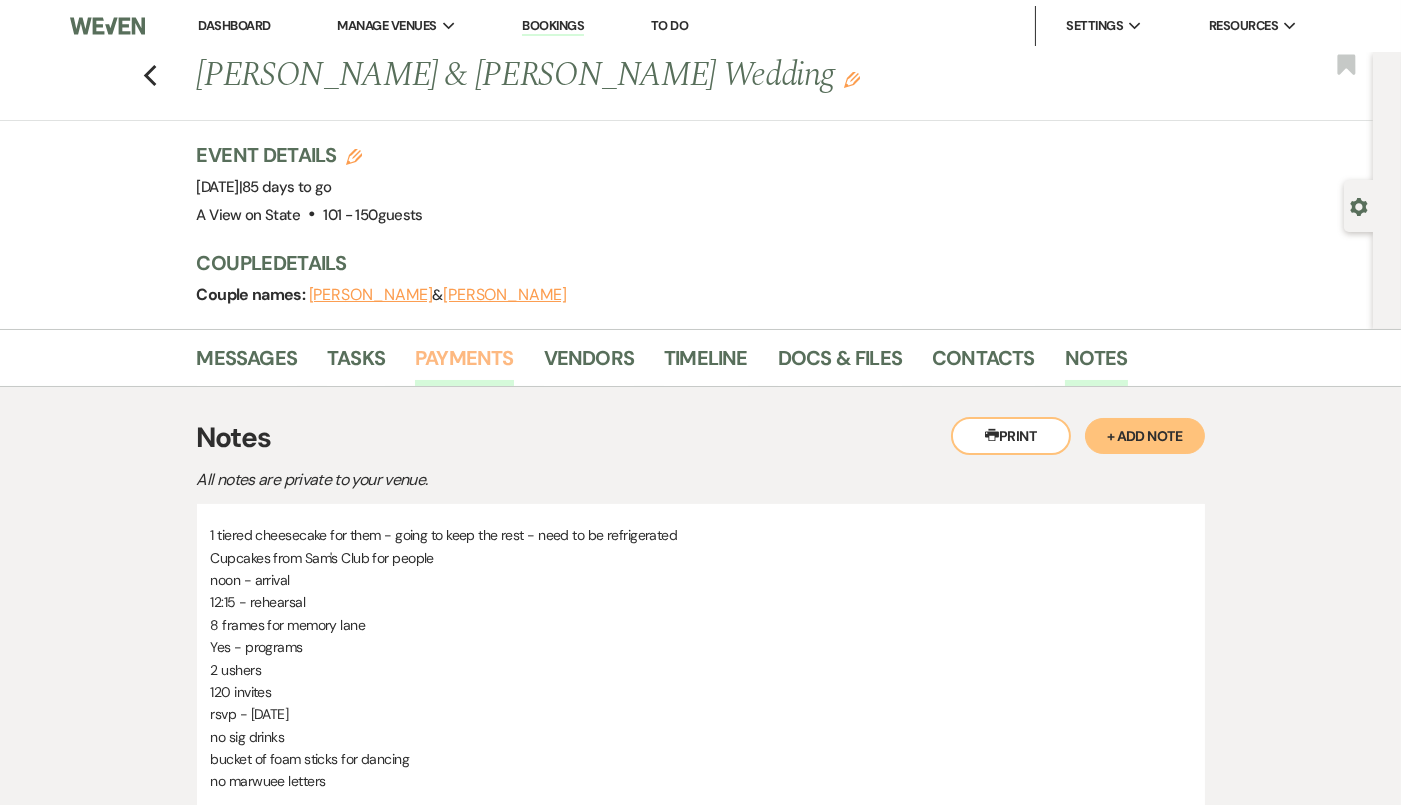 click on "Payments" at bounding box center (464, 364) 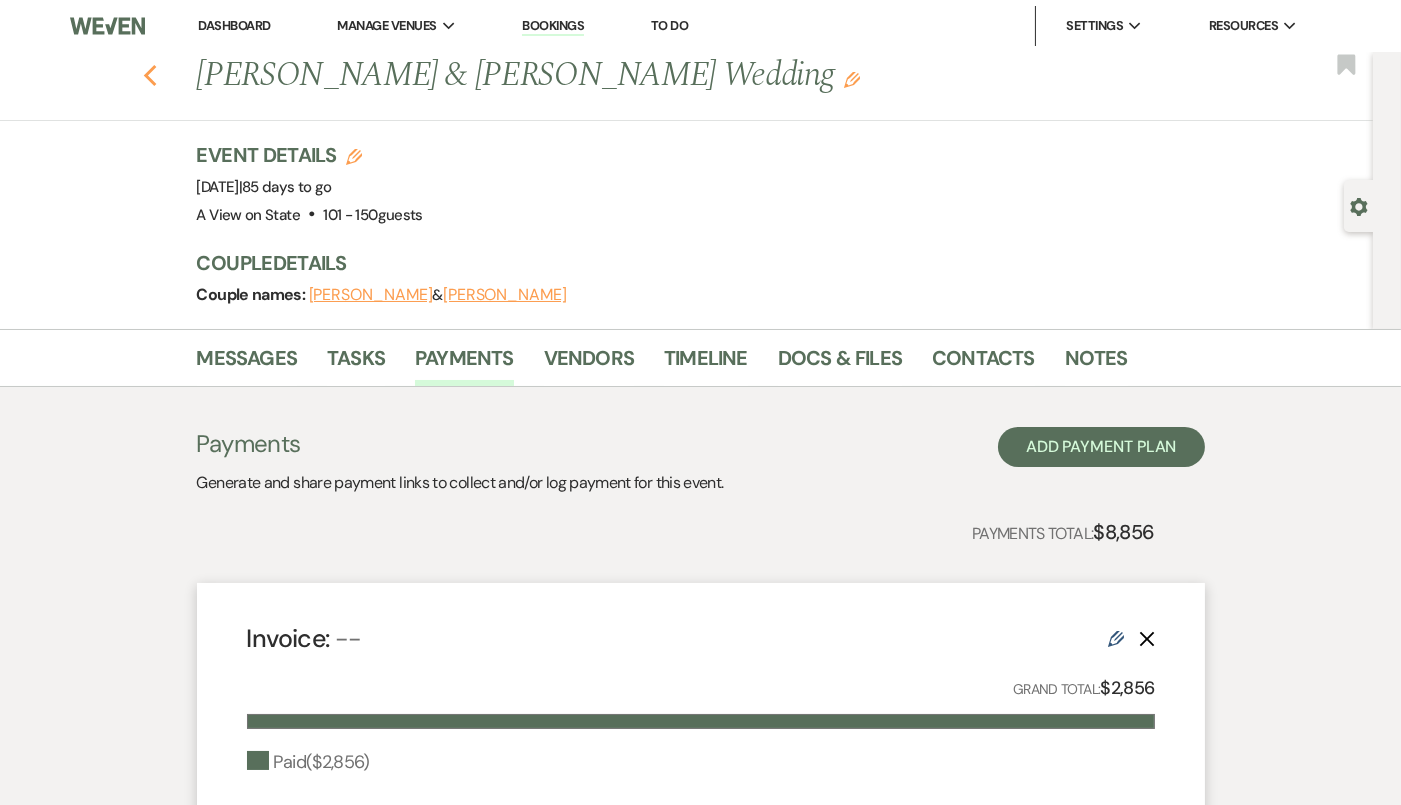 click 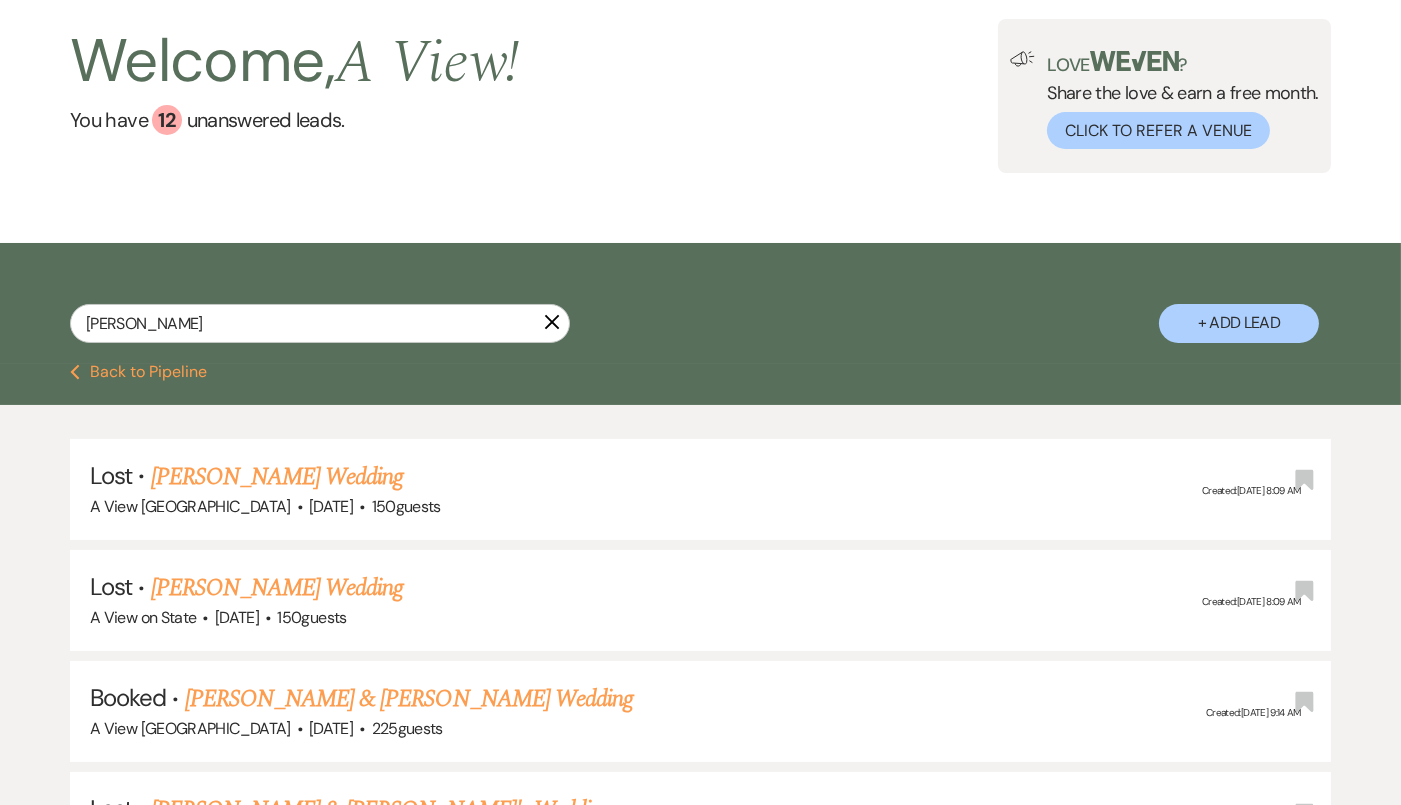 scroll, scrollTop: 0, scrollLeft: 0, axis: both 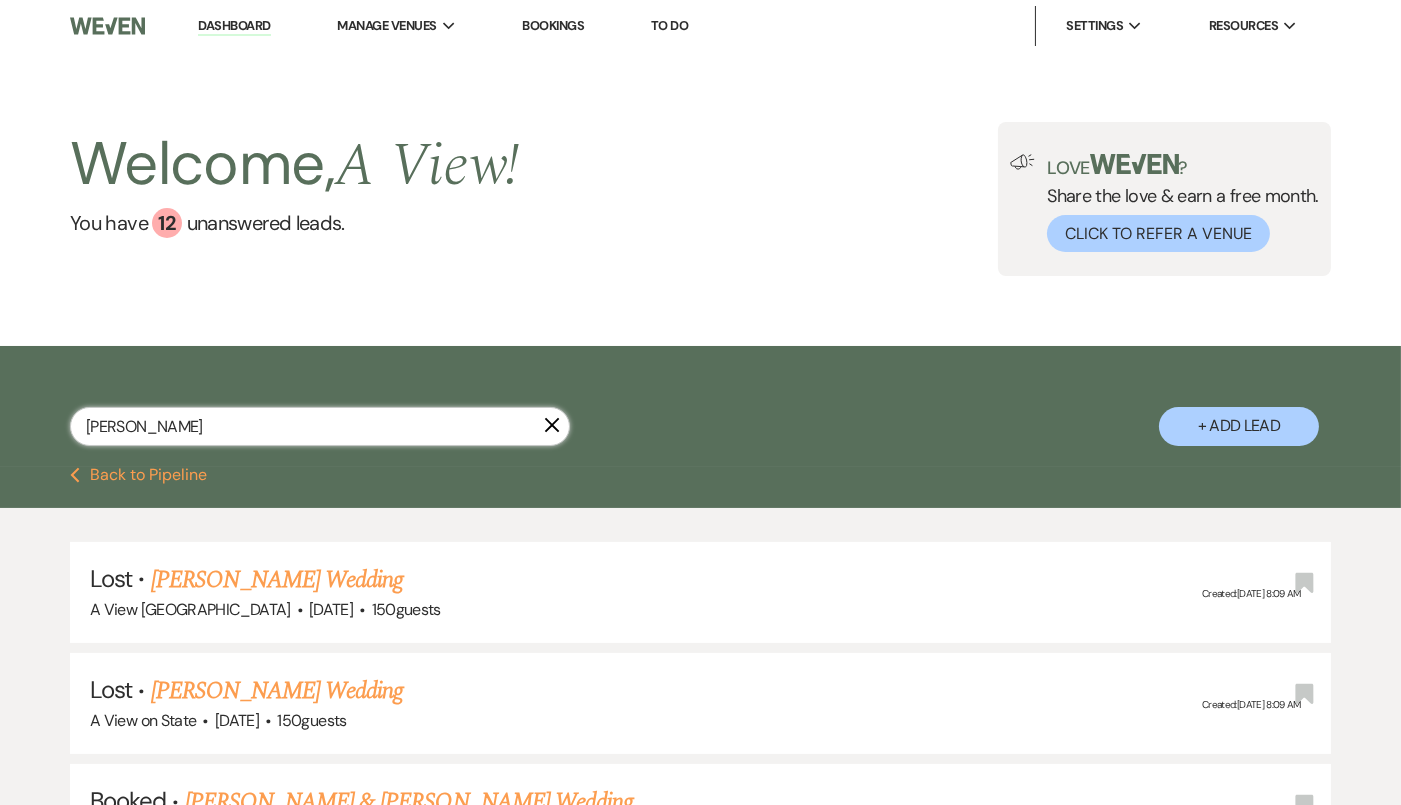 click on "[PERSON_NAME]" at bounding box center (320, 426) 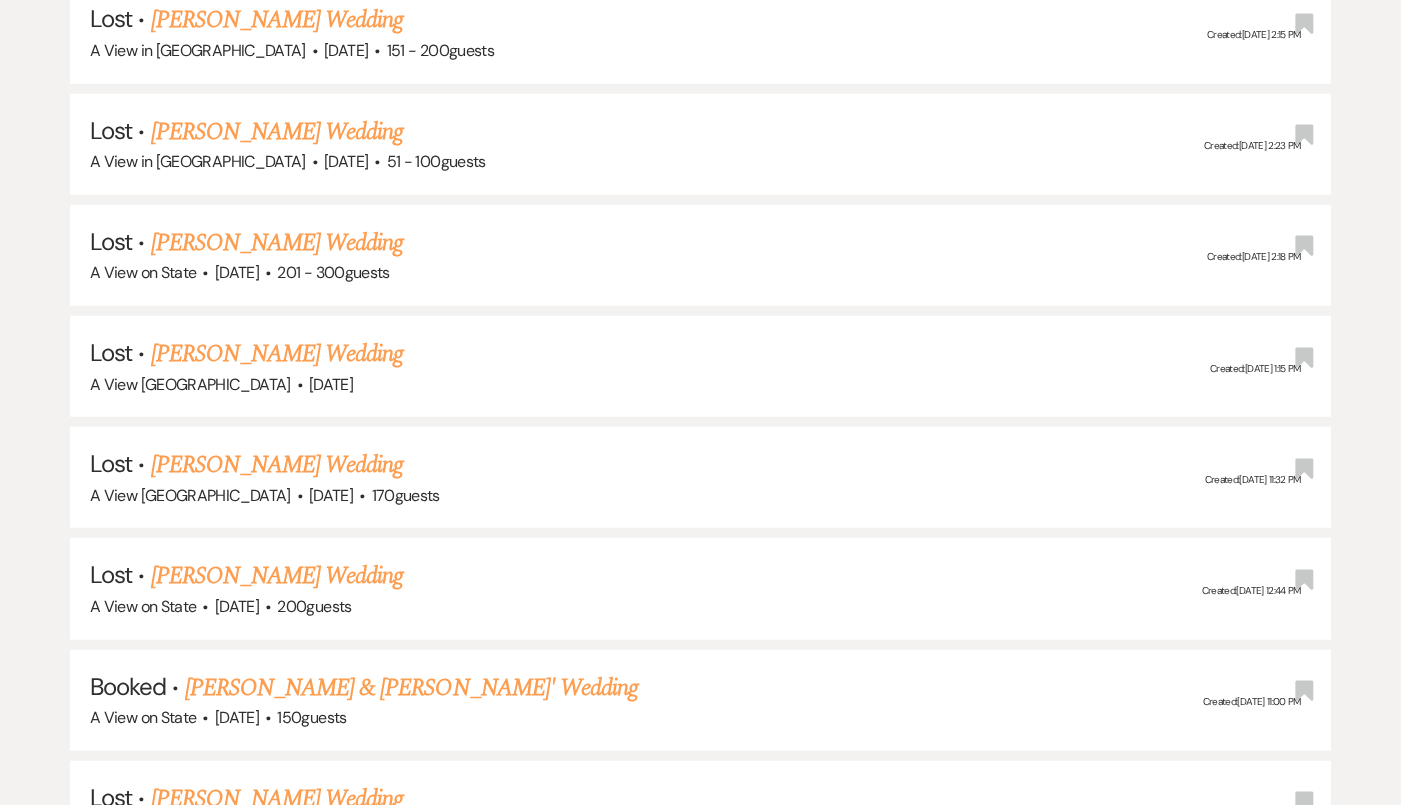 scroll, scrollTop: 3476, scrollLeft: 0, axis: vertical 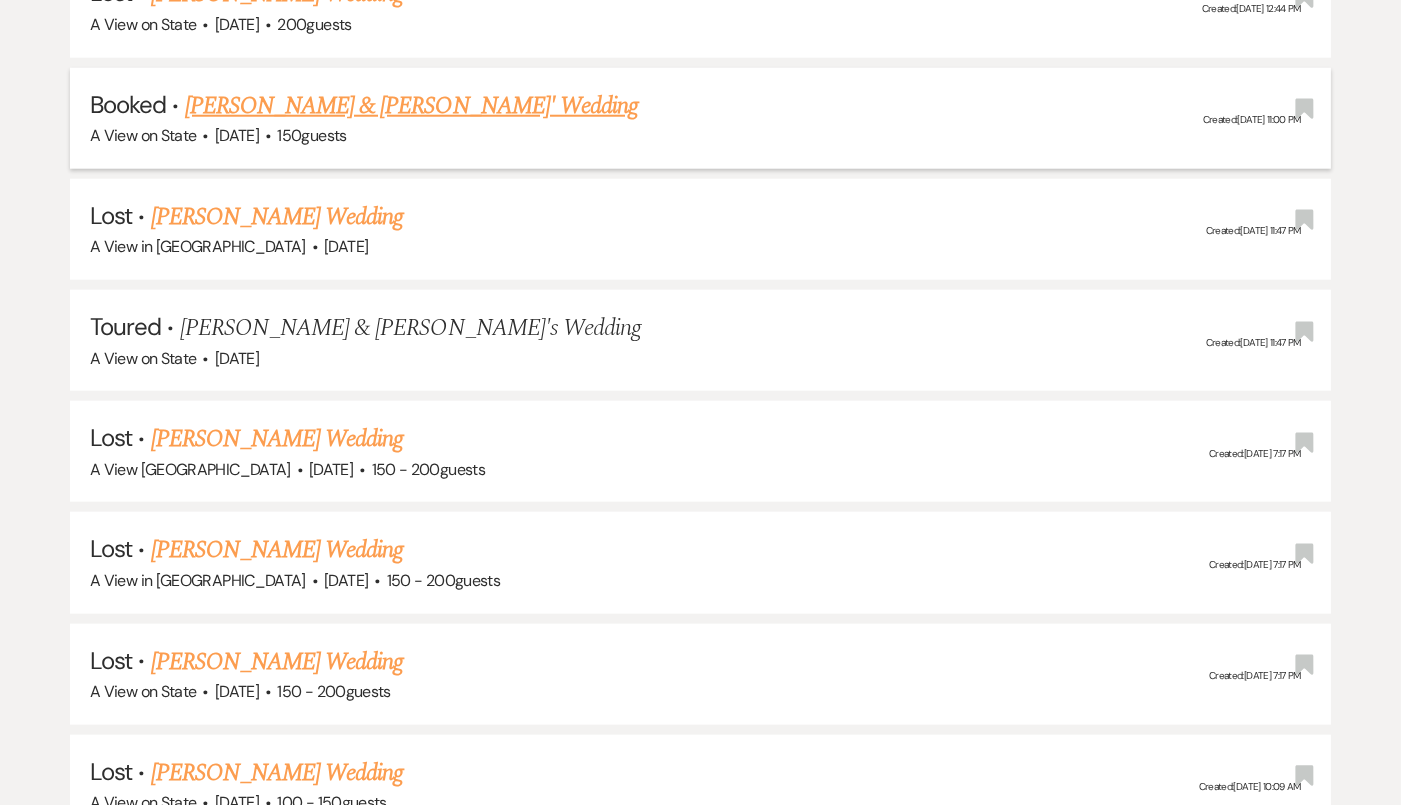 type on "[PERSON_NAME]" 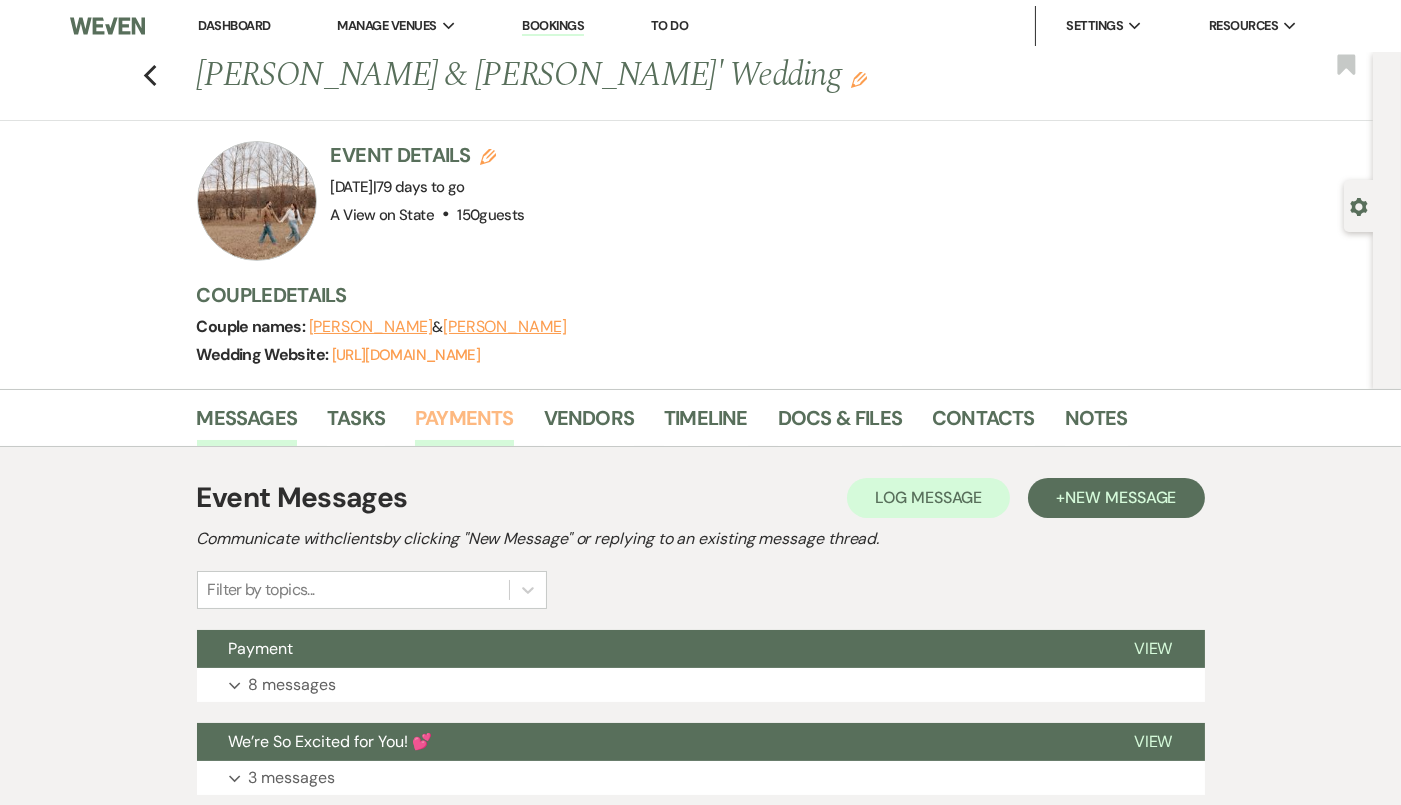 click on "Payments" at bounding box center (464, 424) 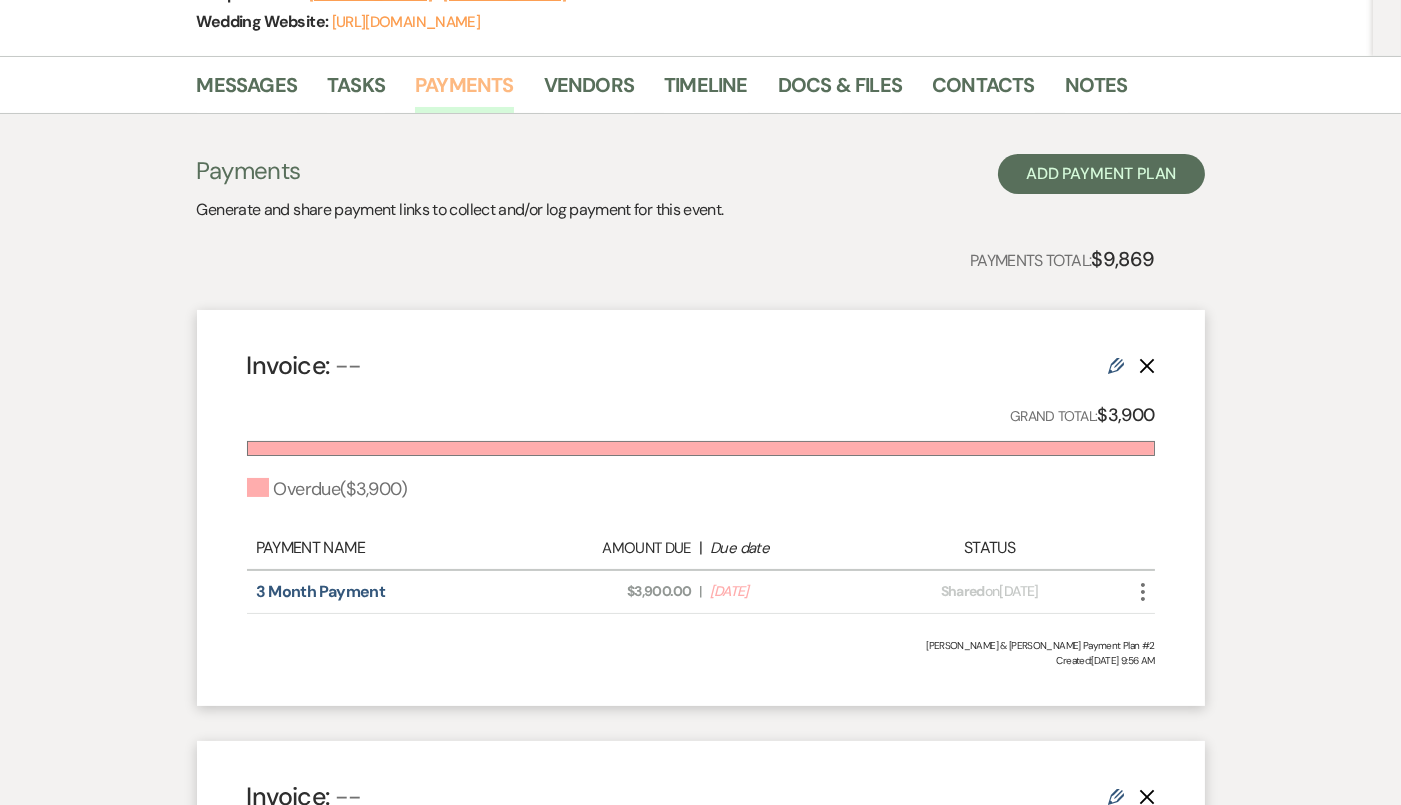 scroll, scrollTop: 334, scrollLeft: 0, axis: vertical 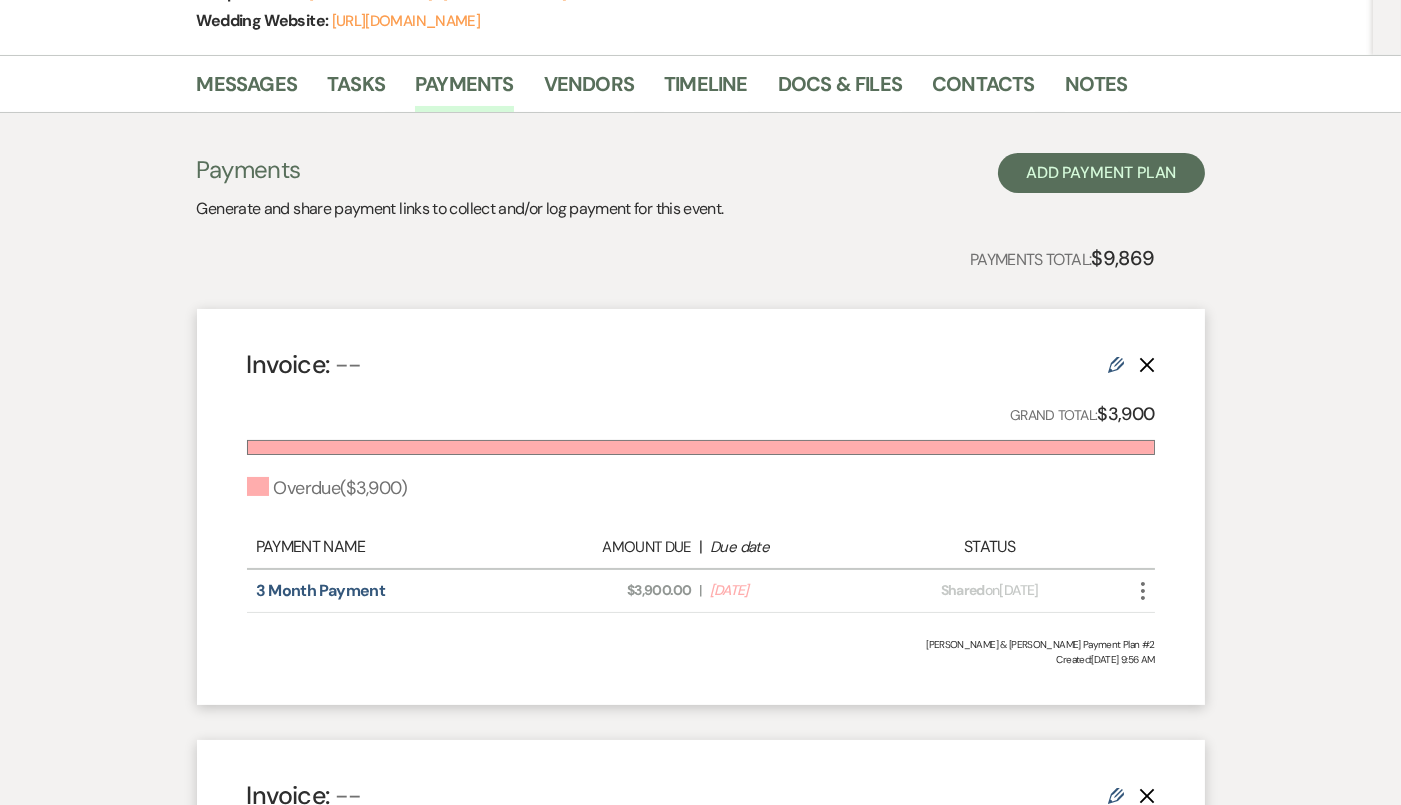 click on "More" 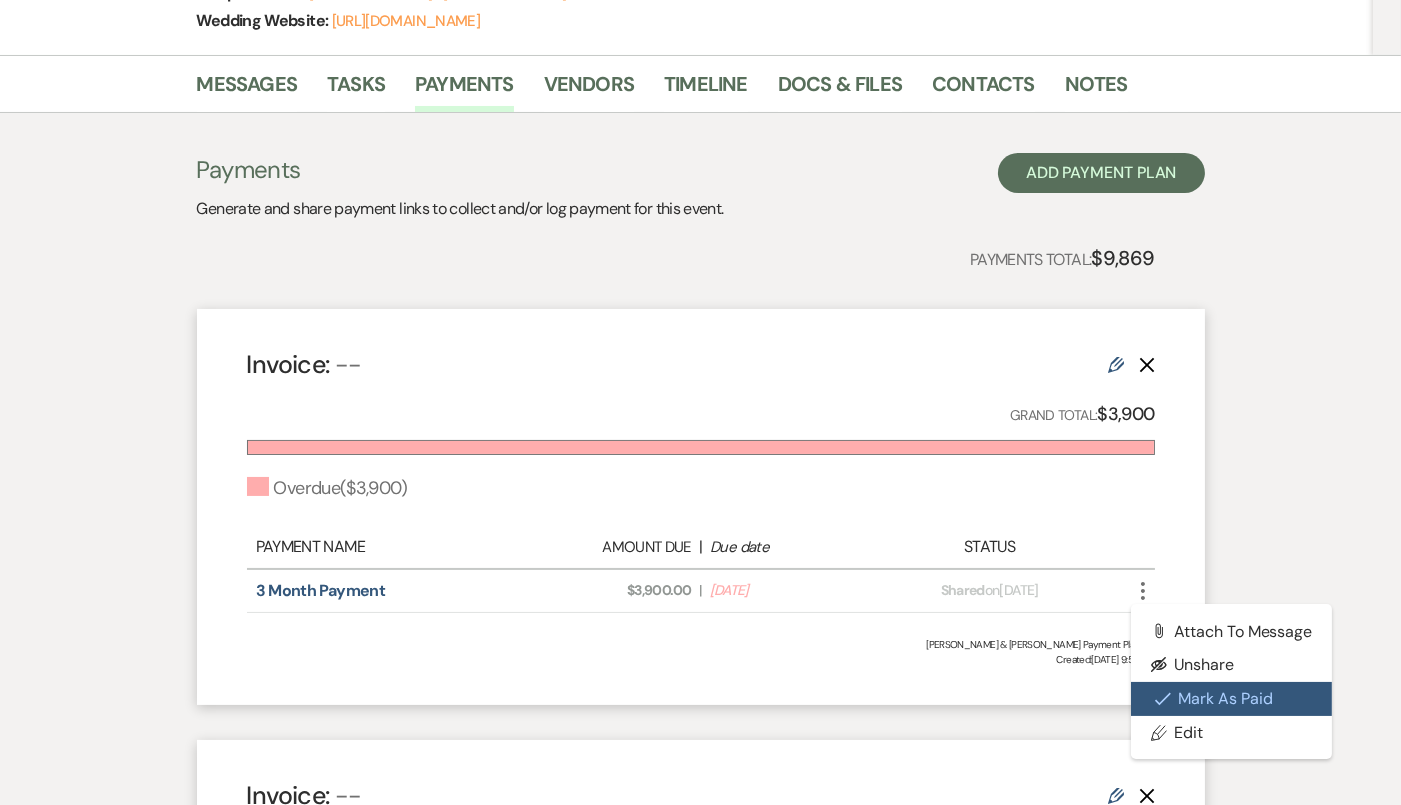 click on "Check [PERSON_NAME] [PERSON_NAME] as Paid" at bounding box center [1232, 699] 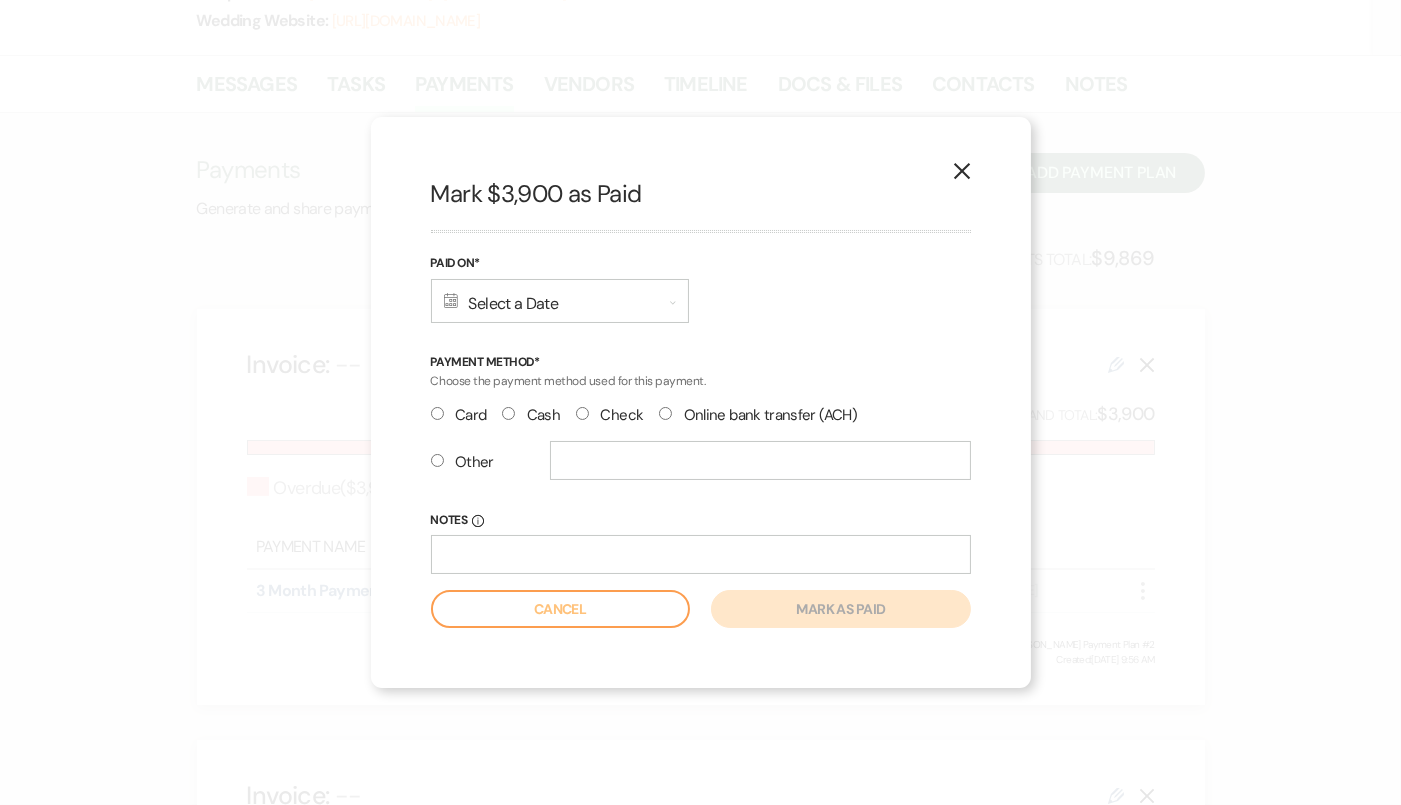 click on "Check" at bounding box center (609, 415) 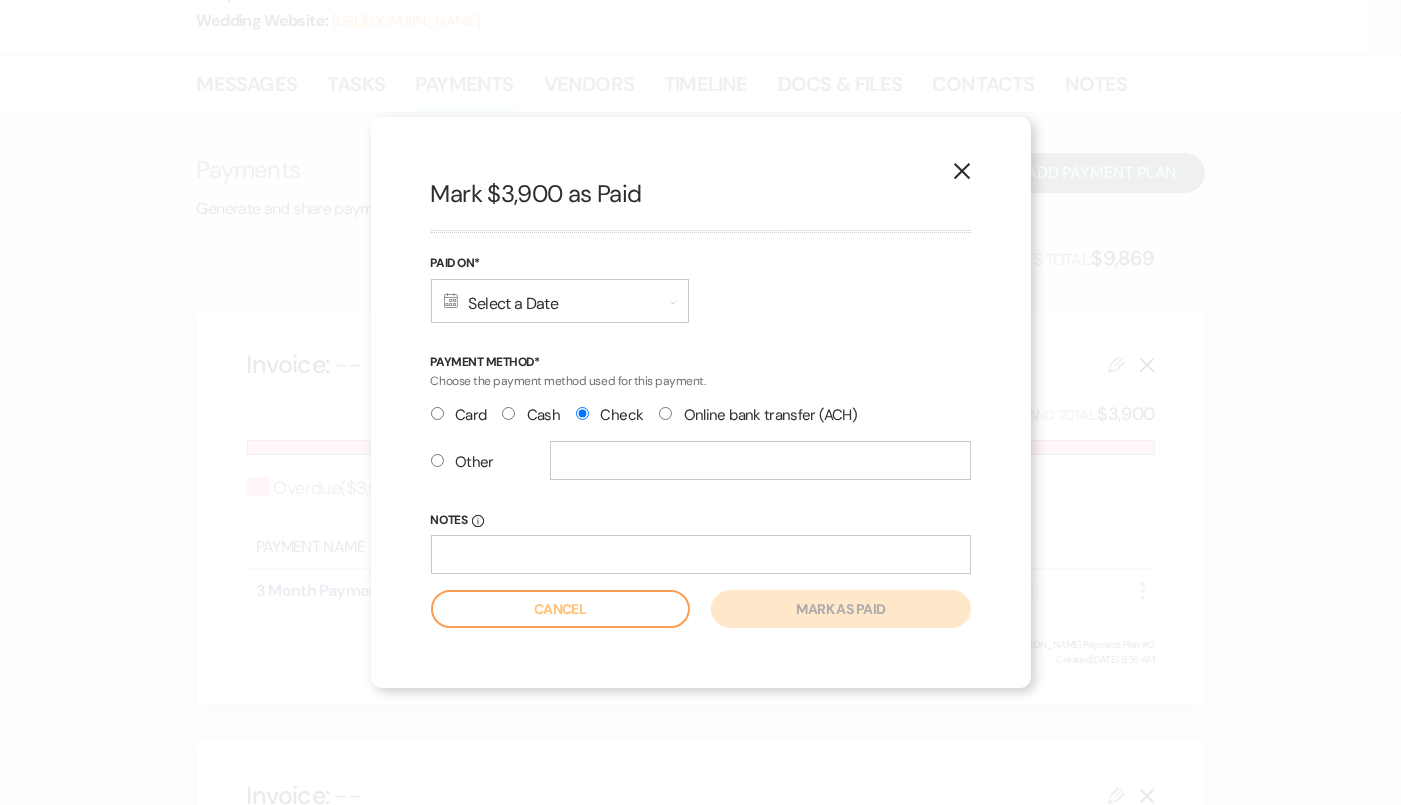 radio on "true" 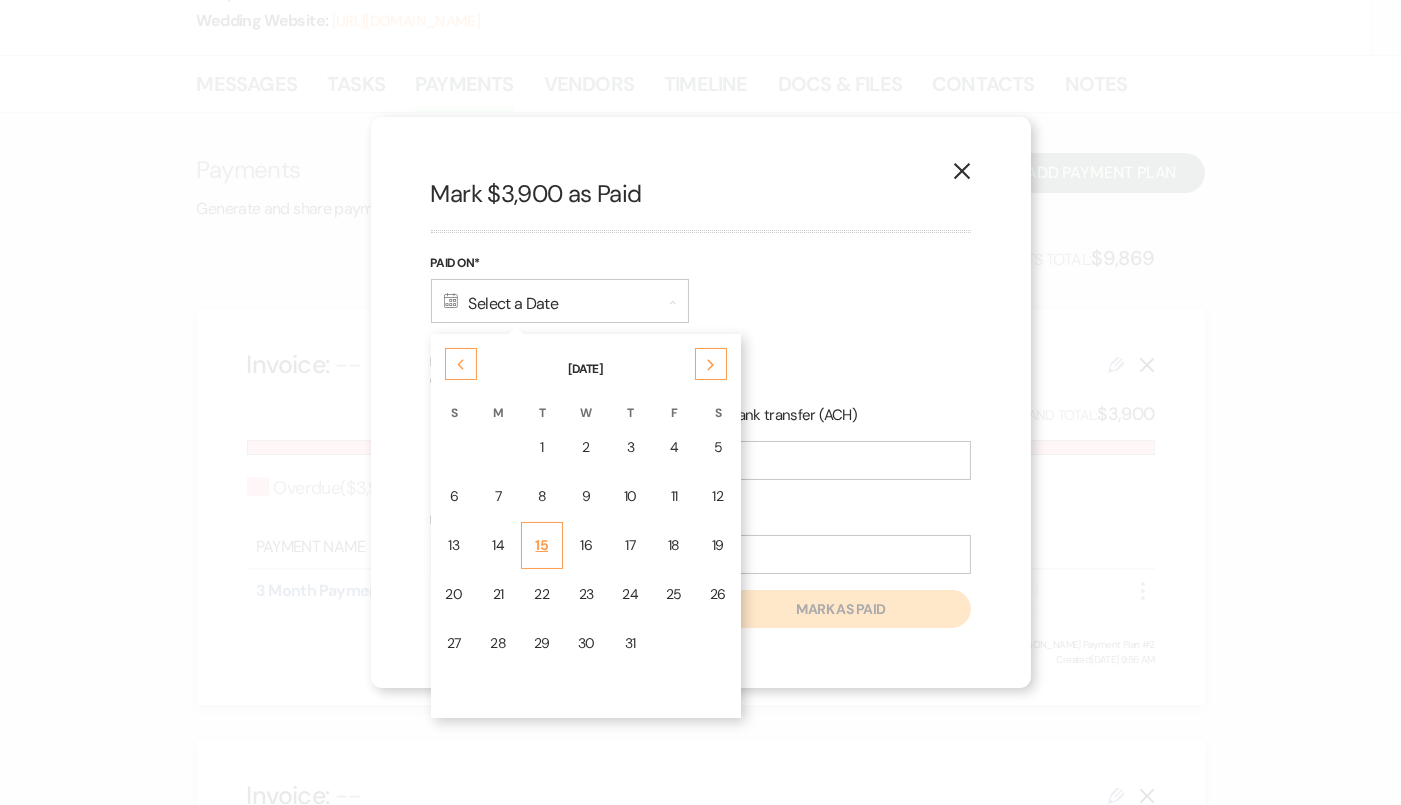 click on "15" at bounding box center [542, 545] 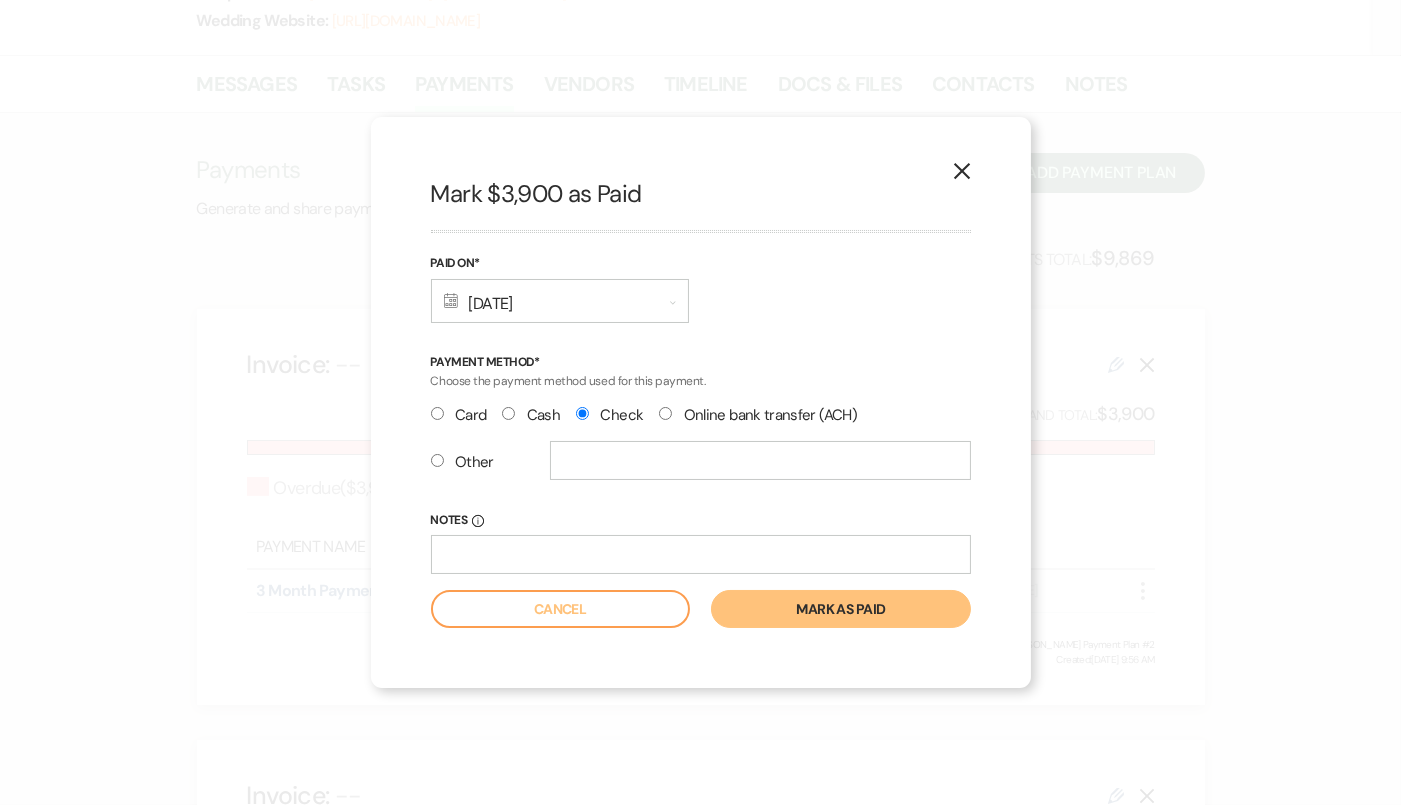 click on "Mark as paid" at bounding box center (840, 609) 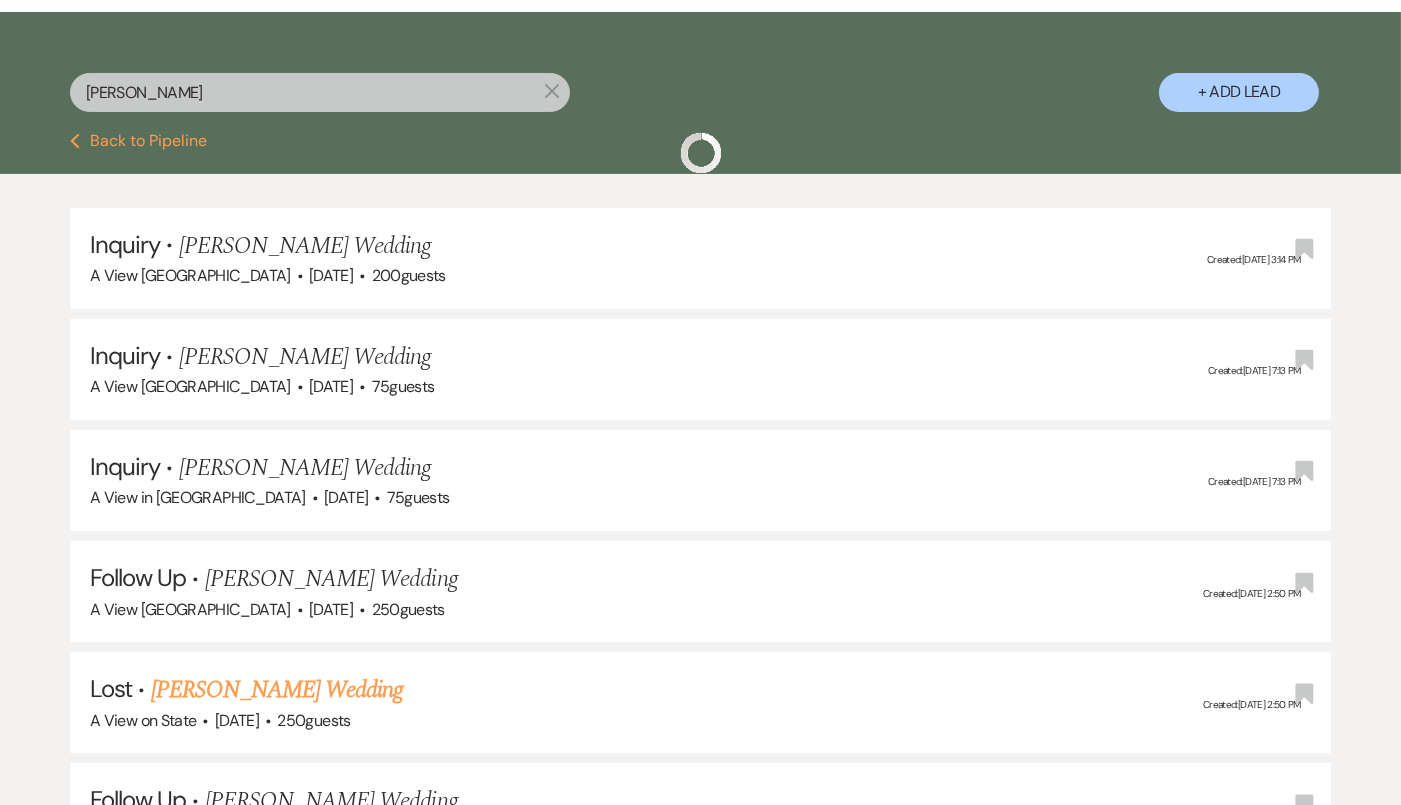 scroll, scrollTop: 3476, scrollLeft: 0, axis: vertical 